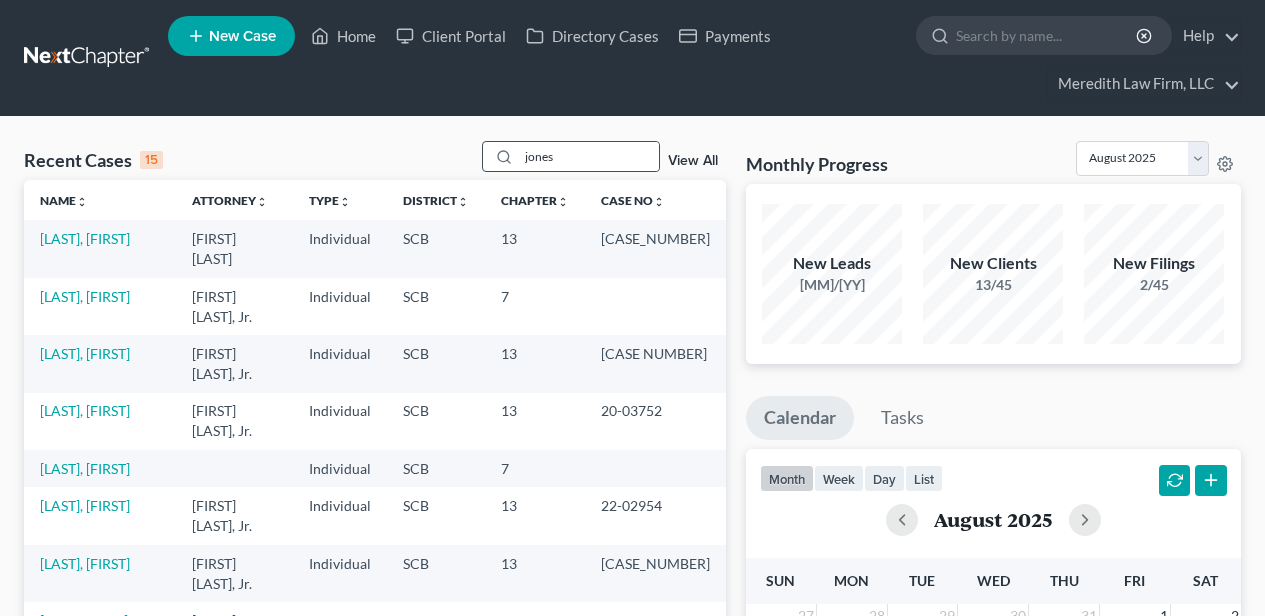 scroll, scrollTop: 0, scrollLeft: 0, axis: both 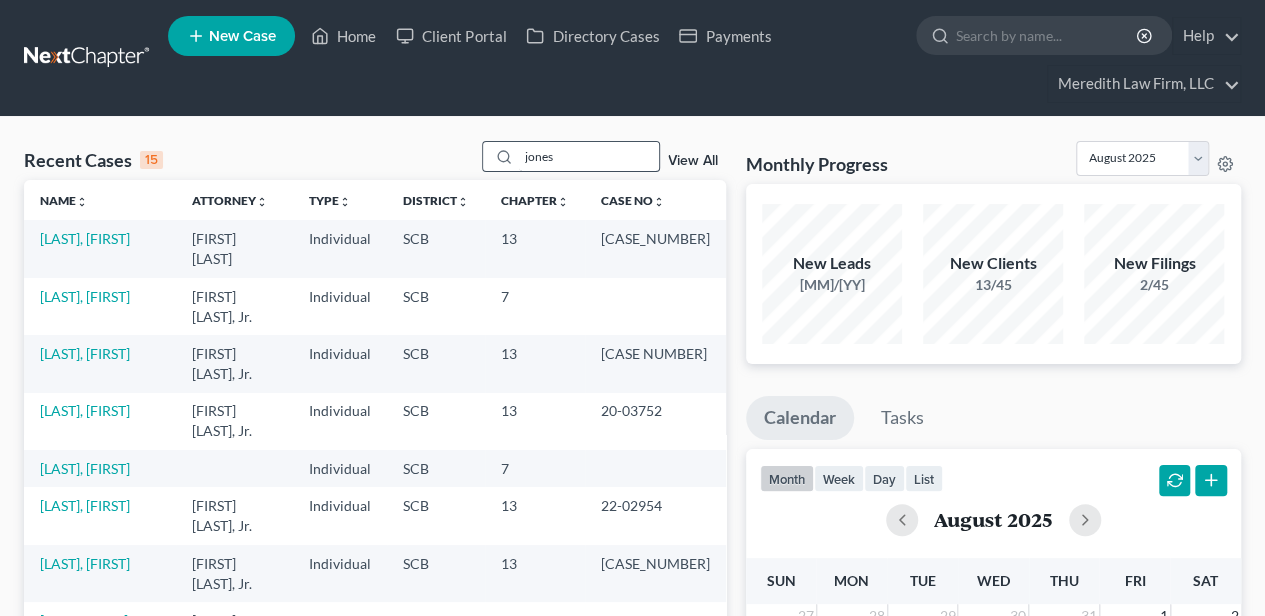 click on "jones" at bounding box center [589, 156] 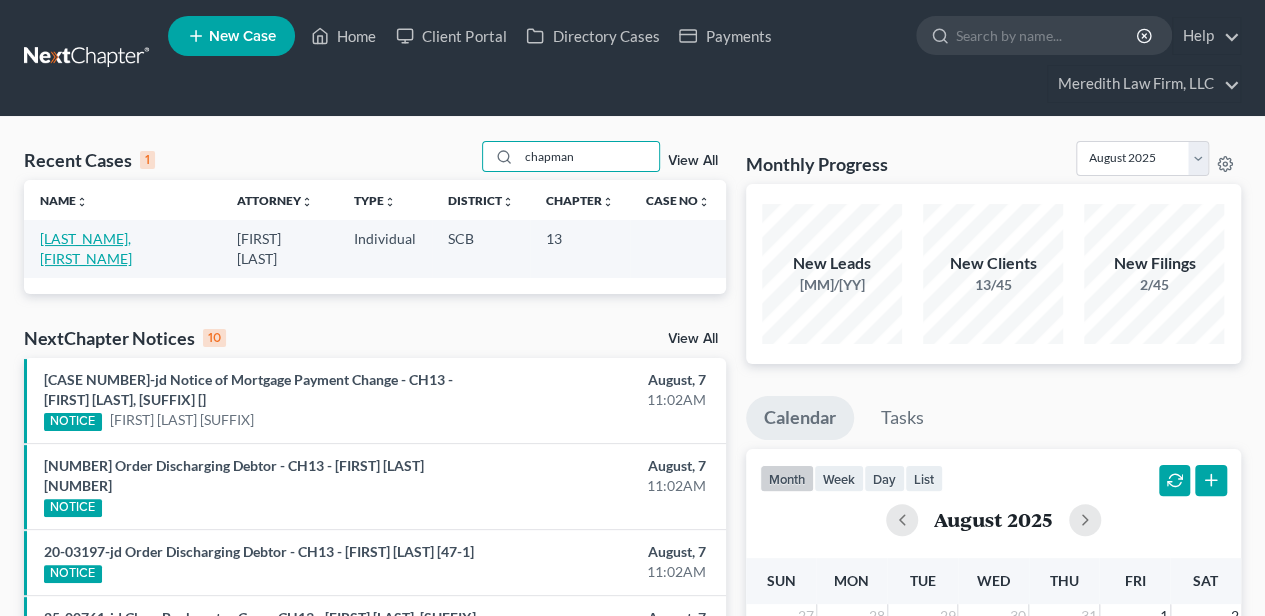 type on "chapman" 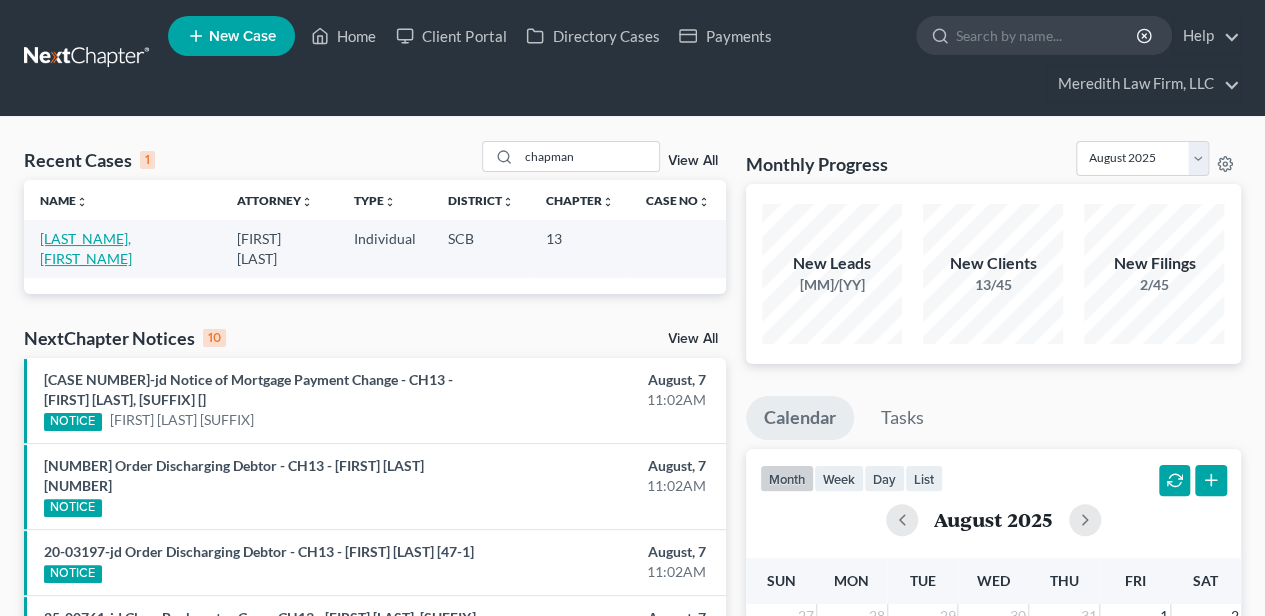 select on "2" 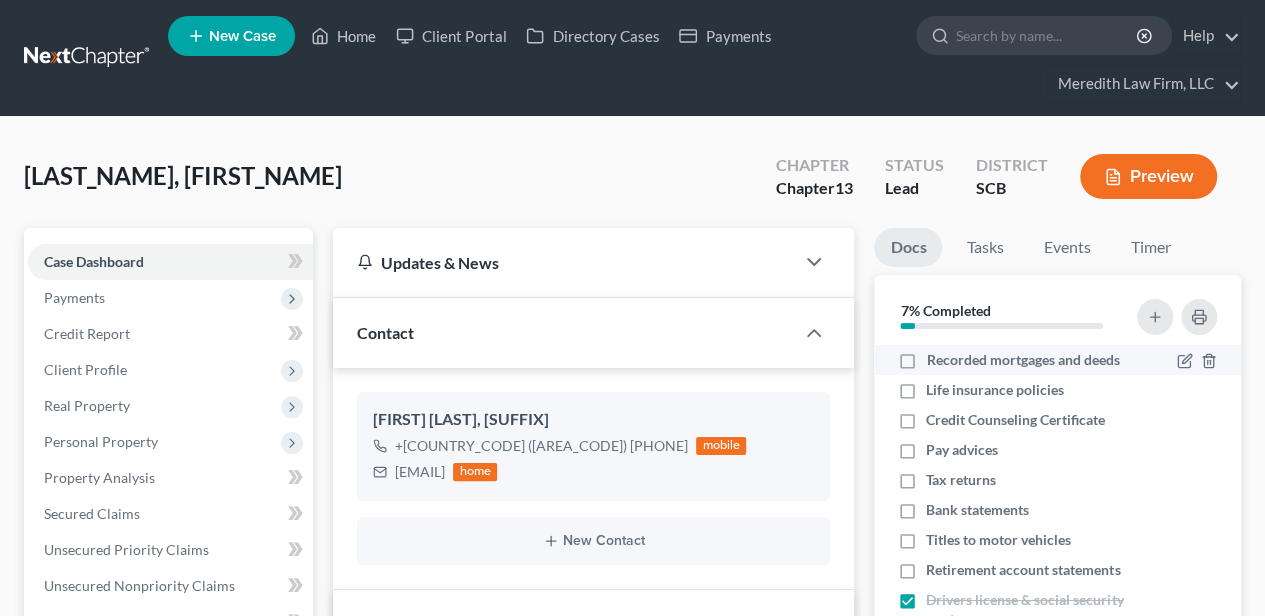 click on "Recorded mortgages and deeds" at bounding box center (1022, 360) 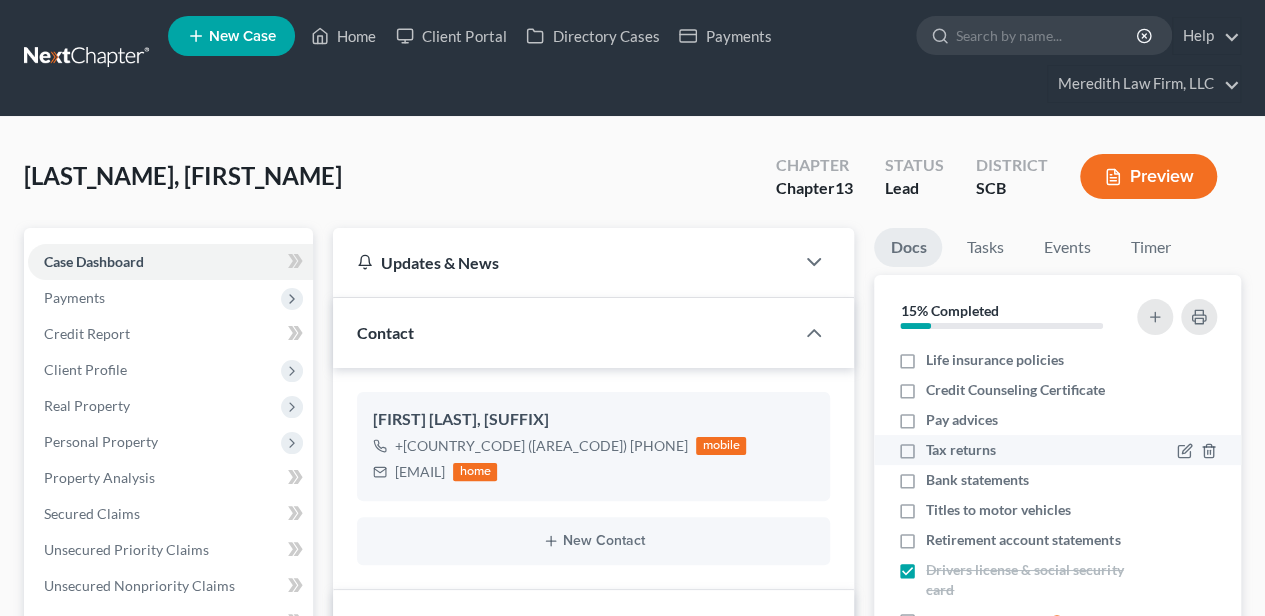 scroll, scrollTop: 58, scrollLeft: 0, axis: vertical 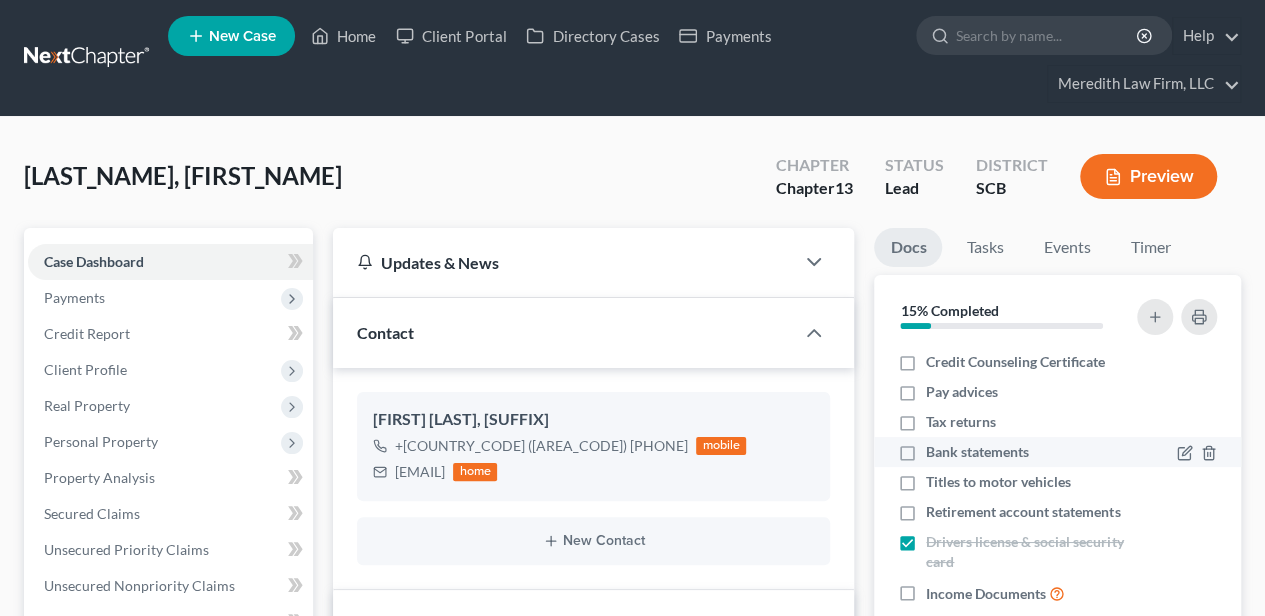 click on "Tax returns" at bounding box center (961, 422) 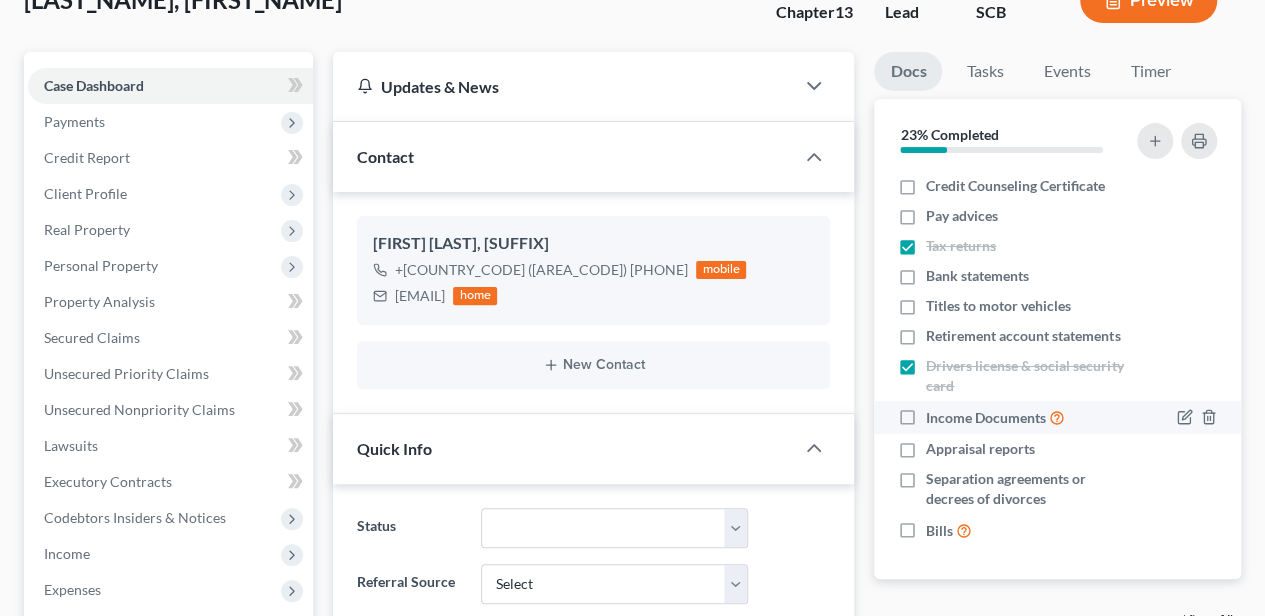 scroll, scrollTop: 200, scrollLeft: 0, axis: vertical 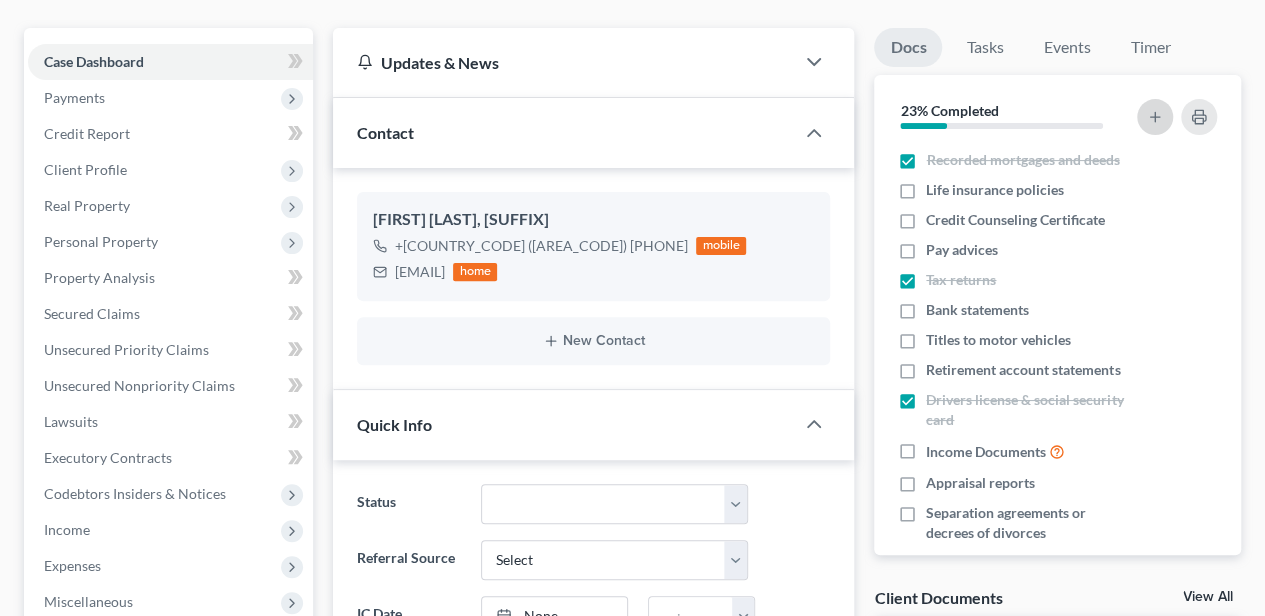 click 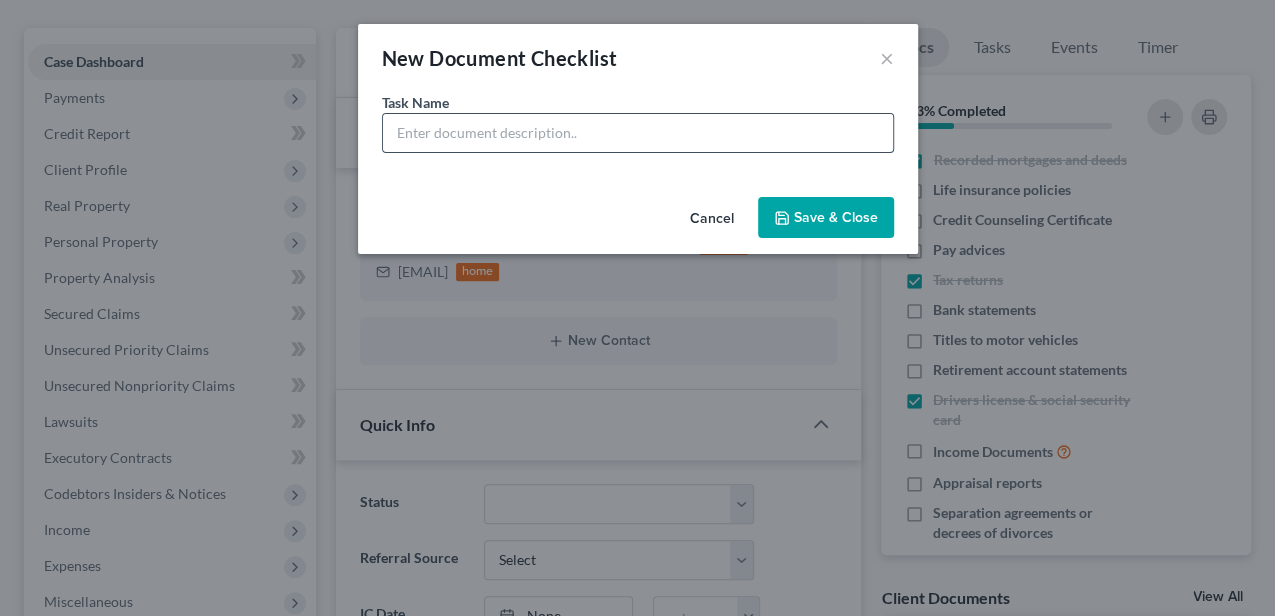 click at bounding box center [638, 133] 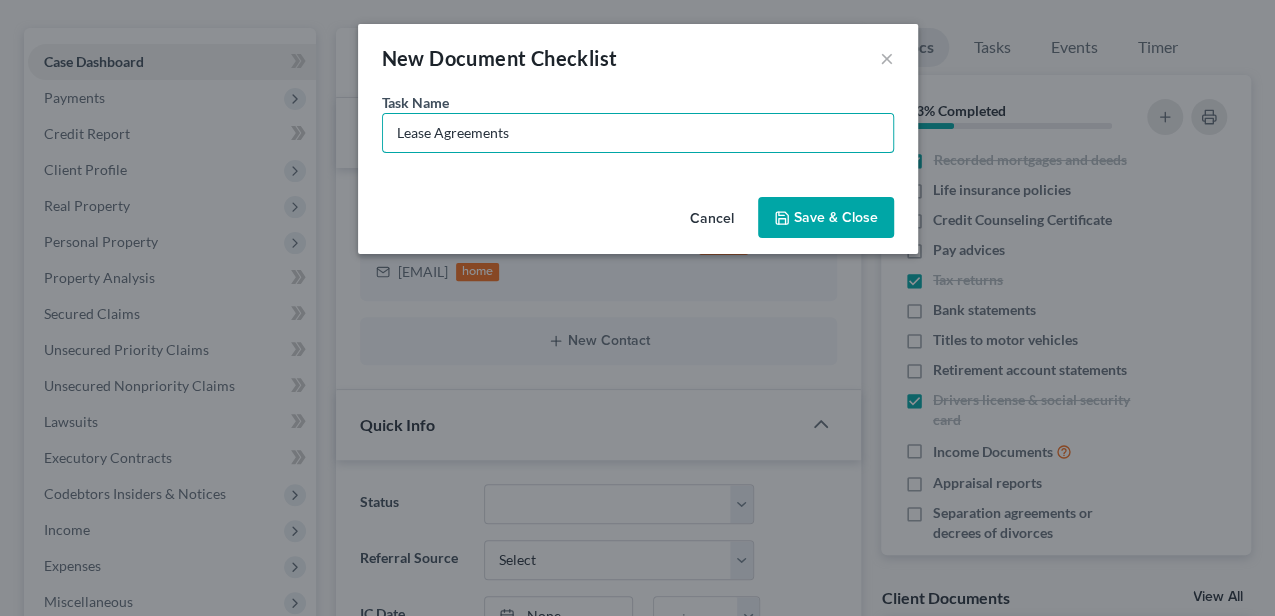 type on "Lease Agreements" 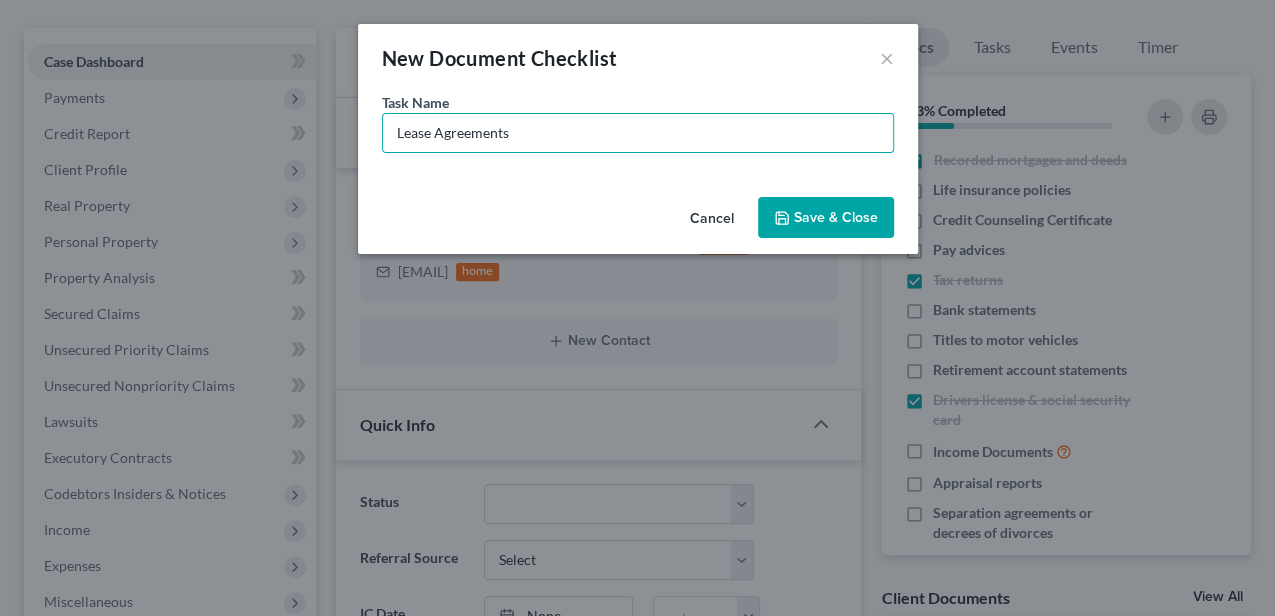 click on "Save & Close" at bounding box center (826, 218) 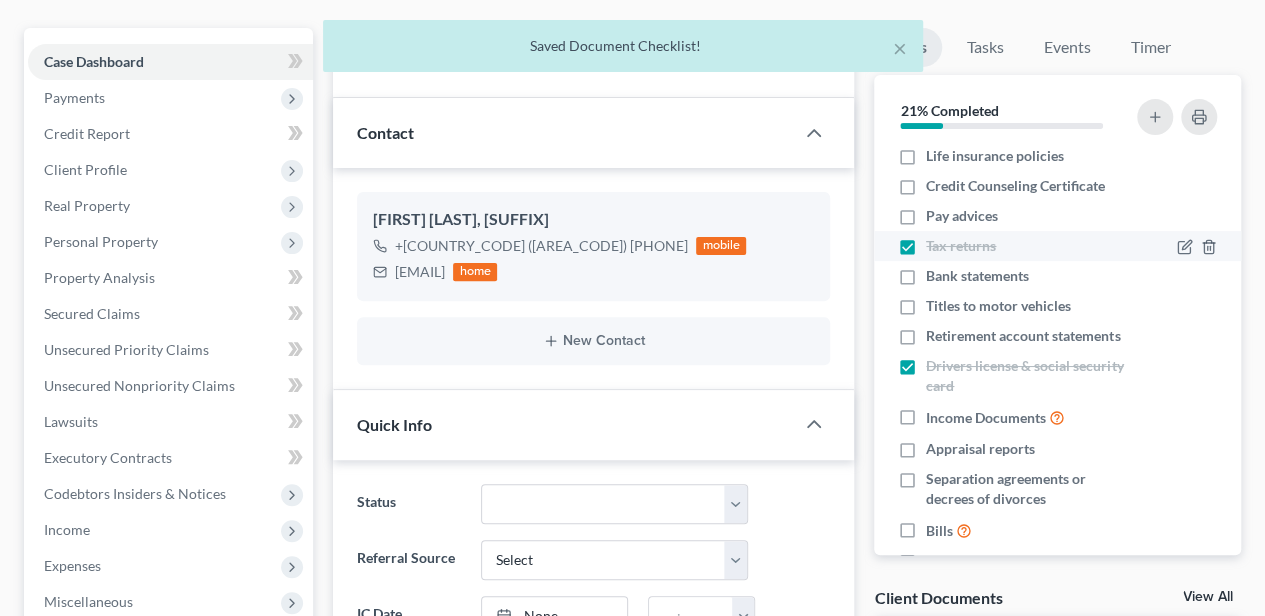 scroll, scrollTop: 88, scrollLeft: 0, axis: vertical 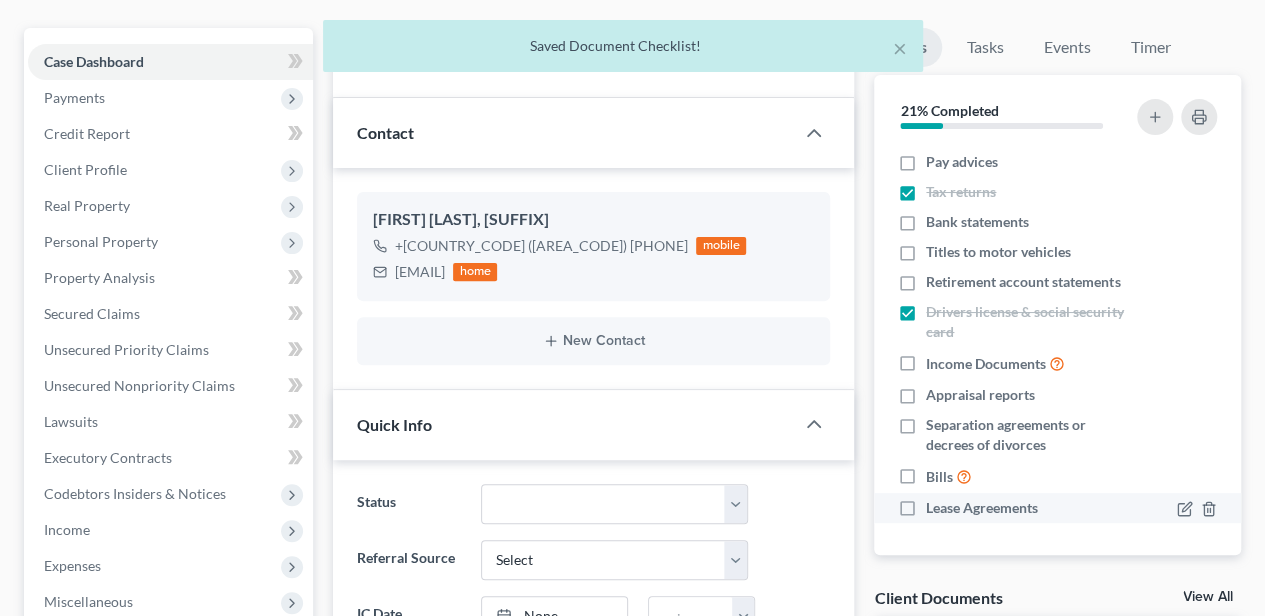 click on "Lease Agreements" at bounding box center (982, 508) 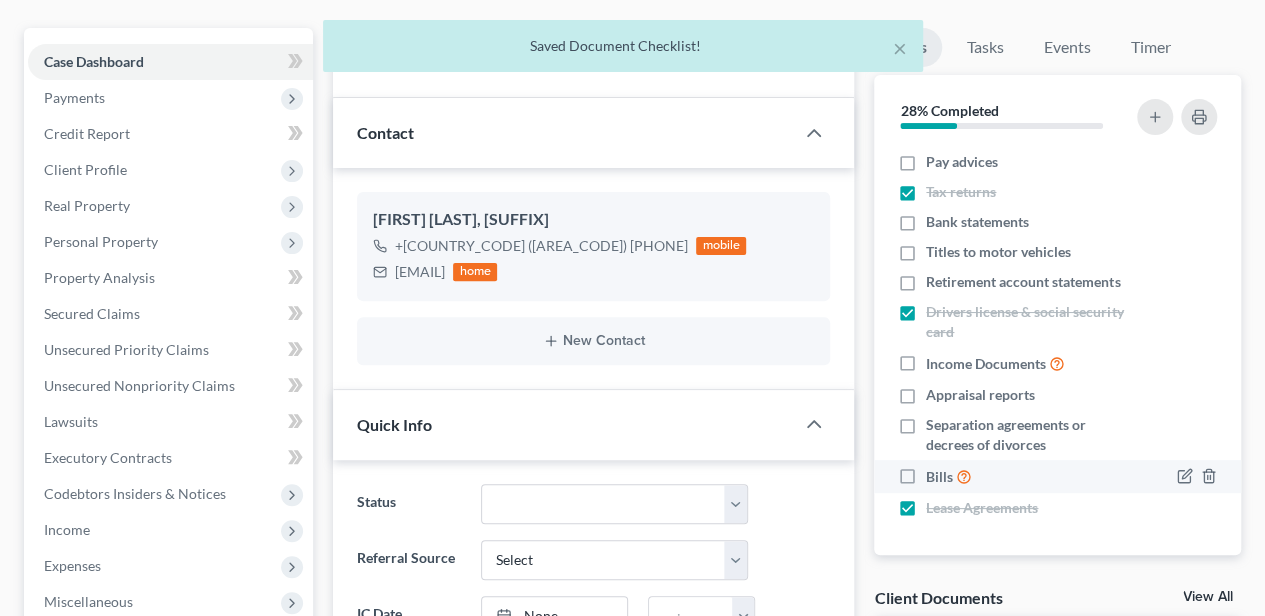 click on "Bills" at bounding box center [949, 476] 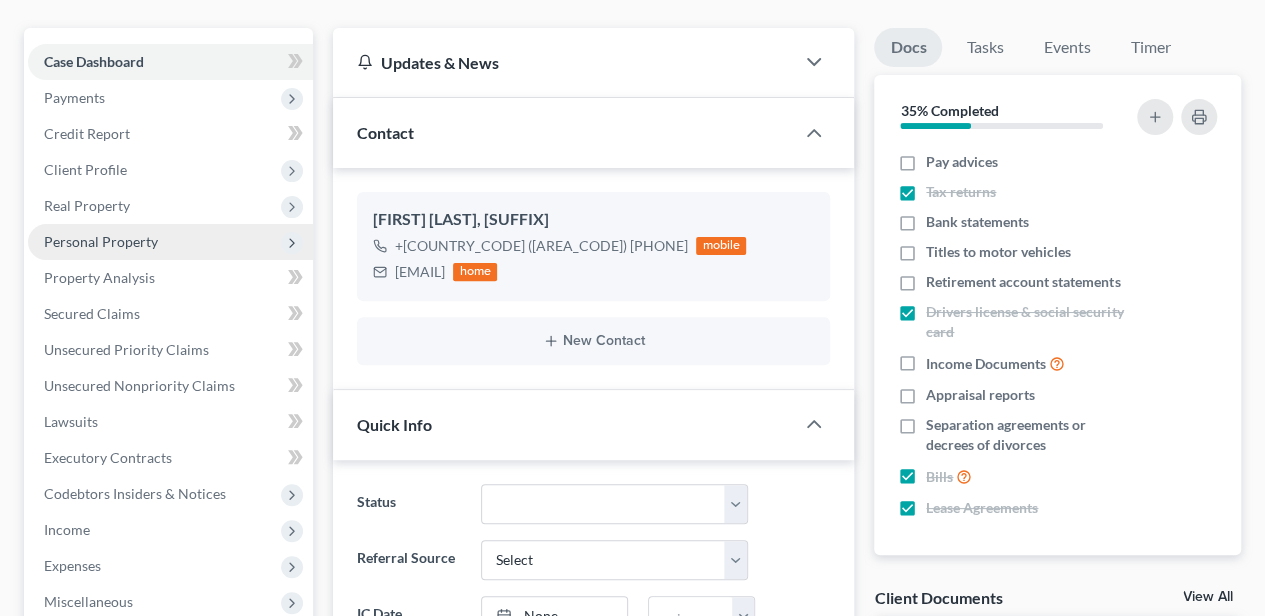click on "Personal Property" at bounding box center [170, 242] 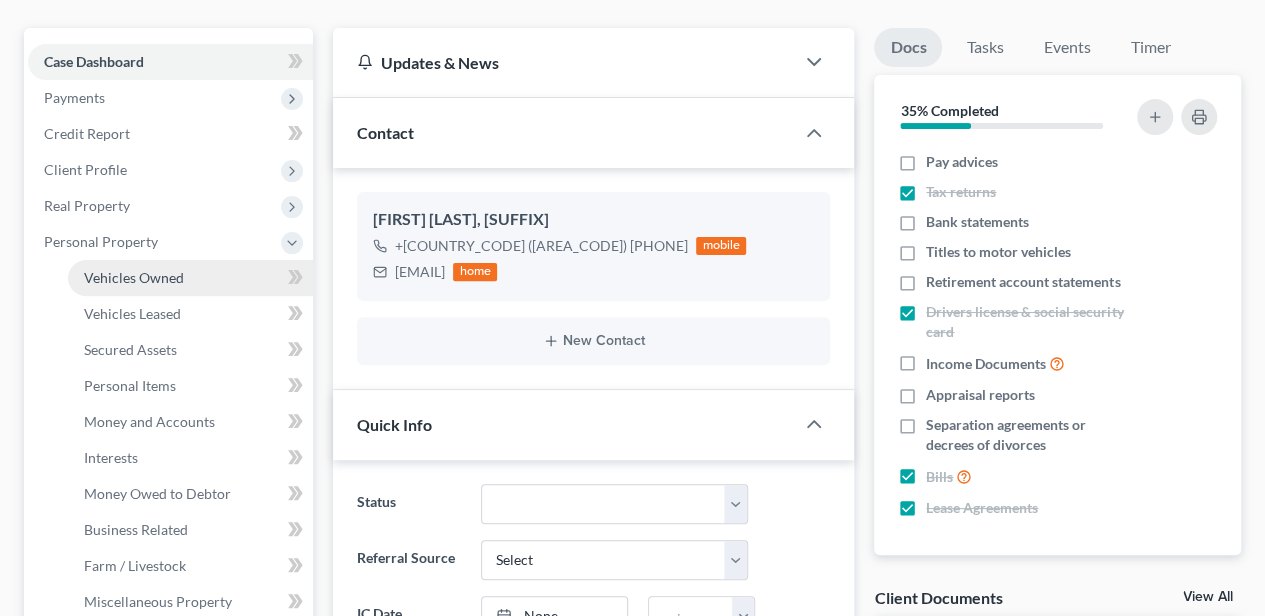 click on "Vehicles Owned" at bounding box center [190, 278] 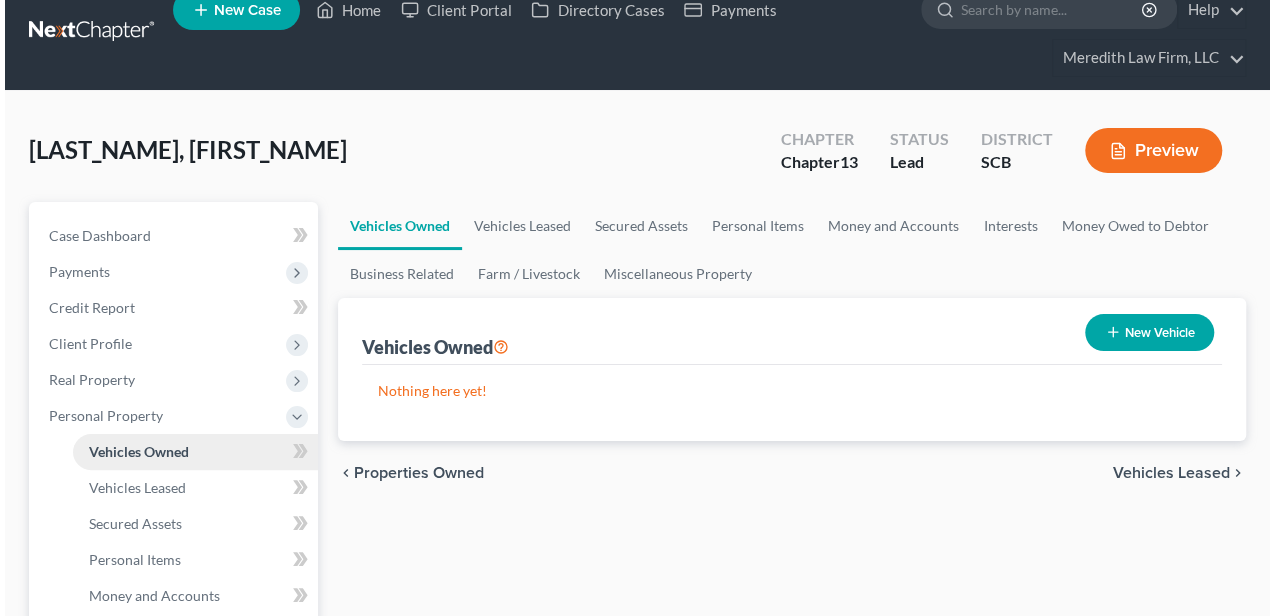 scroll, scrollTop: 0, scrollLeft: 0, axis: both 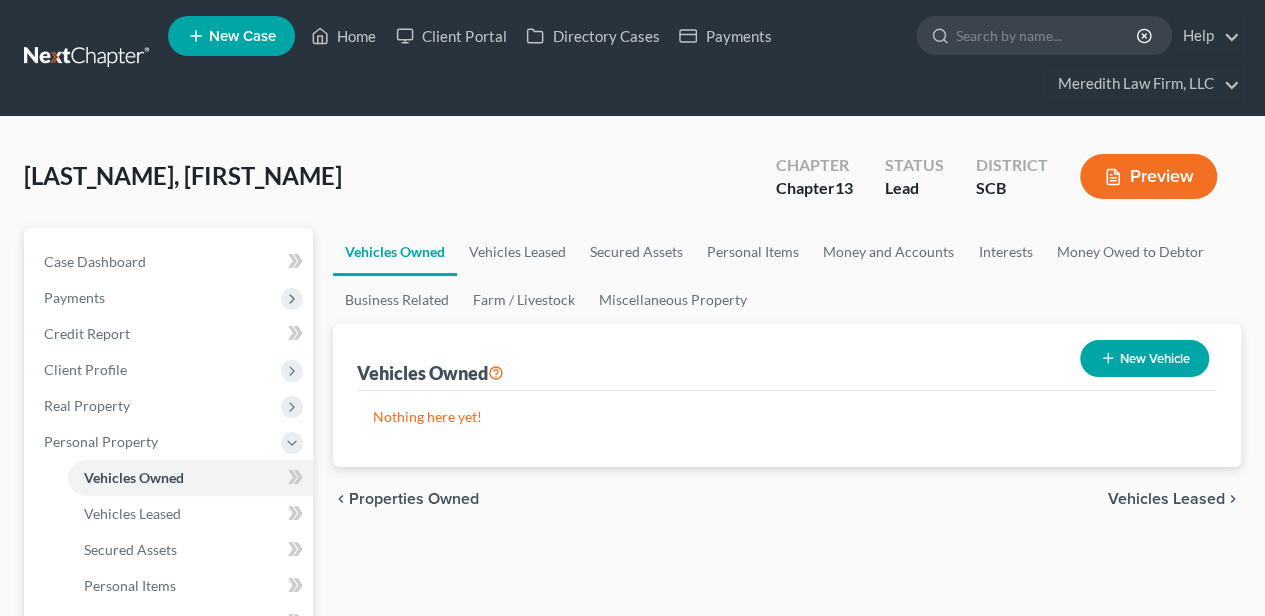 click on "New Vehicle" at bounding box center (1144, 358) 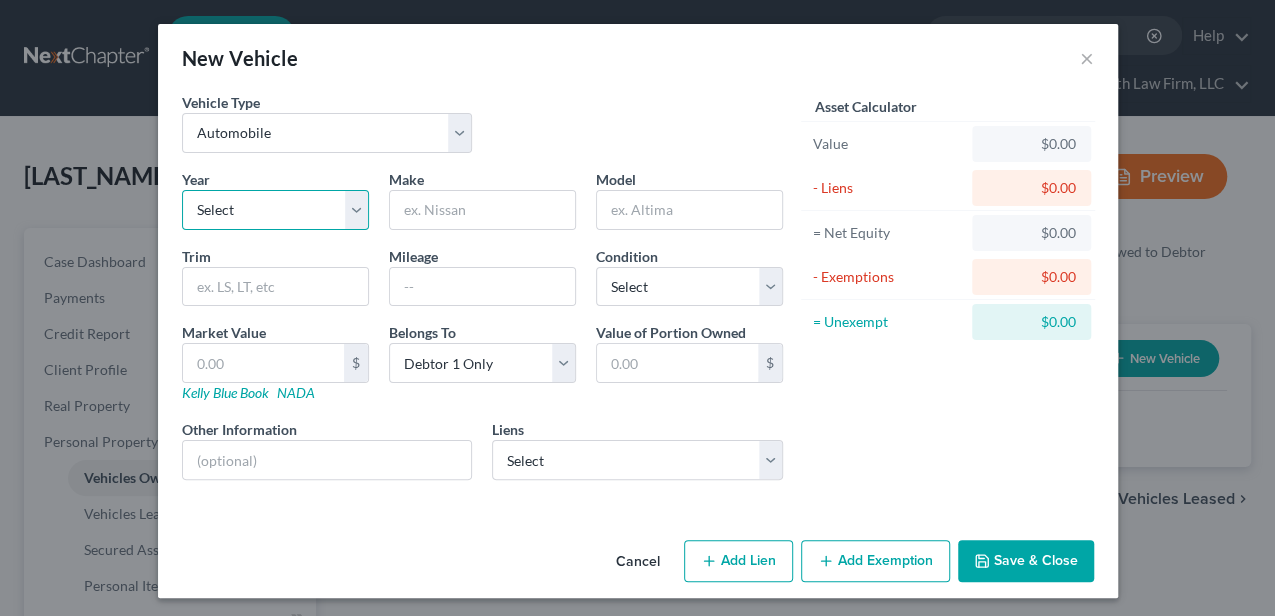 click on "Select 2026 2025 2024 2023 2022 2021 2020 2019 2018 2017 2016 2015 2014 2013 2012 2011 2010 2009 2008 2007 2006 2005 2004 2003 2002 2001 2000 1999 1998 1997 1996 1995 1994 1993 1992 1991 1990 1989 1988 1987 1986 1985 1984 1983 1982 1981 1980 1979 1978 1977 1976 1975 1974 1973 1972 1971 1970 1969 1968 1967 1966 1965 1964 1963 1962 1961 1960 1959 1958 1957 1956 1955 1954 1953 1952 1951 1950 1949 1948 1947 1946 1945 1944 1943 1942 1941 1940 1939 1938 1937 1936 1935 1934 1933 1932 1931 1930 1929 1928 1927 1926 1925 1924 1923 1922 1921 1920 1919 1918 1917 1916 1915 1914 1913 1912 1911 1910 1909 1908 1907 1906 1905 1904 1903 1902 1901" at bounding box center [275, 210] 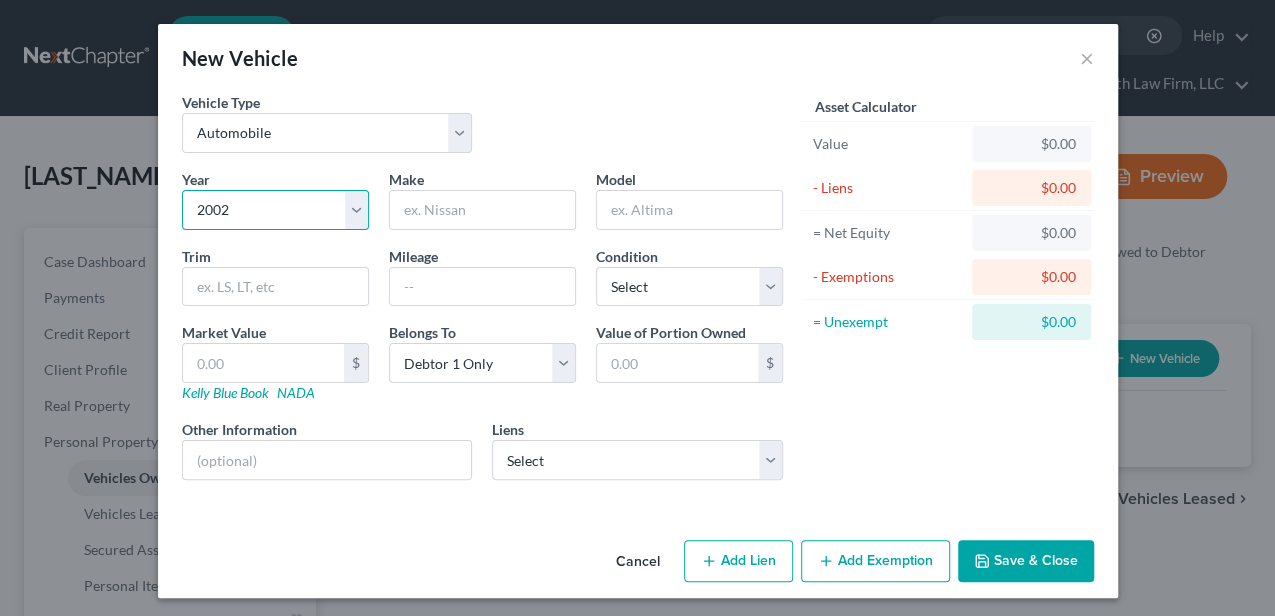 click on "Select 2026 2025 2024 2023 2022 2021 2020 2019 2018 2017 2016 2015 2014 2013 2012 2011 2010 2009 2008 2007 2006 2005 2004 2003 2002 2001 2000 1999 1998 1997 1996 1995 1994 1993 1992 1991 1990 1989 1988 1987 1986 1985 1984 1983 1982 1981 1980 1979 1978 1977 1976 1975 1974 1973 1972 1971 1970 1969 1968 1967 1966 1965 1964 1963 1962 1961 1960 1959 1958 1957 1956 1955 1954 1953 1952 1951 1950 1949 1948 1947 1946 1945 1944 1943 1942 1941 1940 1939 1938 1937 1936 1935 1934 1933 1932 1931 1930 1929 1928 1927 1926 1925 1924 1923 1922 1921 1920 1919 1918 1917 1916 1915 1914 1913 1912 1911 1910 1909 1908 1907 1906 1905 1904 1903 1902 1901" at bounding box center [275, 210] 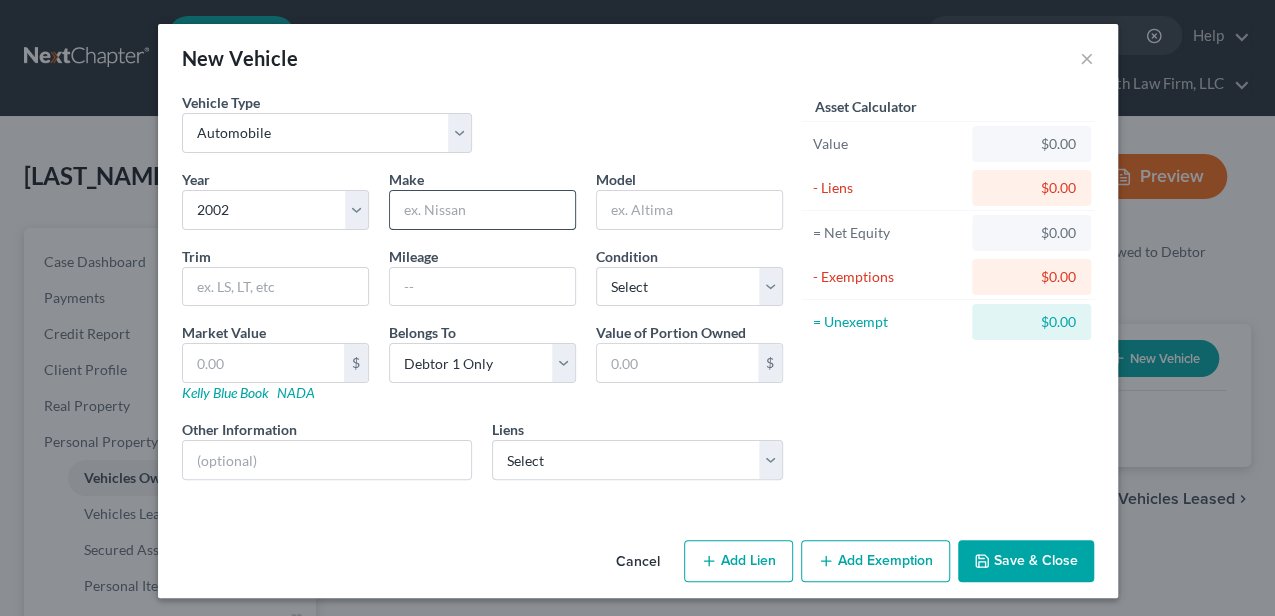 click at bounding box center [482, 210] 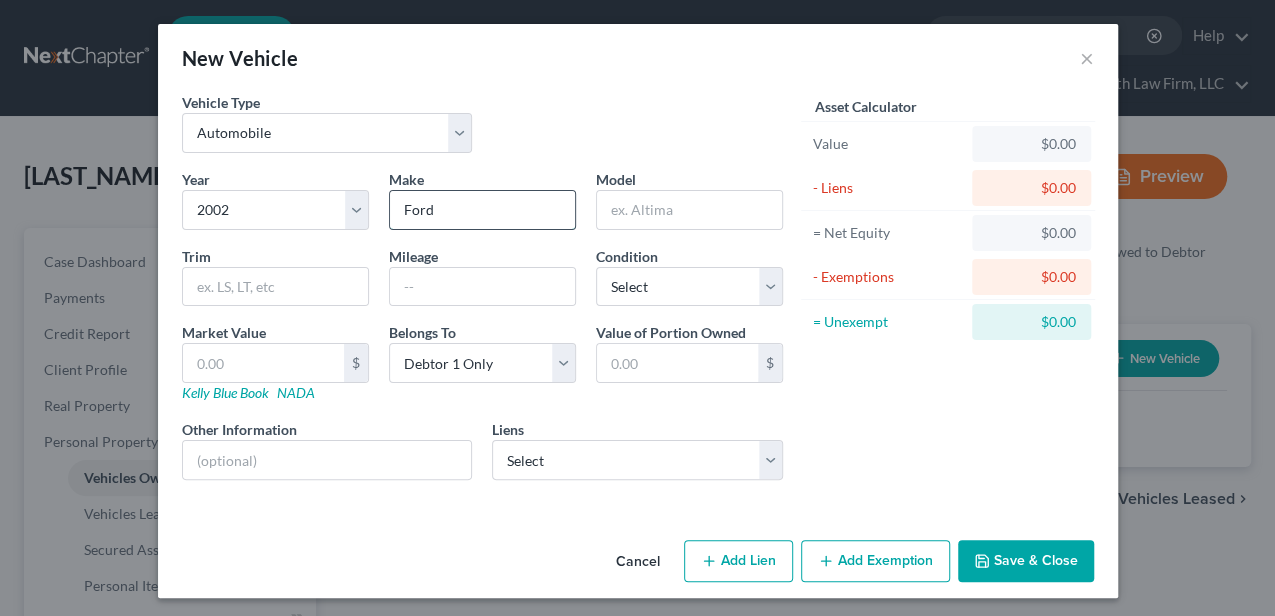 type on "Ford" 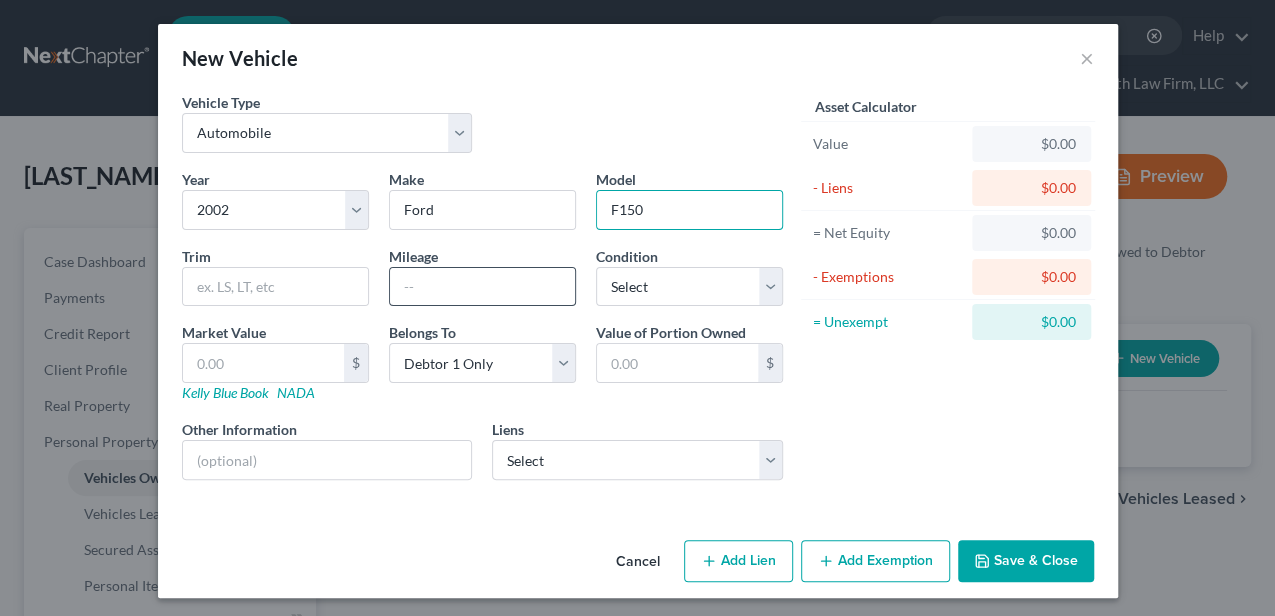 type on "F150" 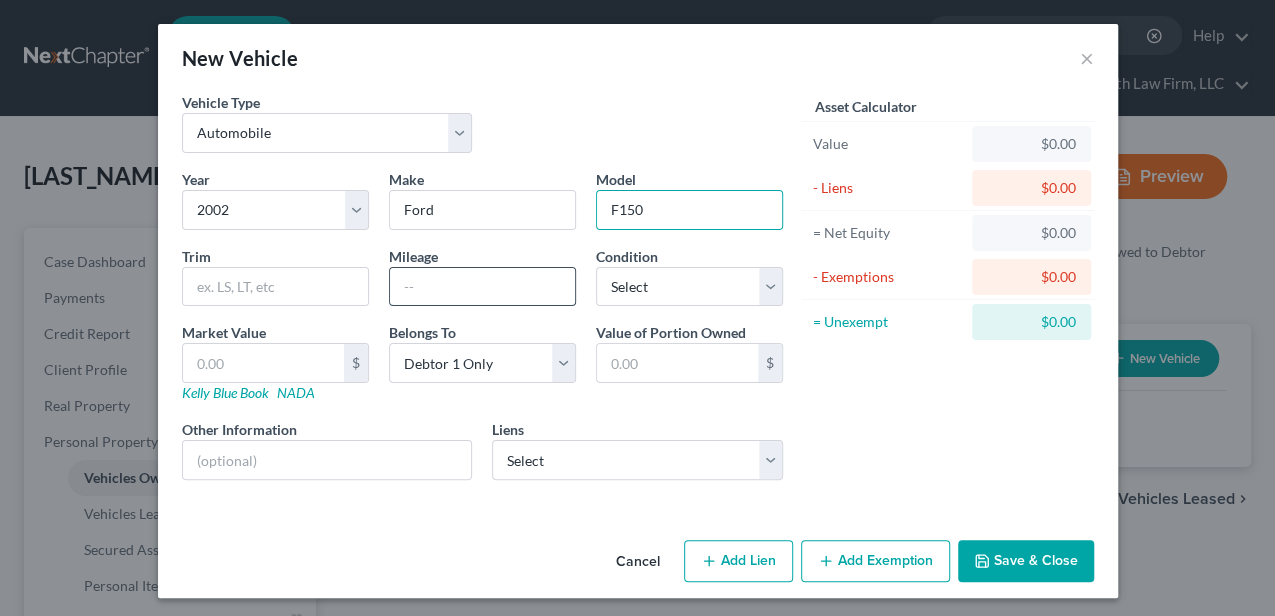 click at bounding box center (482, 287) 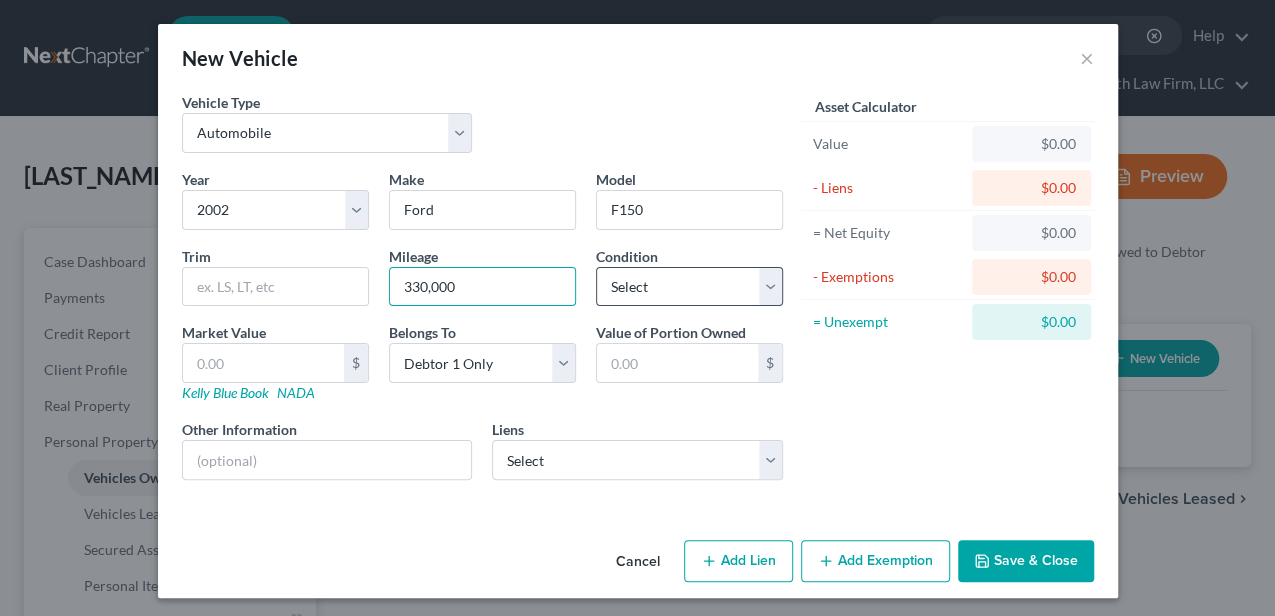 type on "330,000" 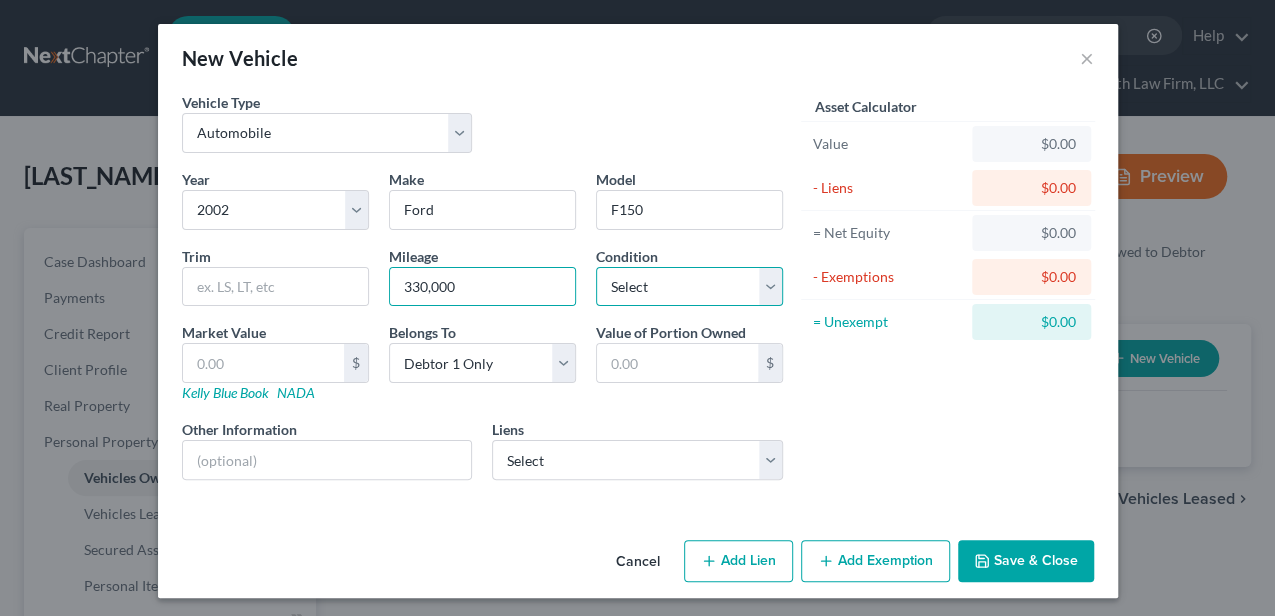click on "Select Excellent Very Good Good Fair Poor" at bounding box center (689, 287) 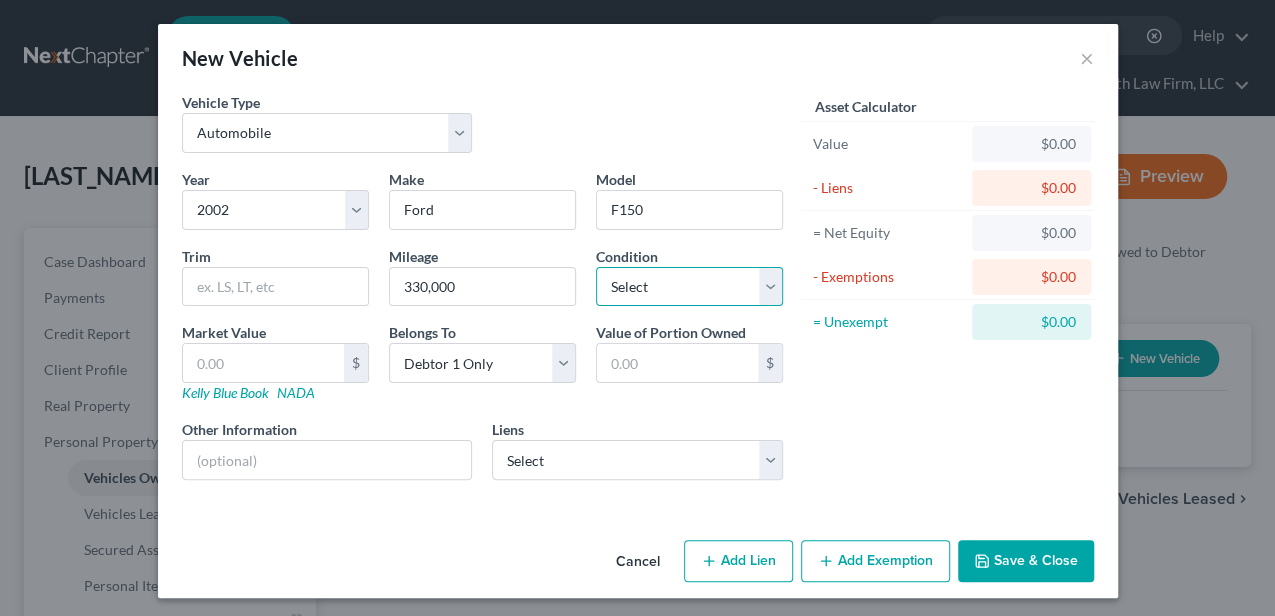 select on "3" 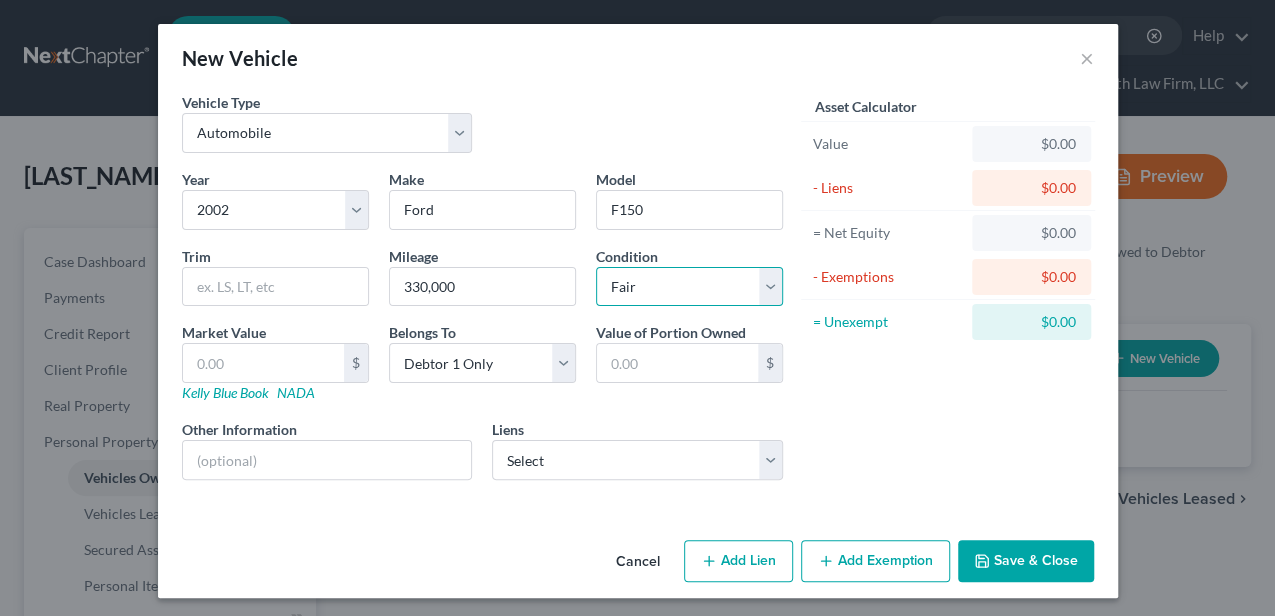 click on "Select Excellent Very Good Good Fair Poor" at bounding box center (689, 287) 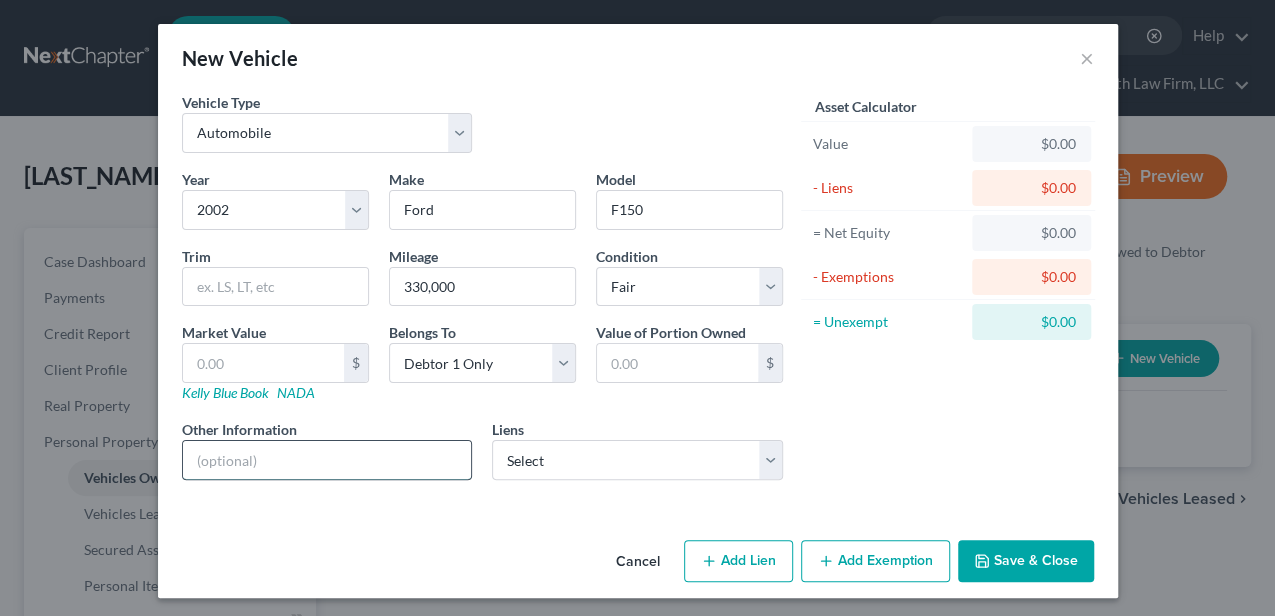 click at bounding box center [327, 460] 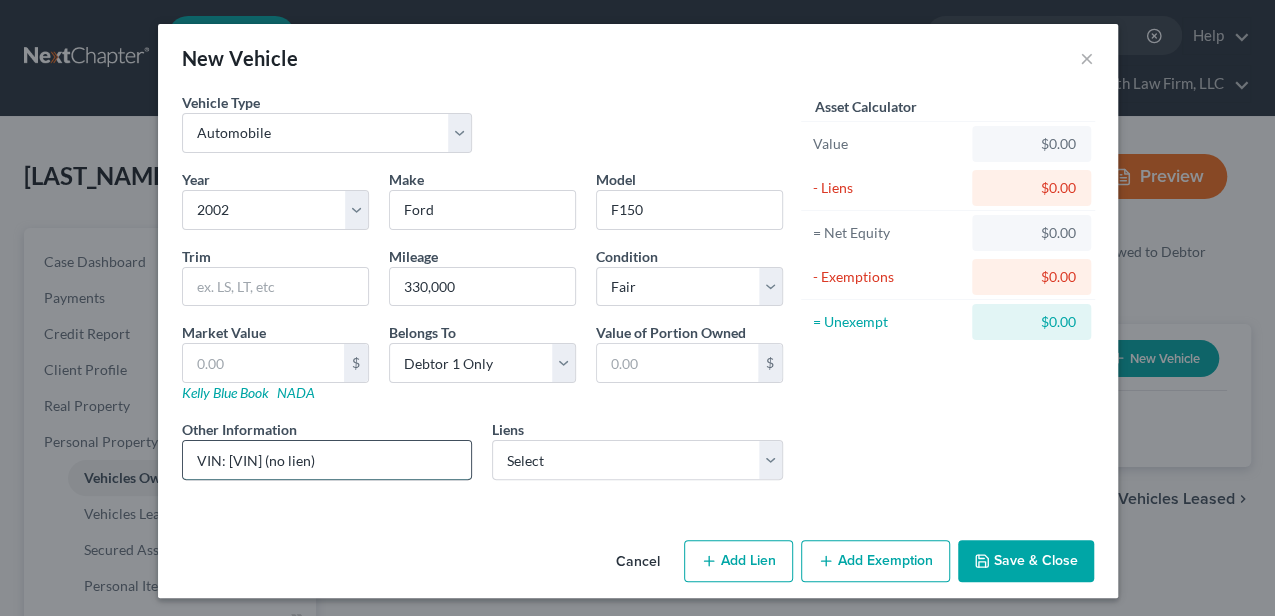 click on "VIN: [VIN] (no lien)" at bounding box center [327, 460] 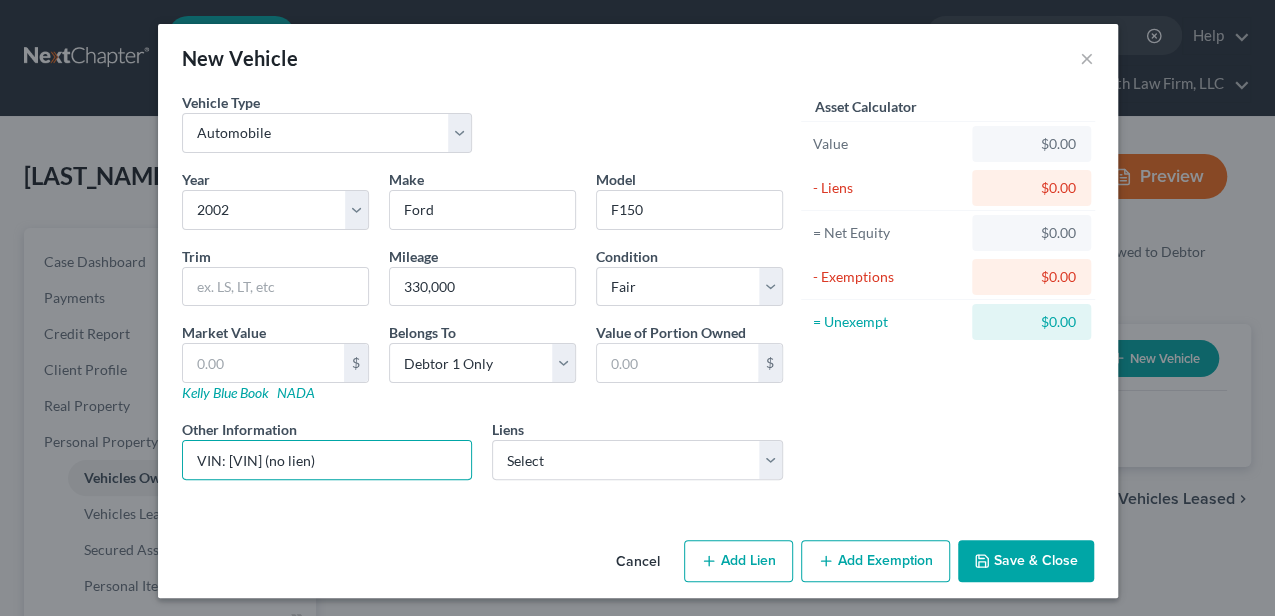 type on "VIN: [VIN] (no lien)" 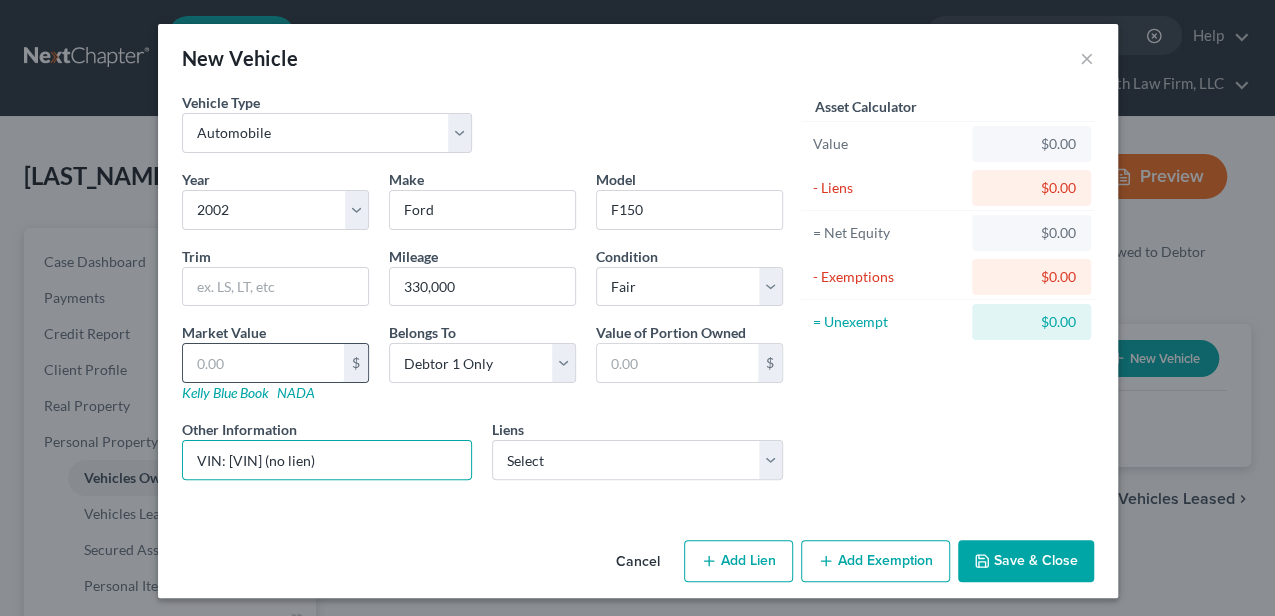 click at bounding box center [263, 363] 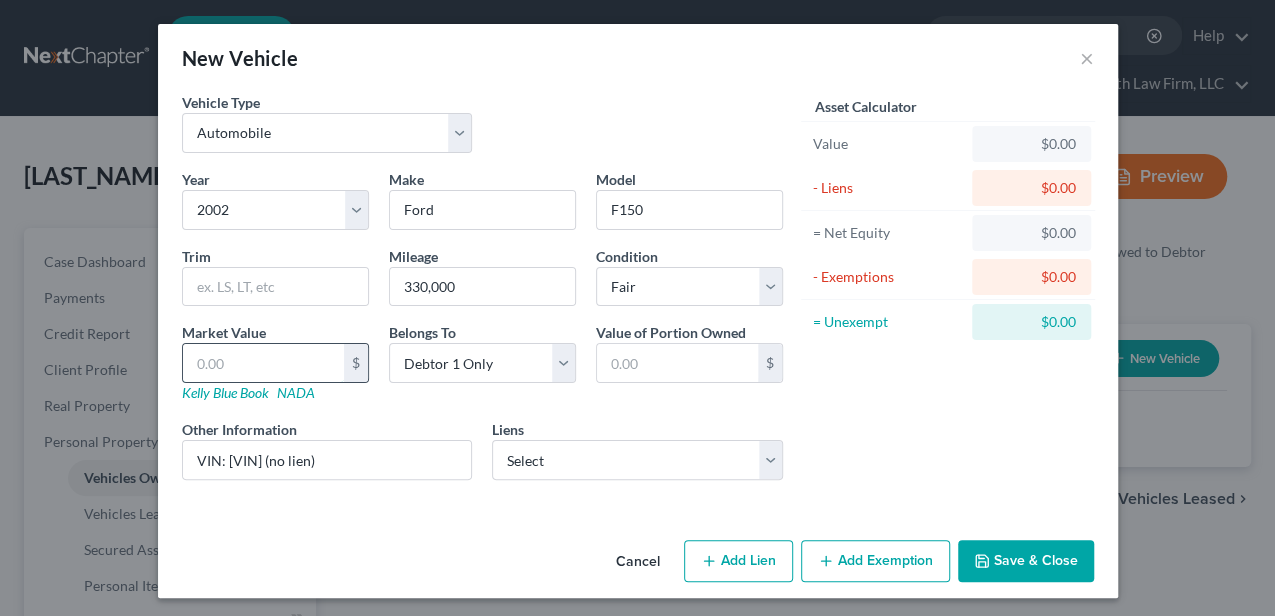 type on "2" 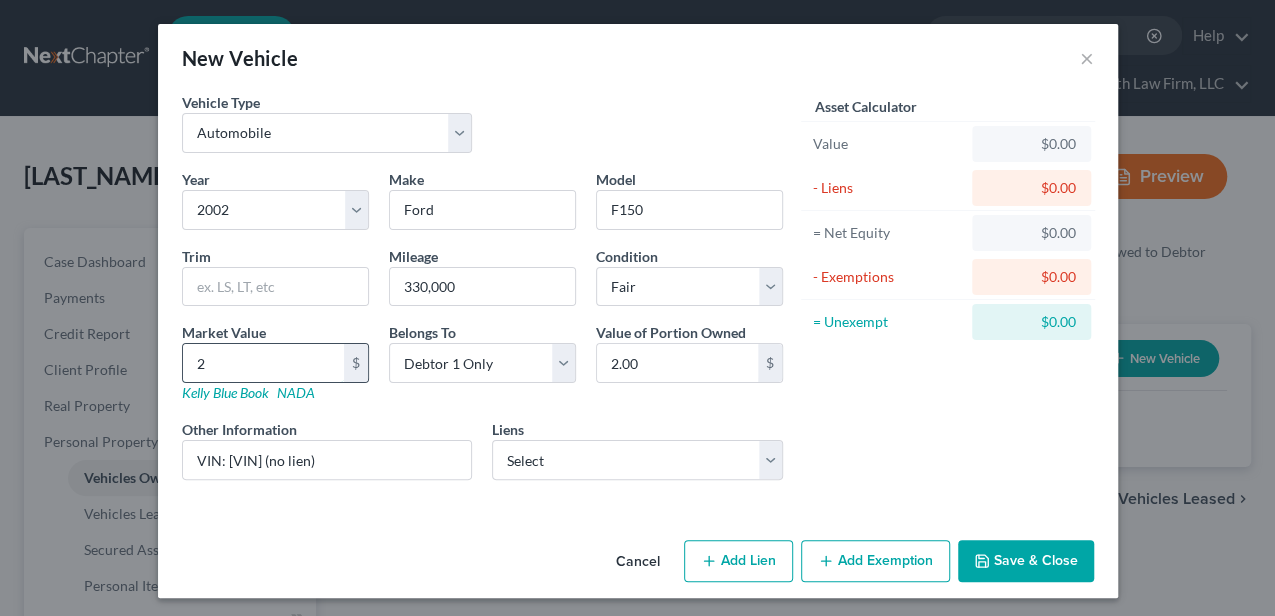 type on "25" 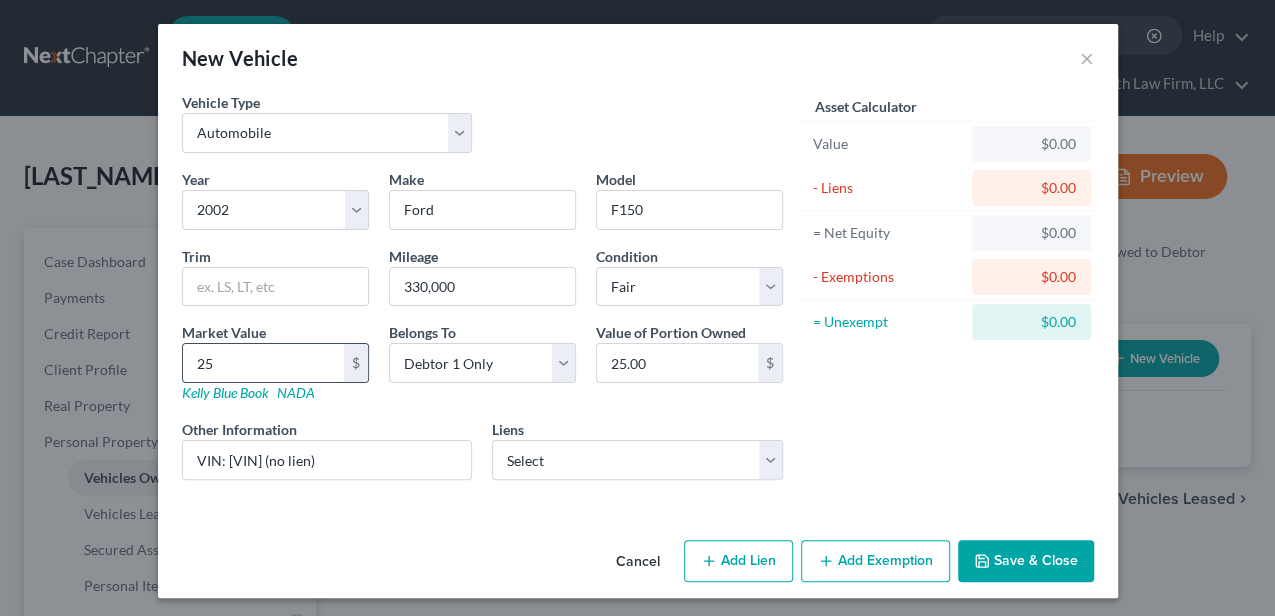 type on "250" 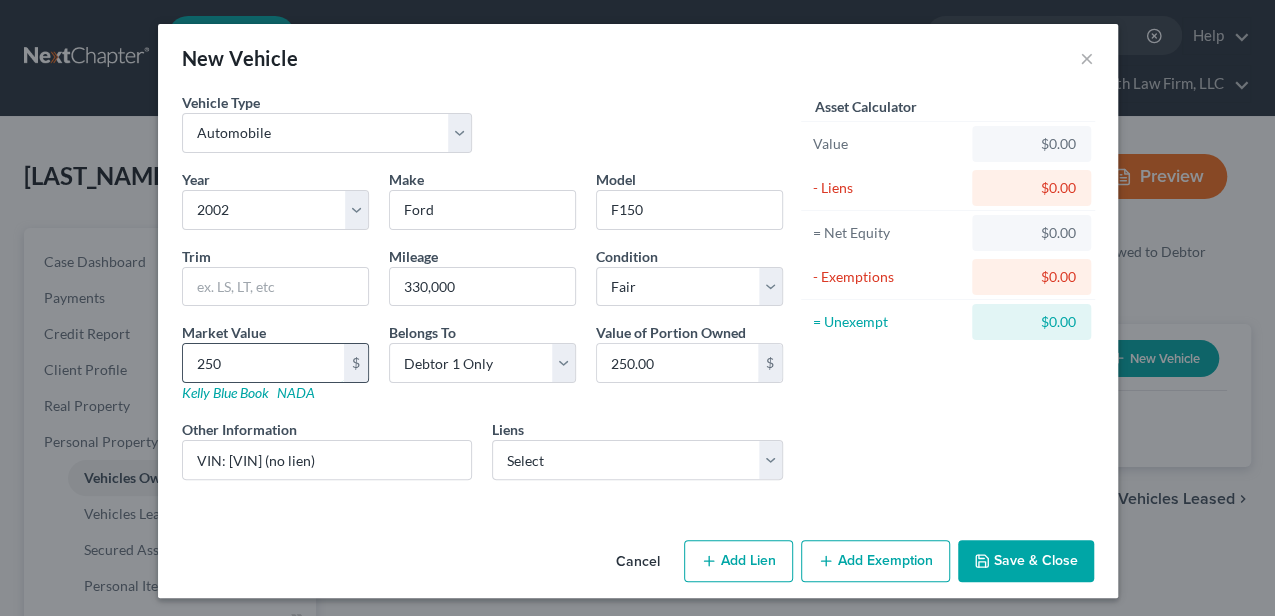 type on "2500" 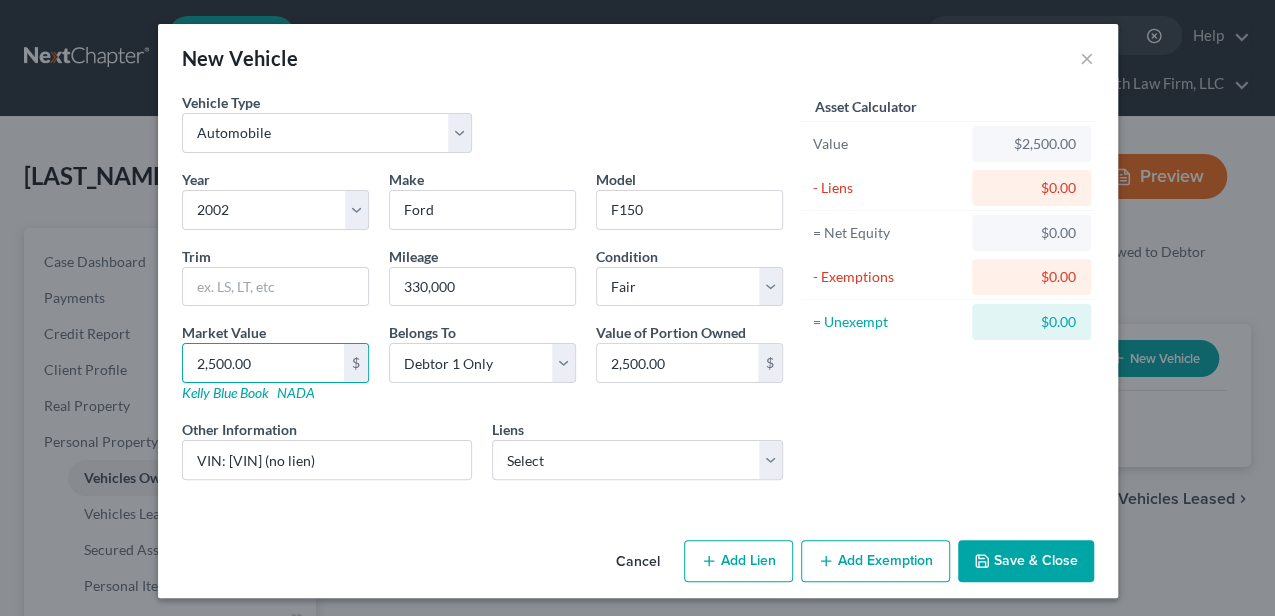 type on "2,500.00" 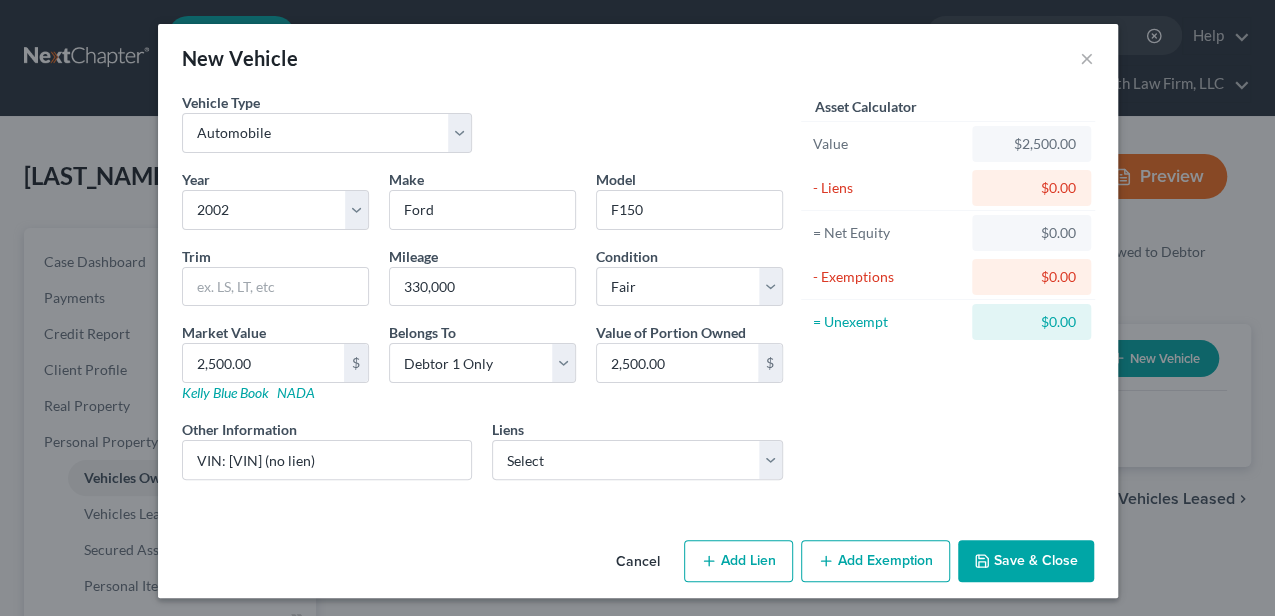 click on "Save & Close" at bounding box center [1026, 561] 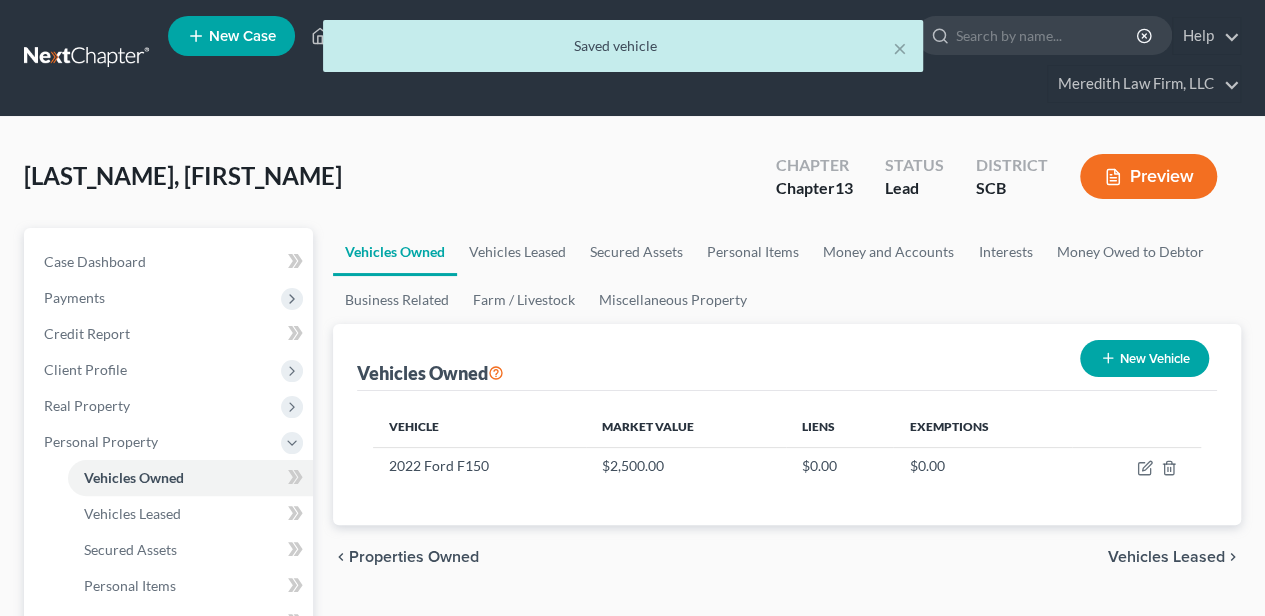 click 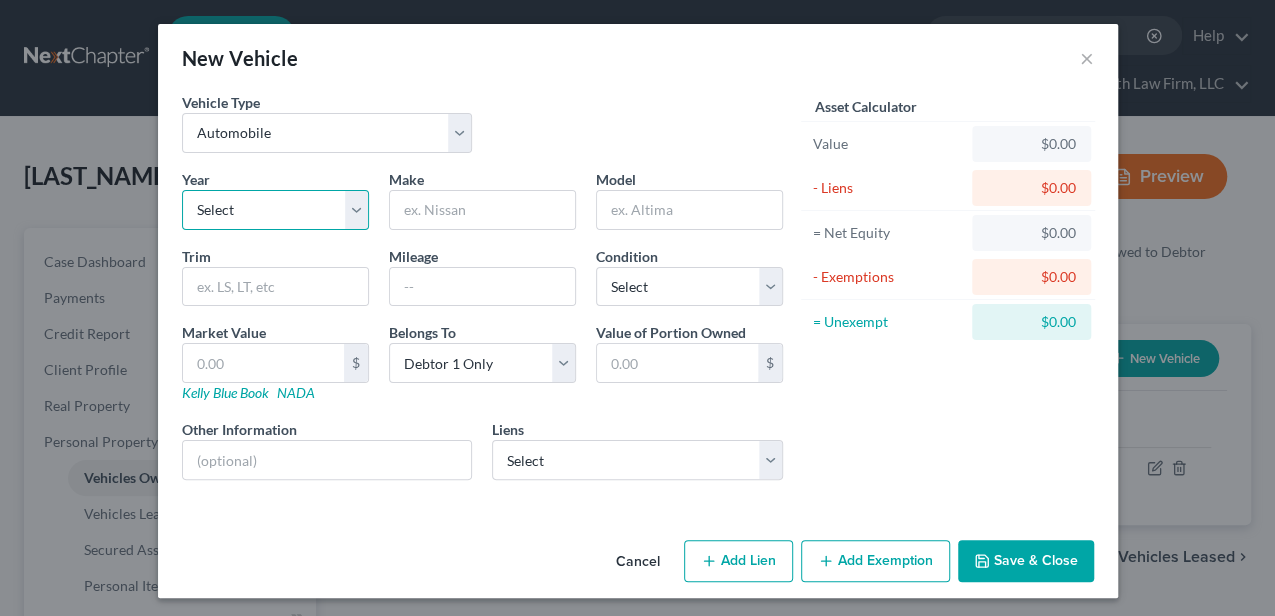 click on "Select 2026 2025 2024 2023 2022 2021 2020 2019 2018 2017 2016 2015 2014 2013 2012 2011 2010 2009 2008 2007 2006 2005 2004 2003 2002 2001 2000 1999 1998 1997 1996 1995 1994 1993 1992 1991 1990 1989 1988 1987 1986 1985 1984 1983 1982 1981 1980 1979 1978 1977 1976 1975 1974 1973 1972 1971 1970 1969 1968 1967 1966 1965 1964 1963 1962 1961 1960 1959 1958 1957 1956 1955 1954 1953 1952 1951 1950 1949 1948 1947 1946 1945 1944 1943 1942 1941 1940 1939 1938 1937 1936 1935 1934 1933 1932 1931 1930 1929 1928 1927 1926 1925 1924 1923 1922 1921 1920 1919 1918 1917 1916 1915 1914 1913 1912 1911 1910 1909 1908 1907 1906 1905 1904 1903 1902 1901" at bounding box center [275, 210] 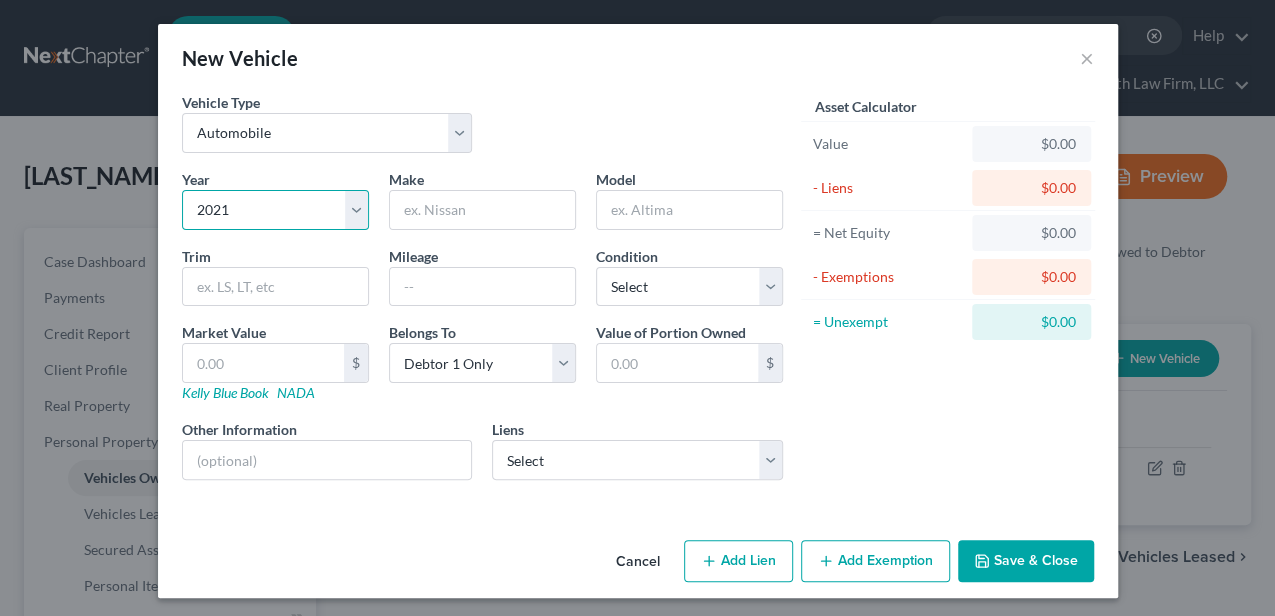 click on "Select 2026 2025 2024 2023 2022 2021 2020 2019 2018 2017 2016 2015 2014 2013 2012 2011 2010 2009 2008 2007 2006 2005 2004 2003 2002 2001 2000 1999 1998 1997 1996 1995 1994 1993 1992 1991 1990 1989 1988 1987 1986 1985 1984 1983 1982 1981 1980 1979 1978 1977 1976 1975 1974 1973 1972 1971 1970 1969 1968 1967 1966 1965 1964 1963 1962 1961 1960 1959 1958 1957 1956 1955 1954 1953 1952 1951 1950 1949 1948 1947 1946 1945 1944 1943 1942 1941 1940 1939 1938 1937 1936 1935 1934 1933 1932 1931 1930 1929 1928 1927 1926 1925 1924 1923 1922 1921 1920 1919 1918 1917 1916 1915 1914 1913 1912 1911 1910 1909 1908 1907 1906 1905 1904 1903 1902 1901" at bounding box center (275, 210) 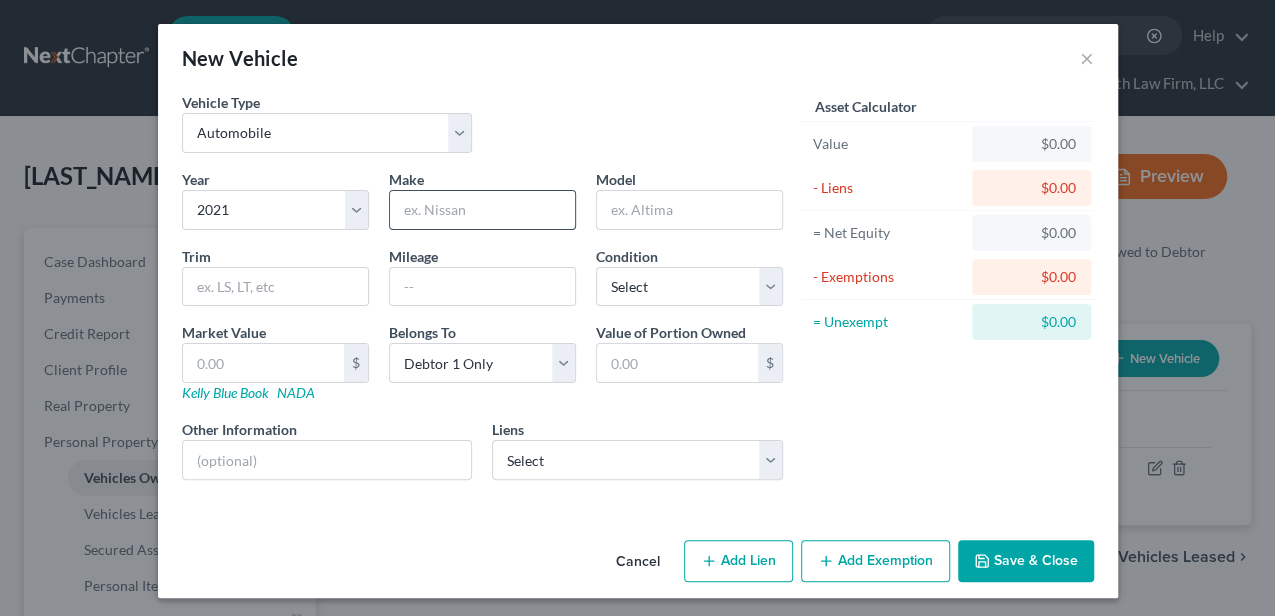 click at bounding box center [482, 210] 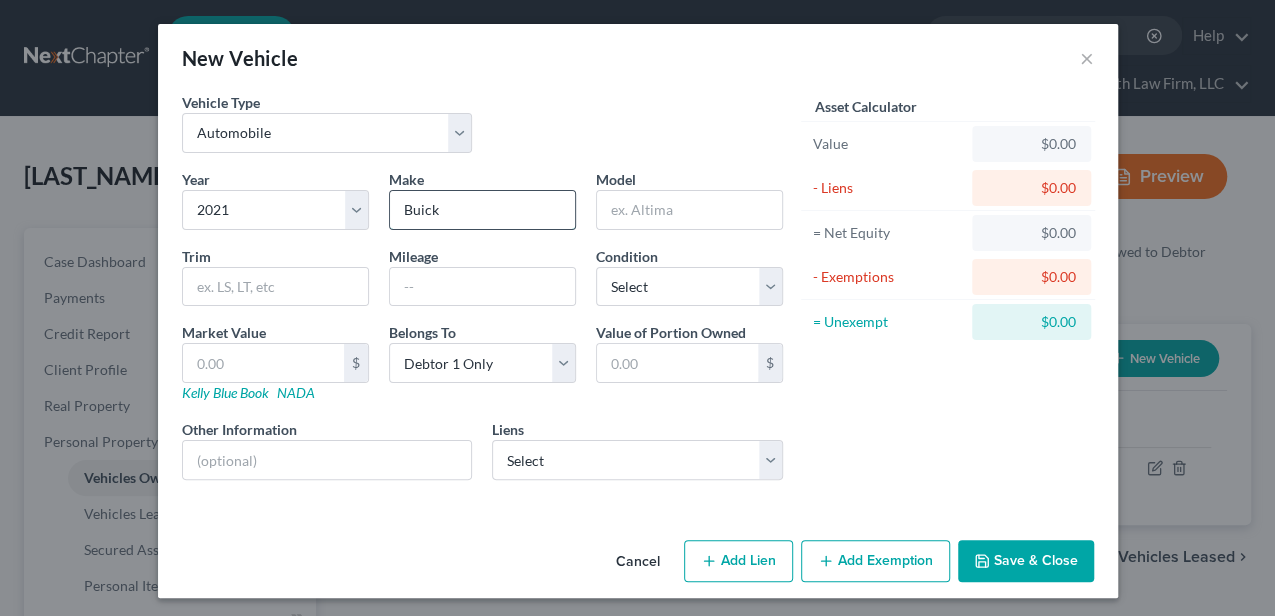type on "Buick" 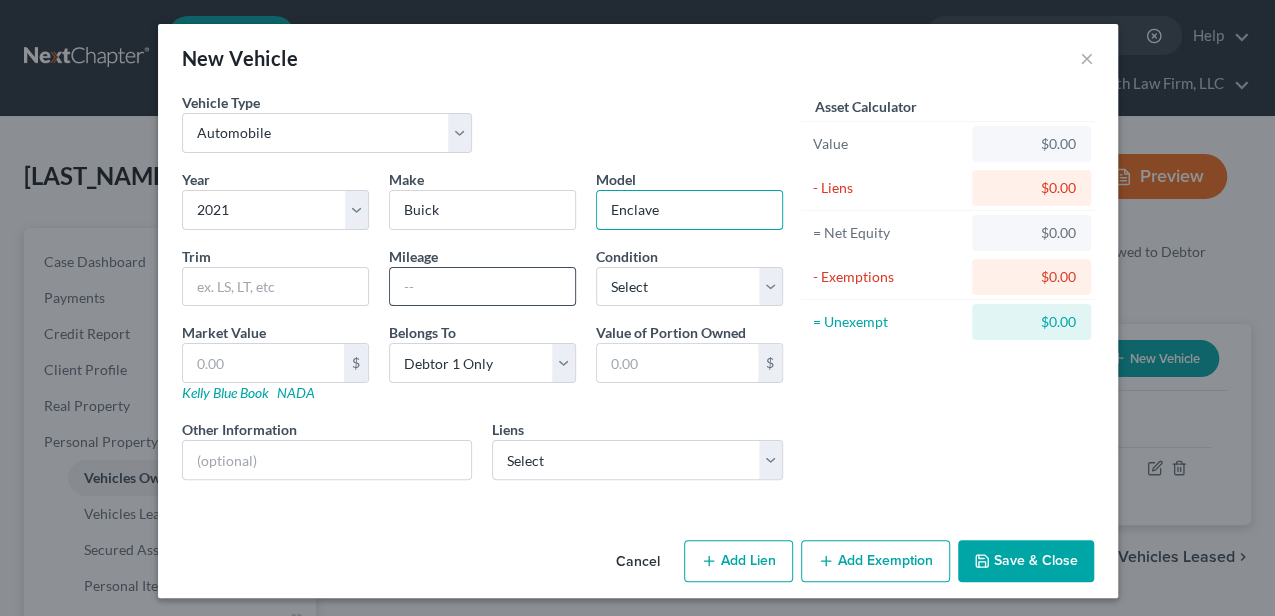type on "Enclave" 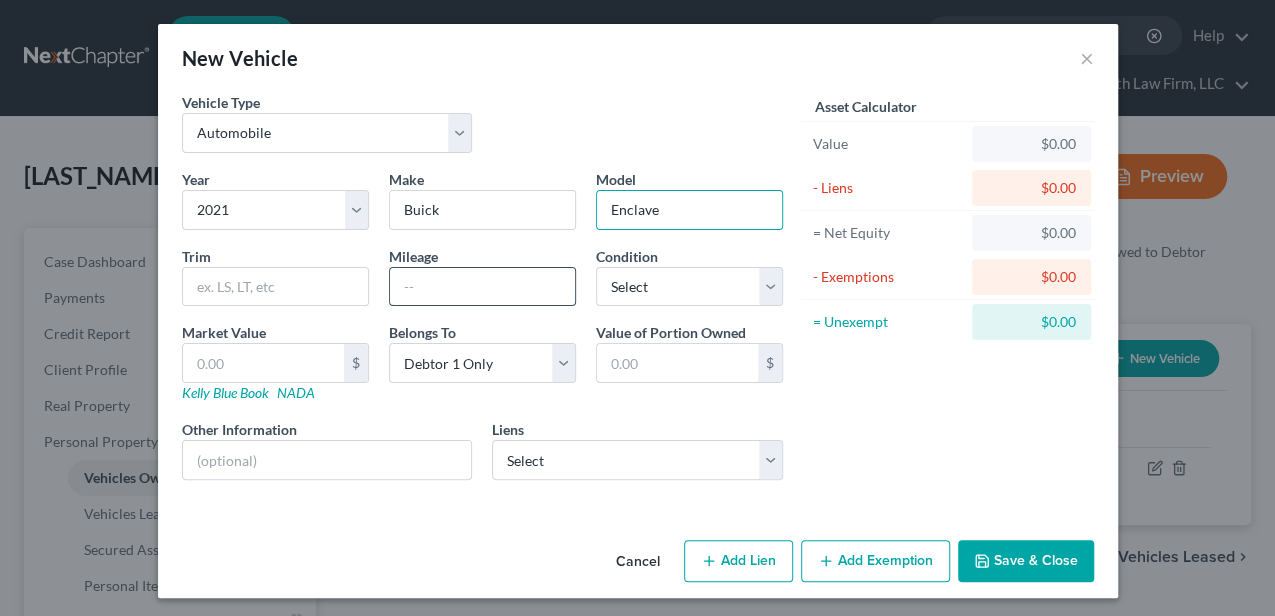 click at bounding box center (482, 287) 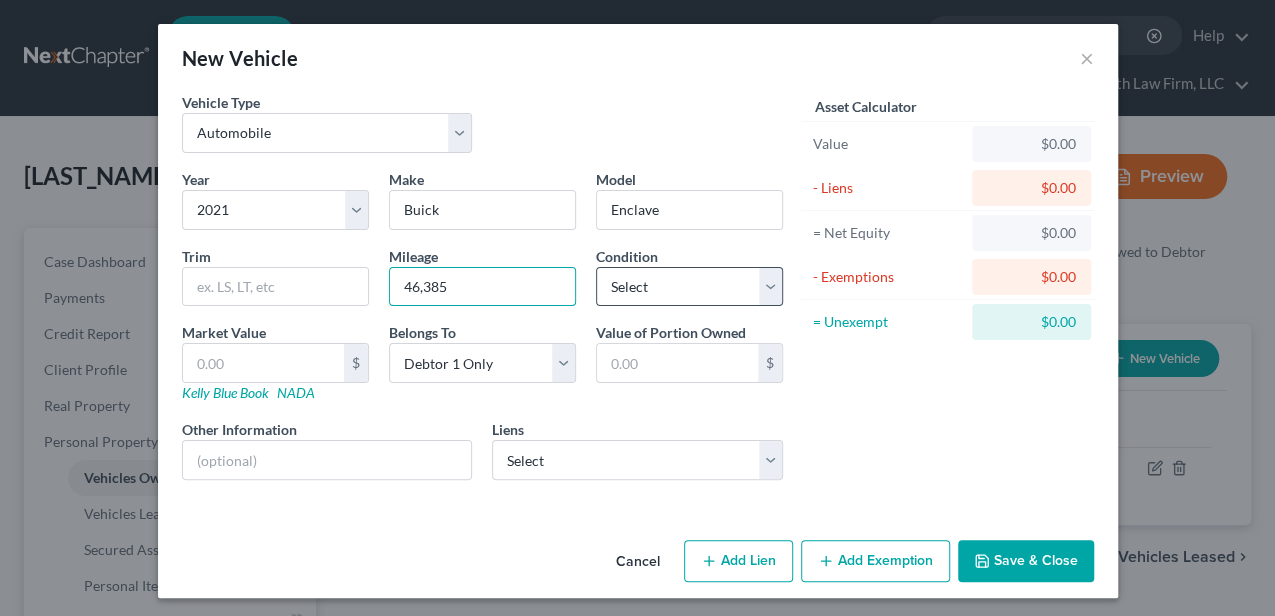 type on "46,385" 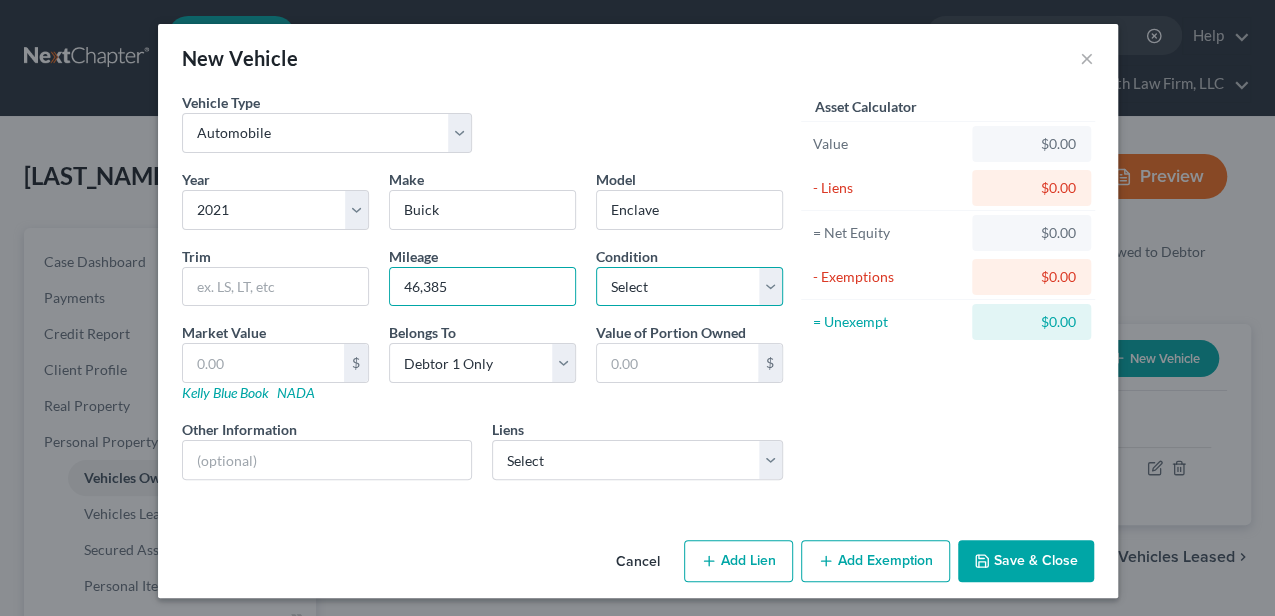 click on "Select Excellent Very Good Good Fair Poor" at bounding box center [689, 287] 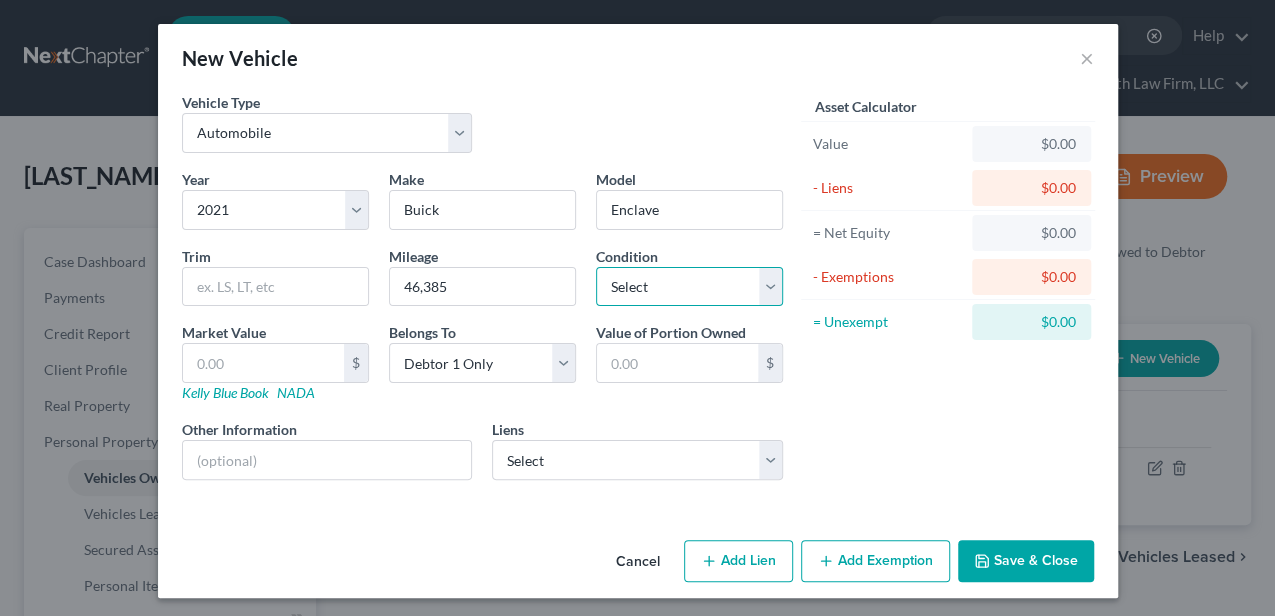 select on "2" 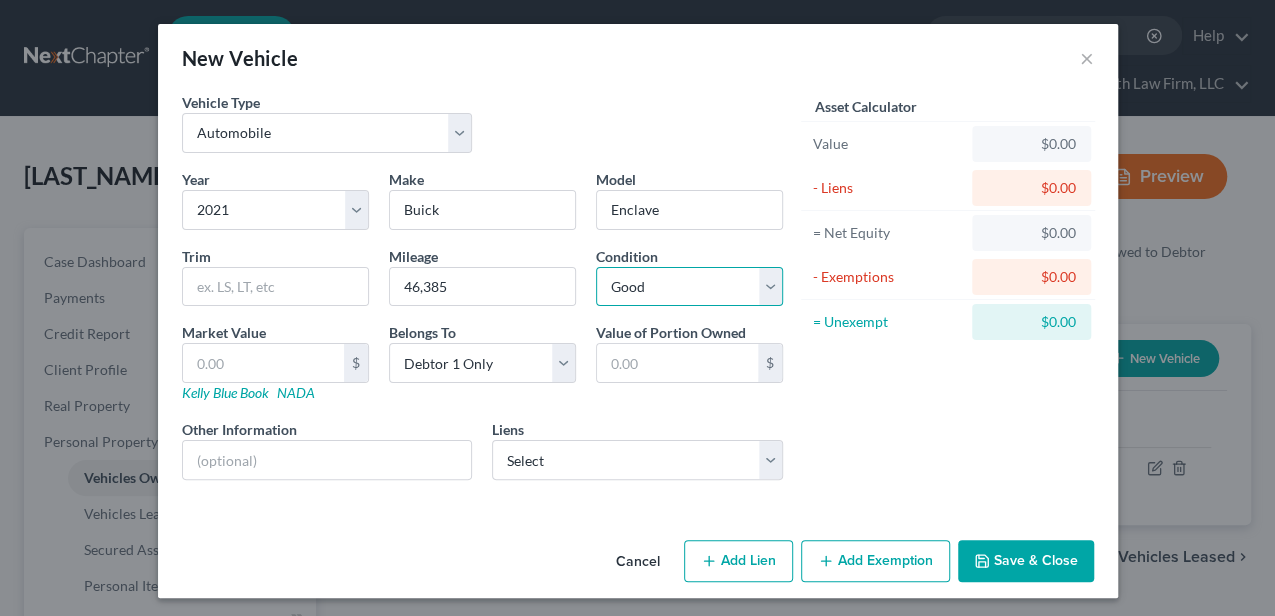 click on "Select Excellent Very Good Good Fair Poor" at bounding box center (689, 287) 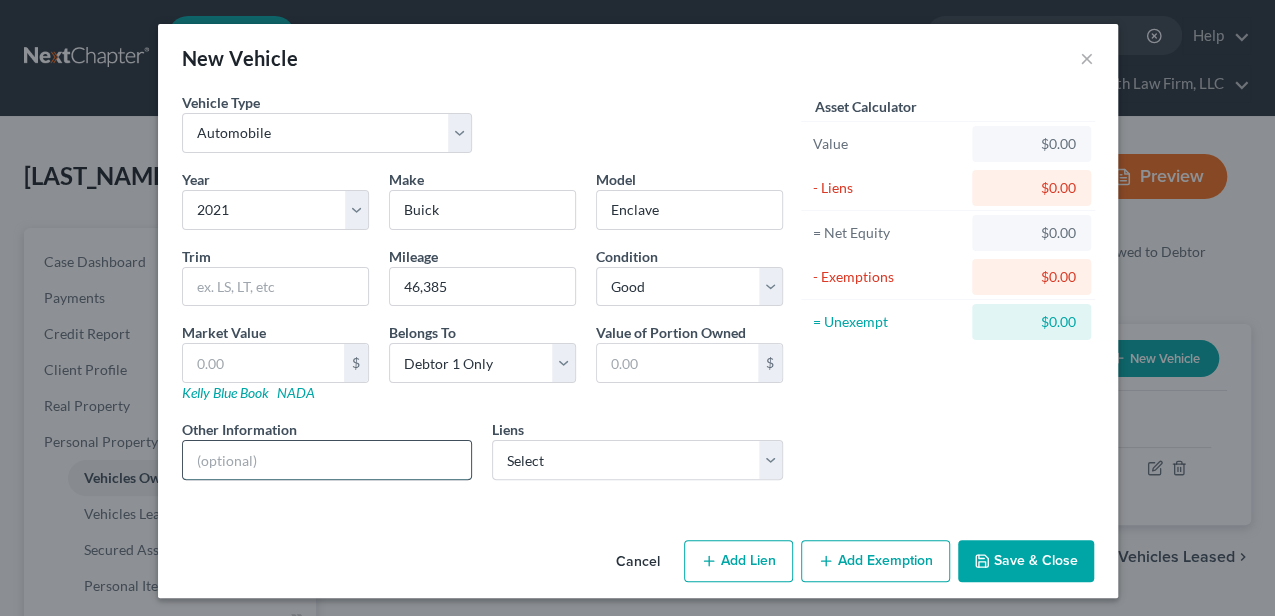 click at bounding box center [327, 460] 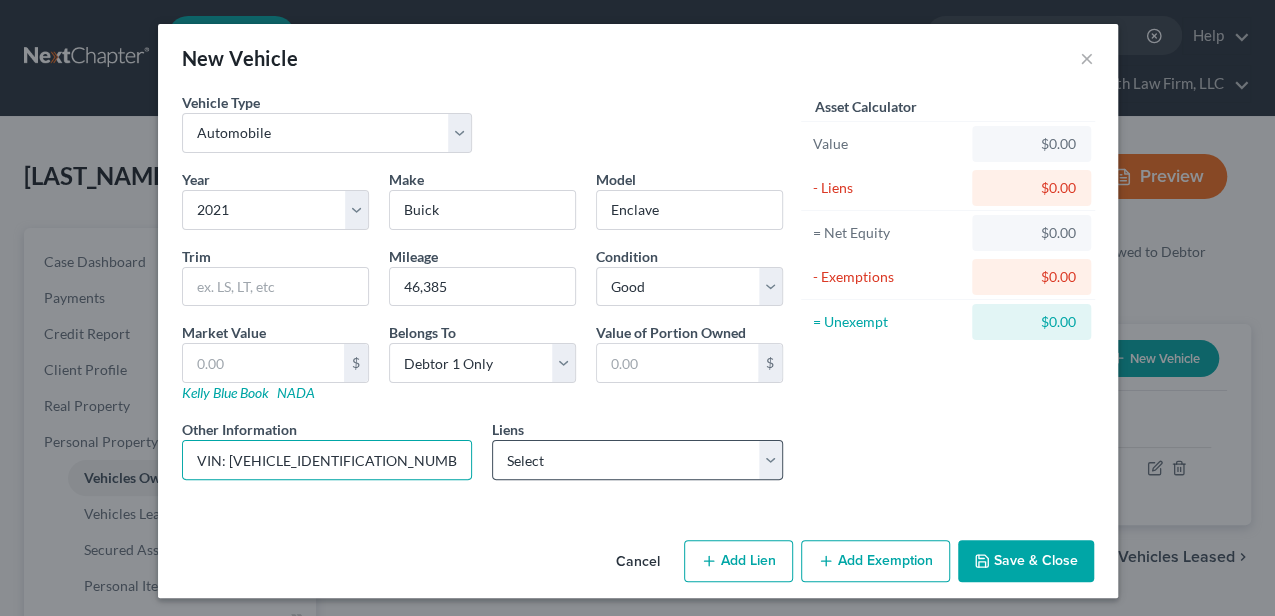 type on "VIN: [VEHICLE_IDENTIFICATION_NUMBER]" 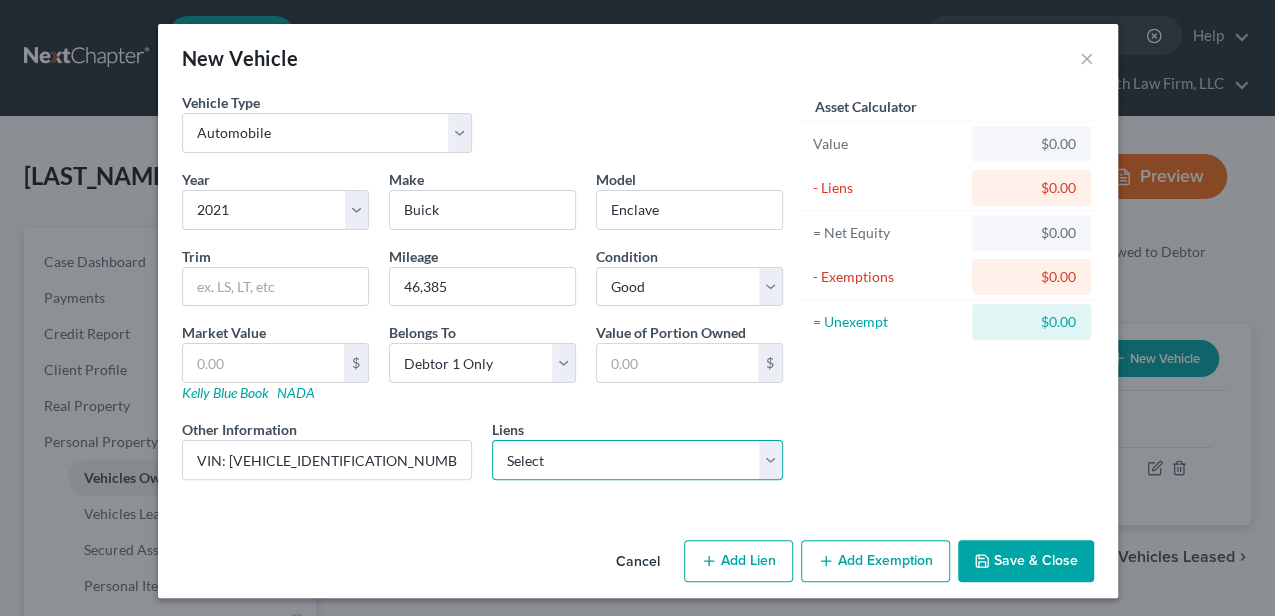 drag, startPoint x: 556, startPoint y: 448, endPoint x: 538, endPoint y: 457, distance: 20.12461 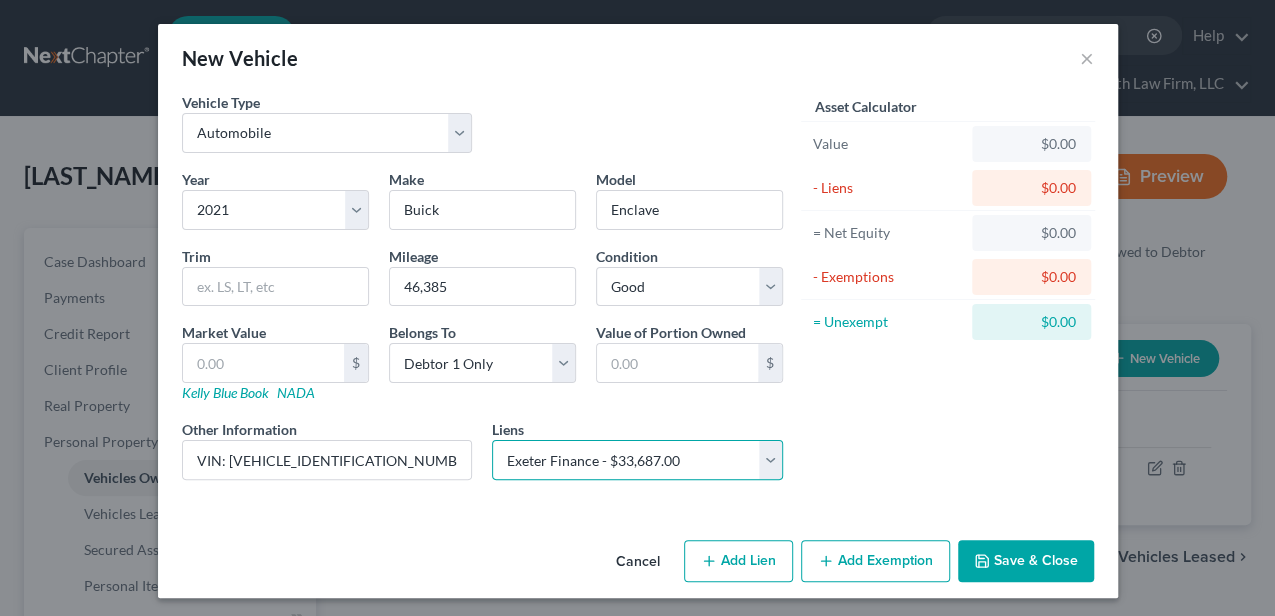 click on "Select Exeter Finance - $33,687.00 Santander Consumer USA - $30,502.00 Onemain - $15,094.00" at bounding box center [637, 460] 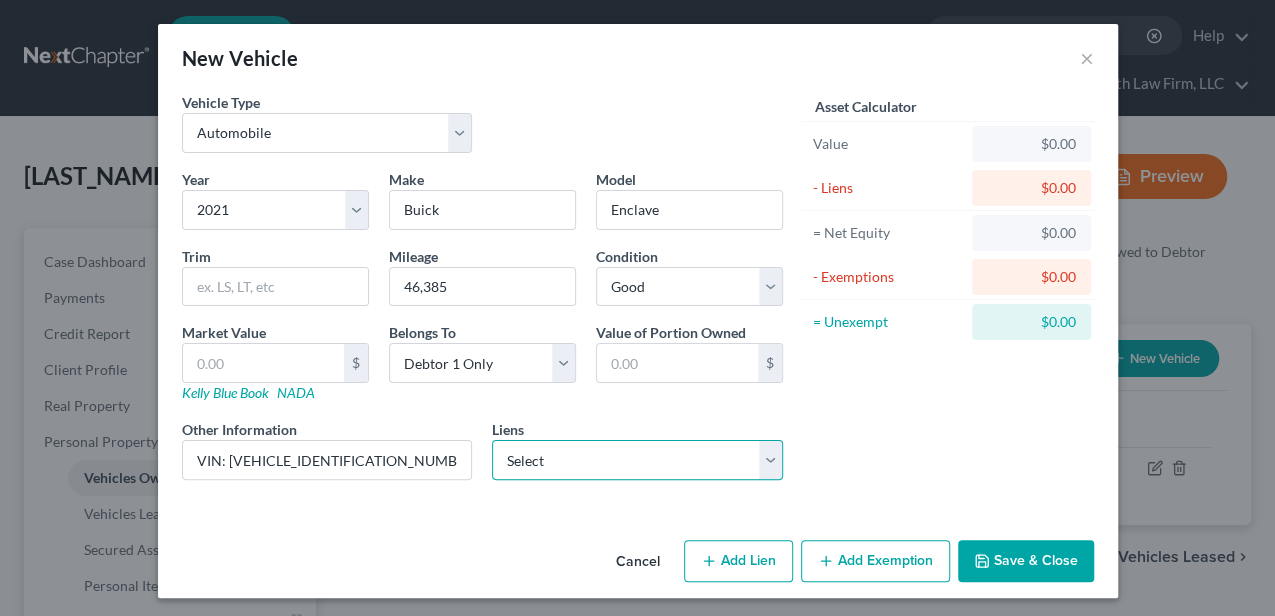 select on "45" 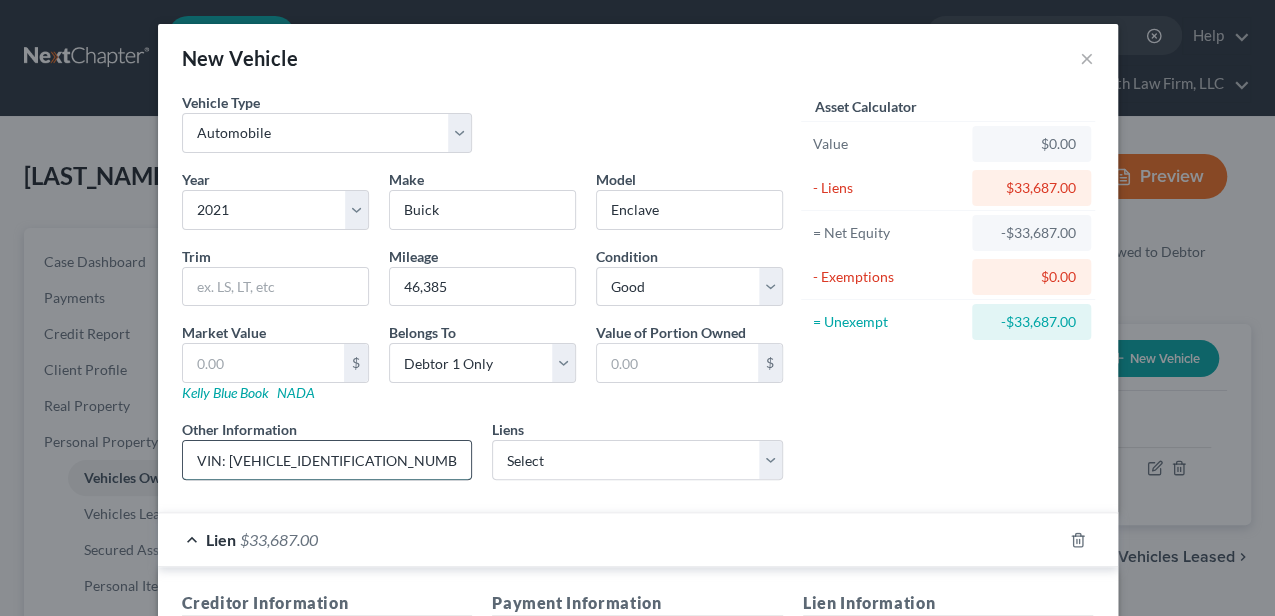 click on "VIN: [VEHICLE_IDENTIFICATION_NUMBER]" at bounding box center (327, 460) 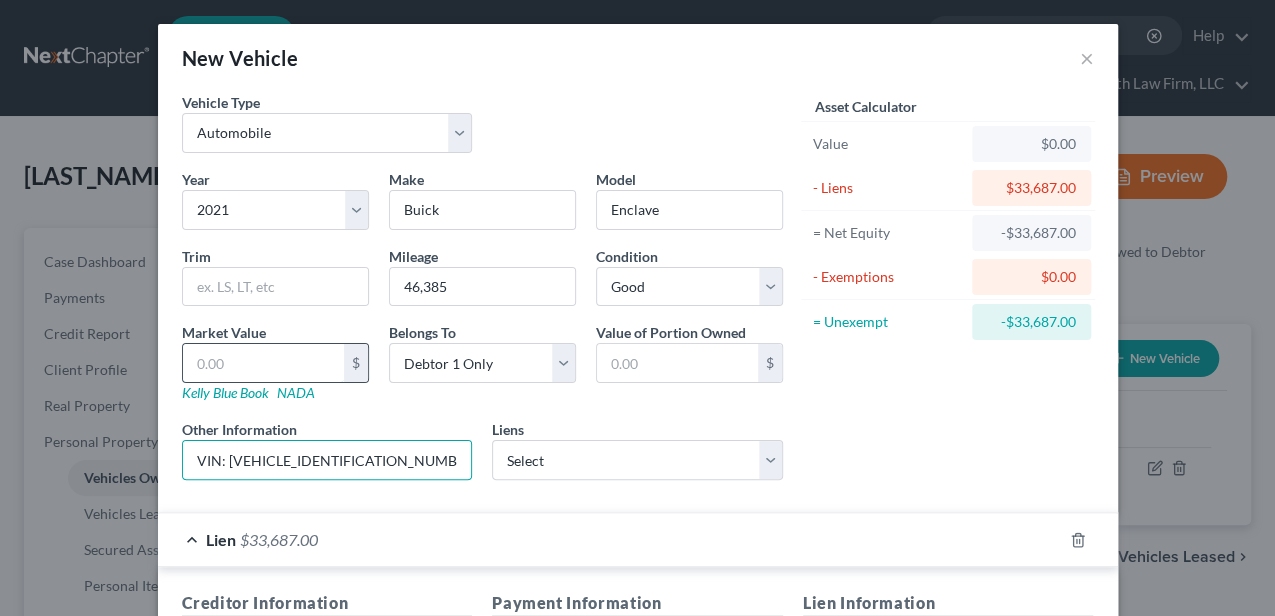 click at bounding box center (263, 363) 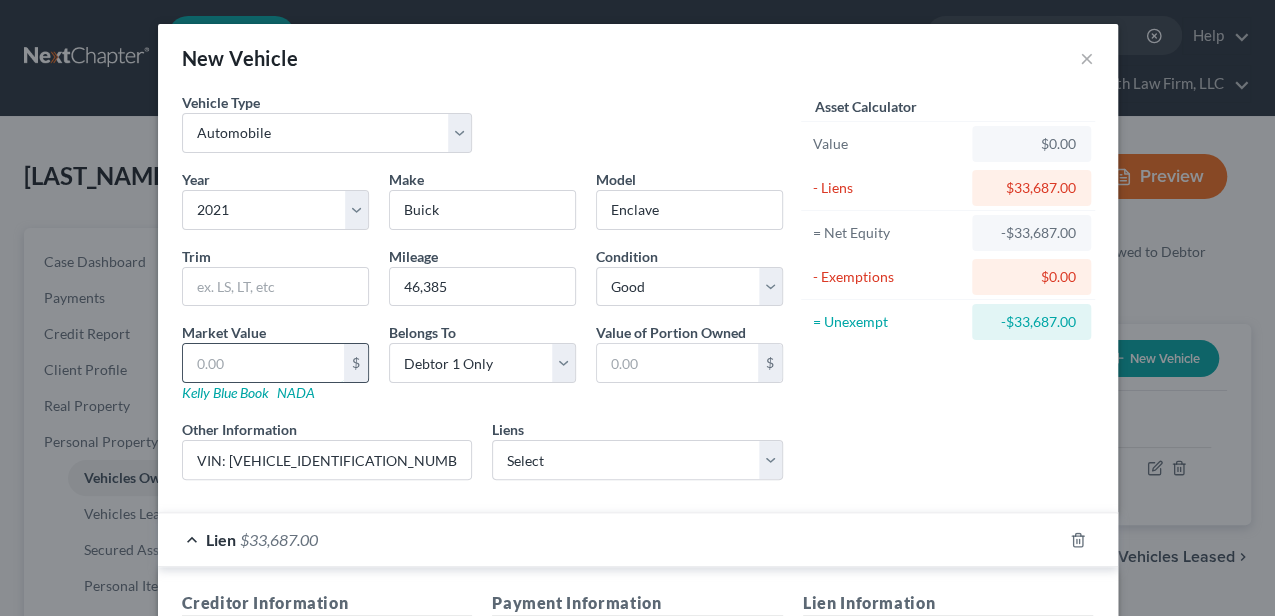 type on "2" 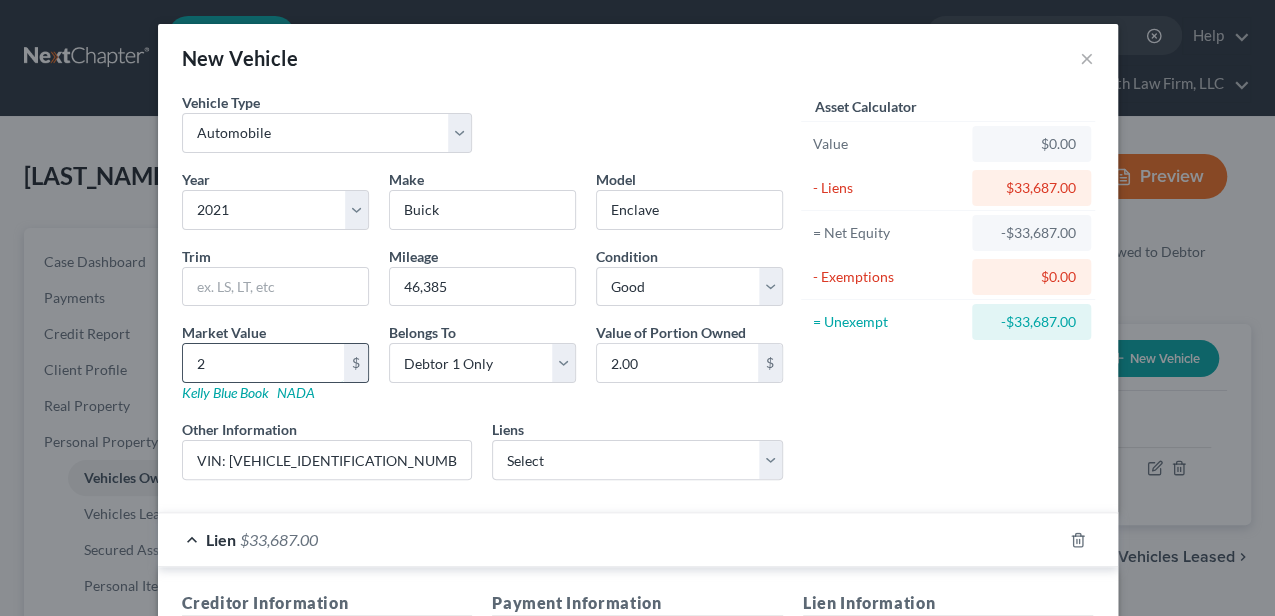 type on "29" 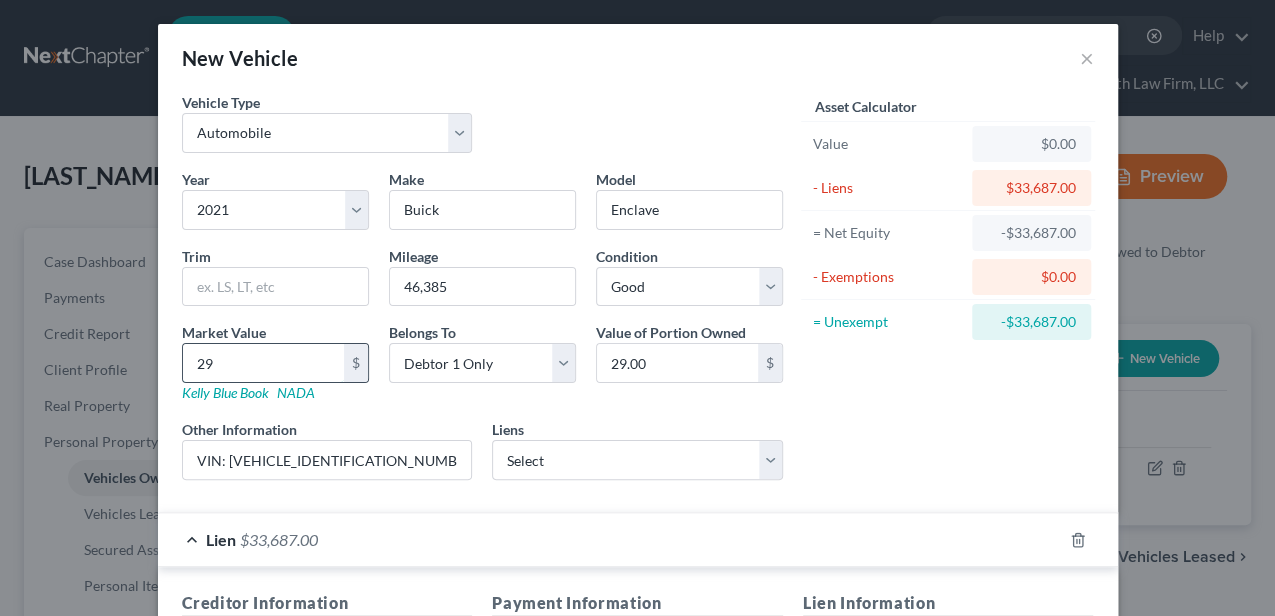 type on "293" 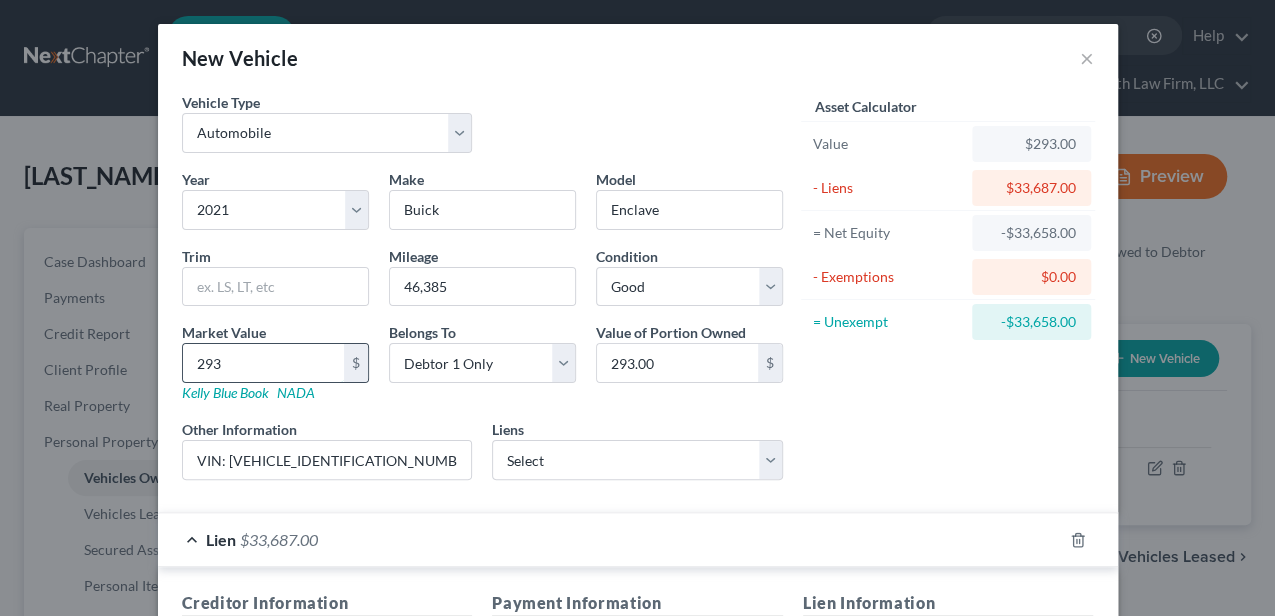 type on "2932" 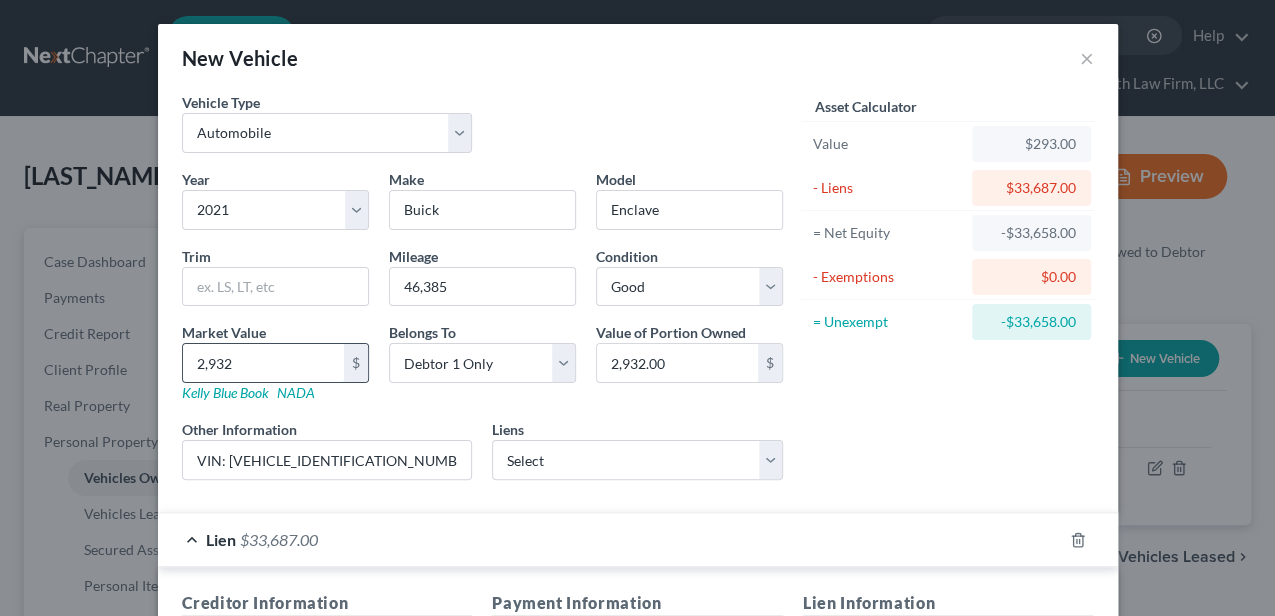 type on "2,9325" 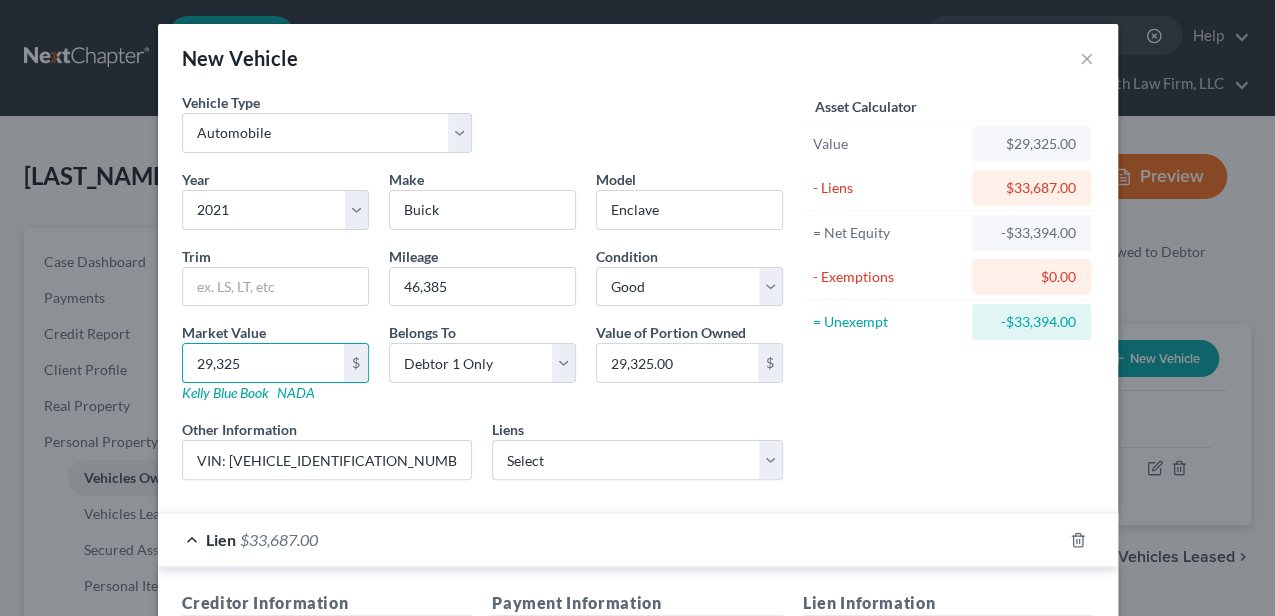 type on "29,325" 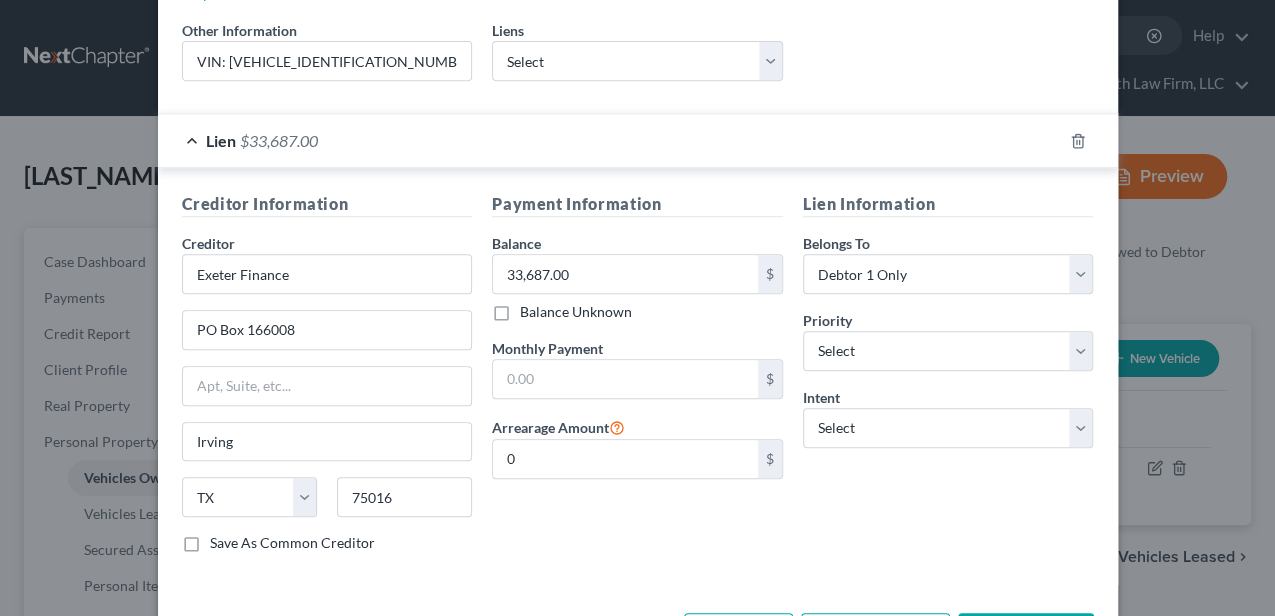 scroll, scrollTop: 470, scrollLeft: 0, axis: vertical 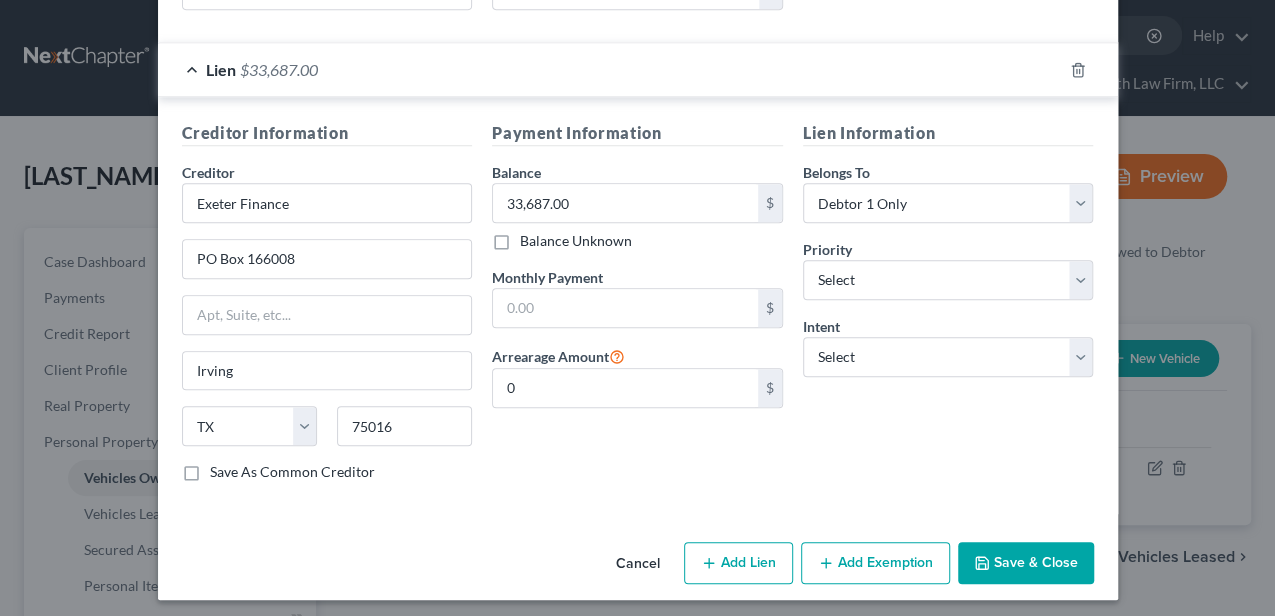 click on "Save & Close" at bounding box center [1026, 563] 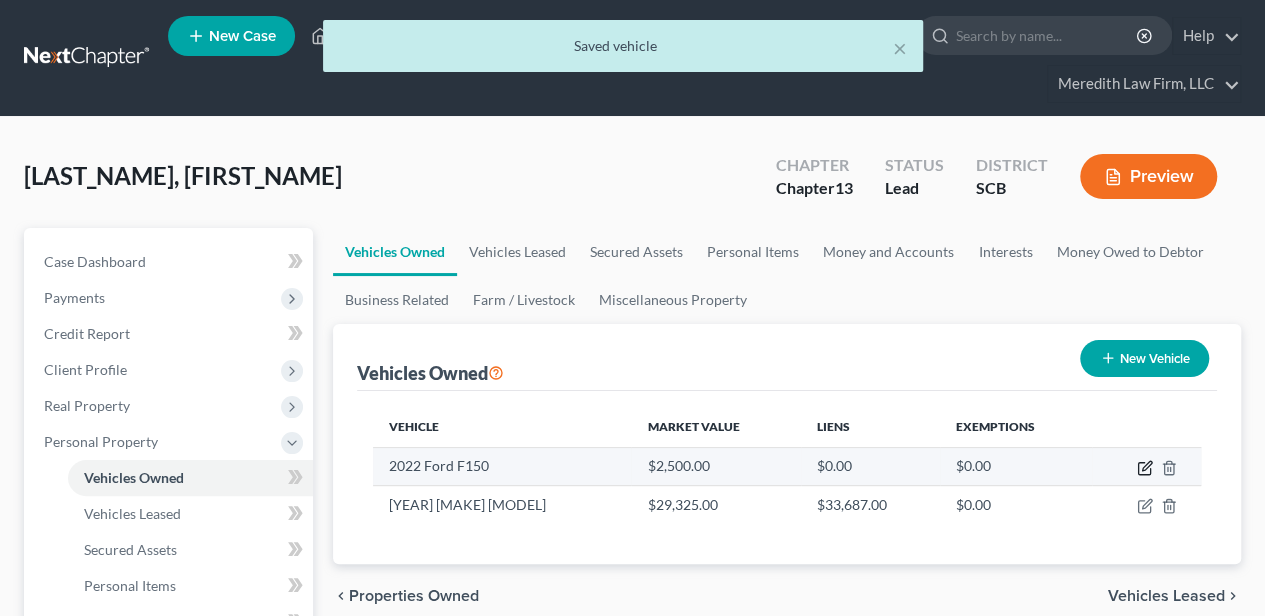click 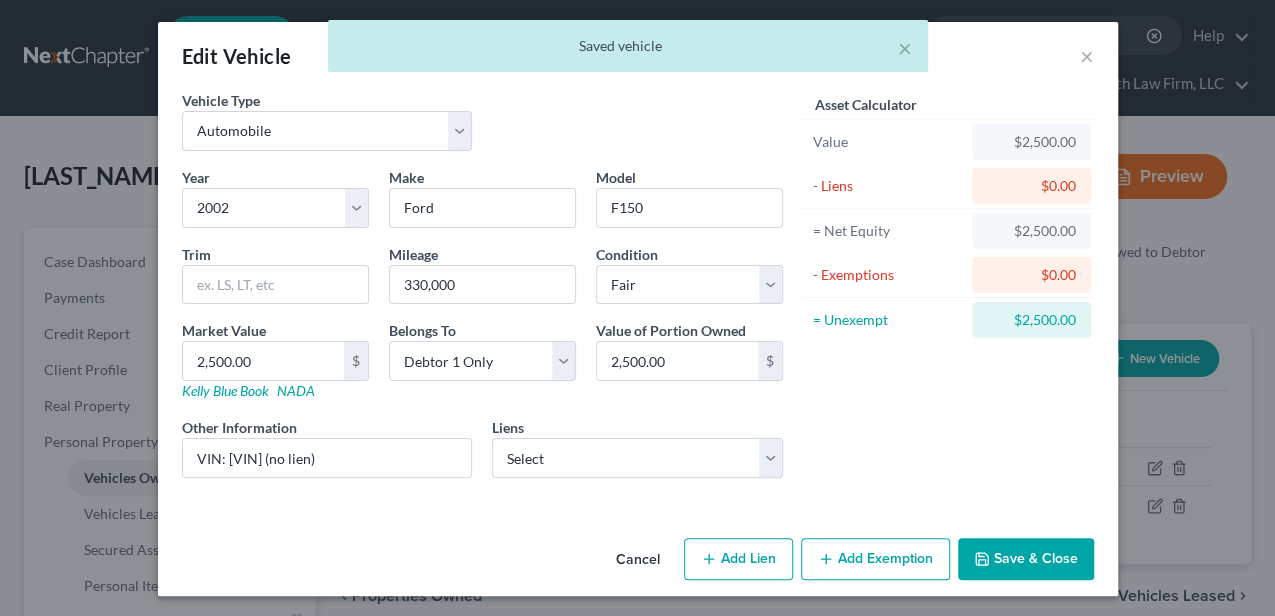 click on "Add Exemption" at bounding box center (875, 559) 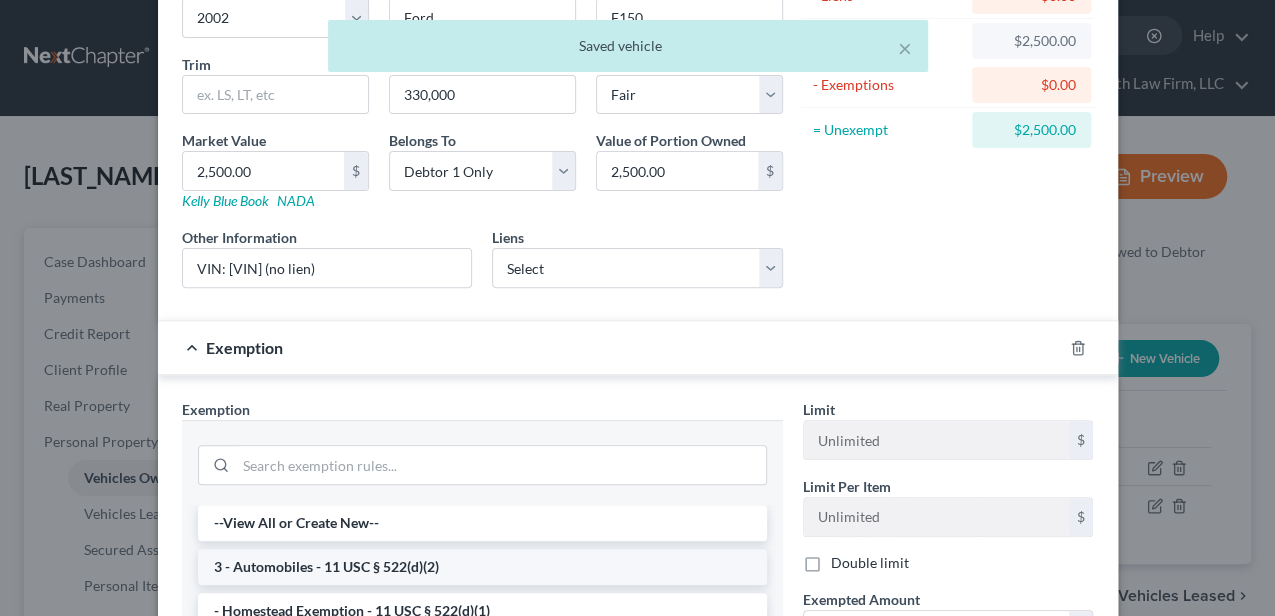 scroll, scrollTop: 268, scrollLeft: 0, axis: vertical 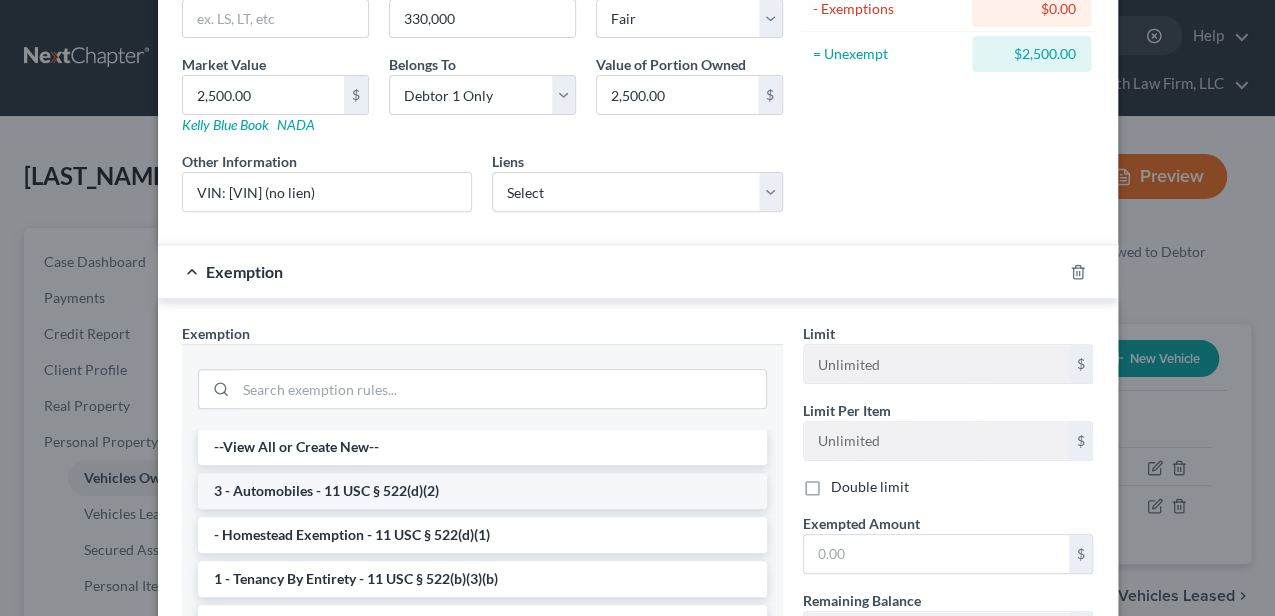 click on "3 - Automobiles - 11 USC § 522(d)(2)" at bounding box center (482, 491) 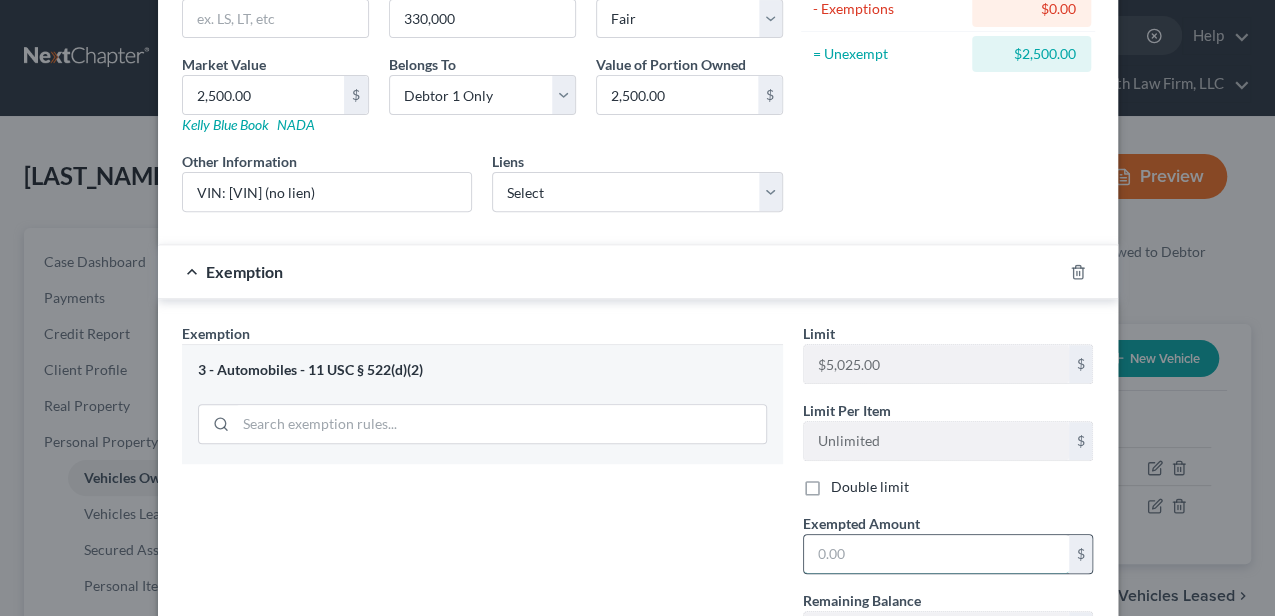 click at bounding box center (936, 554) 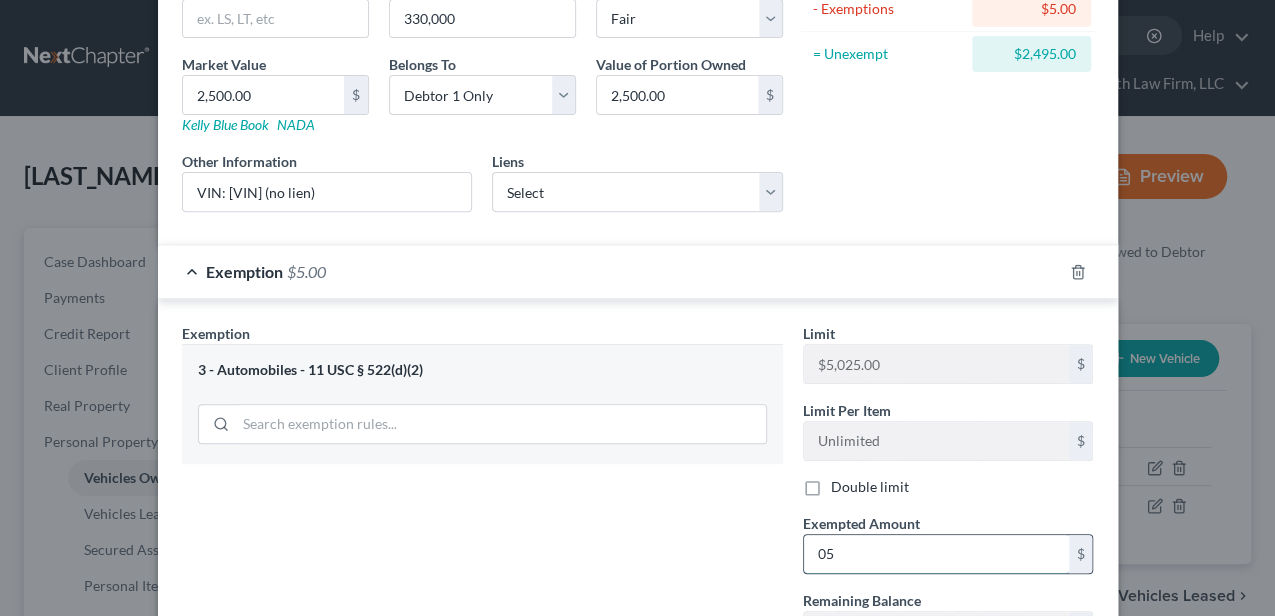 type on "0" 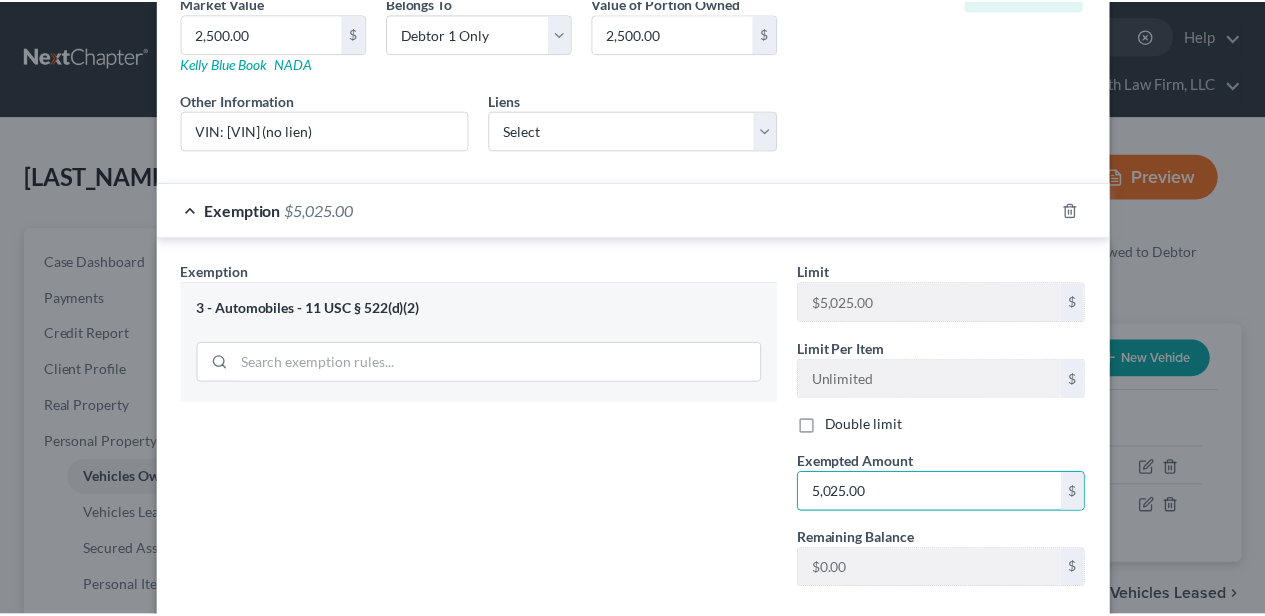 scroll, scrollTop: 438, scrollLeft: 0, axis: vertical 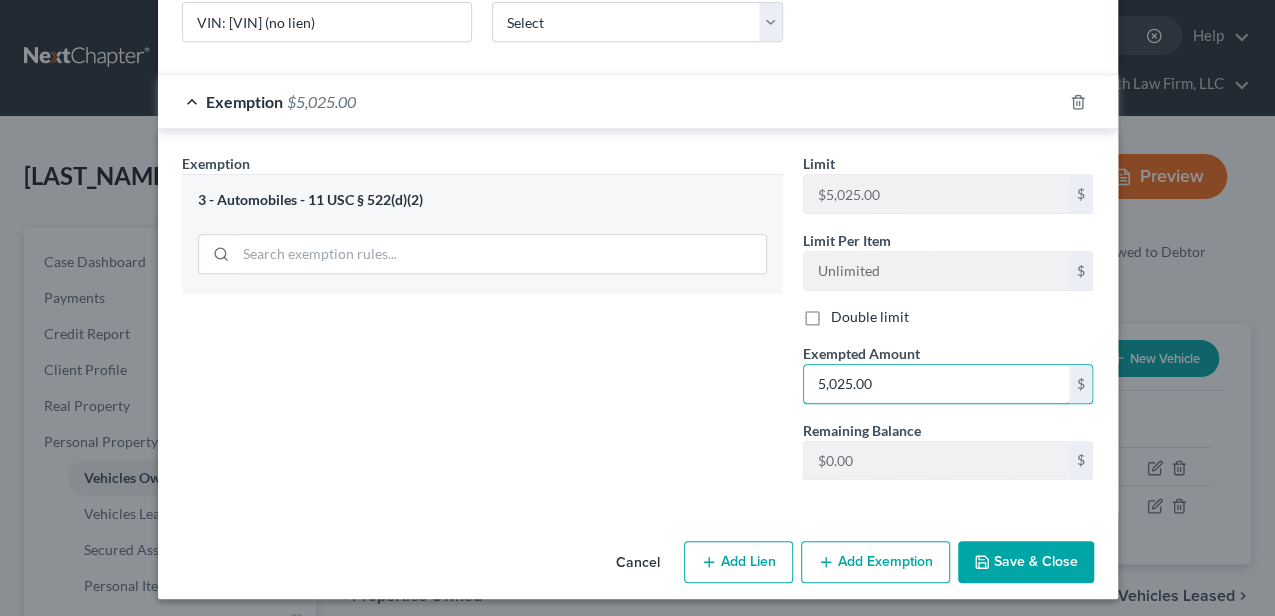 type on "5,025.00" 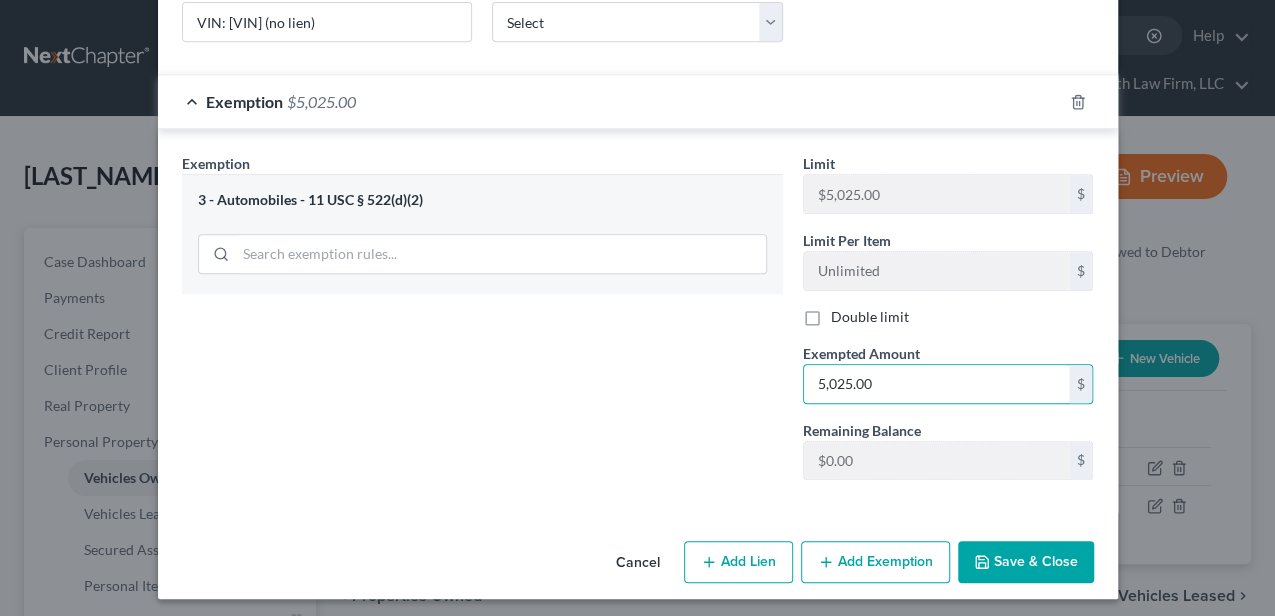 click on "Save & Close" at bounding box center [1026, 562] 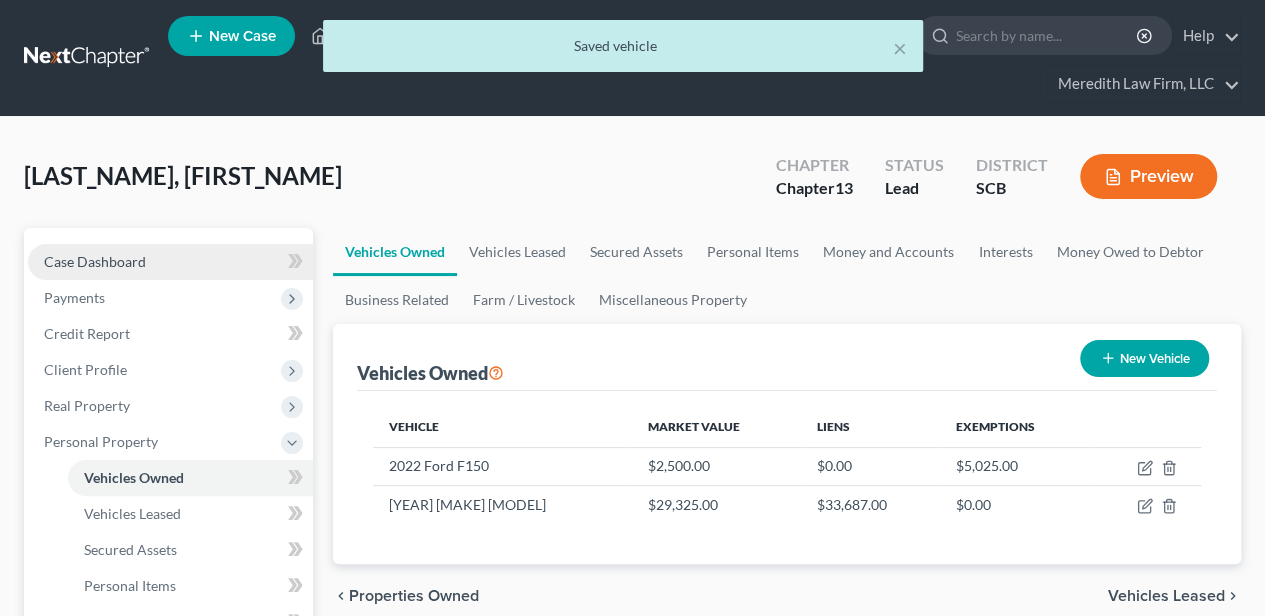 click on "Case Dashboard" at bounding box center [170, 262] 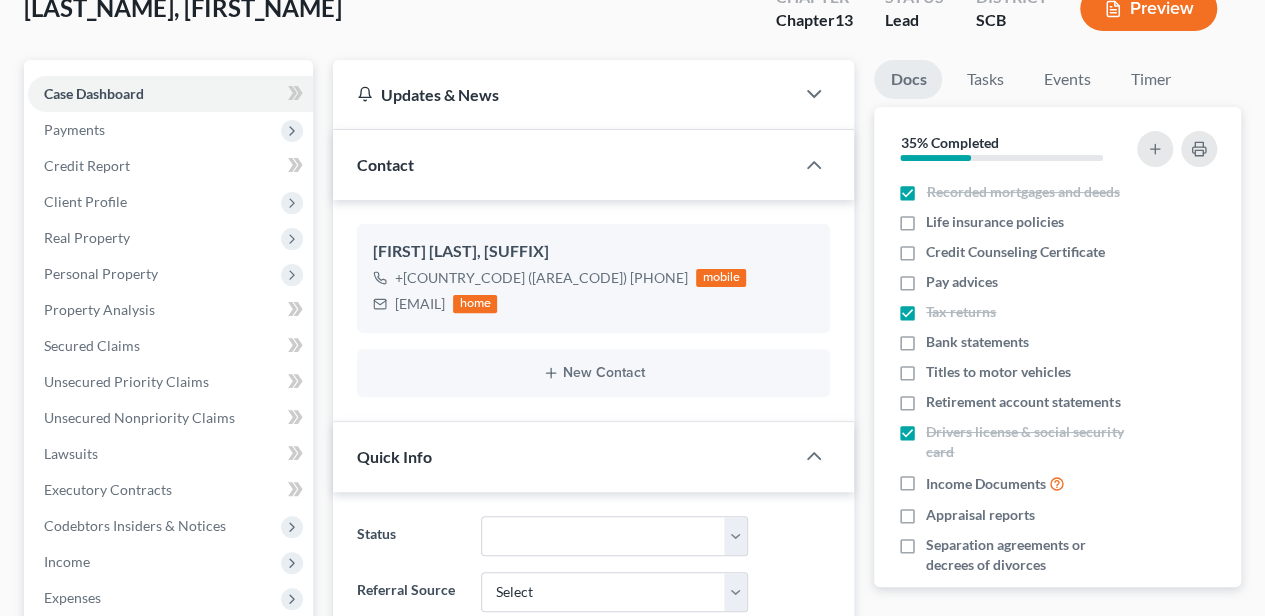 scroll, scrollTop: 200, scrollLeft: 0, axis: vertical 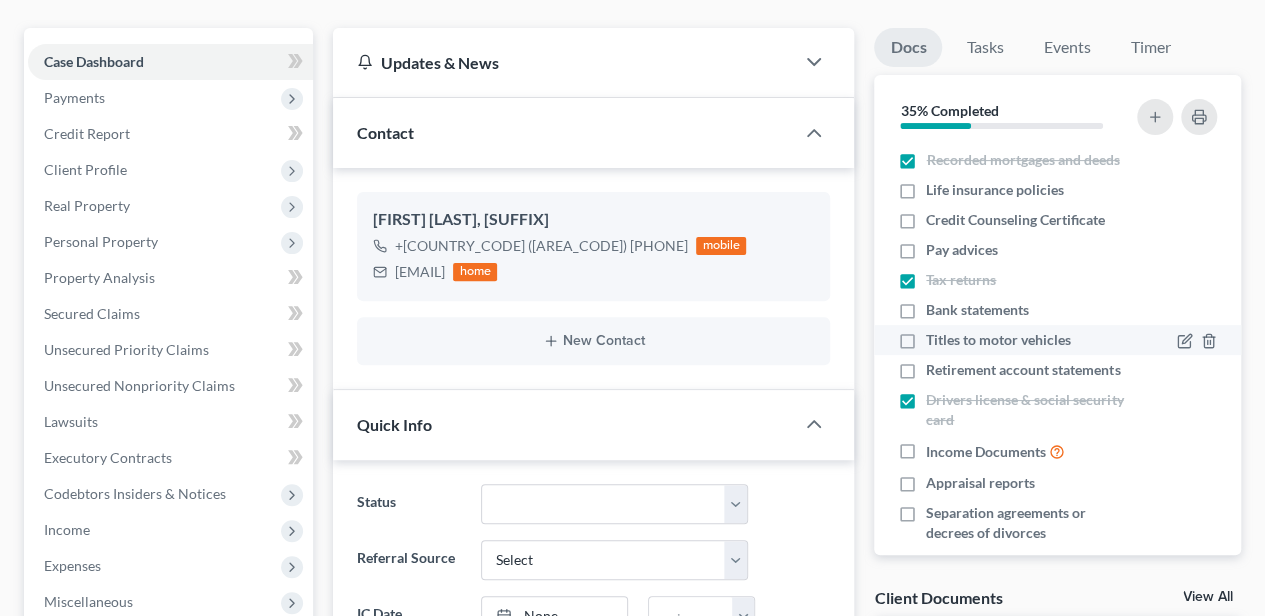 click on "Titles to motor vehicles" at bounding box center [998, 340] 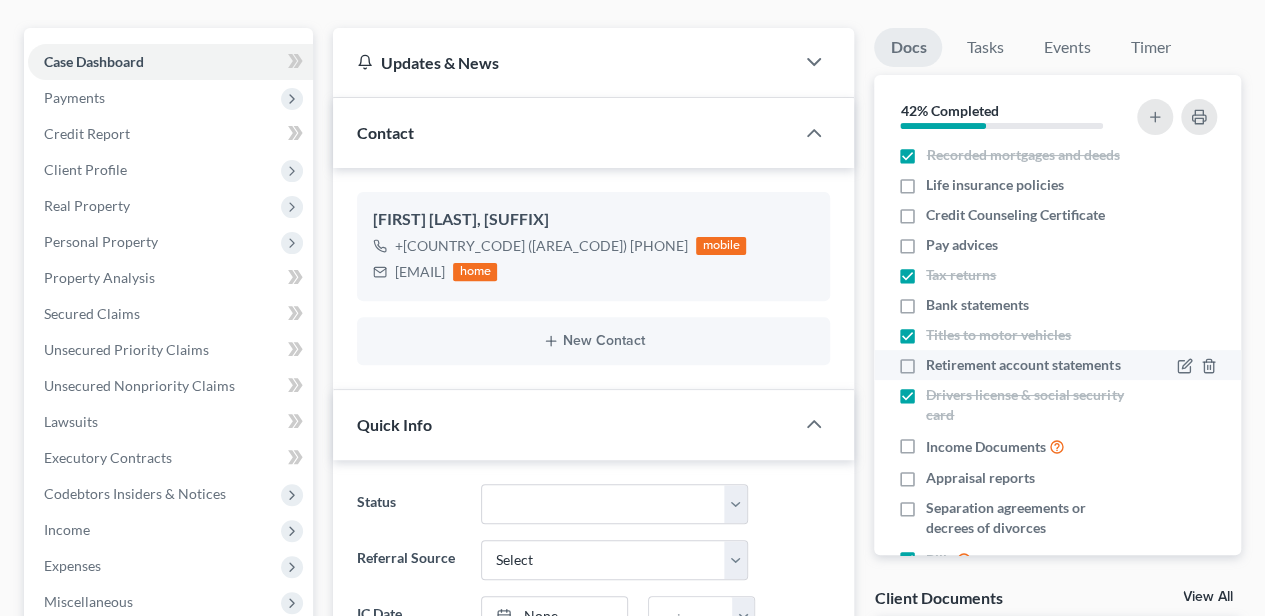 scroll, scrollTop: 0, scrollLeft: 0, axis: both 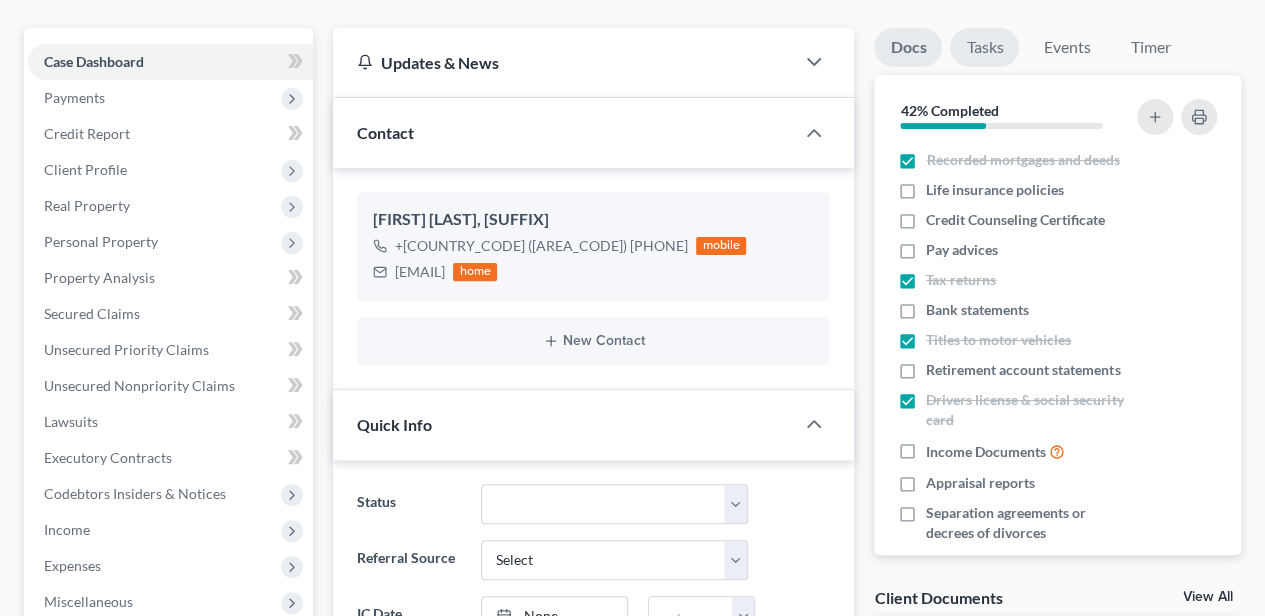 click on "Tasks" at bounding box center [984, 47] 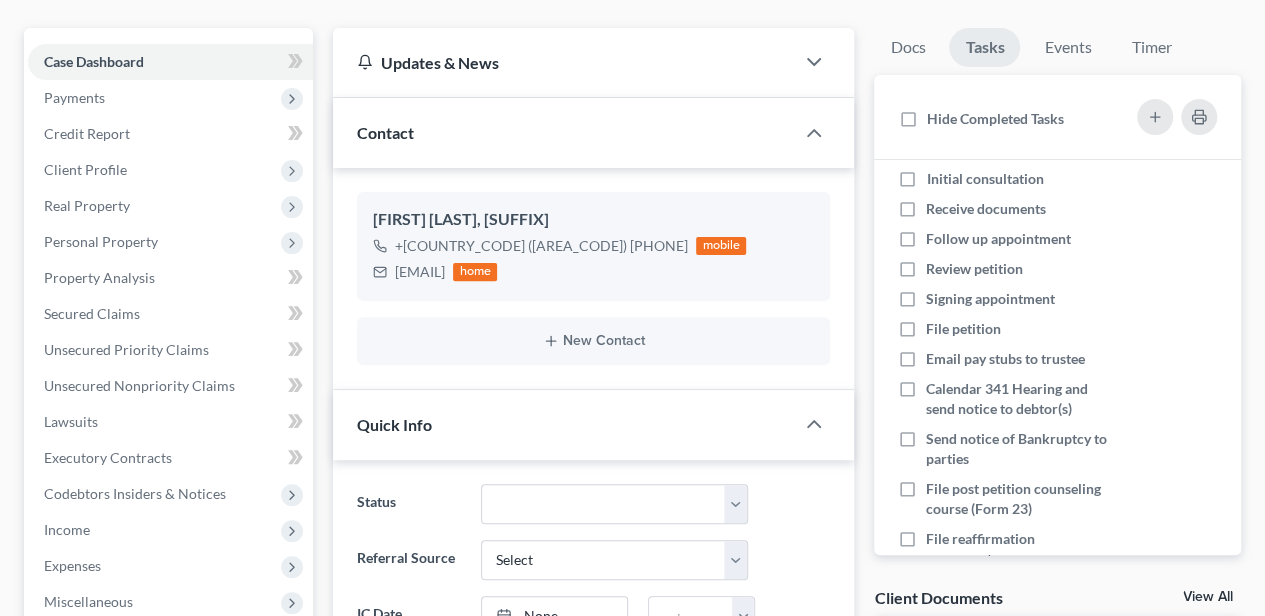 scroll, scrollTop: 0, scrollLeft: 0, axis: both 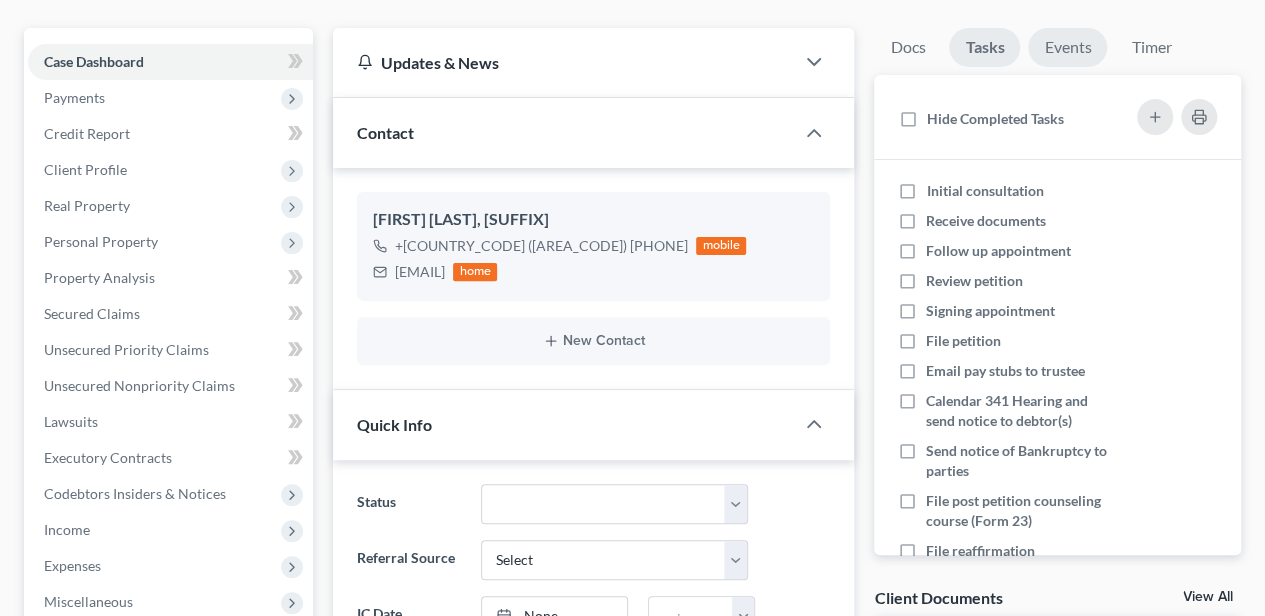 click on "Events" at bounding box center [1067, 47] 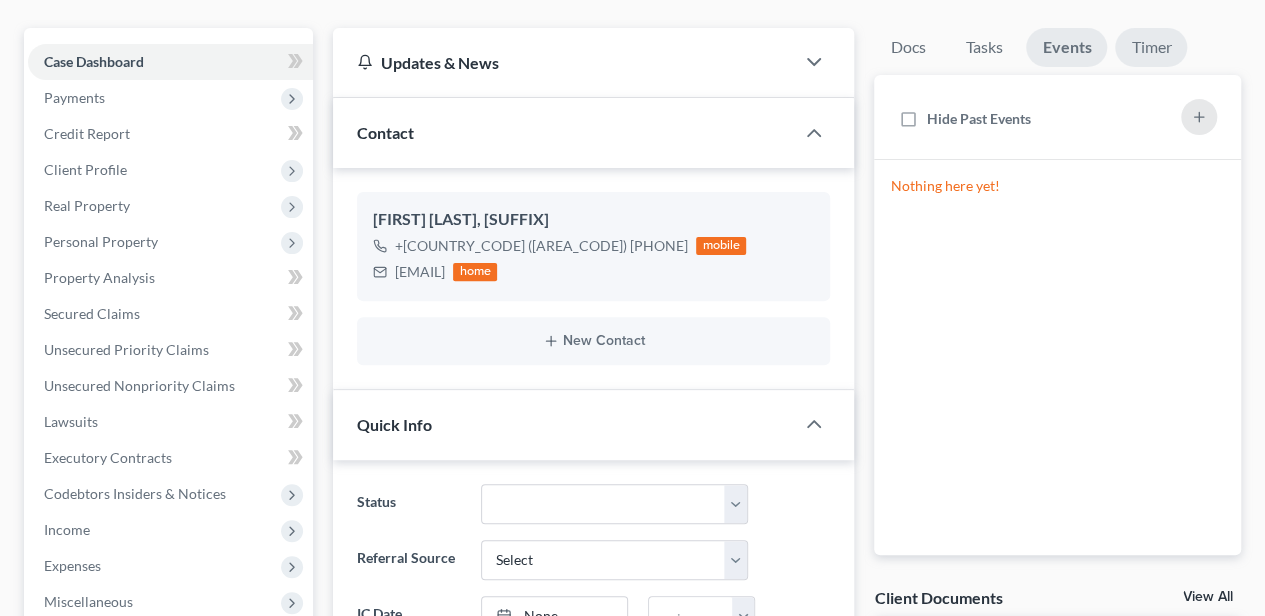 click on "Timer" at bounding box center (1151, 47) 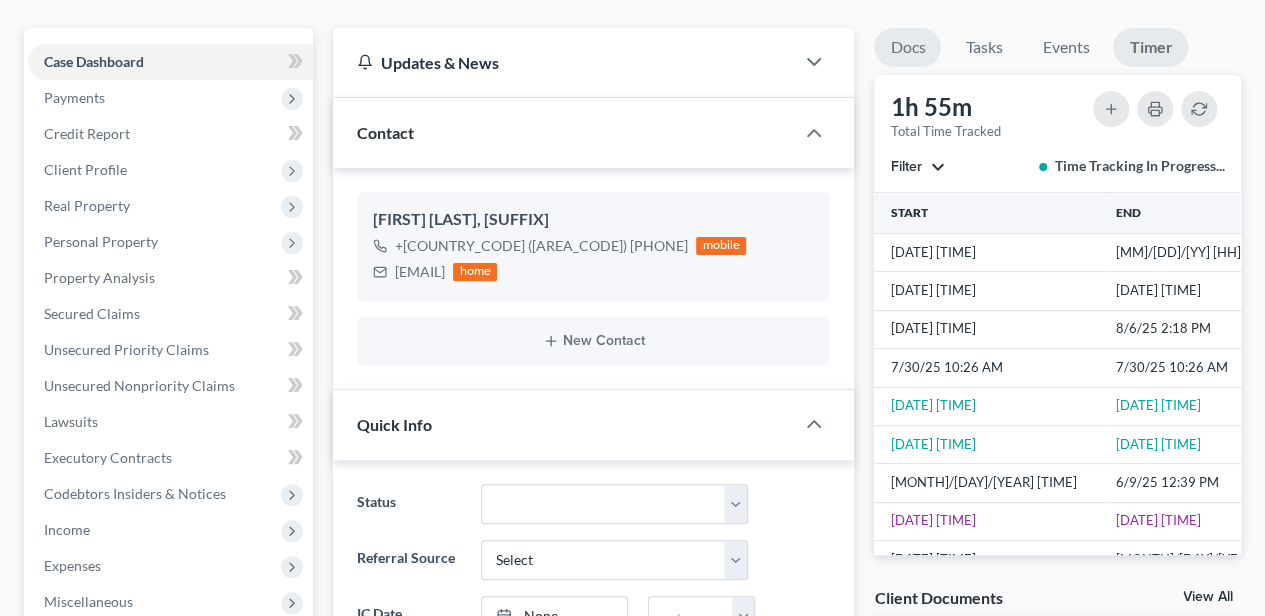 click on "Docs" at bounding box center [907, 47] 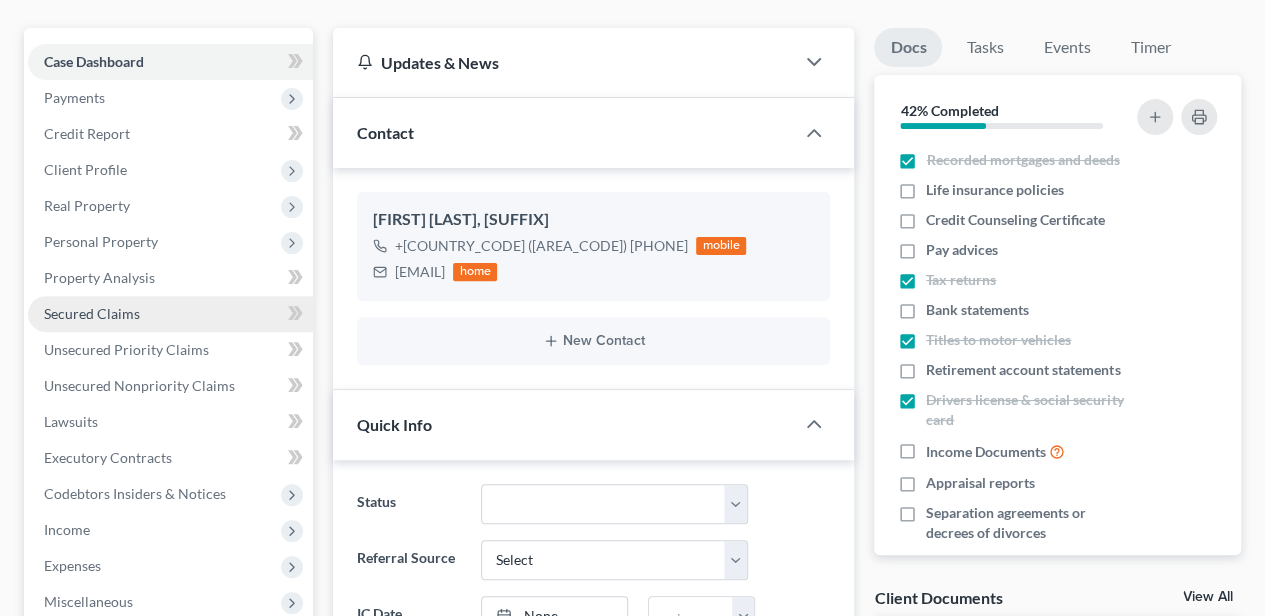 click on "Secured Claims" at bounding box center [92, 313] 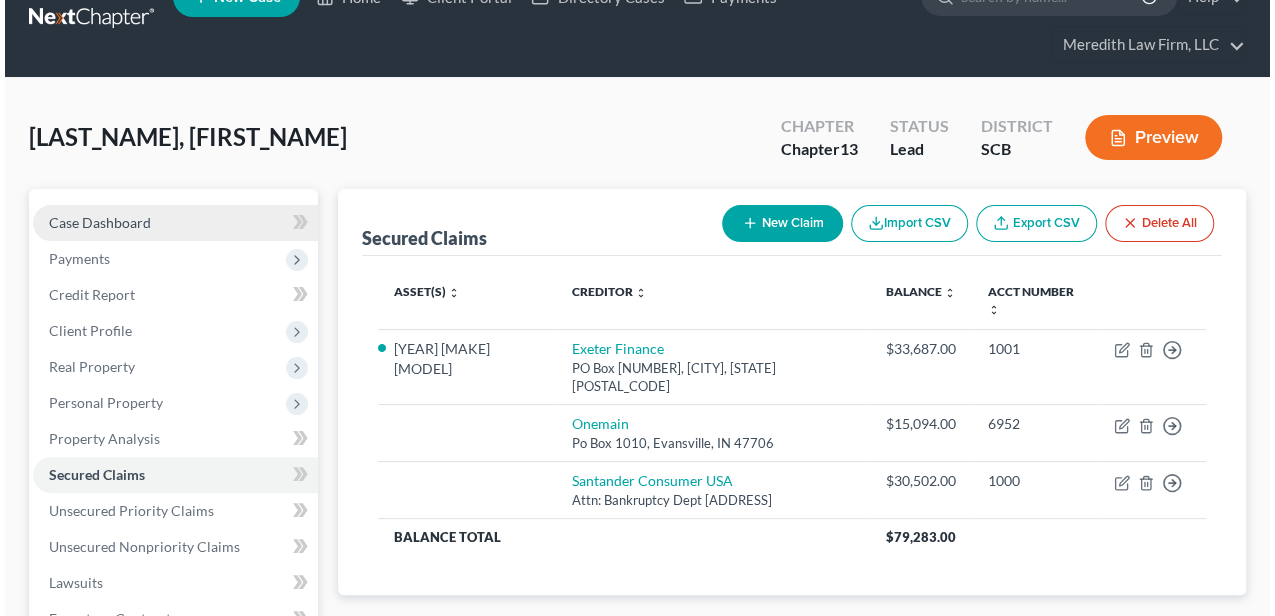 scroll, scrollTop: 0, scrollLeft: 0, axis: both 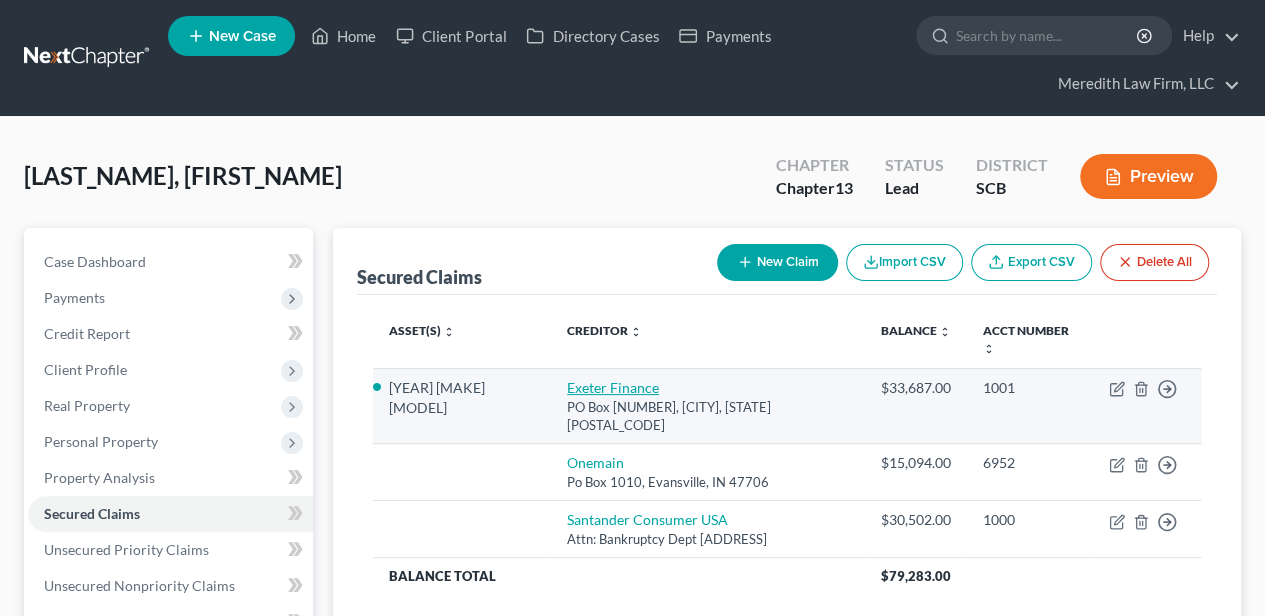 click on "Exeter Finance" at bounding box center (613, 387) 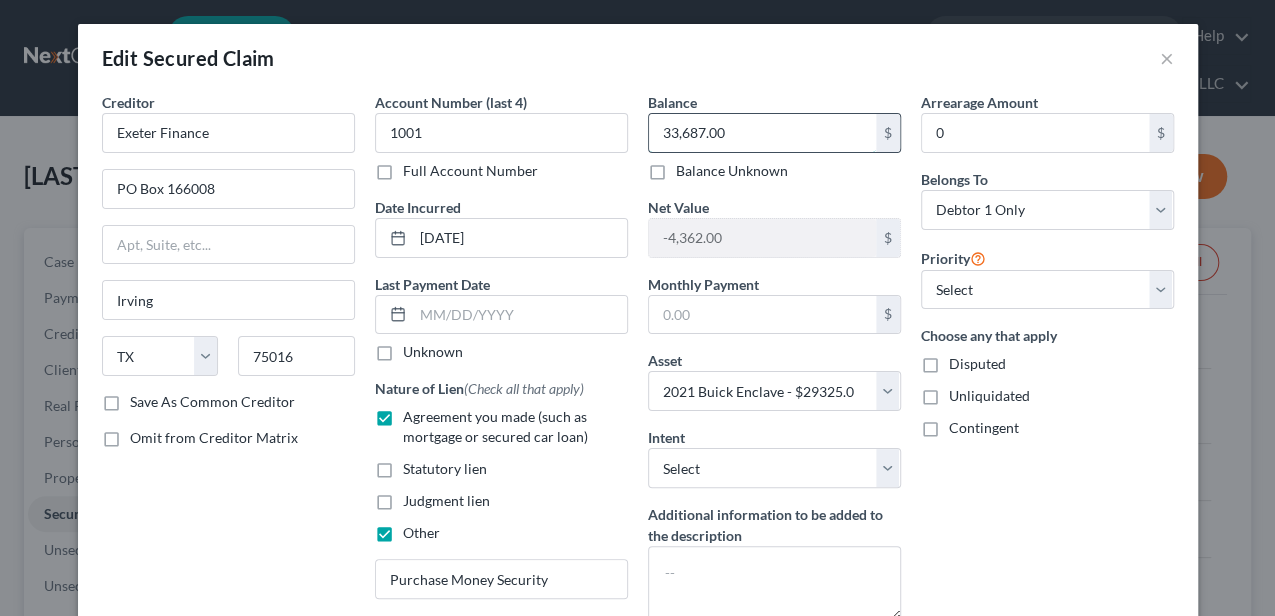click on "33,687.00" at bounding box center [762, 133] 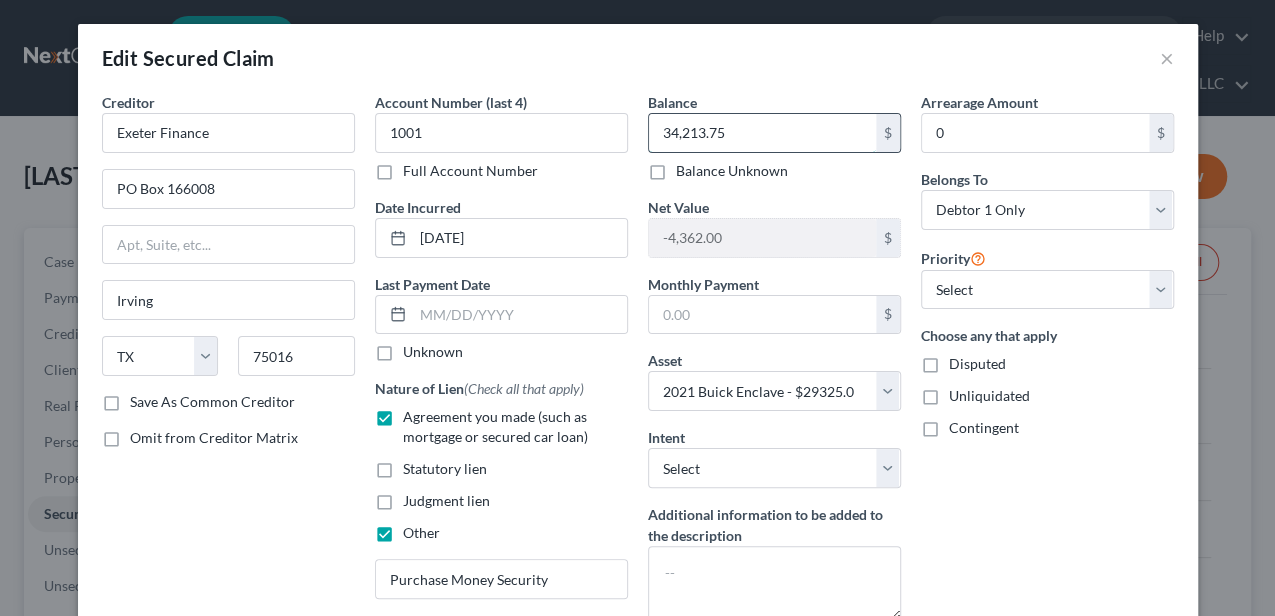 click on "34,213.75" at bounding box center [762, 133] 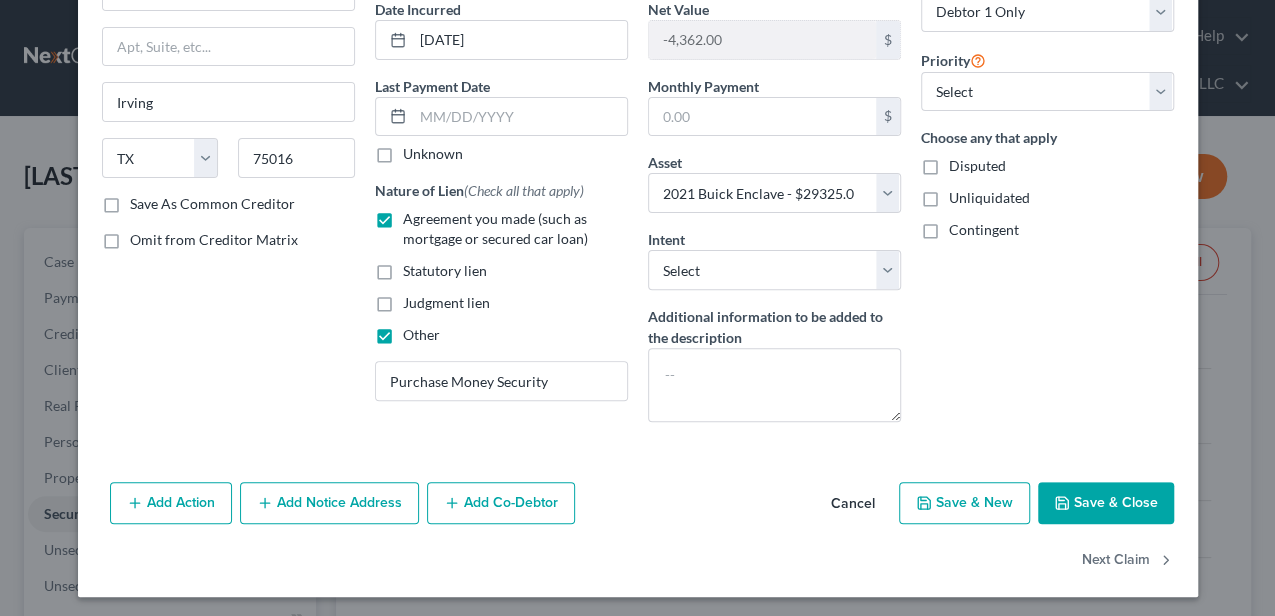scroll, scrollTop: 199, scrollLeft: 0, axis: vertical 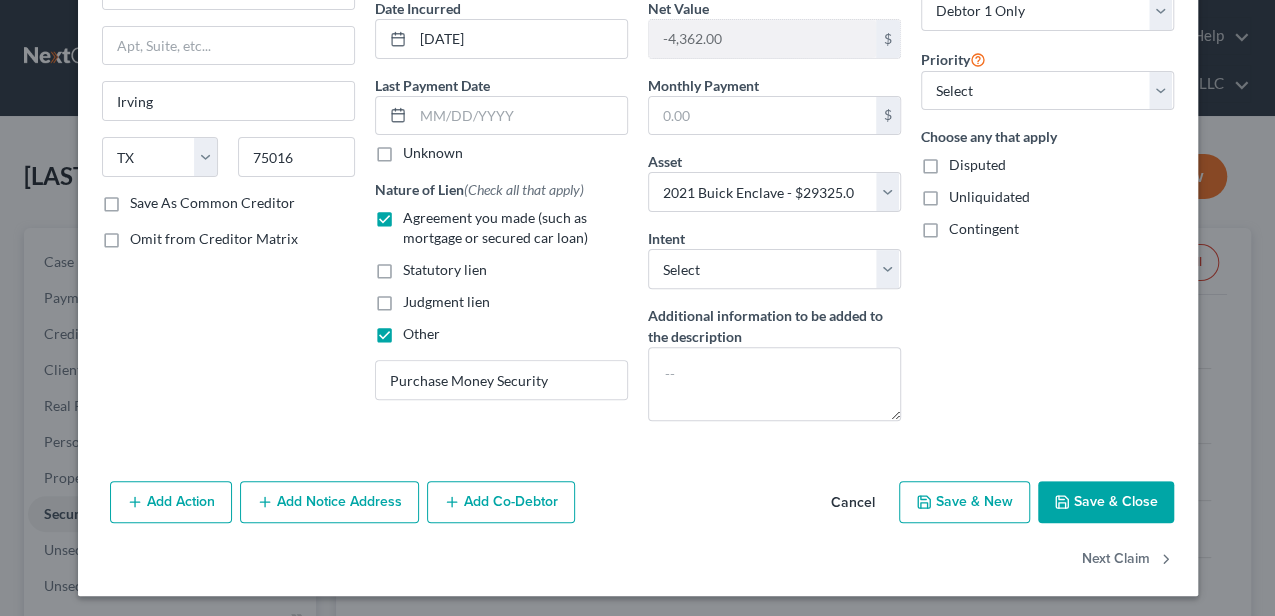 type on "34,047.19" 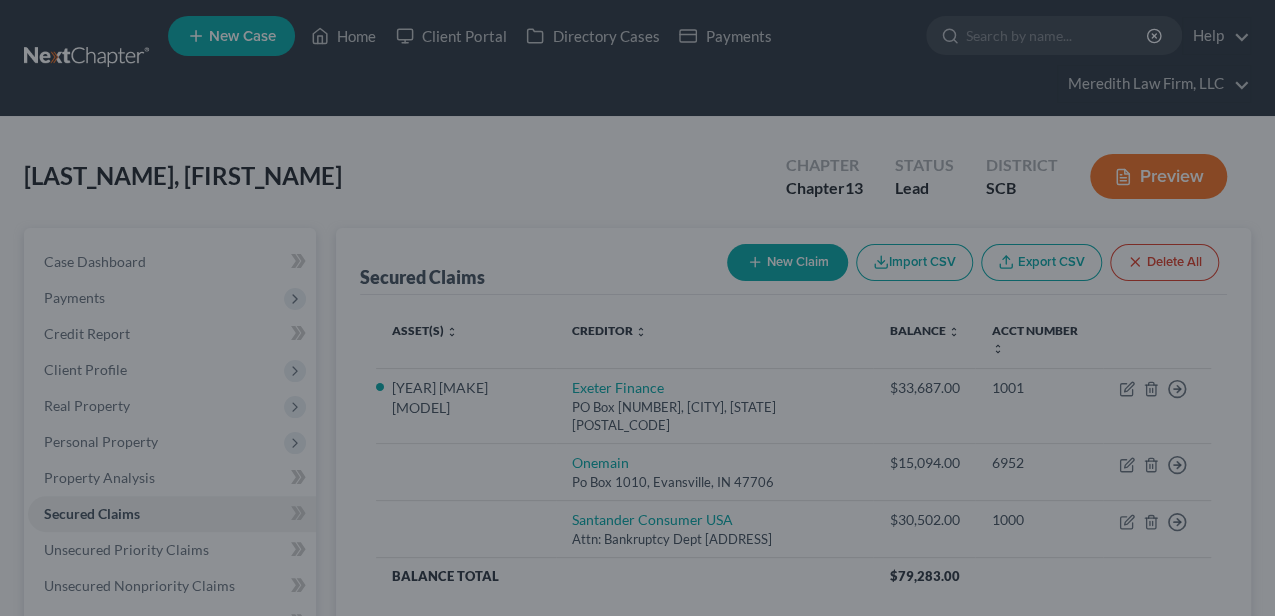 type on "-4,722.19" 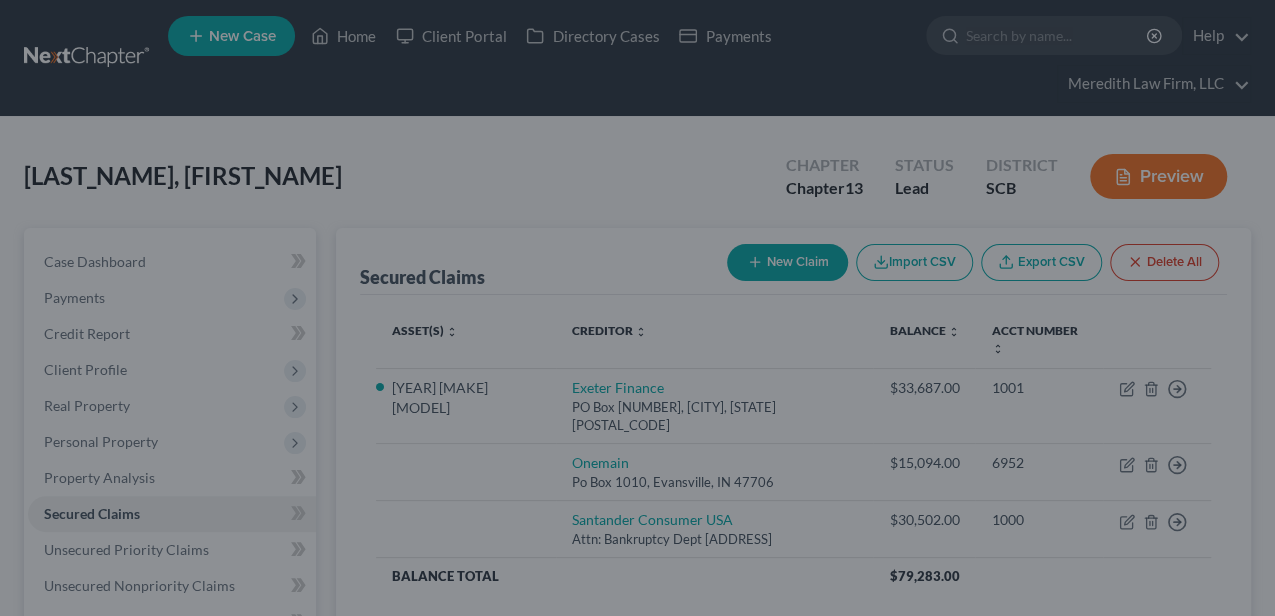 select on "3" 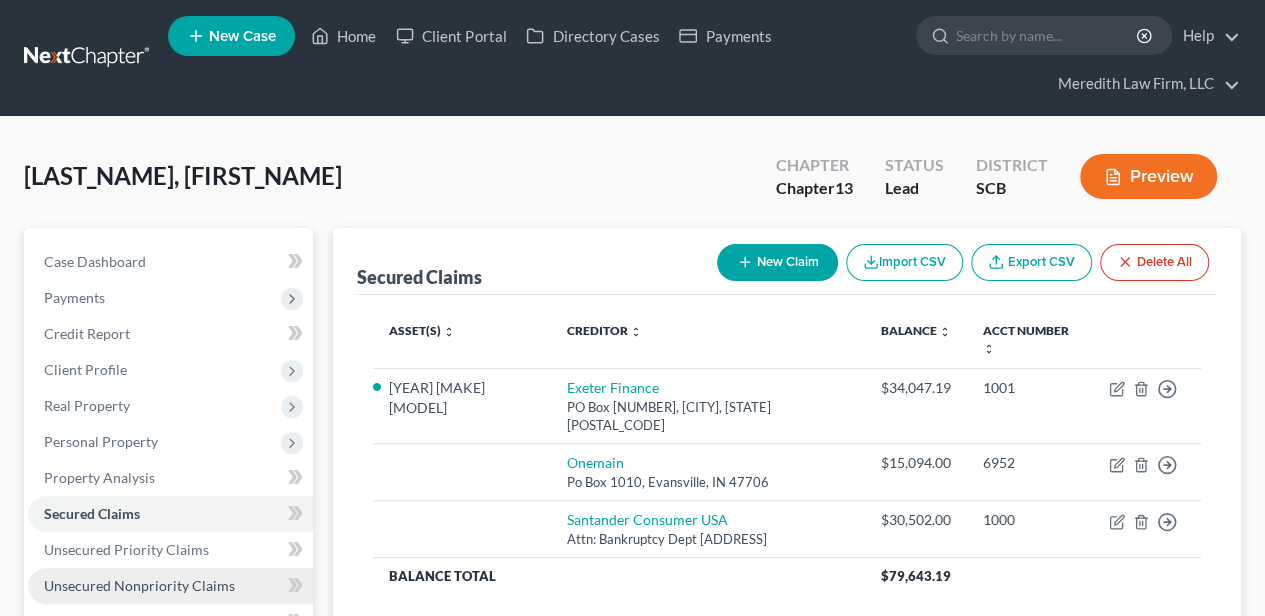 click on "Unsecured Nonpriority Claims" at bounding box center (139, 585) 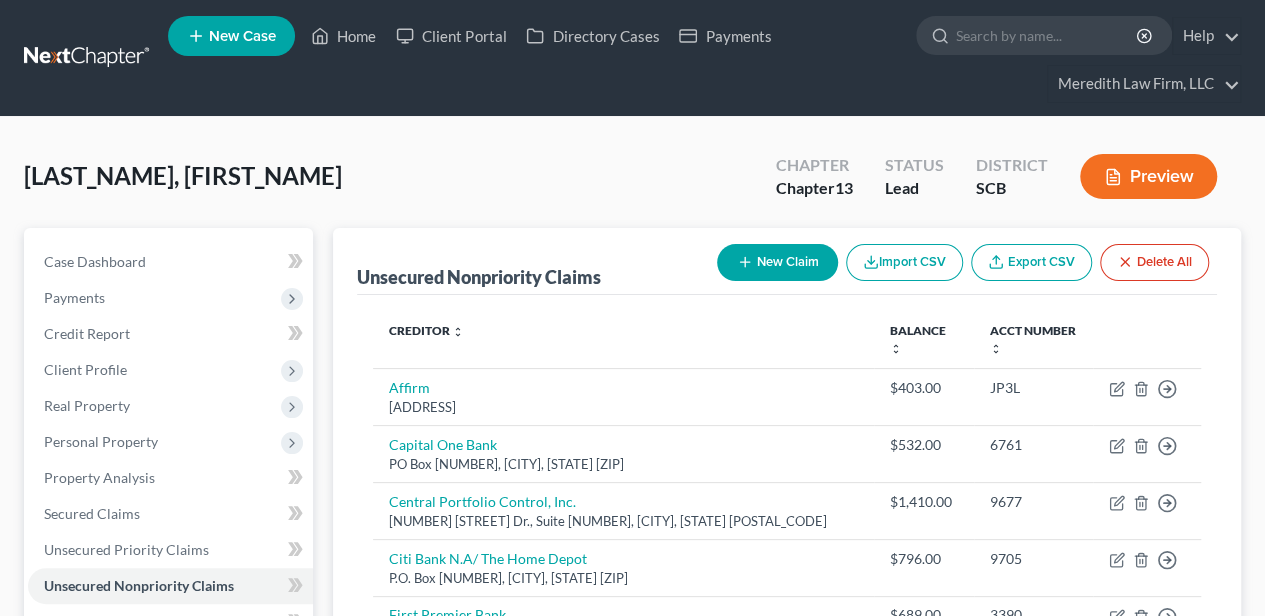 click on "New Claim" at bounding box center (777, 262) 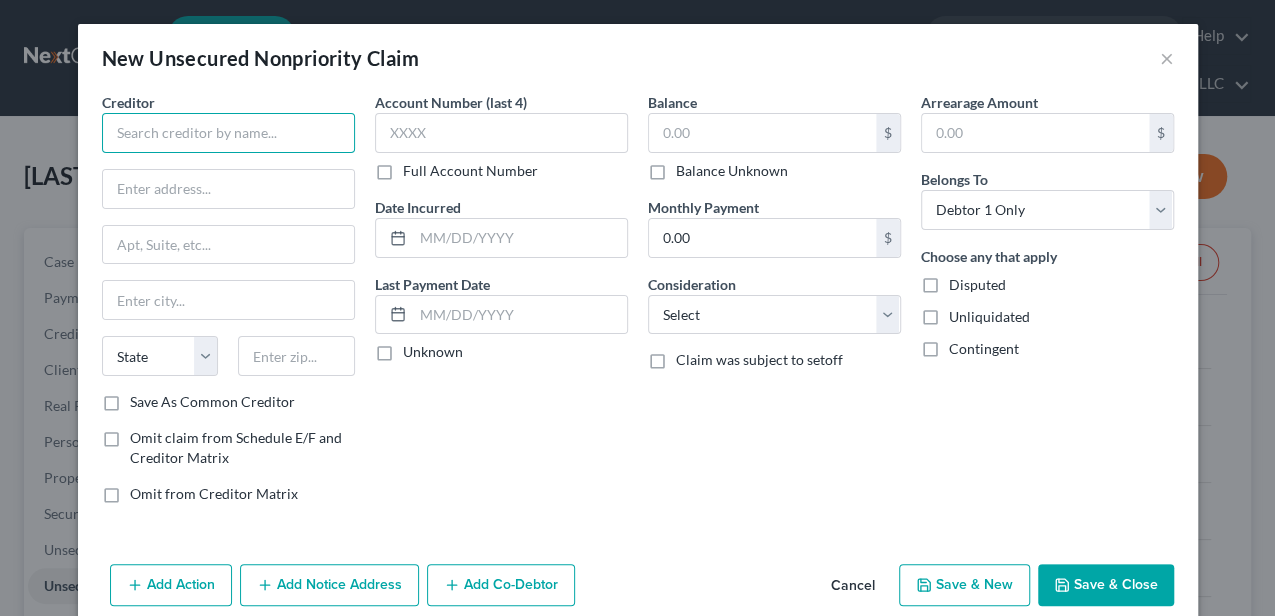click at bounding box center (228, 133) 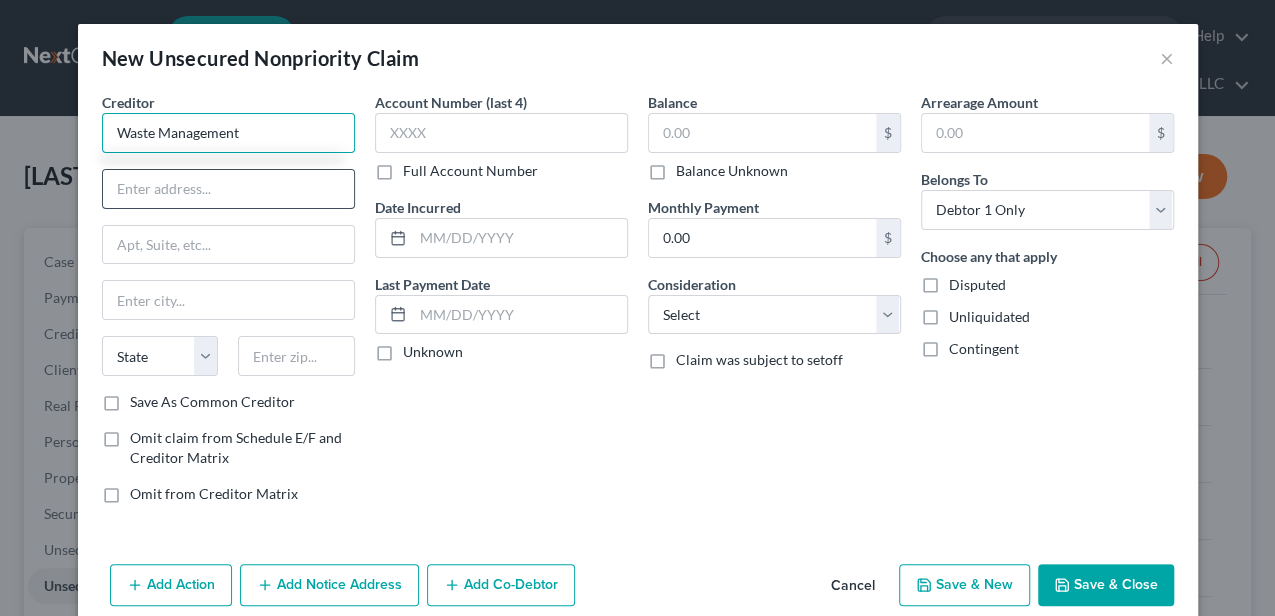 type on "Waste Management" 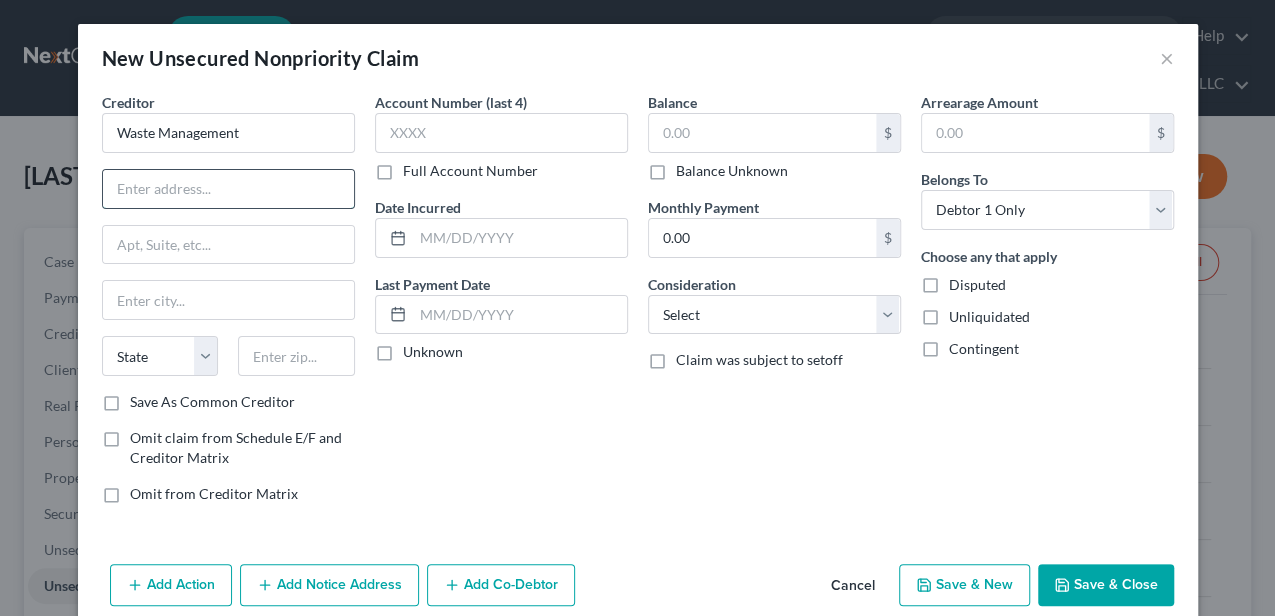 click at bounding box center [228, 189] 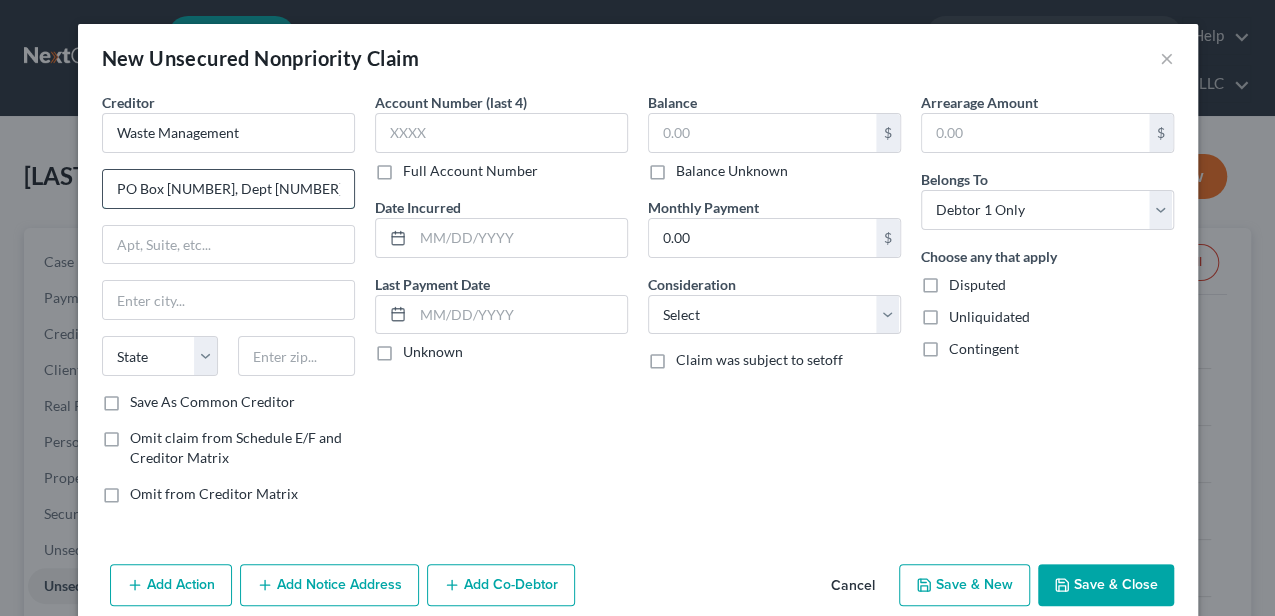 type on "PO Box [NUMBER], Dept [NUMBER] [CITY], [STATE] [POSTAL_CODE]" 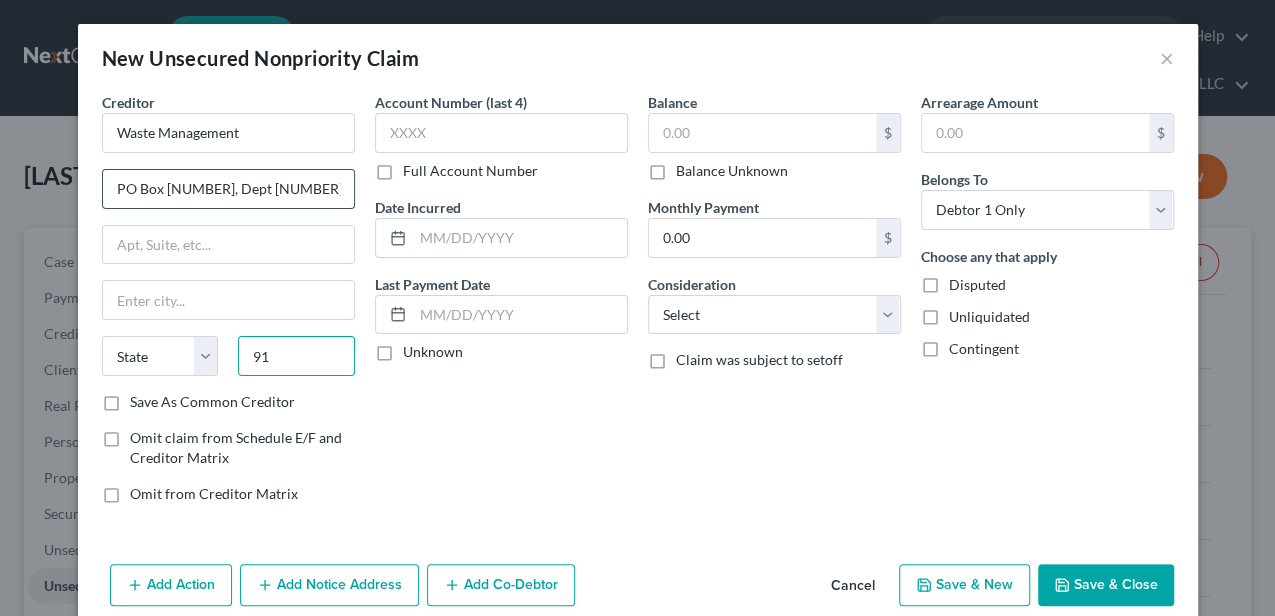 type on "9" 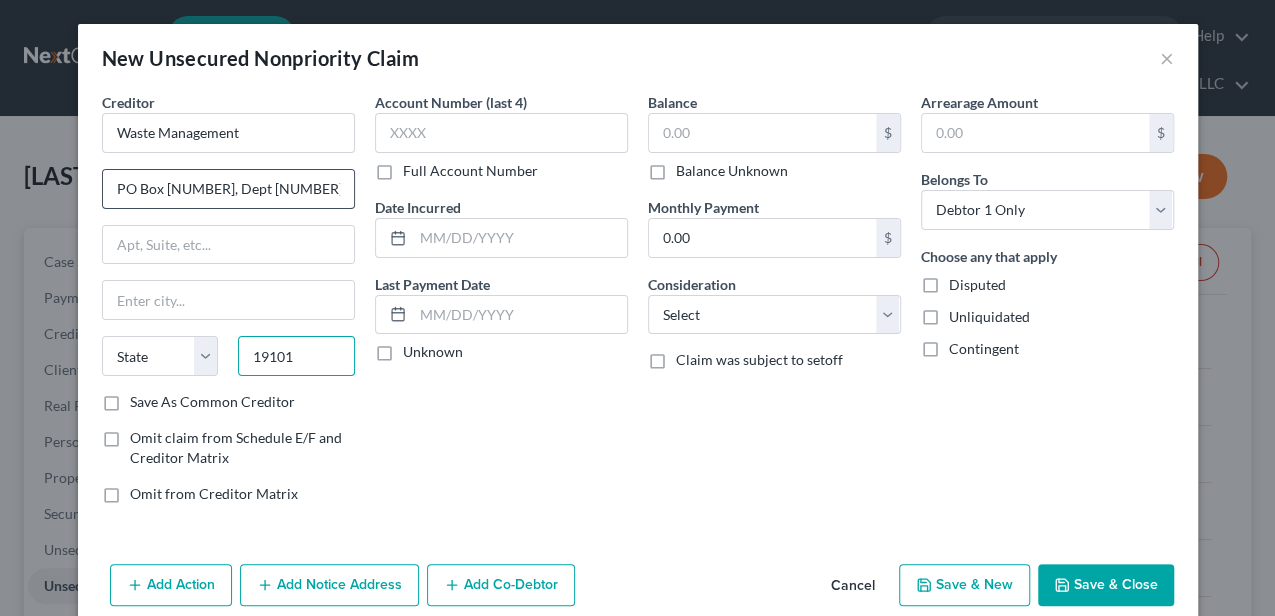 type on "19101" 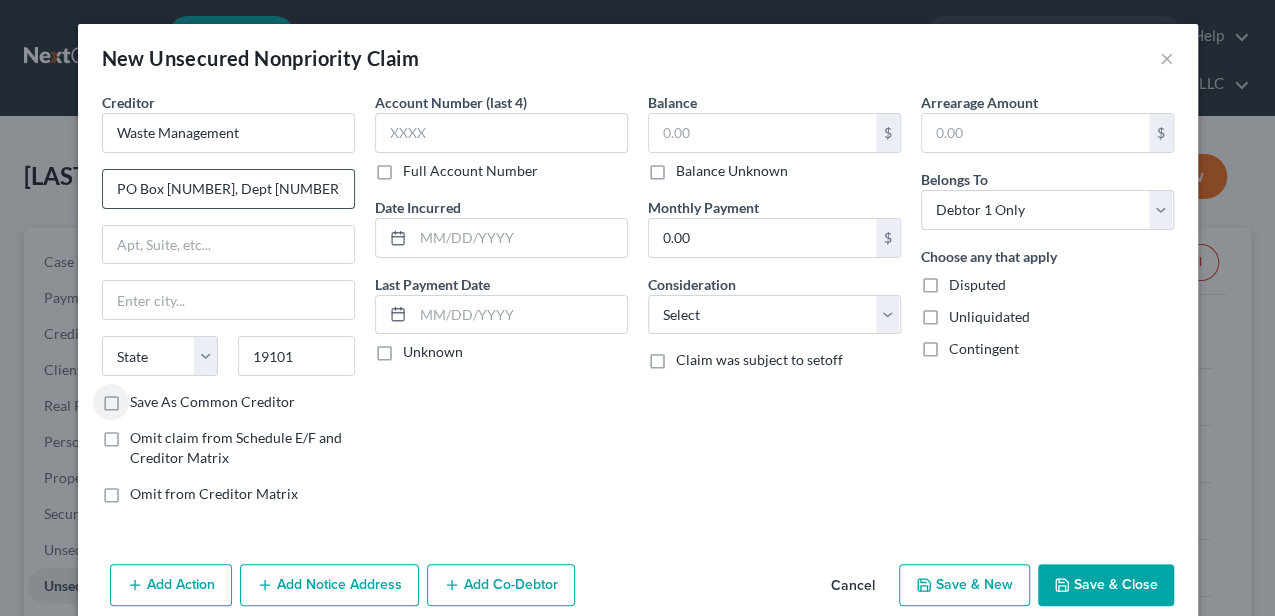 type on "Philadelphia" 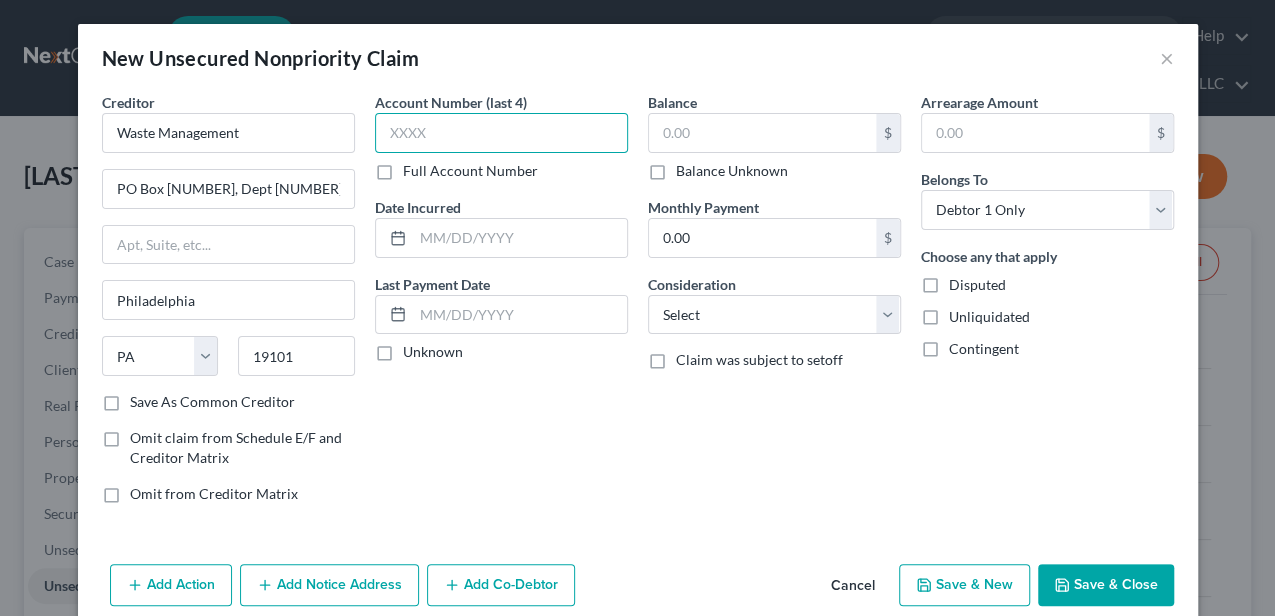 click at bounding box center [501, 133] 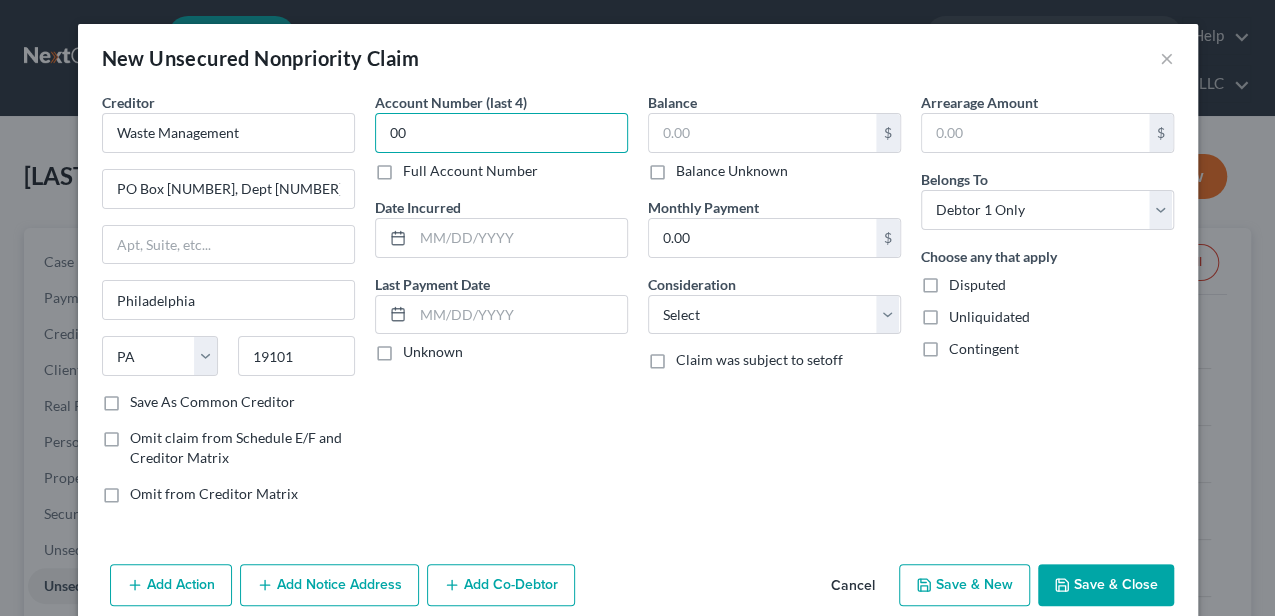 type on "0" 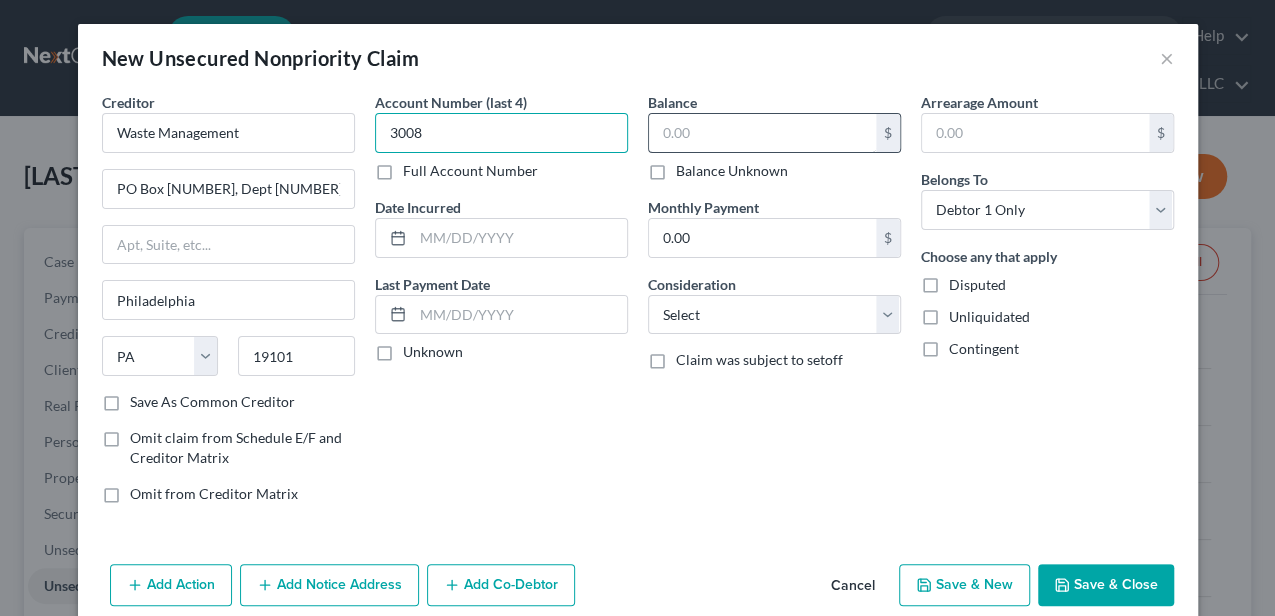 type on "3008" 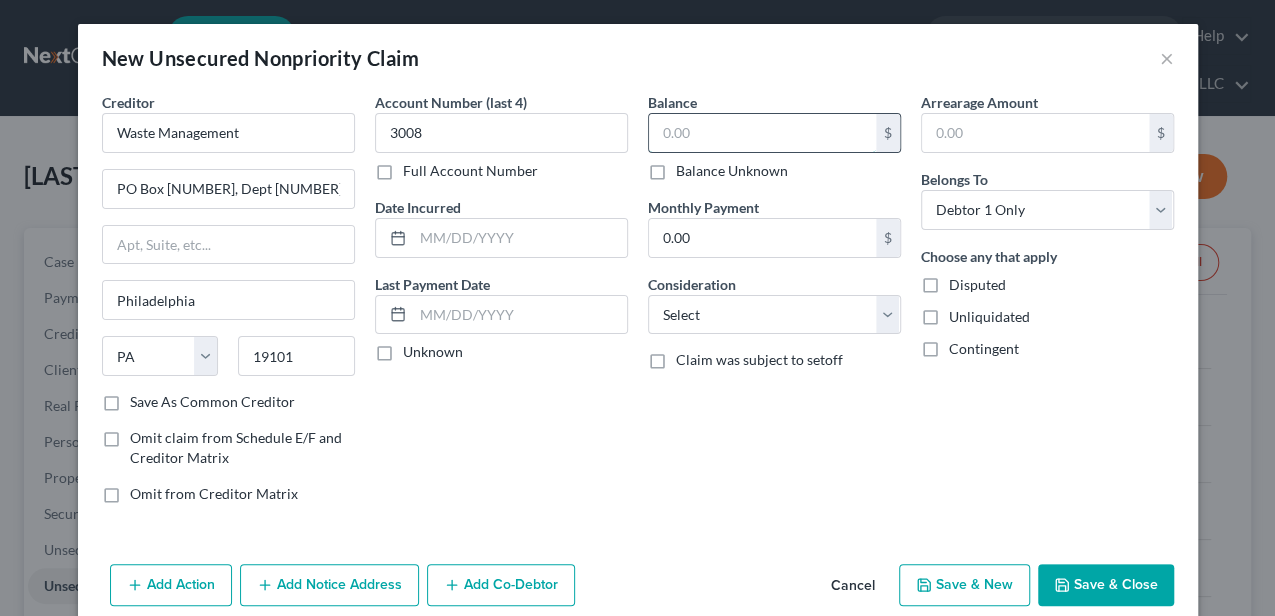 click at bounding box center (762, 133) 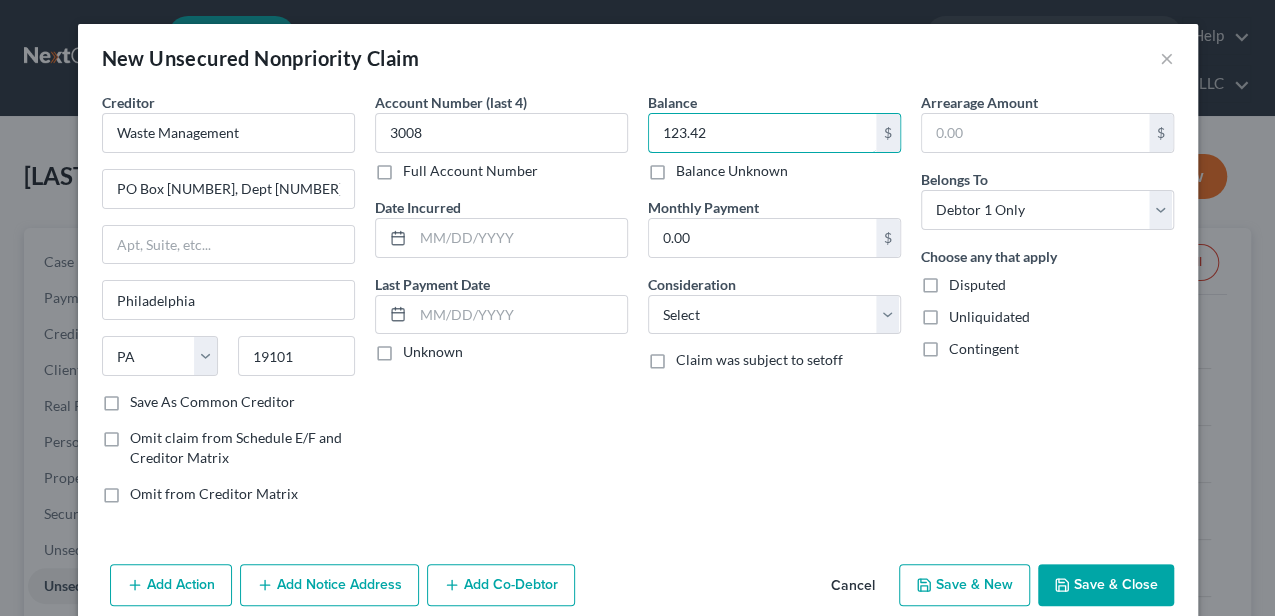 type on "123.42" 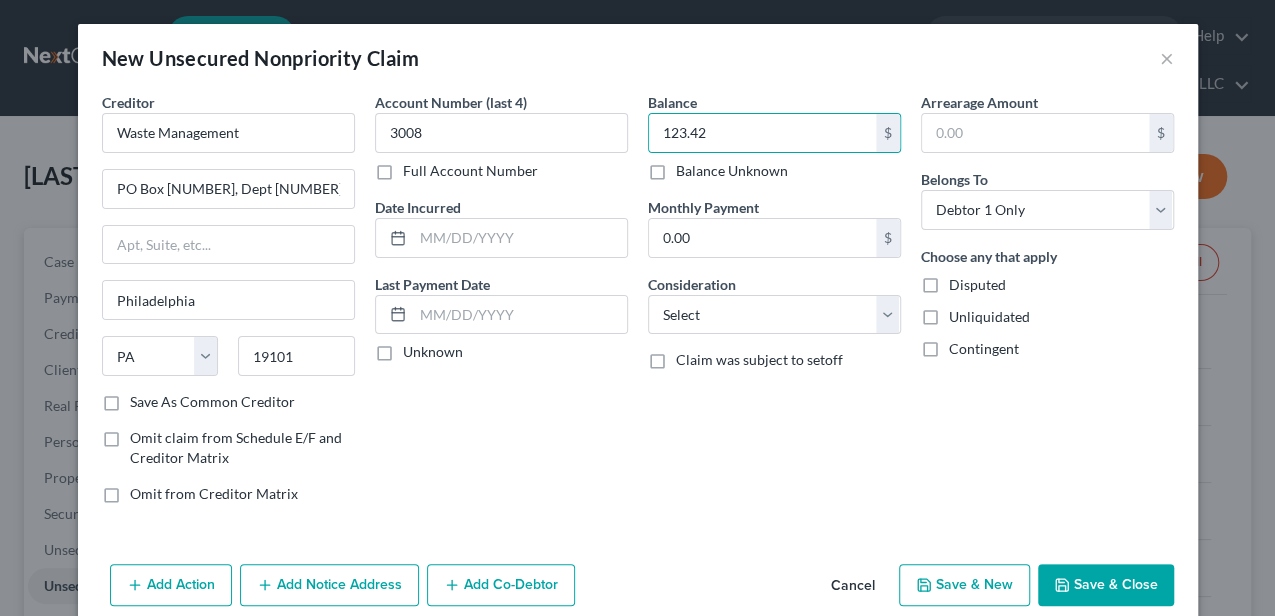 click 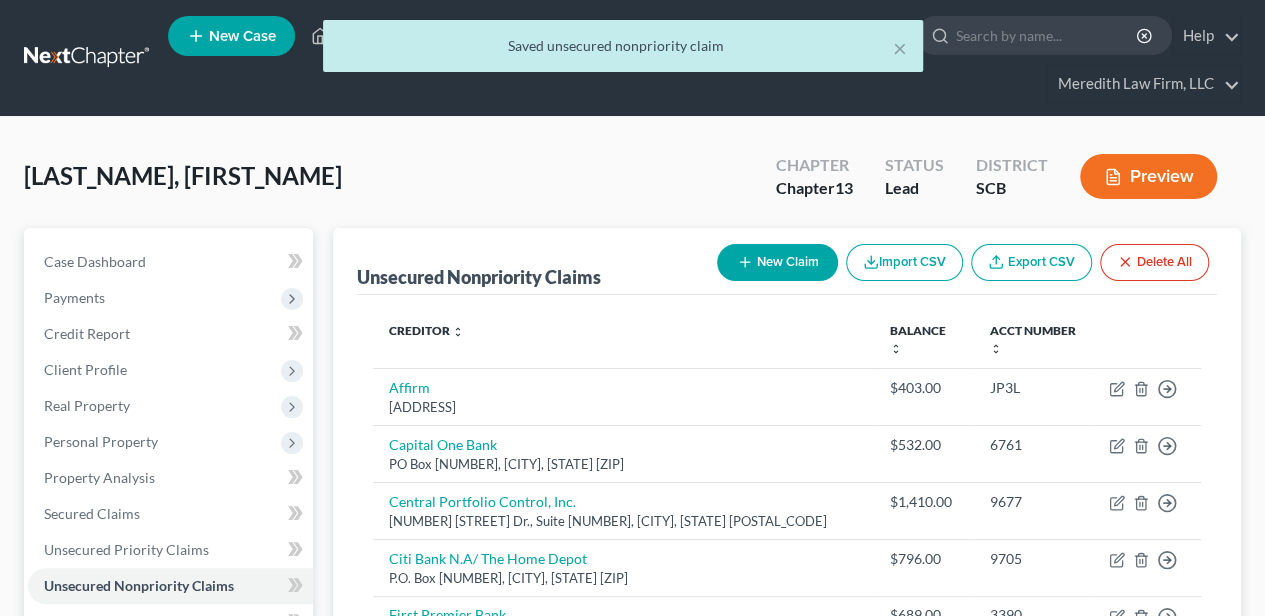 click on "New Claim" at bounding box center [777, 262] 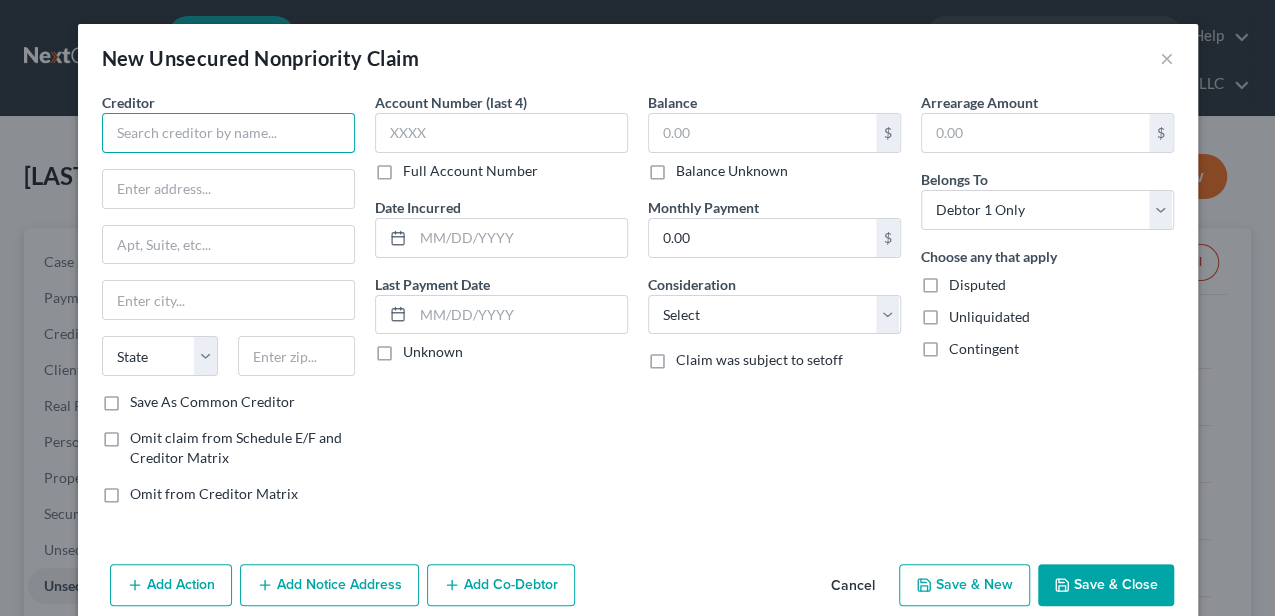 click at bounding box center (228, 133) 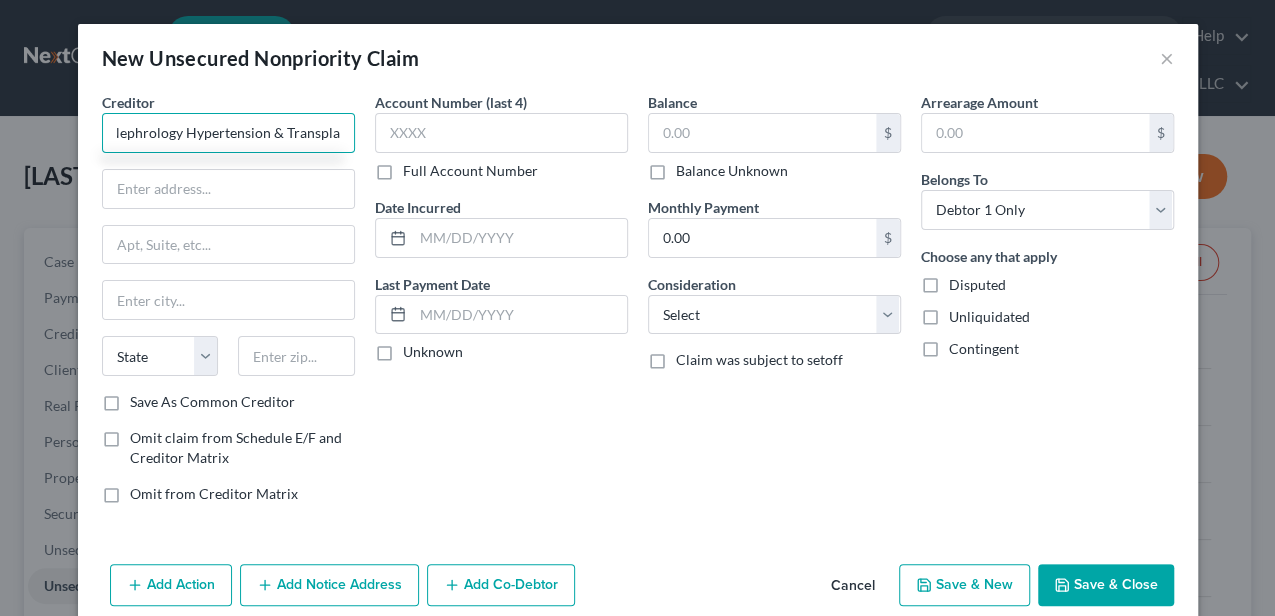 scroll, scrollTop: 0, scrollLeft: 86, axis: horizontal 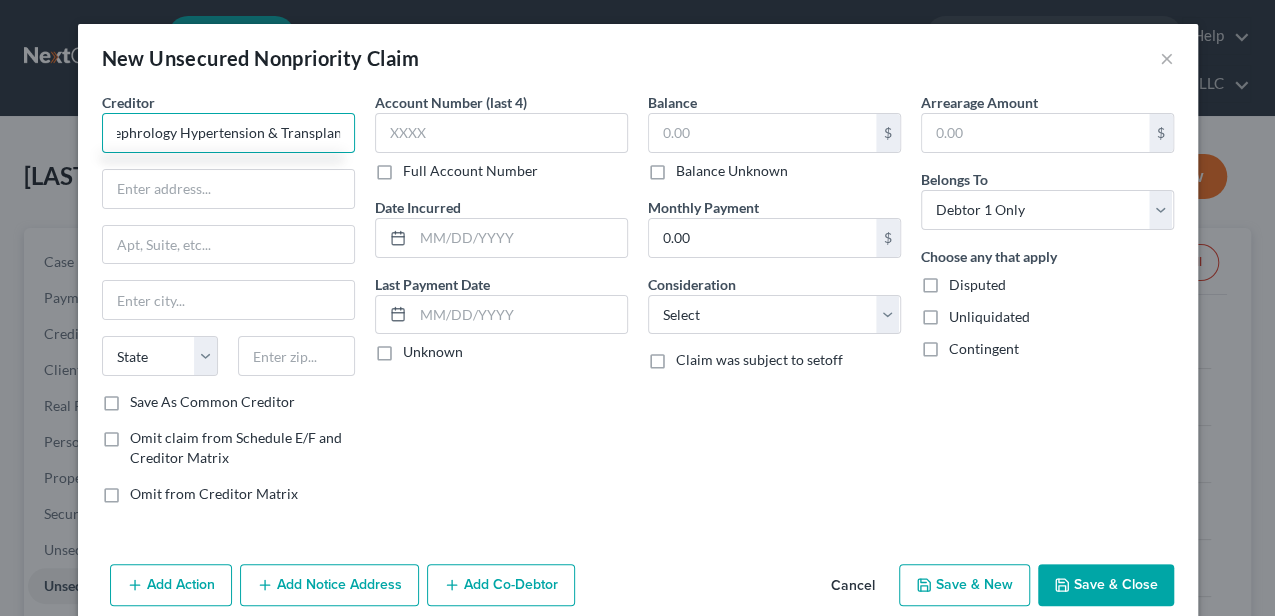 type on "Charleston Nephrology Hypertension & Transplant" 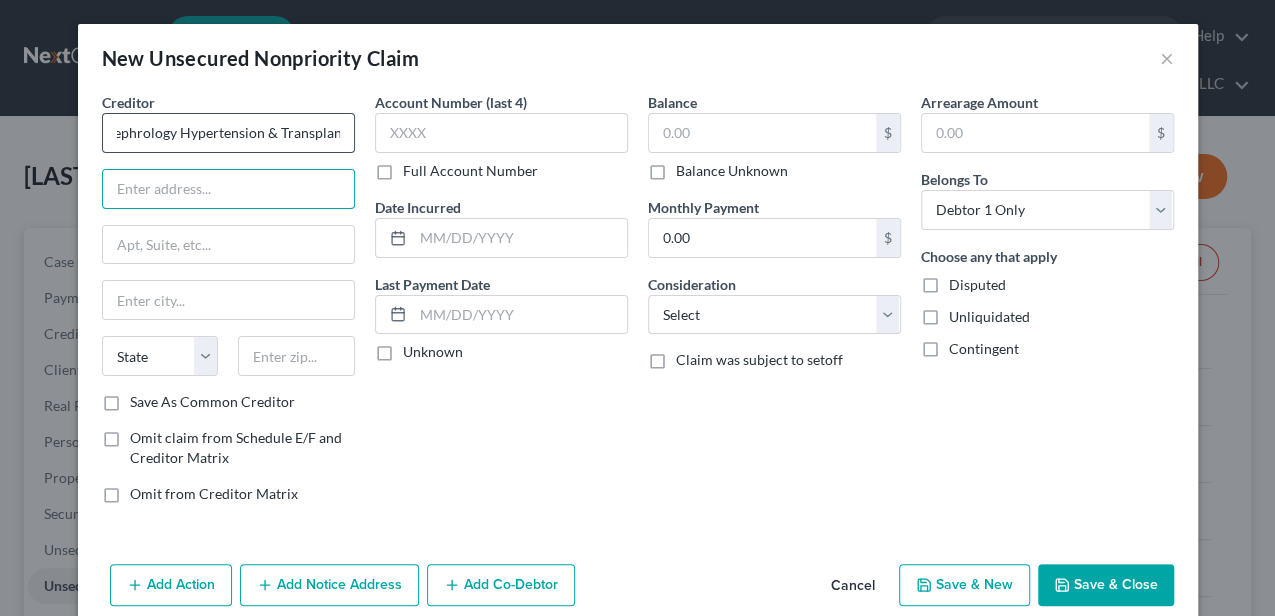 scroll, scrollTop: 0, scrollLeft: 0, axis: both 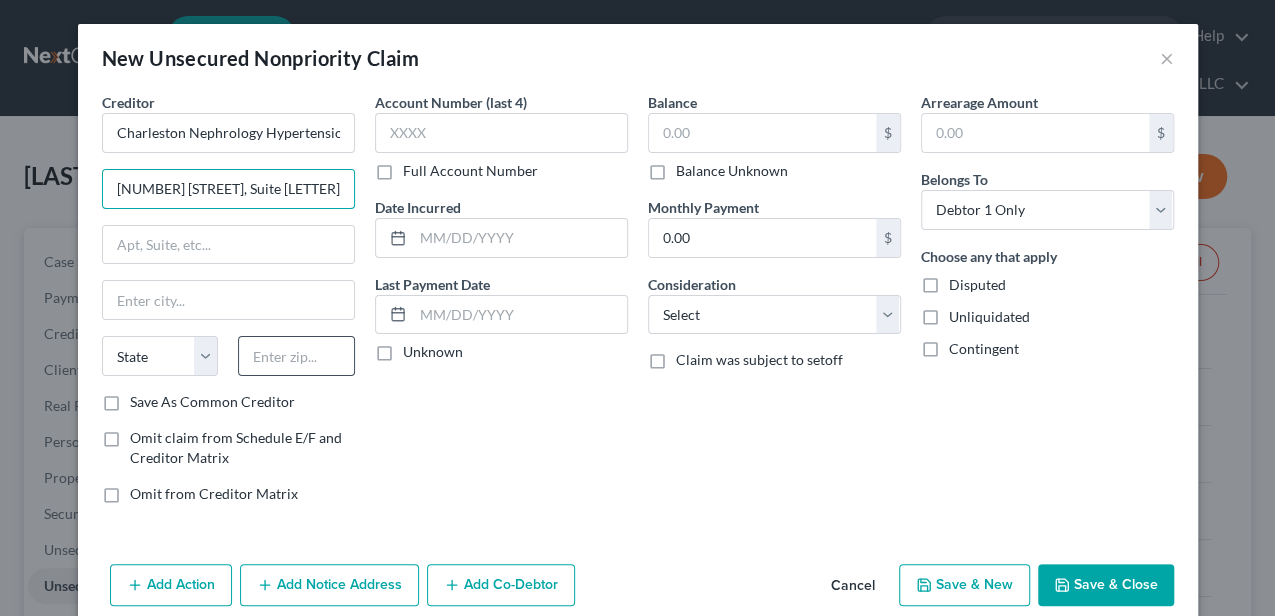 type on "[NUMBER] [STREET], Suite [LETTER]" 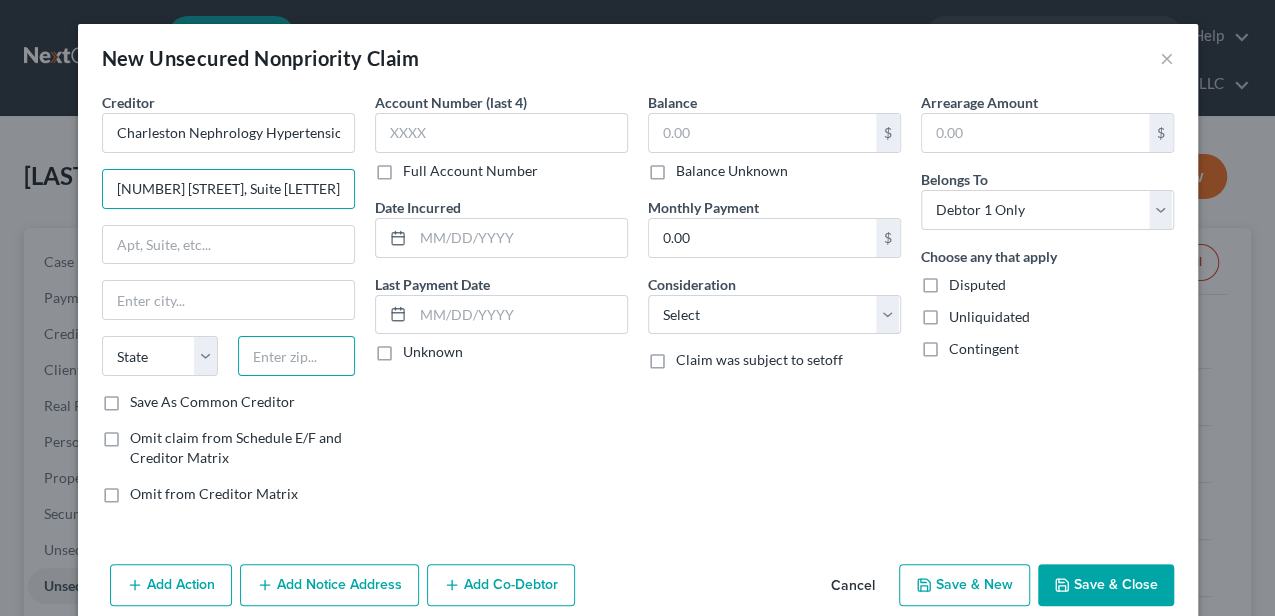 click at bounding box center (296, 356) 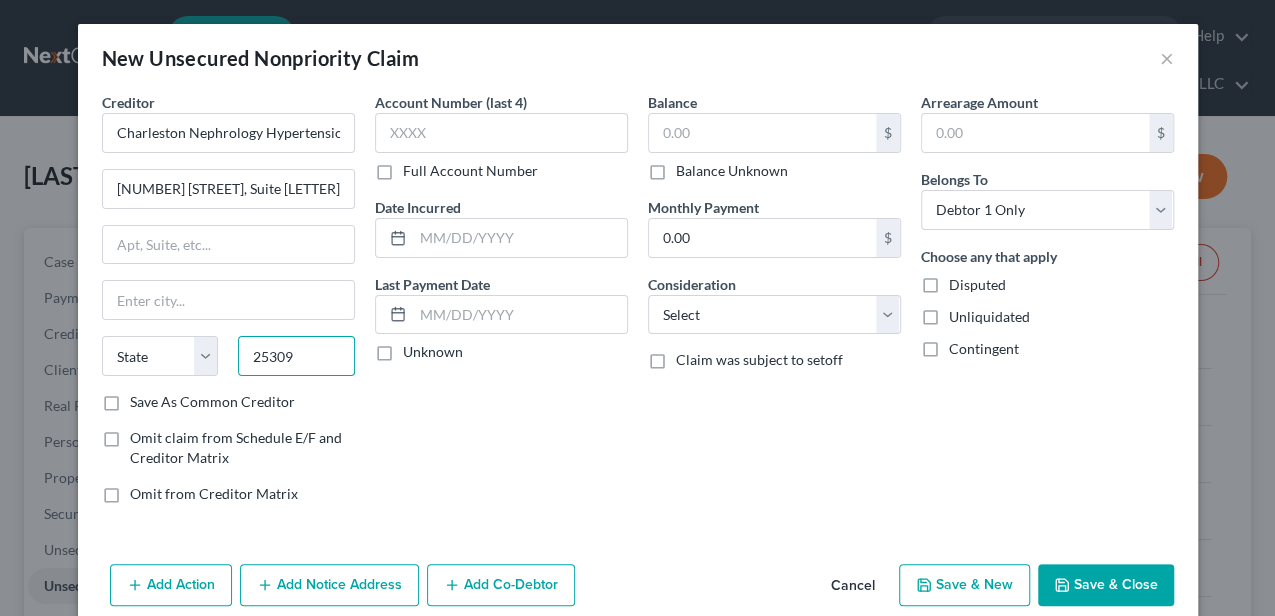 type on "25309" 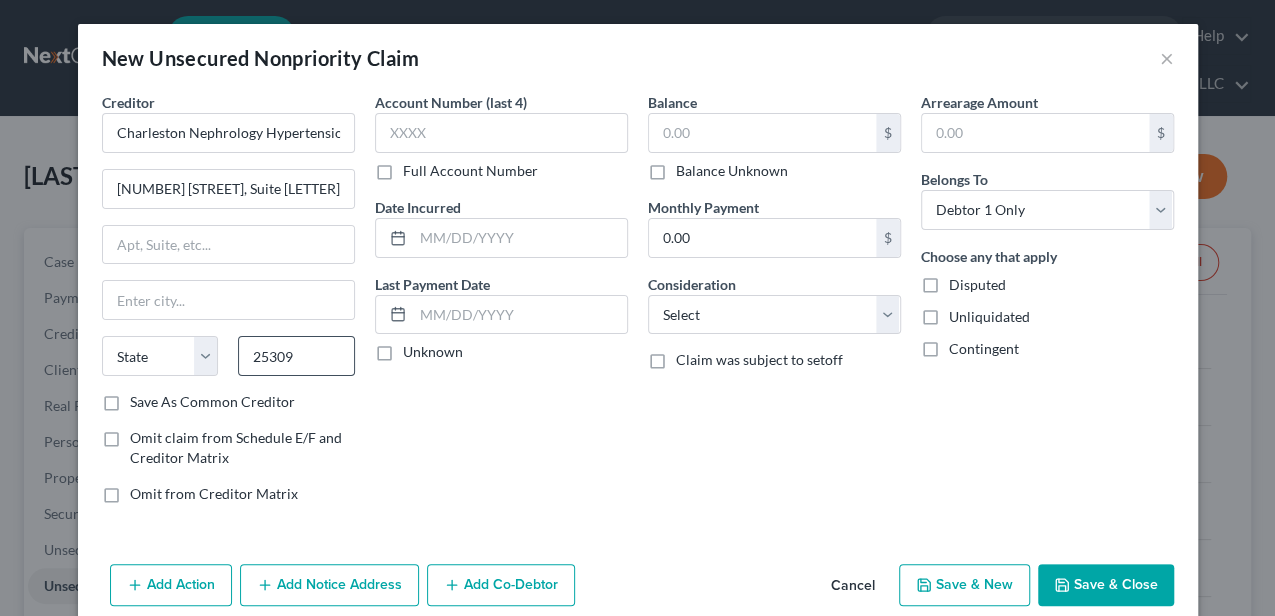 type on "Charleston" 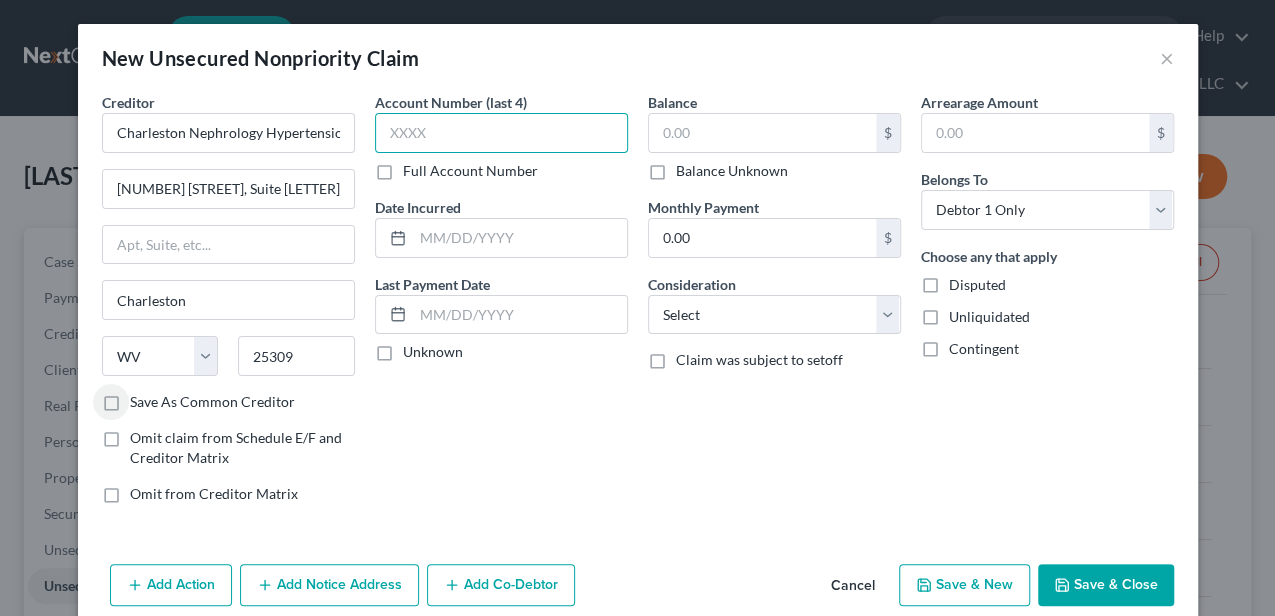 click at bounding box center [501, 133] 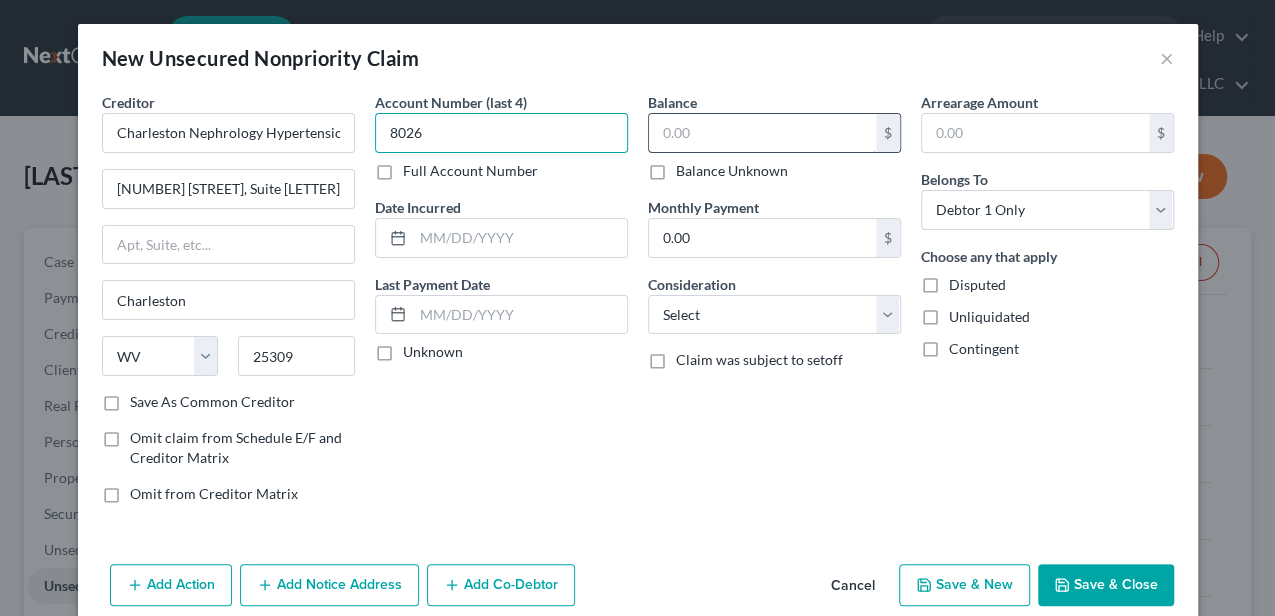 type on "8026" 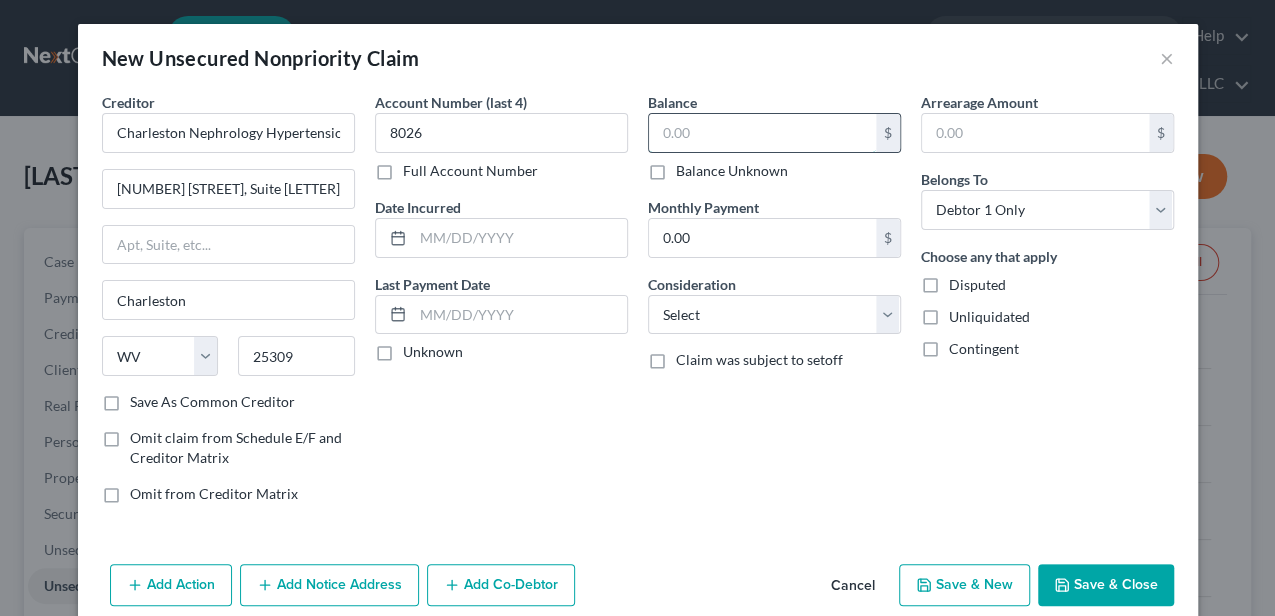 click at bounding box center [762, 133] 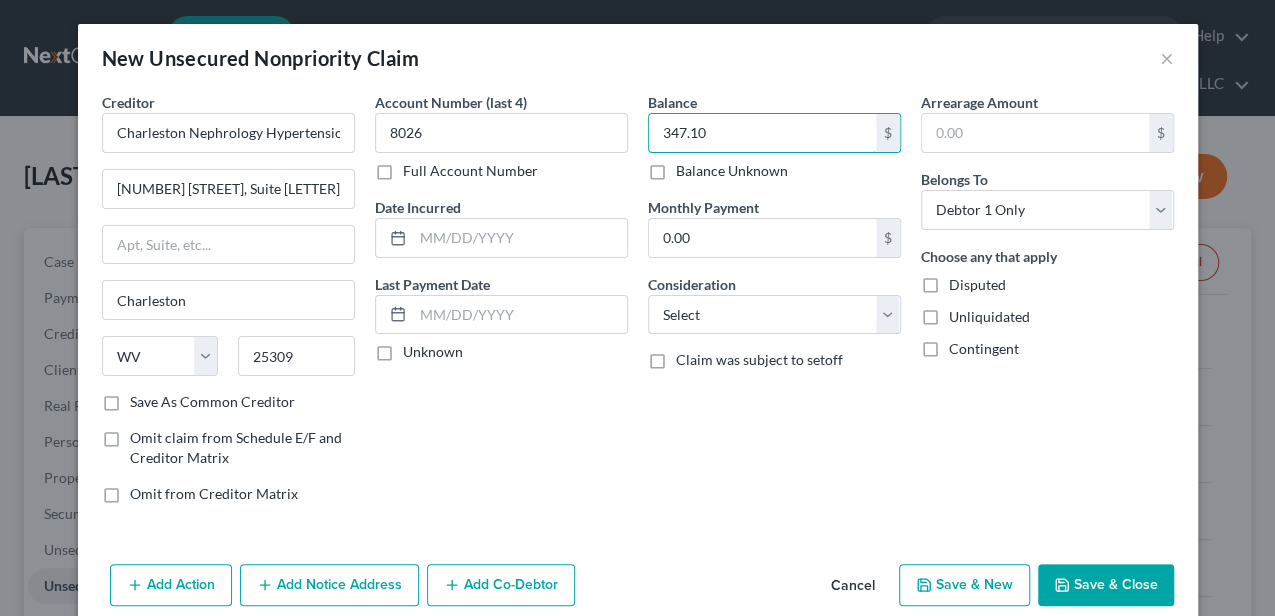type on "347.10" 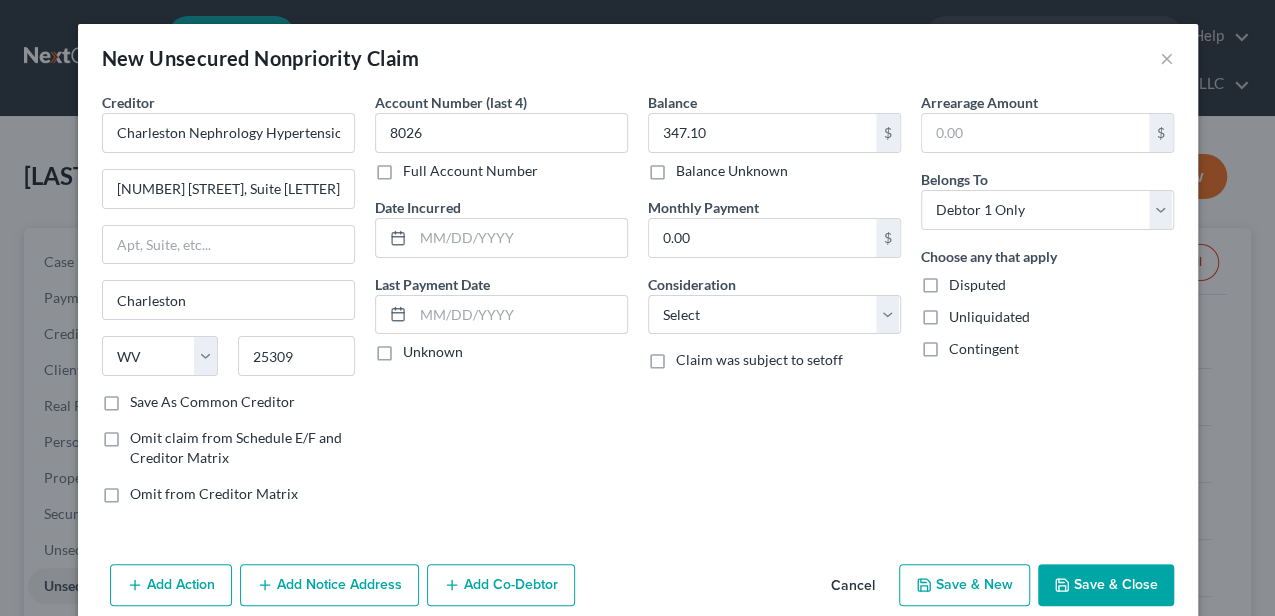 click on "Save & Close" at bounding box center (1106, 585) 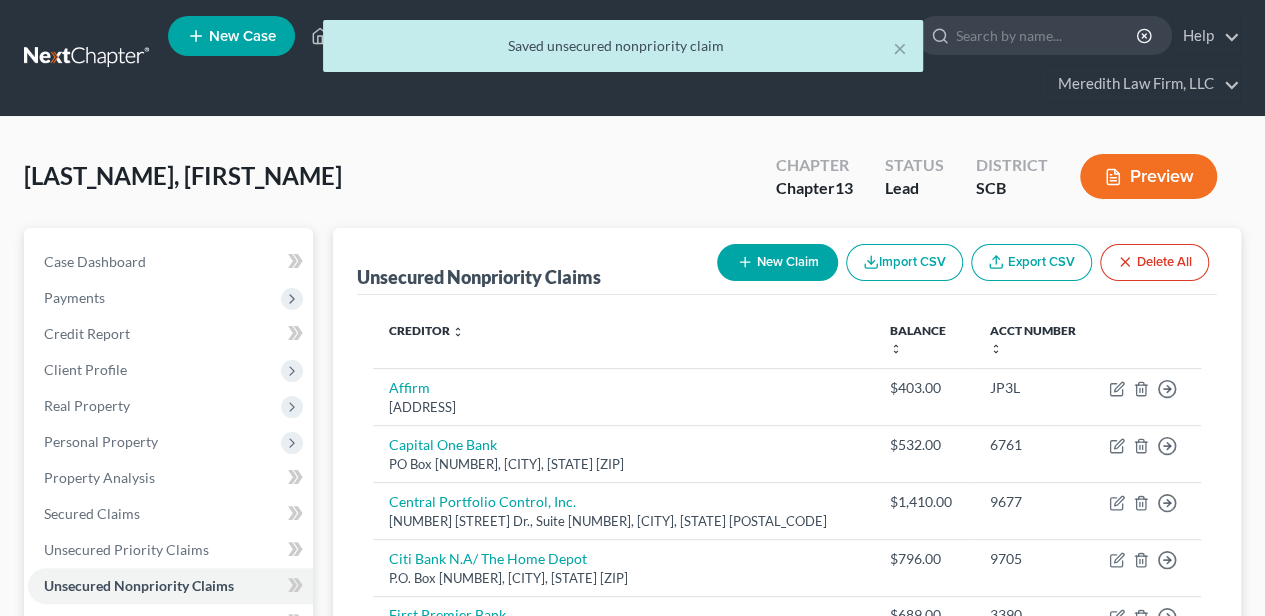 click on "New Claim" at bounding box center (777, 262) 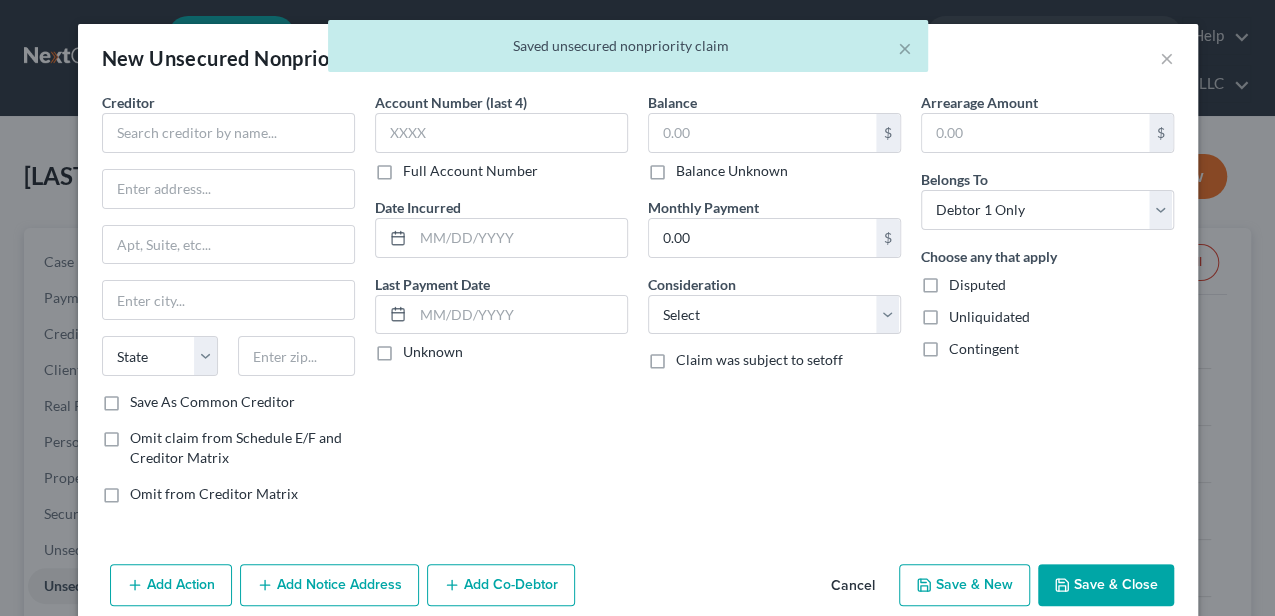 click on "Cancel" at bounding box center (853, 586) 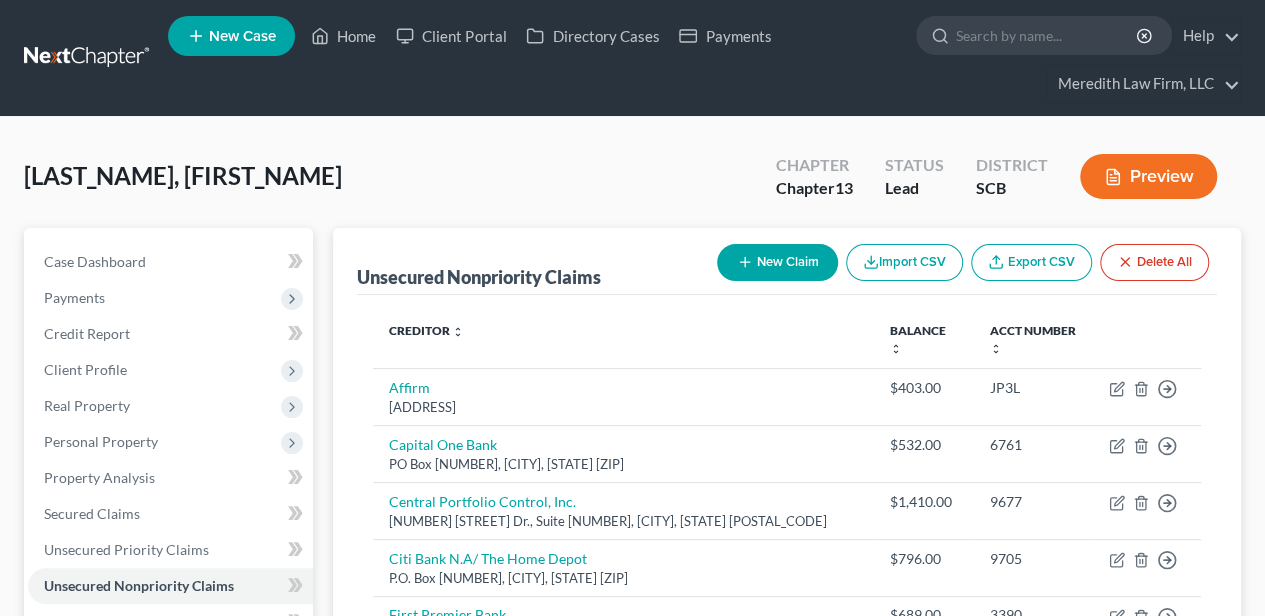 click on "New Claim" at bounding box center (777, 262) 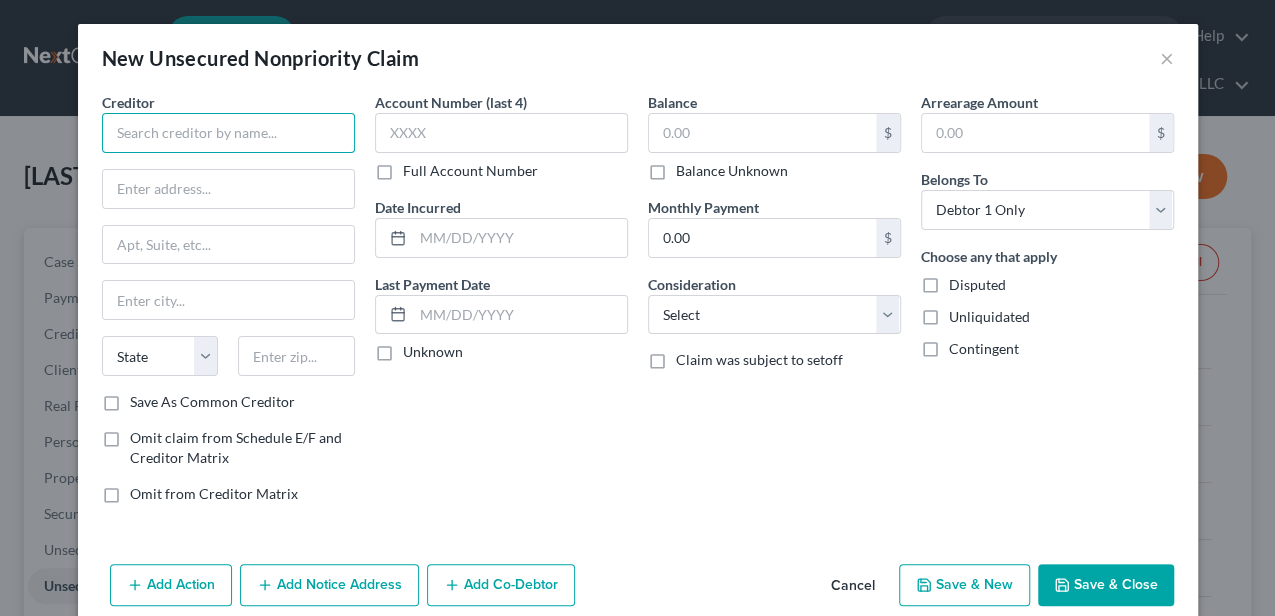 click at bounding box center [228, 133] 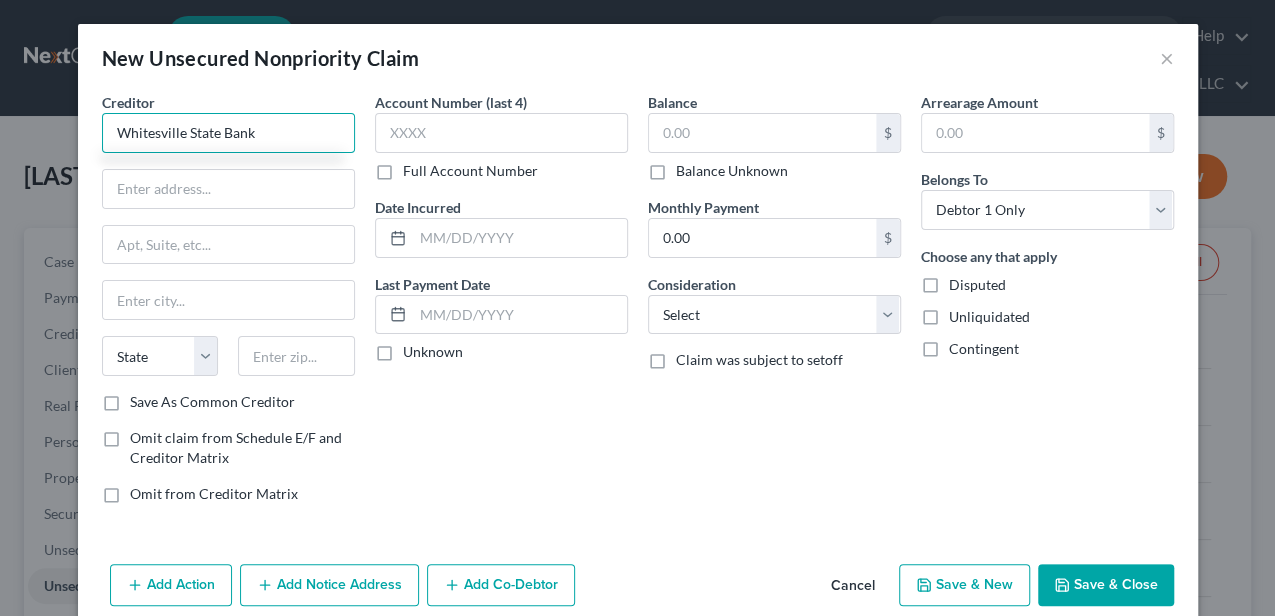 type on "Whitesville State Bank" 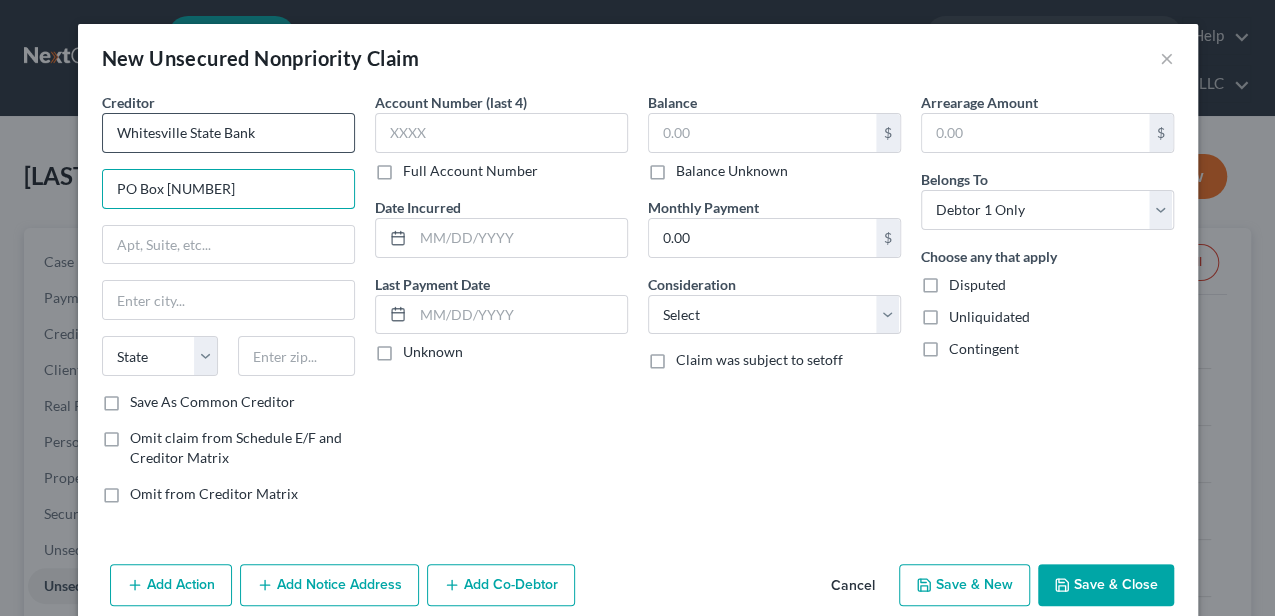 type on "PO Box [NUMBER]" 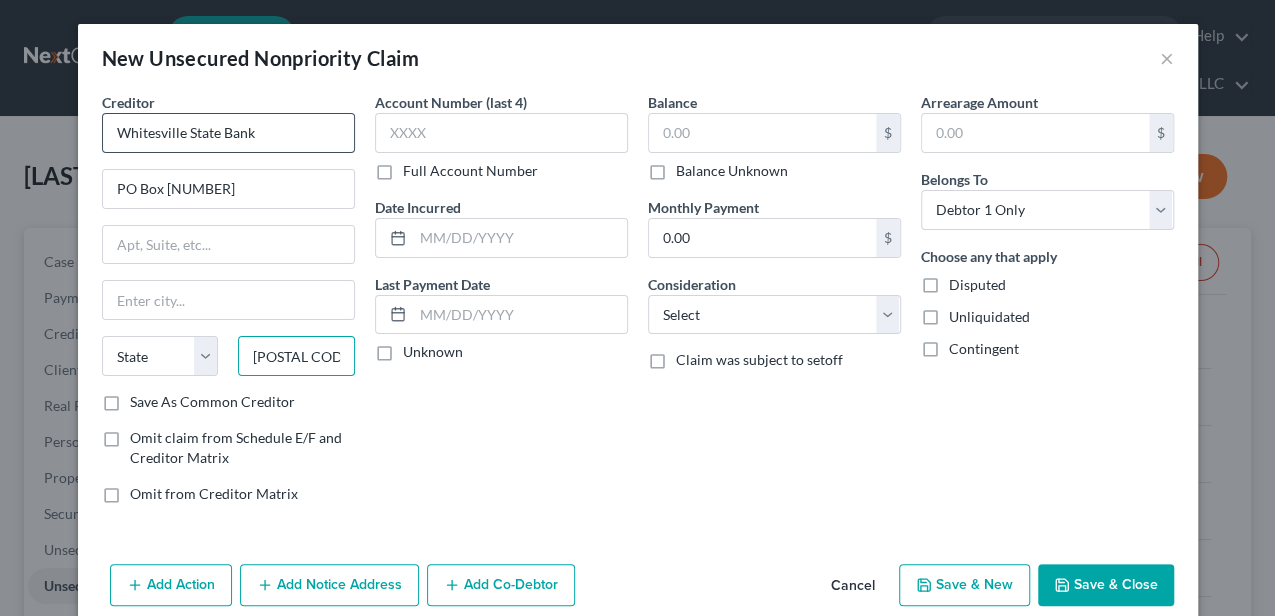 type on "[POSTAL CODE]" 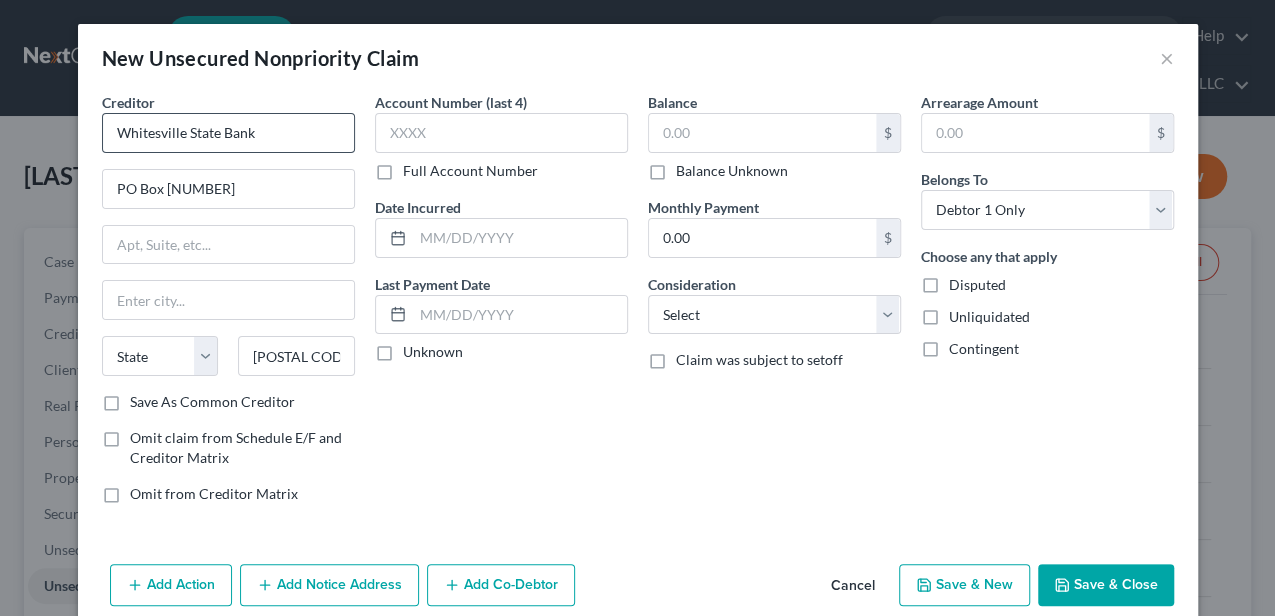 type on "Whitesville" 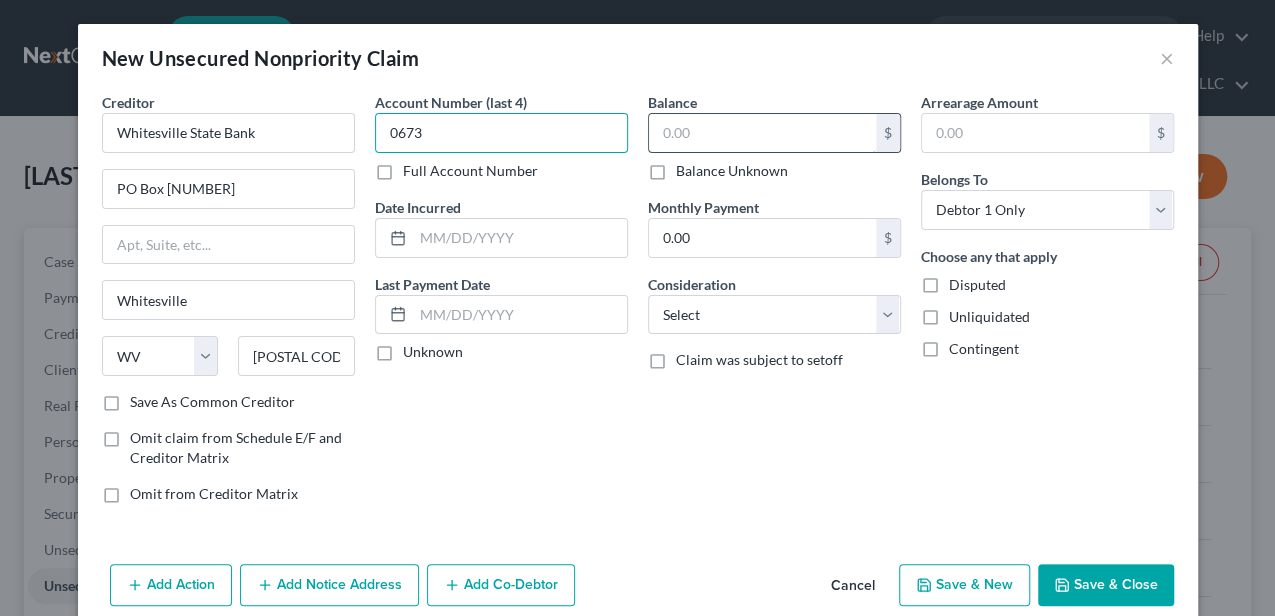 type on "0673" 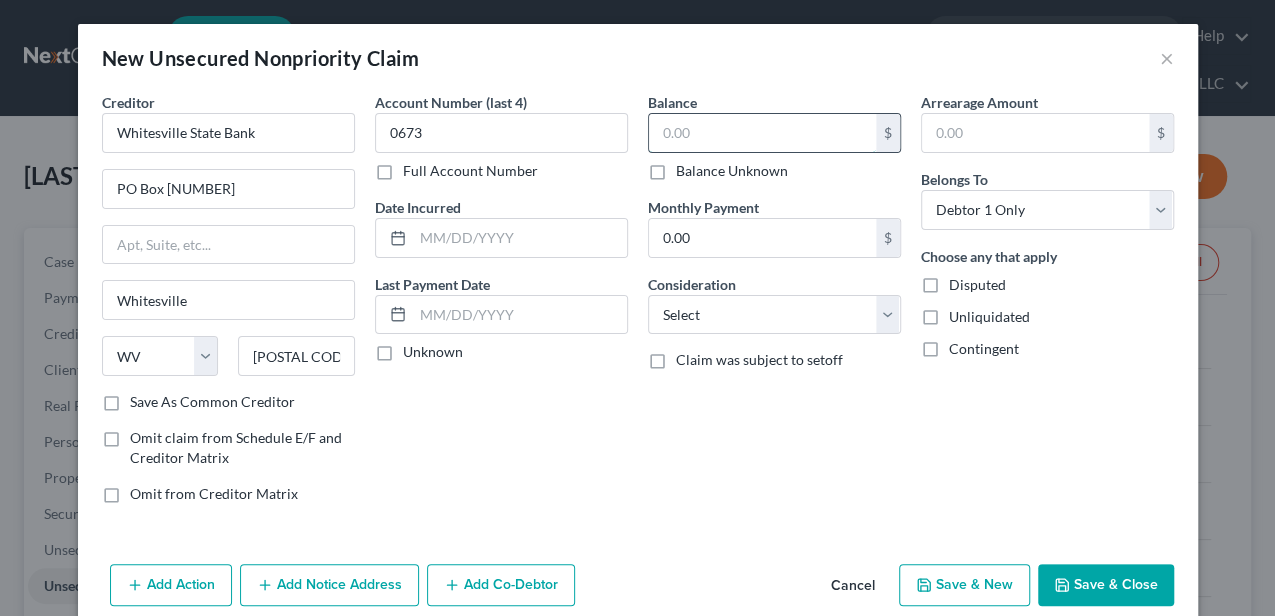 click at bounding box center (762, 133) 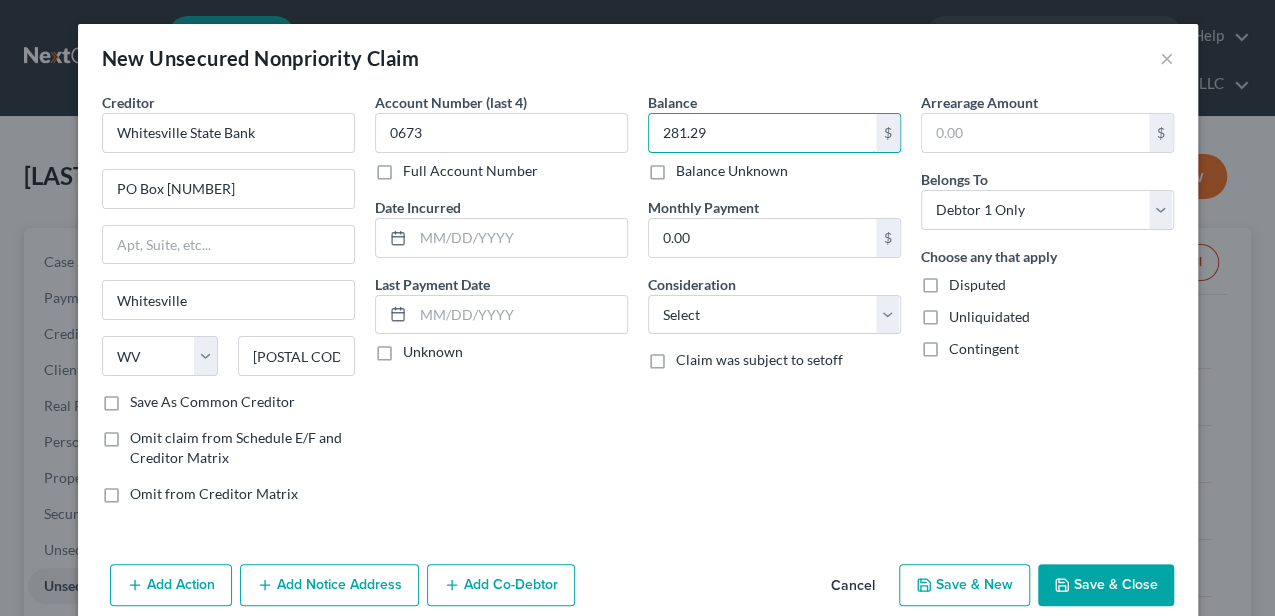 type on "281.29" 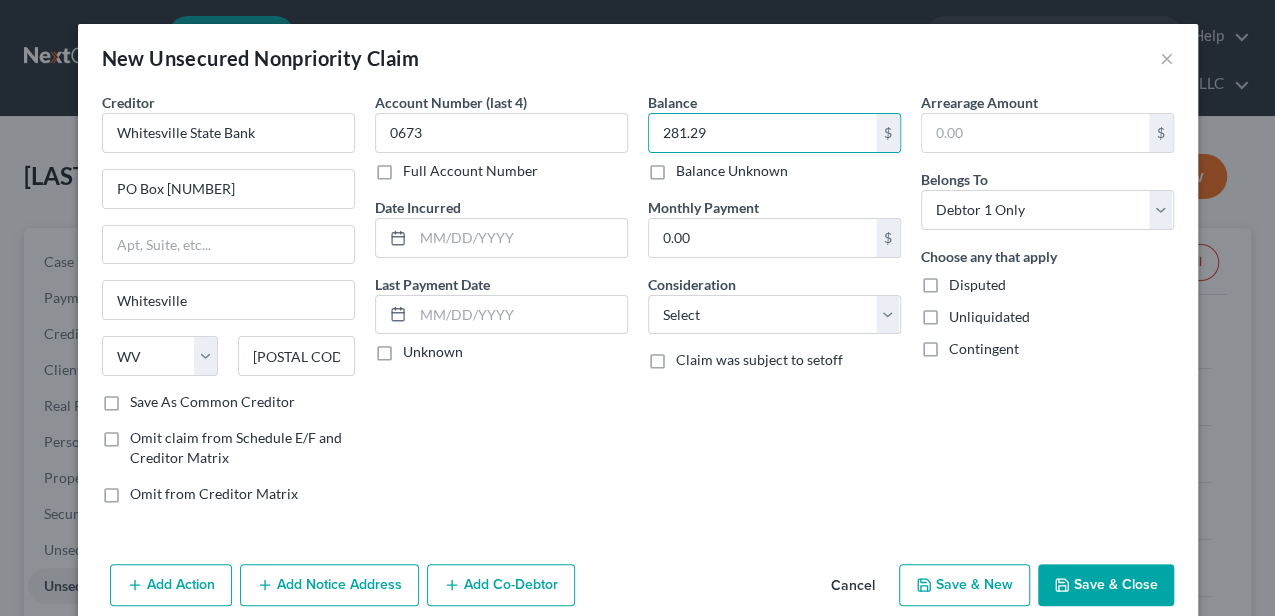 click on "Add Notice Address" at bounding box center (329, 585) 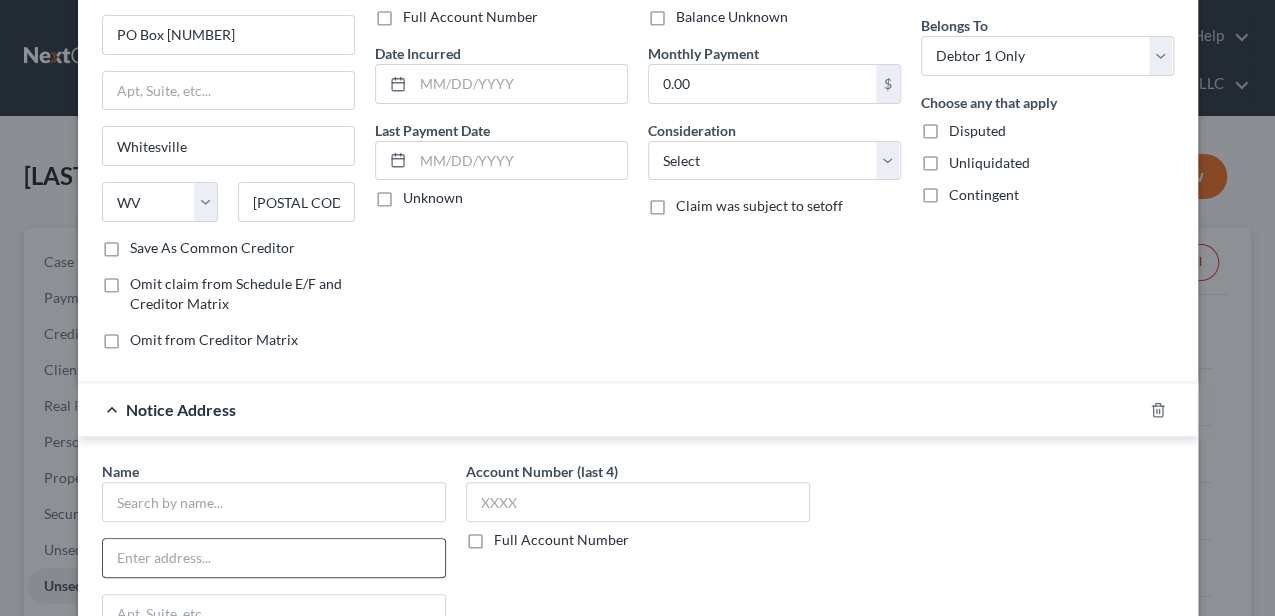 scroll, scrollTop: 200, scrollLeft: 0, axis: vertical 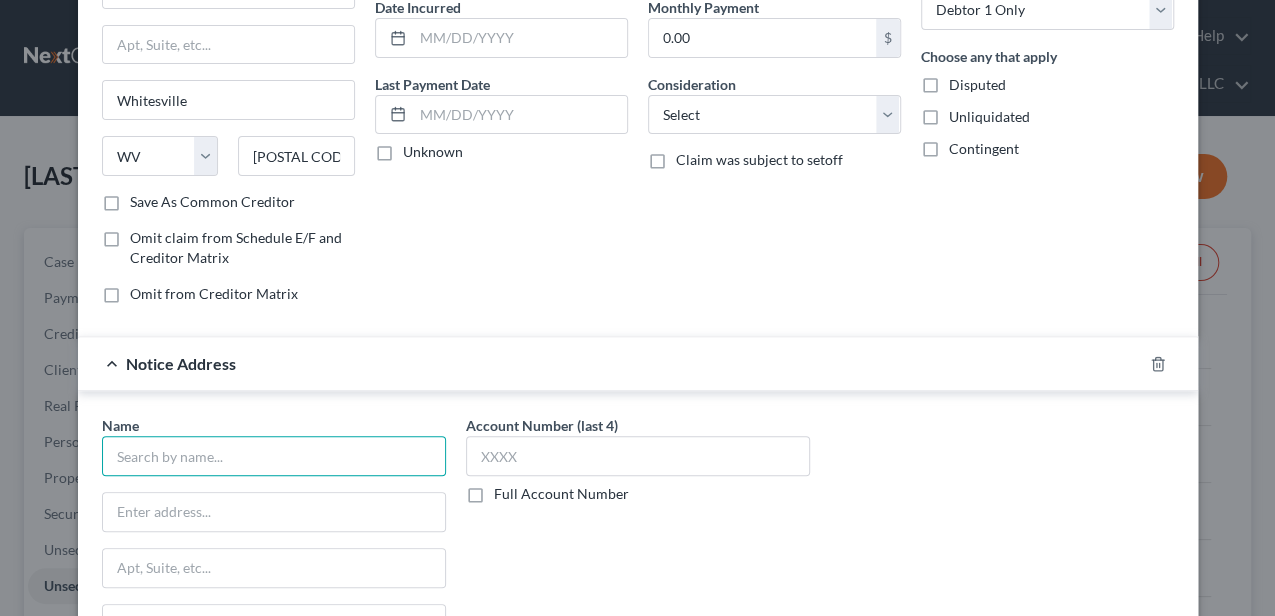 click at bounding box center [274, 456] 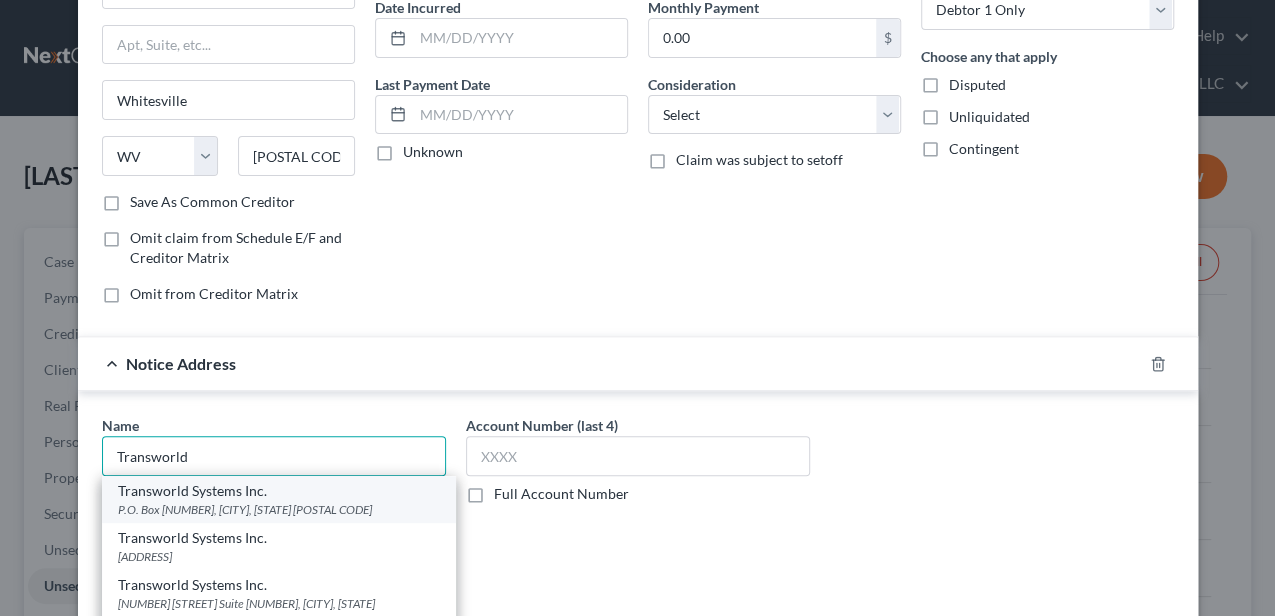 scroll, scrollTop: 266, scrollLeft: 0, axis: vertical 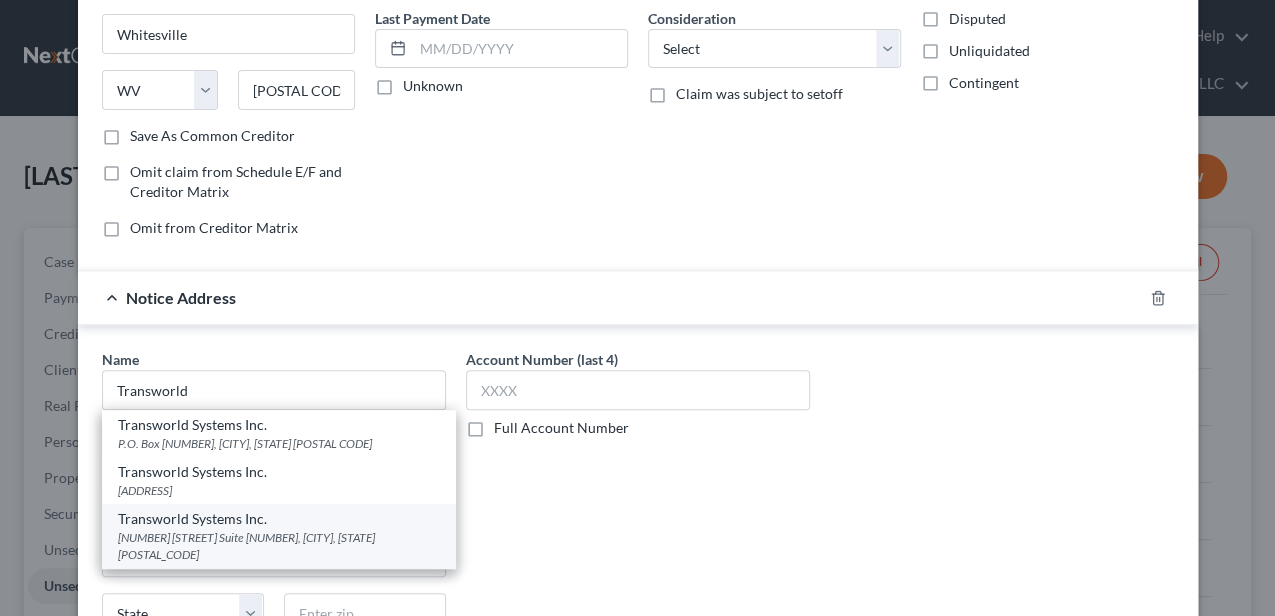 click on "[NUMBER] [STREET] Suite [NUMBER], [CITY], [STATE] [POSTAL_CODE]" at bounding box center (279, 546) 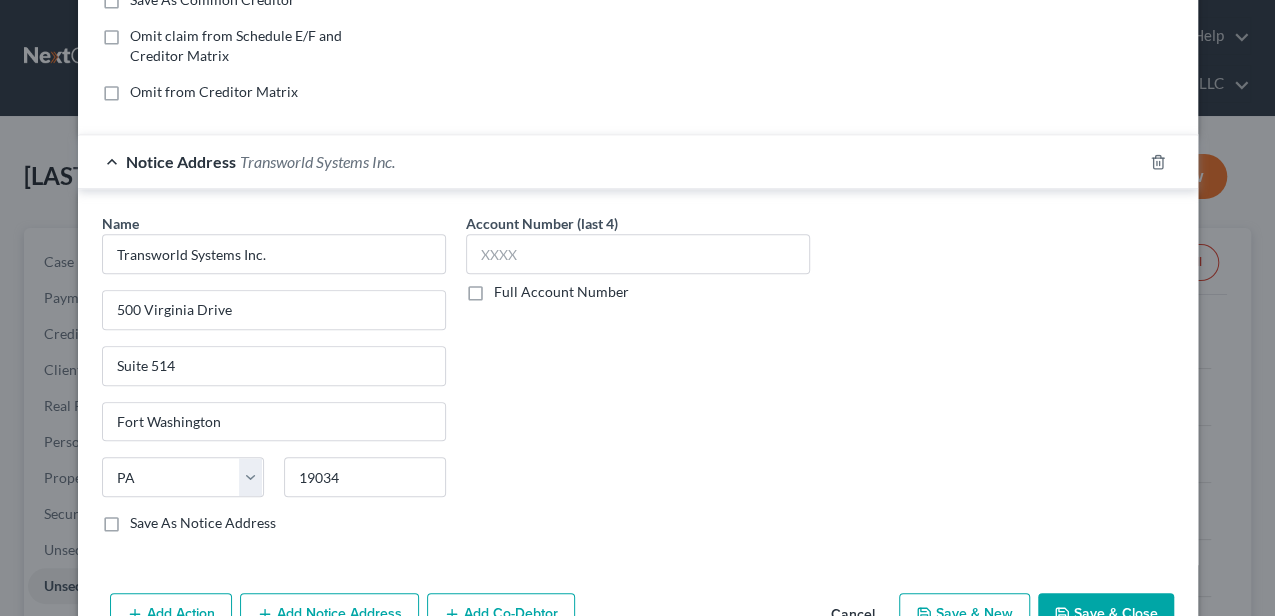 scroll, scrollTop: 453, scrollLeft: 0, axis: vertical 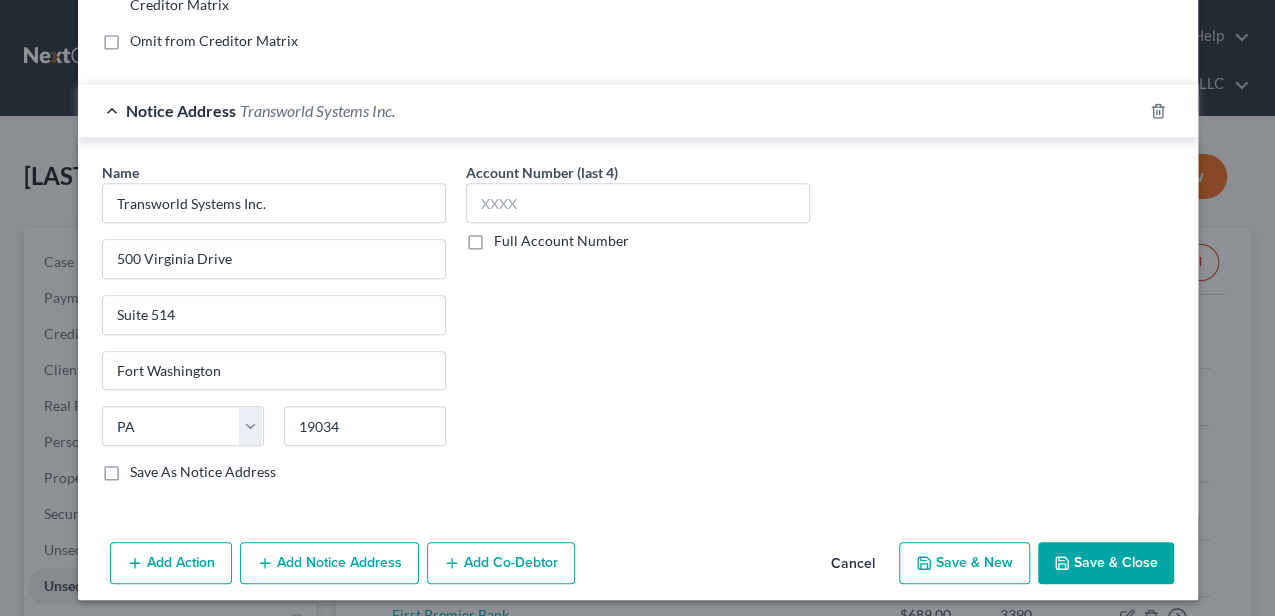 click on "Save & Close" at bounding box center [1106, 563] 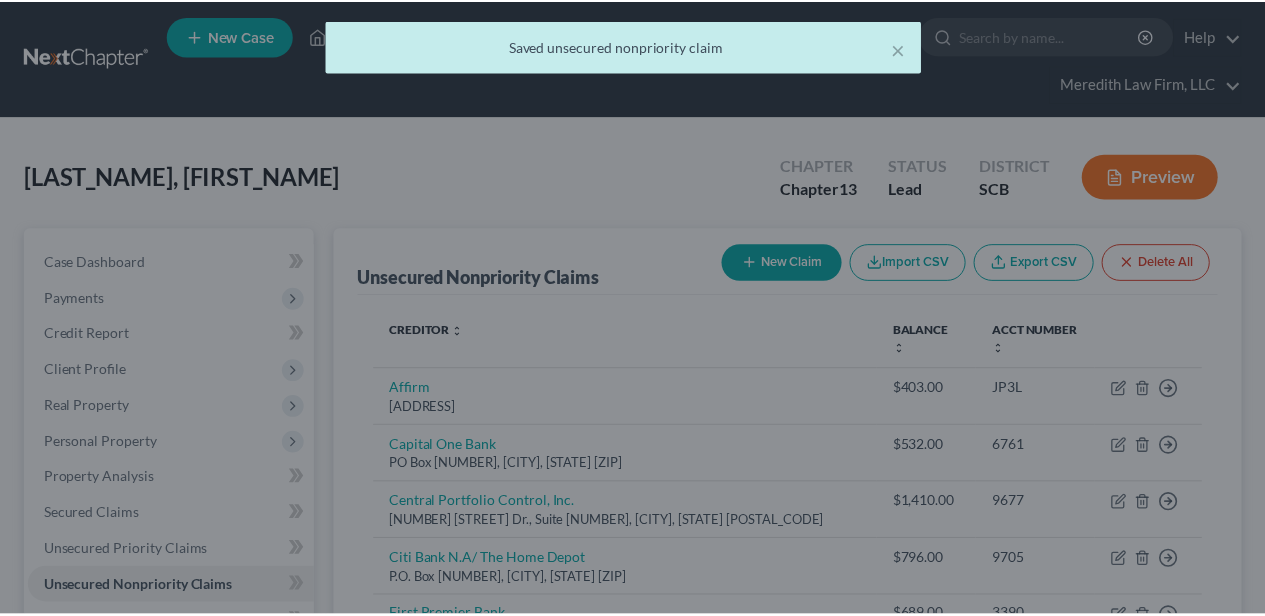 scroll, scrollTop: 0, scrollLeft: 0, axis: both 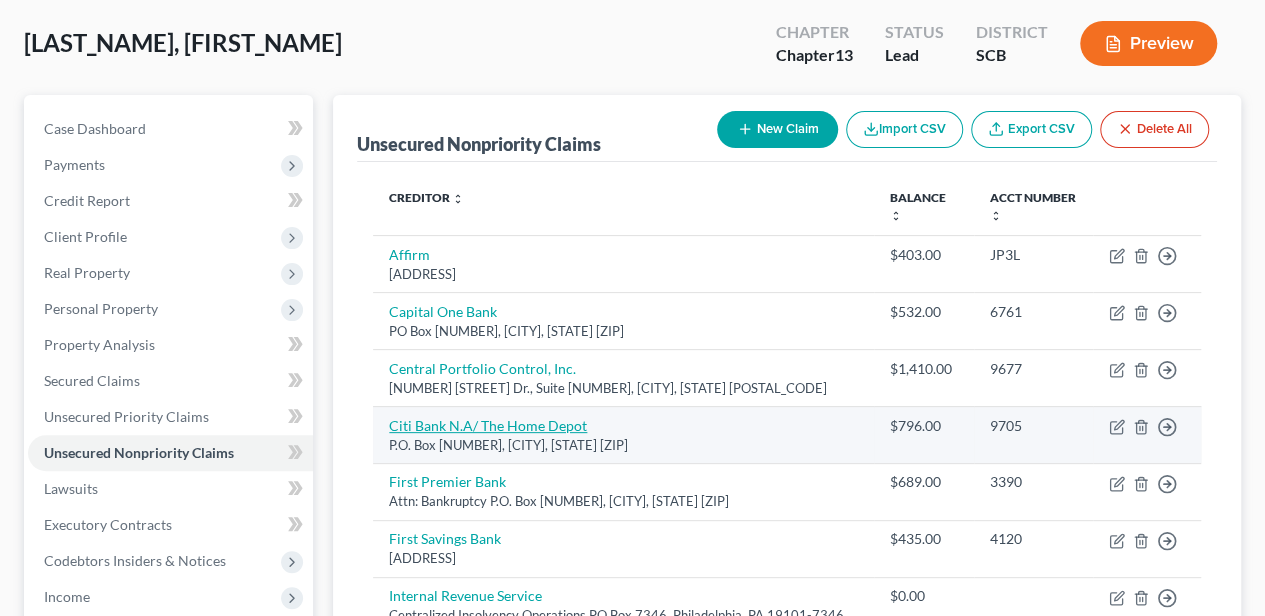 click on "Citi Bank N.A/ The Home Depot" at bounding box center [488, 425] 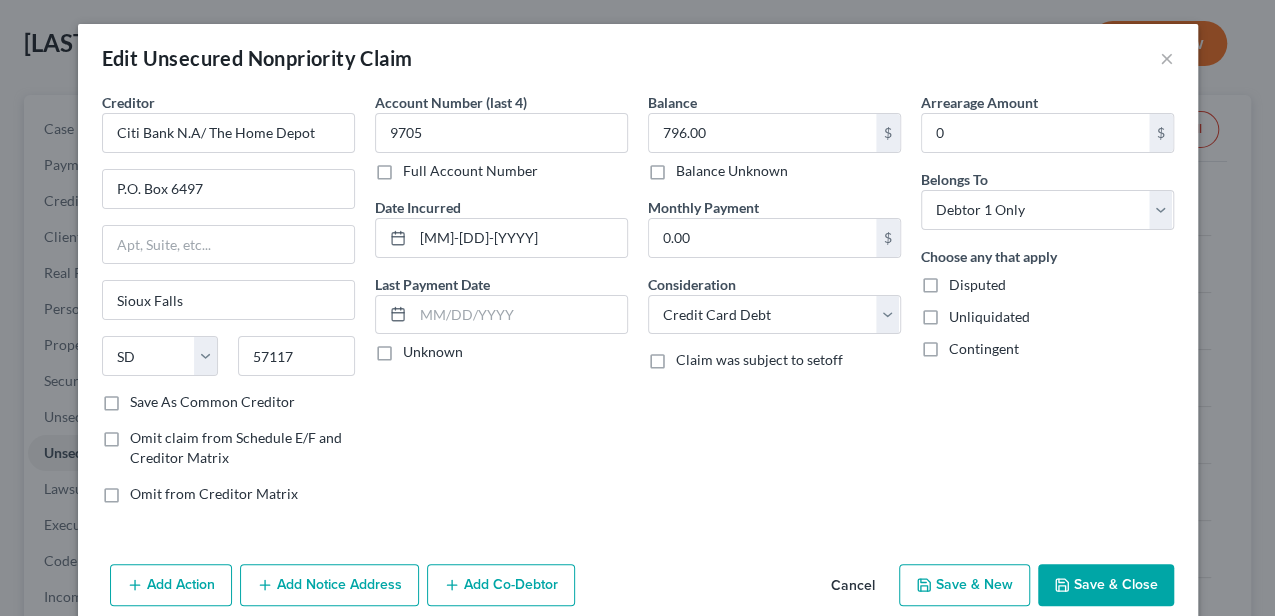 click on "Add Notice Address" at bounding box center (329, 585) 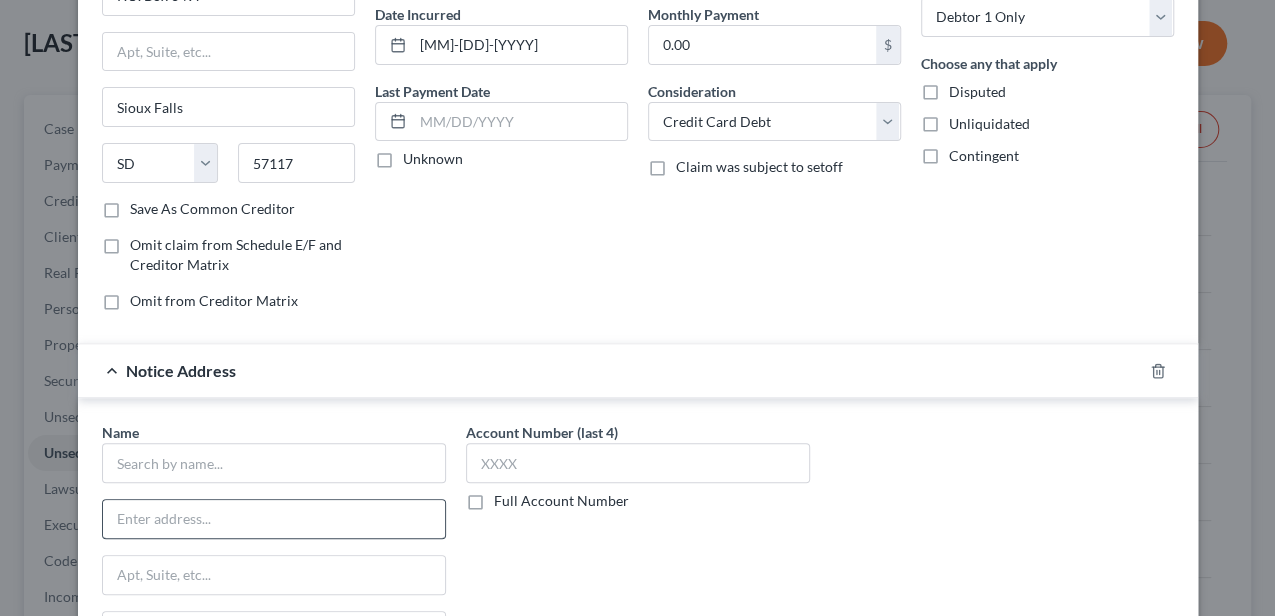 scroll, scrollTop: 200, scrollLeft: 0, axis: vertical 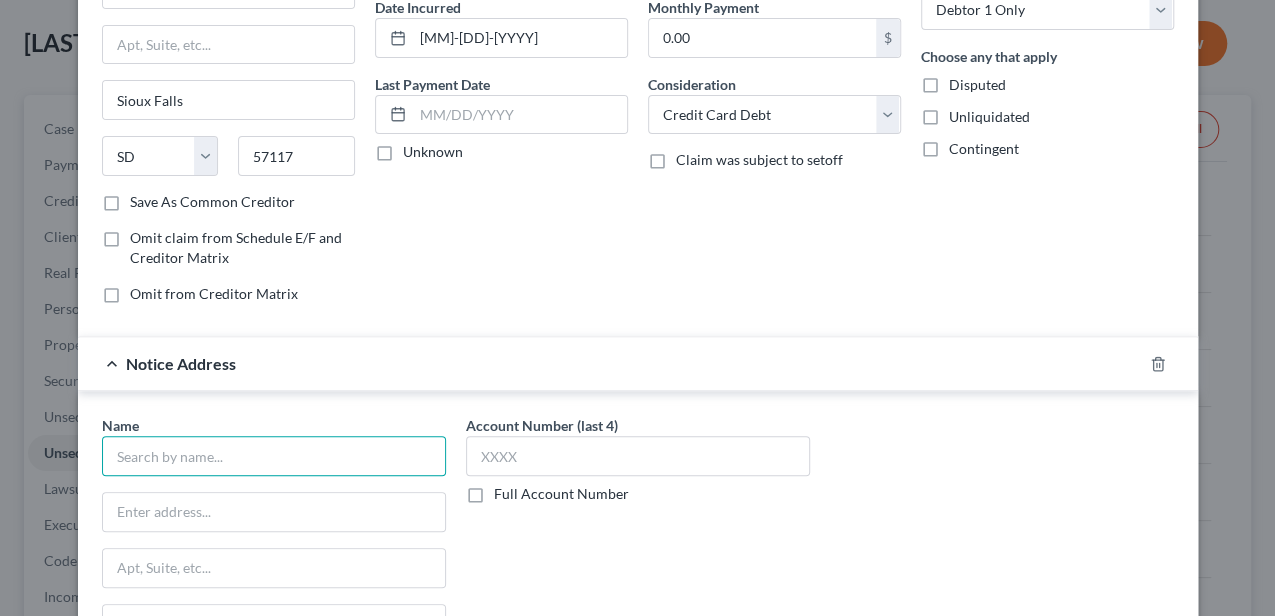 click at bounding box center [274, 456] 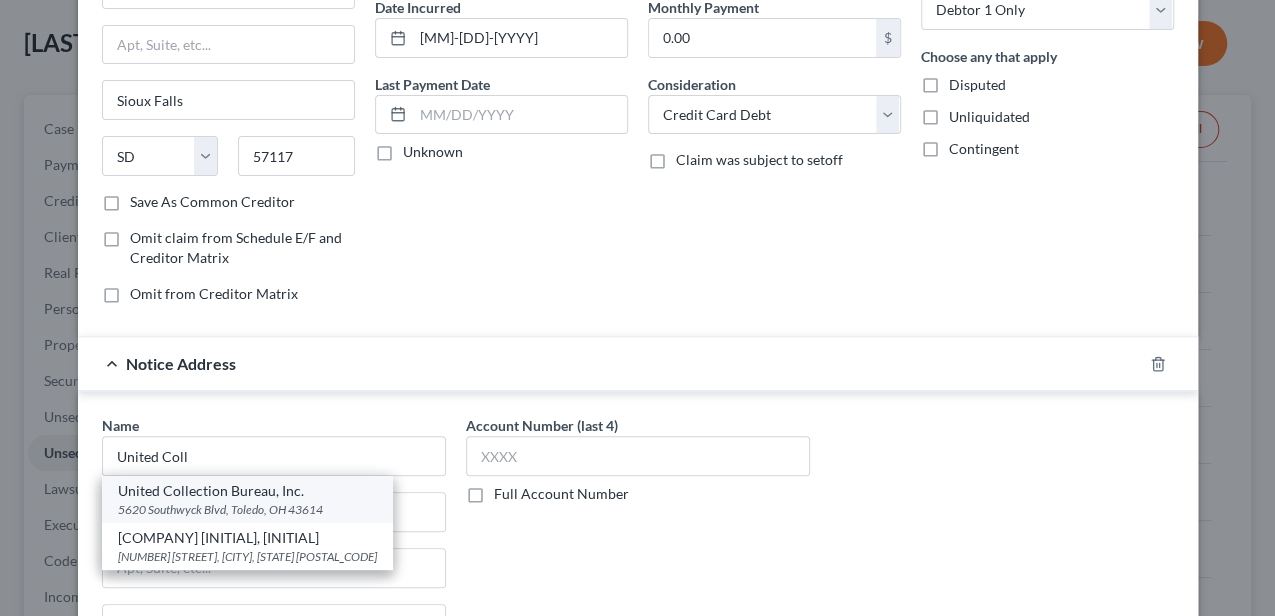 click on "5620 Southwyck Blvd, Toledo, OH 43614" at bounding box center [247, 509] 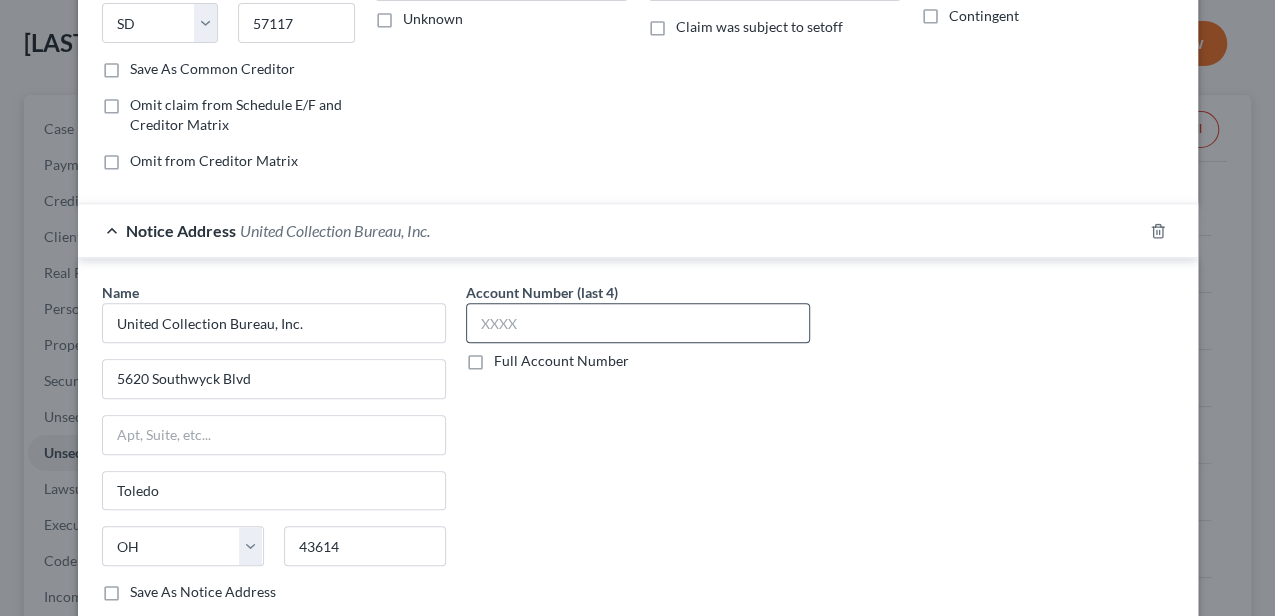 scroll, scrollTop: 400, scrollLeft: 0, axis: vertical 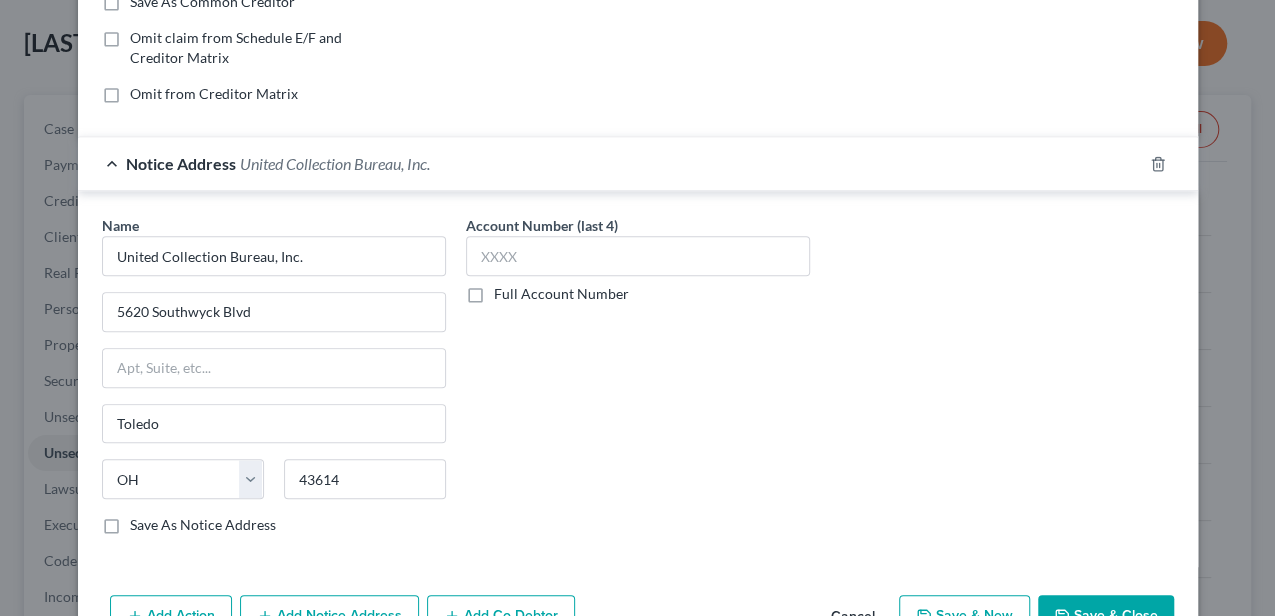 click on "Save & Close" at bounding box center (1106, 616) 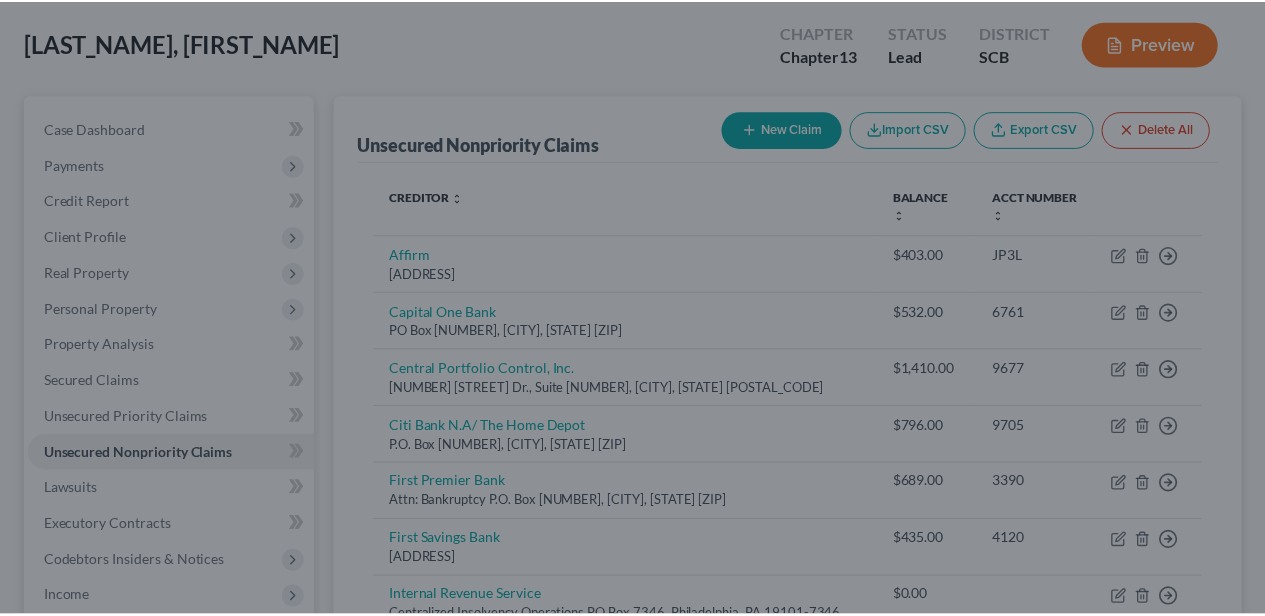 scroll, scrollTop: 0, scrollLeft: 0, axis: both 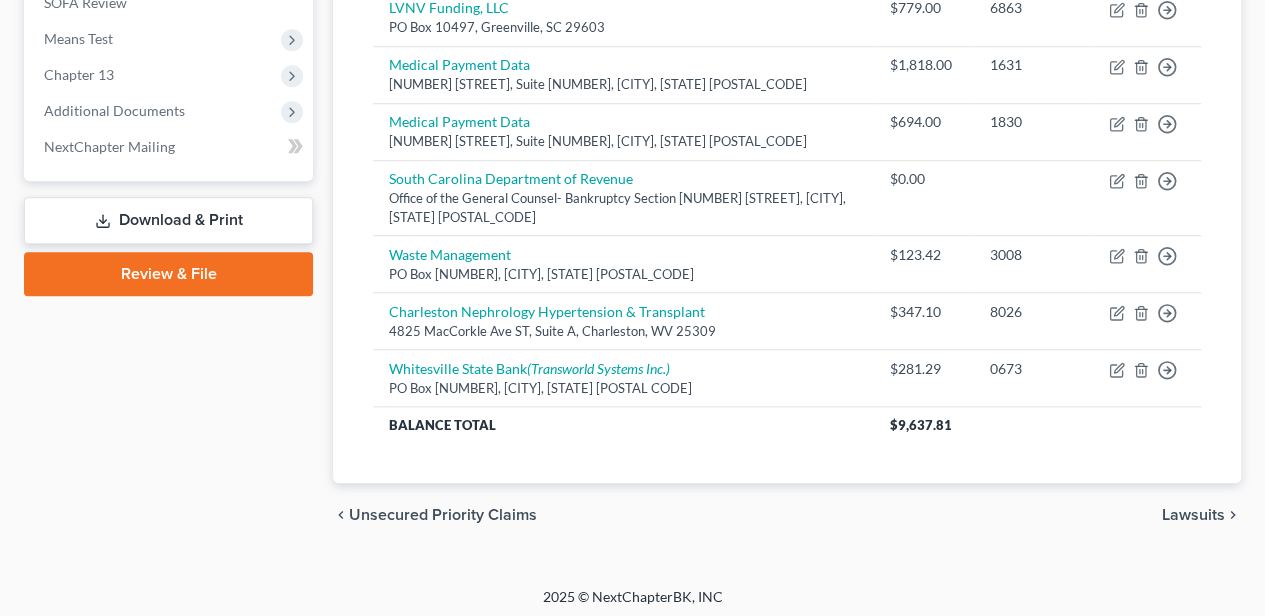 click on "Unsecured Priority Claims" at bounding box center [443, 515] 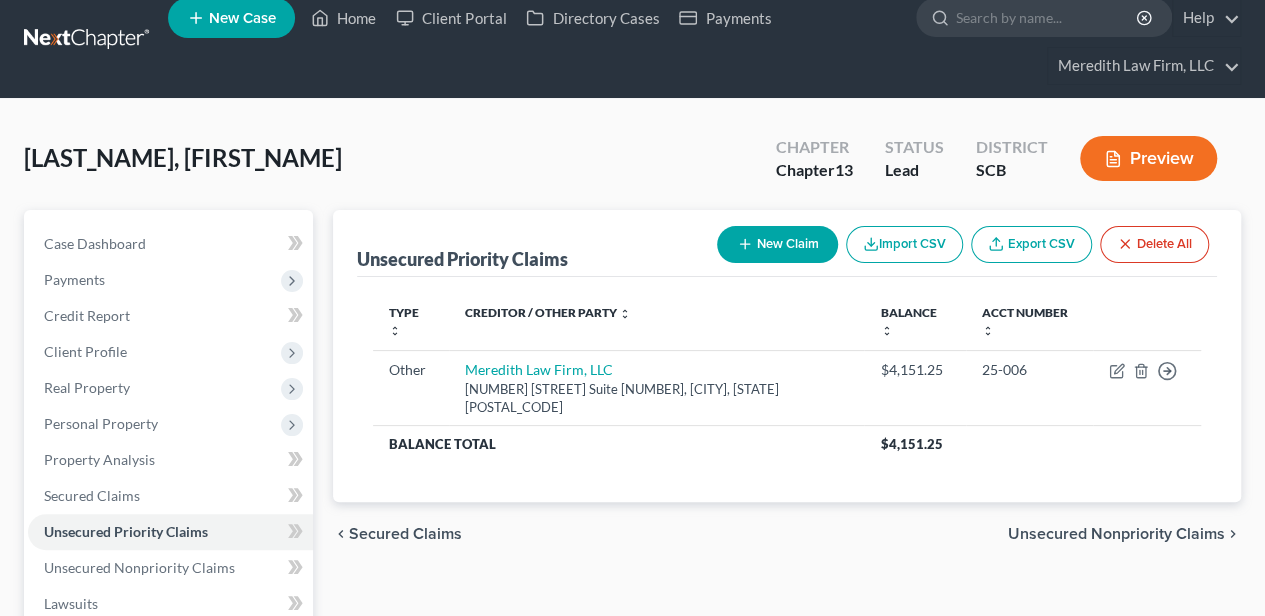 scroll, scrollTop: 0, scrollLeft: 0, axis: both 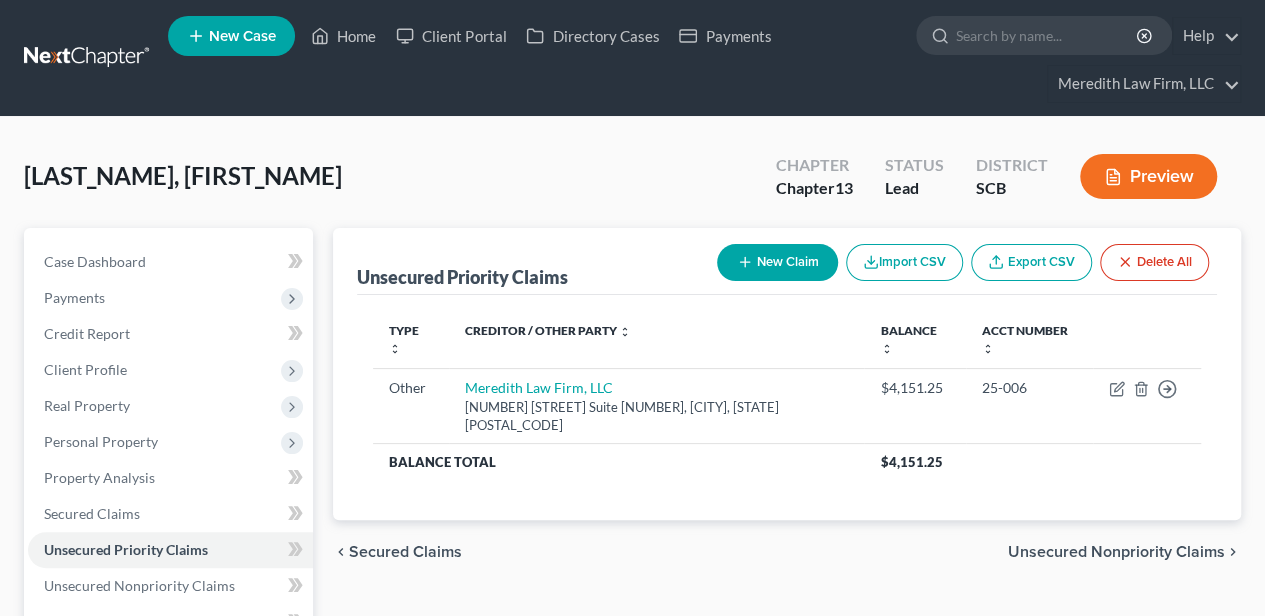 click on "Secured Claims" at bounding box center [405, 552] 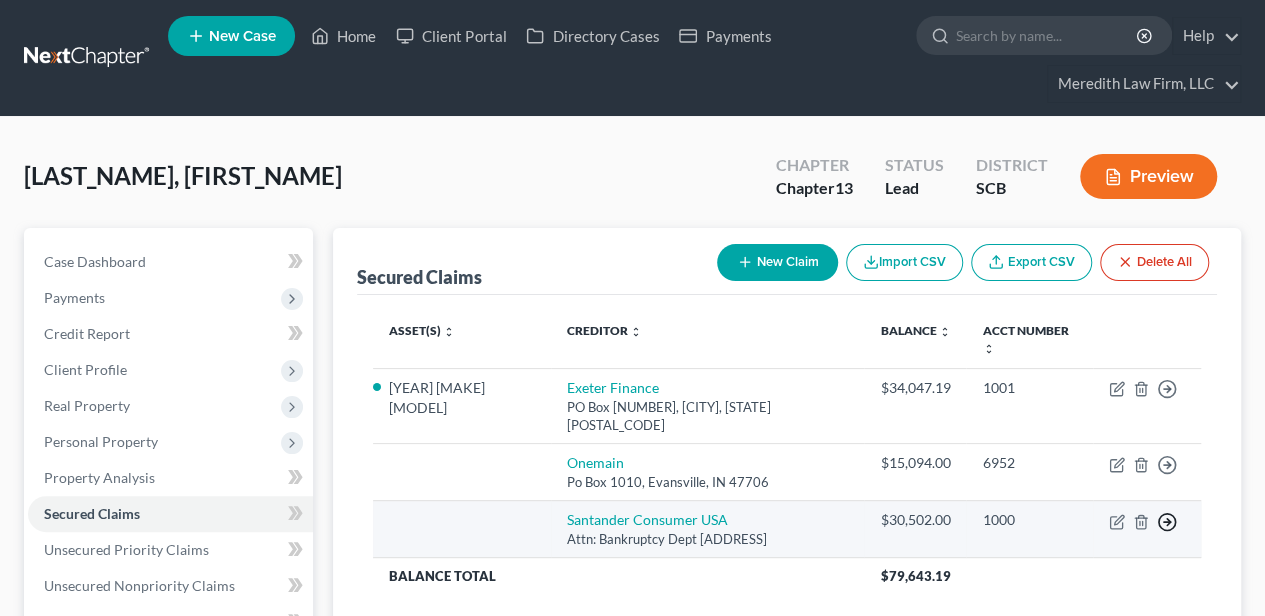 click 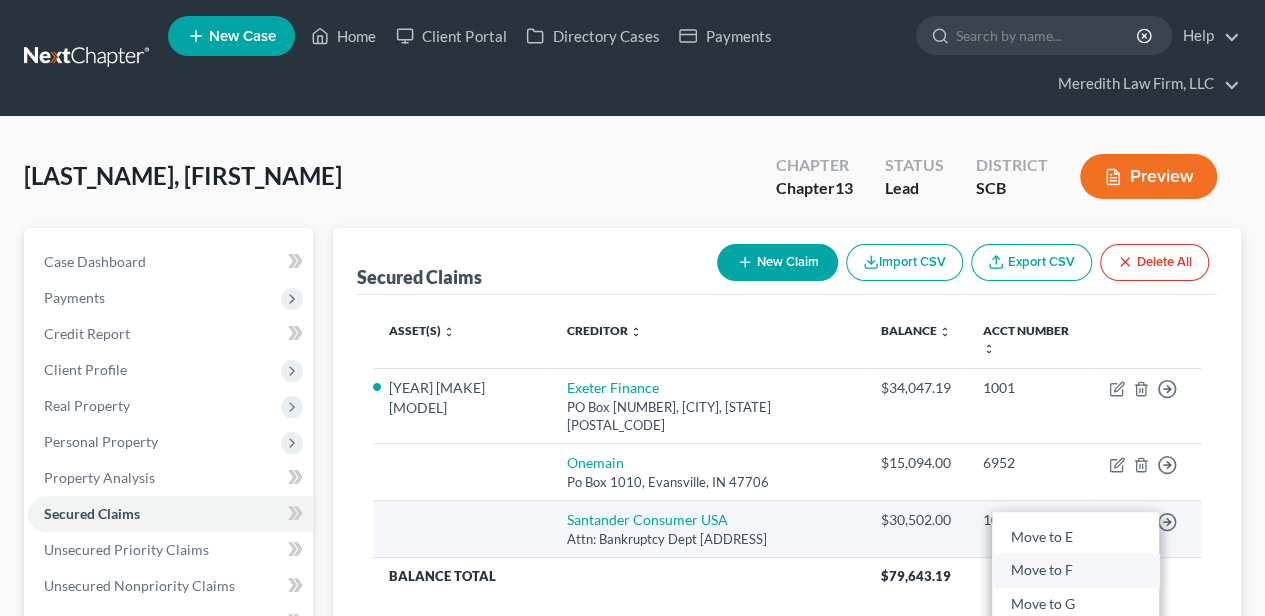 click on "Move to F" at bounding box center (1075, 571) 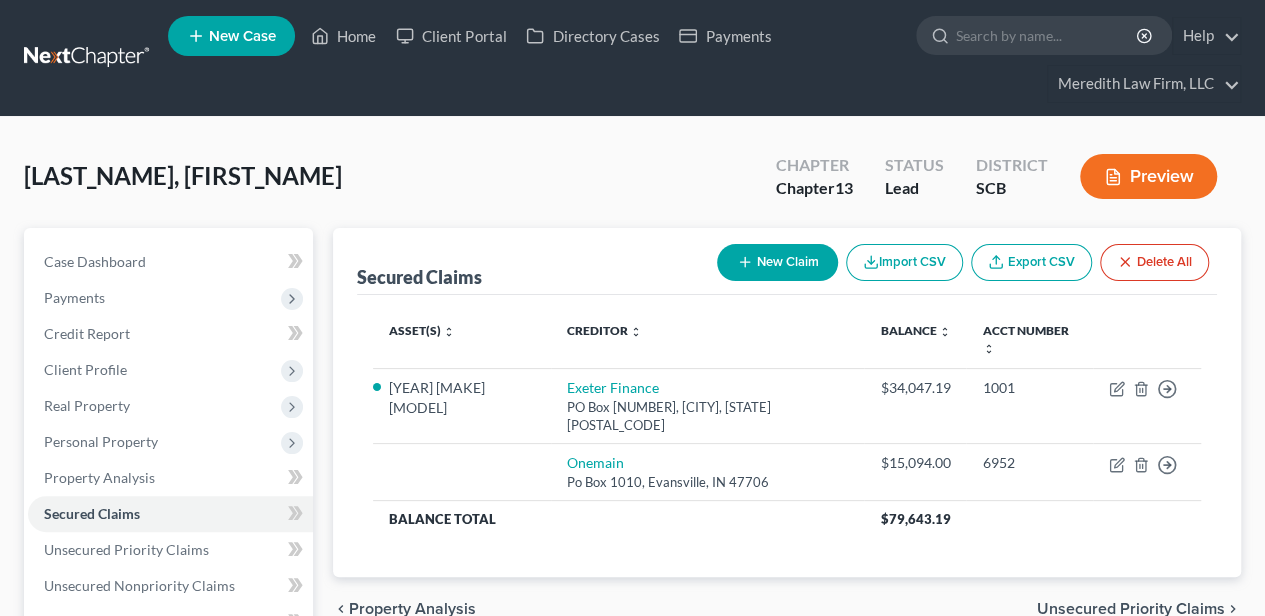 click on "Unsecured Priority Claims" at bounding box center [1131, 609] 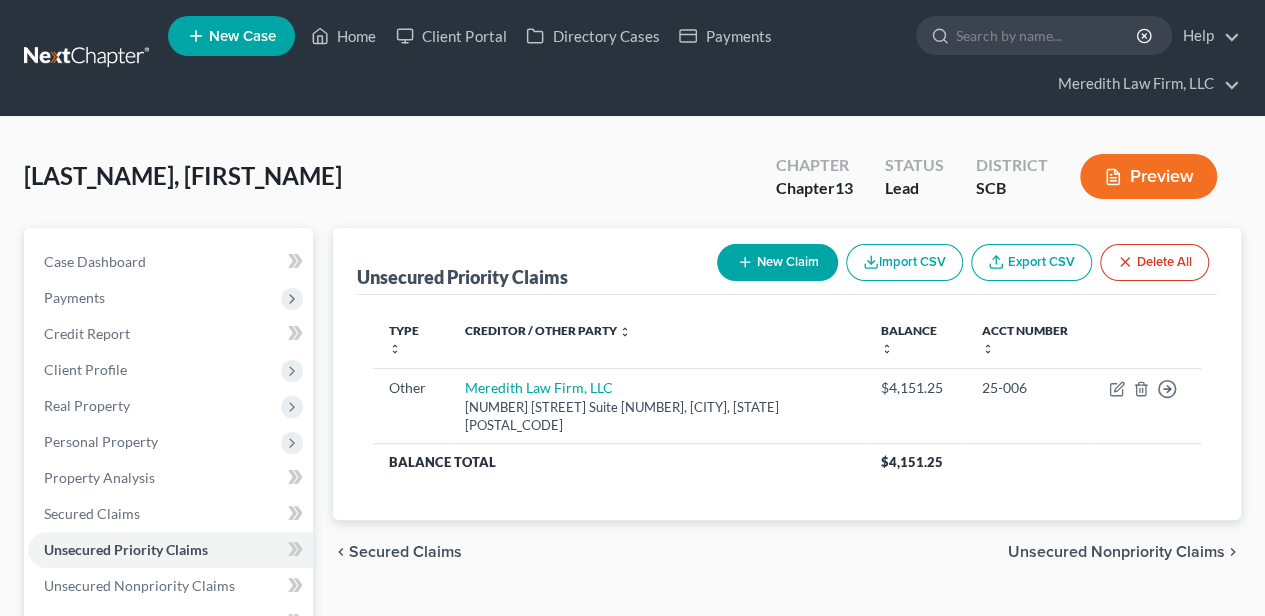 click on "Unsecured Nonpriority Claims" at bounding box center (1116, 552) 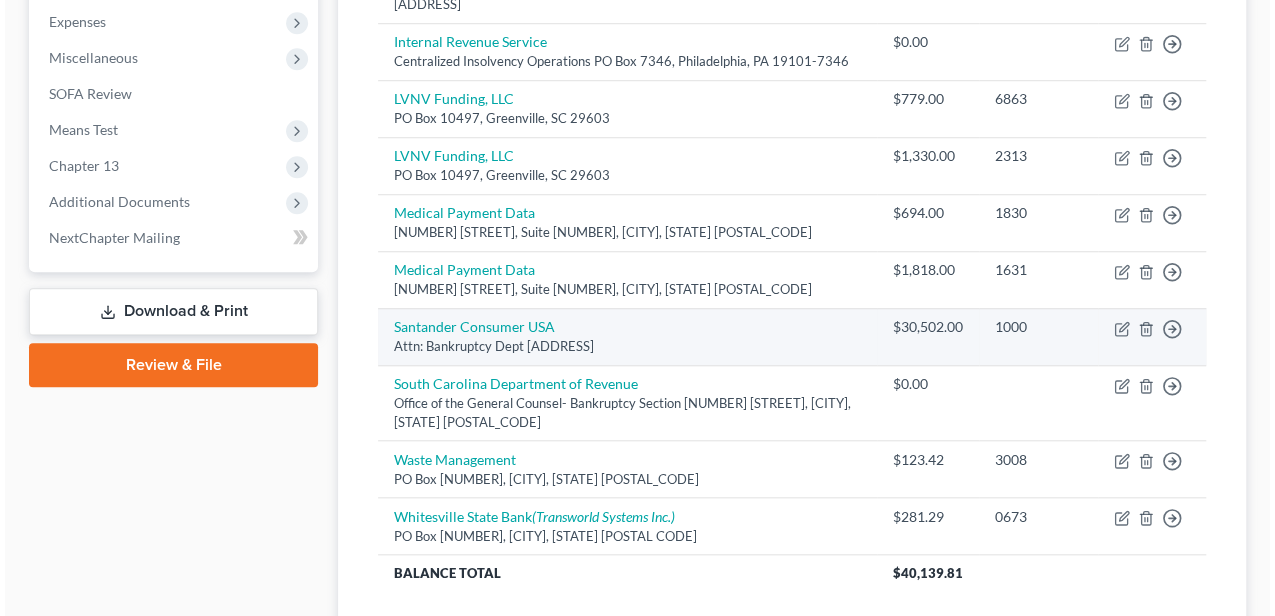 scroll, scrollTop: 800, scrollLeft: 0, axis: vertical 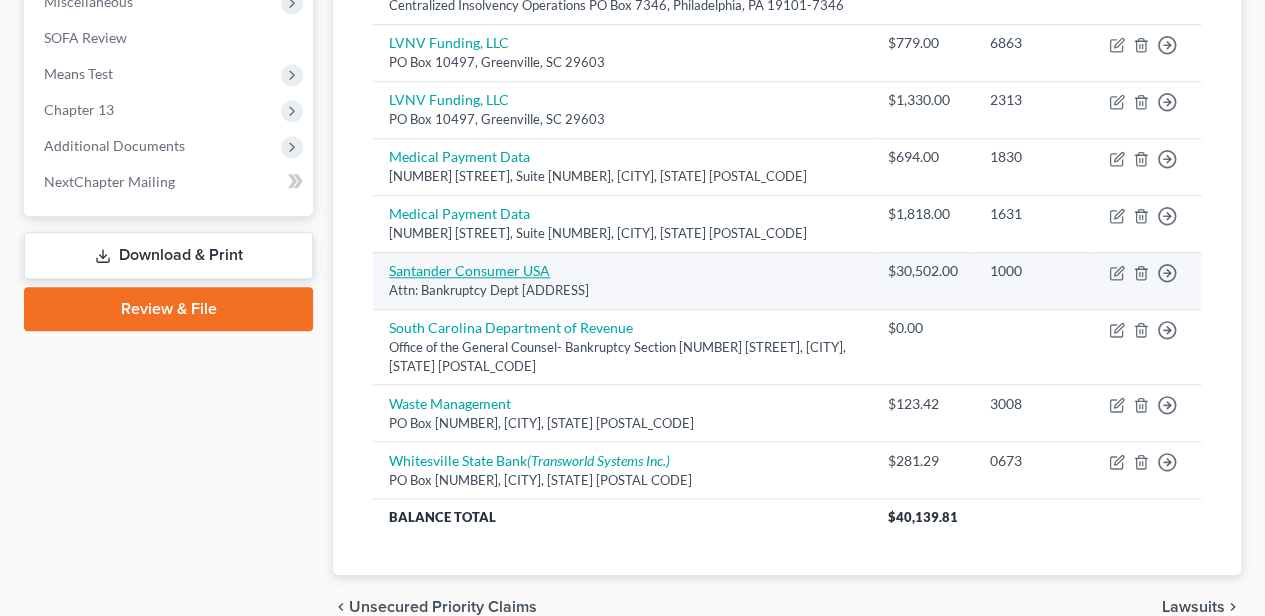 click on "Santander Consumer USA" at bounding box center [469, 270] 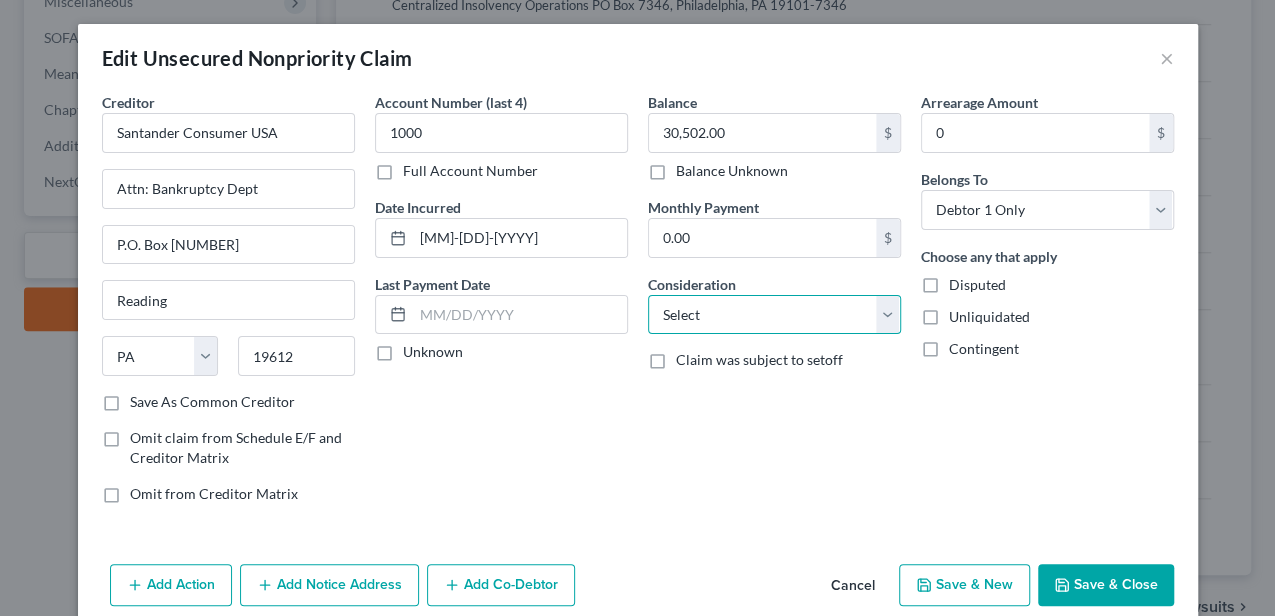 click on "Select Cable / Satellite Services Collection Agency Credit Card Debt Debt Counseling / Attorneys Deficiency Balance Domestic Support Obligations Home / Car Repairs Income Taxes Judgment Liens Medical Services Monies Loaned / Advanced Mortgage Obligation From Divorce Or Separation Obligation To Pensions Other Overdrawn Bank Account Promised To Help Pay Creditors Student Loans Suppliers And Vendors Telephone / Internet Services Utility Services" at bounding box center [774, 315] 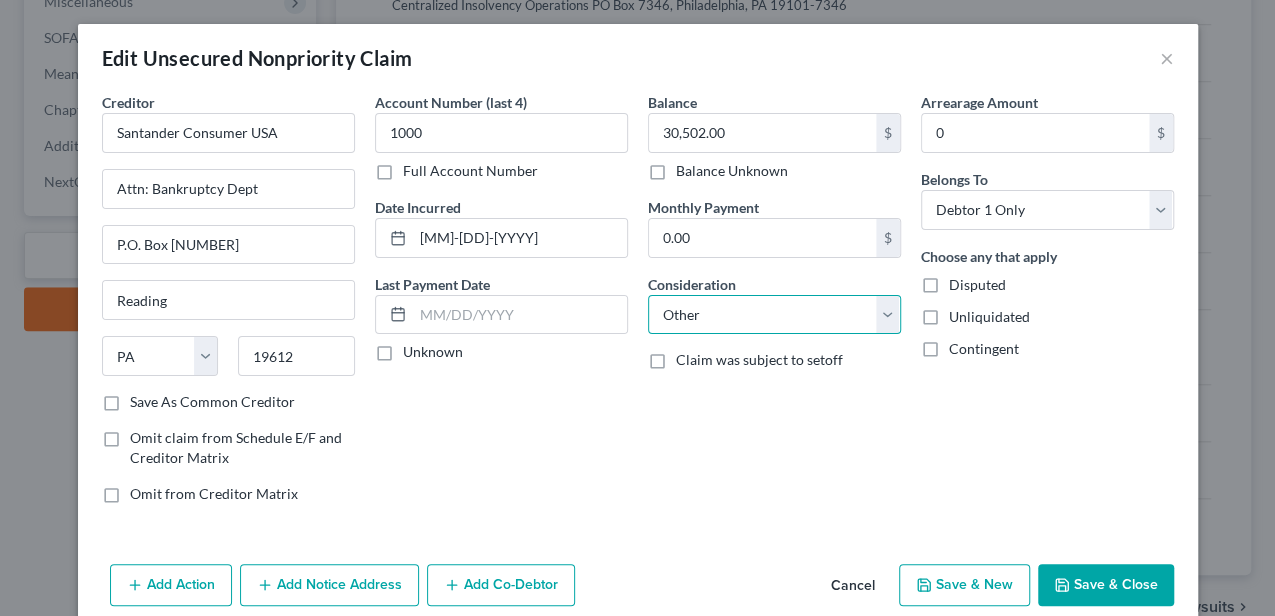 click on "Select Cable / Satellite Services Collection Agency Credit Card Debt Debt Counseling / Attorneys Deficiency Balance Domestic Support Obligations Home / Car Repairs Income Taxes Judgment Liens Medical Services Monies Loaned / Advanced Mortgage Obligation From Divorce Or Separation Obligation To Pensions Other Overdrawn Bank Account Promised To Help Pay Creditors Student Loans Suppliers And Vendors Telephone / Internet Services Utility Services" at bounding box center (774, 315) 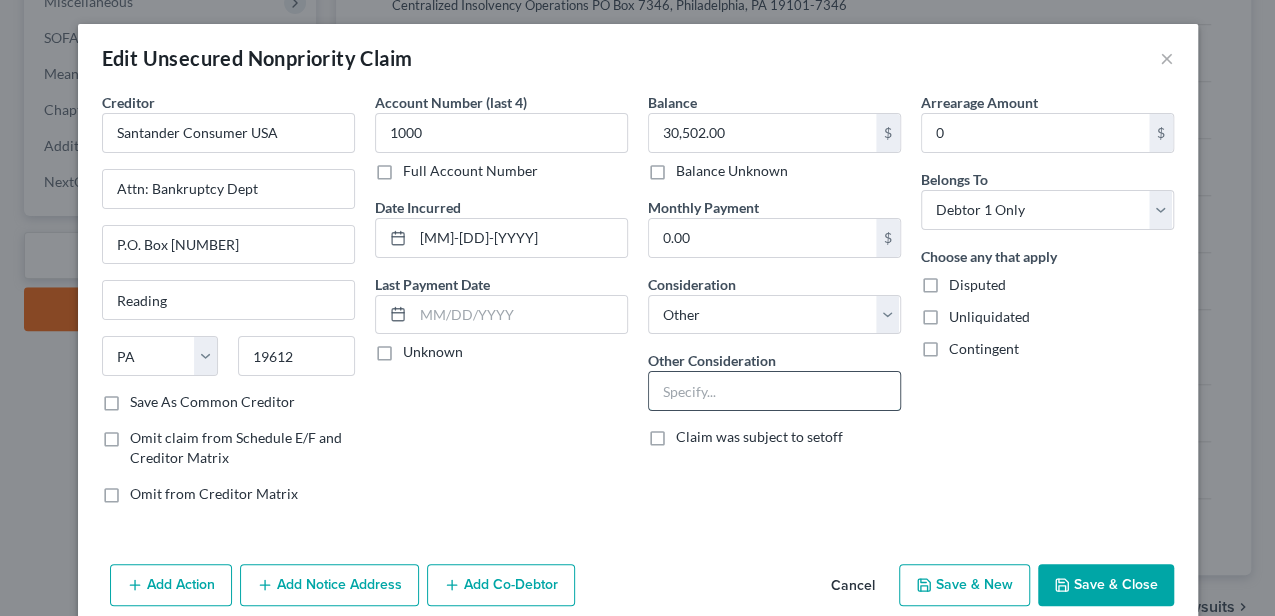 click at bounding box center (774, 391) 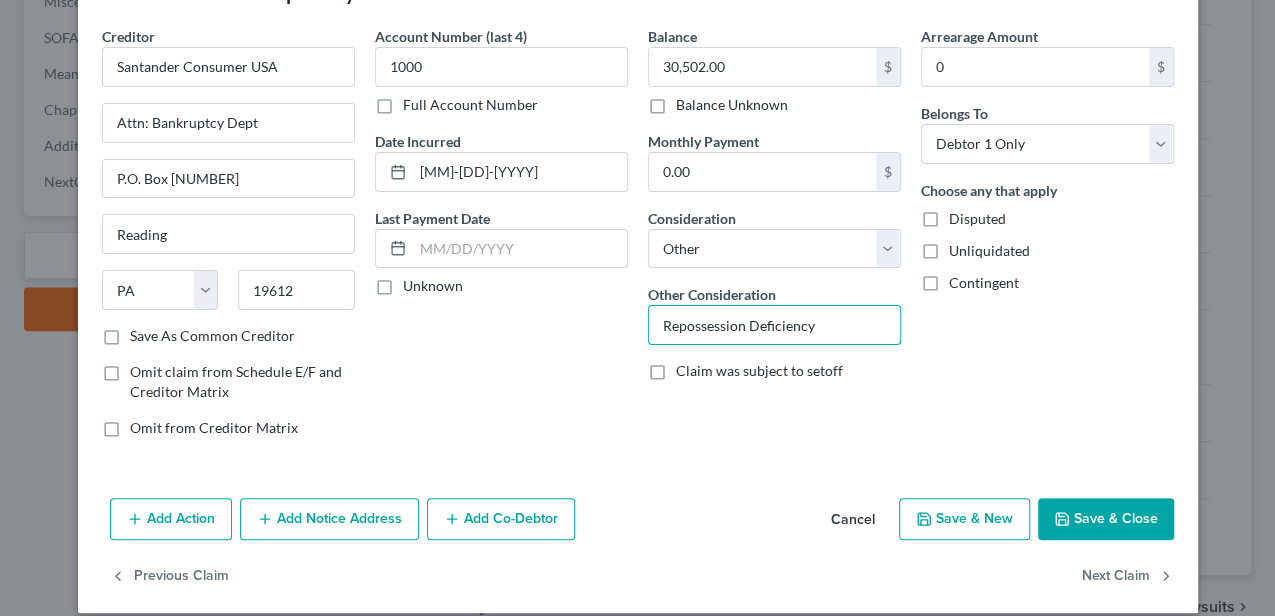 type on "Repossession Deficiency" 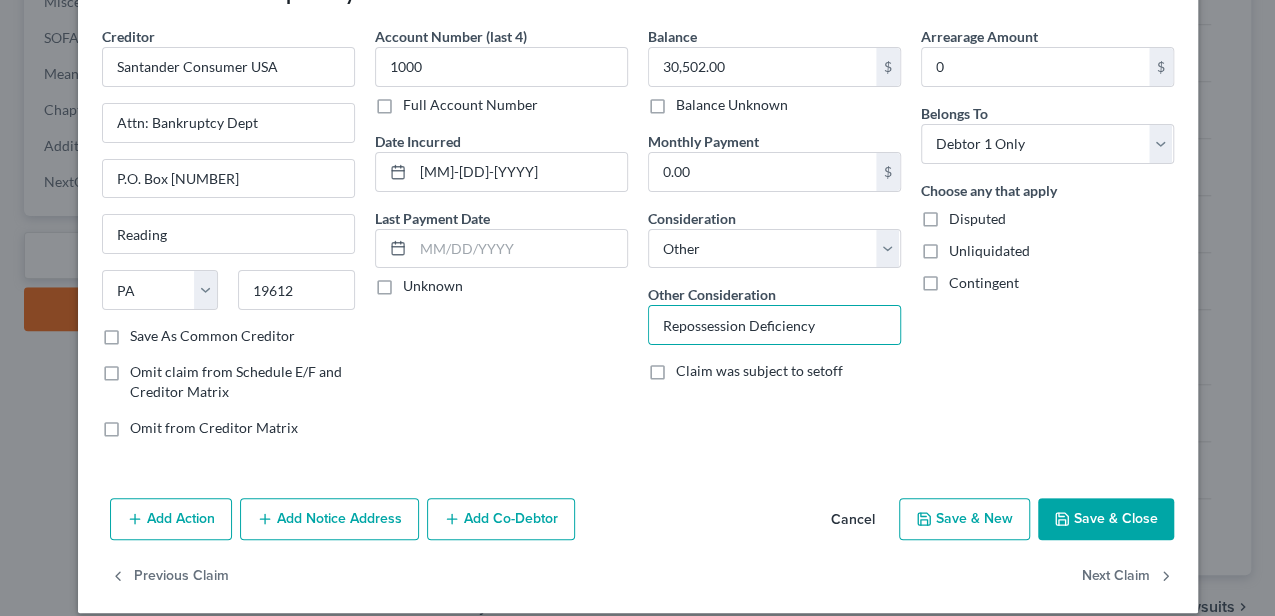 click on "Add Action" at bounding box center (171, 519) 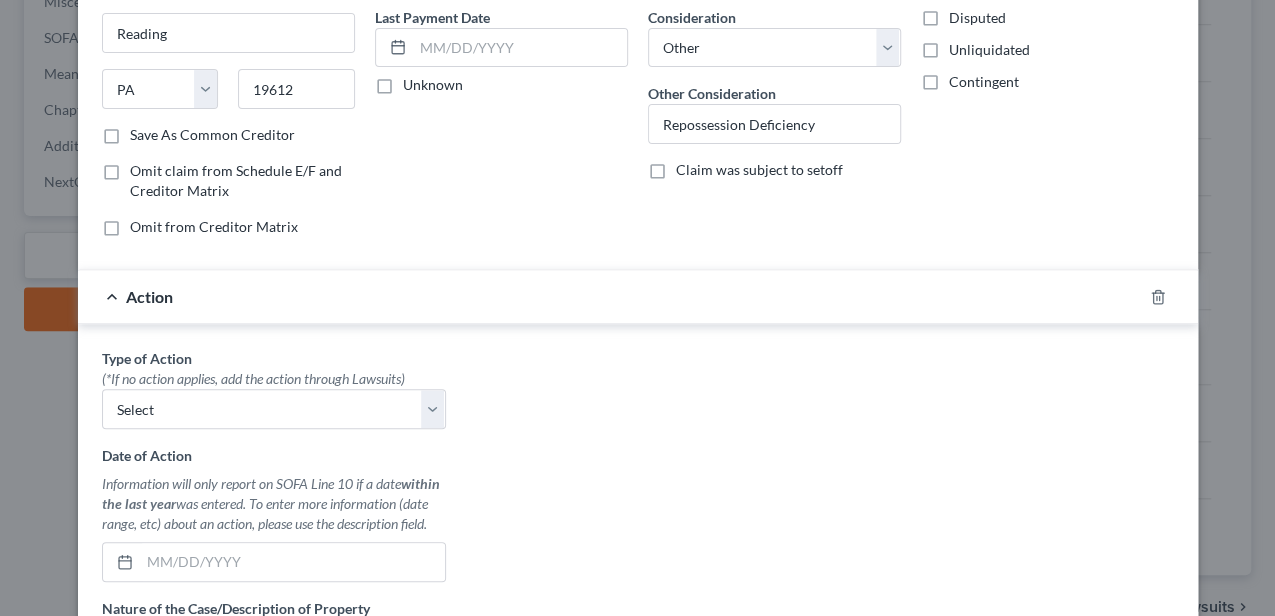 scroll, scrollTop: 333, scrollLeft: 0, axis: vertical 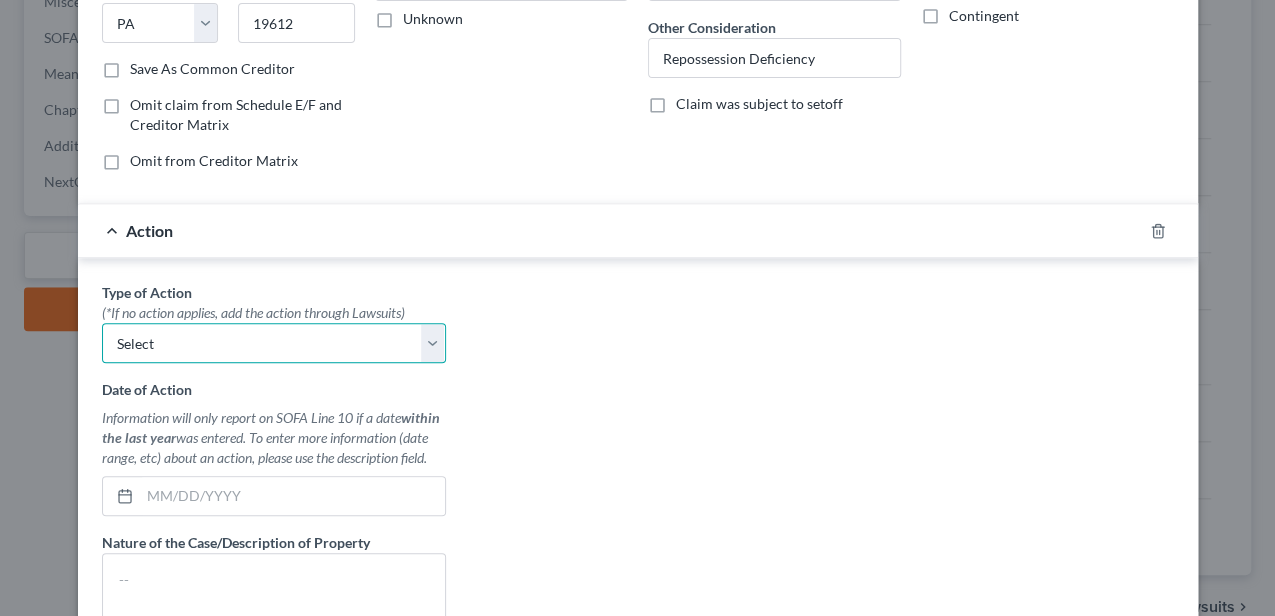 click on "Select Repossession Garnishment Foreclosure Personal Injury Attached, Seized, Or Levied" at bounding box center [274, 343] 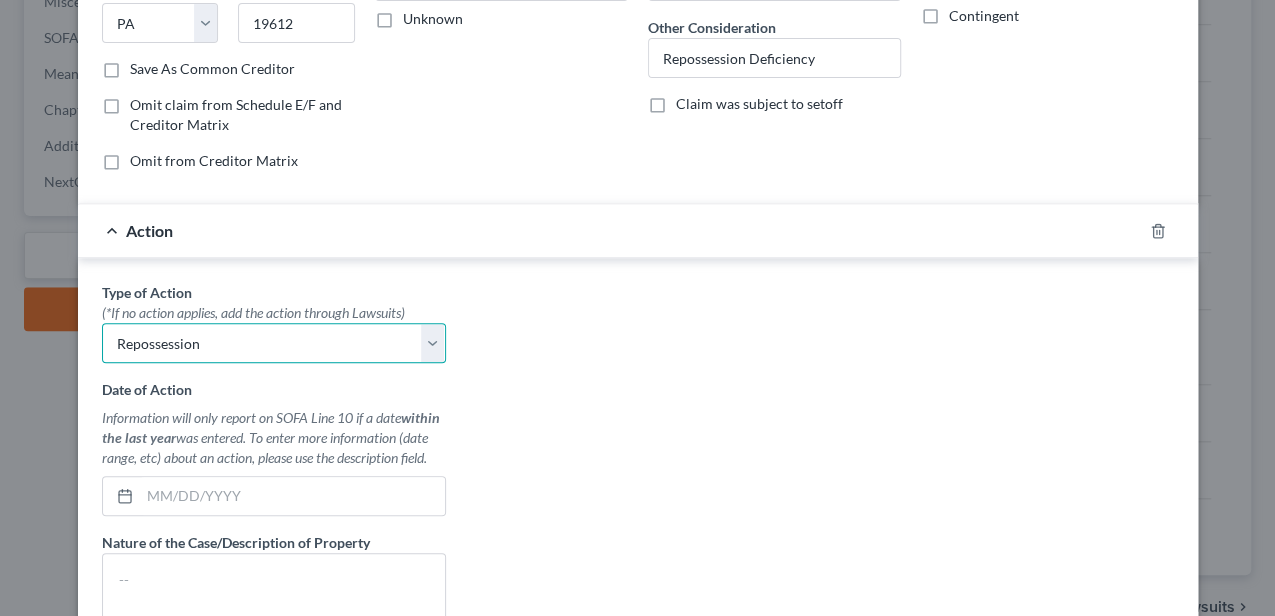 click on "Select Repossession Garnishment Foreclosure Personal Injury Attached, Seized, Or Levied" at bounding box center (274, 343) 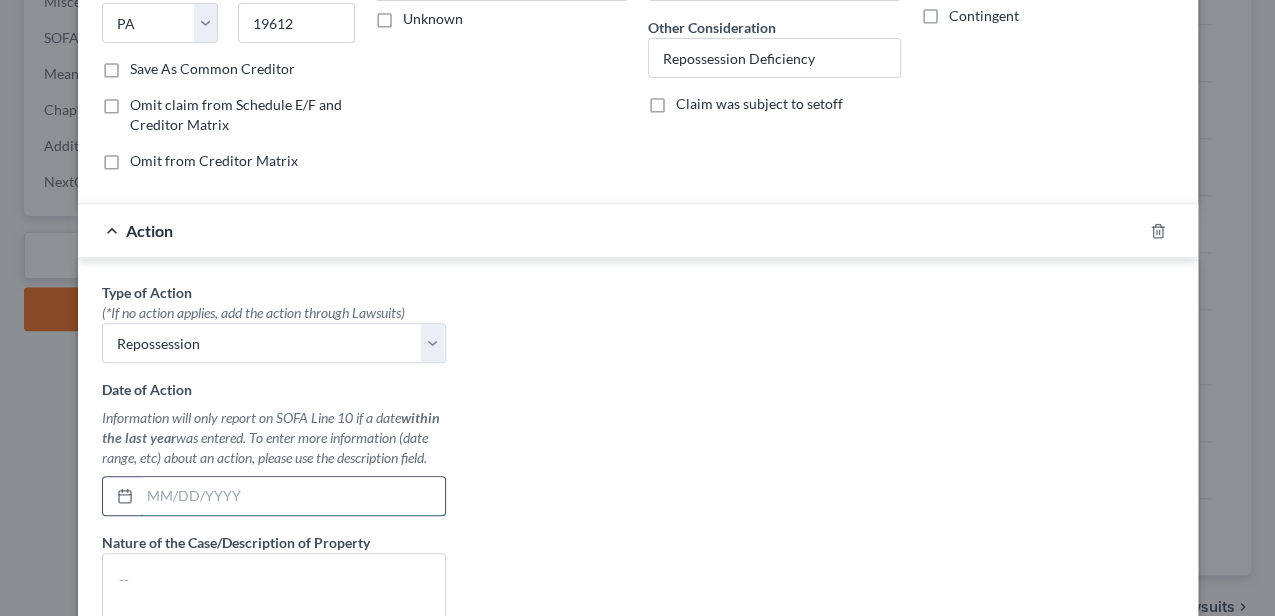 click at bounding box center [292, 496] 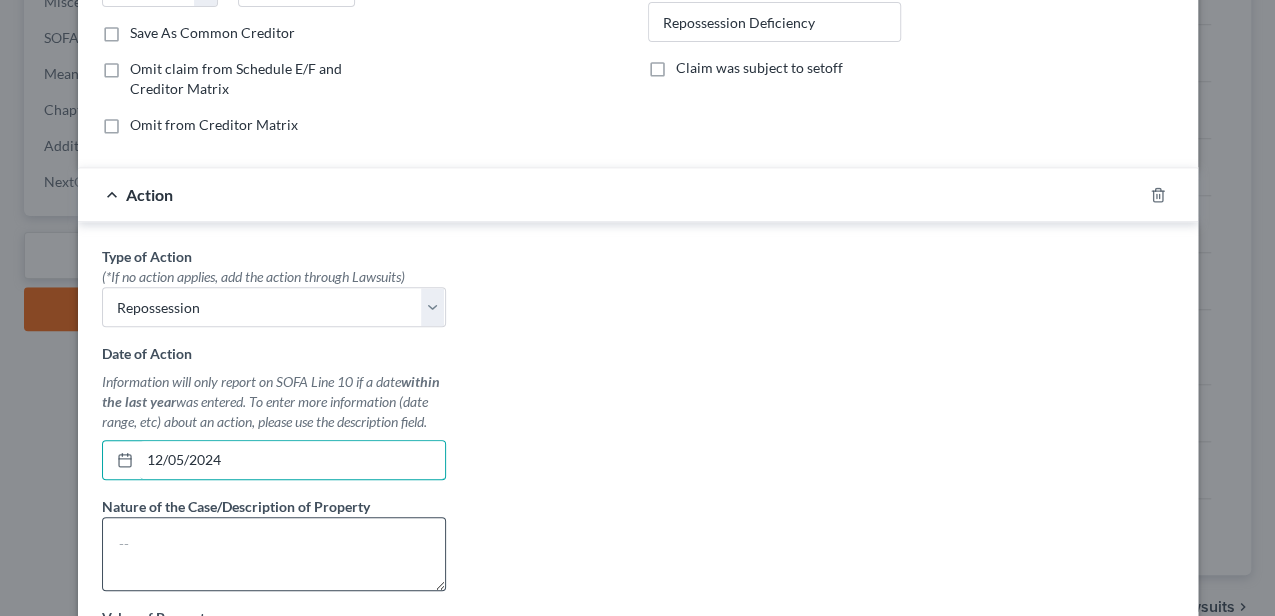 scroll, scrollTop: 400, scrollLeft: 0, axis: vertical 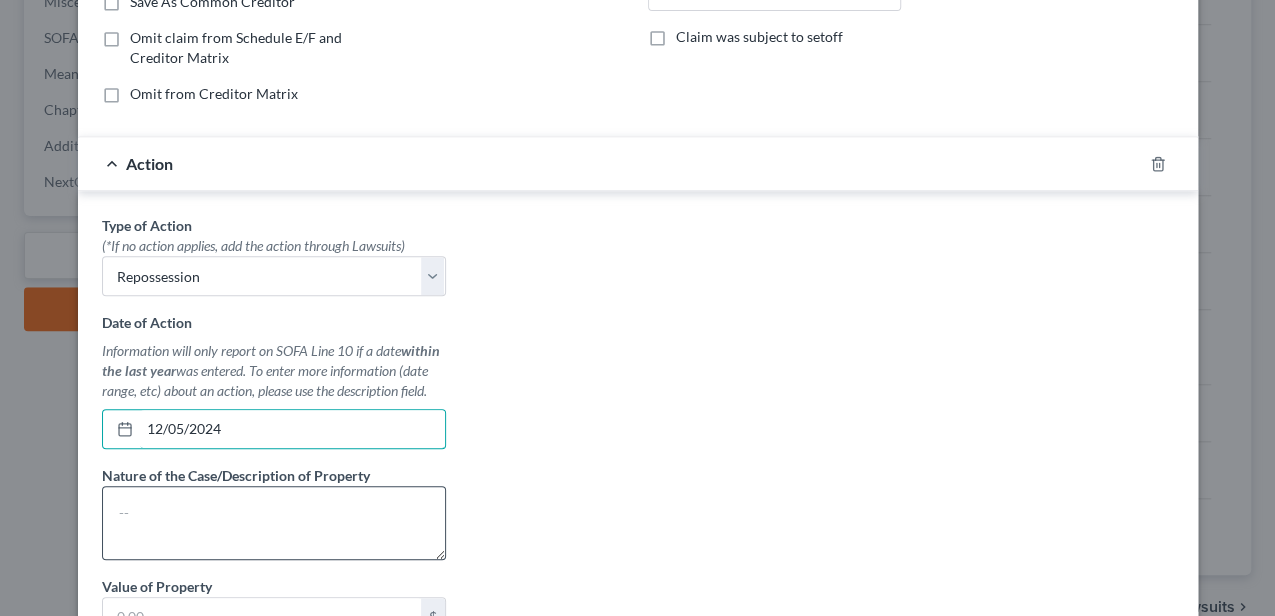 type on "12/05/2024" 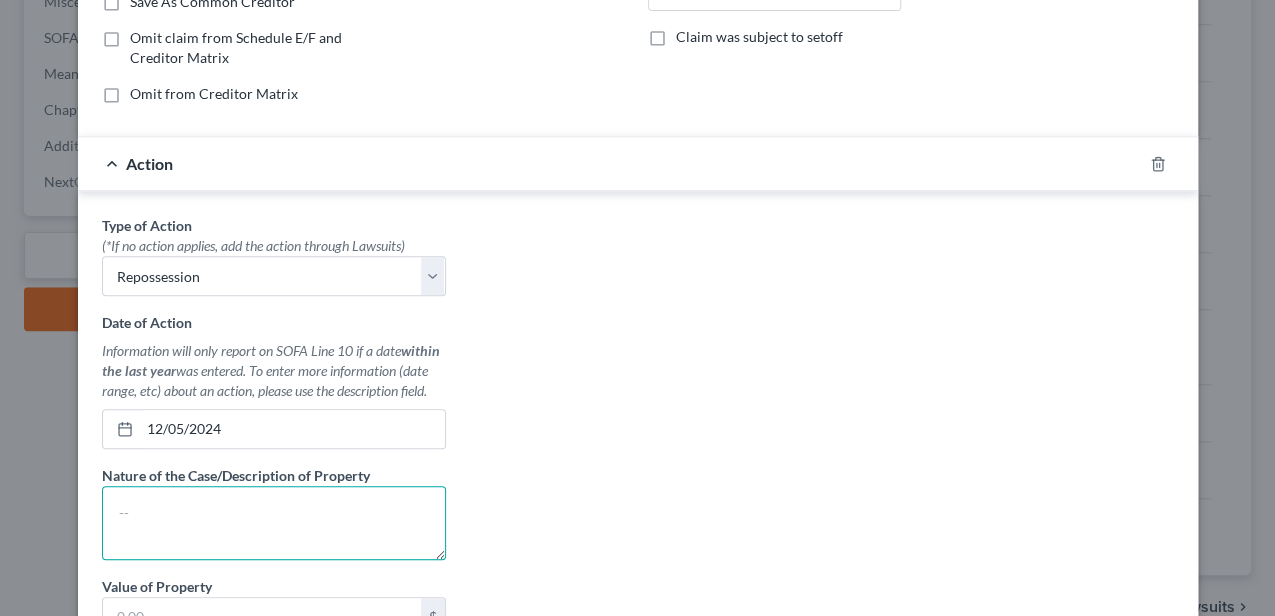 click at bounding box center [274, 523] 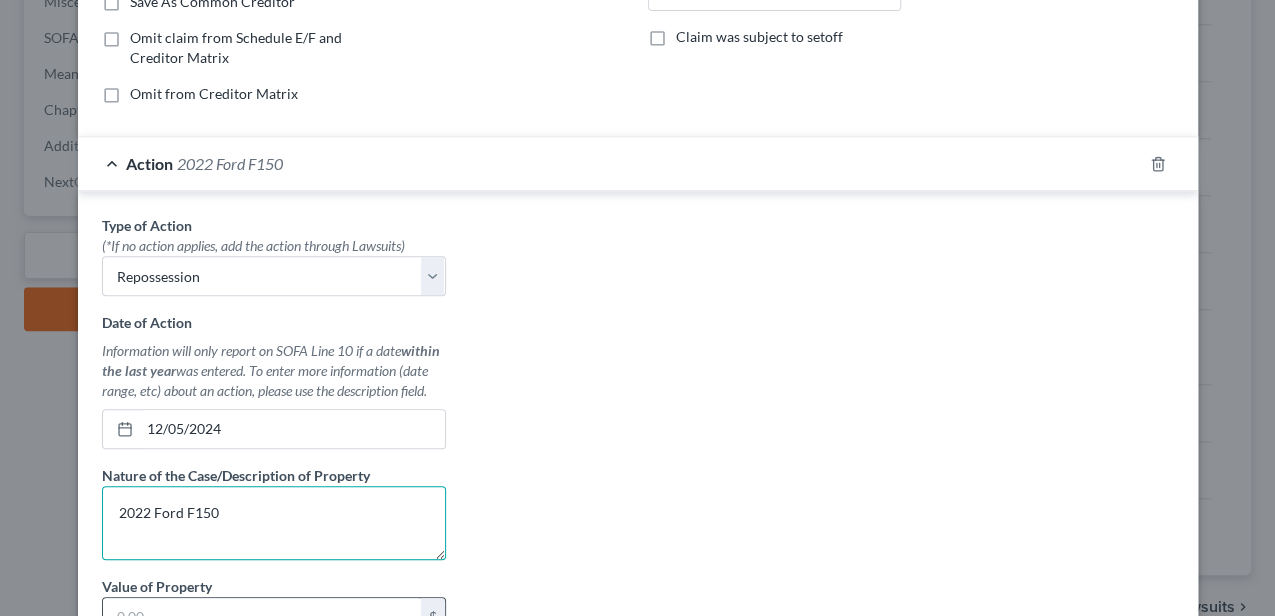 type on "2022 Ford F150" 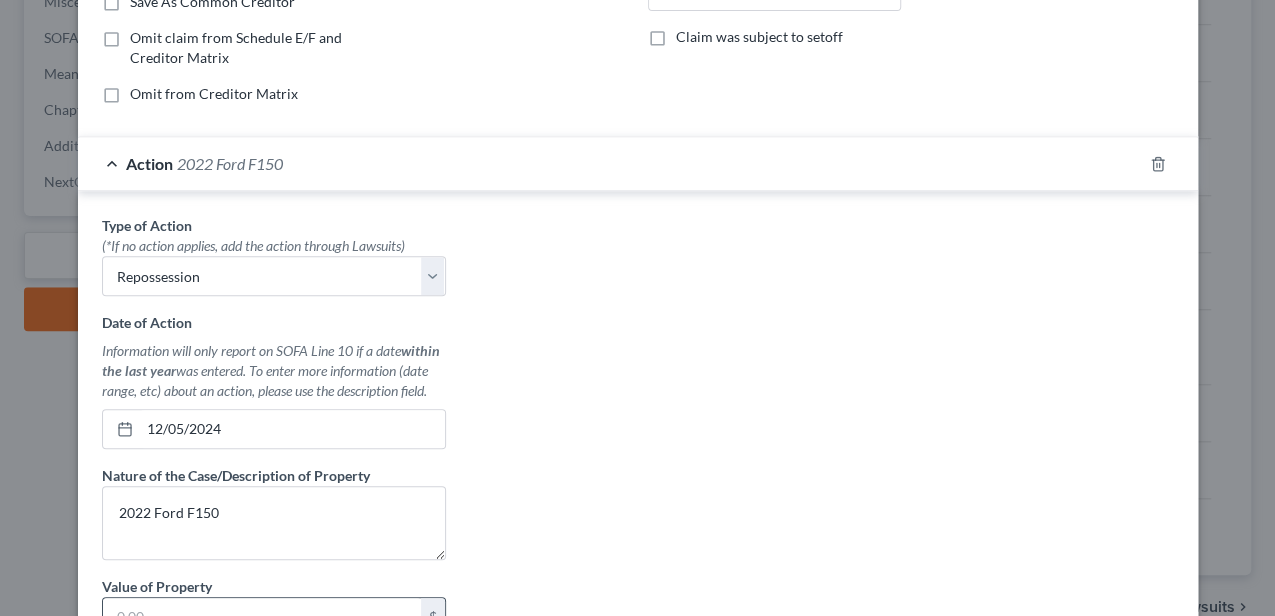 click at bounding box center [262, 617] 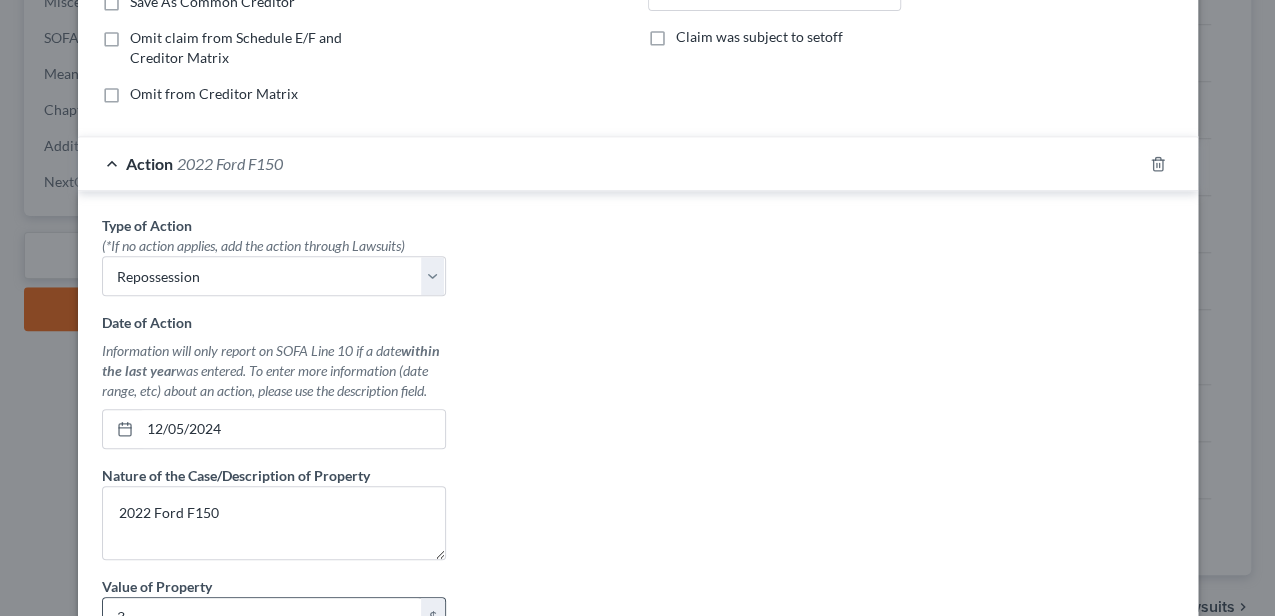 scroll, scrollTop: 402, scrollLeft: 0, axis: vertical 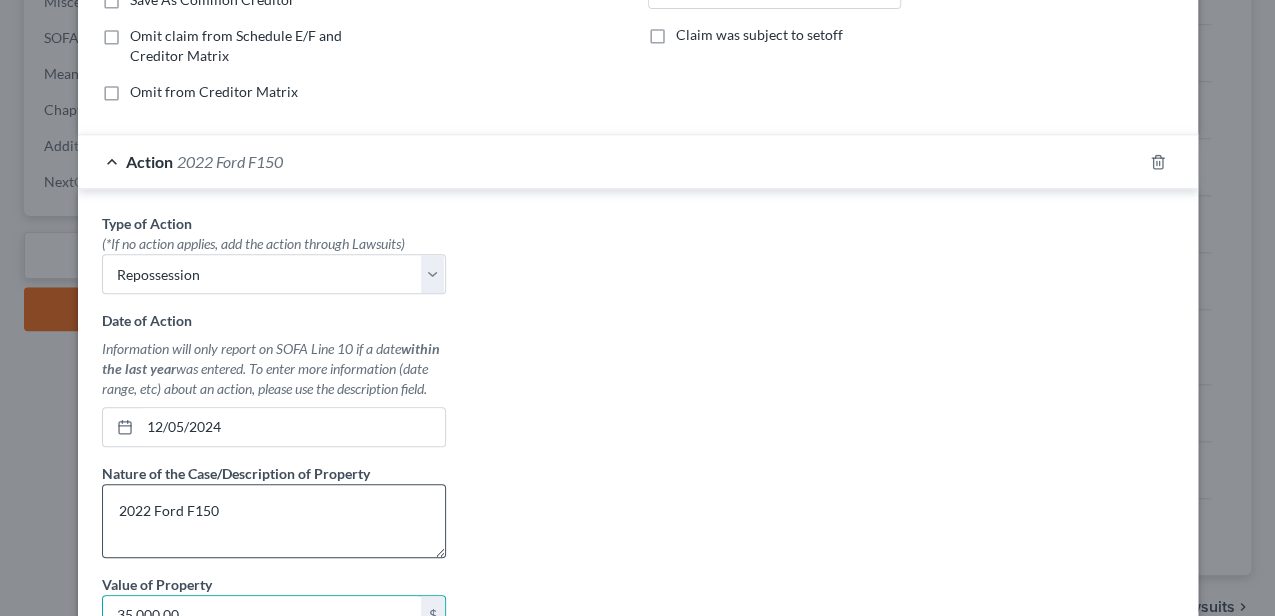 type on "35,000.00" 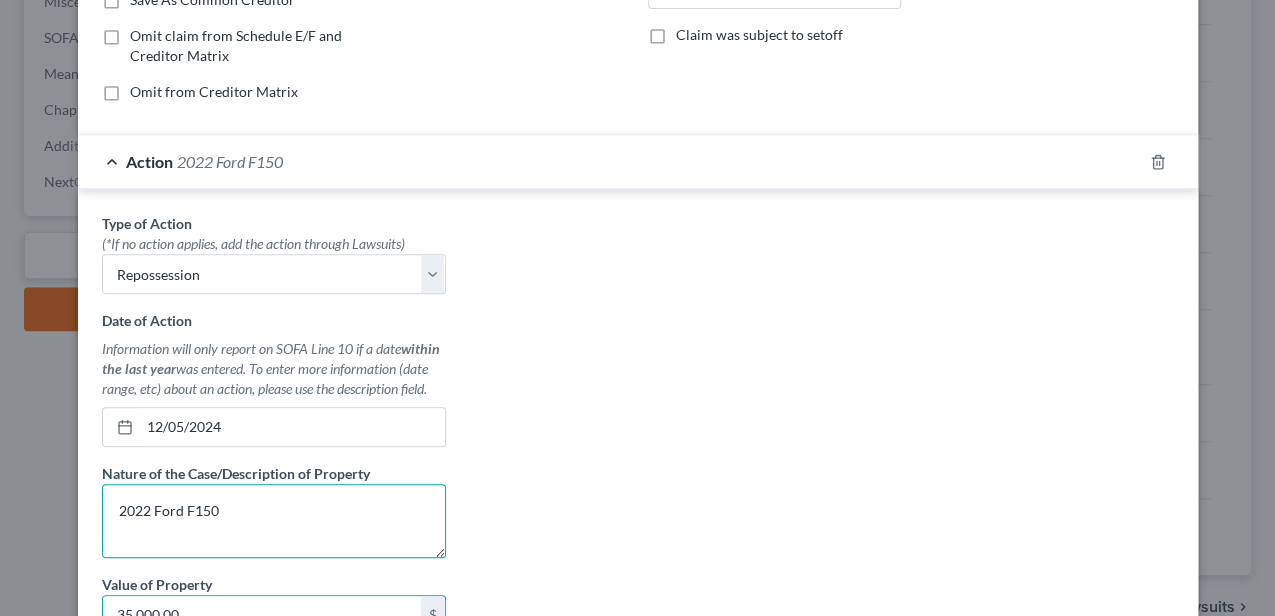 click on "2022 Ford F150" at bounding box center [274, 521] 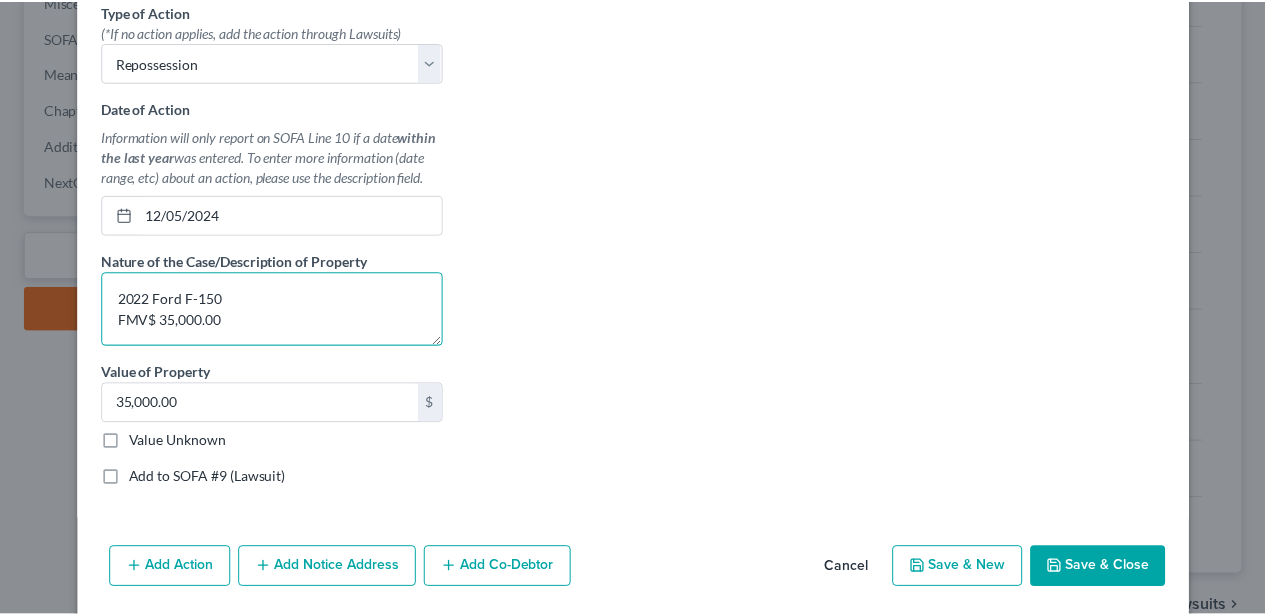 scroll, scrollTop: 677, scrollLeft: 0, axis: vertical 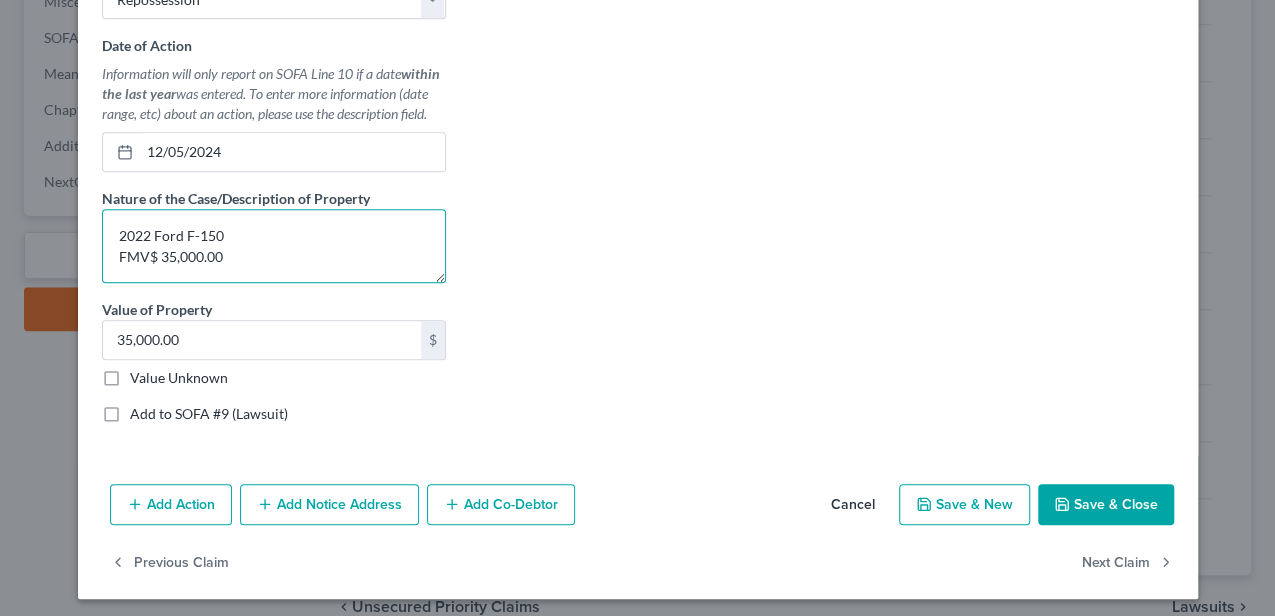 type on "2022 Ford F-150
FMV$ 35,000.00" 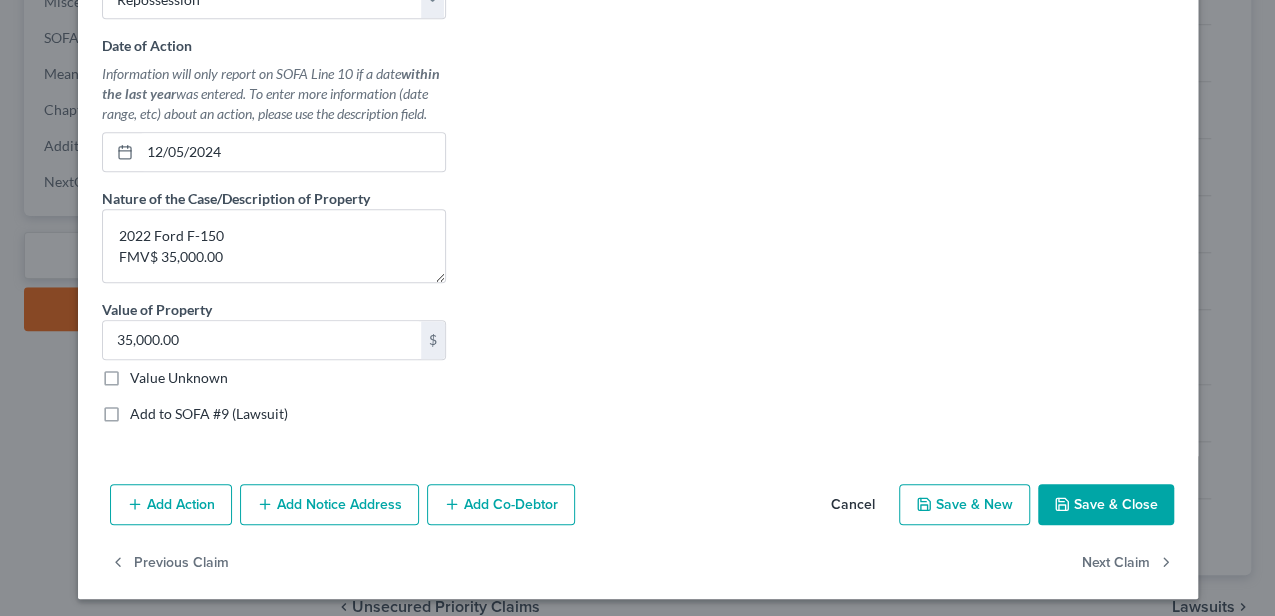 click on "Save & Close" at bounding box center [1106, 505] 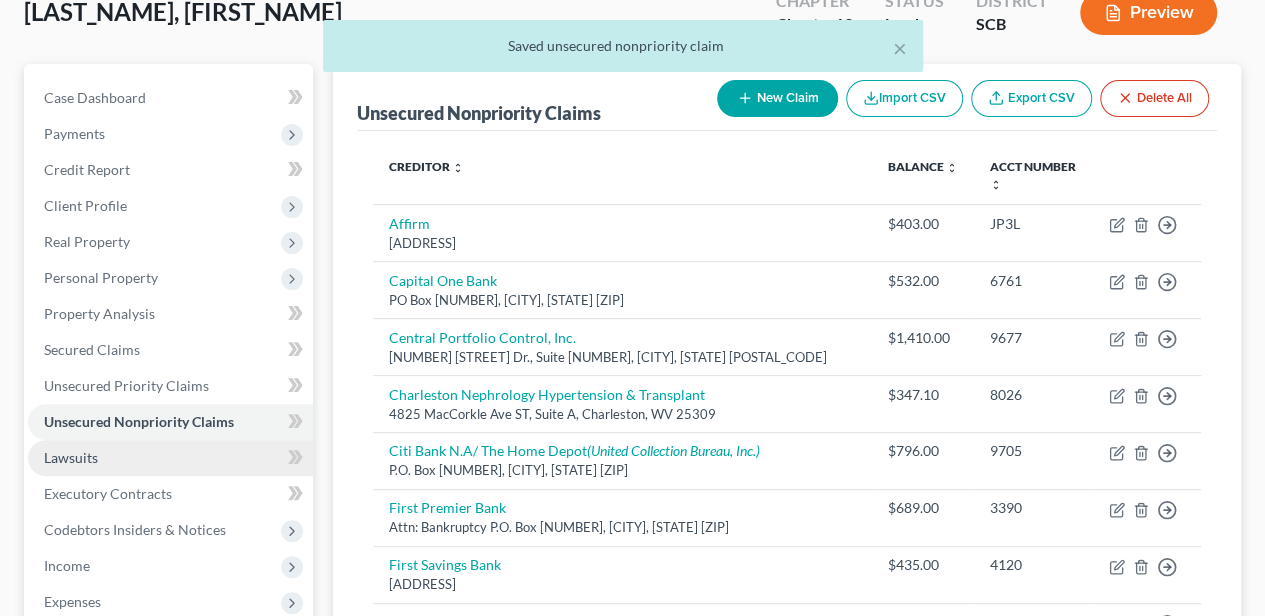 scroll, scrollTop: 133, scrollLeft: 0, axis: vertical 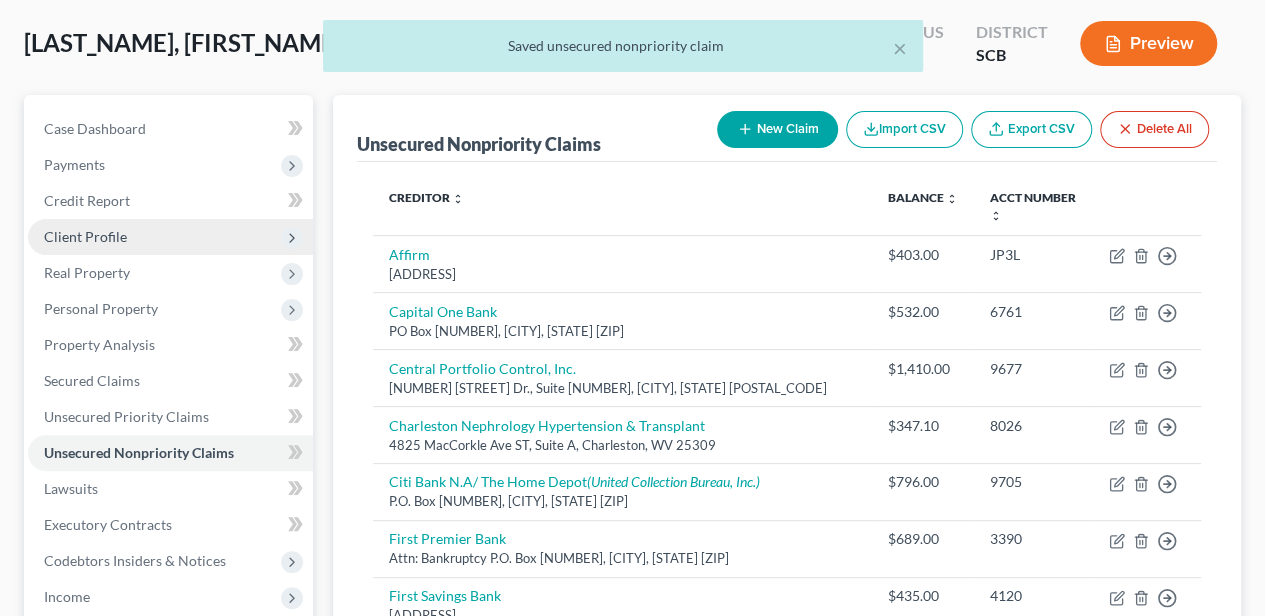 click on "Client Profile" at bounding box center (85, 236) 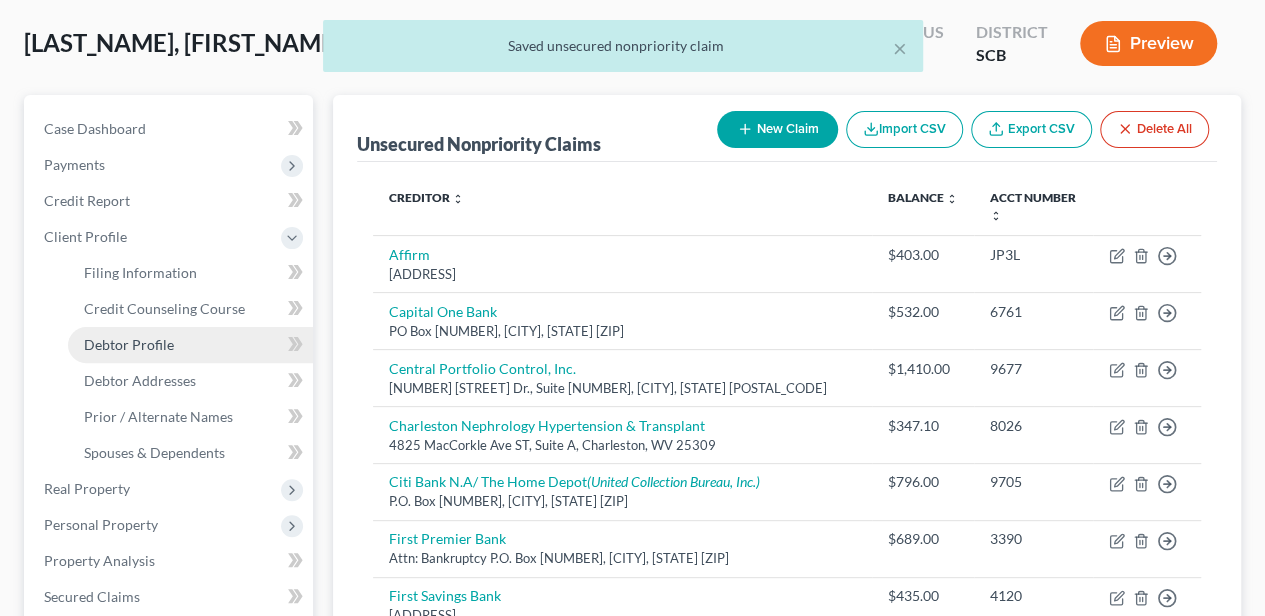 click on "Debtor Profile" at bounding box center (129, 344) 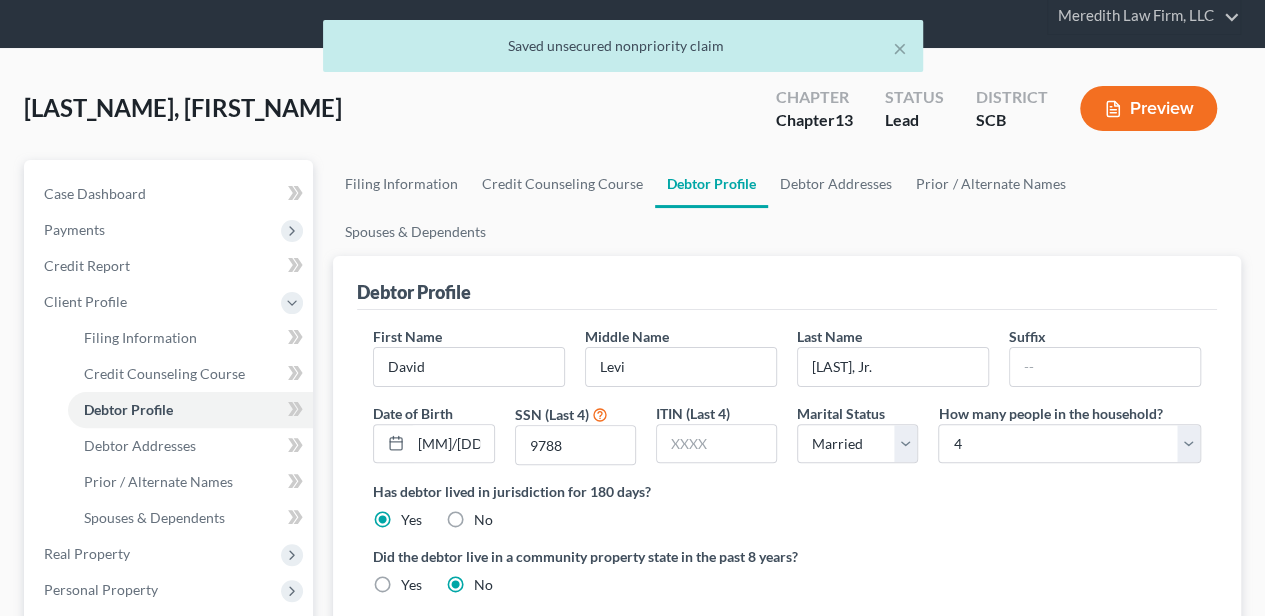 scroll, scrollTop: 0, scrollLeft: 0, axis: both 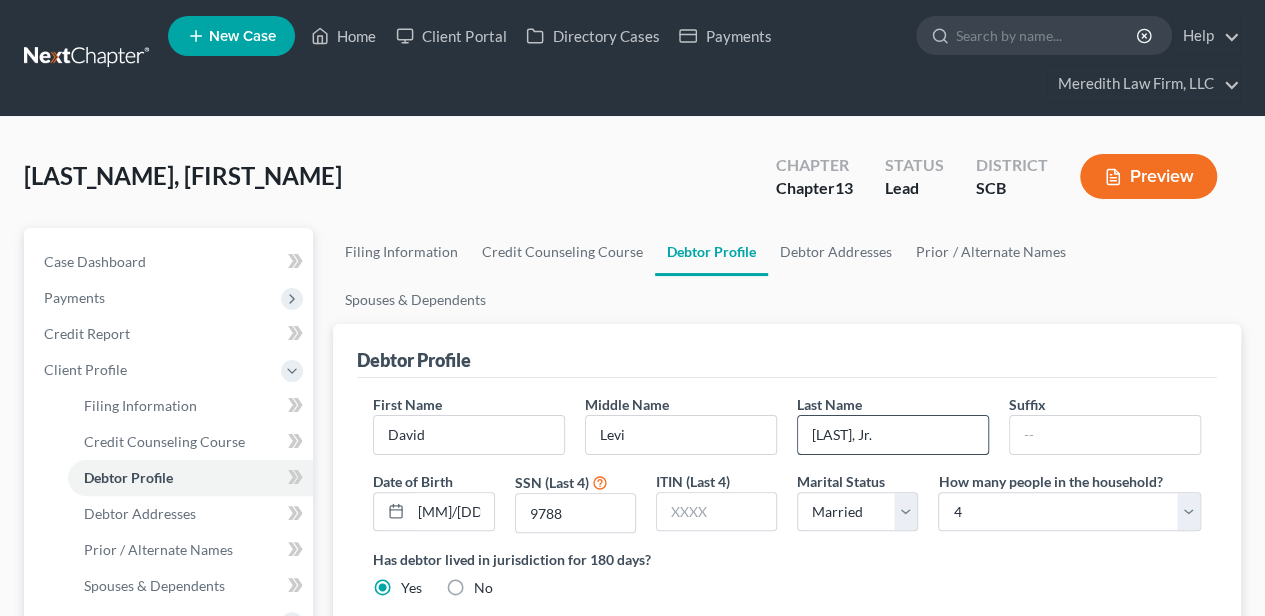 click on "[LAST], Jr." at bounding box center (893, 435) 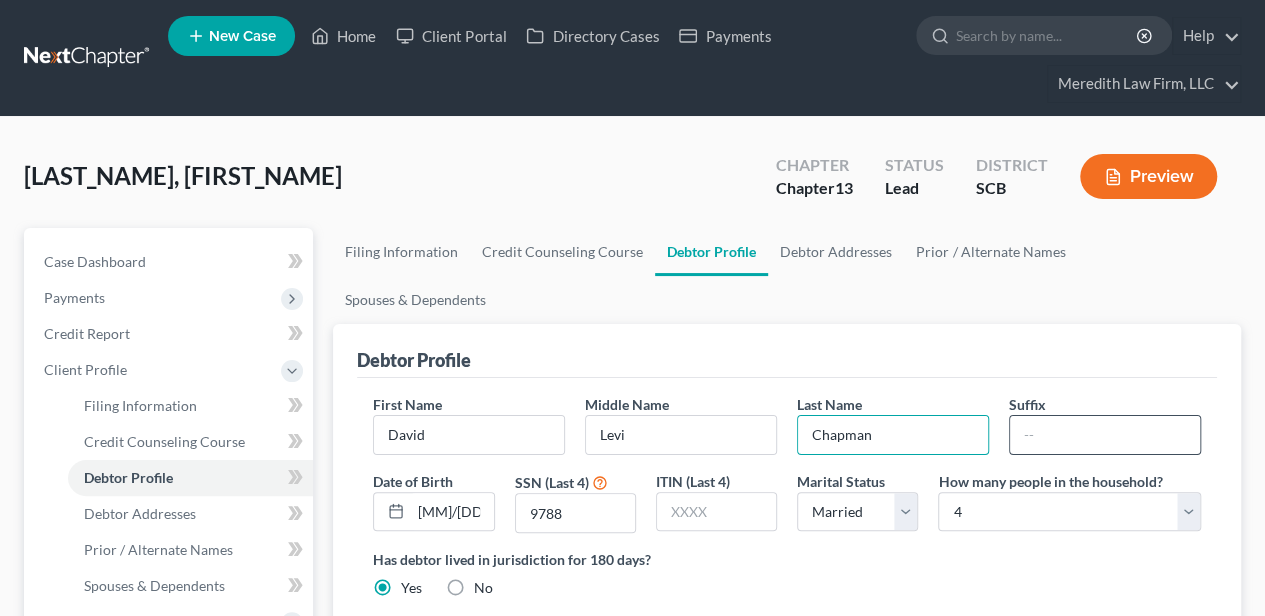 type on "Chapman" 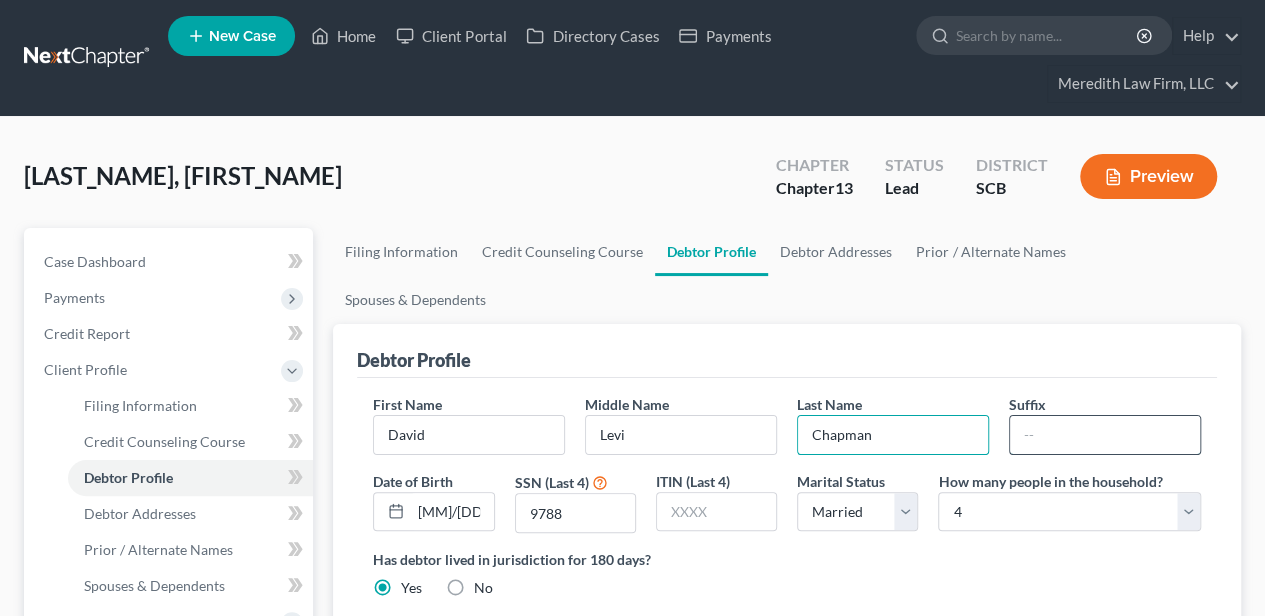 click at bounding box center (1105, 435) 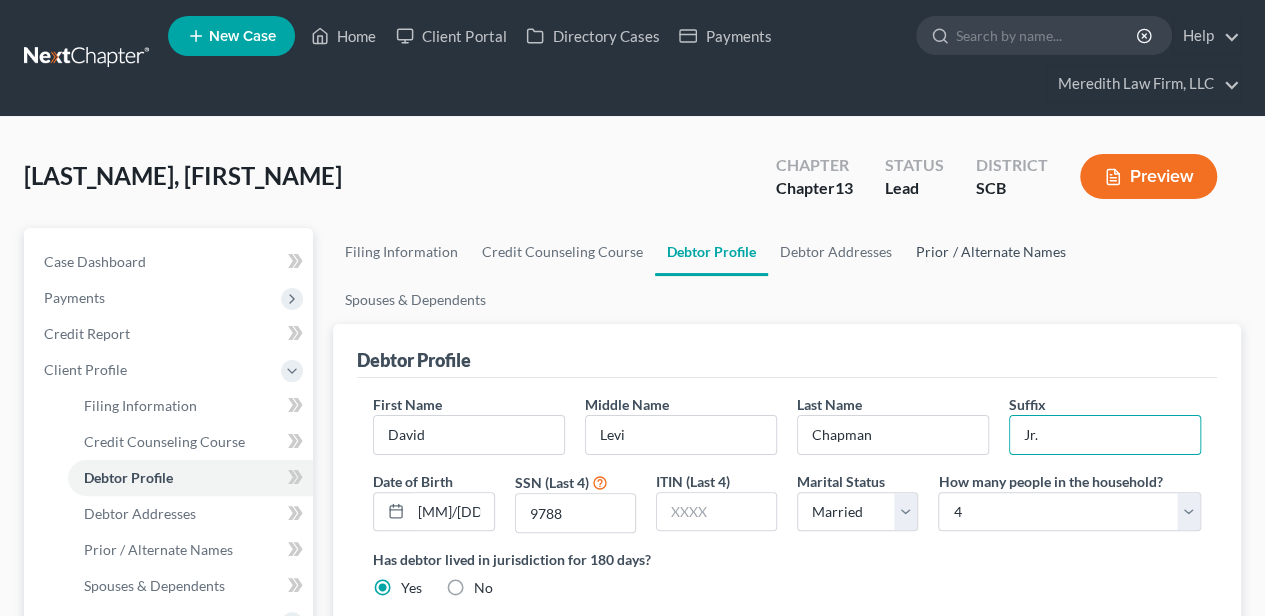 type on "Jr." 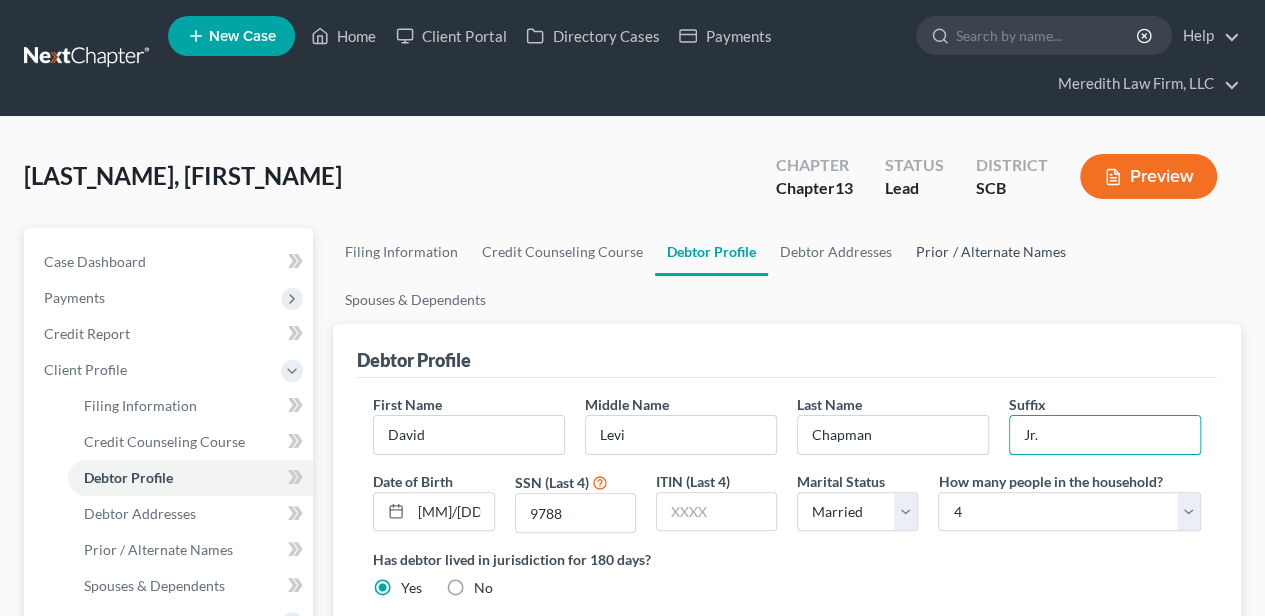 click on "Prior / Alternate Names" at bounding box center [990, 252] 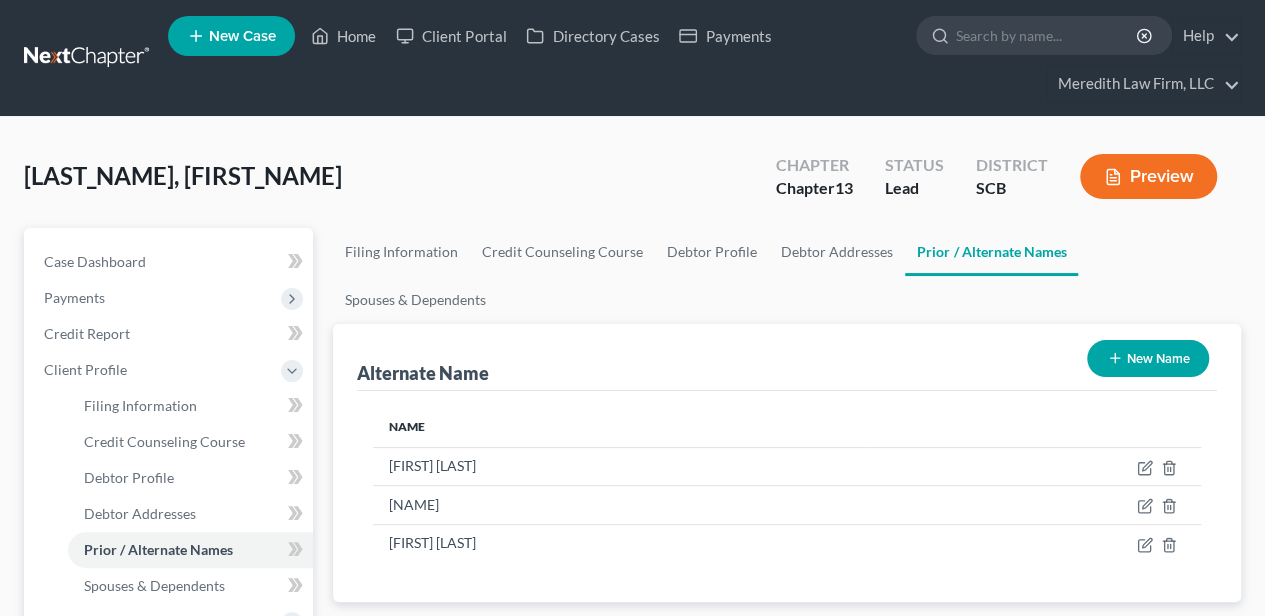 click on "New Name" at bounding box center [1148, 358] 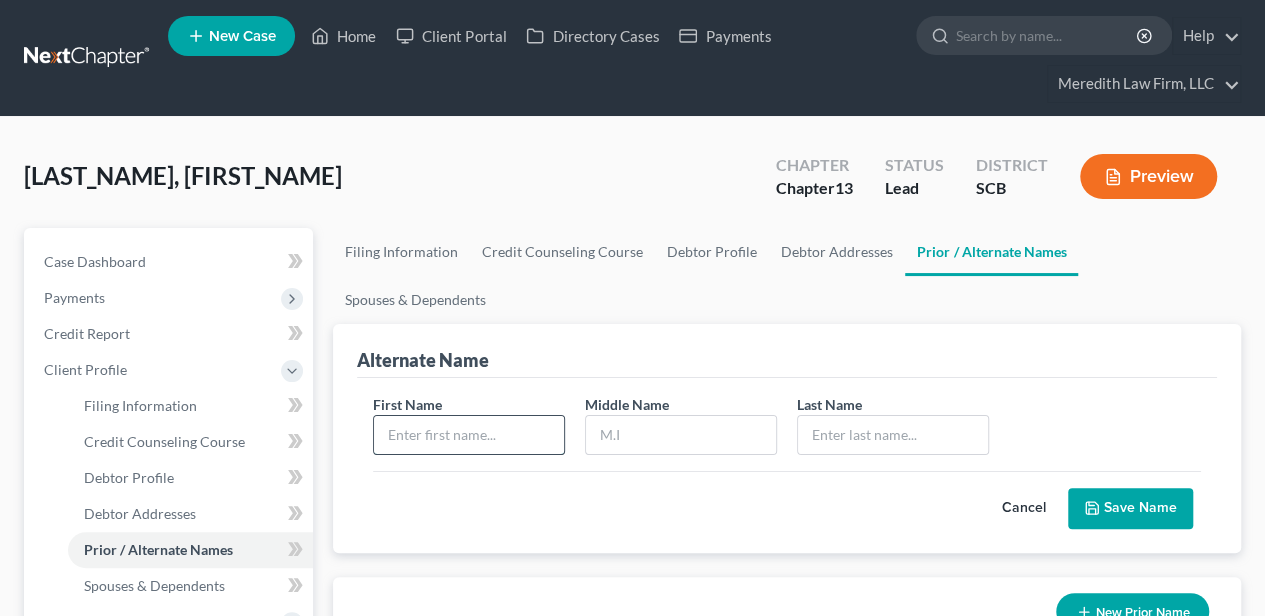 click at bounding box center [469, 435] 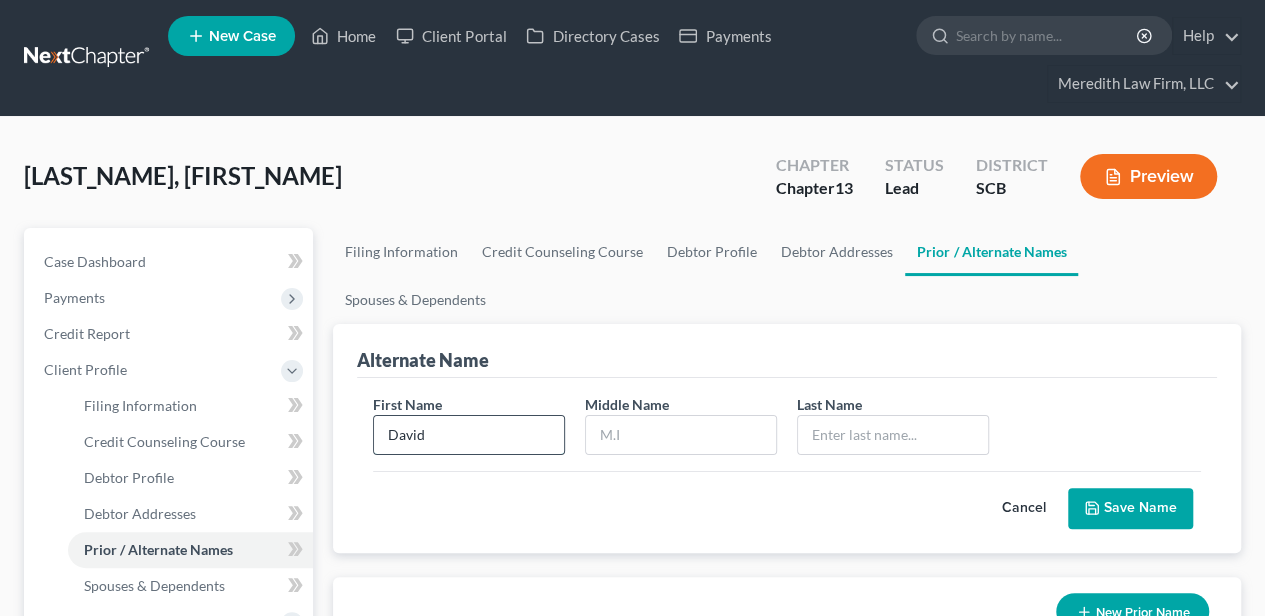 type on "David" 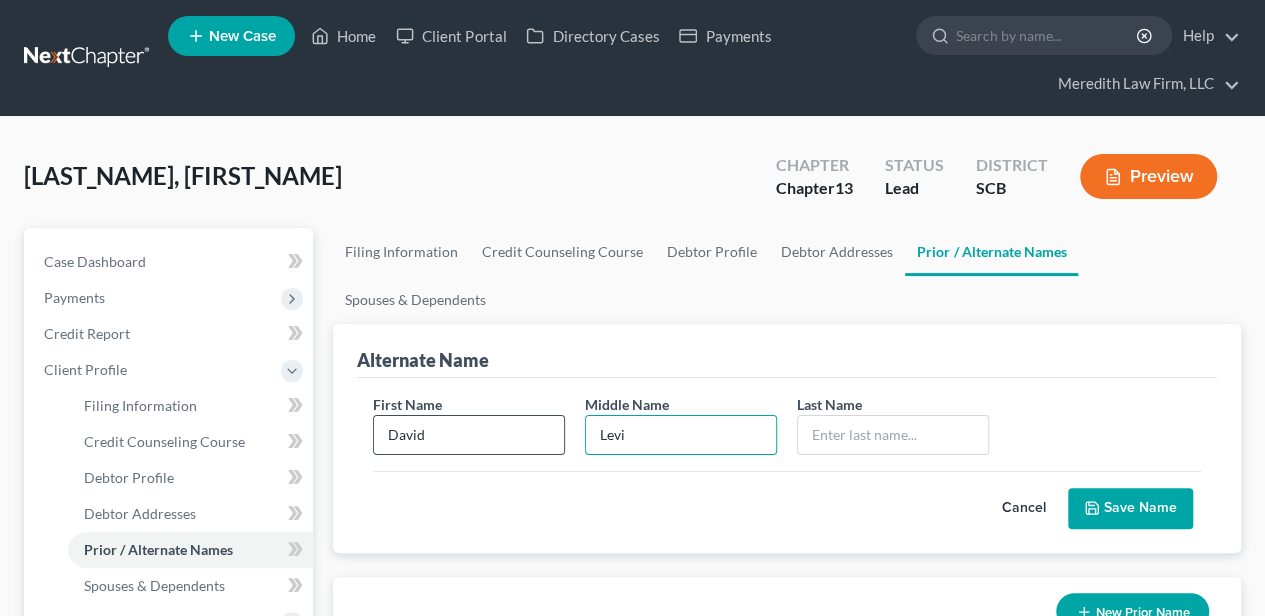 type on "Levi" 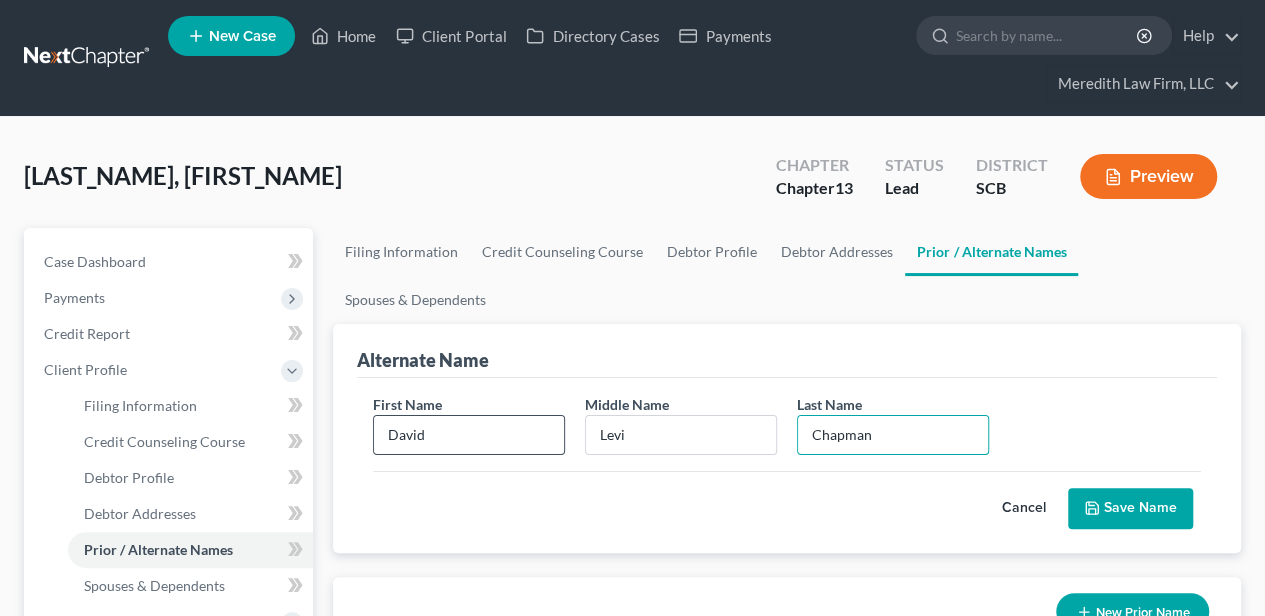 type on "Chapman" 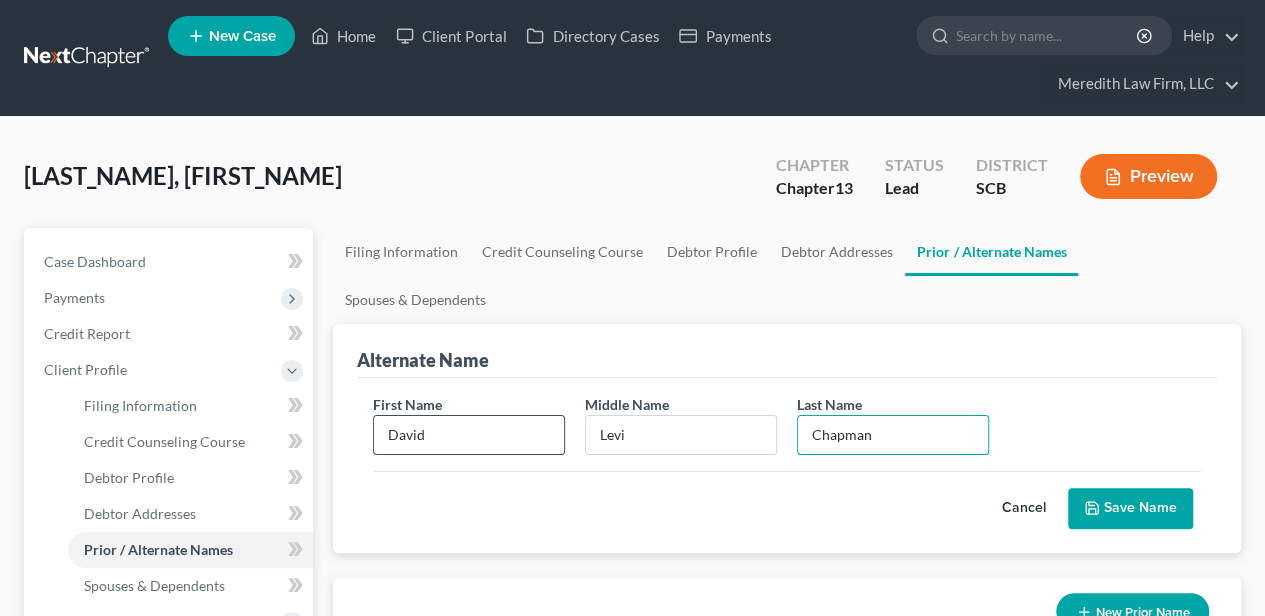 type 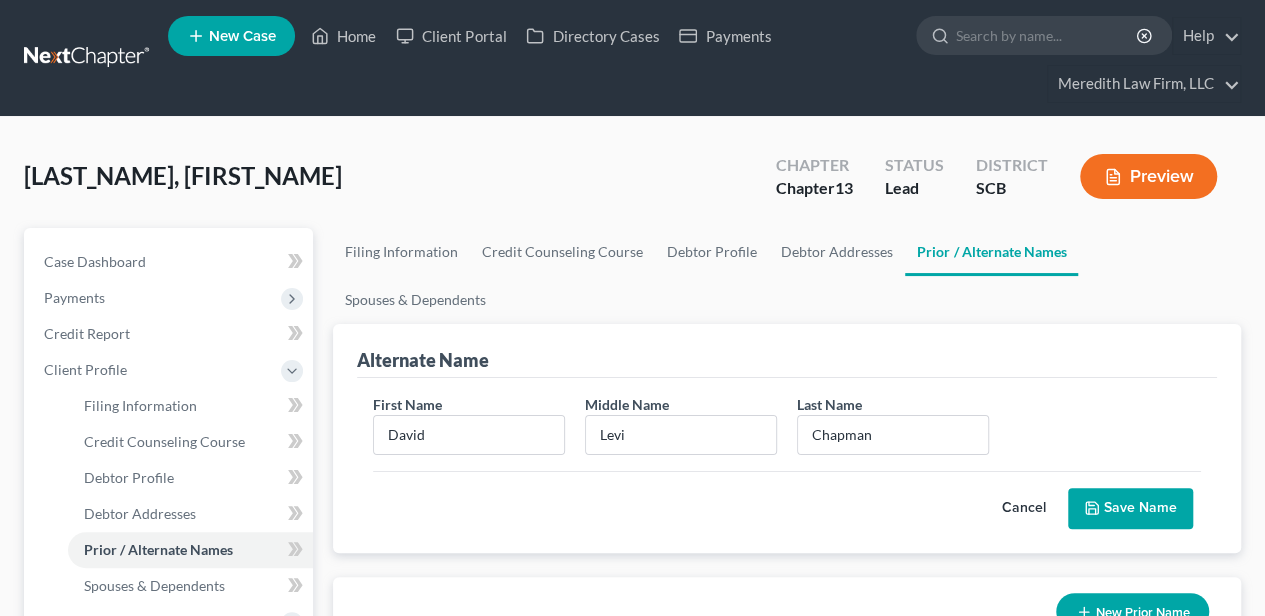 click 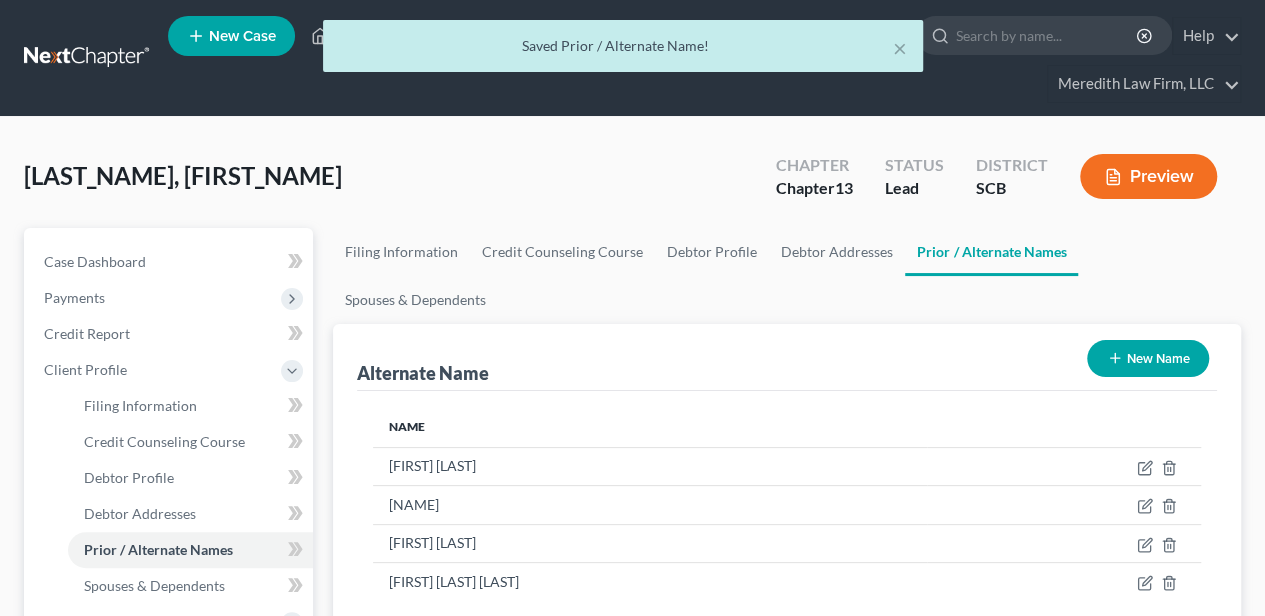 click on "New Name" at bounding box center [1148, 358] 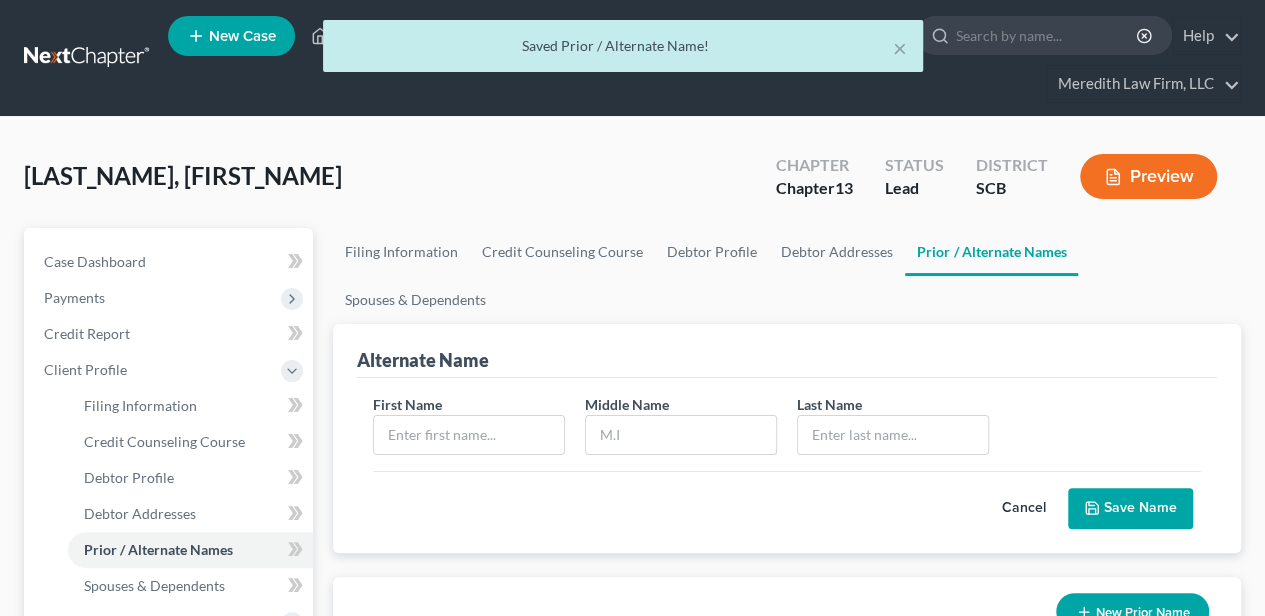 click on "First Name" at bounding box center (469, 424) 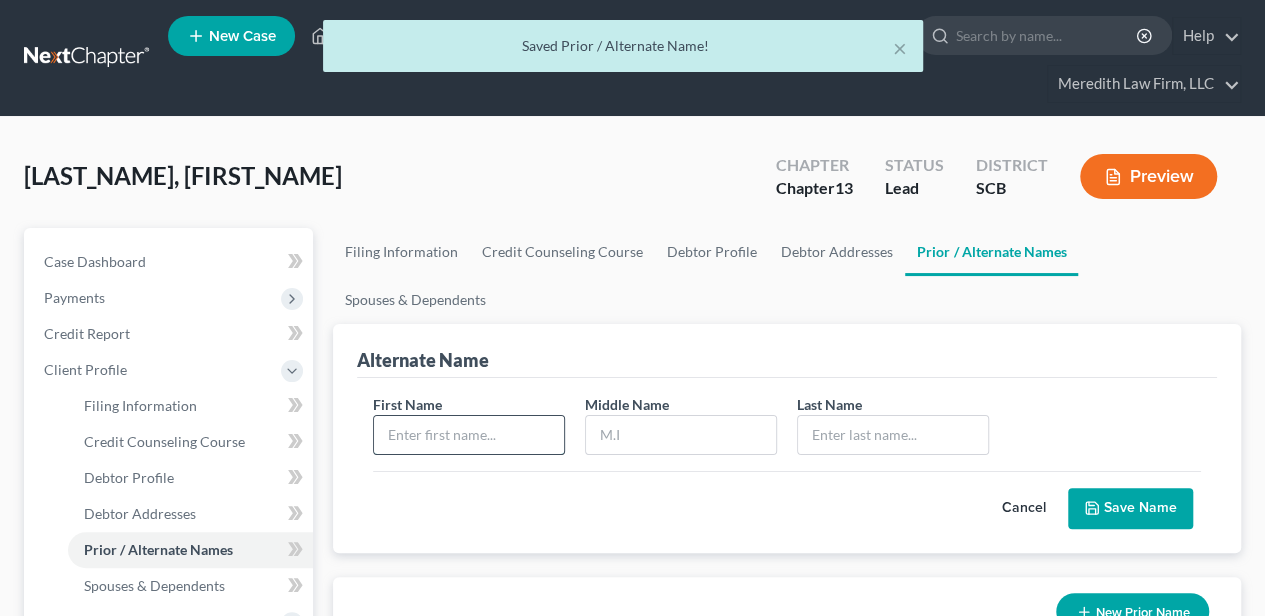 click at bounding box center [469, 435] 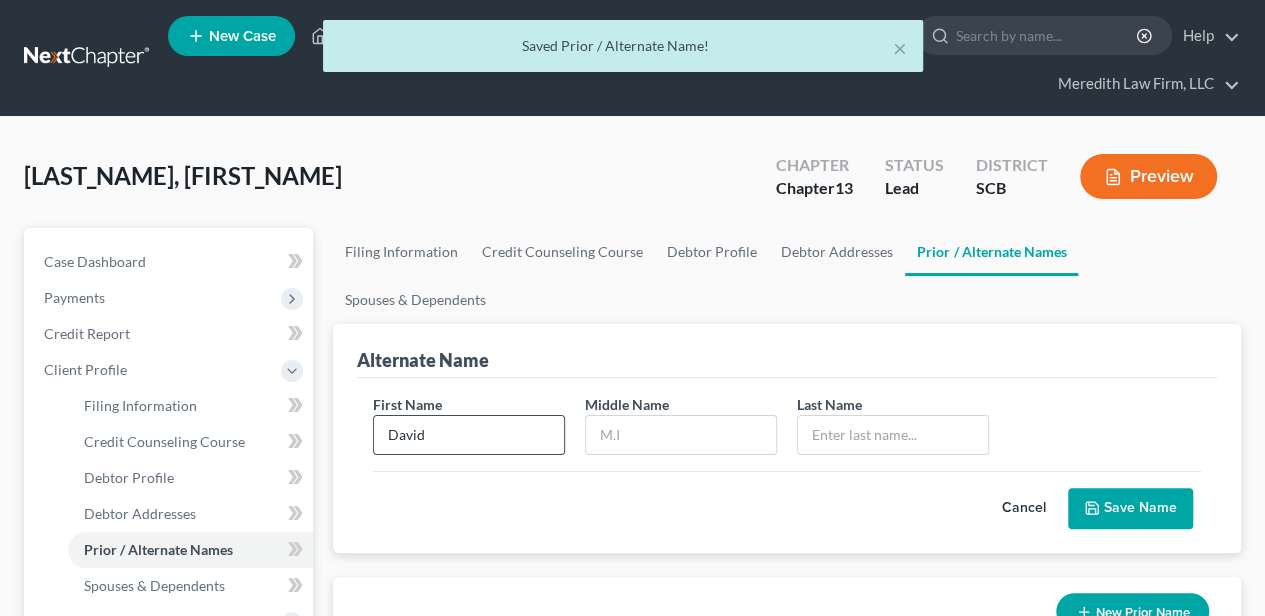 type on "David" 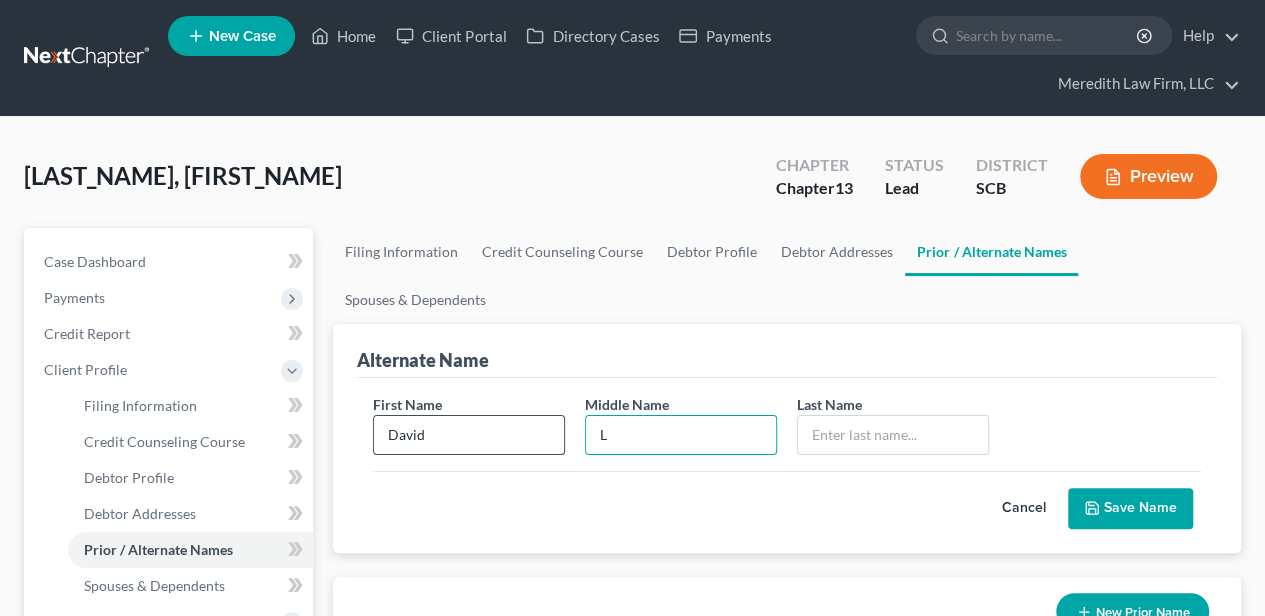 type on "L" 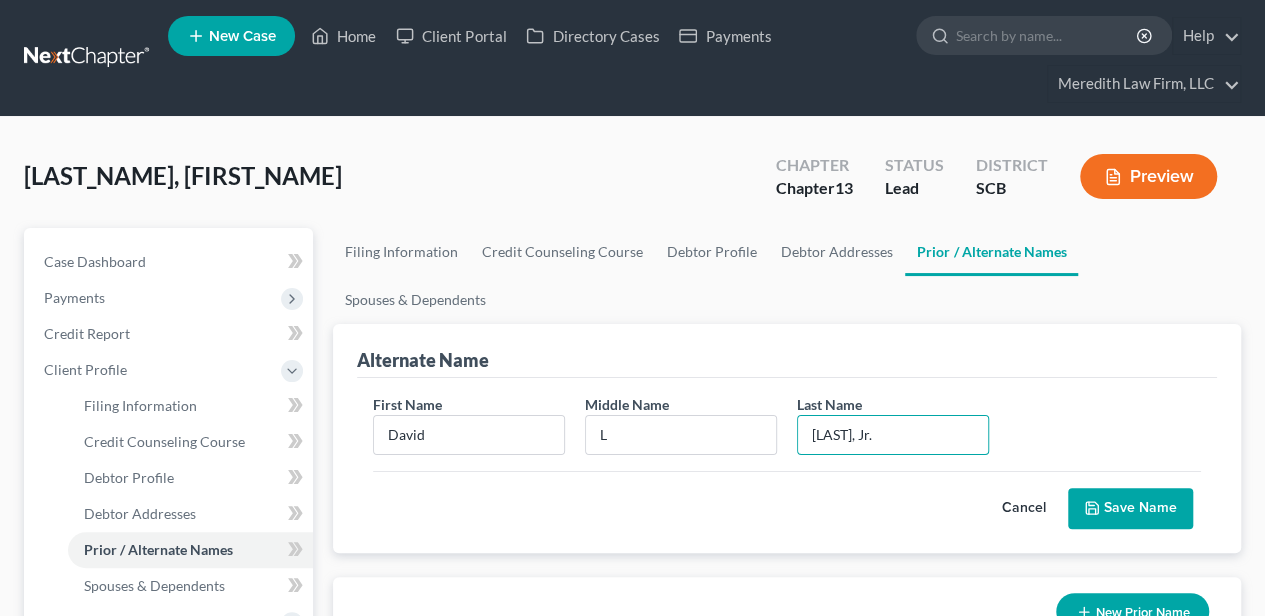 type on "[LAST], Jr." 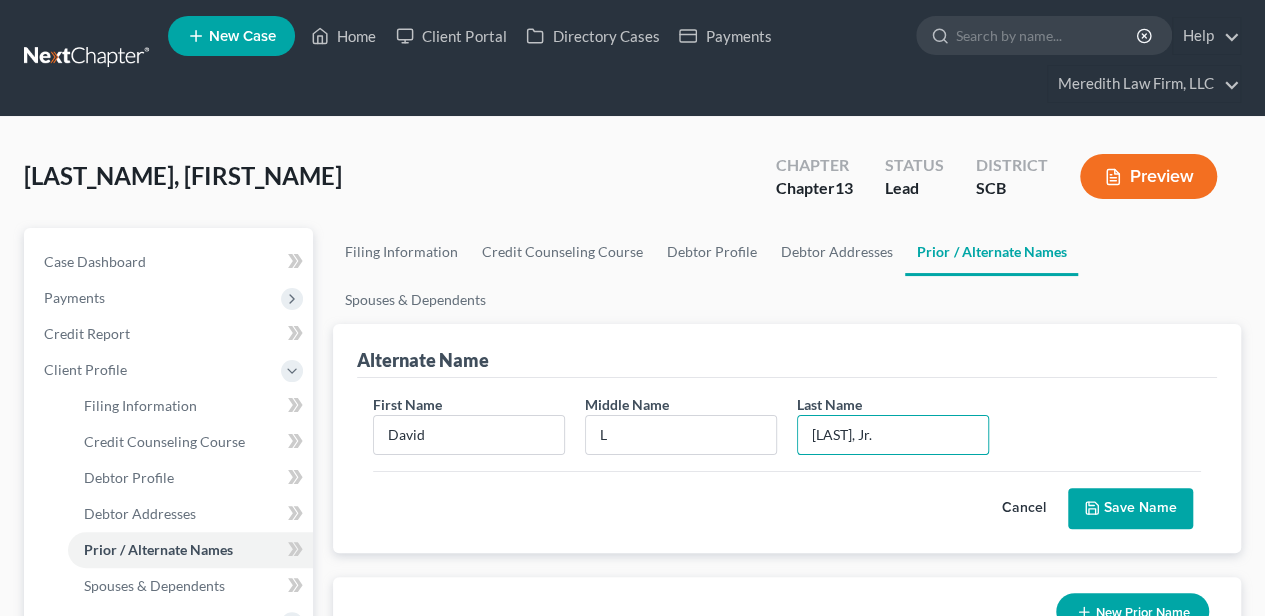 click 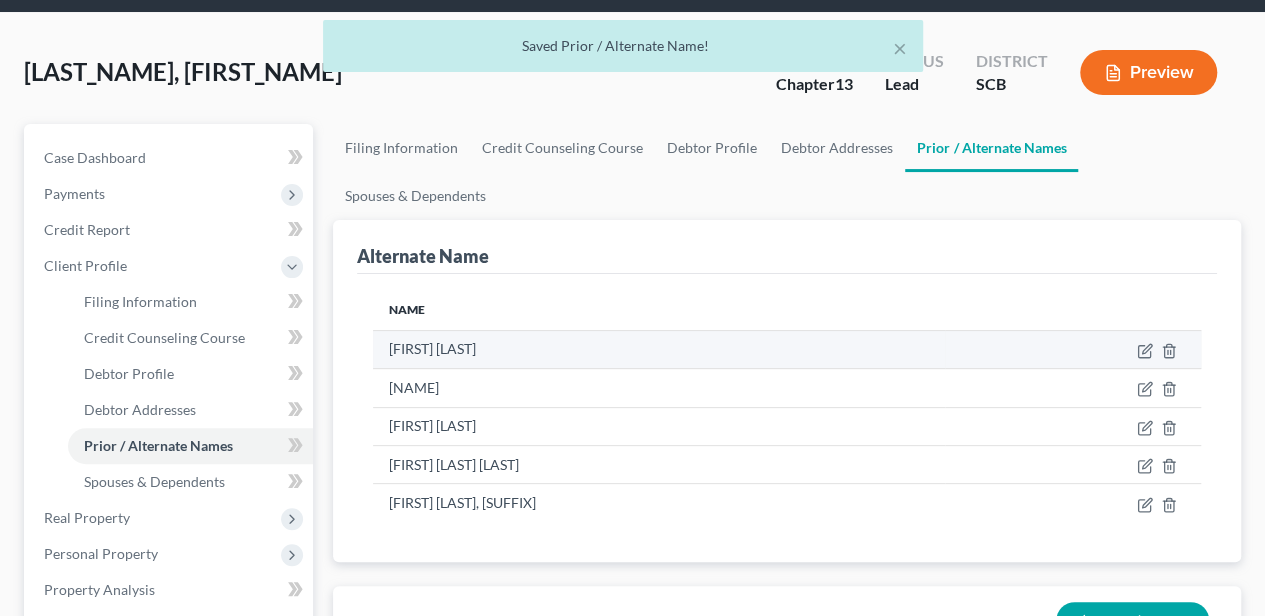 scroll, scrollTop: 133, scrollLeft: 0, axis: vertical 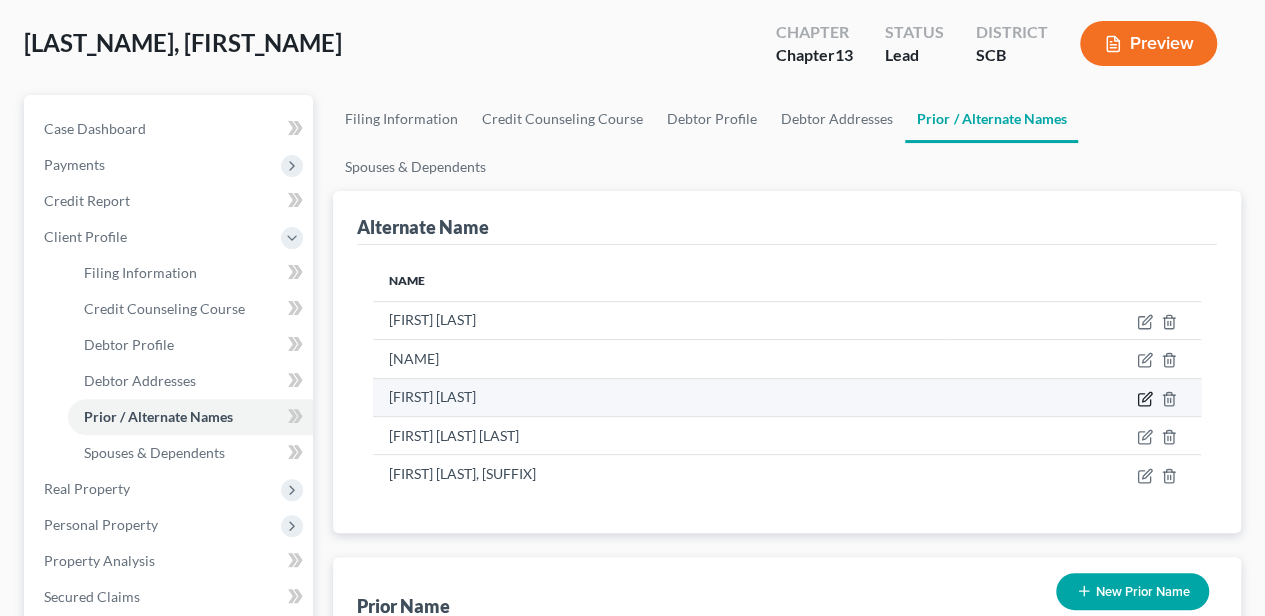 click 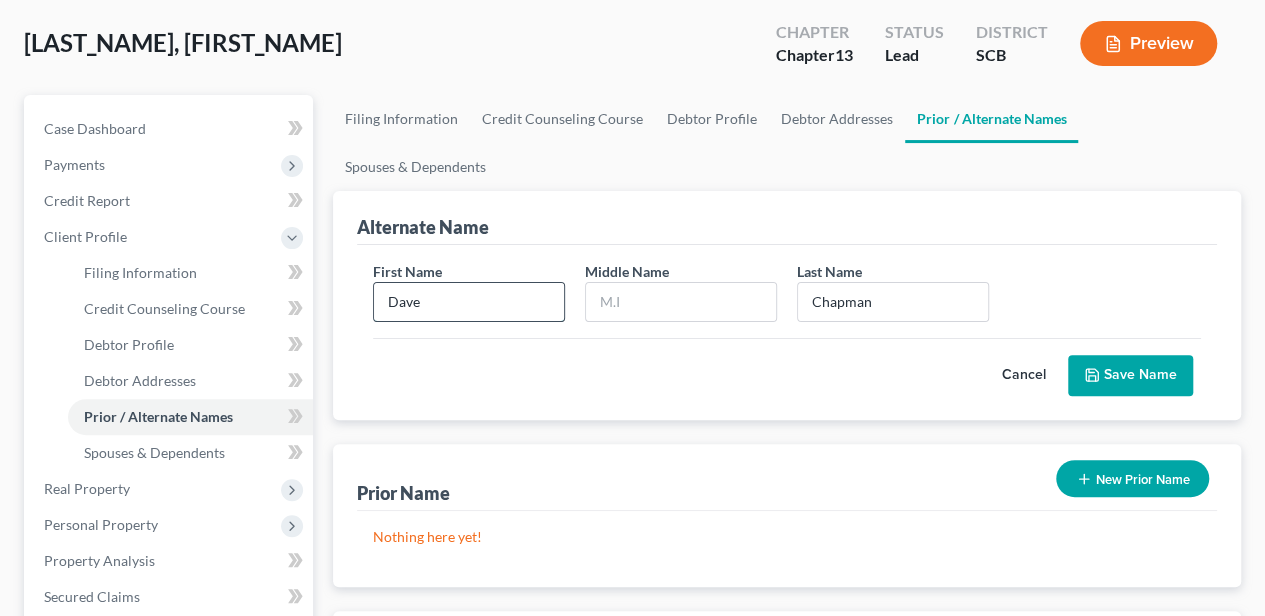 click on "Dave" at bounding box center [469, 302] 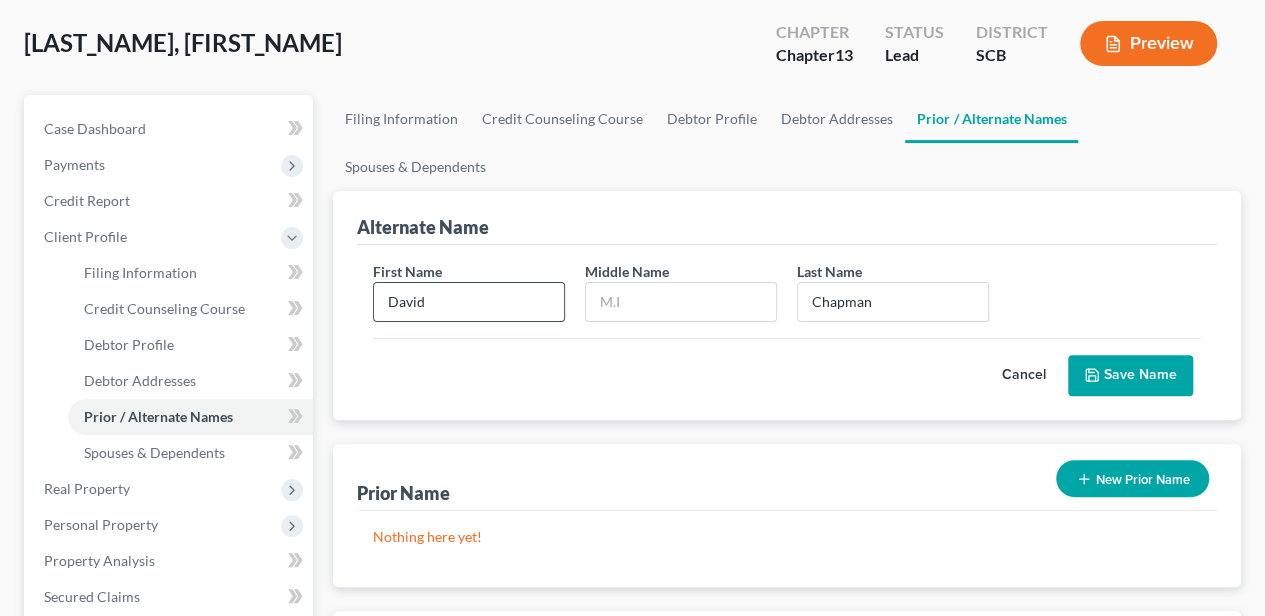 type on "David" 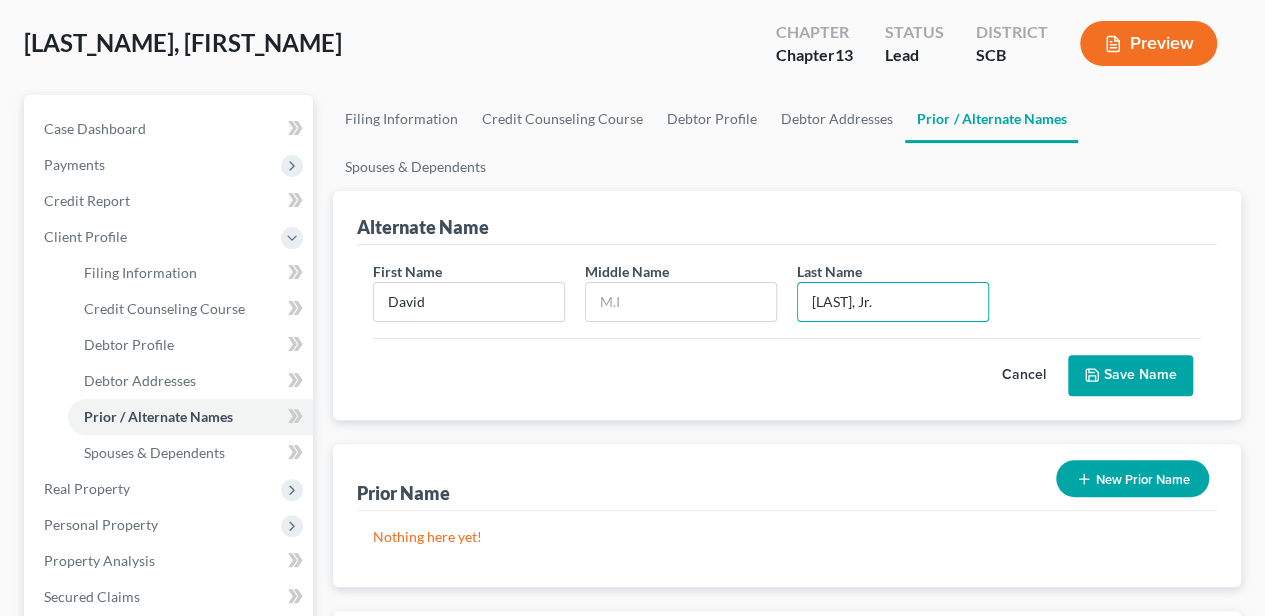 type on "[LAST], Jr." 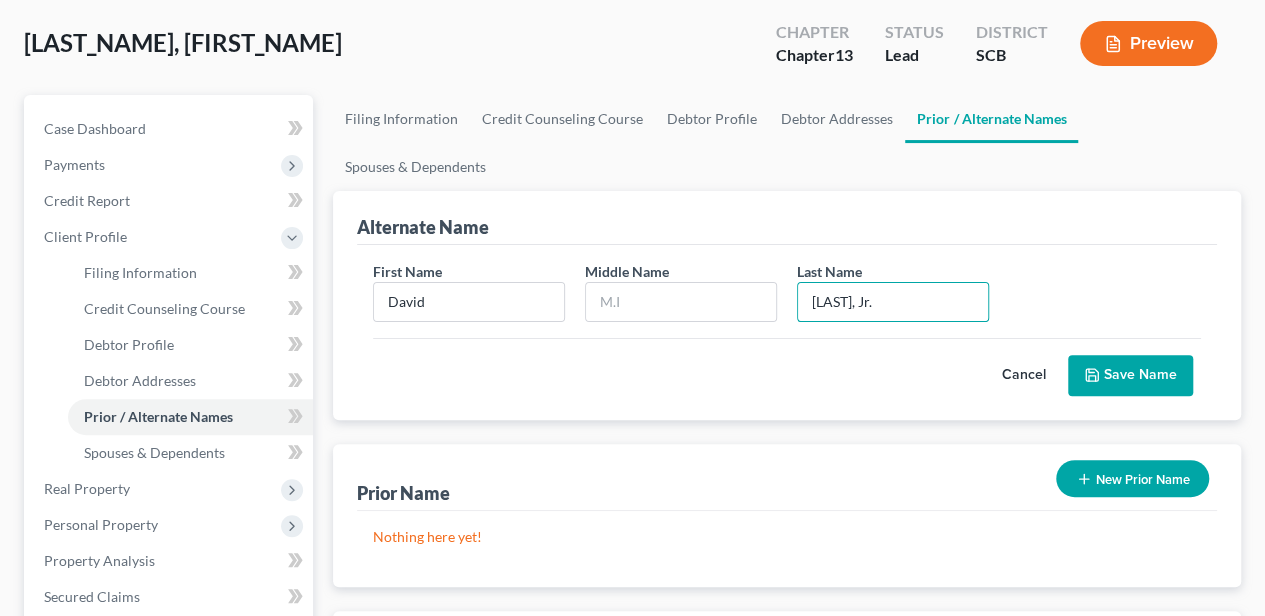 click on "Save Name" at bounding box center [1130, 376] 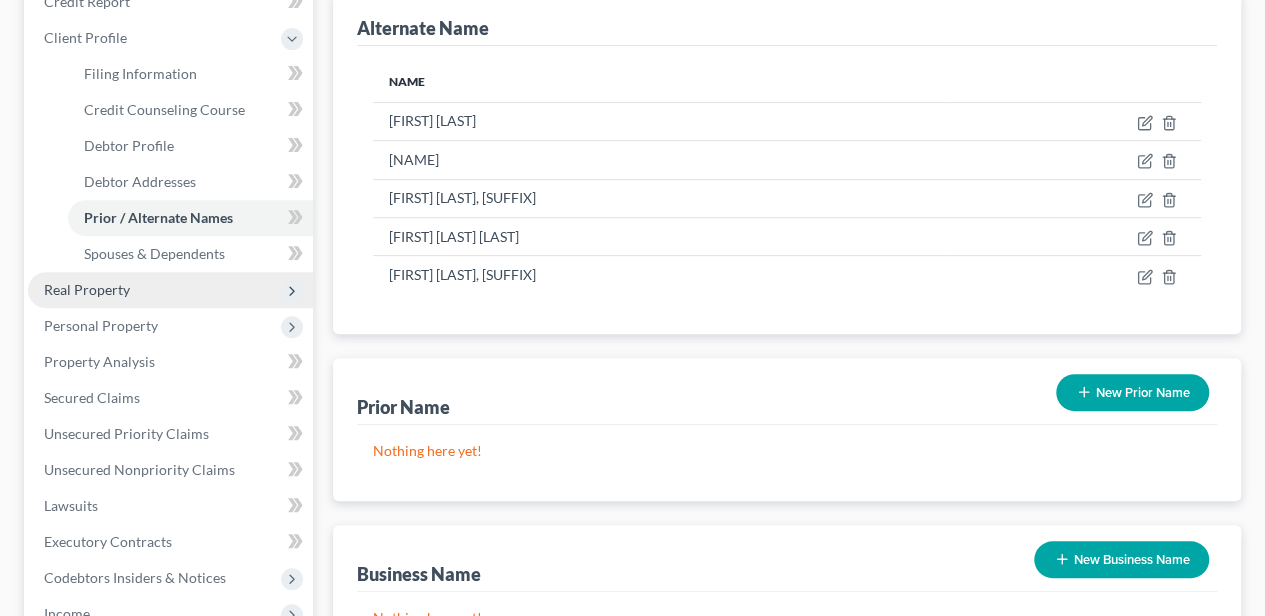 scroll, scrollTop: 333, scrollLeft: 0, axis: vertical 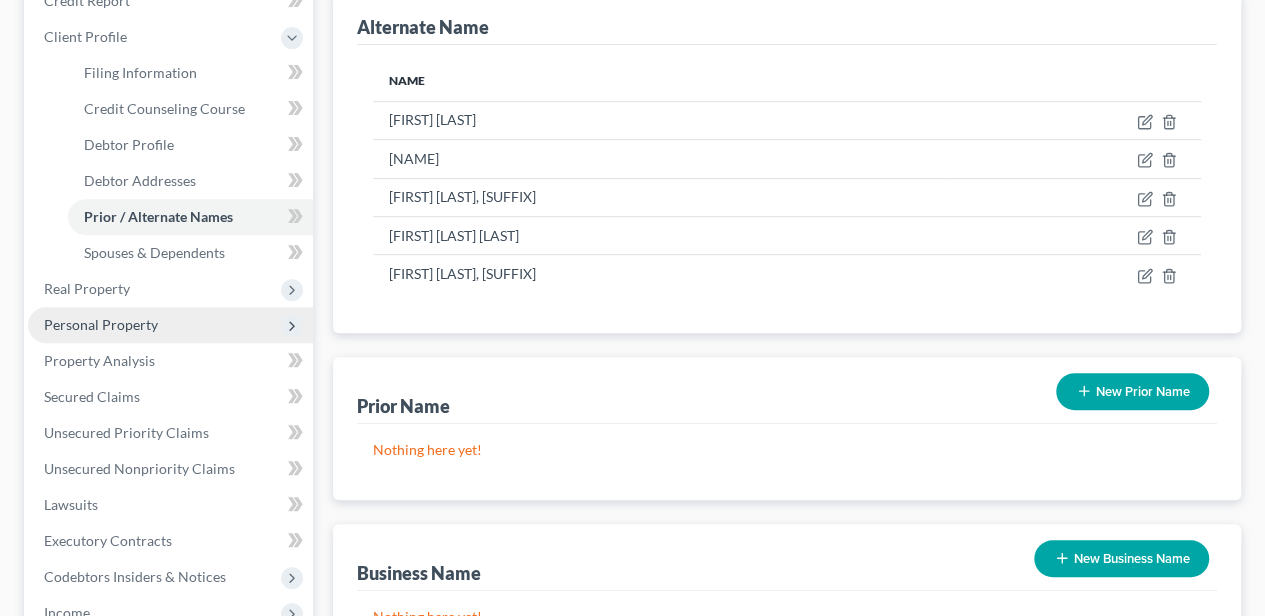 click on "Personal Property" at bounding box center [170, 325] 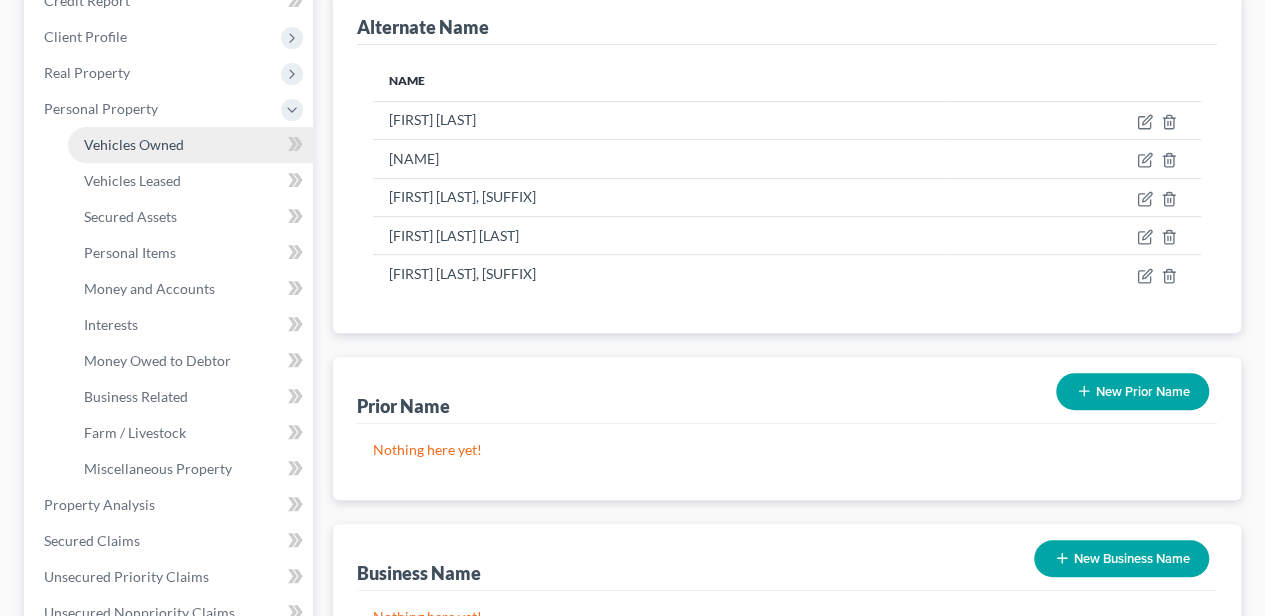 click on "Vehicles Owned" at bounding box center (190, 145) 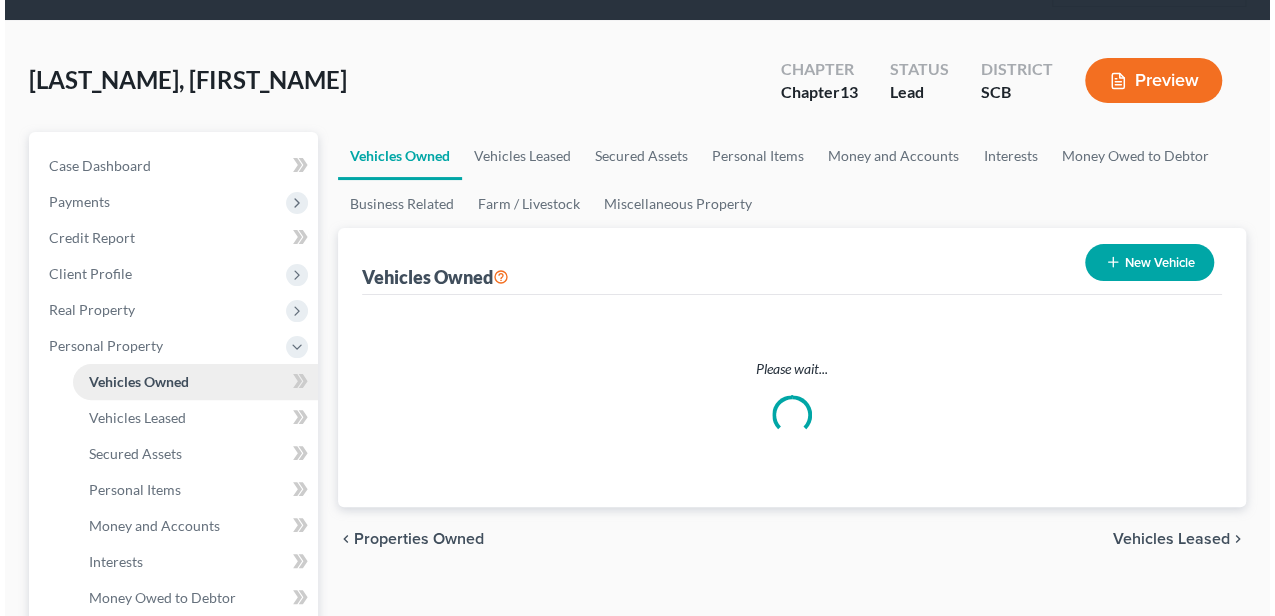 scroll, scrollTop: 0, scrollLeft: 0, axis: both 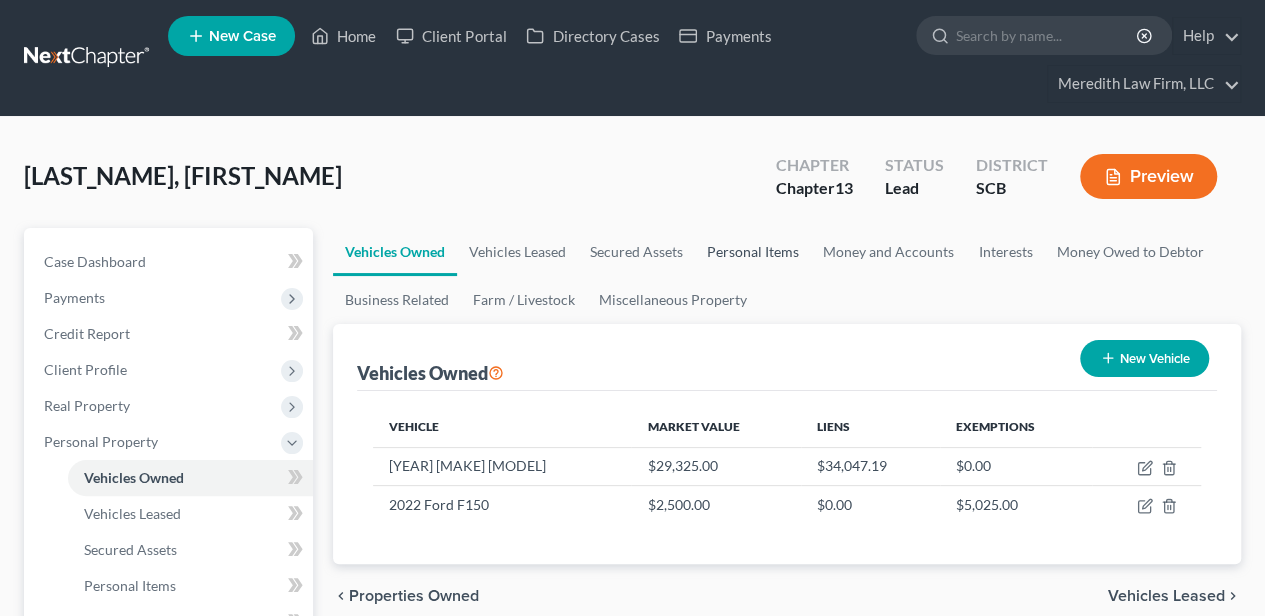 click on "Personal Items" at bounding box center (753, 252) 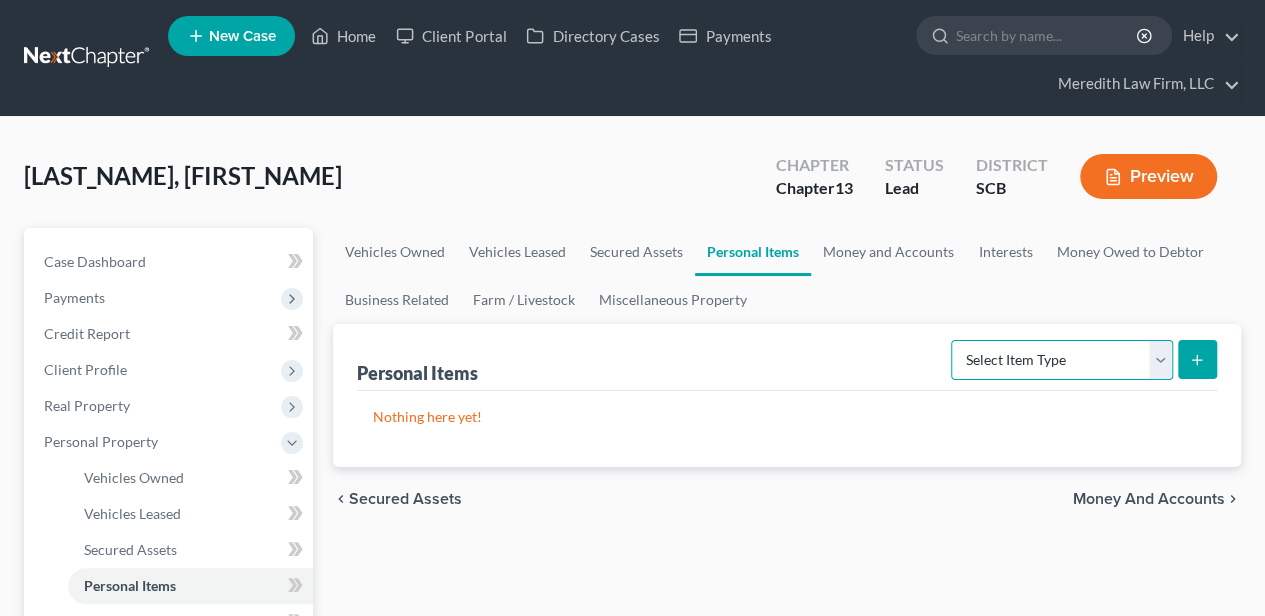 click on "Select Item Type Clothing Collectibles Of Value Electronics Firearms Household Goods Jewelry Other Pet(s) Sports & Hobby Equipment" at bounding box center [1062, 360] 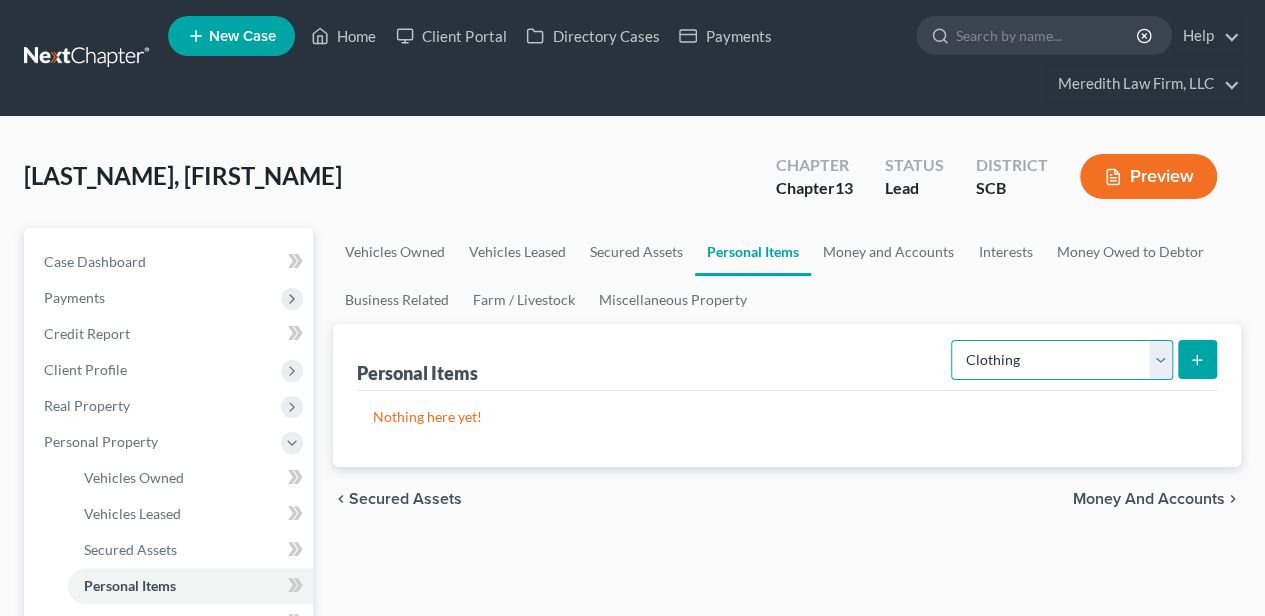 click on "Select Item Type Clothing Collectibles Of Value Electronics Firearms Household Goods Jewelry Other Pet(s) Sports & Hobby Equipment" at bounding box center (1062, 360) 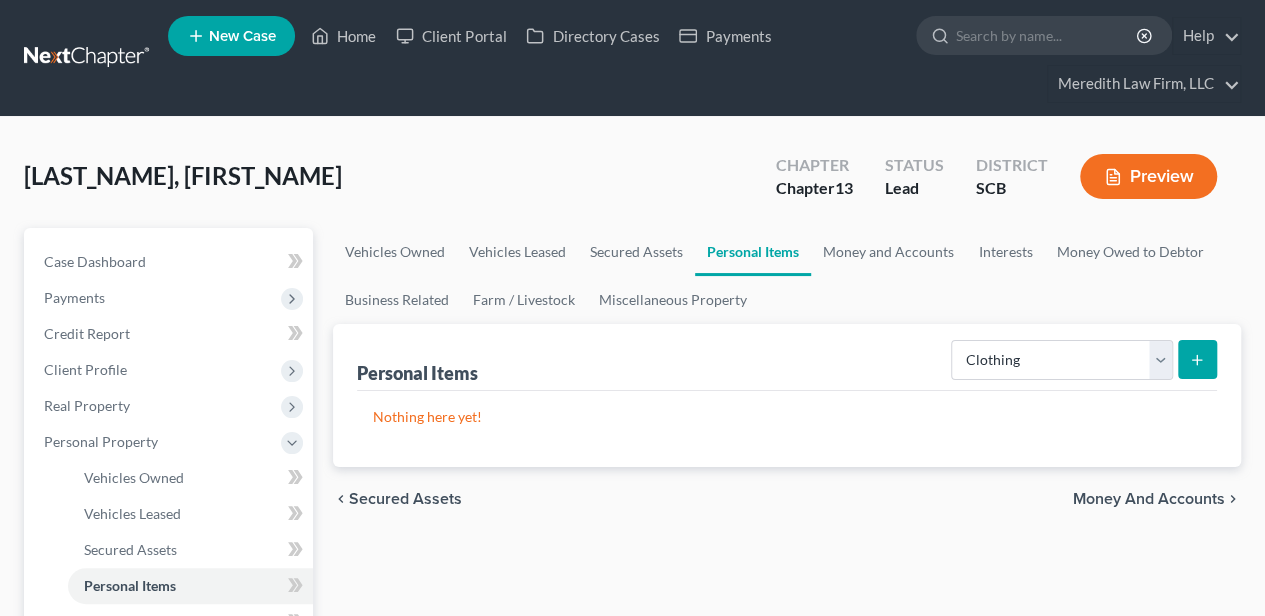 click 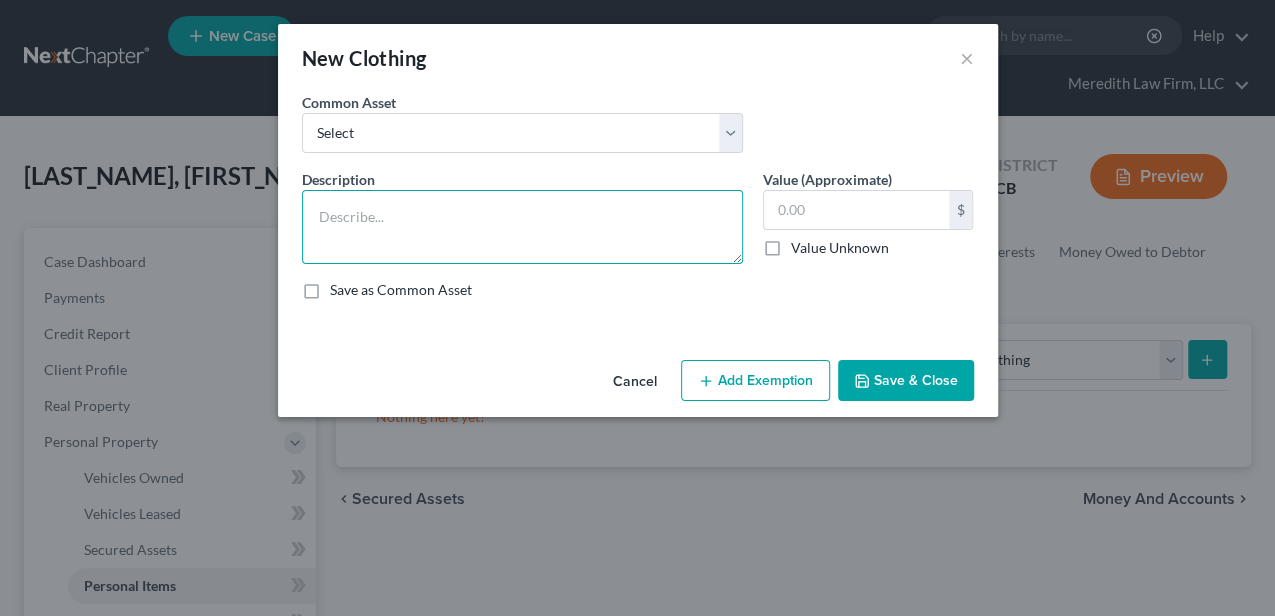 click at bounding box center (522, 227) 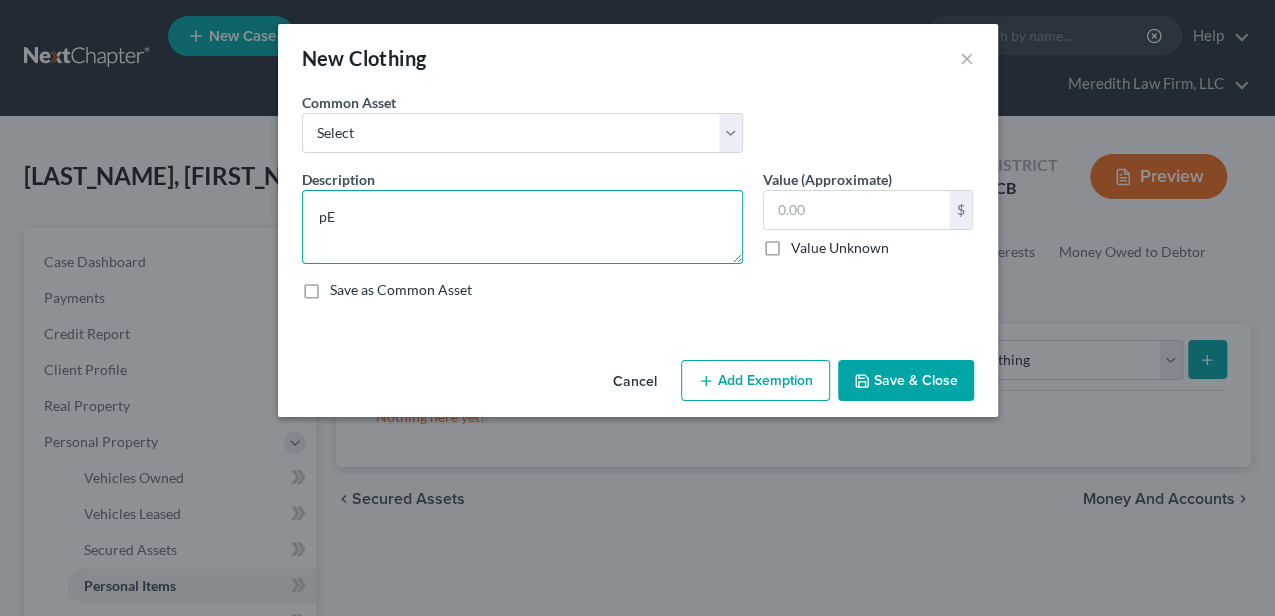 type on "p" 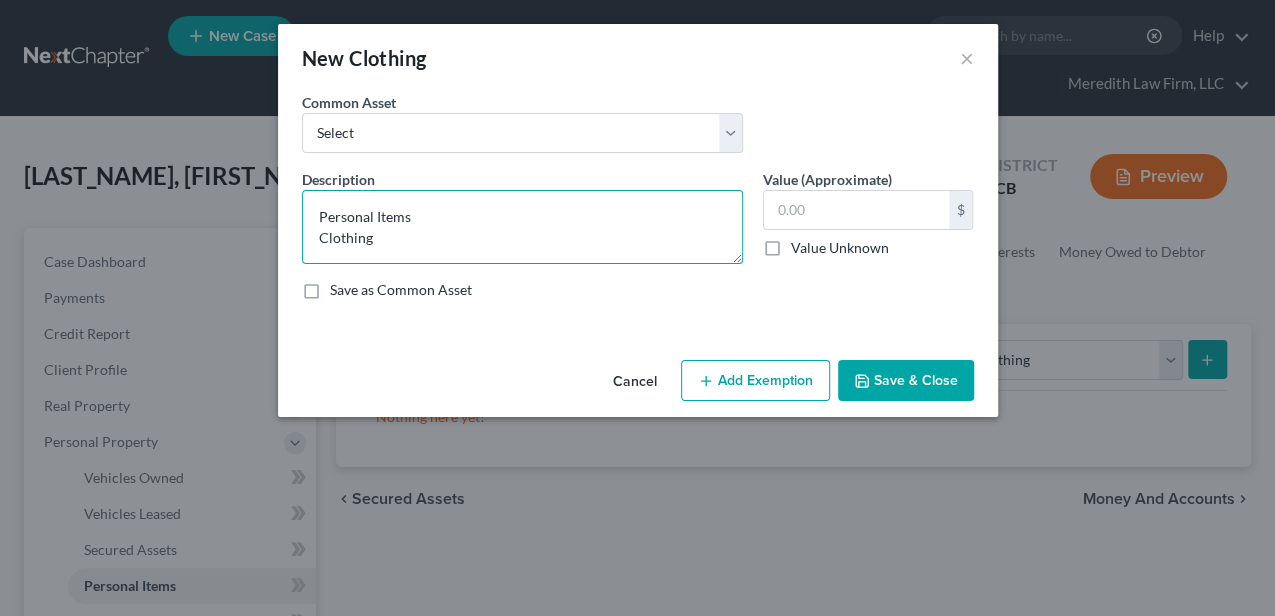 scroll, scrollTop: 4, scrollLeft: 0, axis: vertical 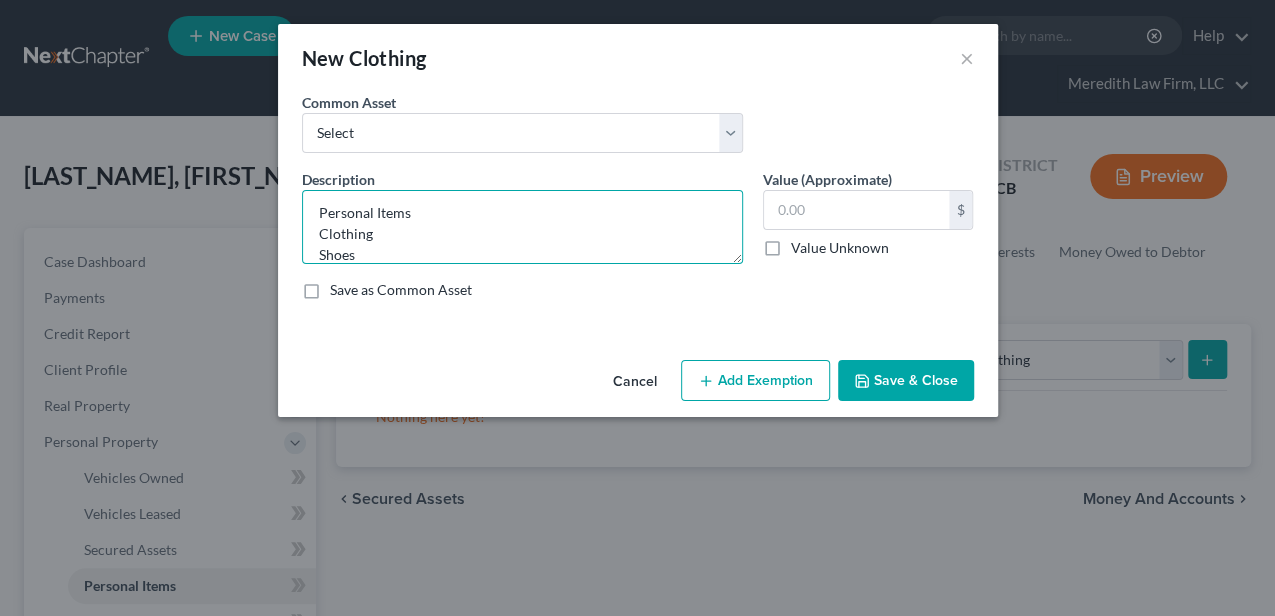 type on "Personal Items
Clothing
Shoes" 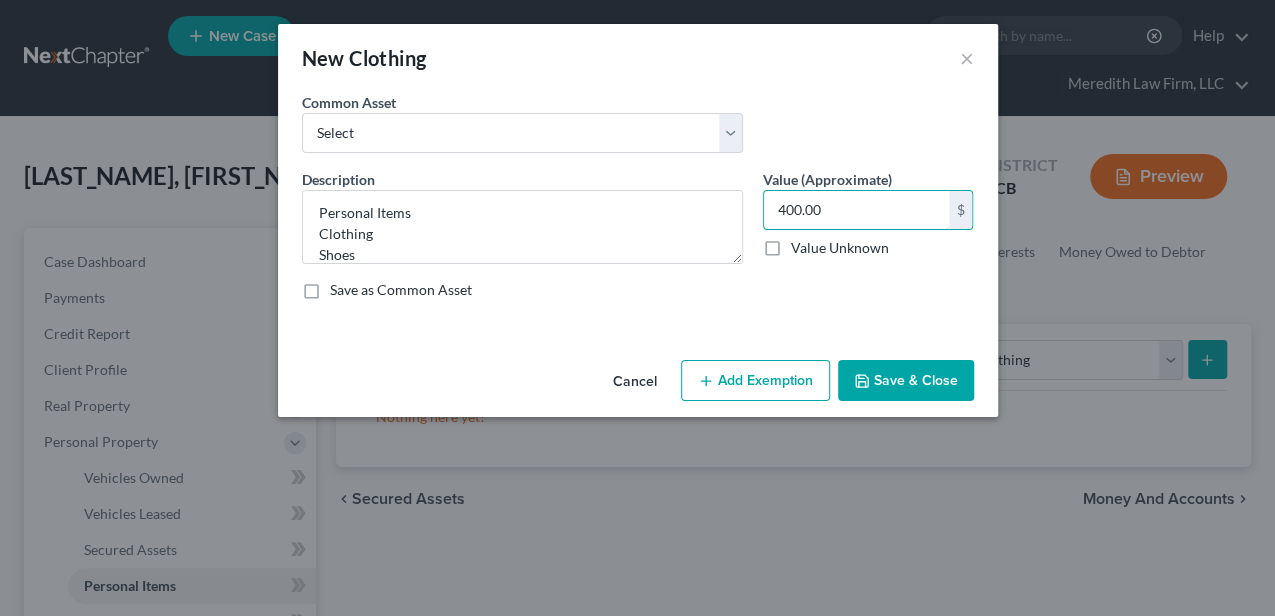 type on "400.00" 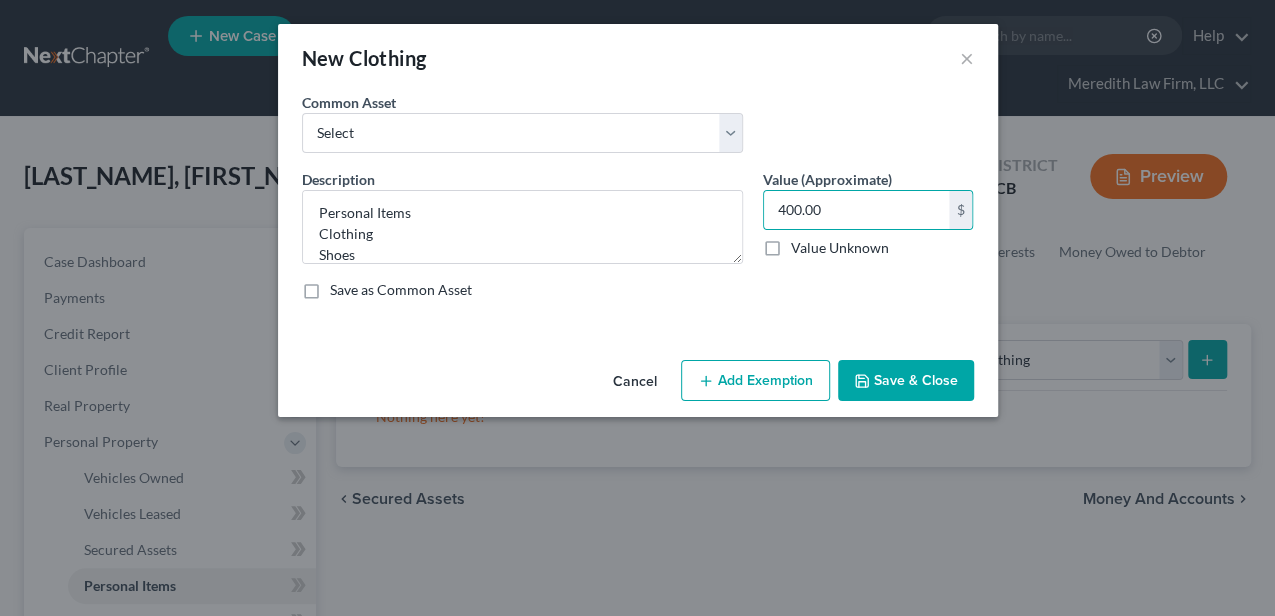 click on "Add Exemption" at bounding box center [755, 381] 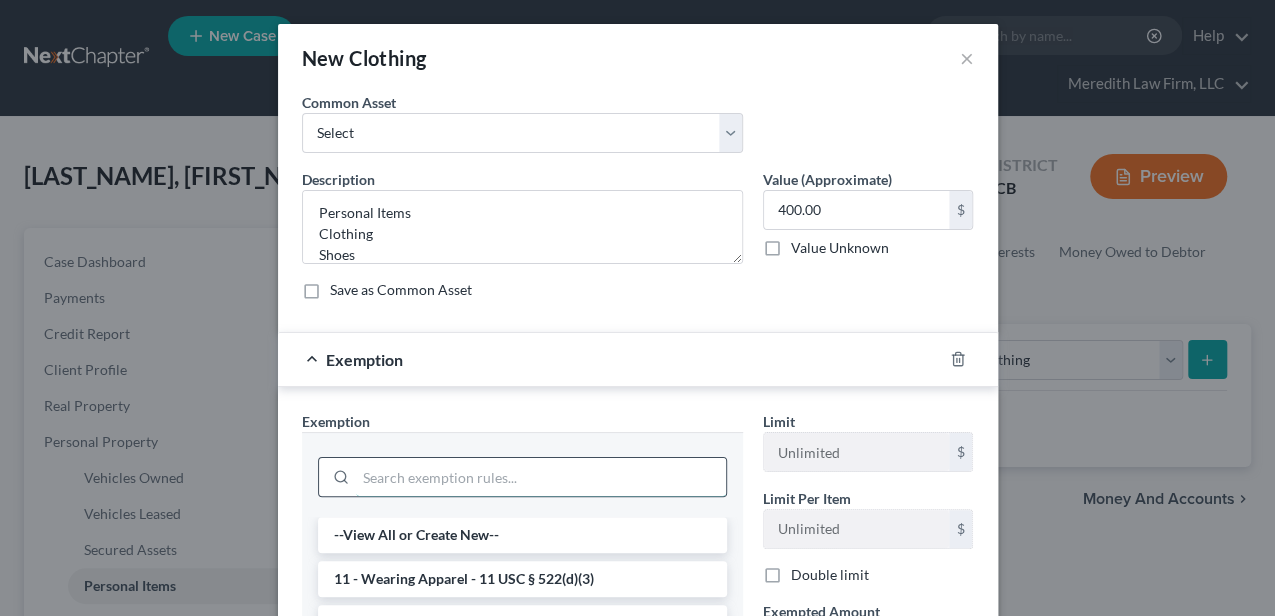 click at bounding box center (541, 477) 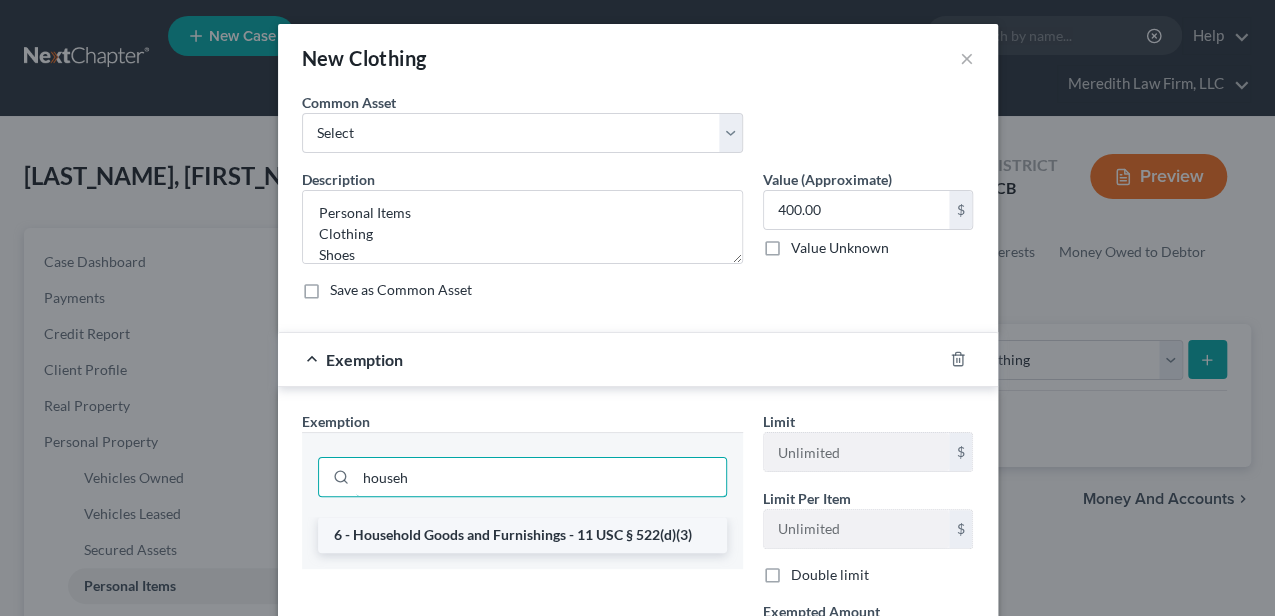 type on "househ" 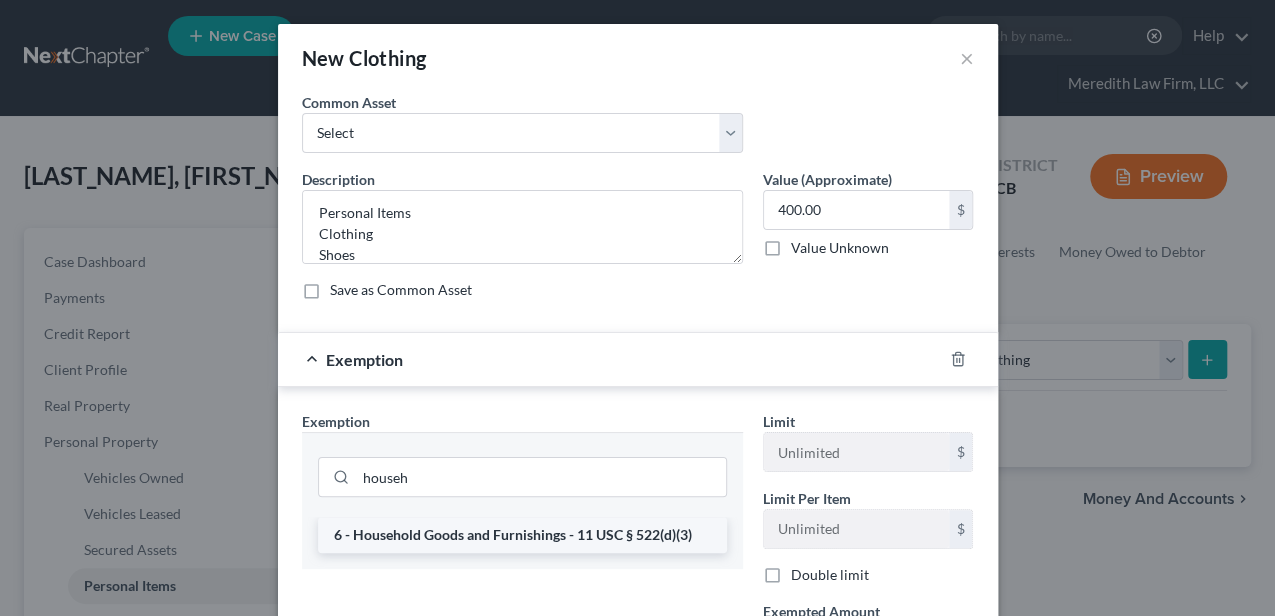 click on "6 - Household Goods and Furnishings - 11 USC § 522(d)(3)" at bounding box center (522, 535) 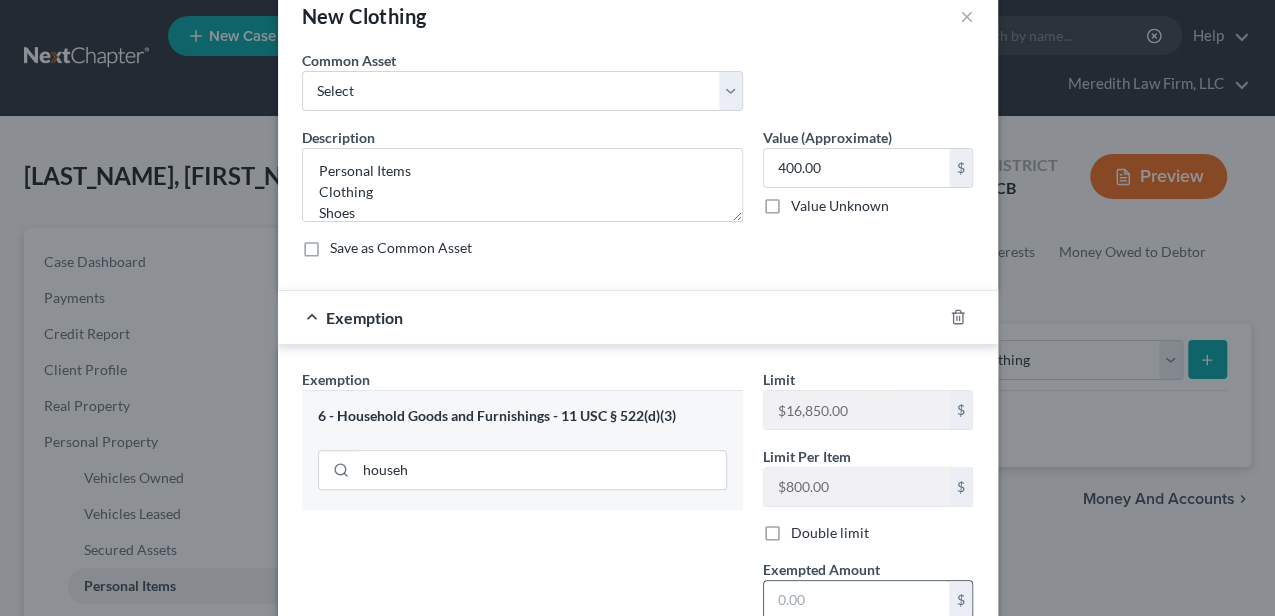 scroll, scrollTop: 66, scrollLeft: 0, axis: vertical 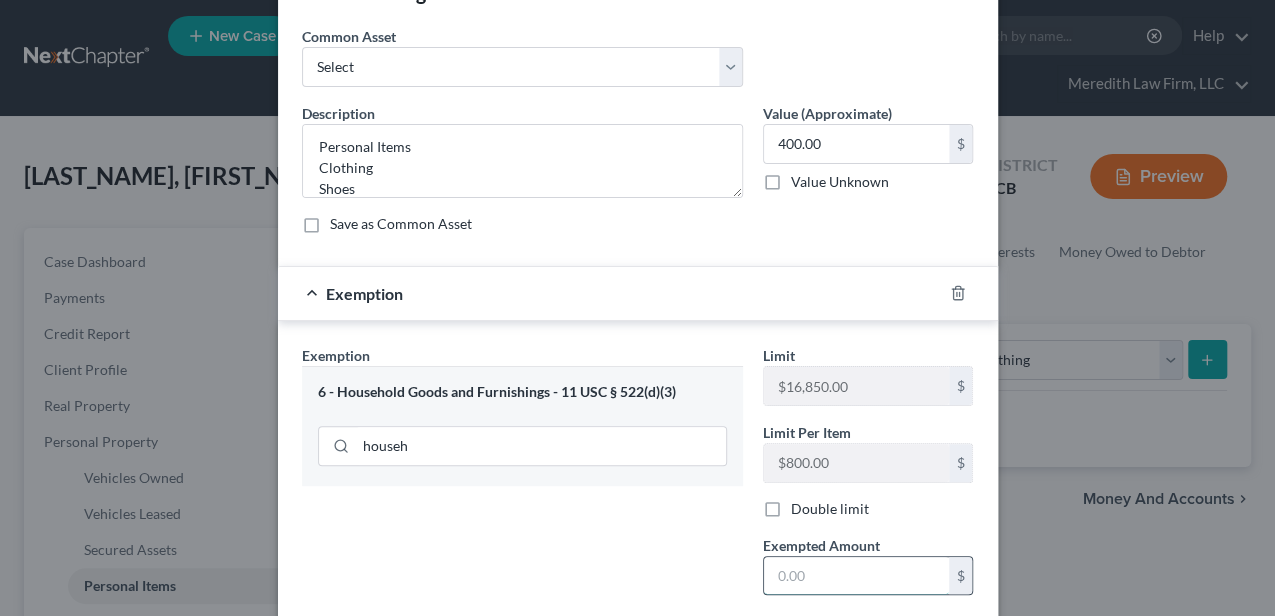 click at bounding box center [856, 576] 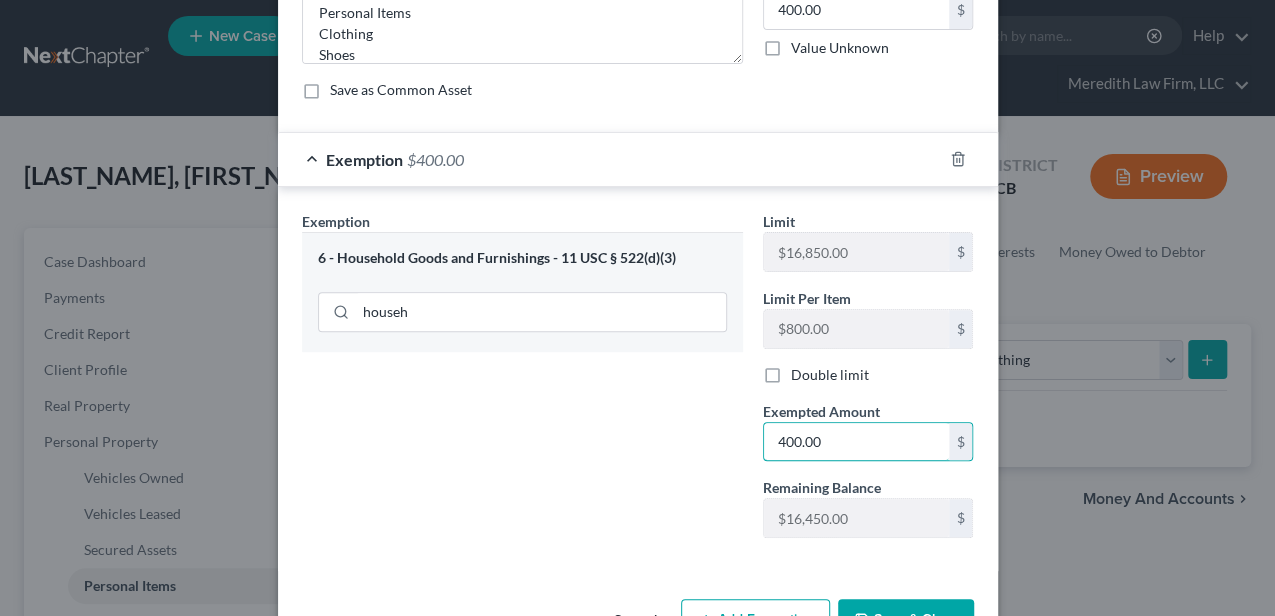 scroll, scrollTop: 260, scrollLeft: 0, axis: vertical 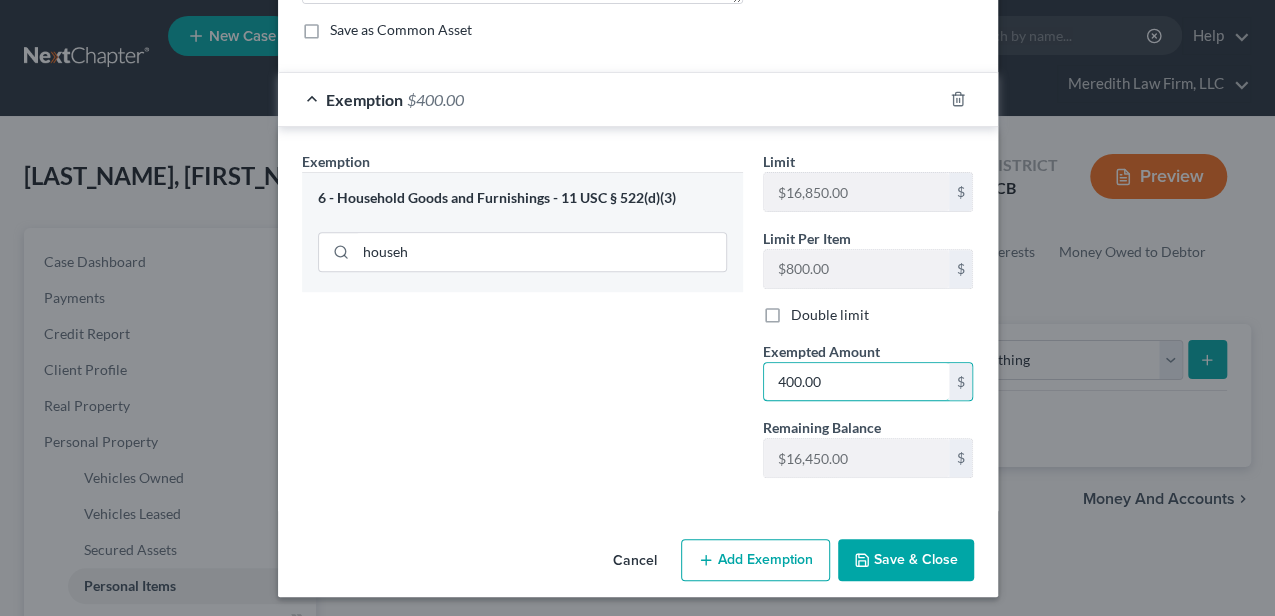 type on "400.00" 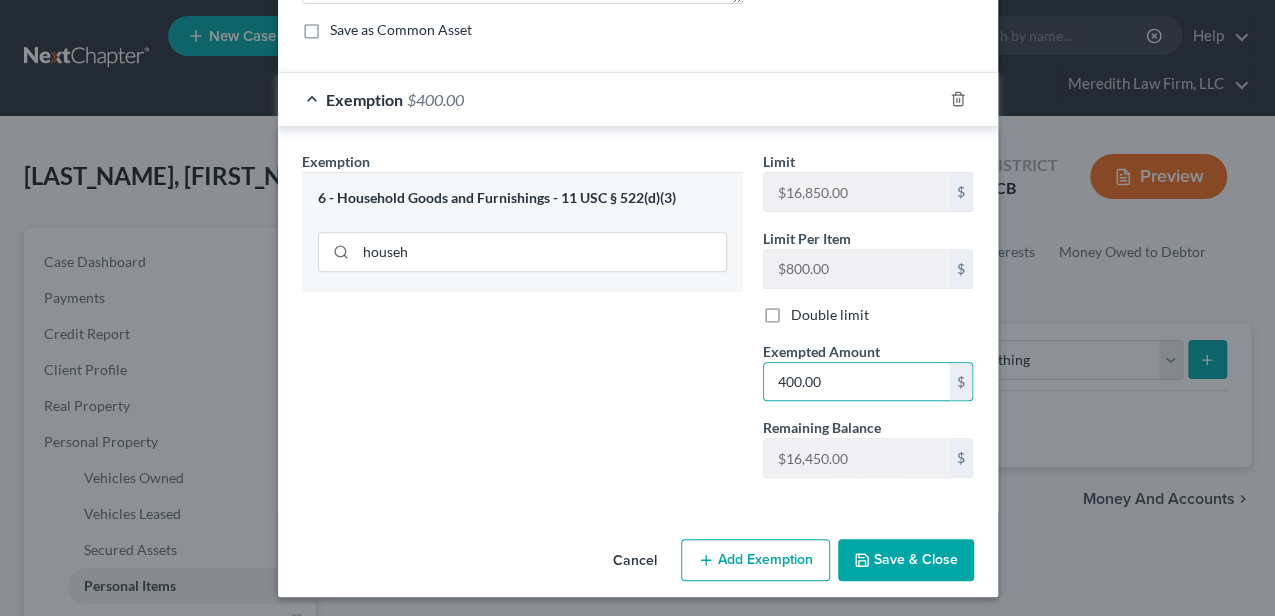 click on "Save & Close" at bounding box center [906, 560] 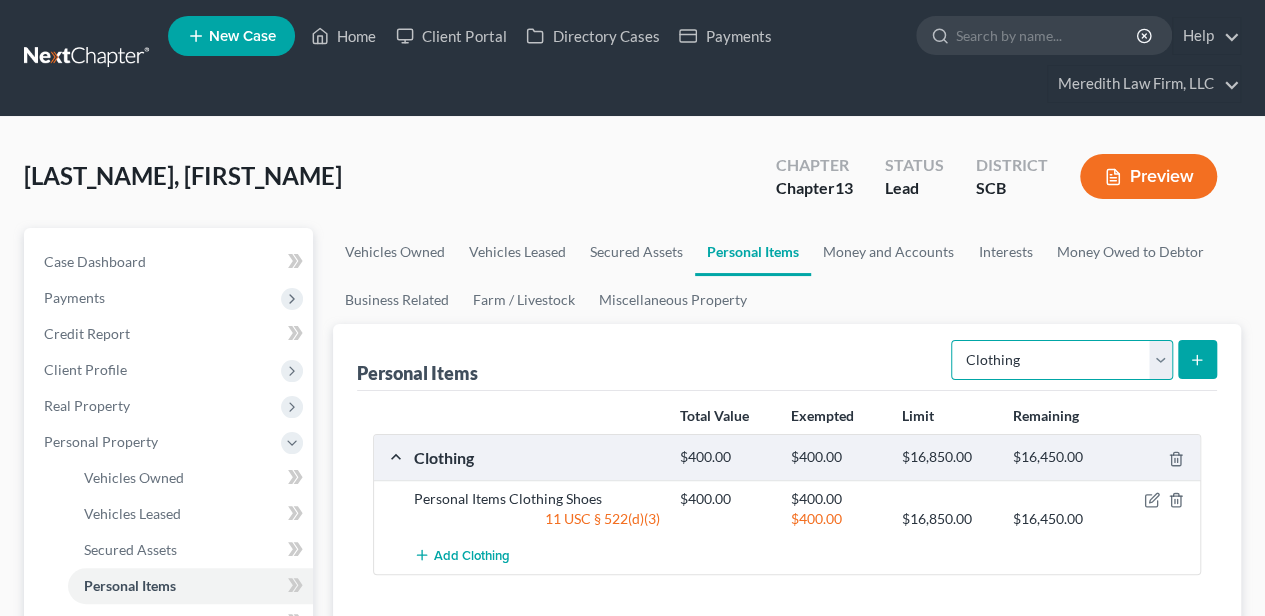 click on "Select Item Type Clothing Collectibles Of Value Electronics Firearms Household Goods Jewelry Other Pet(s) Sports & Hobby Equipment" at bounding box center (1062, 360) 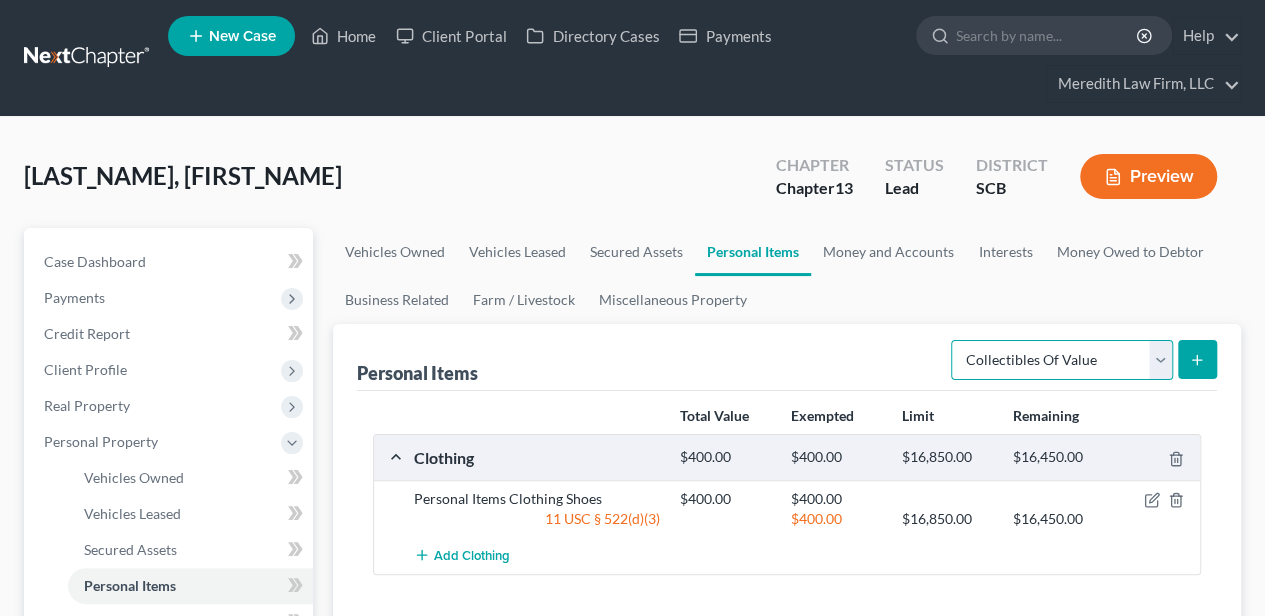 click on "Select Item Type Clothing Collectibles Of Value Electronics Firearms Household Goods Jewelry Other Pet(s) Sports & Hobby Equipment" at bounding box center [1062, 360] 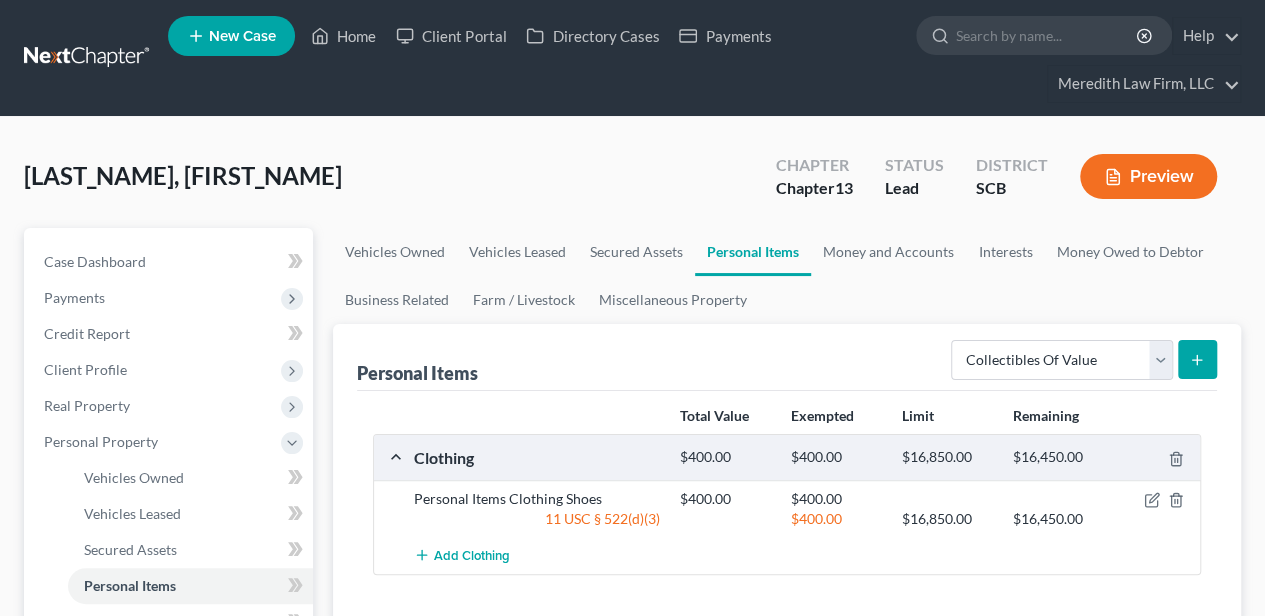 click at bounding box center [1197, 359] 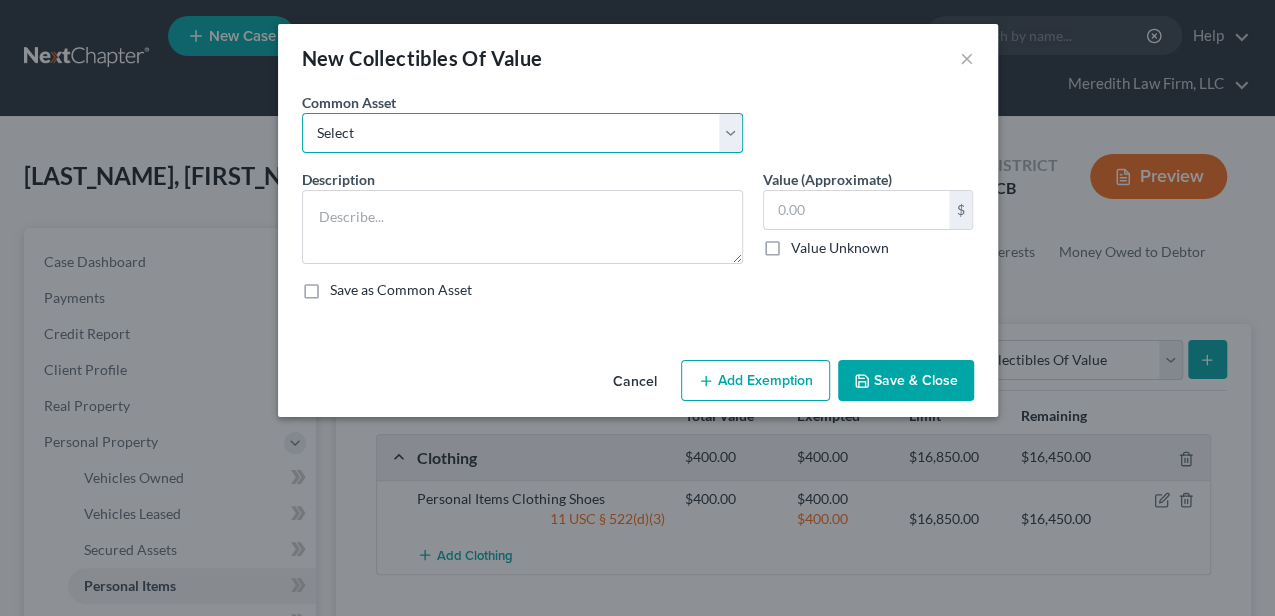 drag, startPoint x: 427, startPoint y: 130, endPoint x: 422, endPoint y: 142, distance: 13 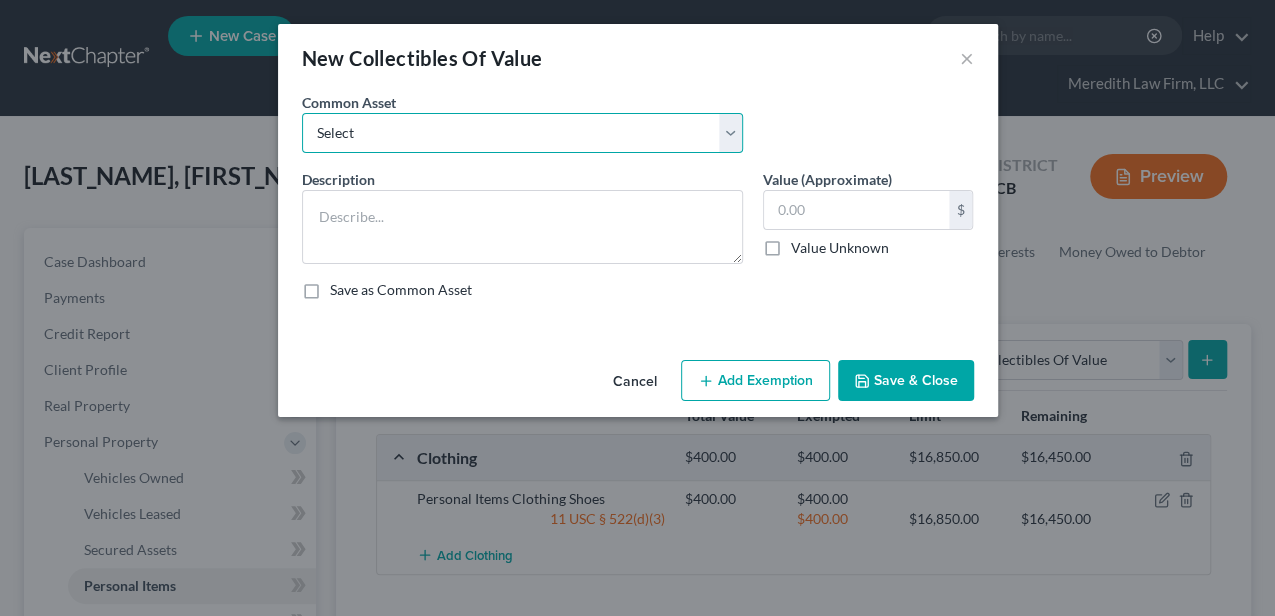 click on "Select Household Décor Hard and Soft Cover Books
Household Décor" at bounding box center [522, 133] 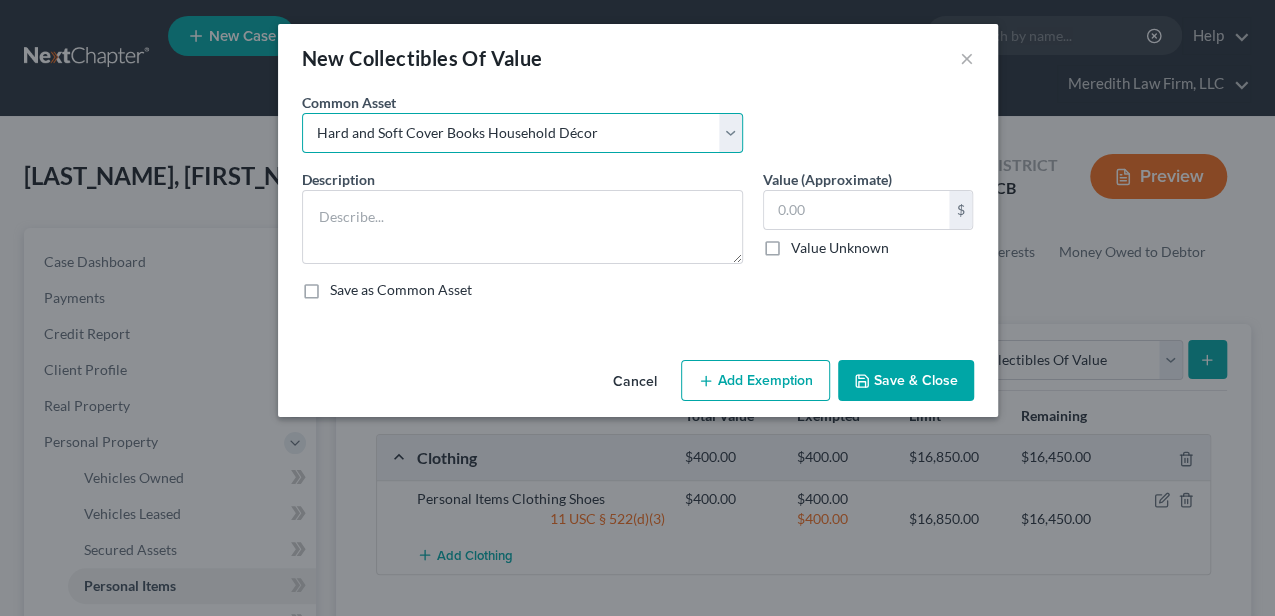 click on "Select Household Décor Hard and Soft Cover Books
Household Décor" at bounding box center [522, 133] 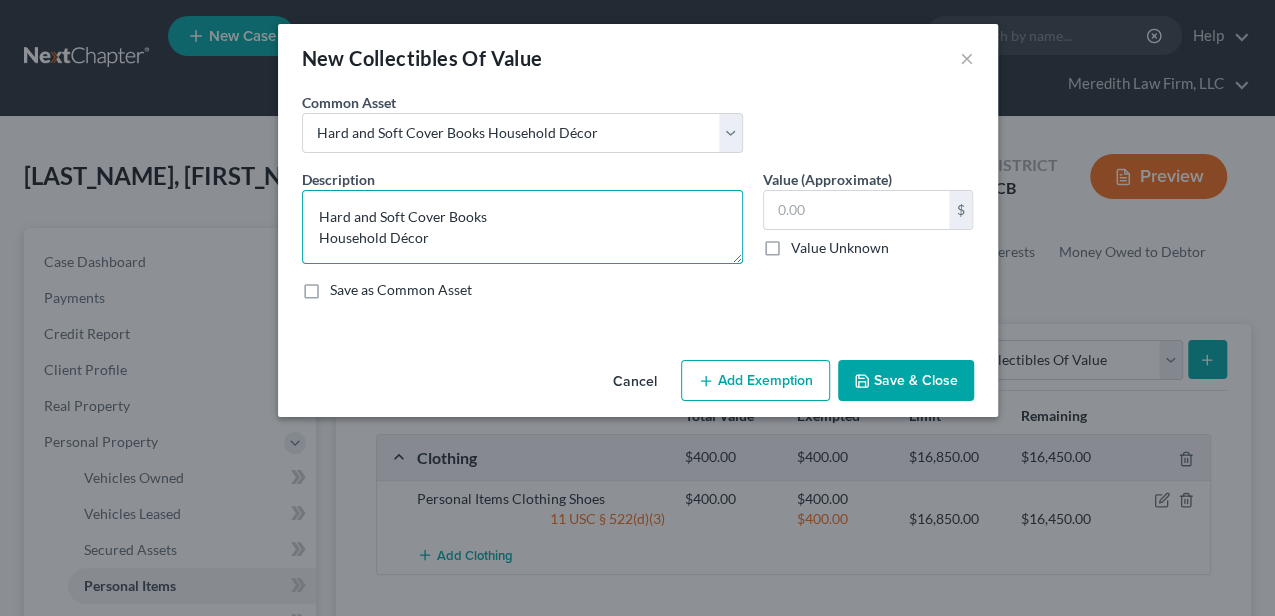 click on "Hard and Soft Cover Books
Household Décor" at bounding box center [522, 227] 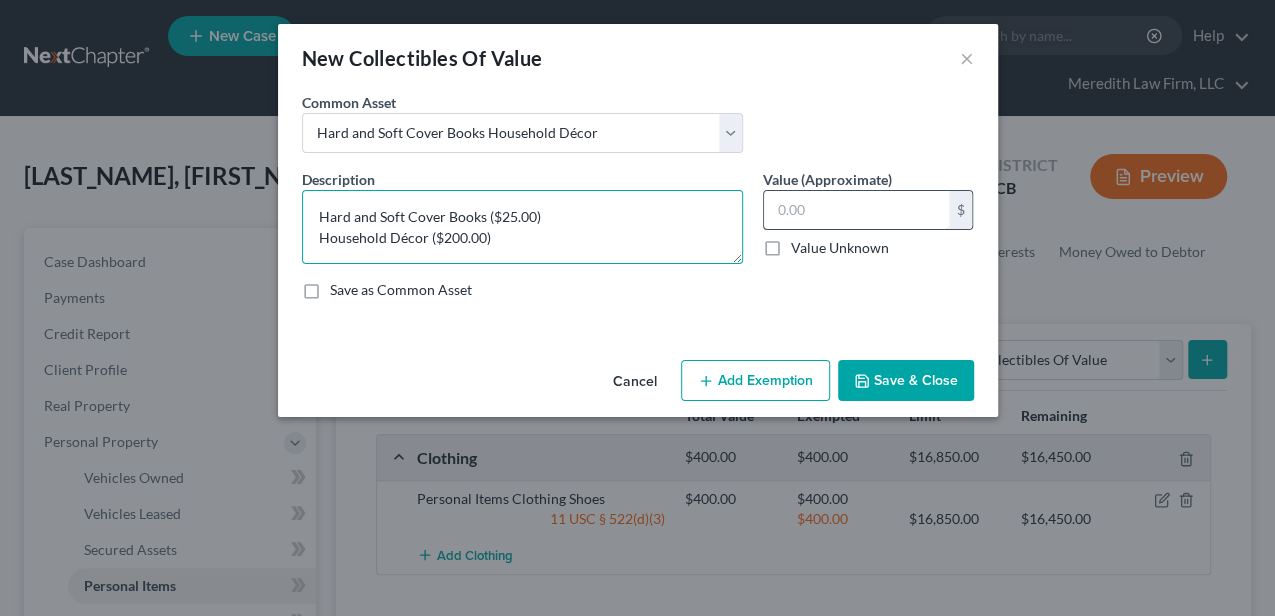 type on "Hard and Soft Cover Books ($25.00)
Household Décor ($200.00)" 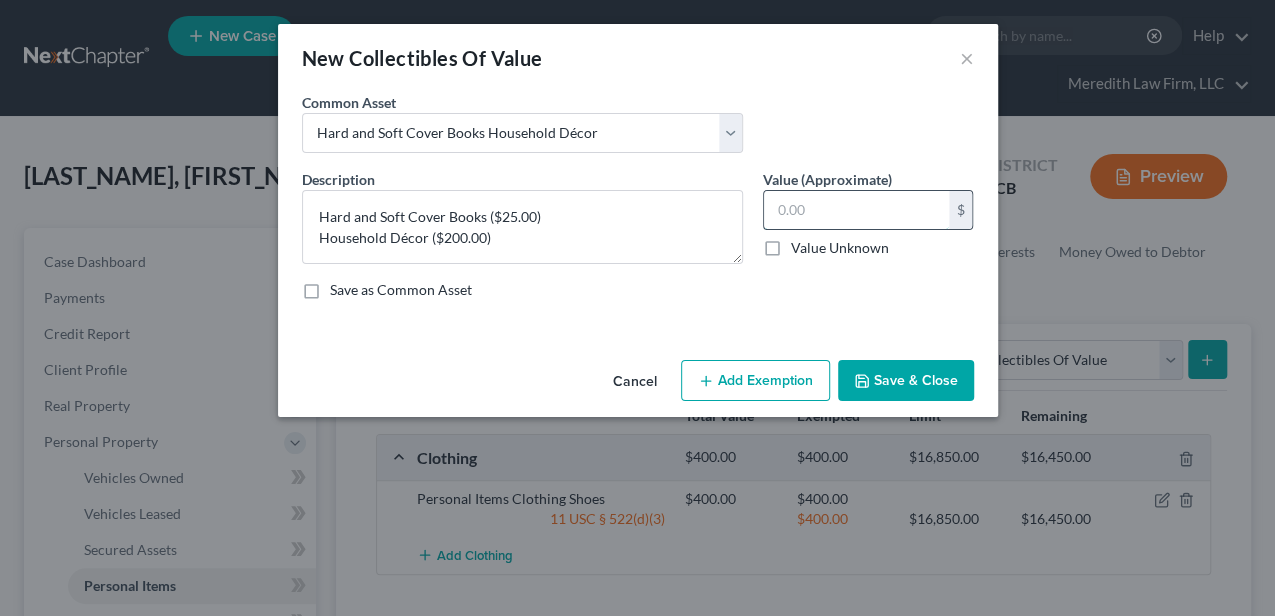 click at bounding box center (856, 210) 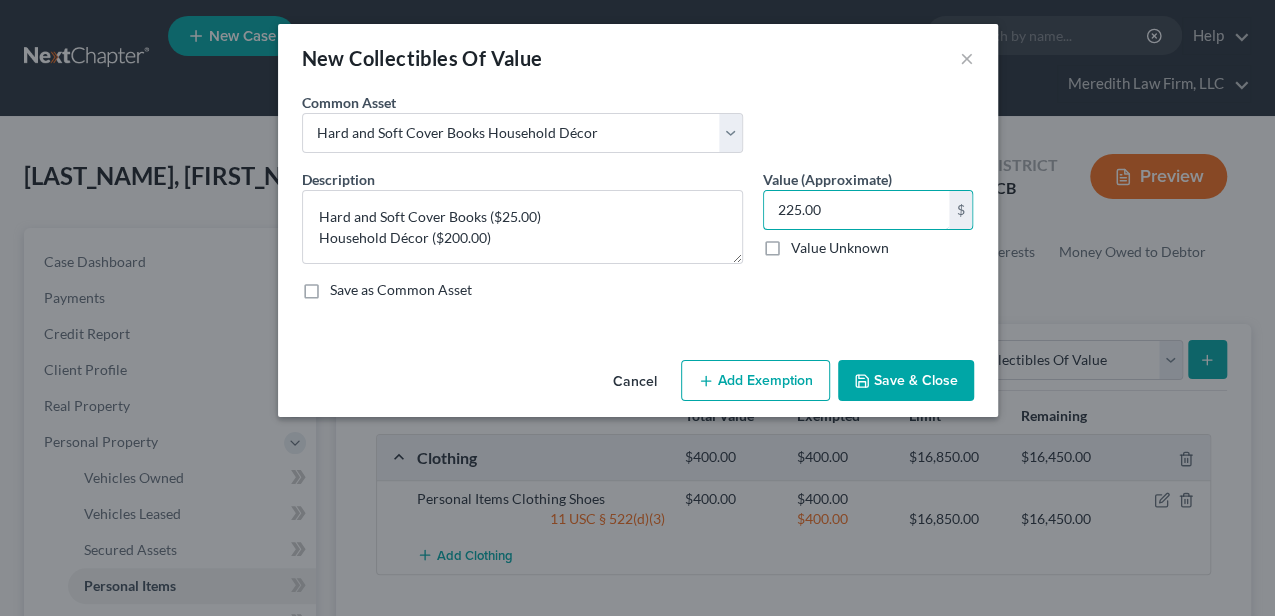 type on "225.00" 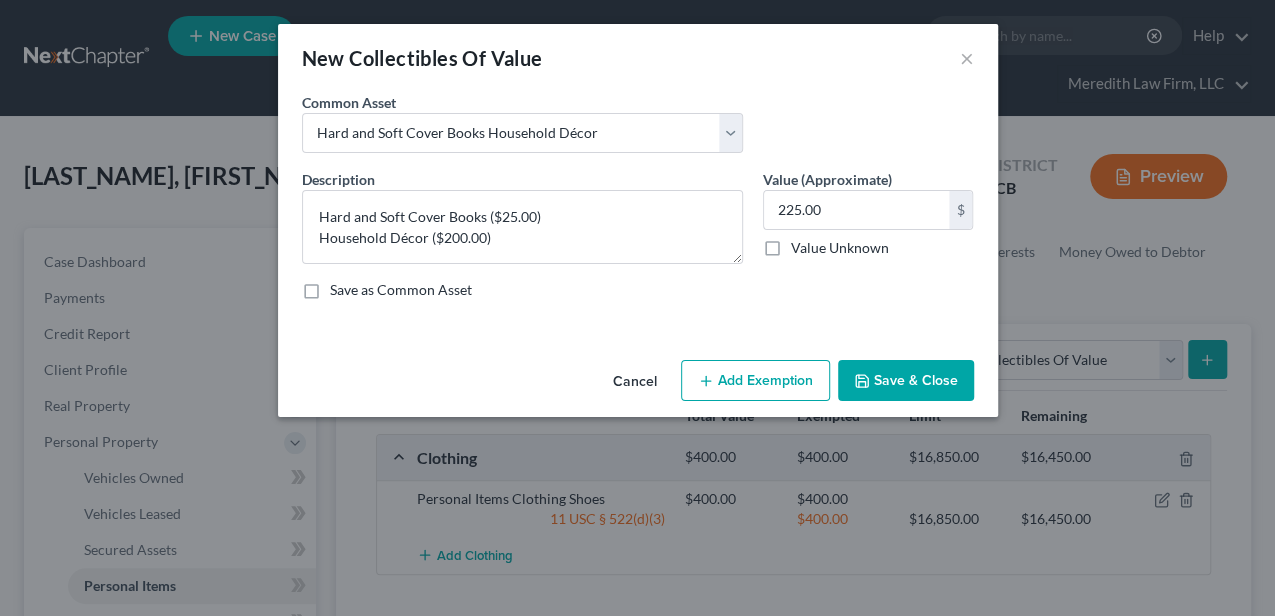 click on "Add Exemption" at bounding box center [755, 381] 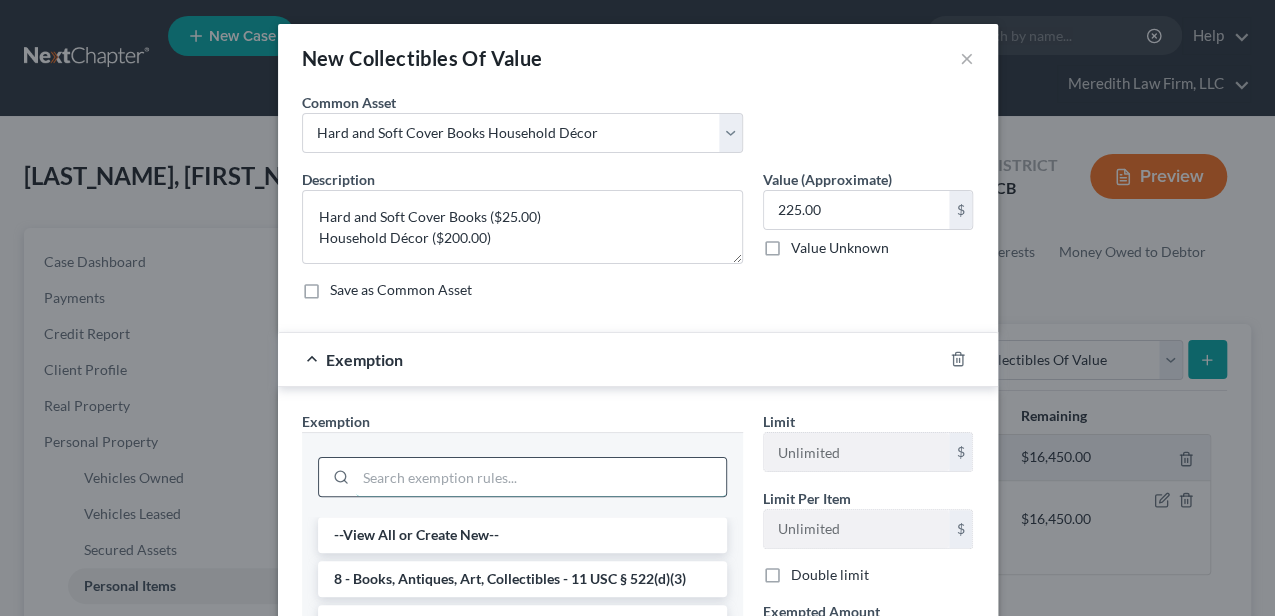 click at bounding box center (541, 477) 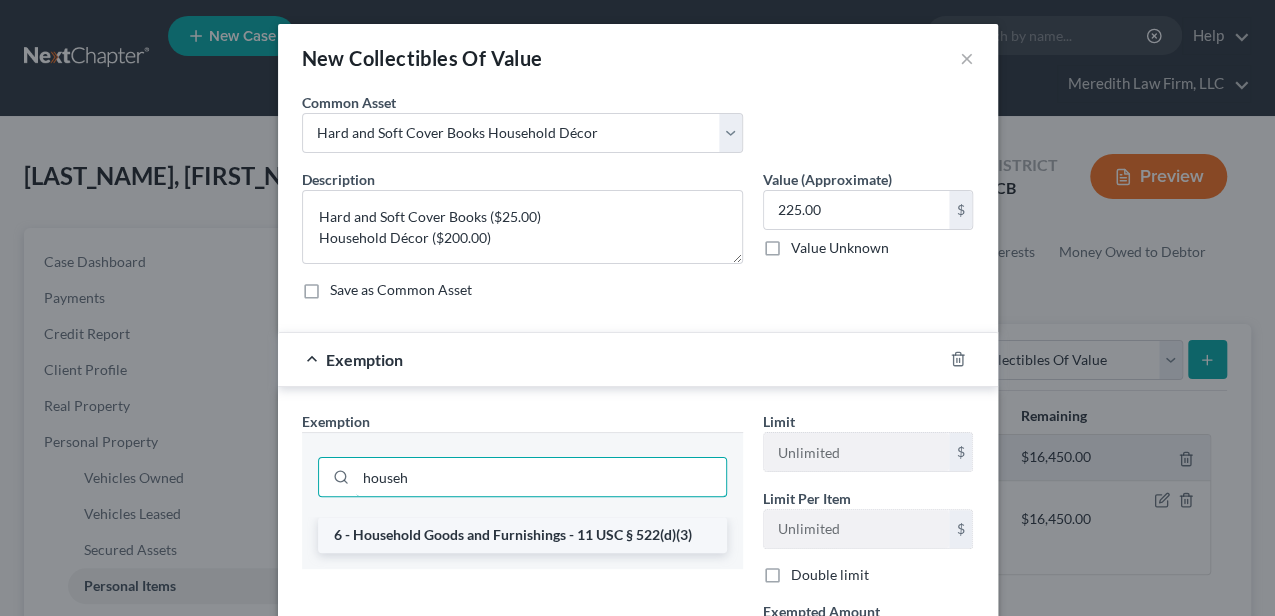 type on "househ" 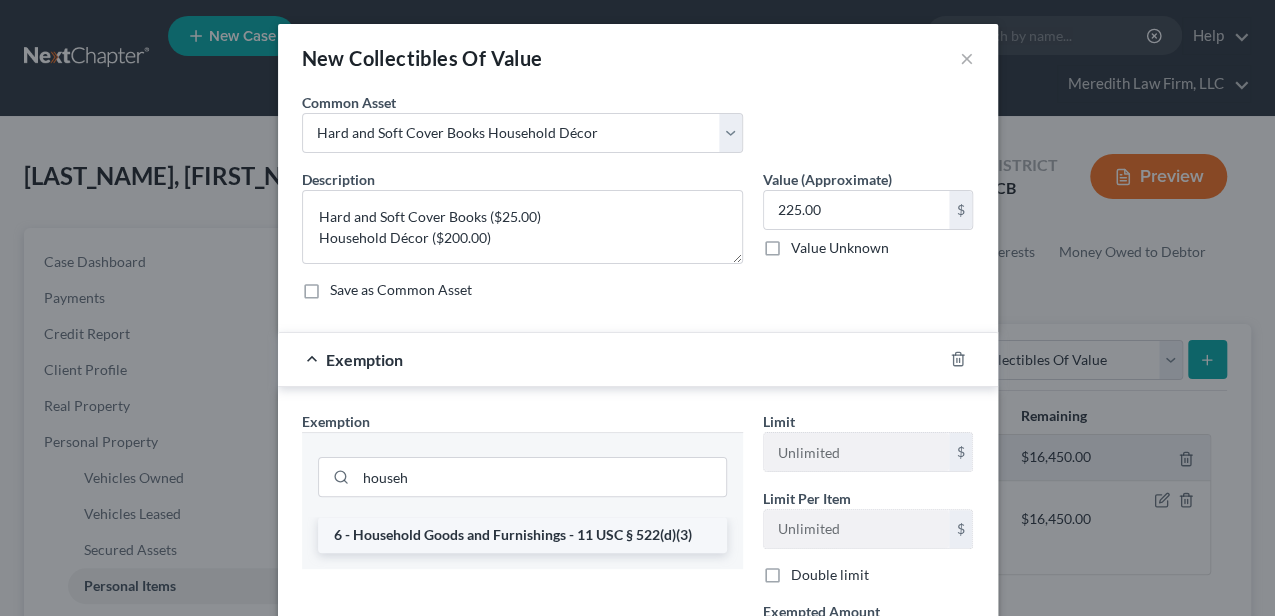 click on "6 - Household Goods and Furnishings - 11 USC § 522(d)(3)" at bounding box center [522, 535] 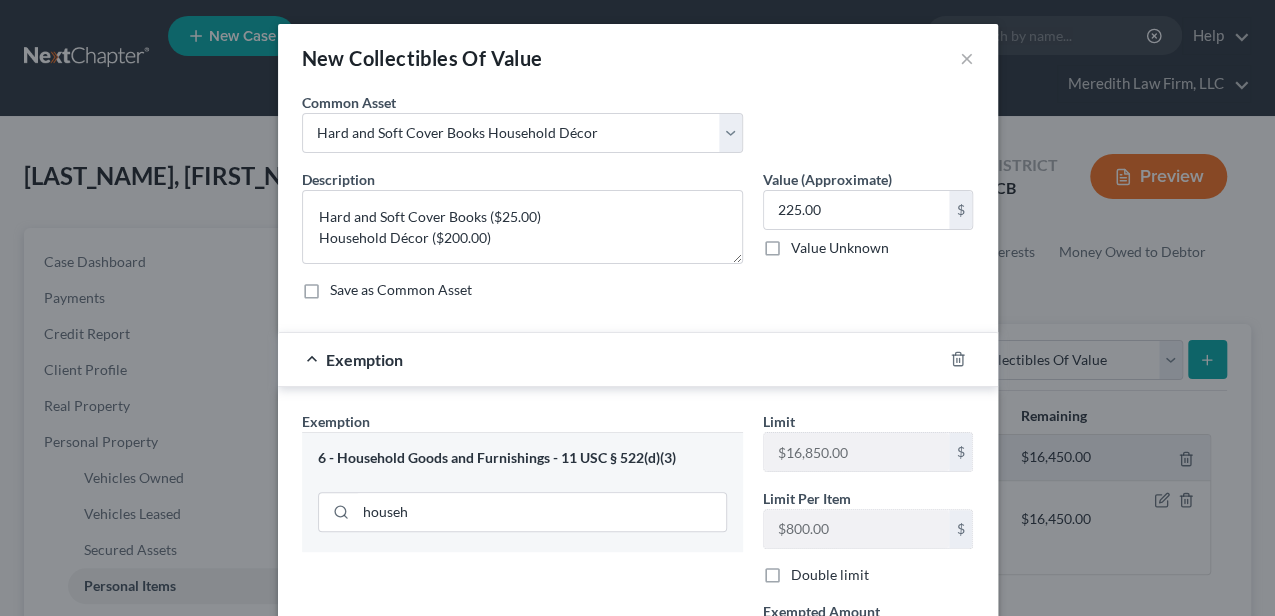 scroll, scrollTop: 66, scrollLeft: 0, axis: vertical 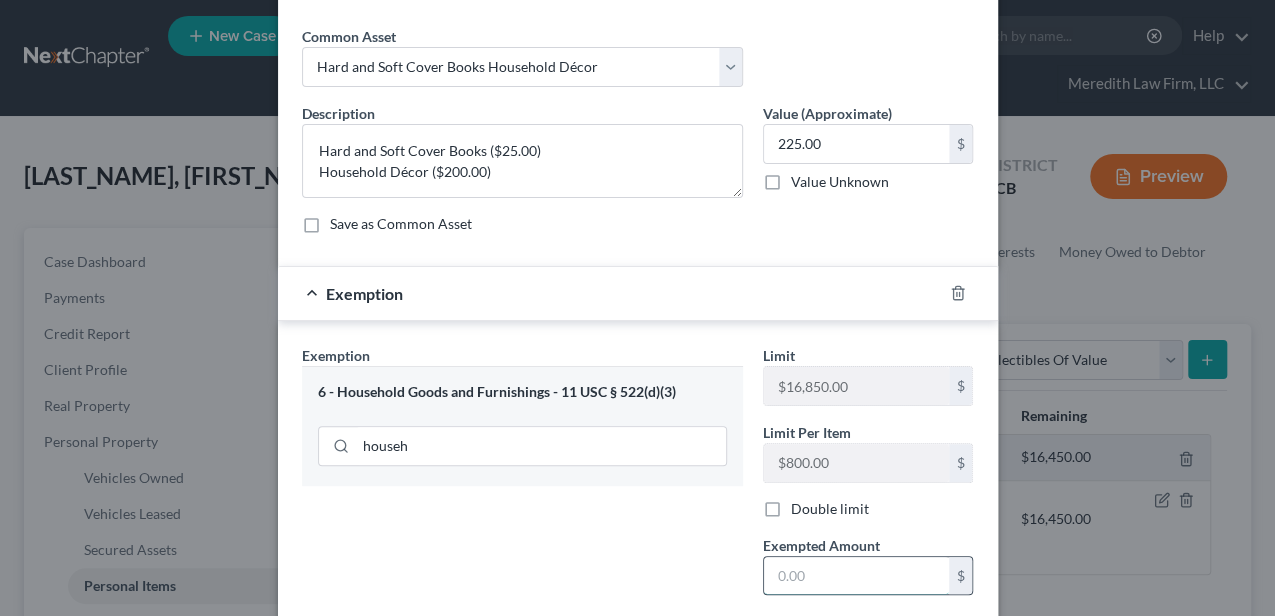click at bounding box center [856, 576] 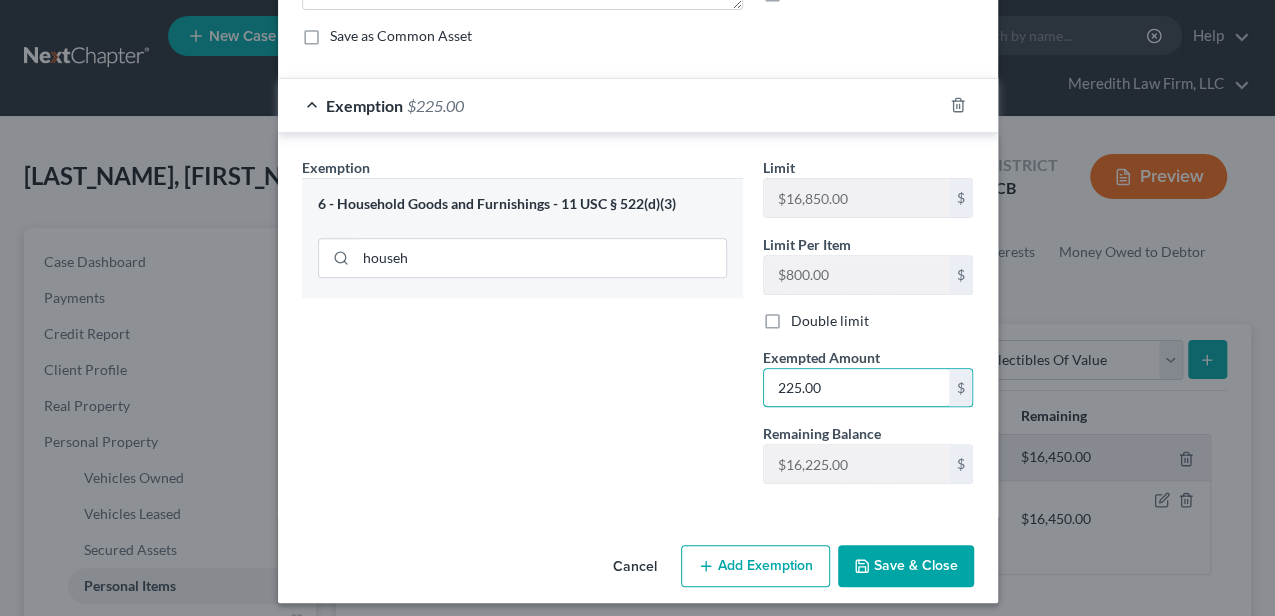 scroll, scrollTop: 260, scrollLeft: 0, axis: vertical 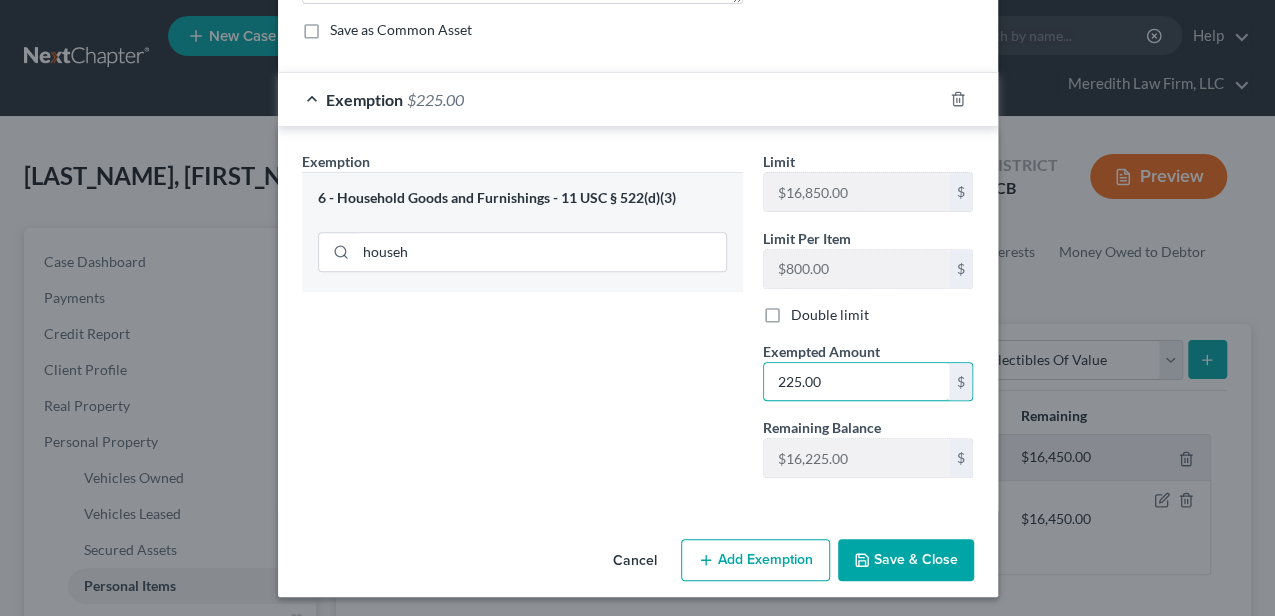 type on "225.00" 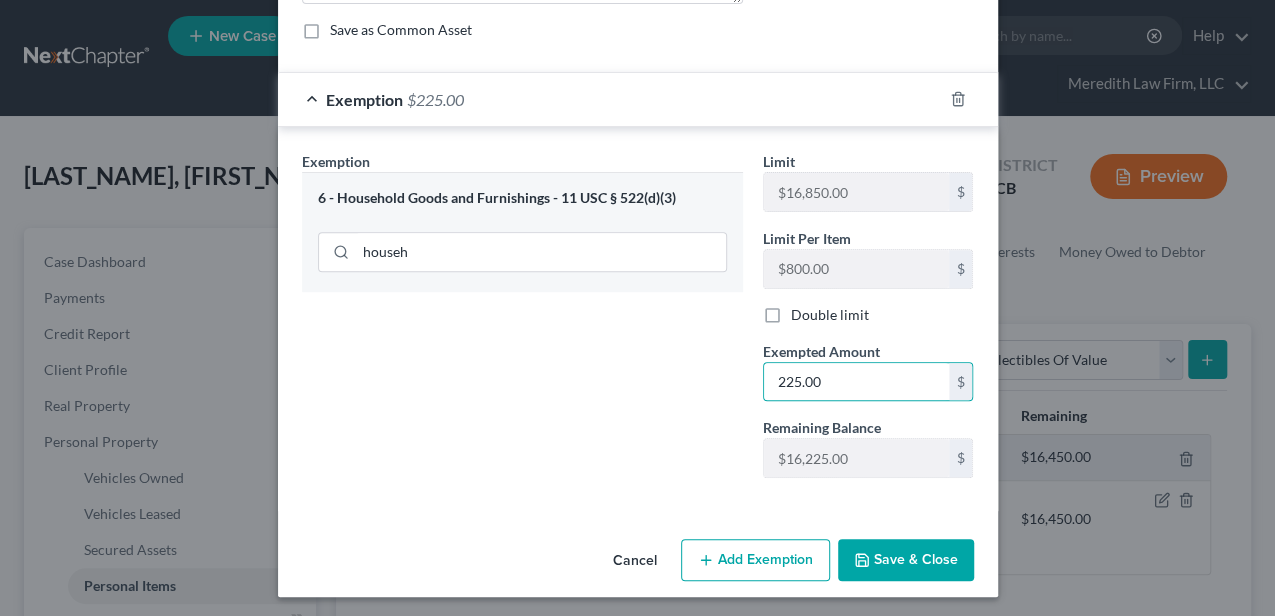 click on "Save & Close" at bounding box center [906, 560] 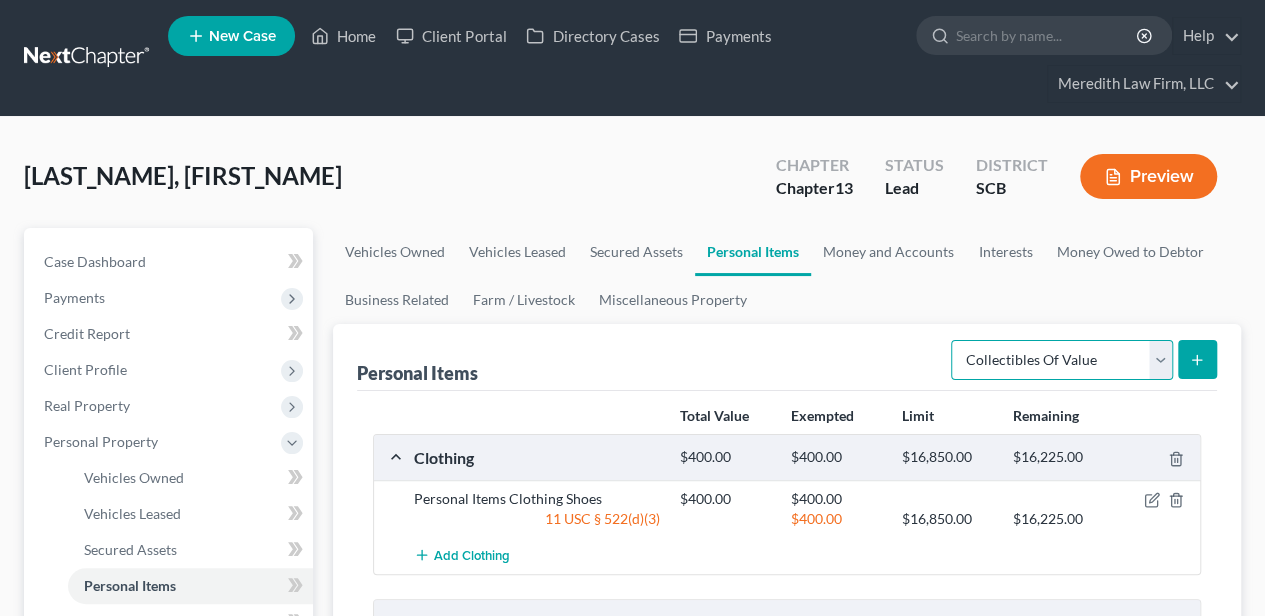 drag, startPoint x: 1010, startPoint y: 366, endPoint x: 999, endPoint y: 378, distance: 16.27882 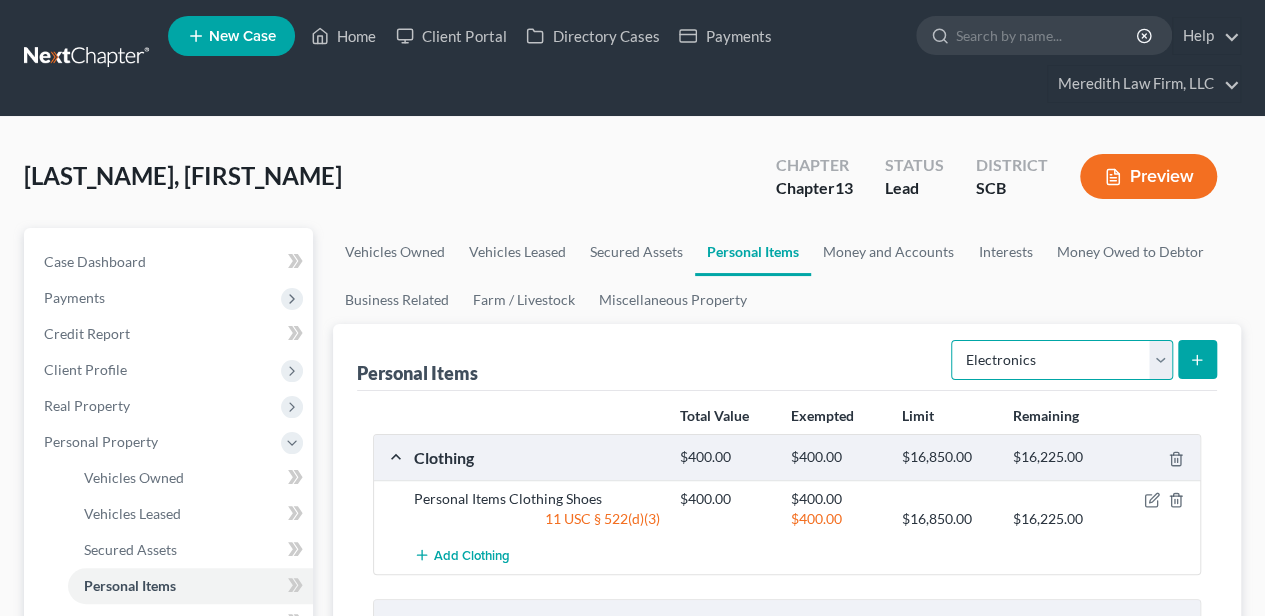 click on "Select Item Type Clothing Collectibles Of Value Electronics Firearms Household Goods Jewelry Other Pet(s) Sports & Hobby Equipment" at bounding box center [1062, 360] 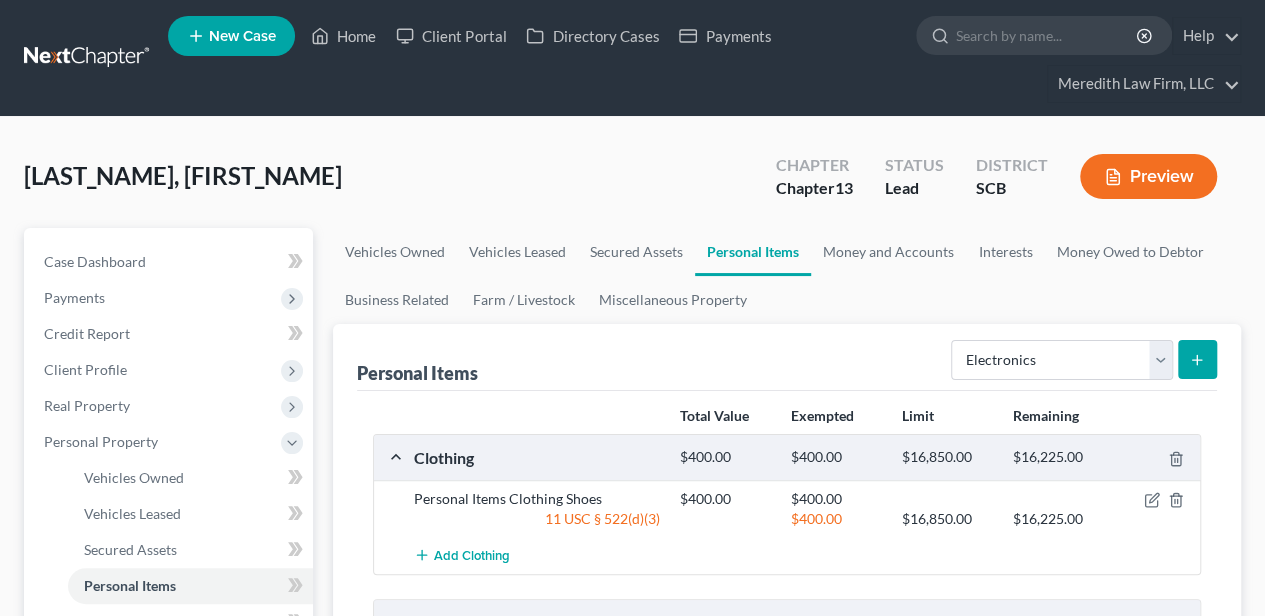 click at bounding box center [1197, 359] 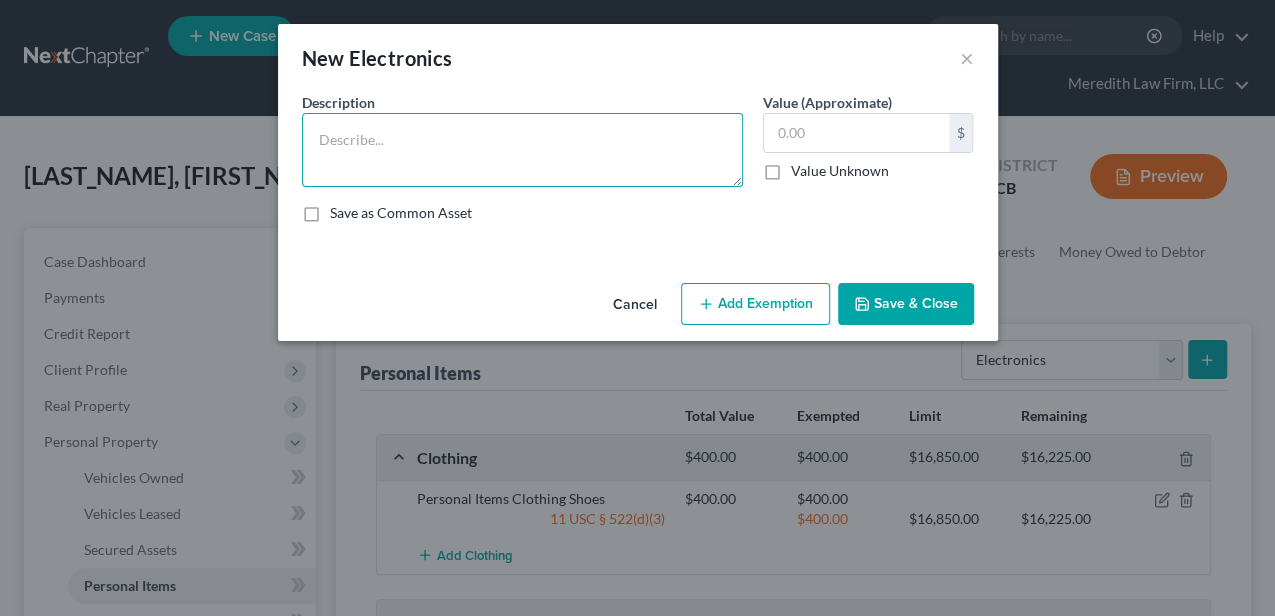 click at bounding box center (522, 150) 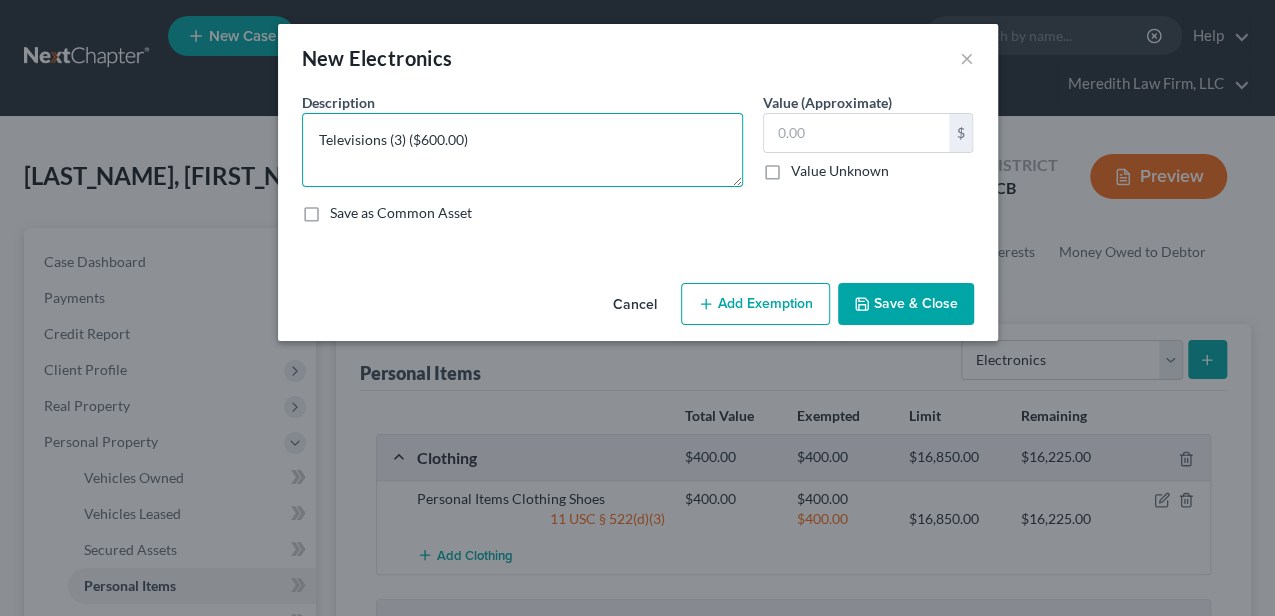 click on "Televisions (3) ($600.00)" at bounding box center [522, 150] 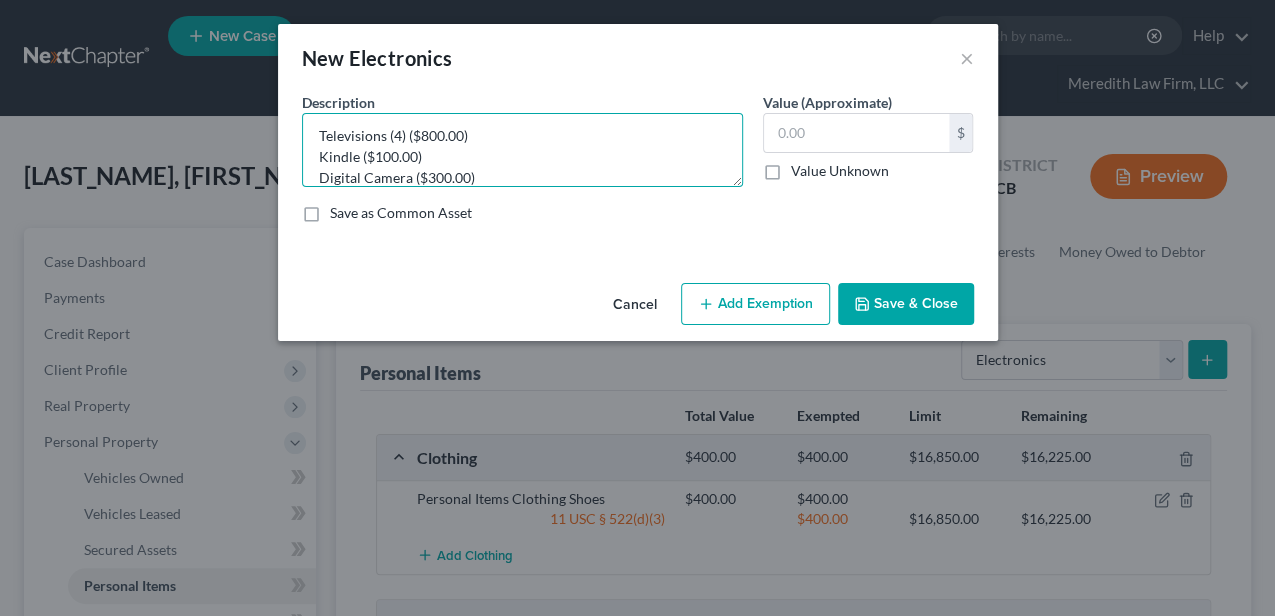 scroll, scrollTop: 25, scrollLeft: 0, axis: vertical 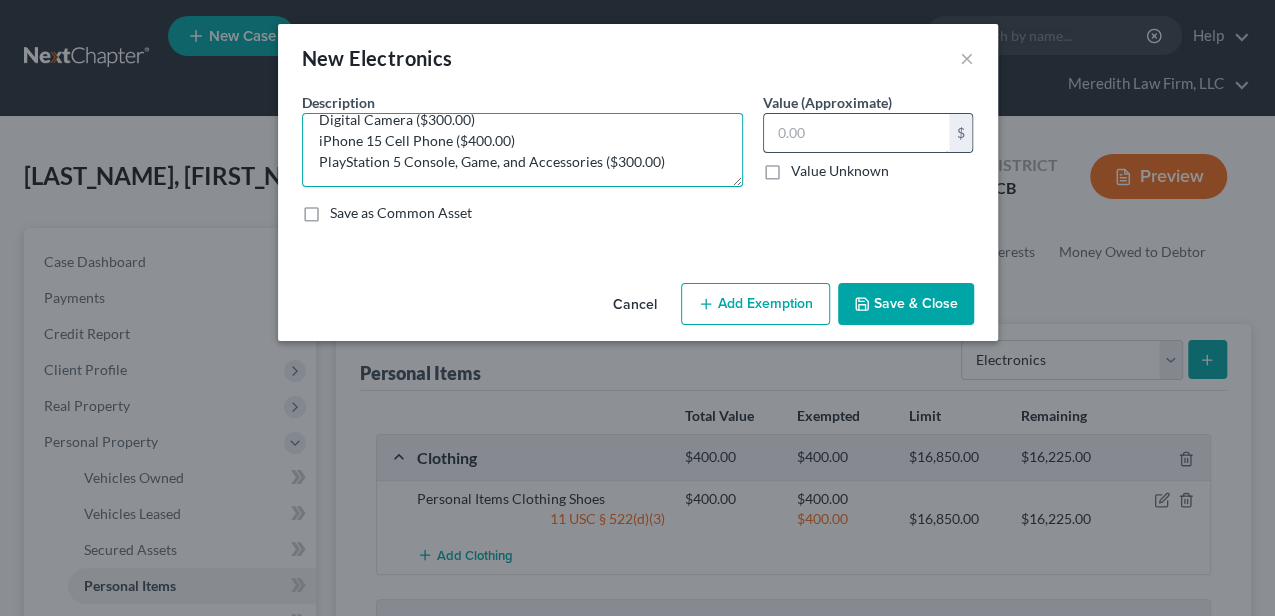 type on "Televisions (4) ($800.00)
Kindle ($100.00)
Digital Camera ($300.00)
iPhone 15 Cell Phone ($400.00)
PlayStation 5 Console, Game, and Accessories ($300.00)" 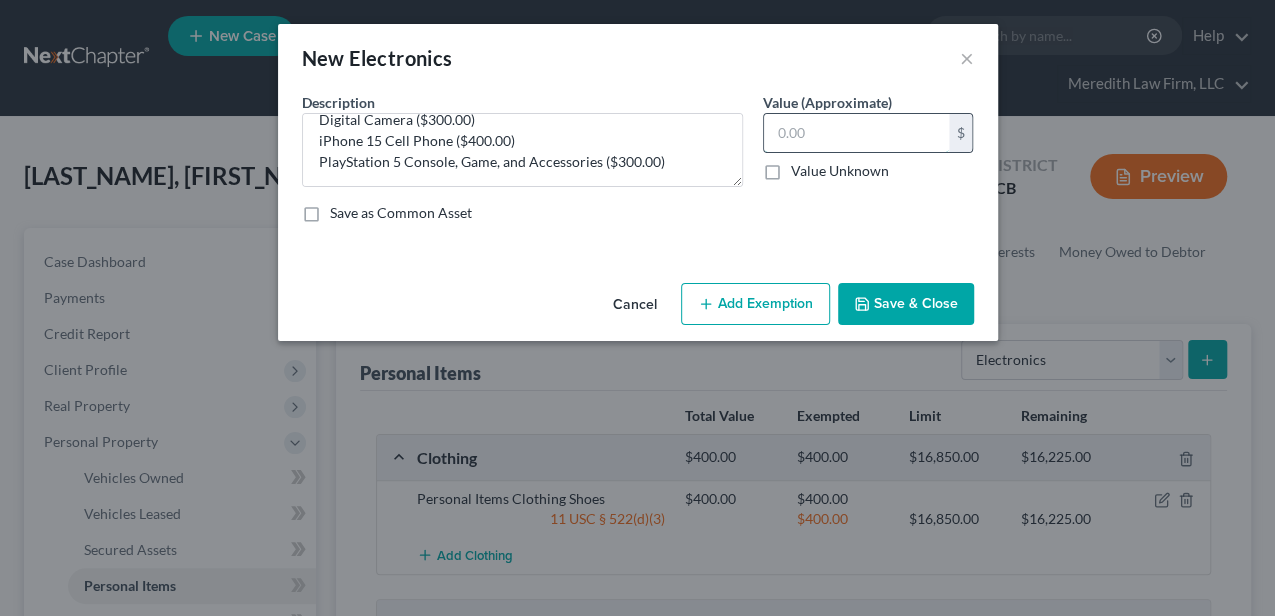 click at bounding box center [856, 133] 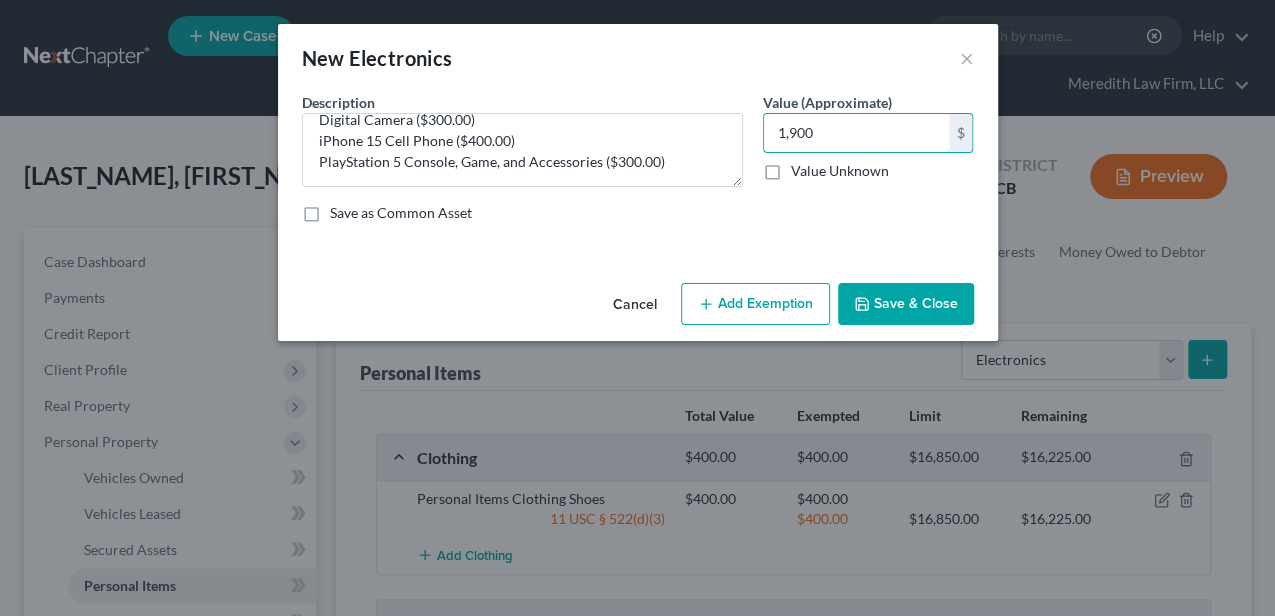 type on "1,900" 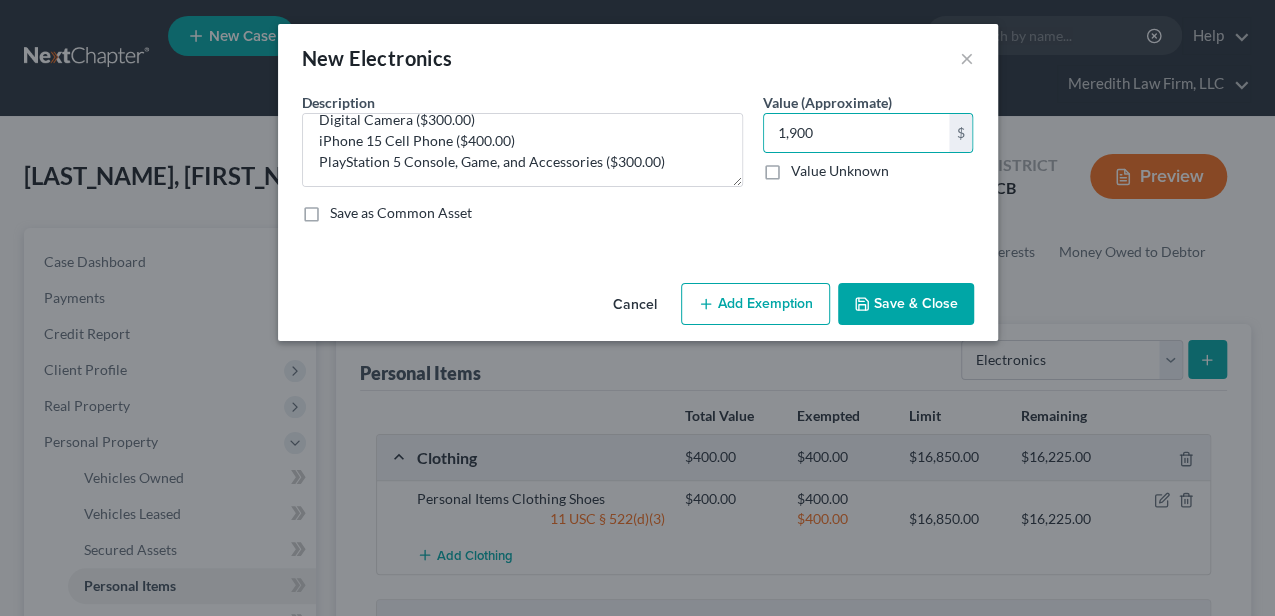 click on "Add Exemption" at bounding box center [755, 304] 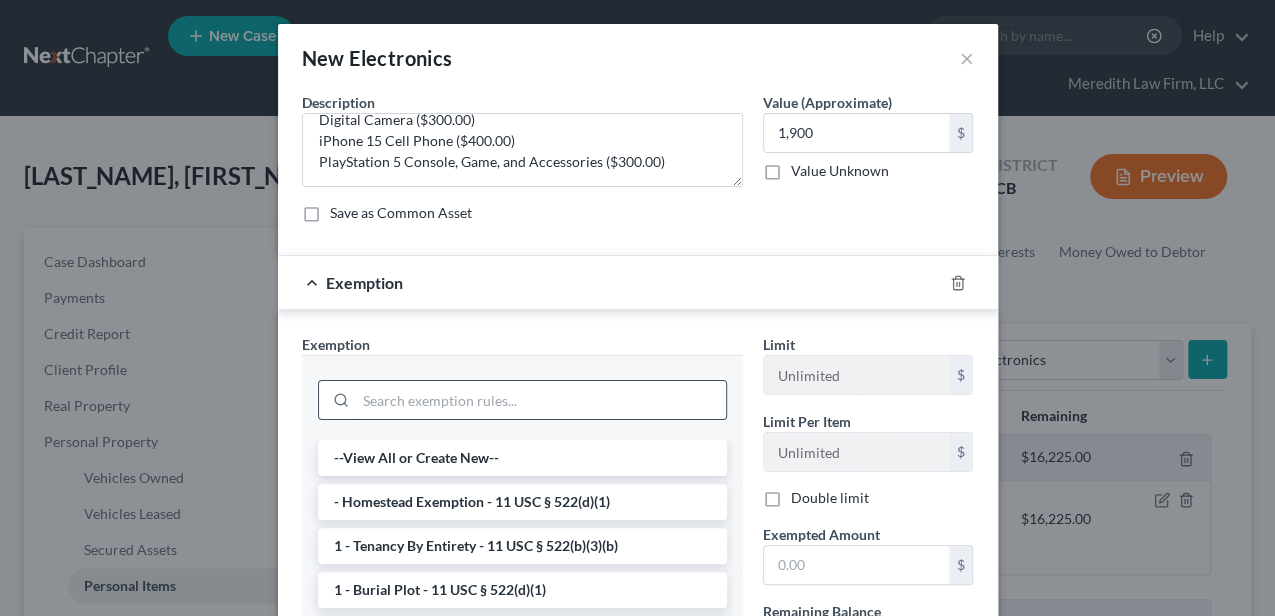 click at bounding box center (541, 400) 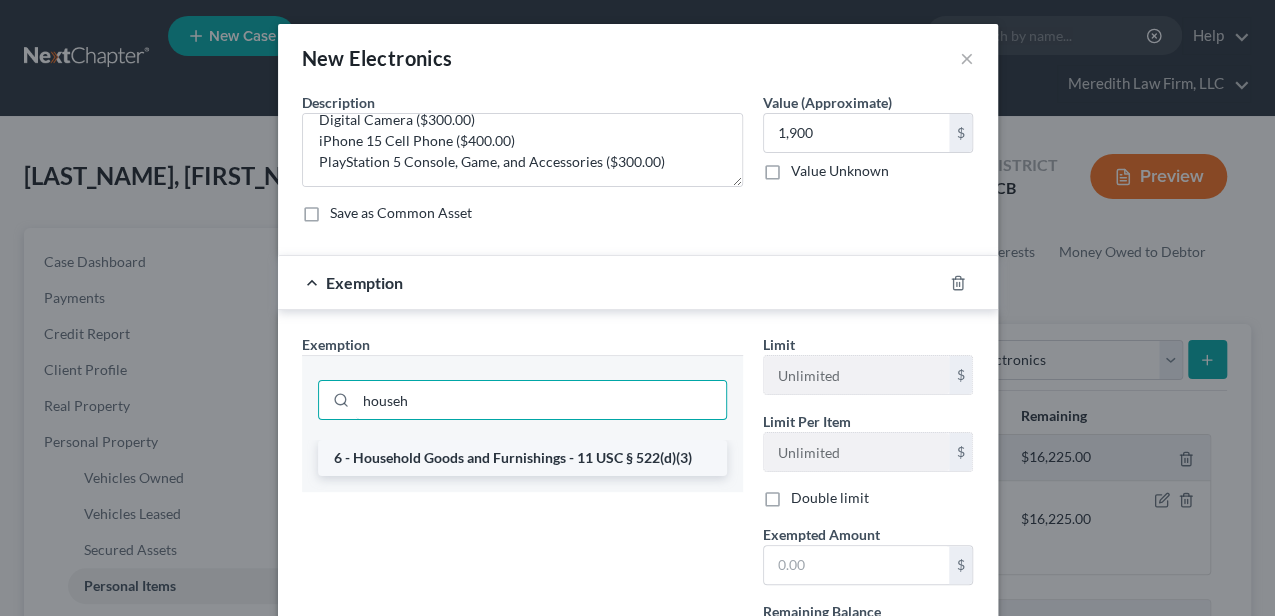 type on "househ" 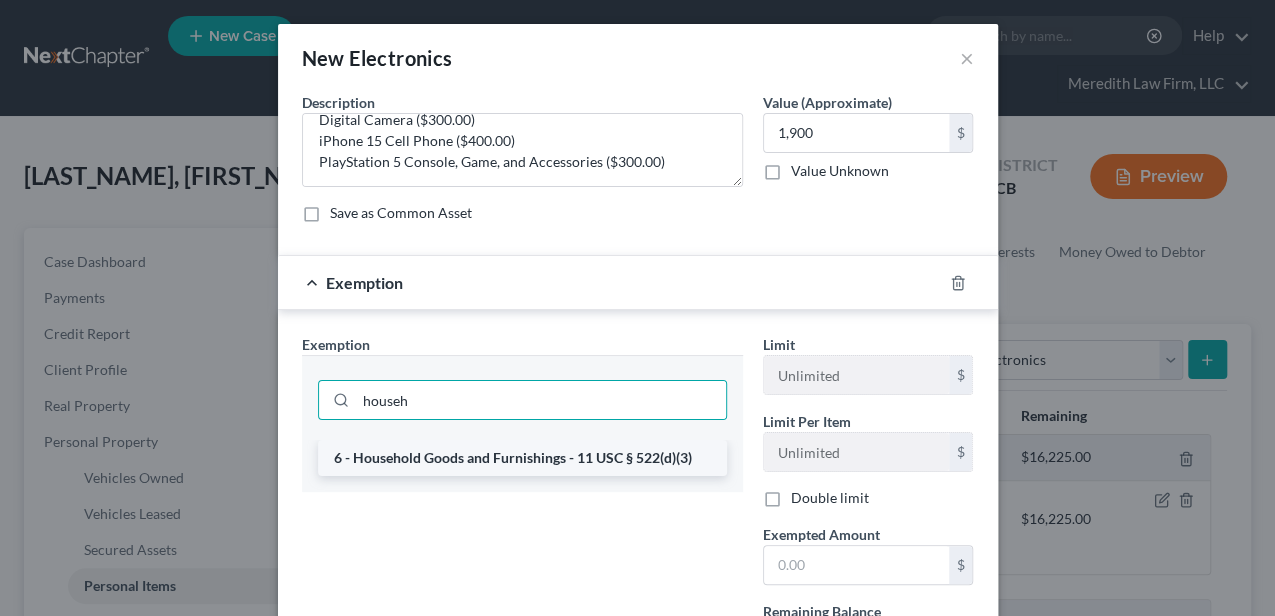 click on "6 - Household Goods and Furnishings - 11 USC § 522(d)(3)" at bounding box center (522, 458) 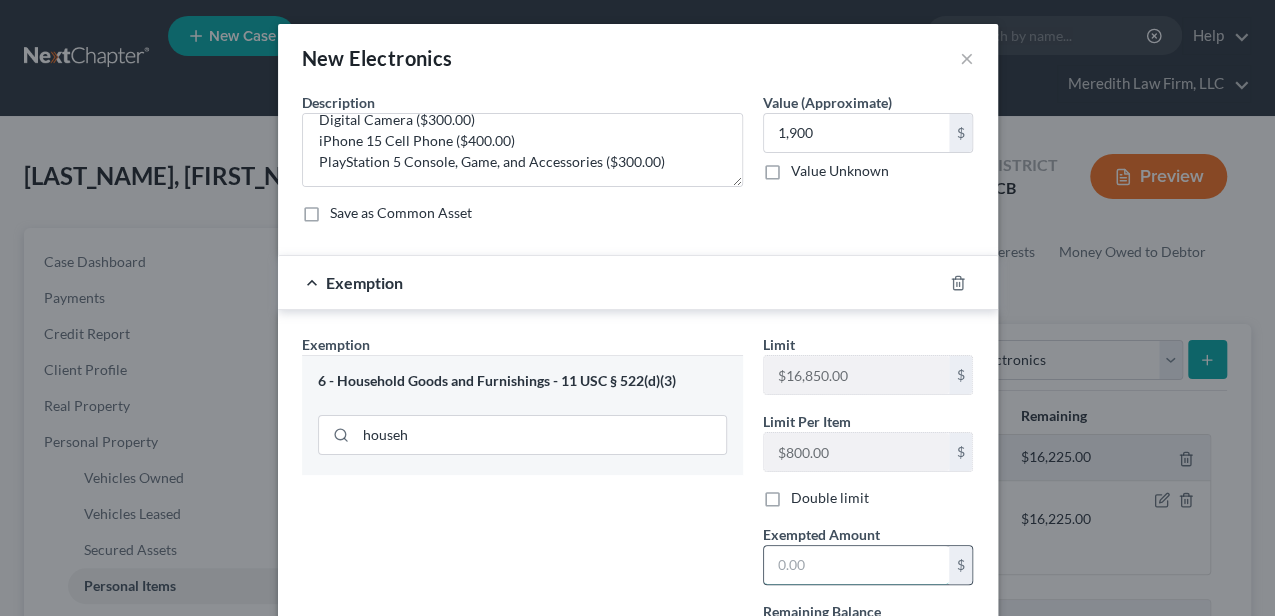 click at bounding box center (856, 565) 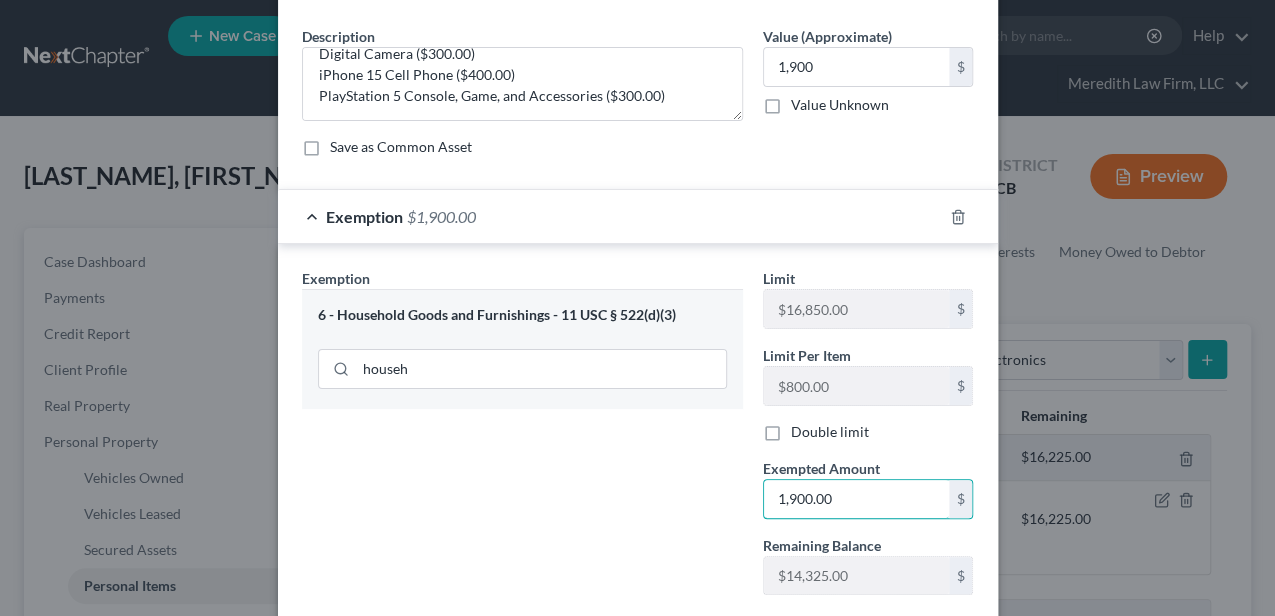 scroll, scrollTop: 184, scrollLeft: 0, axis: vertical 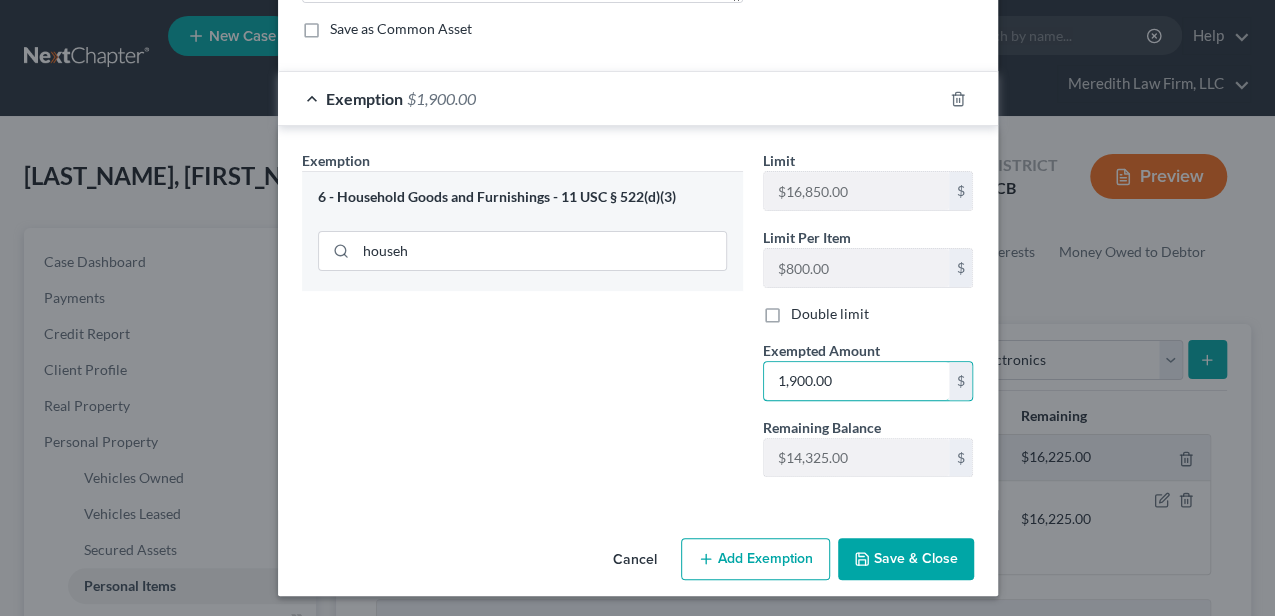 type on "1,900.00" 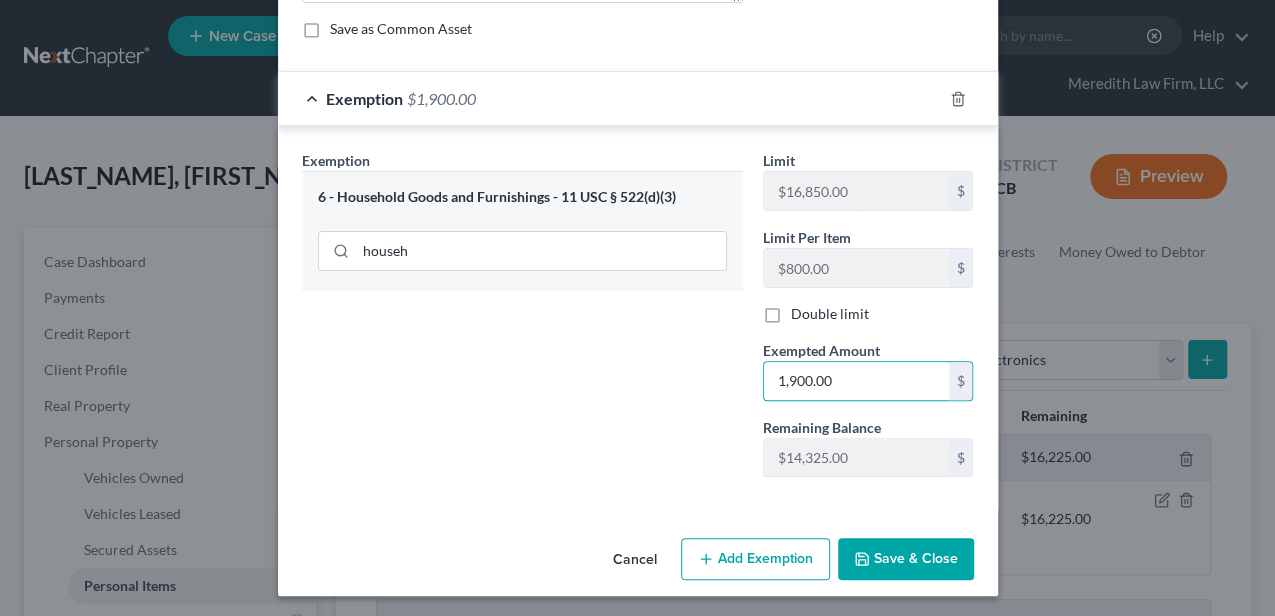 click on "Save & Close" at bounding box center (906, 559) 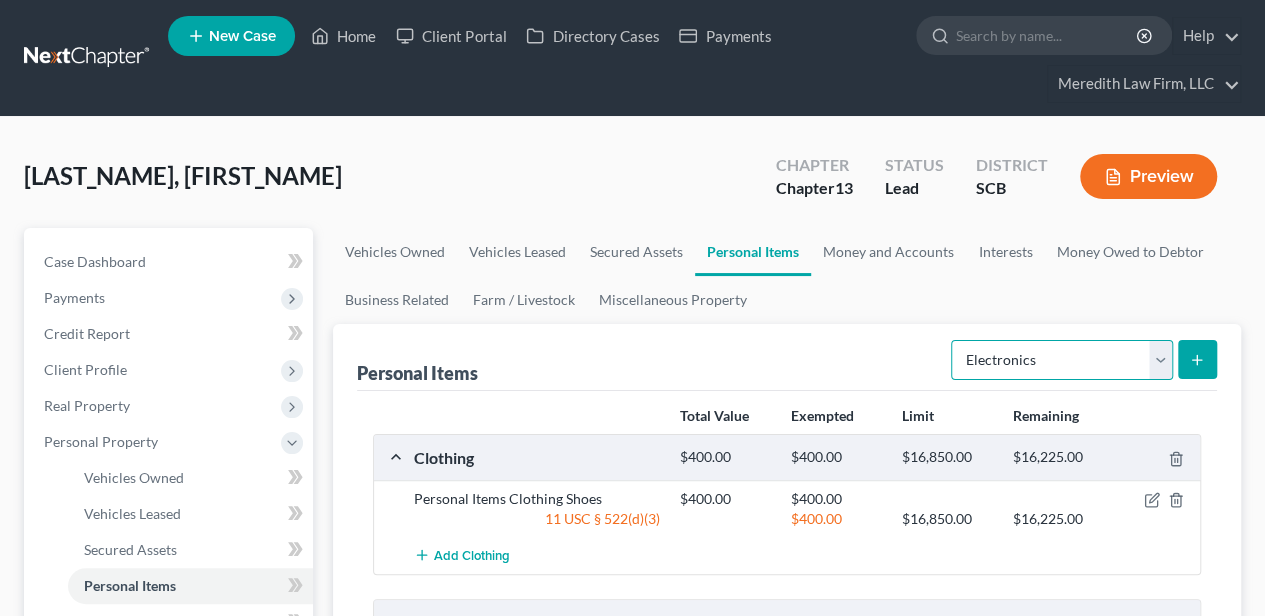 click on "Select Item Type Clothing Collectibles Of Value Electronics Firearms Household Goods Jewelry Other Pet(s) Sports & Hobby Equipment" at bounding box center [1062, 360] 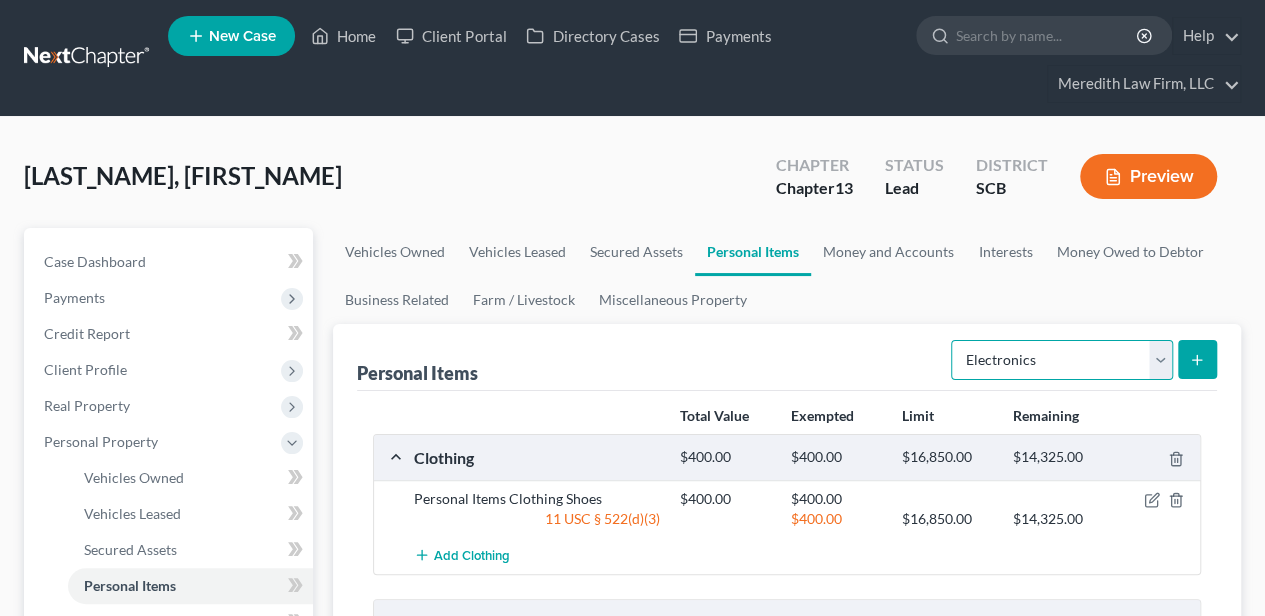 select on "firearms" 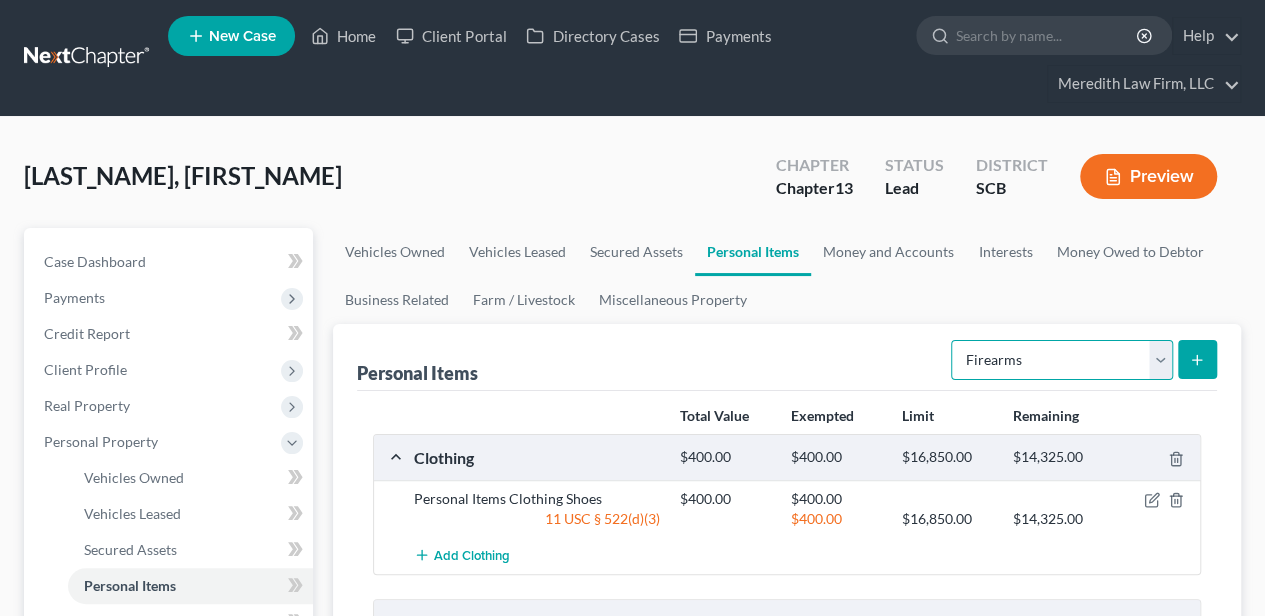 click on "Select Item Type Clothing Collectibles Of Value Electronics Firearms Household Goods Jewelry Other Pet(s) Sports & Hobby Equipment" at bounding box center (1062, 360) 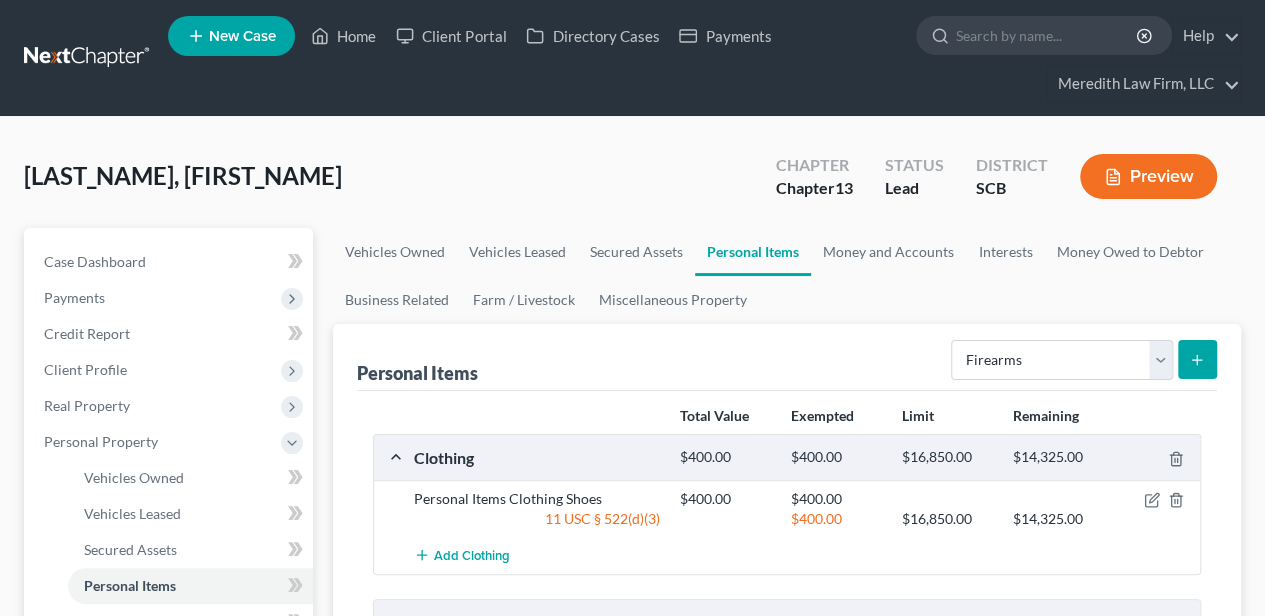 click 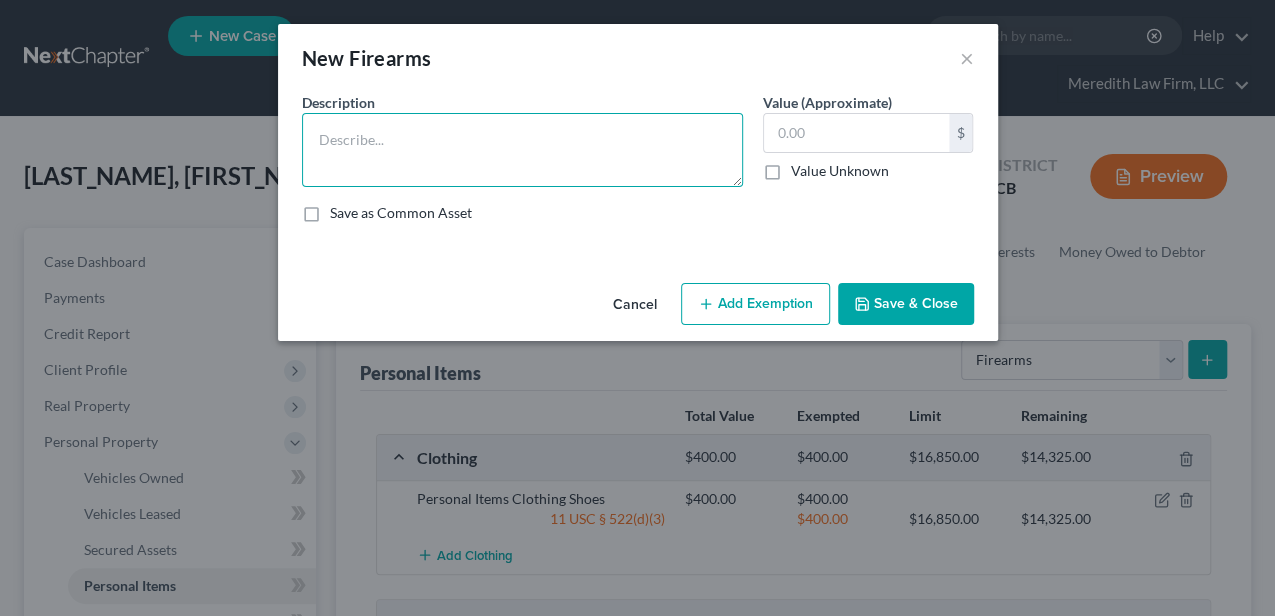 click at bounding box center (522, 150) 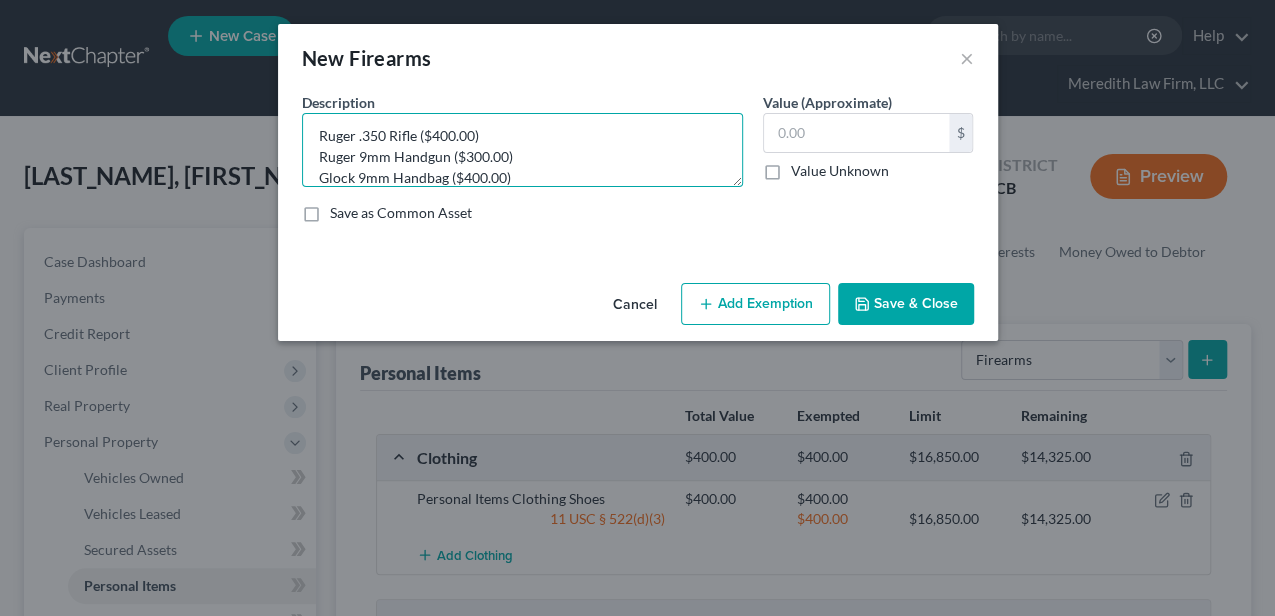 scroll, scrollTop: 25, scrollLeft: 0, axis: vertical 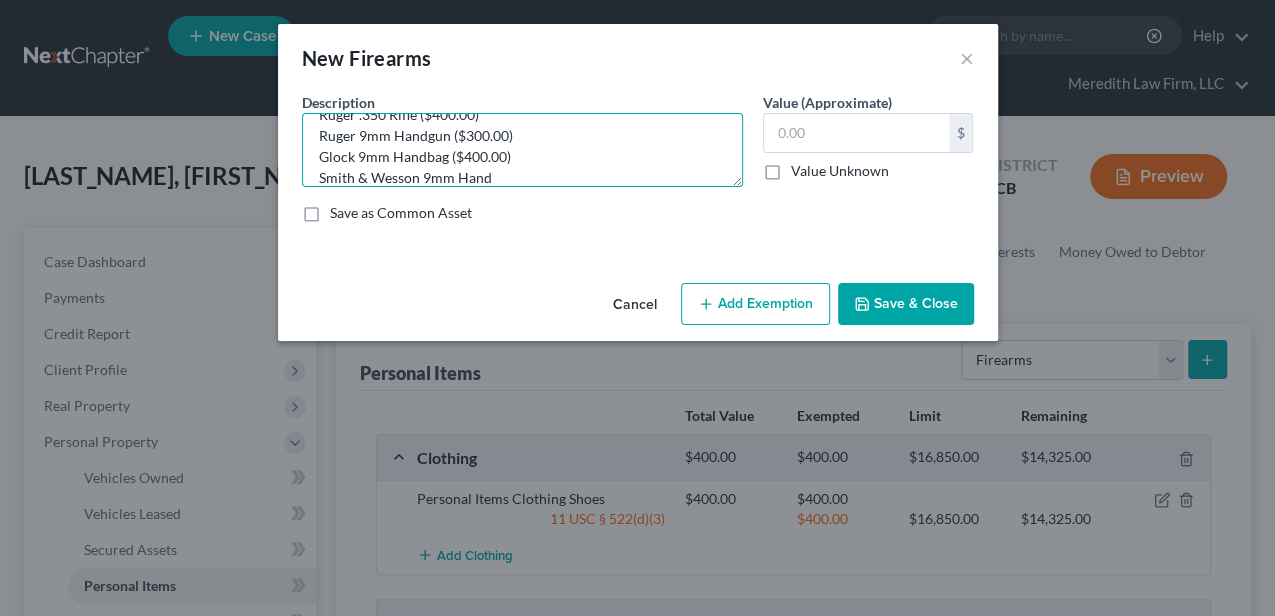 click on "Ruger .350 Rifle ($400.00)
Ruger 9mm Handgun ($300.00)
Glock 9mm Handbag ($400.00)
Smith & Wesson 9mm Hand" at bounding box center [522, 150] 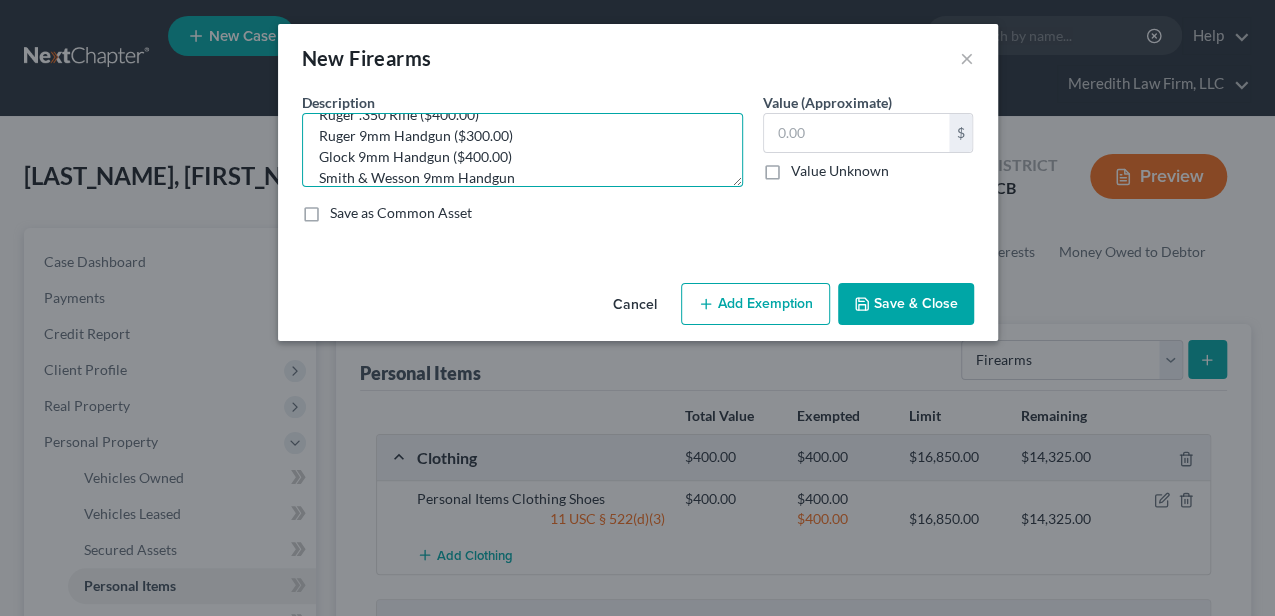 click on "Ruger .350 Rifle ($400.00)
Ruger 9mm Handgun ($300.00)
Glock 9mm Handgun ($400.00)
Smith & Wesson 9mm Handgun" at bounding box center [522, 150] 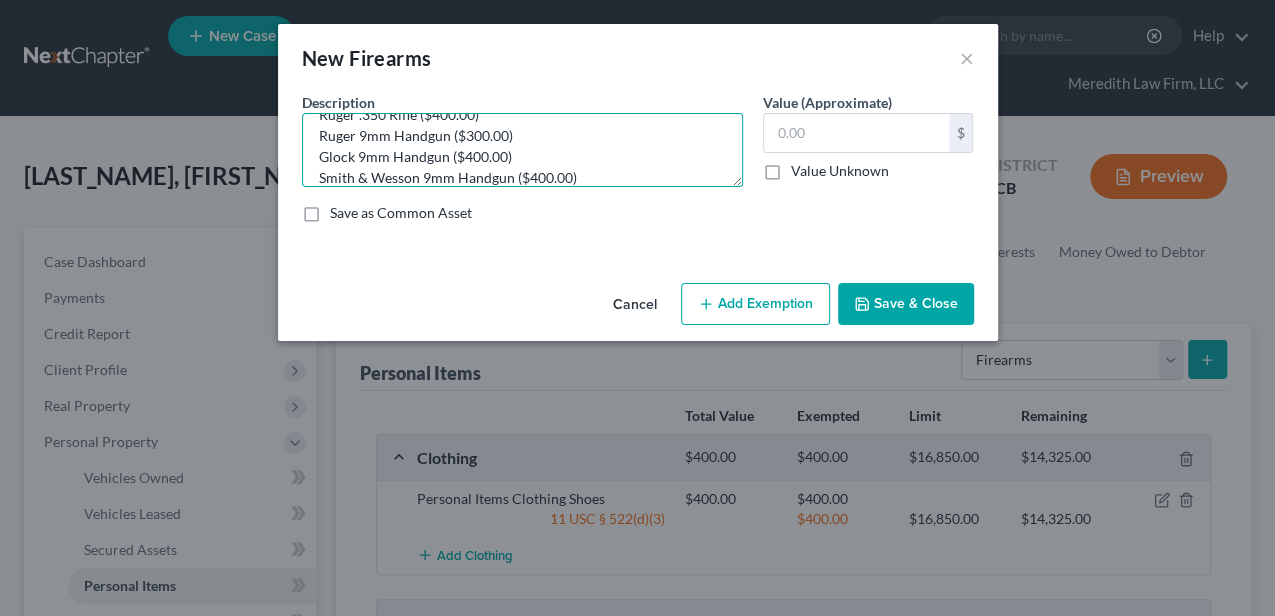 click on "Ruger .350 Rifle ($400.00)
Ruger 9mm Handgun ($300.00)
Glock 9mm Handgun ($400.00)
Smith & Wesson 9mm Handgun ($400.00)" at bounding box center (522, 150) 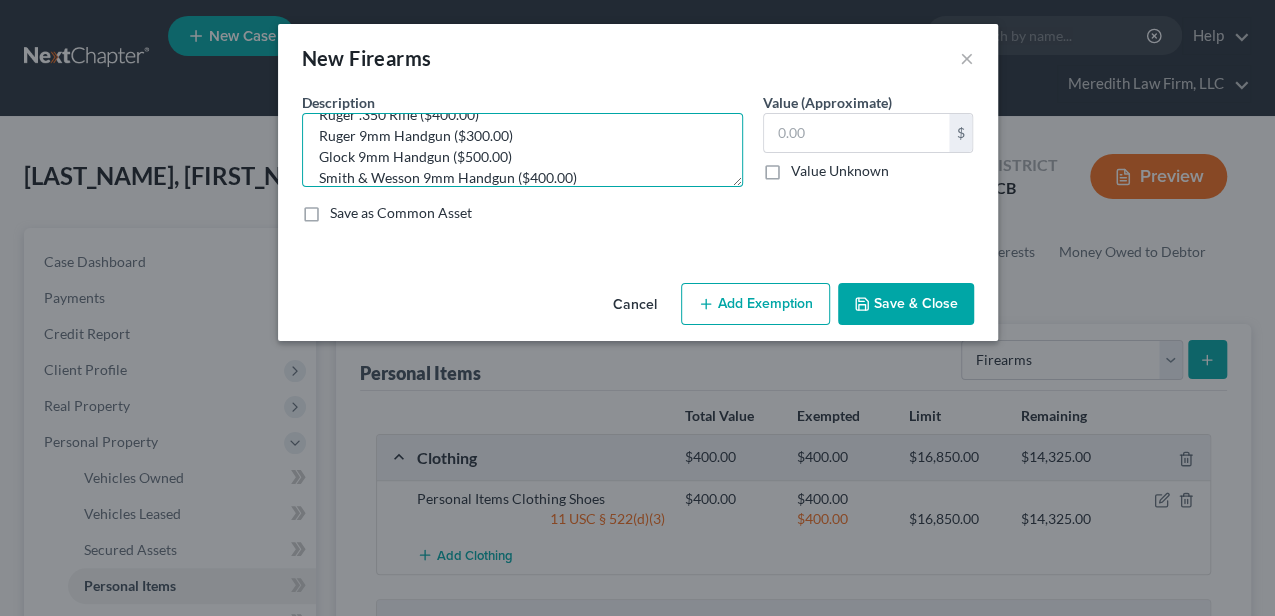 click on "Ruger .350 Rifle ($400.00)
Ruger 9mm Handgun ($300.00)
Glock 9mm Handgun ($500.00)
Smith & Wesson 9mm Handgun ($400.00)" at bounding box center [522, 150] 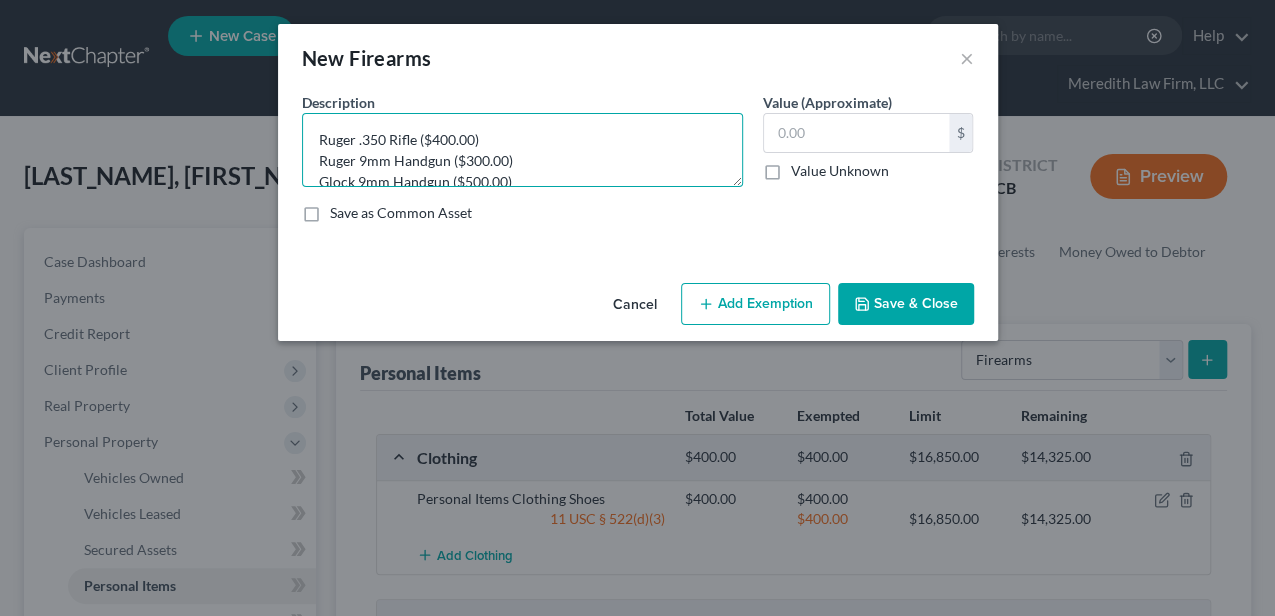 scroll, scrollTop: 42, scrollLeft: 0, axis: vertical 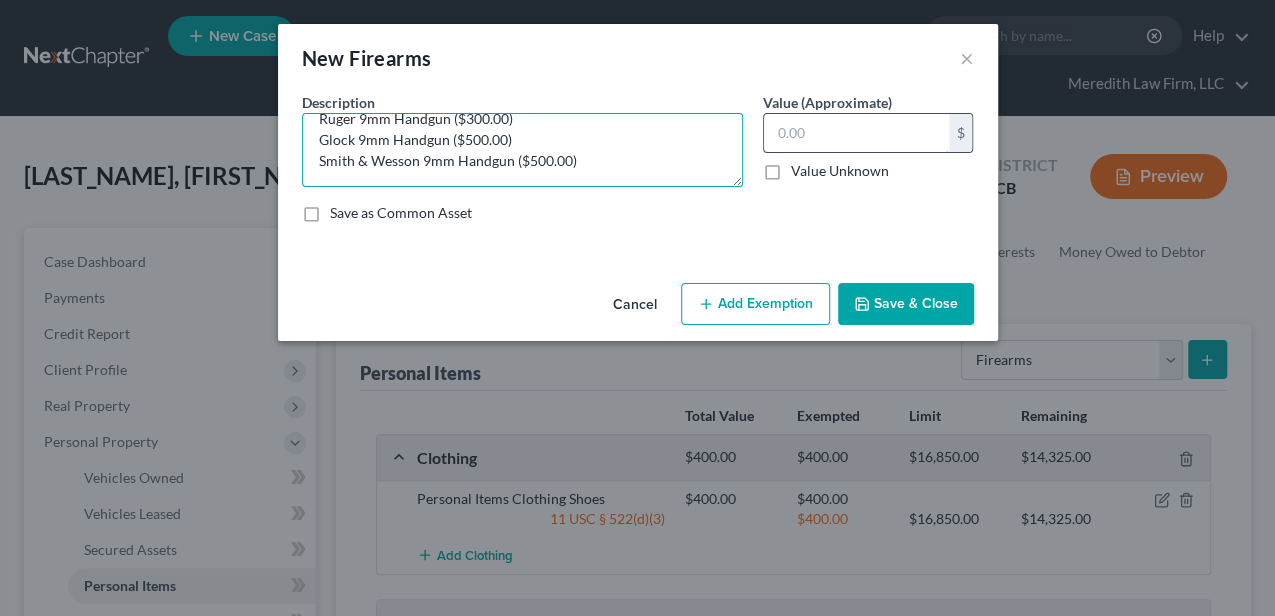type on "Ruger .350 Rifle ($400.00)
Ruger 9mm Handgun ($300.00)
Glock 9mm Handgun ($500.00)
Smith & Wesson 9mm Handgun ($500.00)" 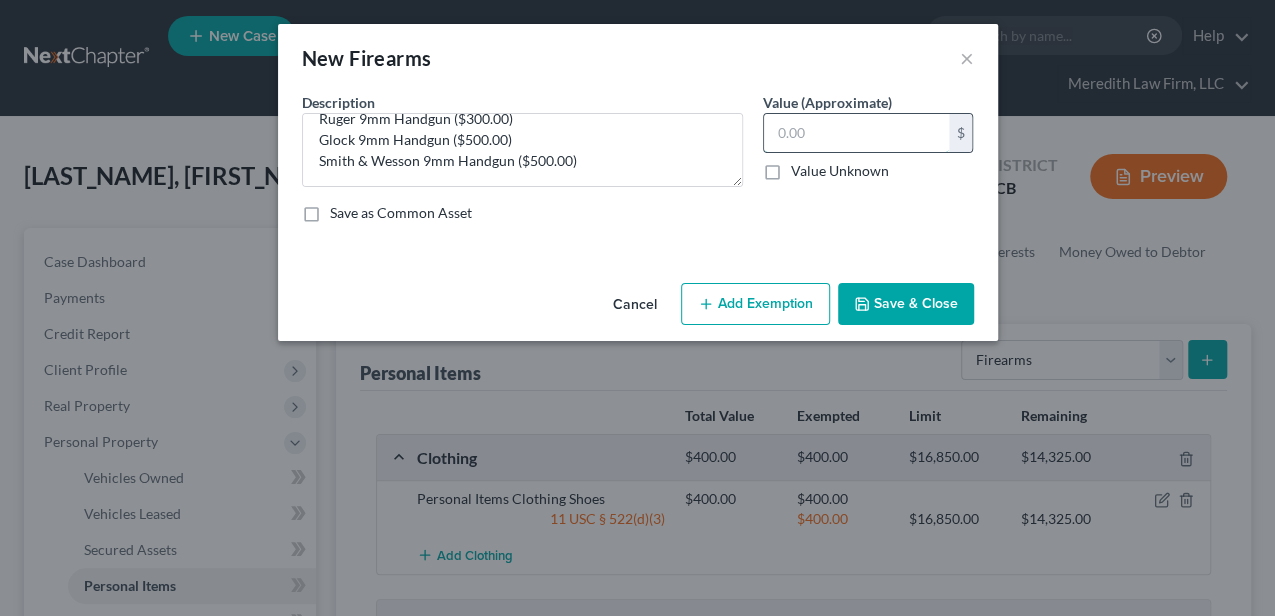 click at bounding box center [856, 133] 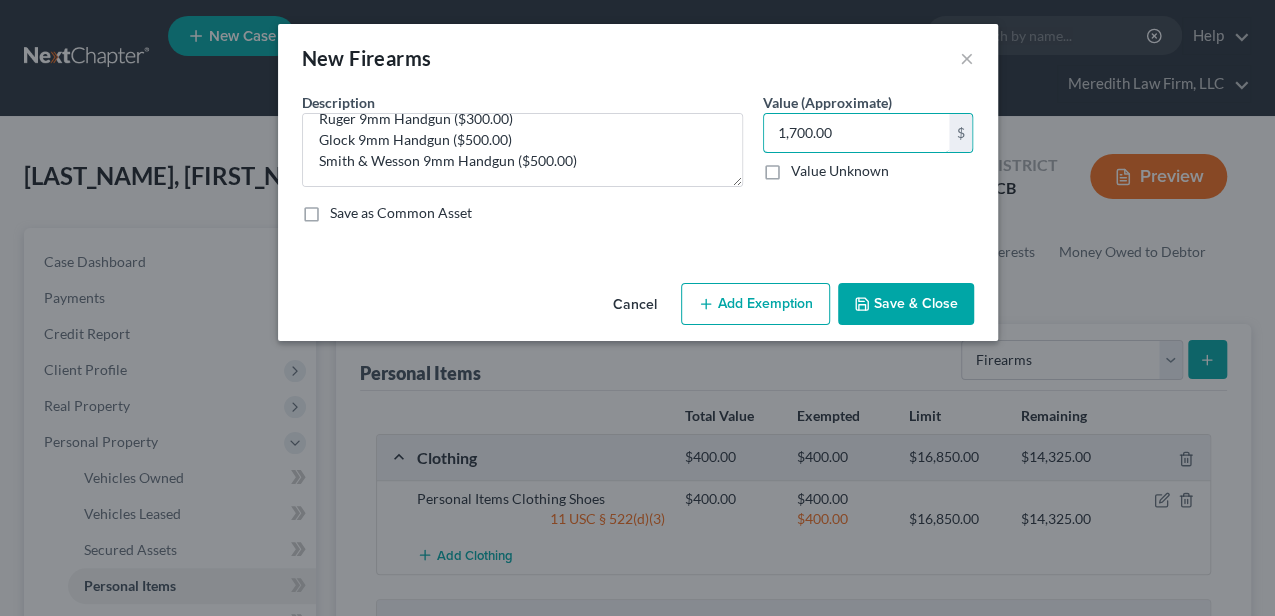 type on "1,700.00" 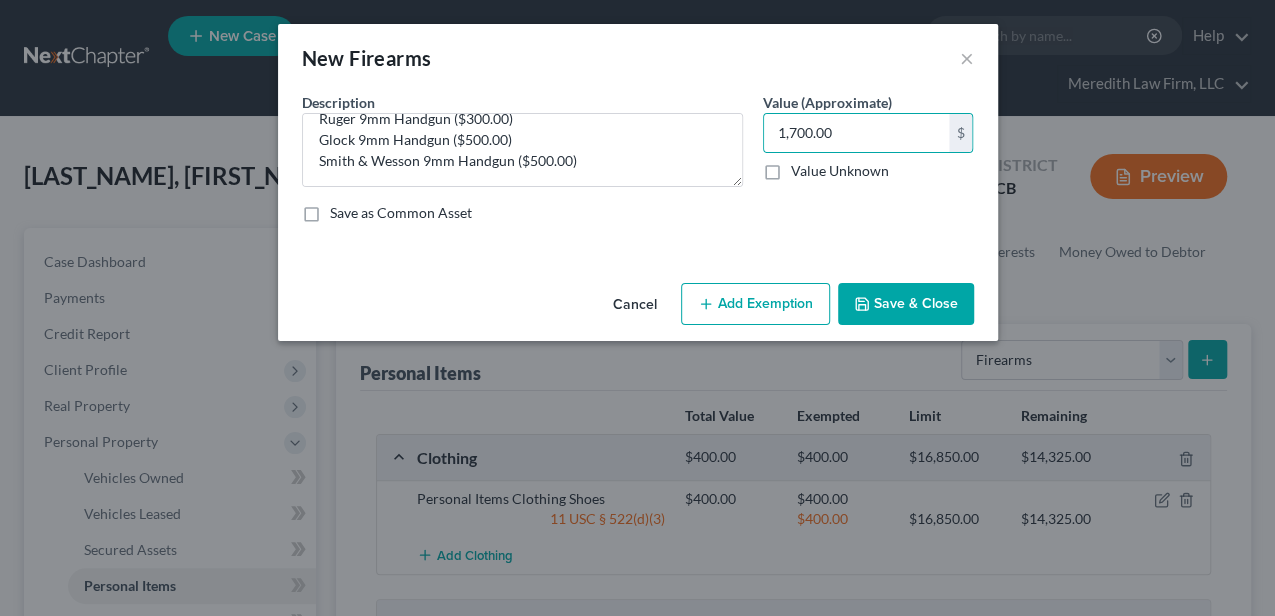 click on "Add Exemption" at bounding box center [755, 304] 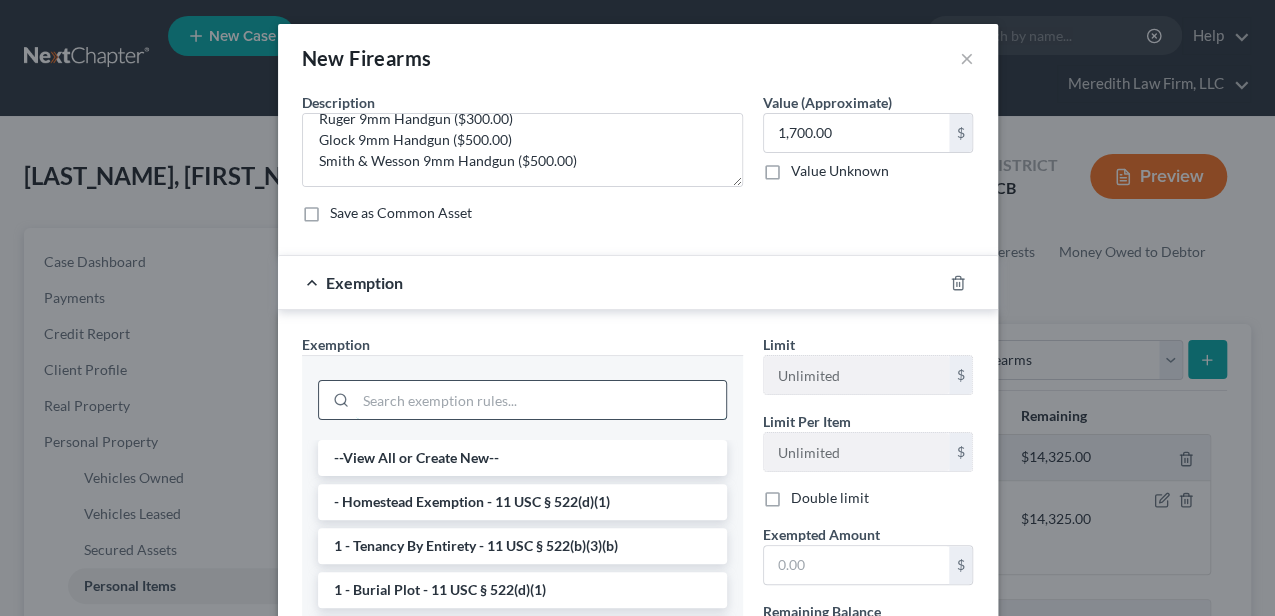 click at bounding box center (541, 400) 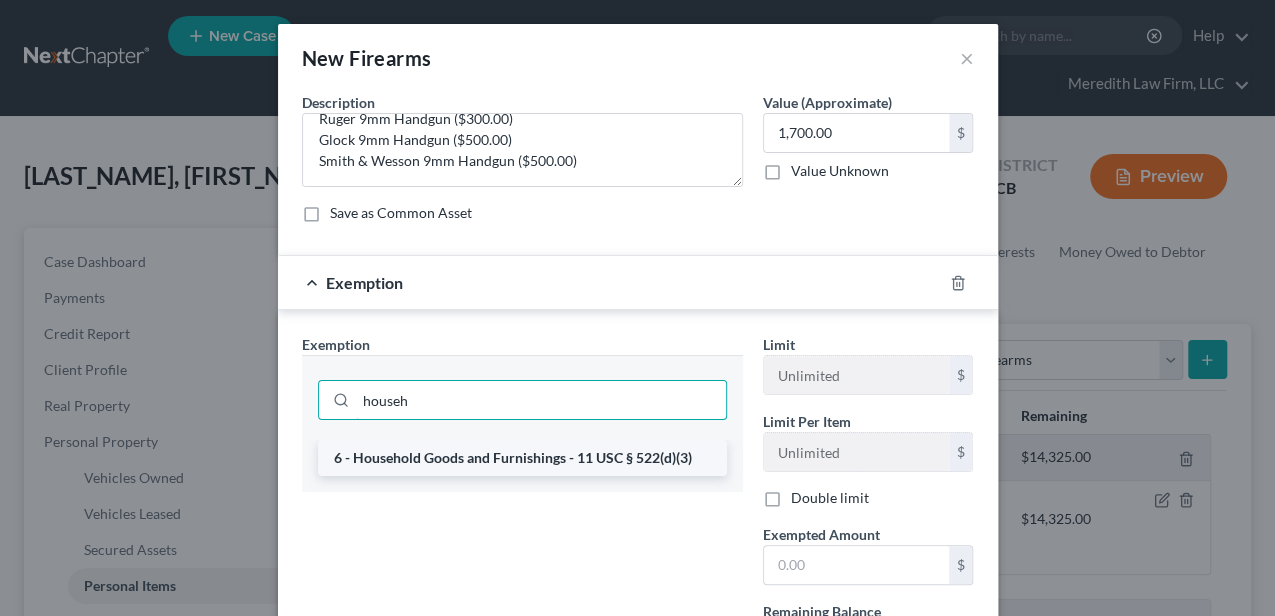 type on "househ" 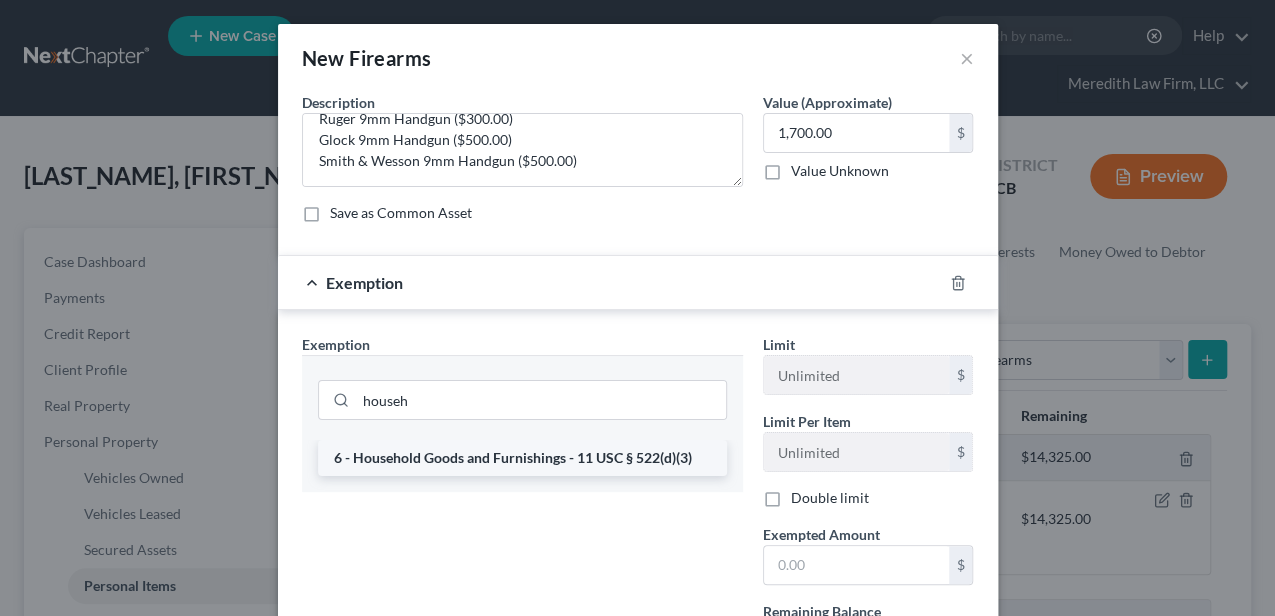 click on "6 - Household Goods and Furnishings - 11 USC § 522(d)(3)" at bounding box center (522, 458) 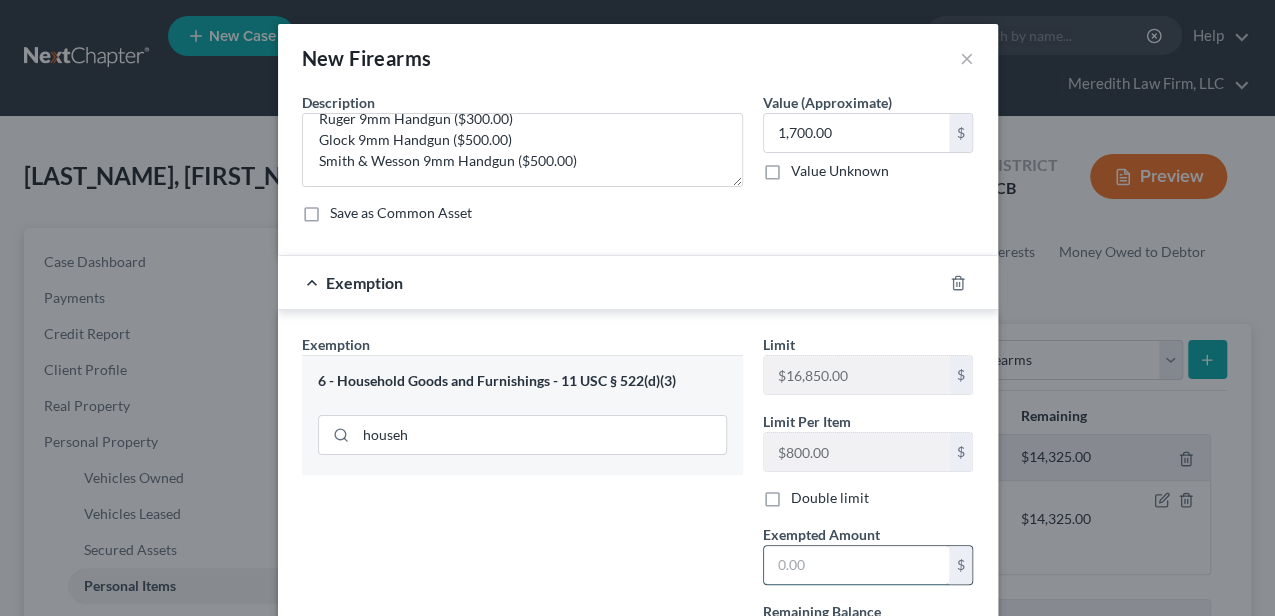 click at bounding box center [856, 565] 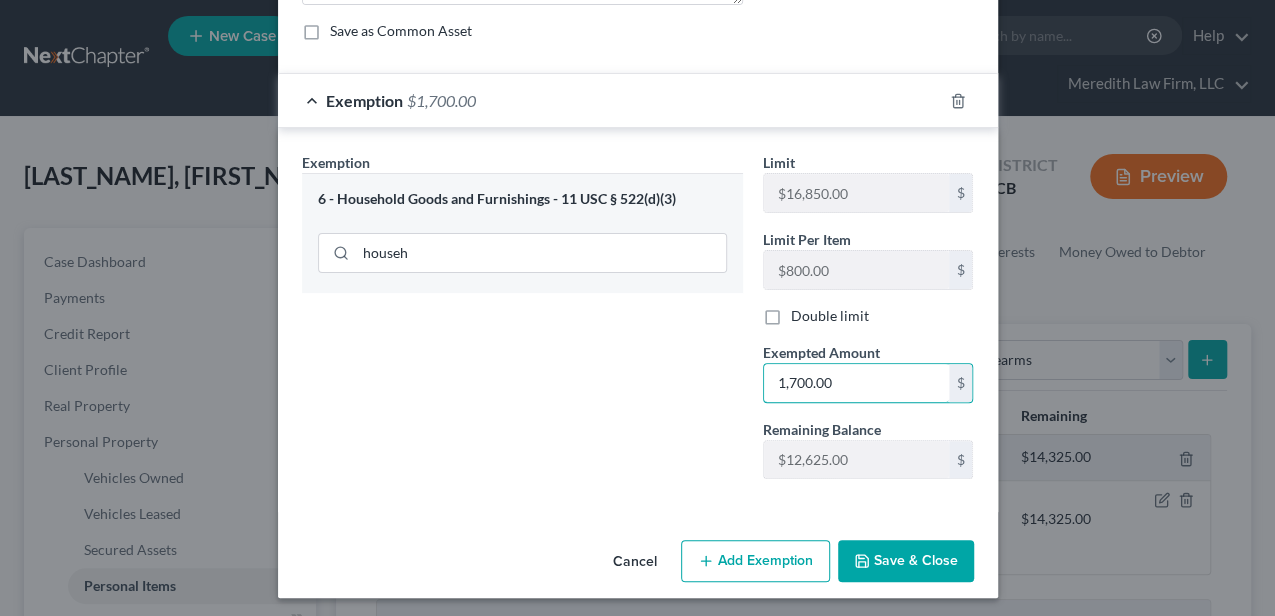 scroll, scrollTop: 184, scrollLeft: 0, axis: vertical 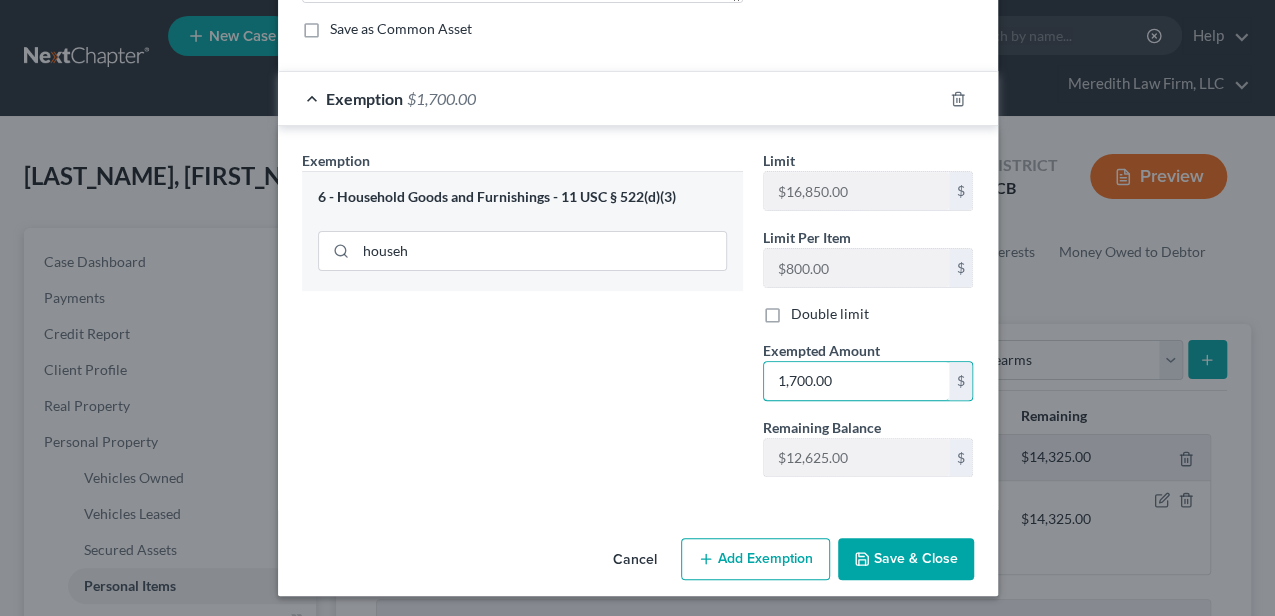 type on "1,700.00" 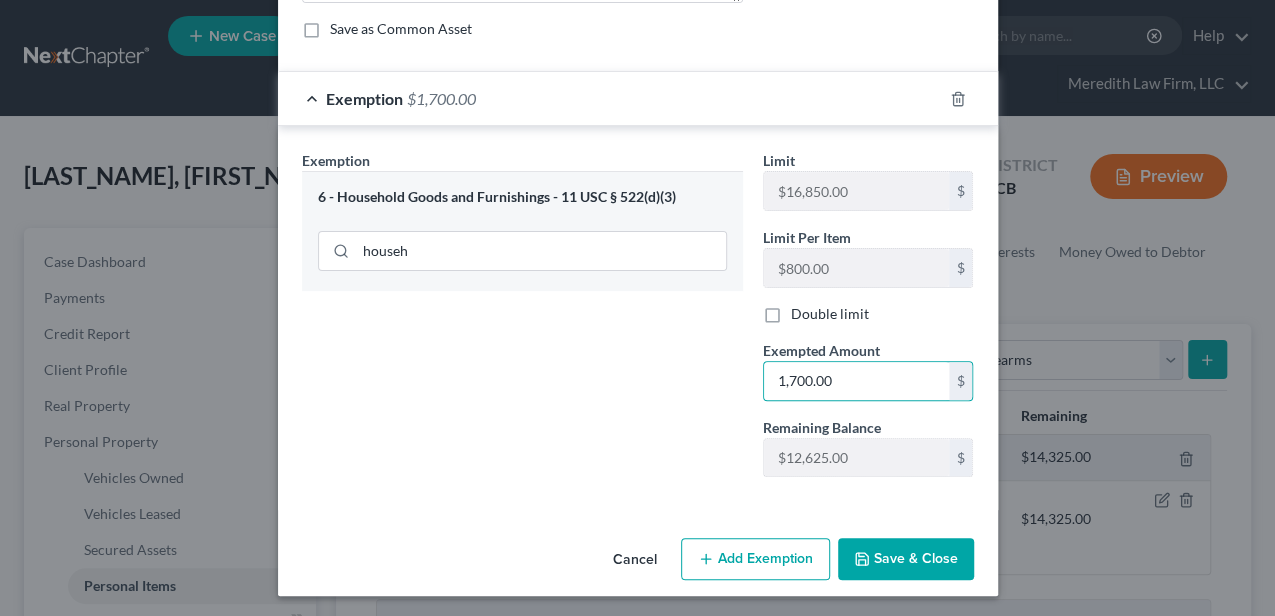 click on "Save & Close" at bounding box center (906, 559) 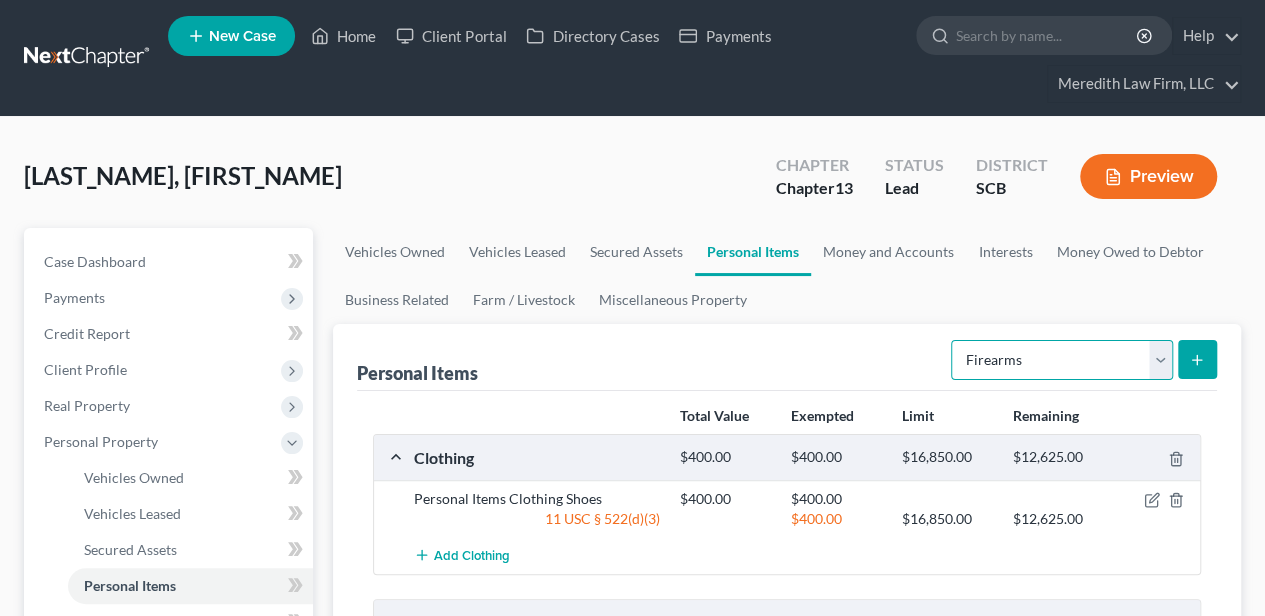 click on "Select Item Type Clothing Collectibles Of Value Electronics Firearms Household Goods Jewelry Other Pet(s) Sports & Hobby Equipment" at bounding box center (1062, 360) 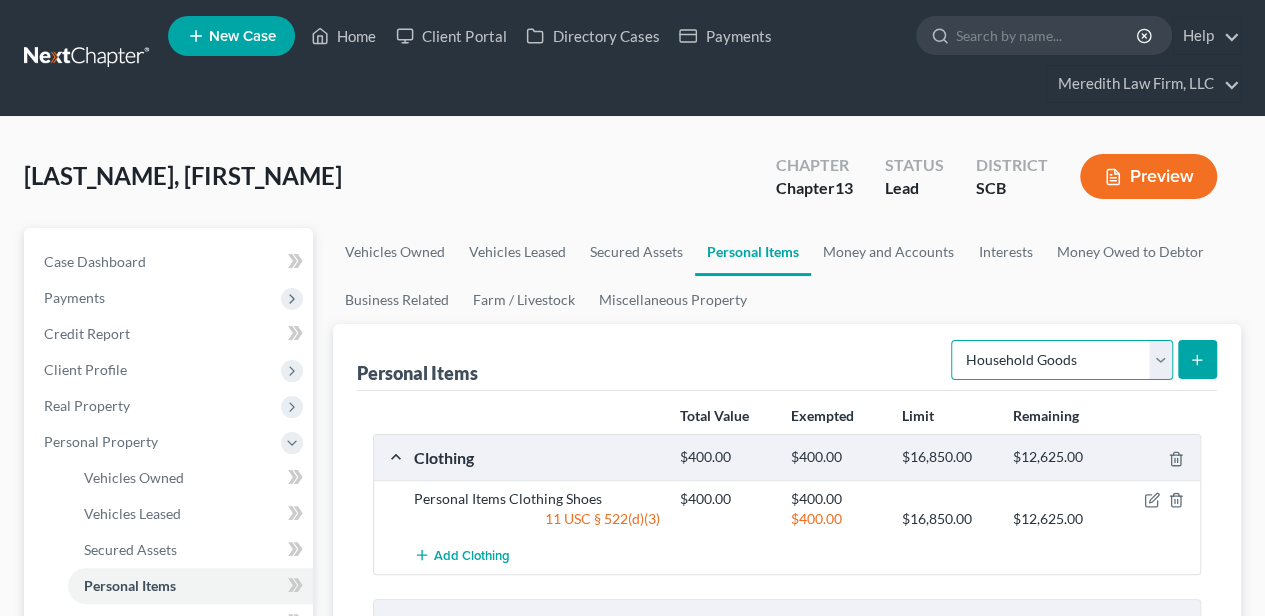 click on "Select Item Type Clothing Collectibles Of Value Electronics Firearms Household Goods Jewelry Other Pet(s) Sports & Hobby Equipment" at bounding box center (1062, 360) 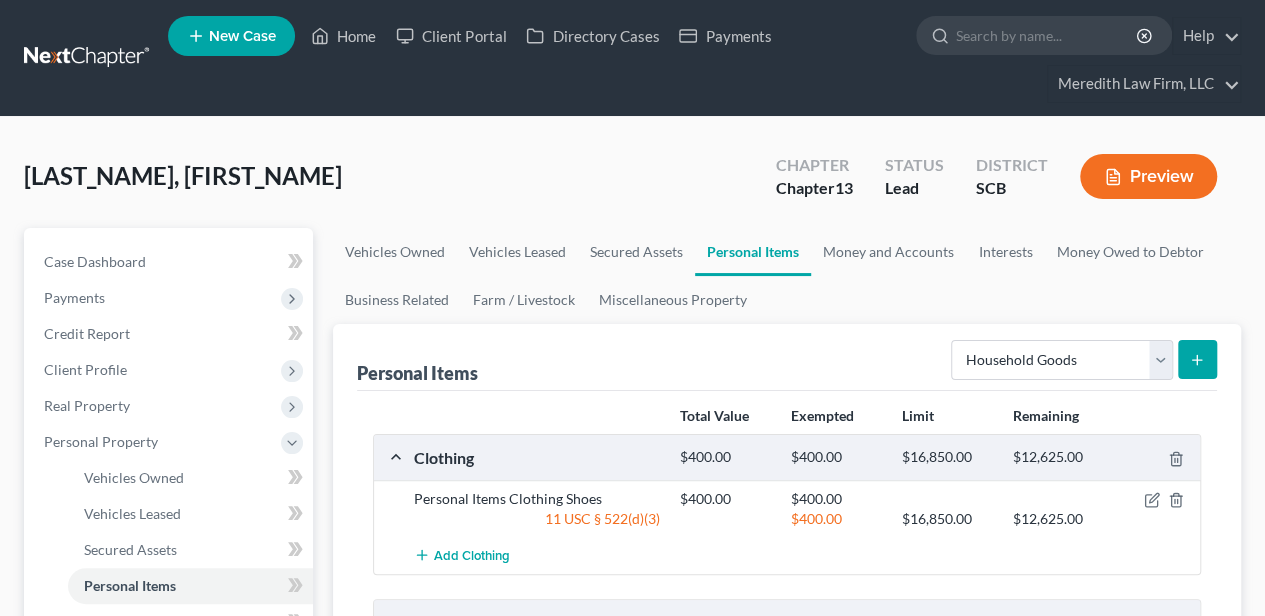 click at bounding box center [1197, 359] 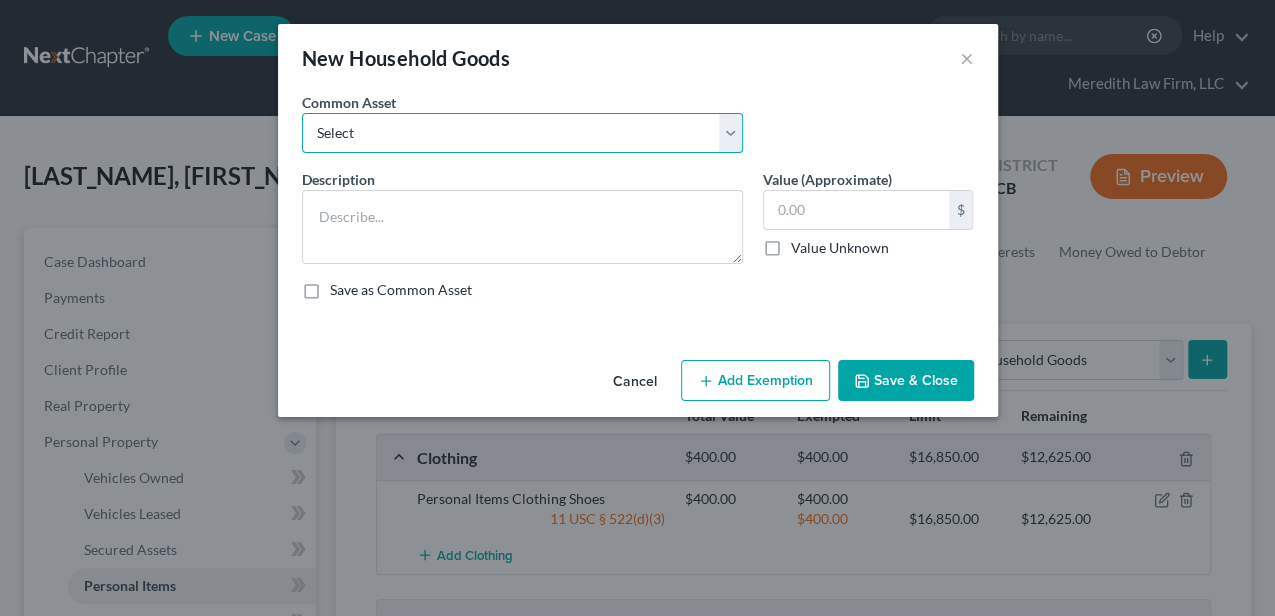 drag, startPoint x: 658, startPoint y: 140, endPoint x: 646, endPoint y: 150, distance: 15.6205 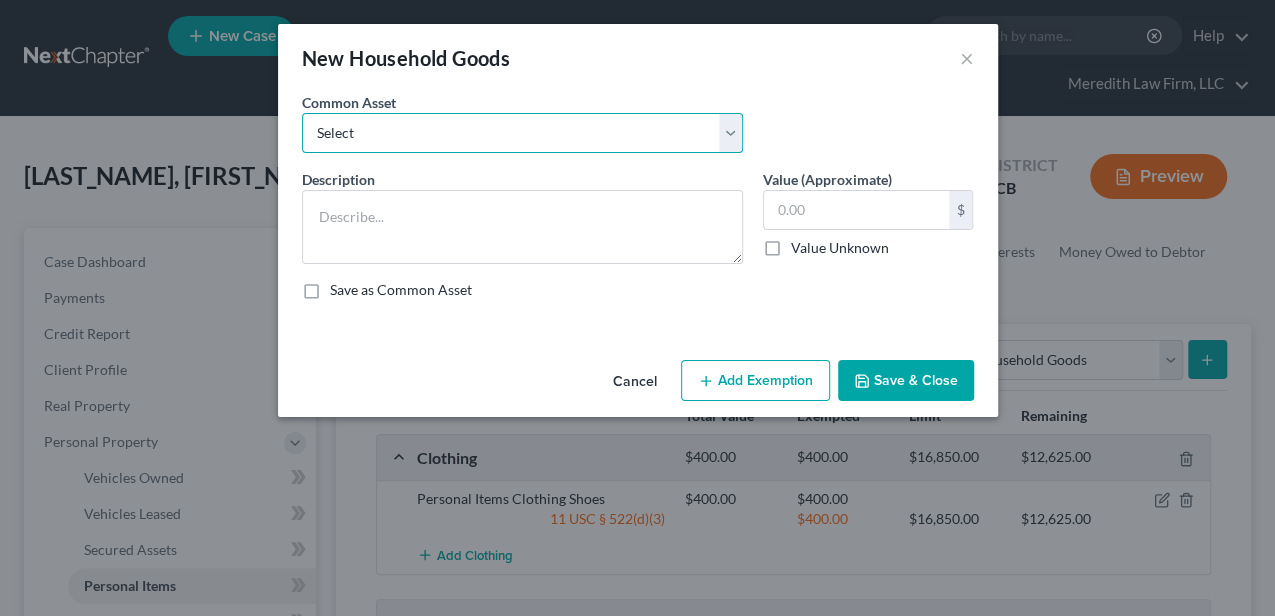 click on "Select Kitchenware
Stove
Refrigerator
Washing Machine
Dryer
Living Room Furniture
Bedroom Furniture
Dining Room Furniture
Lawn Furniture
Lawn Mower
Yard Tools" at bounding box center (522, 133) 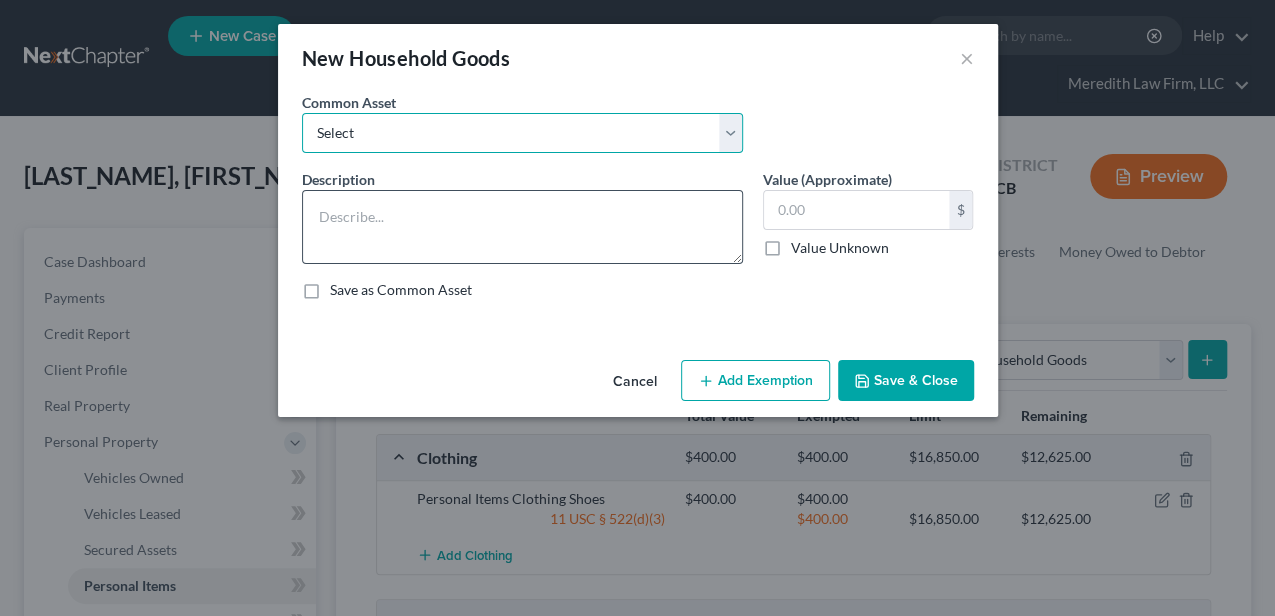 select on "0" 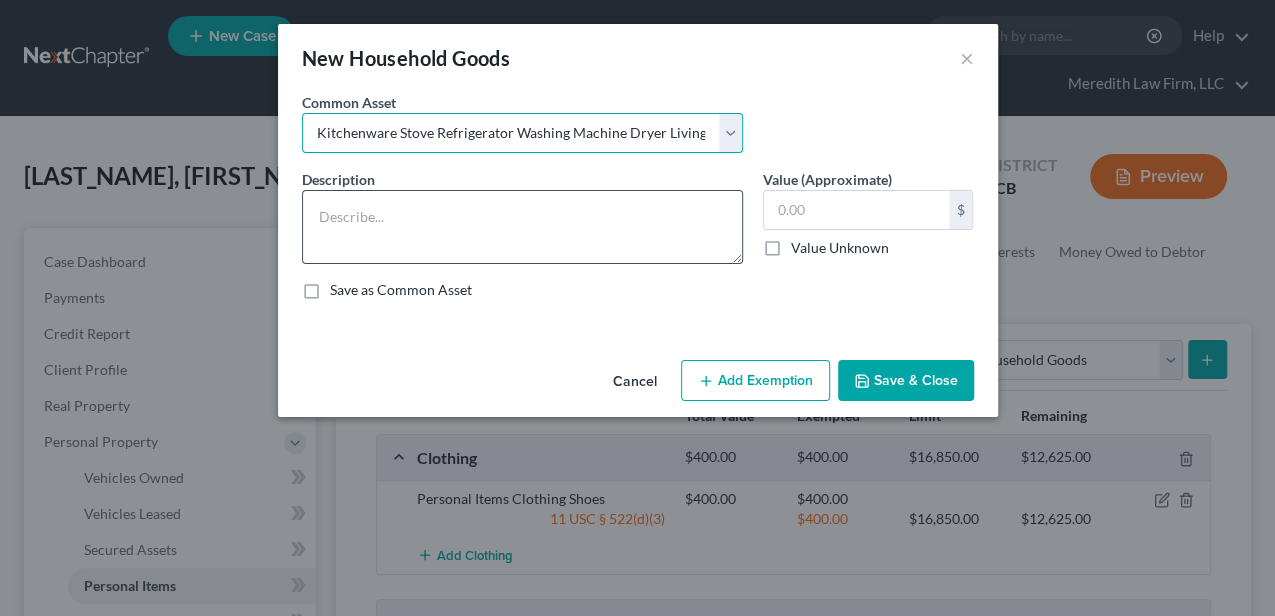 click on "Select Kitchenware
Stove
Refrigerator
Washing Machine
Dryer
Living Room Furniture
Bedroom Furniture
Dining Room Furniture
Lawn Furniture
Lawn Mower
Yard Tools" at bounding box center [522, 133] 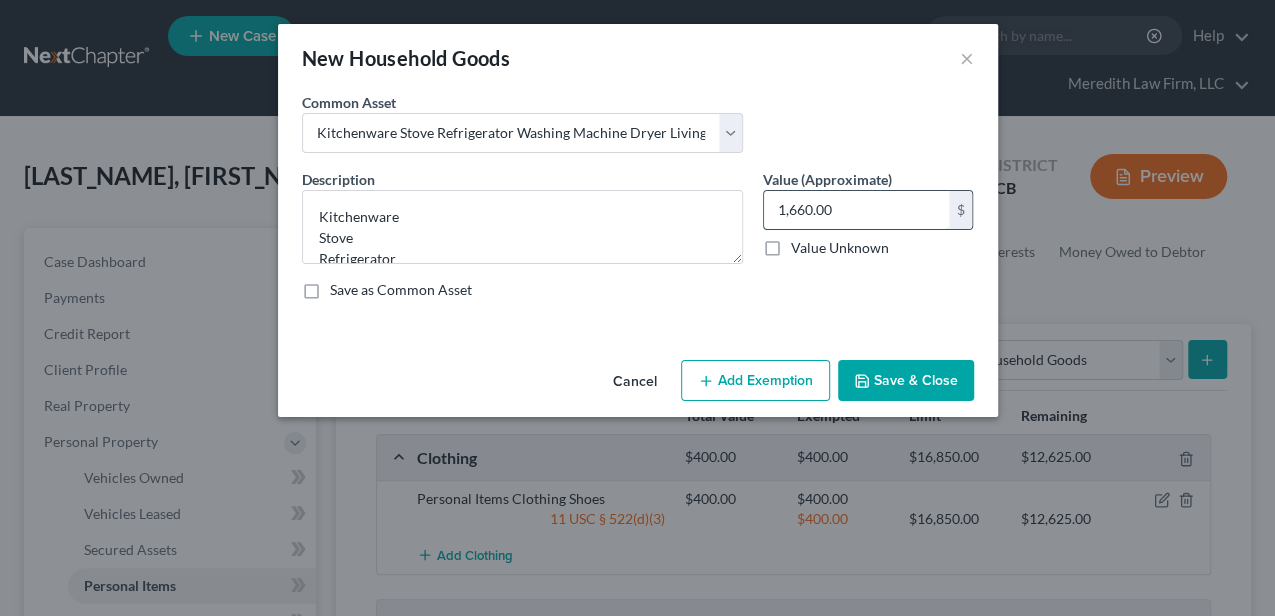 click on "1,660.00" at bounding box center [856, 210] 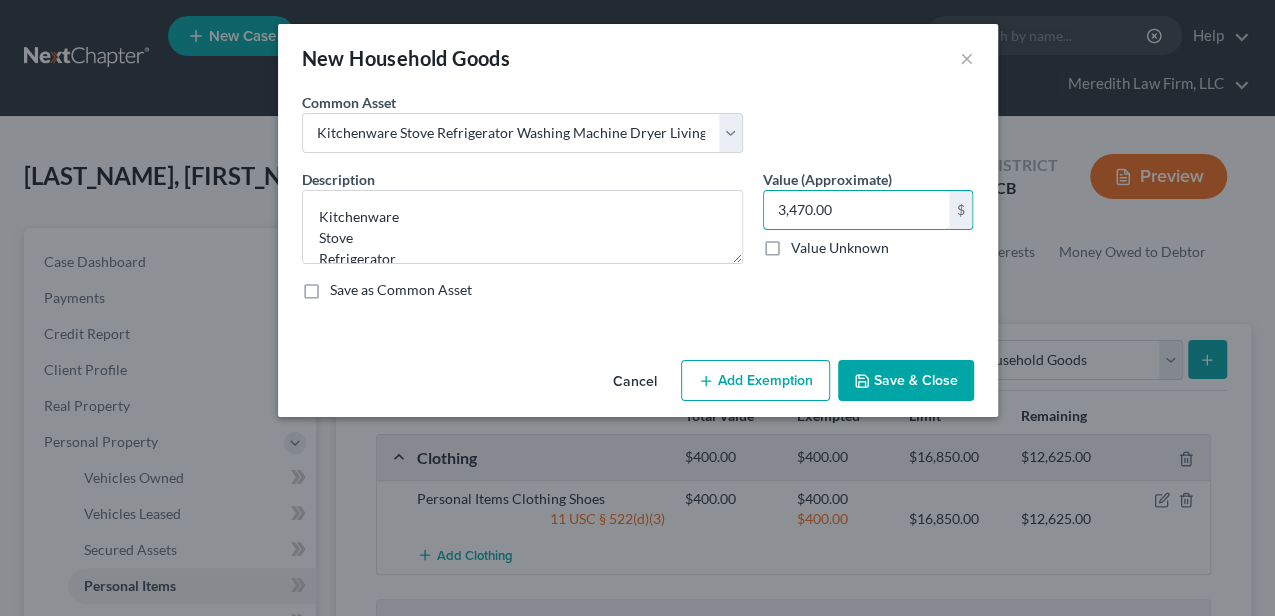 type on "3,470.00" 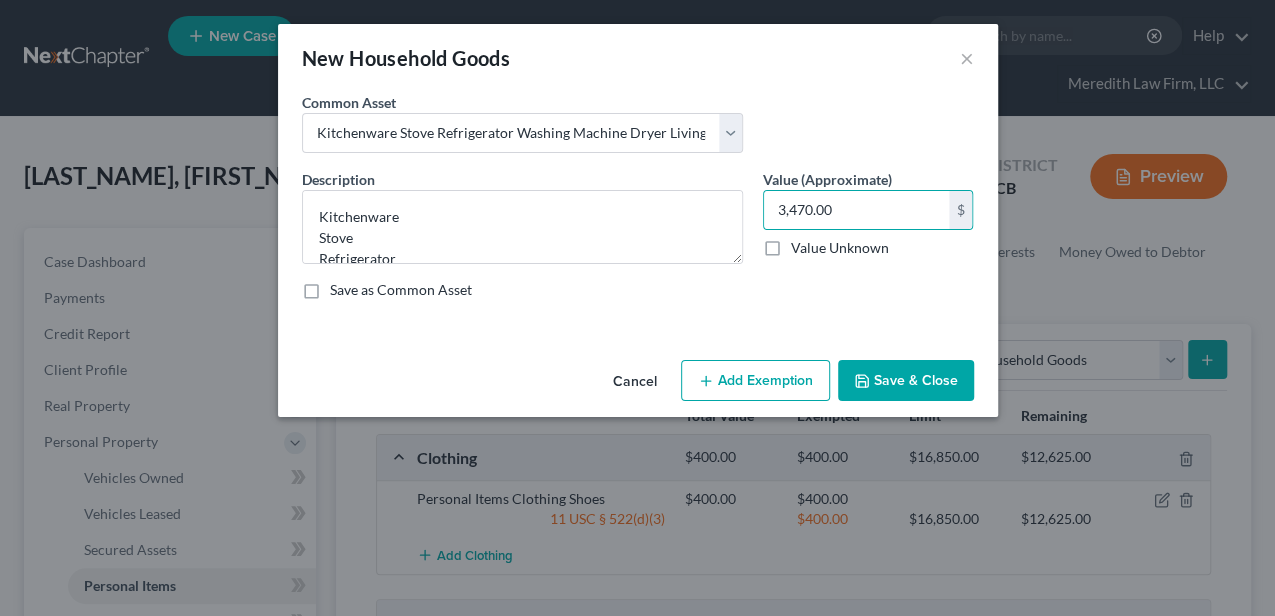 click on "Add Exemption" at bounding box center (755, 381) 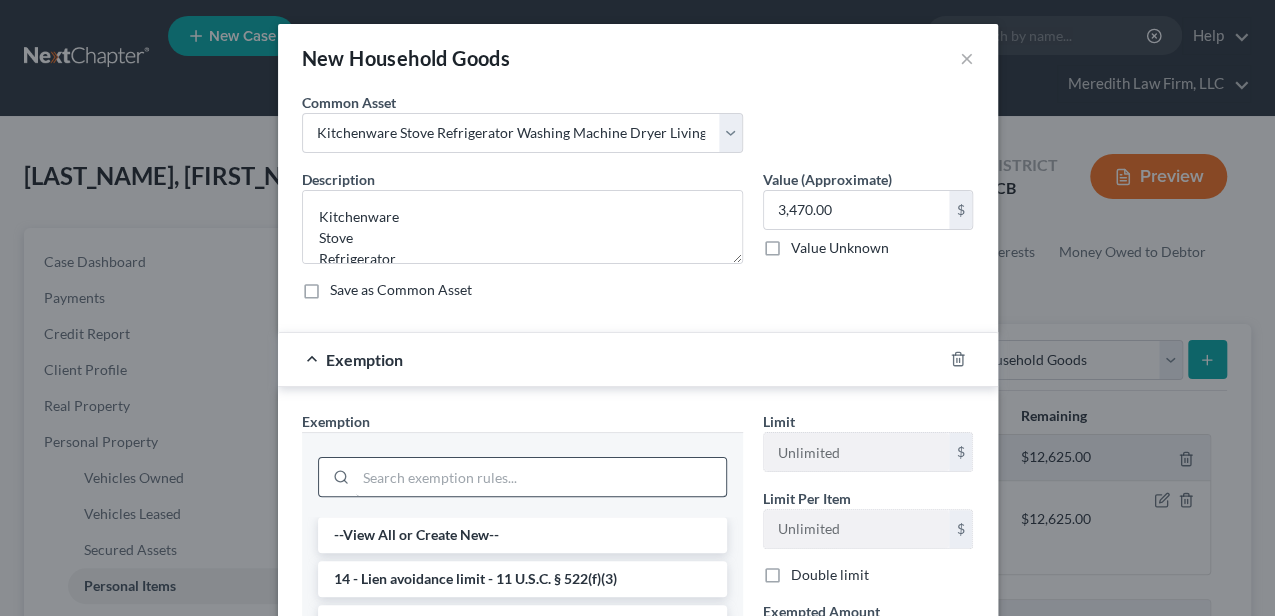 drag, startPoint x: 456, startPoint y: 446, endPoint x: 451, endPoint y: 467, distance: 21.587032 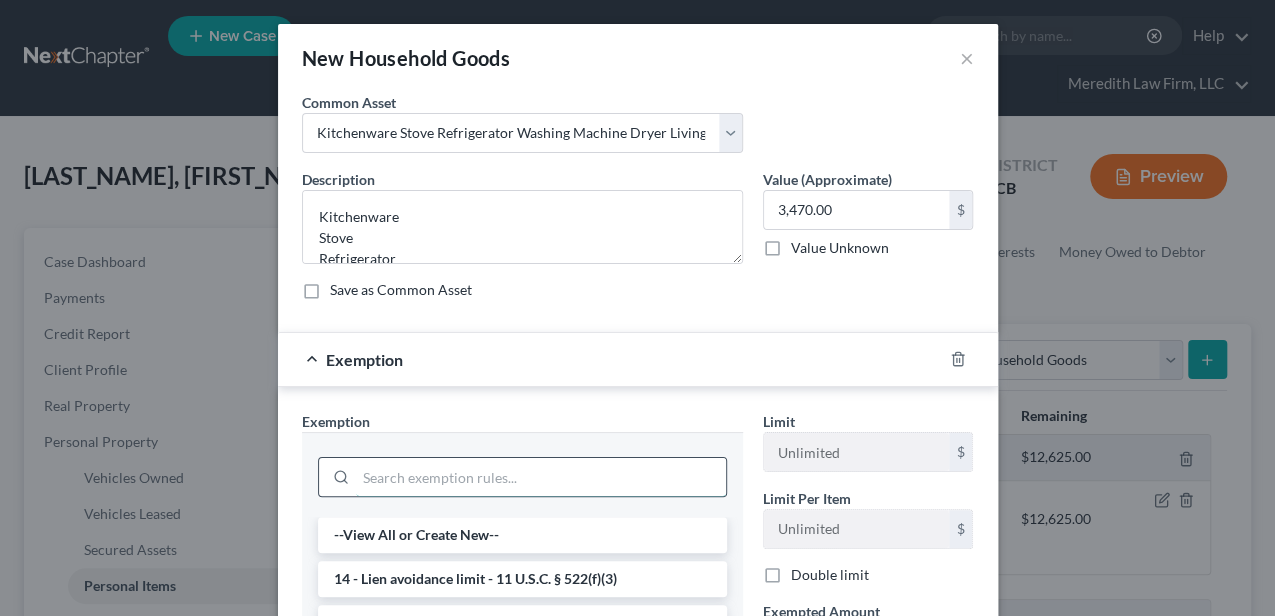 click at bounding box center [541, 477] 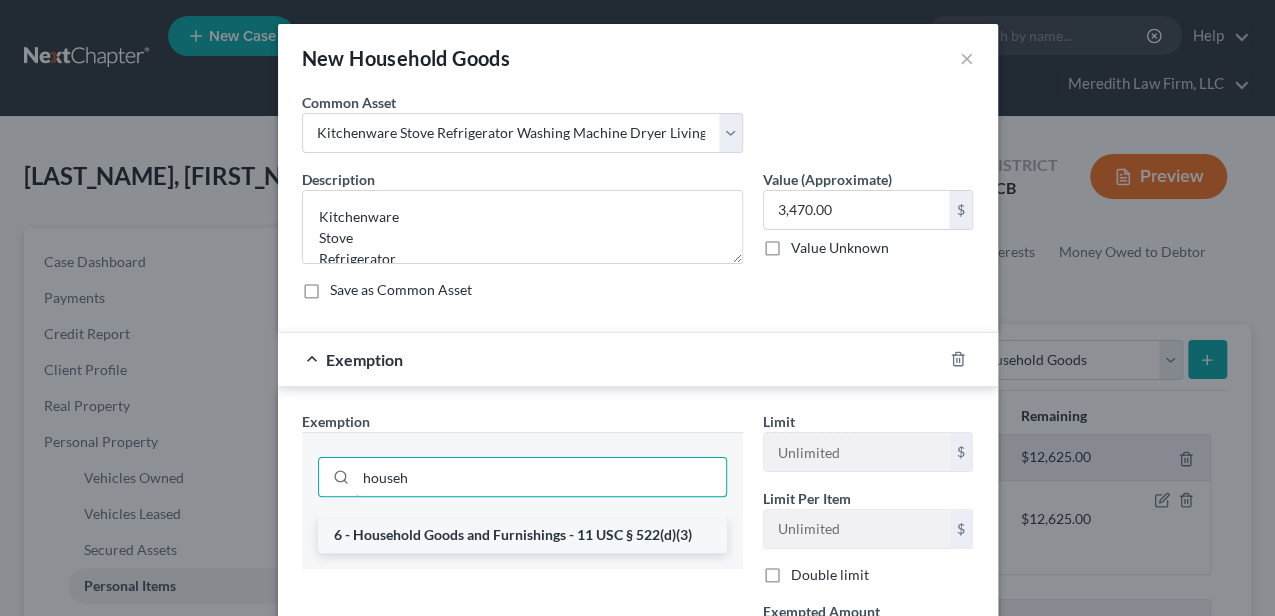 type on "househ" 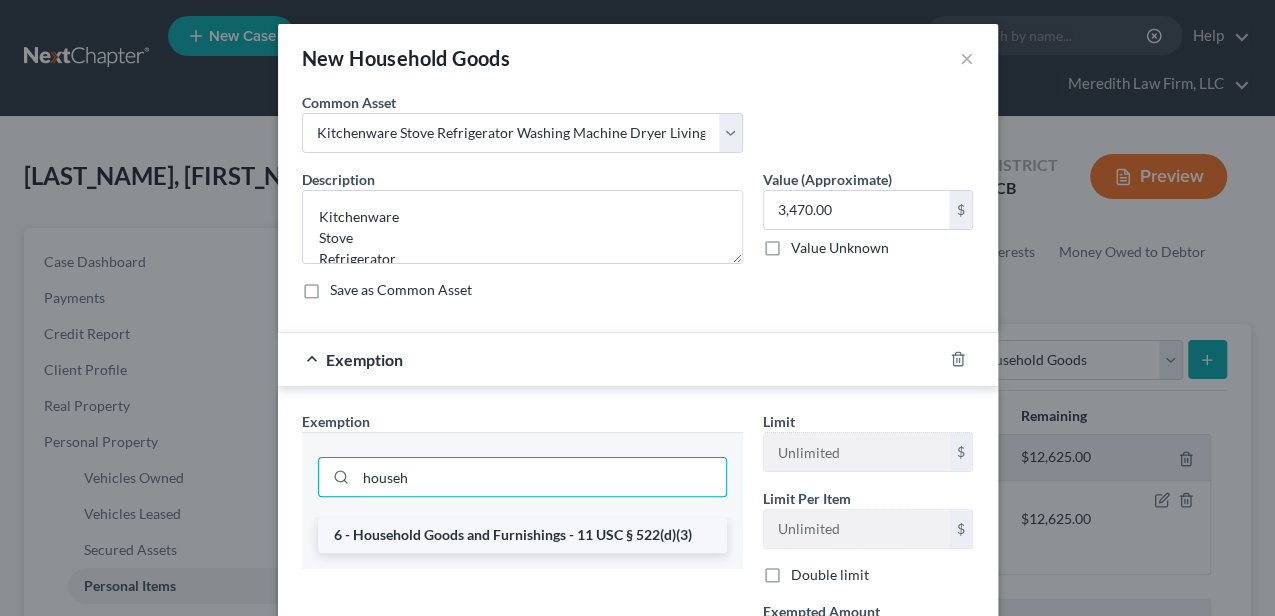 click on "6 - Household Goods and Furnishings - 11 USC § 522(d)(3)" at bounding box center (522, 535) 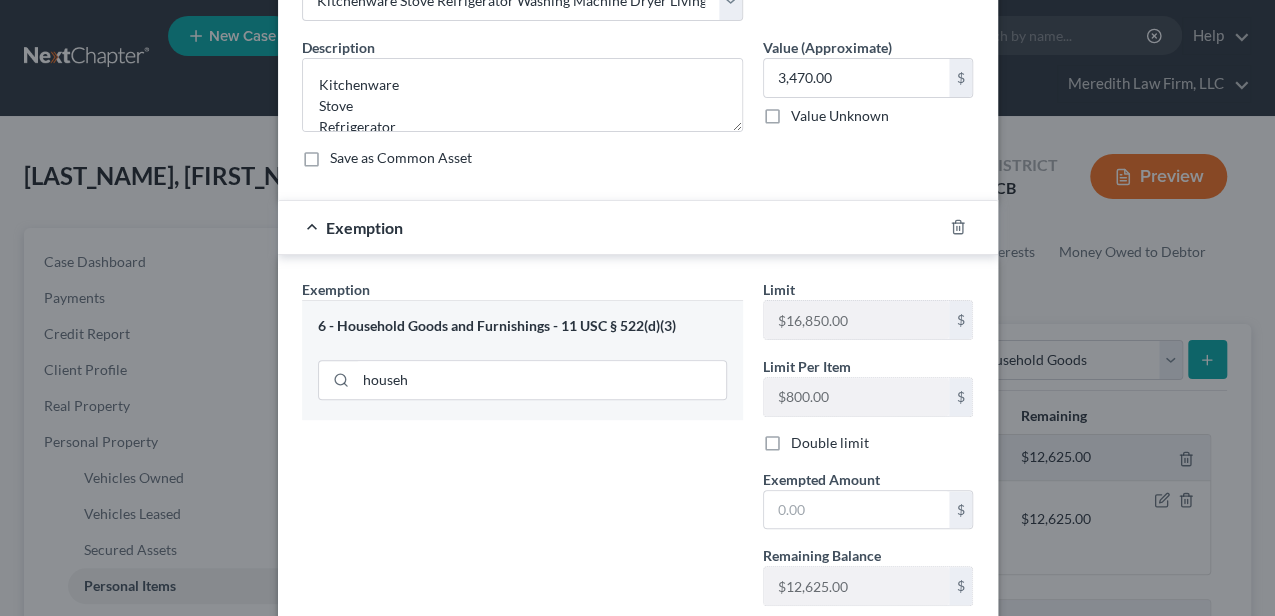 scroll, scrollTop: 133, scrollLeft: 0, axis: vertical 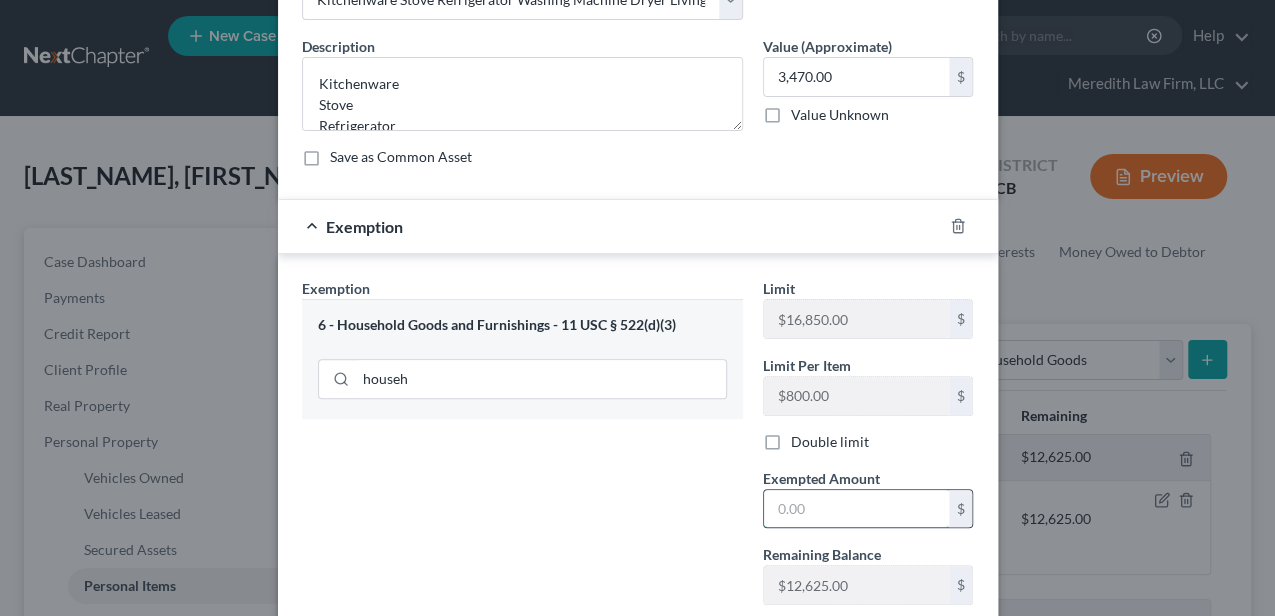 click at bounding box center (856, 509) 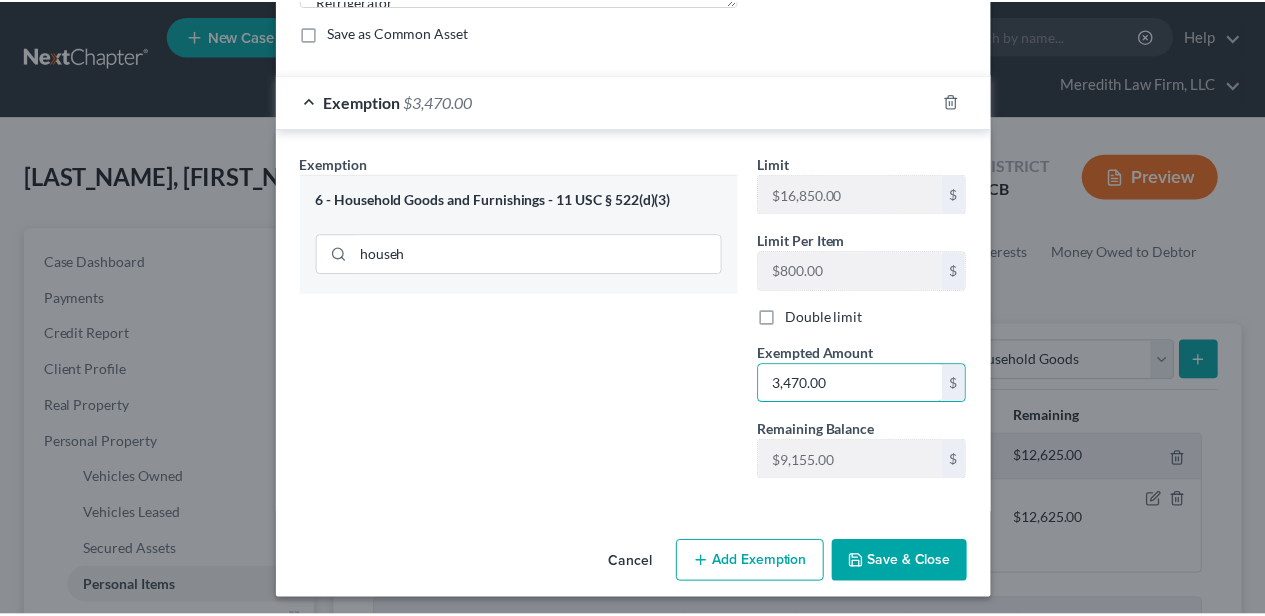scroll, scrollTop: 260, scrollLeft: 0, axis: vertical 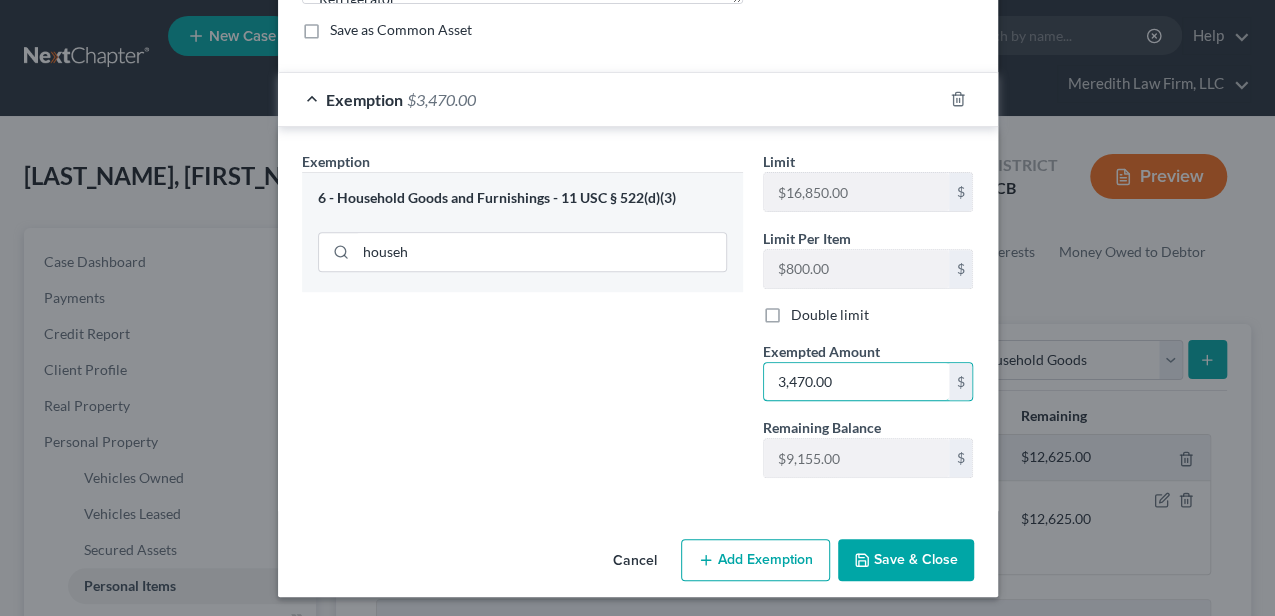 type on "3,470.00" 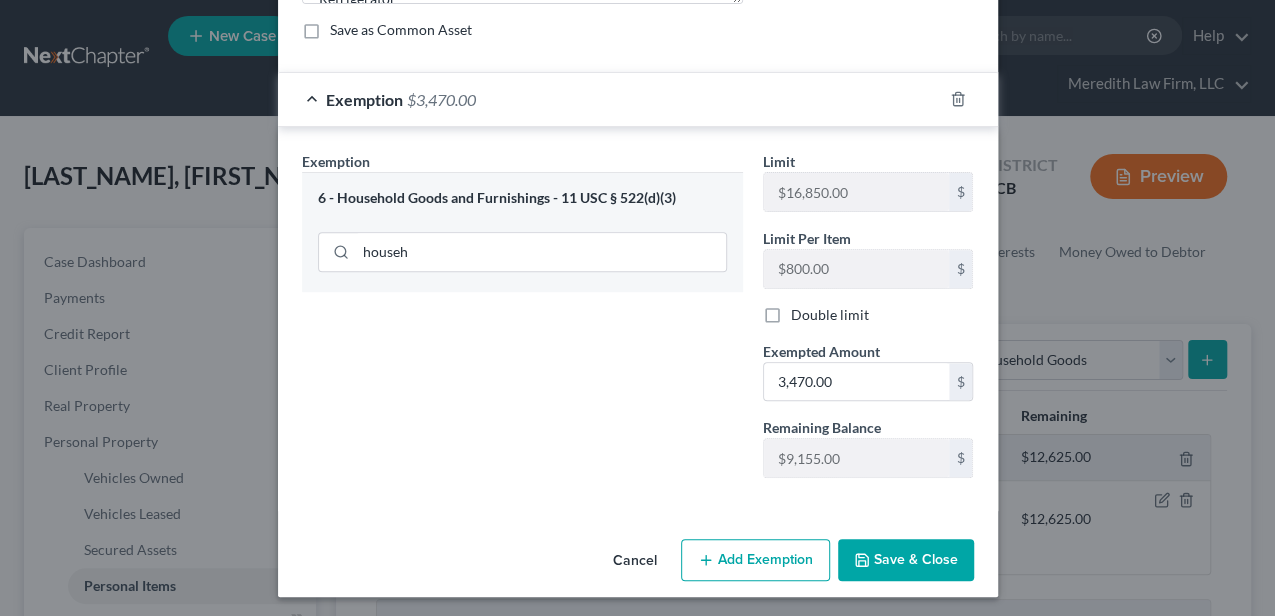 click on "Save & Close" at bounding box center (906, 560) 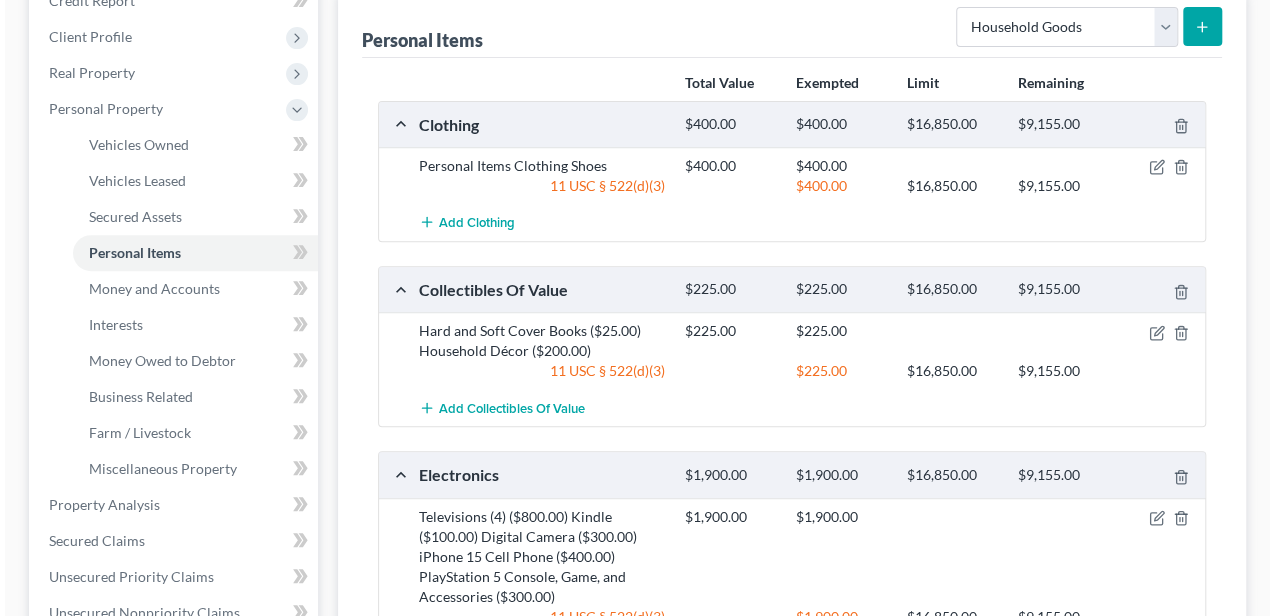 scroll, scrollTop: 400, scrollLeft: 0, axis: vertical 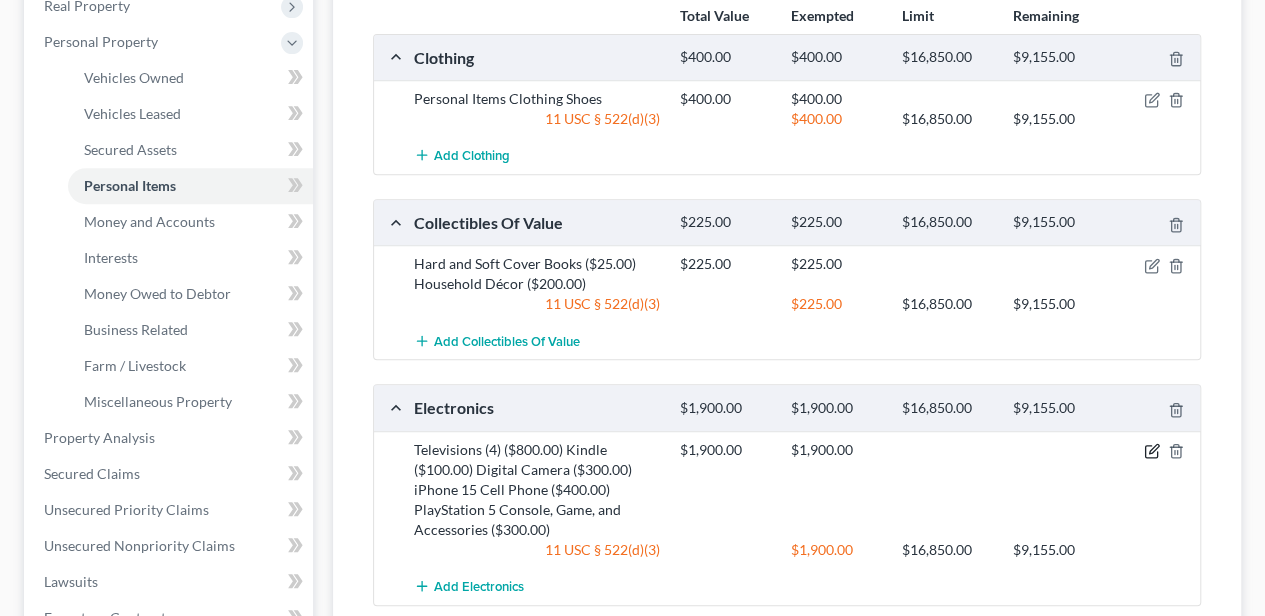 click 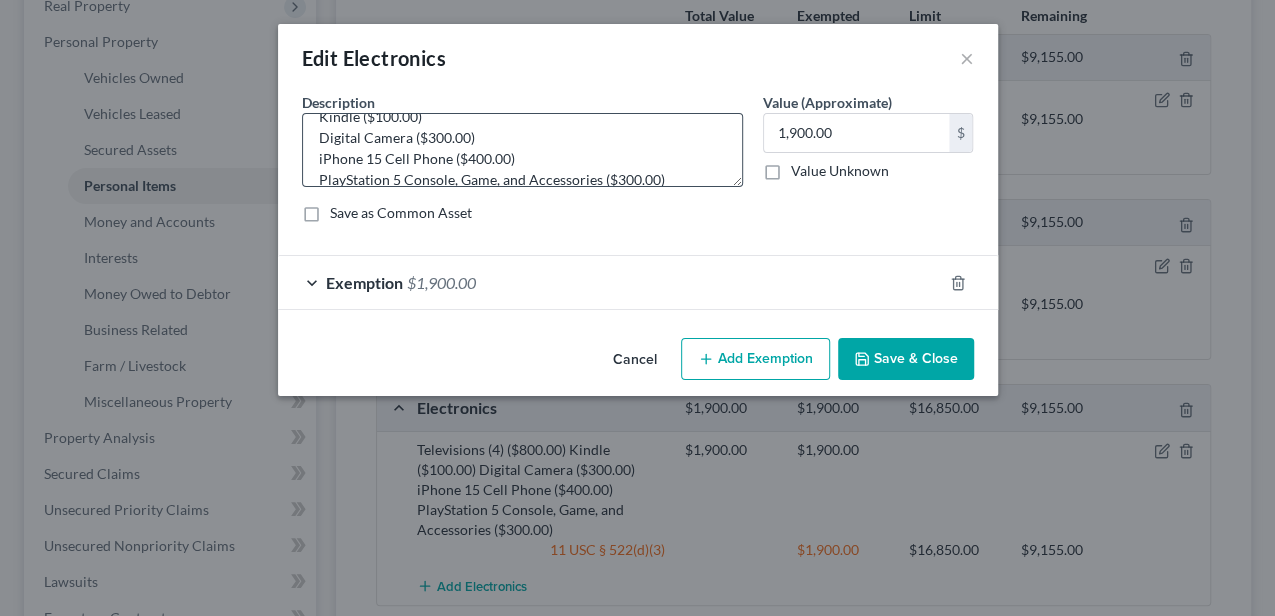 scroll, scrollTop: 62, scrollLeft: 0, axis: vertical 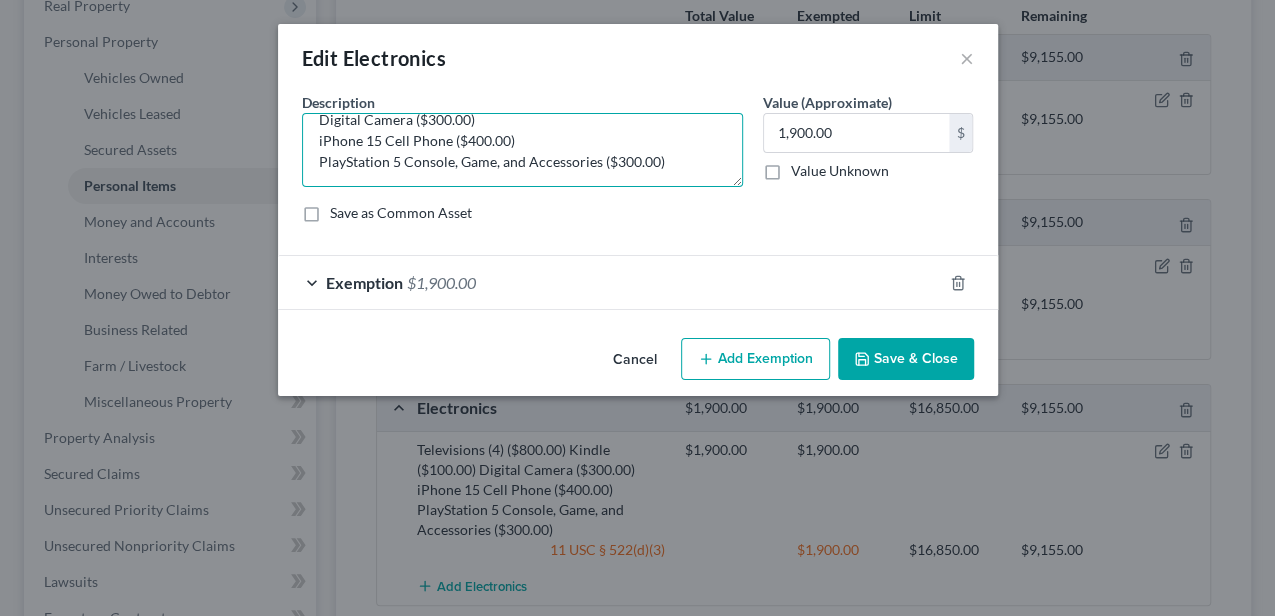 click on "Televisions (4) ($800.00)
Kindle ($100.00)
Digital Camera ($300.00)
iPhone 15 Cell Phone ($400.00)
PlayStation 5 Console, Game, and Accessories ($300.00)" at bounding box center [522, 150] 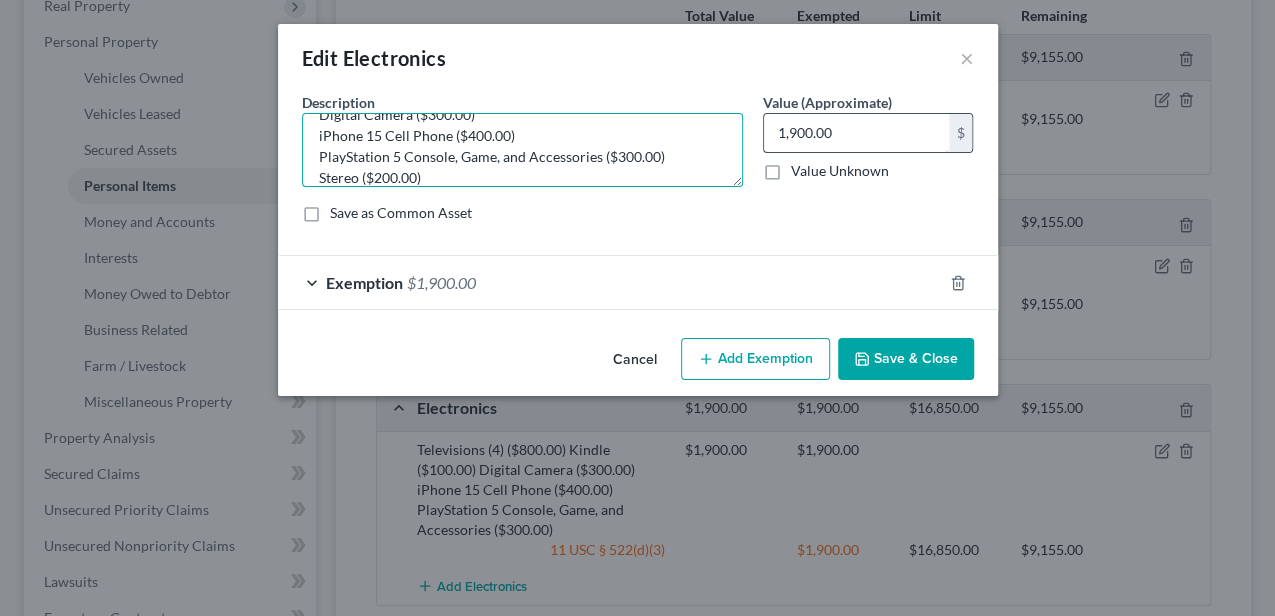 type on "Televisions (4) ($800.00)
Kindle ($100.00)
Digital Camera ($300.00)
iPhone 15 Cell Phone ($400.00)
PlayStation 5 Console, Game, and Accessories ($300.00)
Stereo ($200.00)" 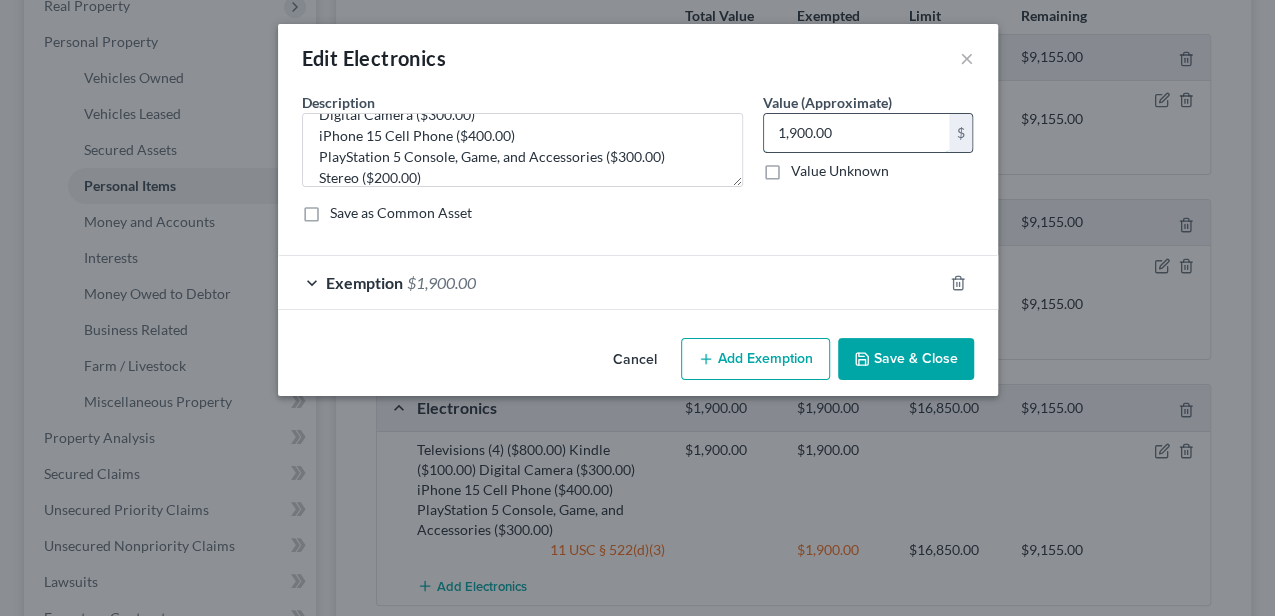 click on "1,900.00" at bounding box center (856, 133) 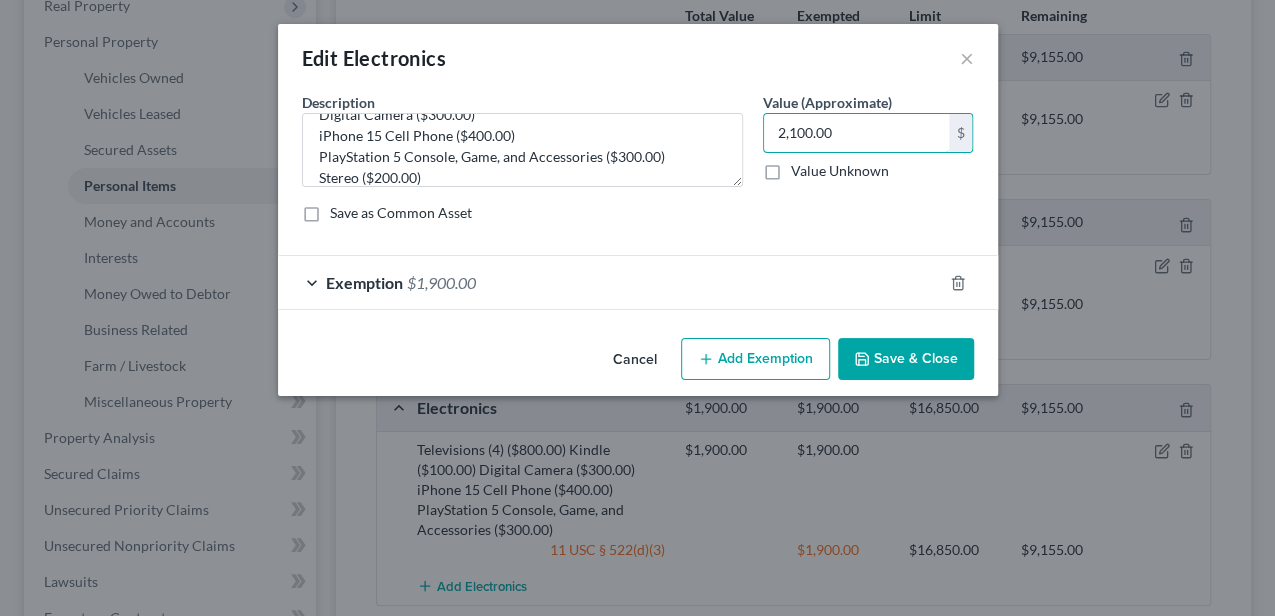 type on "2,100.00" 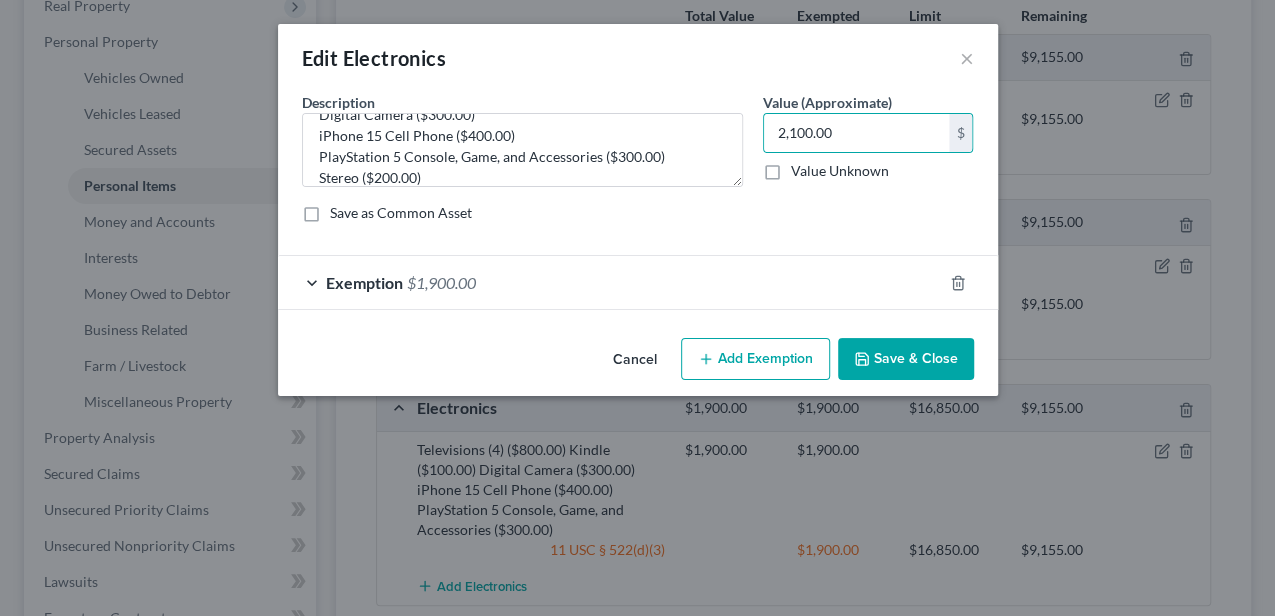 click on "Exemption $1,900.00" at bounding box center (610, 282) 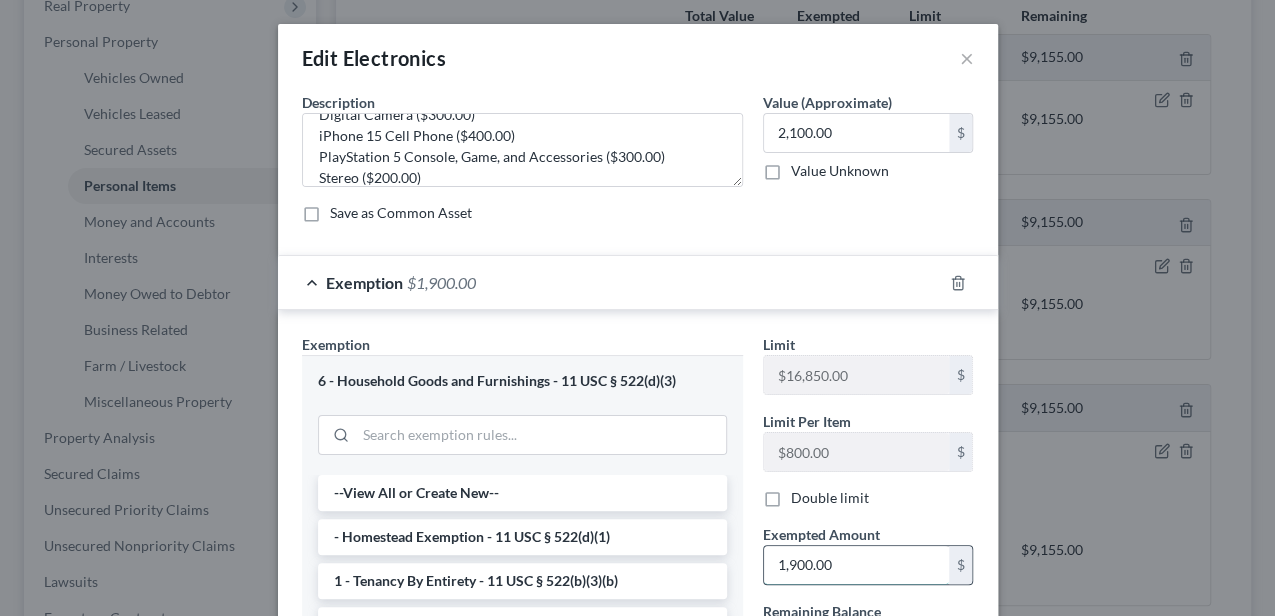 click on "1,900.00" at bounding box center (856, 565) 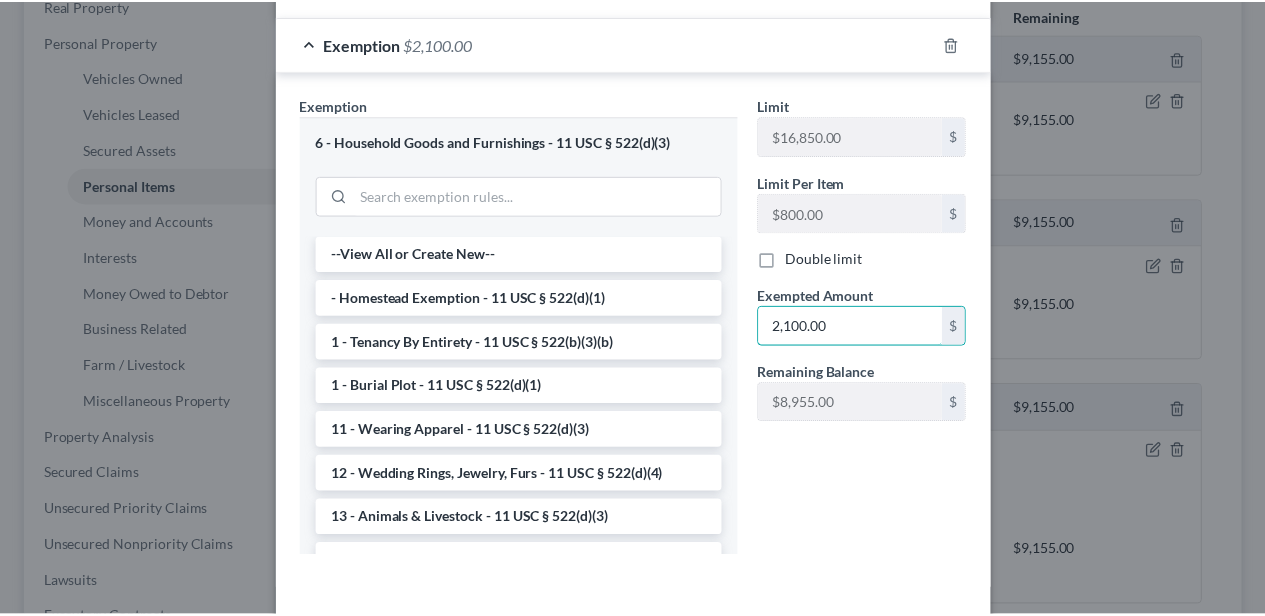 scroll, scrollTop: 266, scrollLeft: 0, axis: vertical 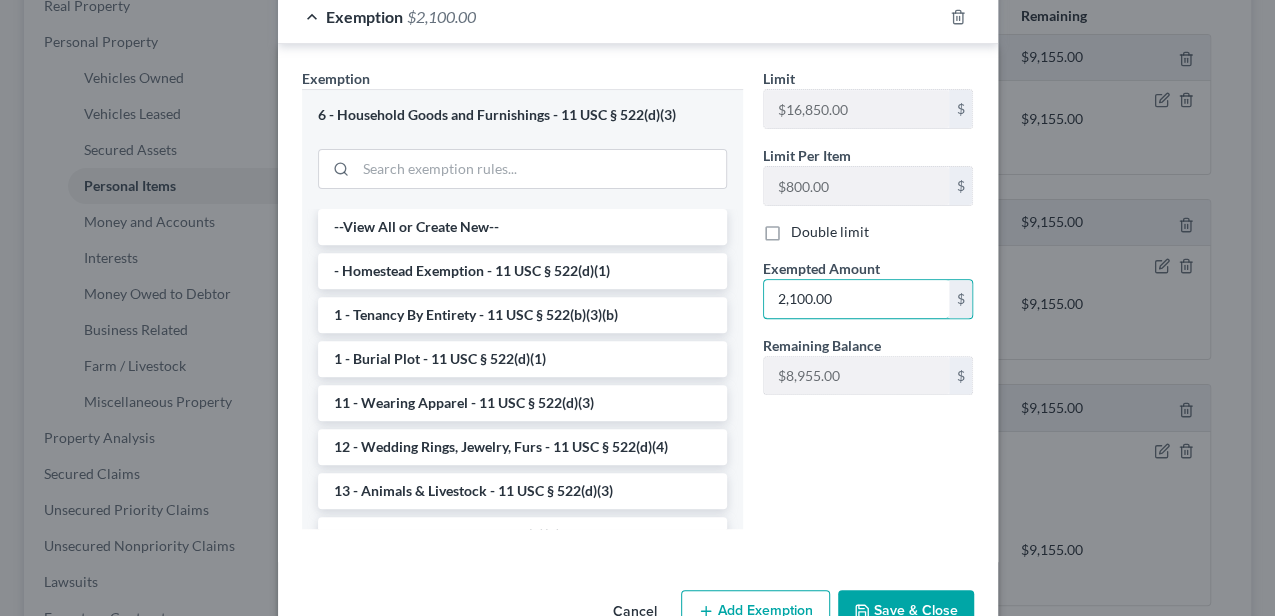 type on "2,100.00" 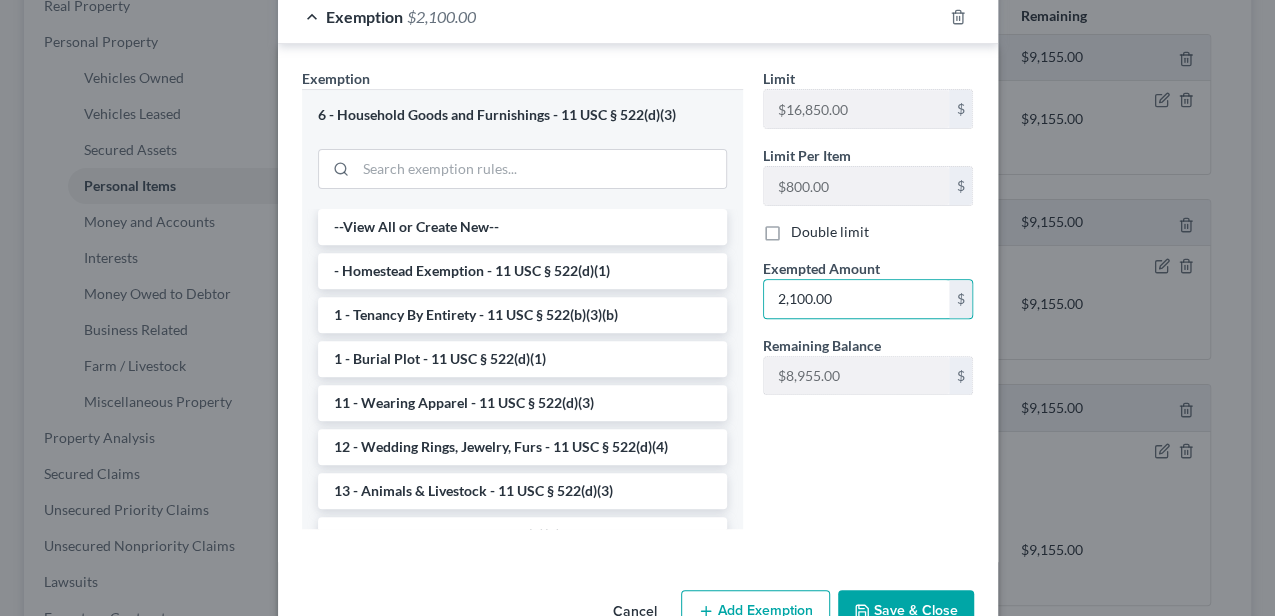 click on "Save & Close" at bounding box center (906, 611) 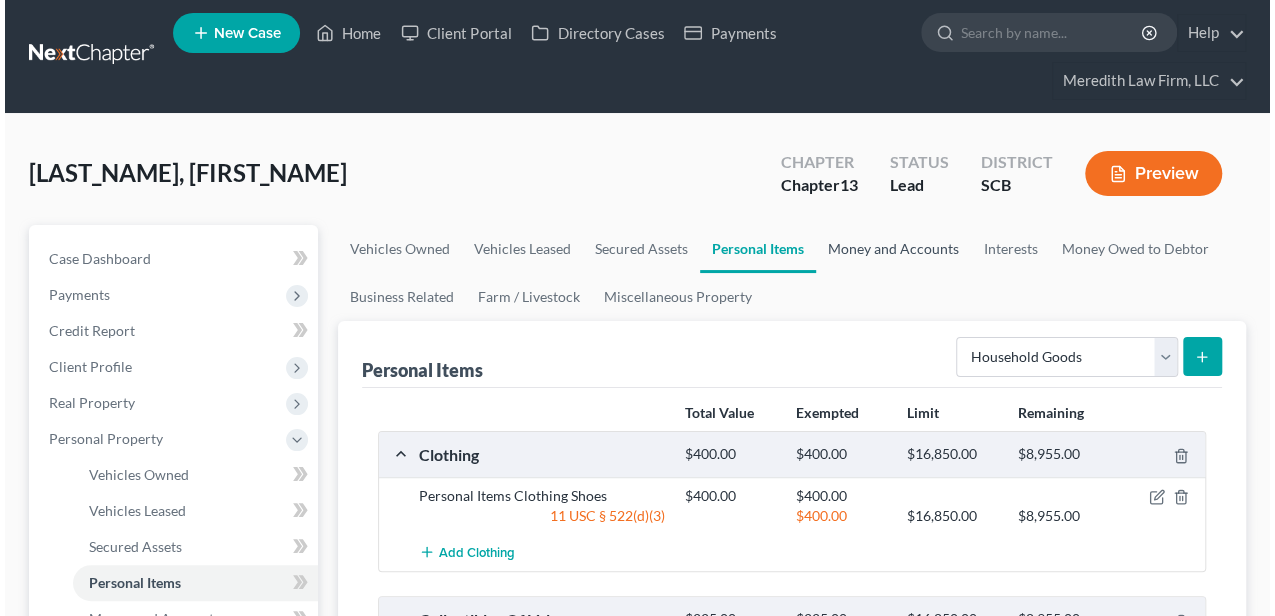 scroll, scrollTop: 0, scrollLeft: 0, axis: both 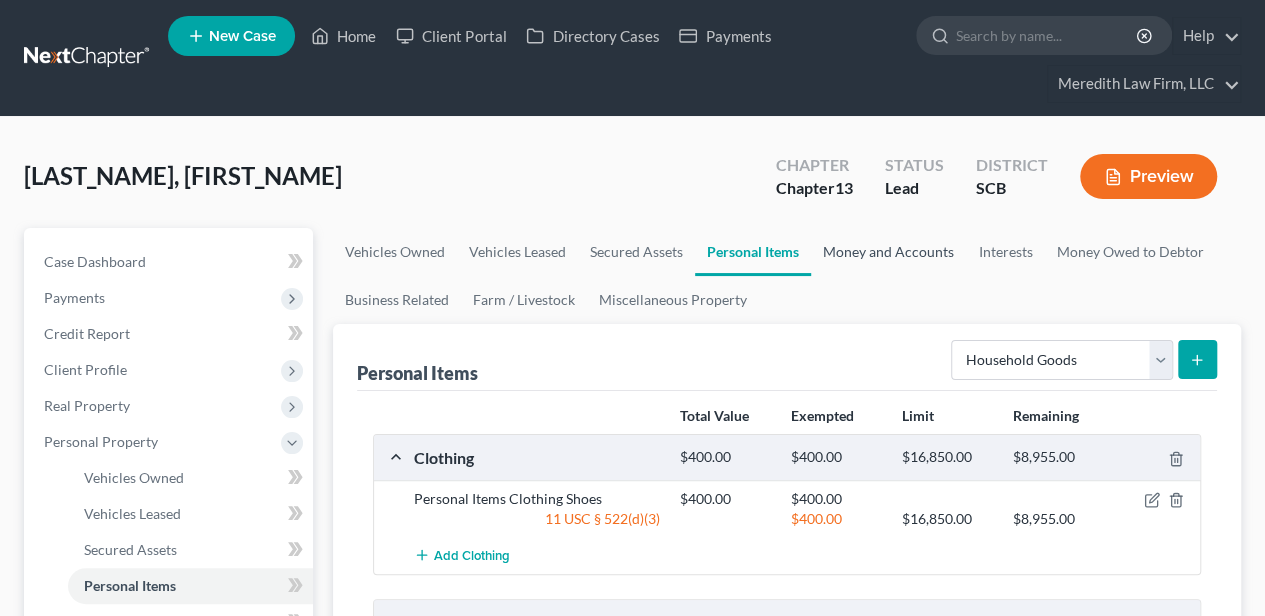 click on "Money and Accounts" at bounding box center [888, 252] 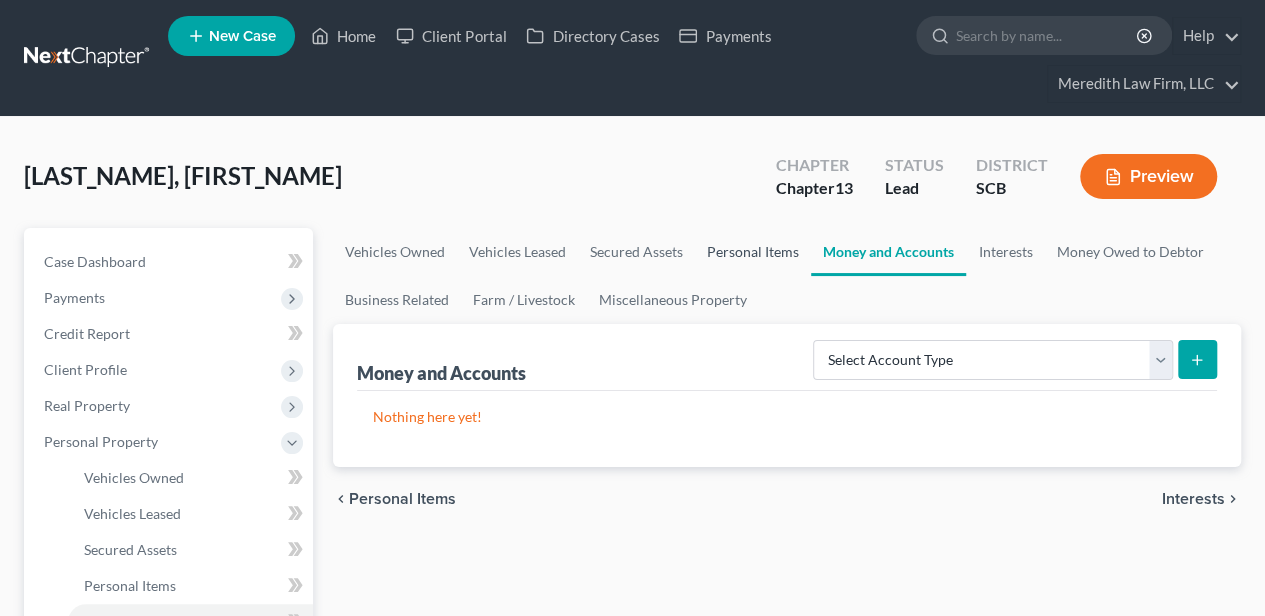 click on "Personal Items" at bounding box center (753, 252) 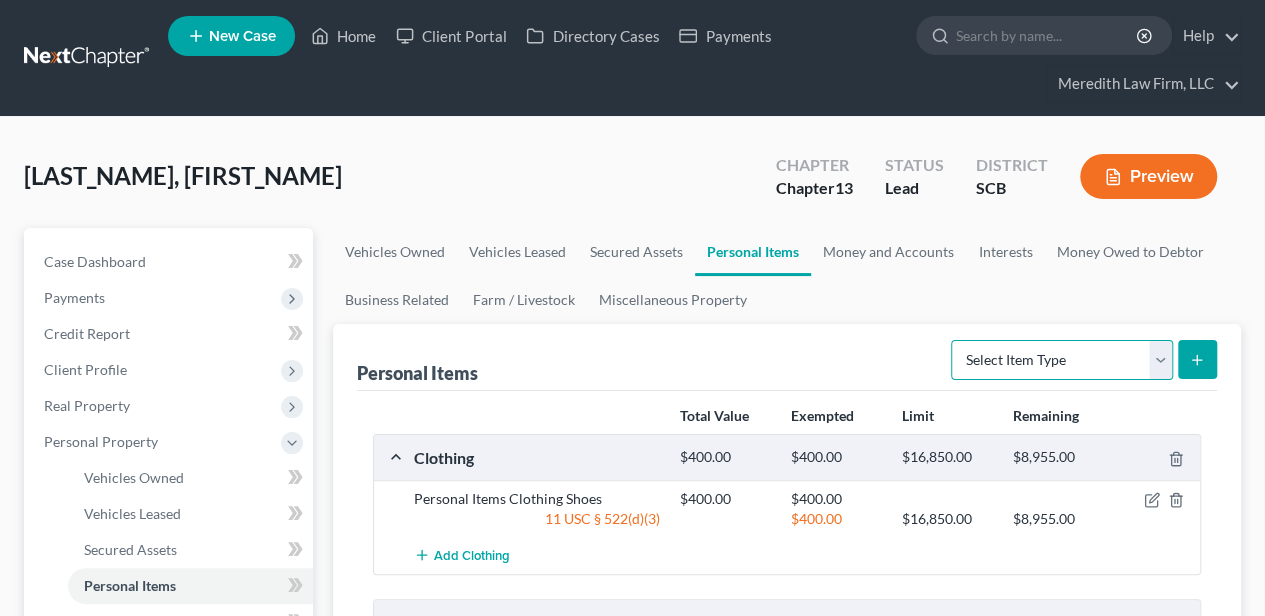 click on "Select Item Type Clothing Collectibles Of Value Electronics Firearms Household Goods Jewelry Other Pet(s) Sports & Hobby Equipment" at bounding box center [1062, 360] 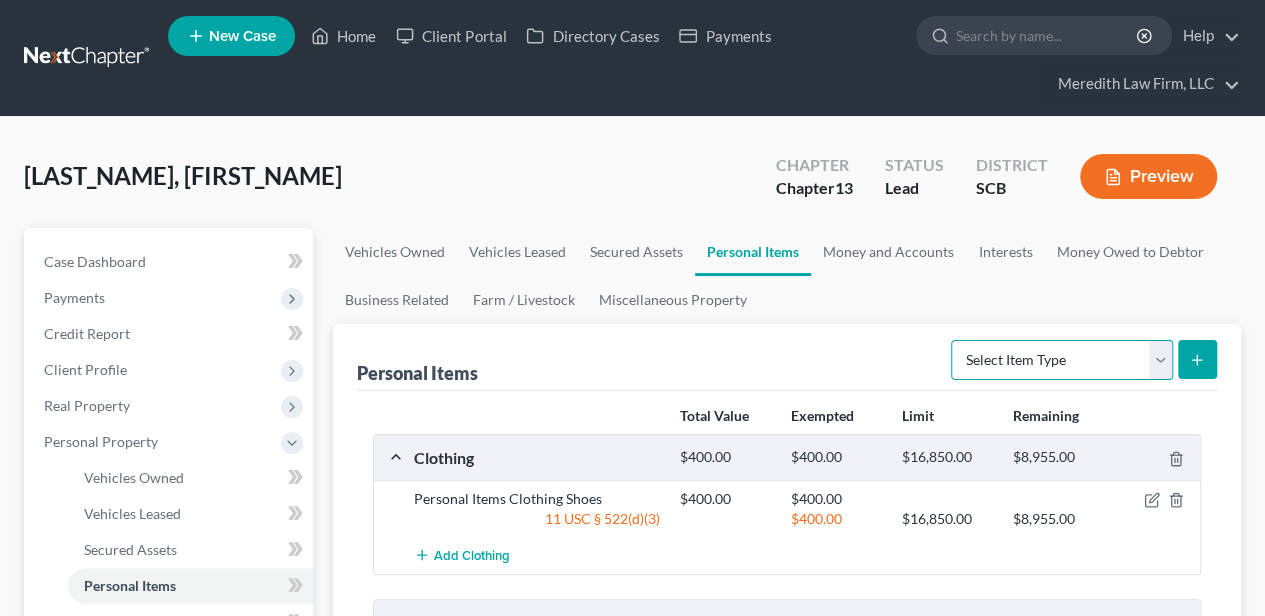 select on "jewelry" 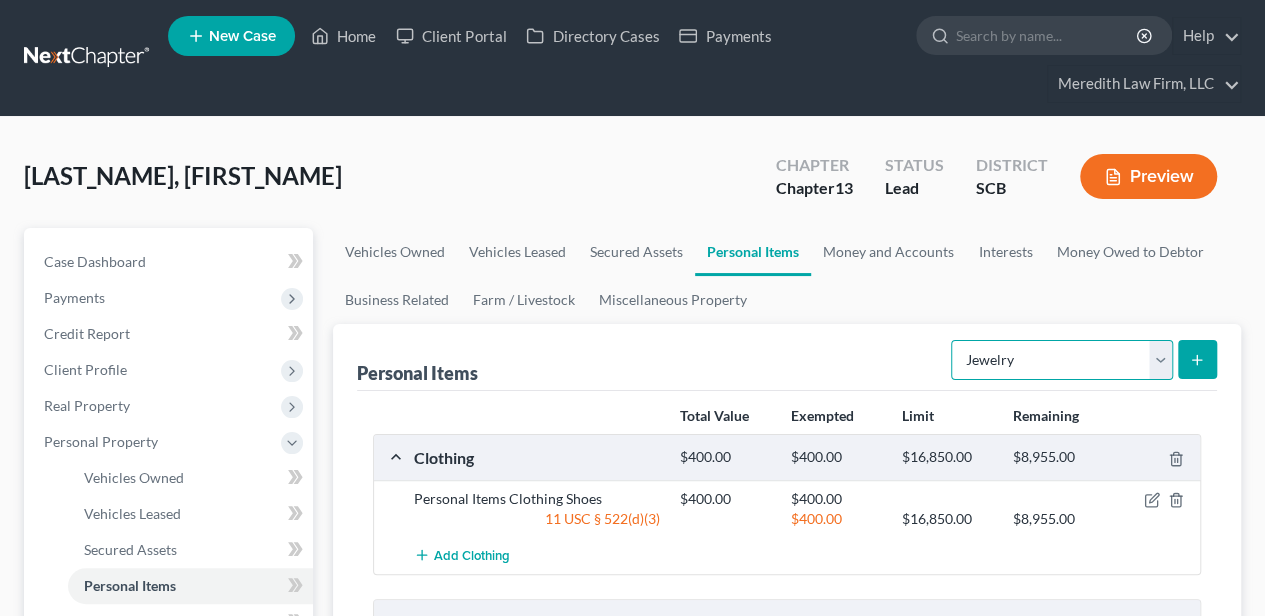 click on "Select Item Type Clothing Collectibles Of Value Electronics Firearms Household Goods Jewelry Other Pet(s) Sports & Hobby Equipment" at bounding box center (1062, 360) 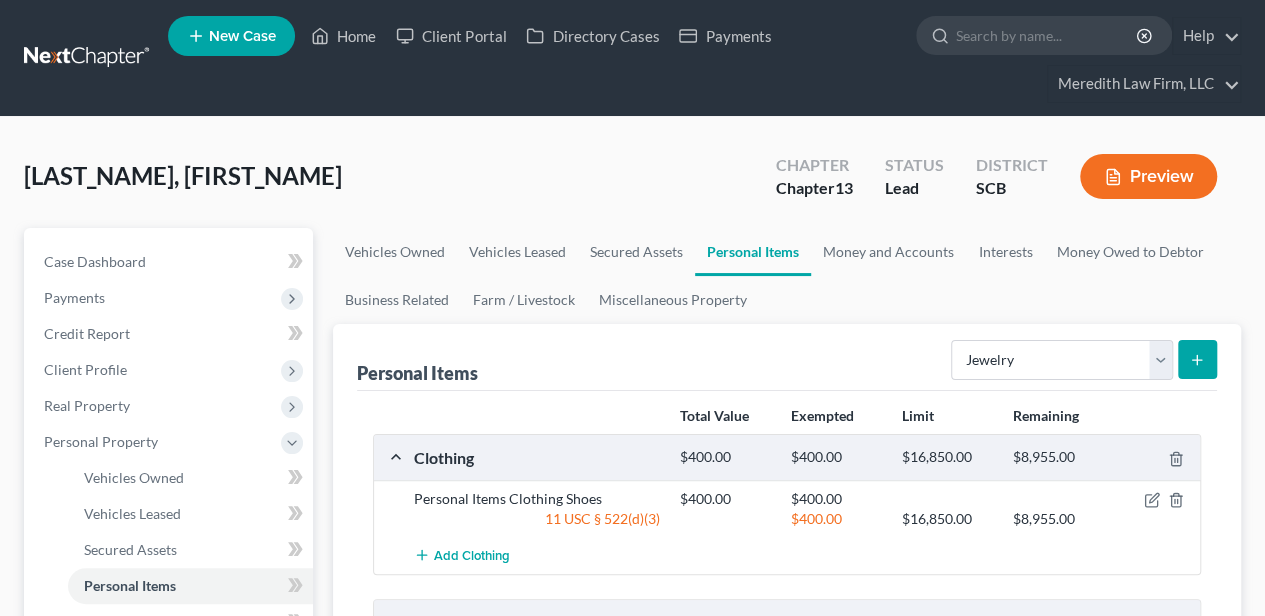 click at bounding box center (1197, 359) 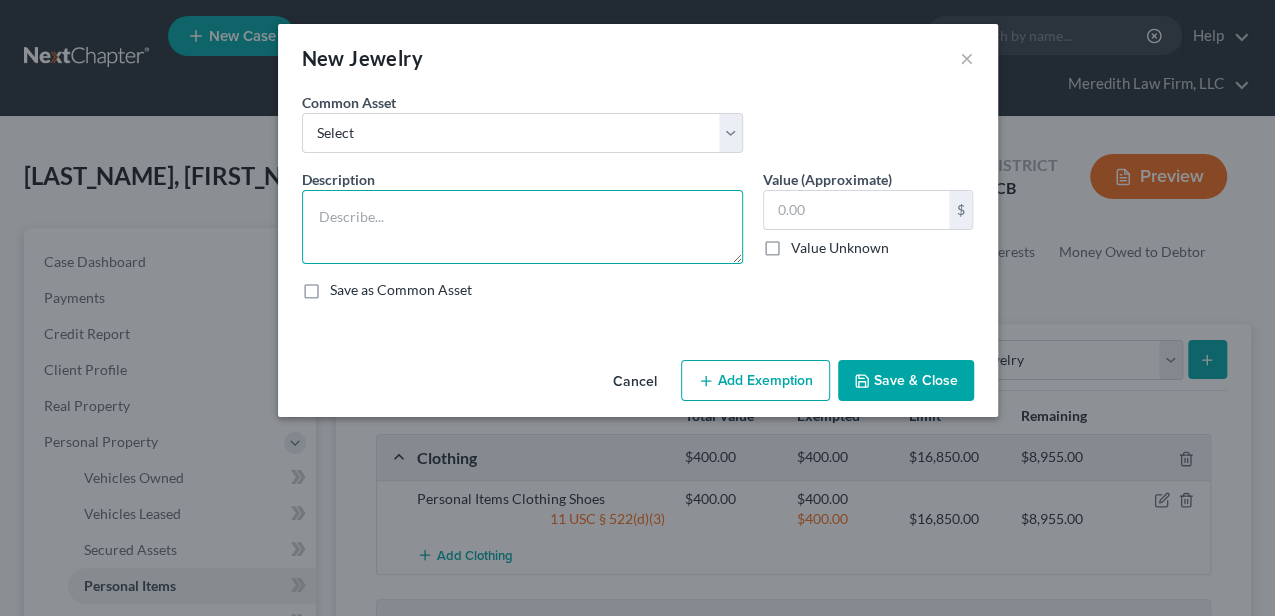 click at bounding box center (522, 227) 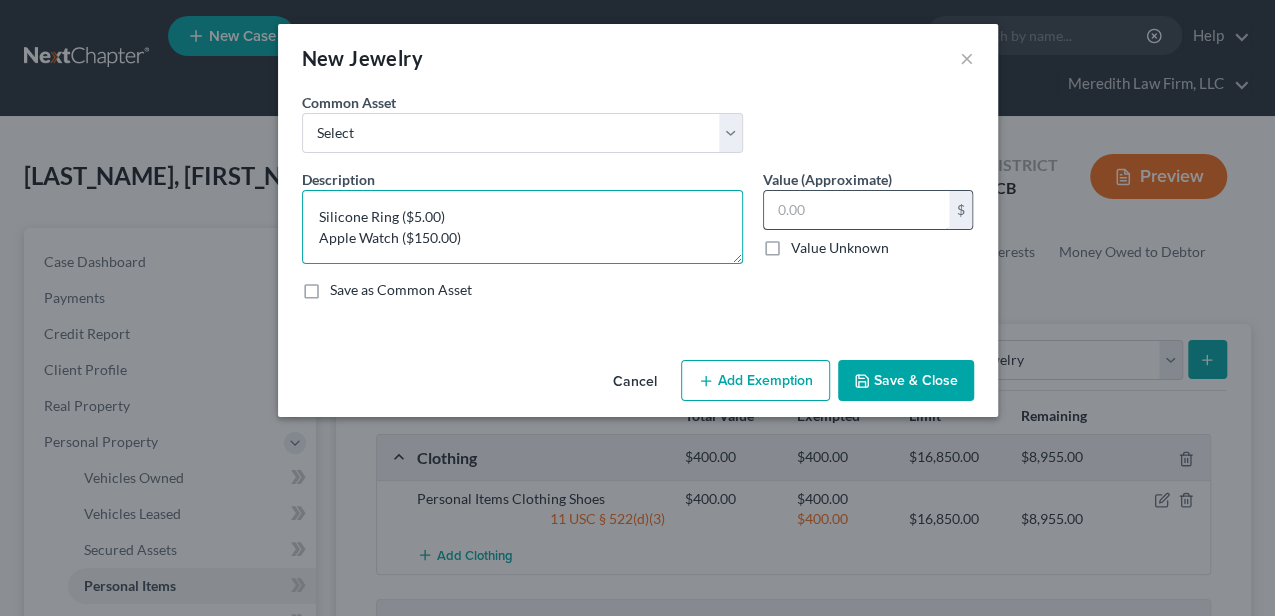 type on "Silicone Ring ($5.00)
Apple Watch ($150.00)" 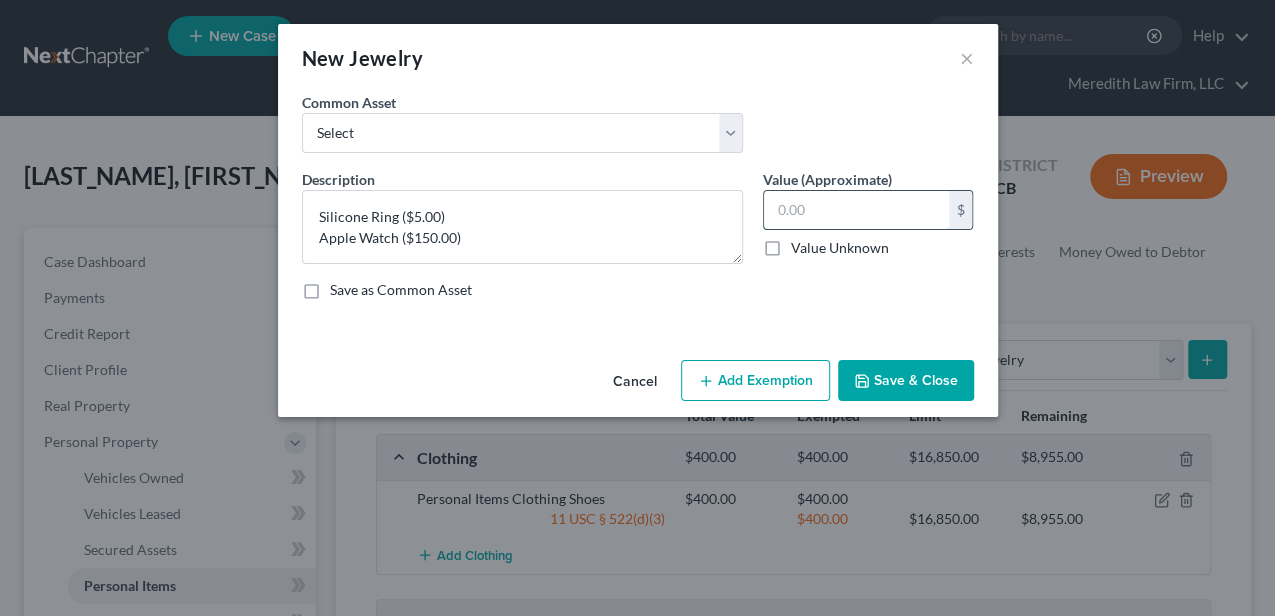 click at bounding box center [856, 210] 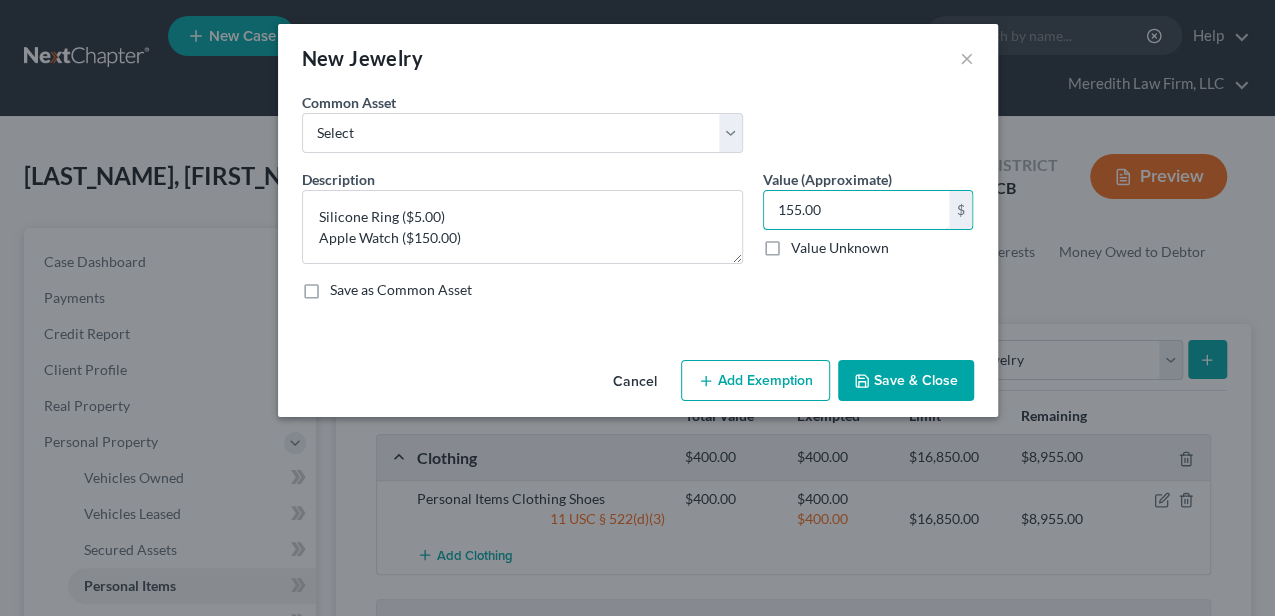 type on "155.00" 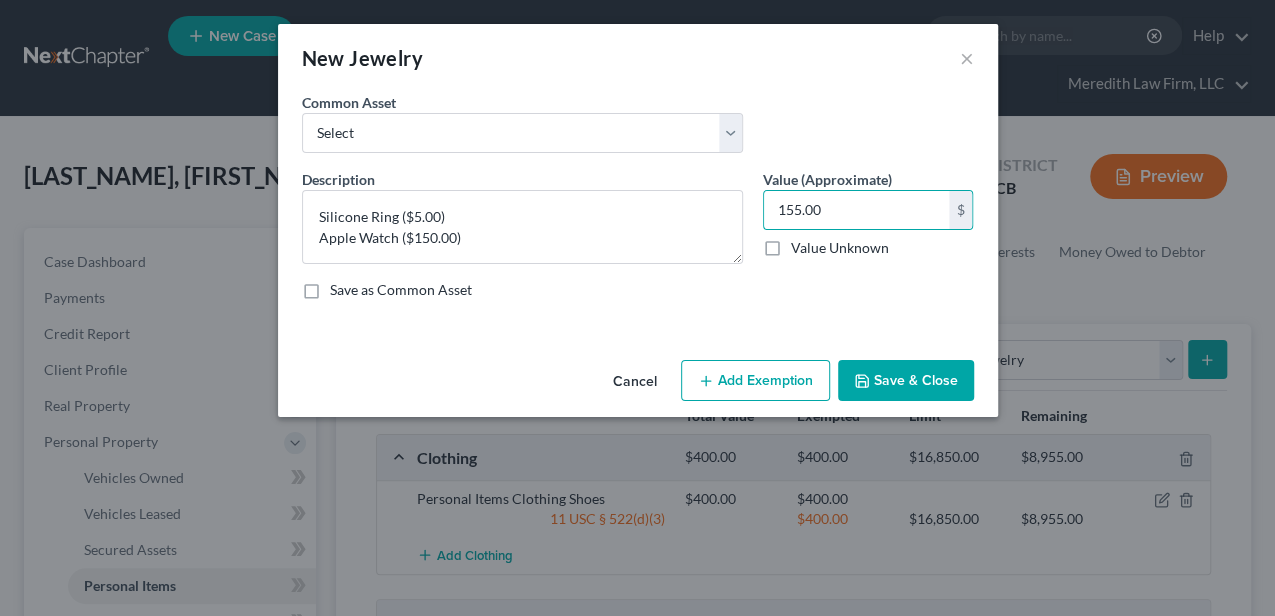 click on "Add Exemption" at bounding box center (755, 381) 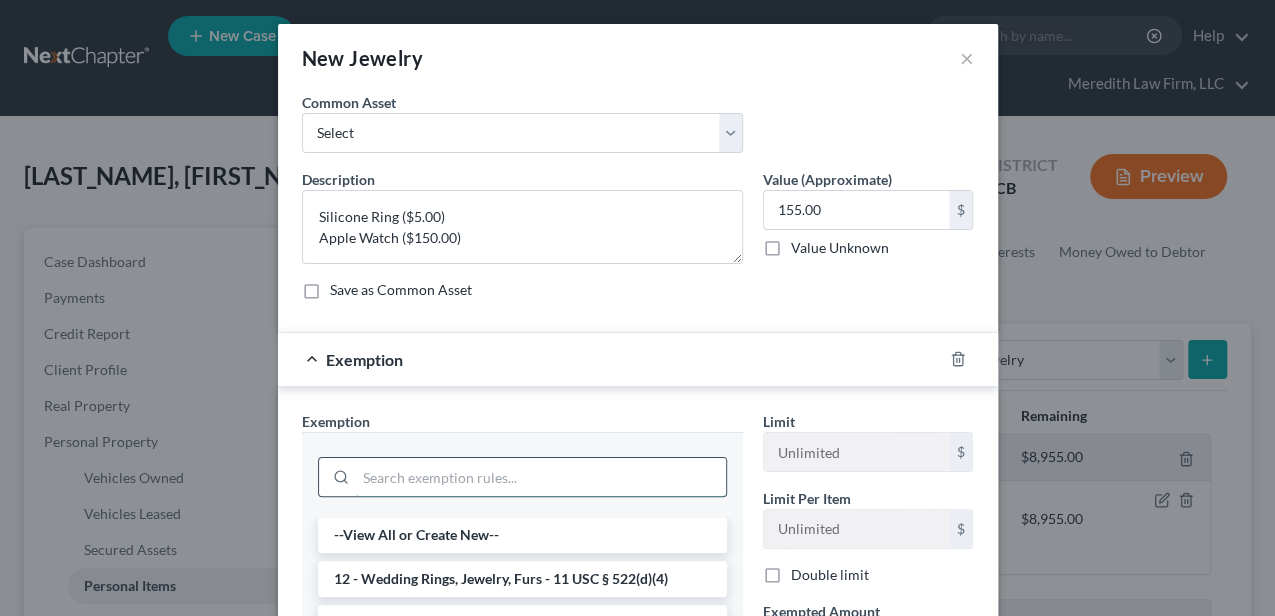 click at bounding box center [541, 477] 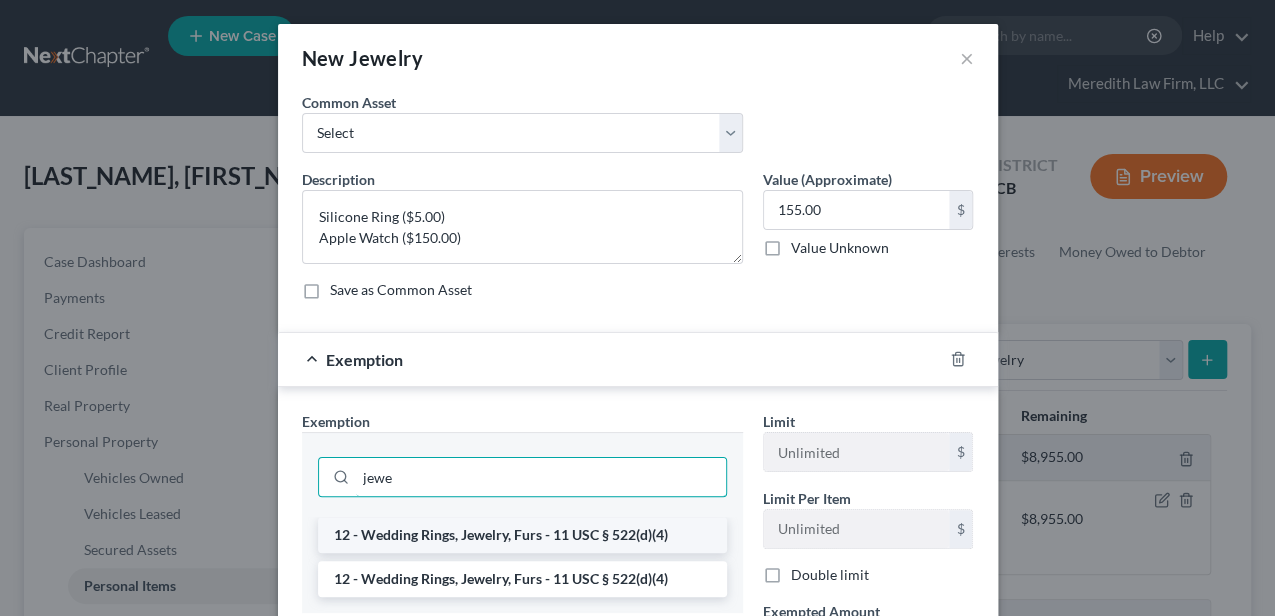 type on "jewe" 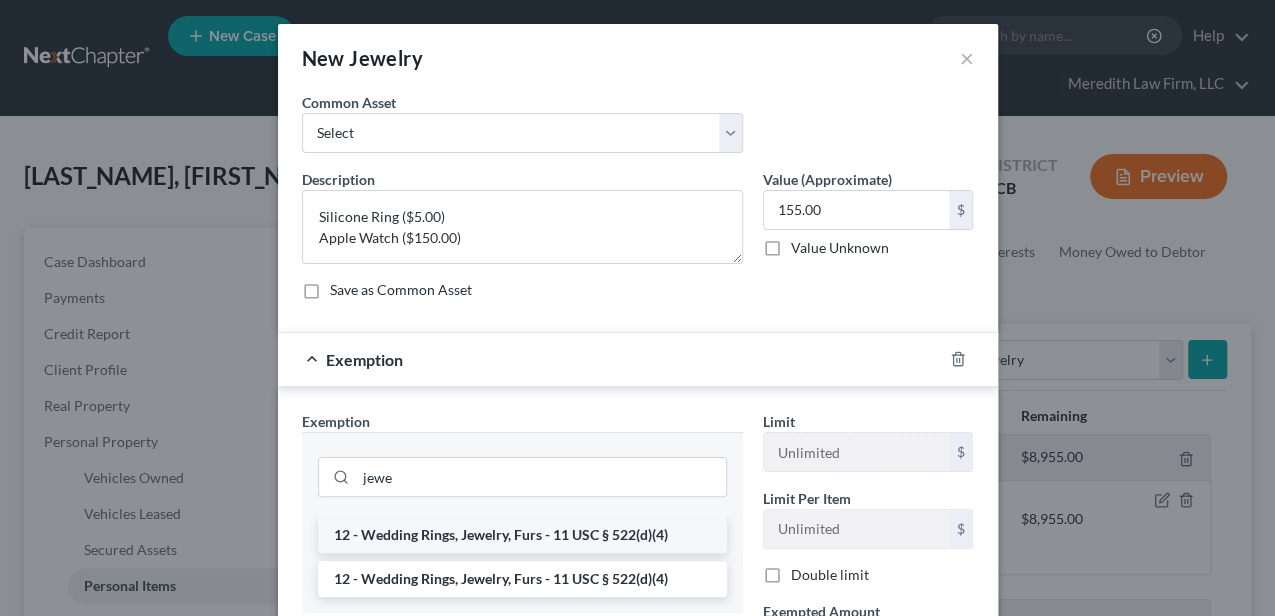 click on "12 - Wedding Rings, Jewelry, Furs - 11 USC § 522(d)(4)" at bounding box center (522, 535) 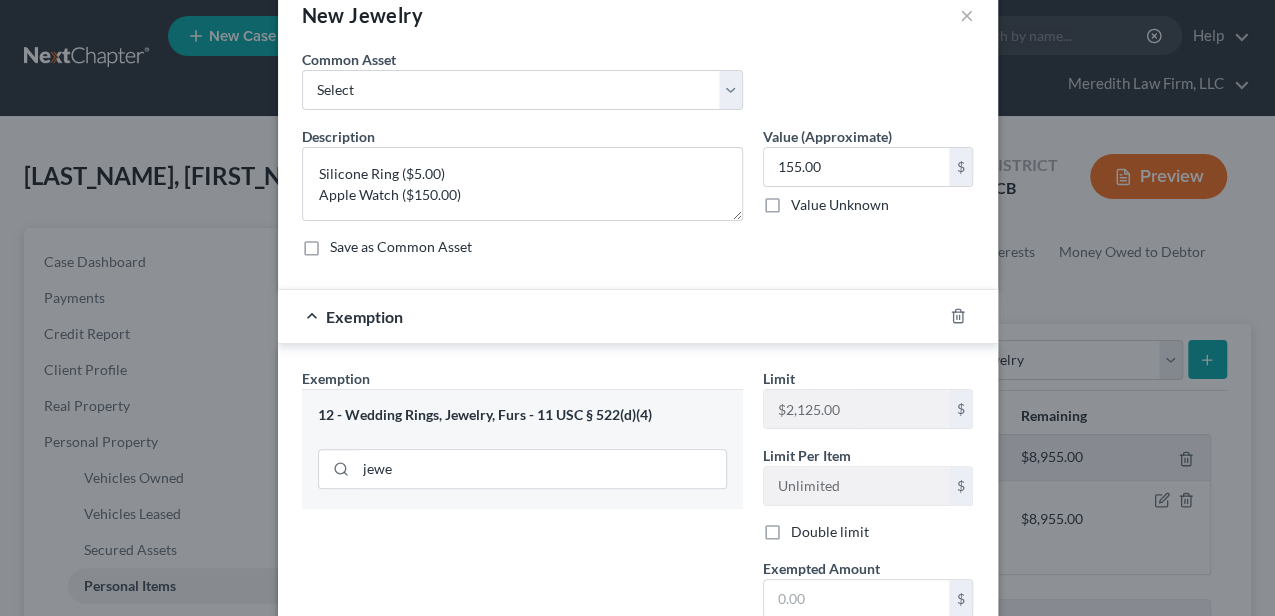 scroll, scrollTop: 66, scrollLeft: 0, axis: vertical 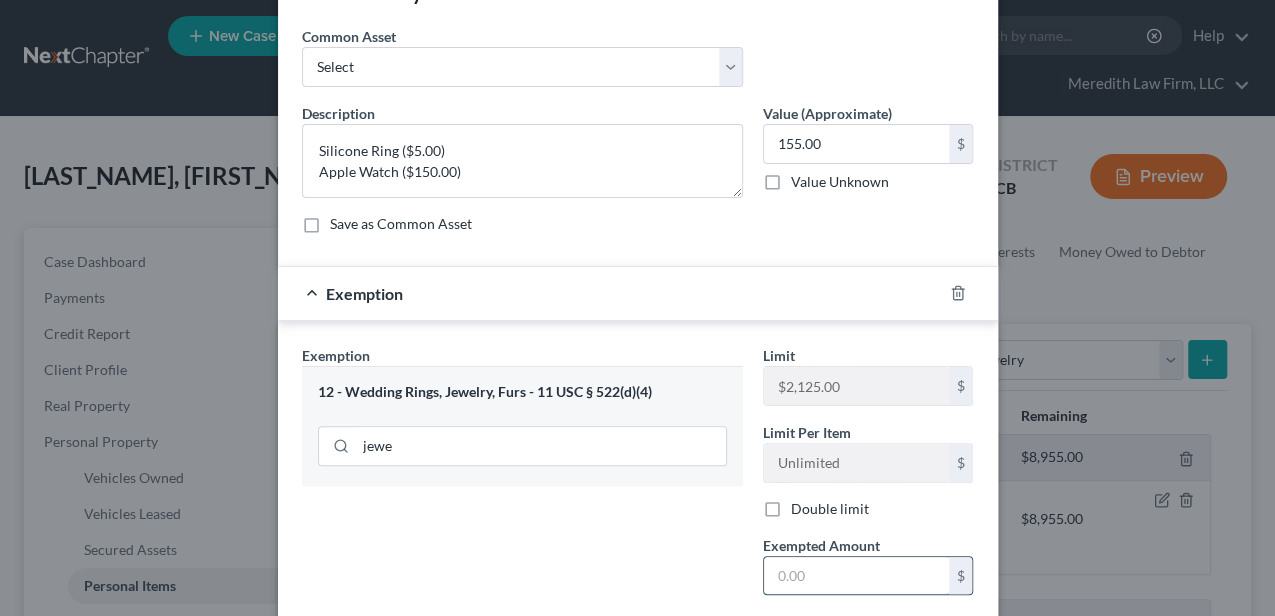 click at bounding box center (856, 576) 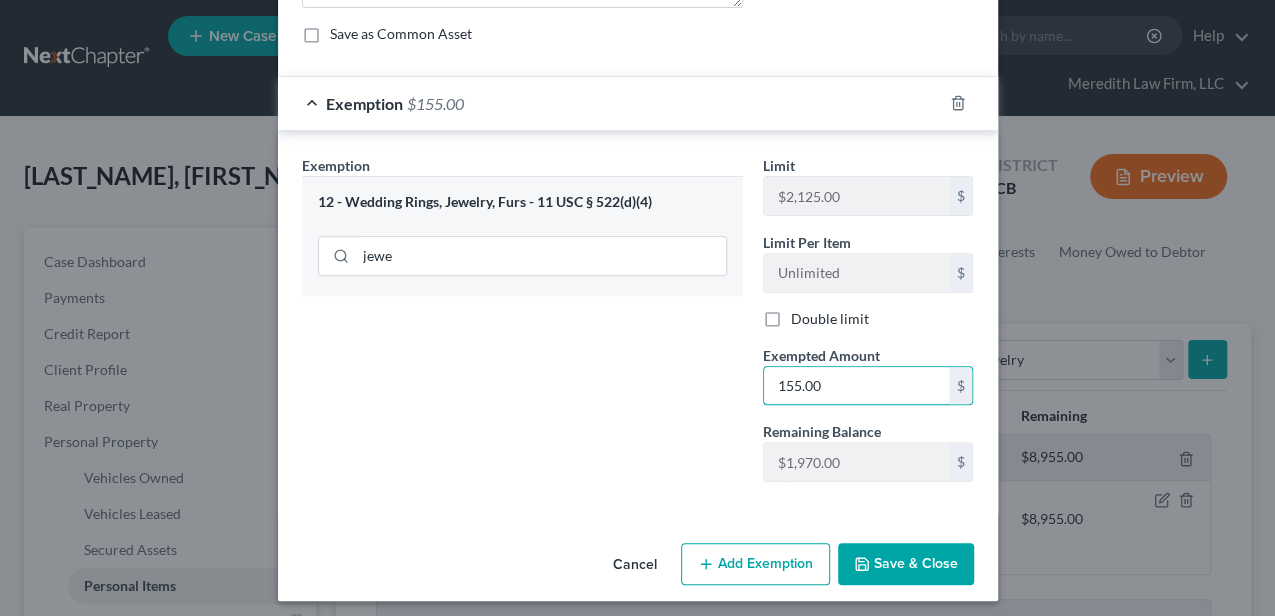 scroll, scrollTop: 260, scrollLeft: 0, axis: vertical 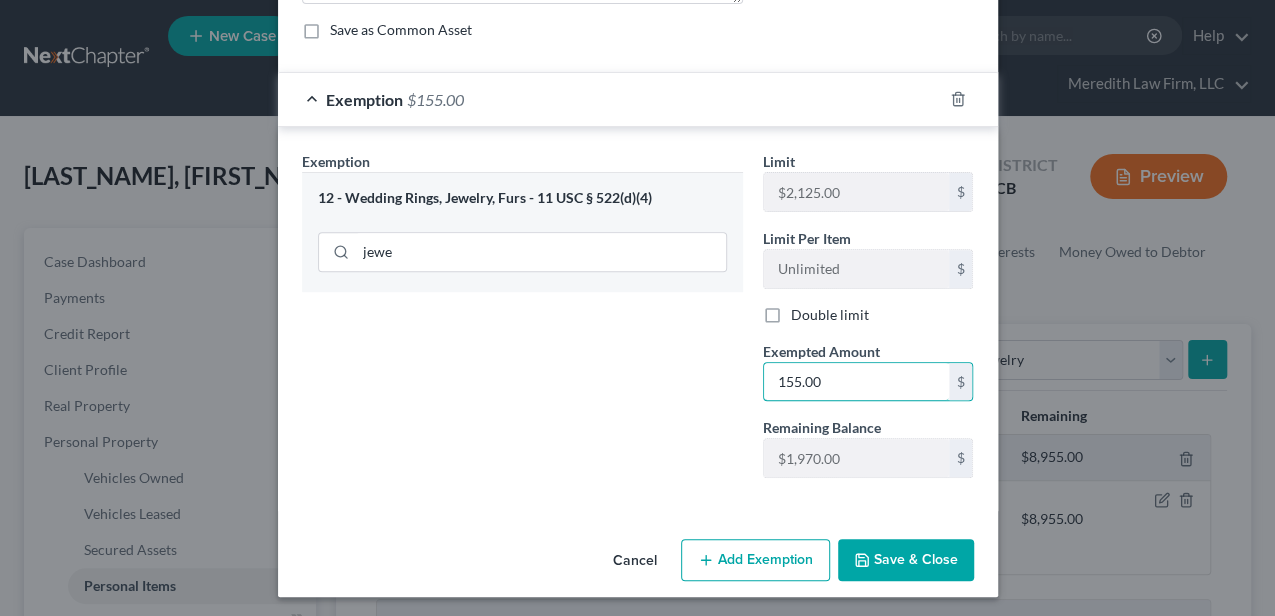 type on "155.00" 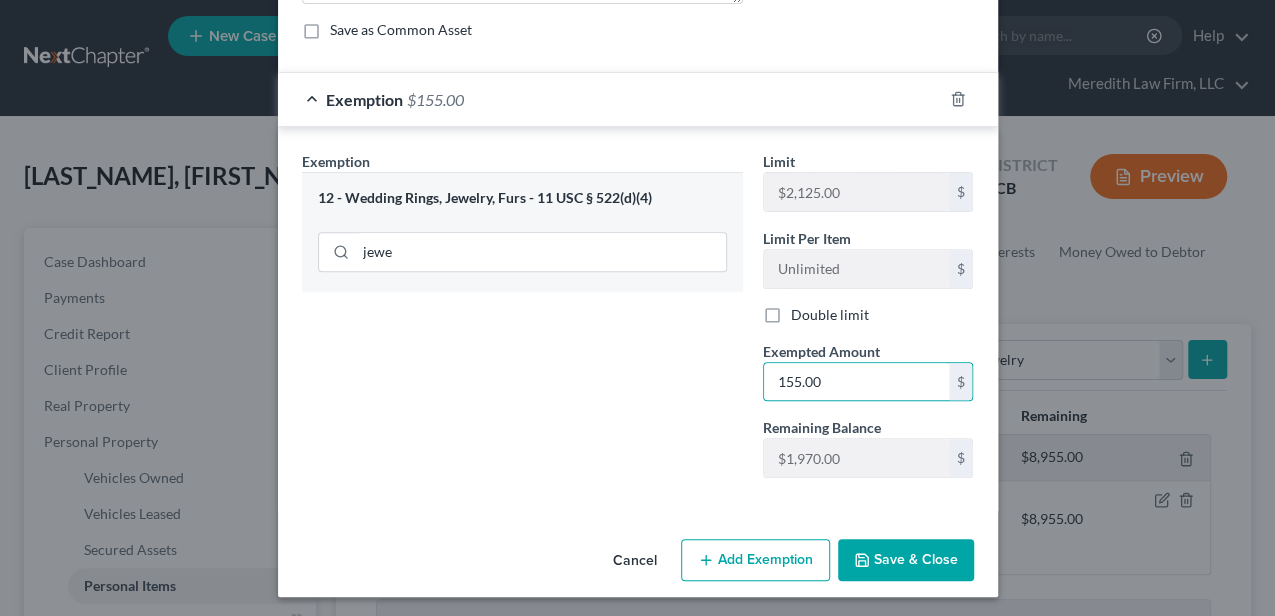 click on "Save & Close" at bounding box center (906, 560) 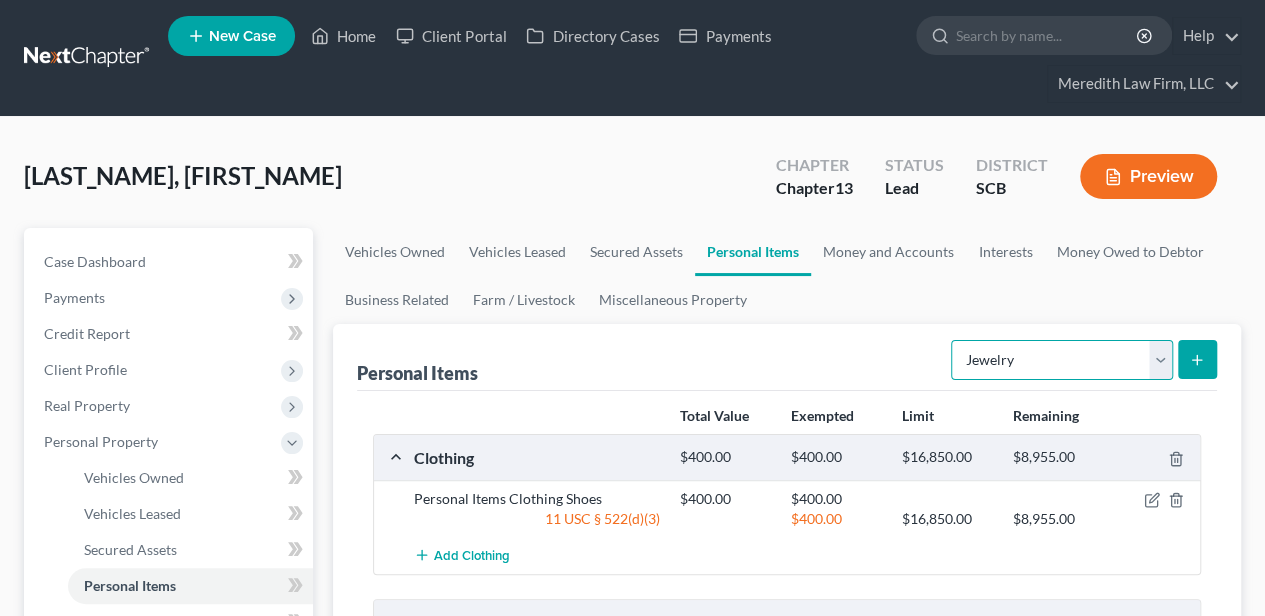 click on "Select Item Type Clothing Collectibles Of Value Electronics Firearms Household Goods Jewelry Other Pet(s) Sports & Hobby Equipment" at bounding box center [1062, 360] 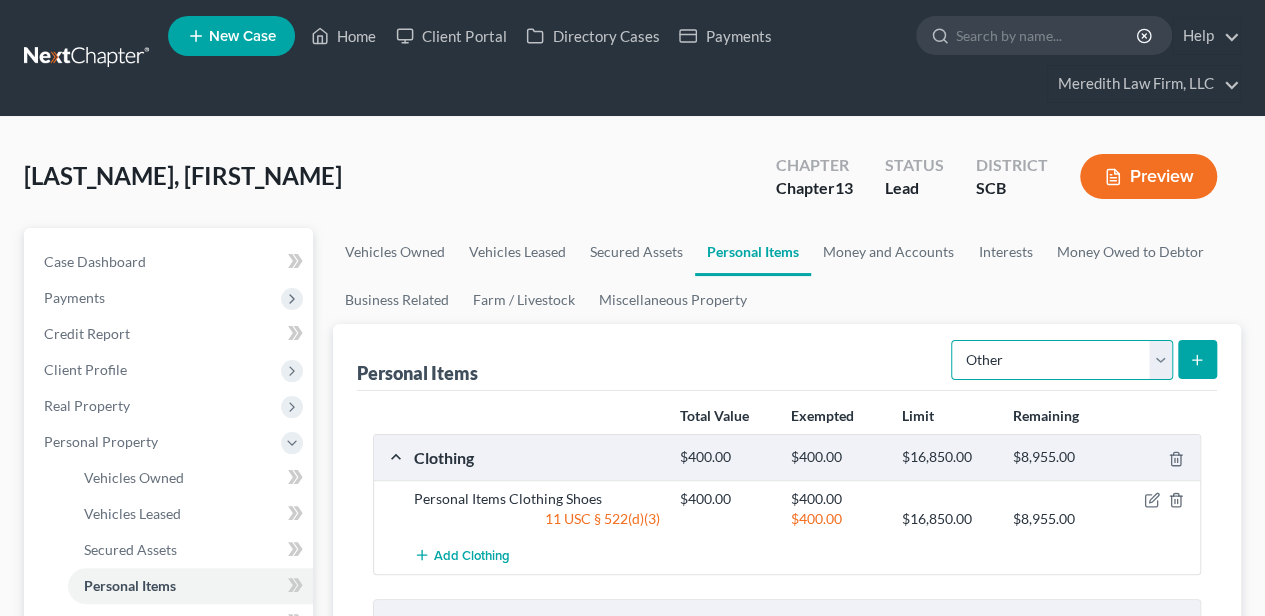 click on "Select Item Type Clothing Collectibles Of Value Electronics Firearms Household Goods Jewelry Other Pet(s) Sports & Hobby Equipment" at bounding box center (1062, 360) 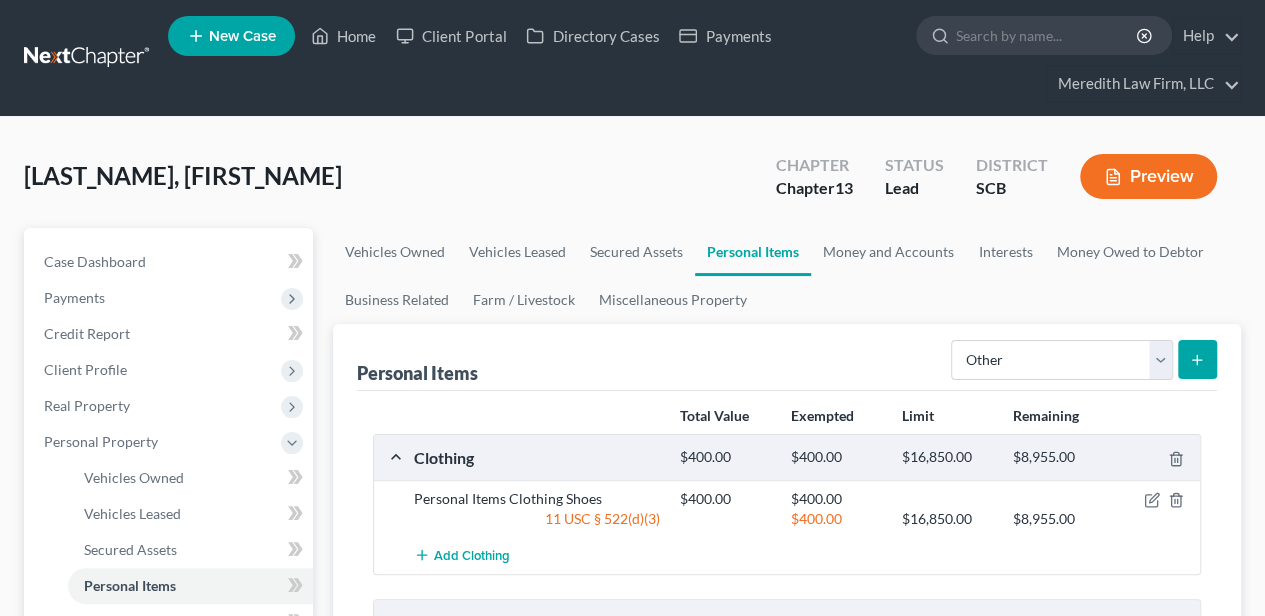 click 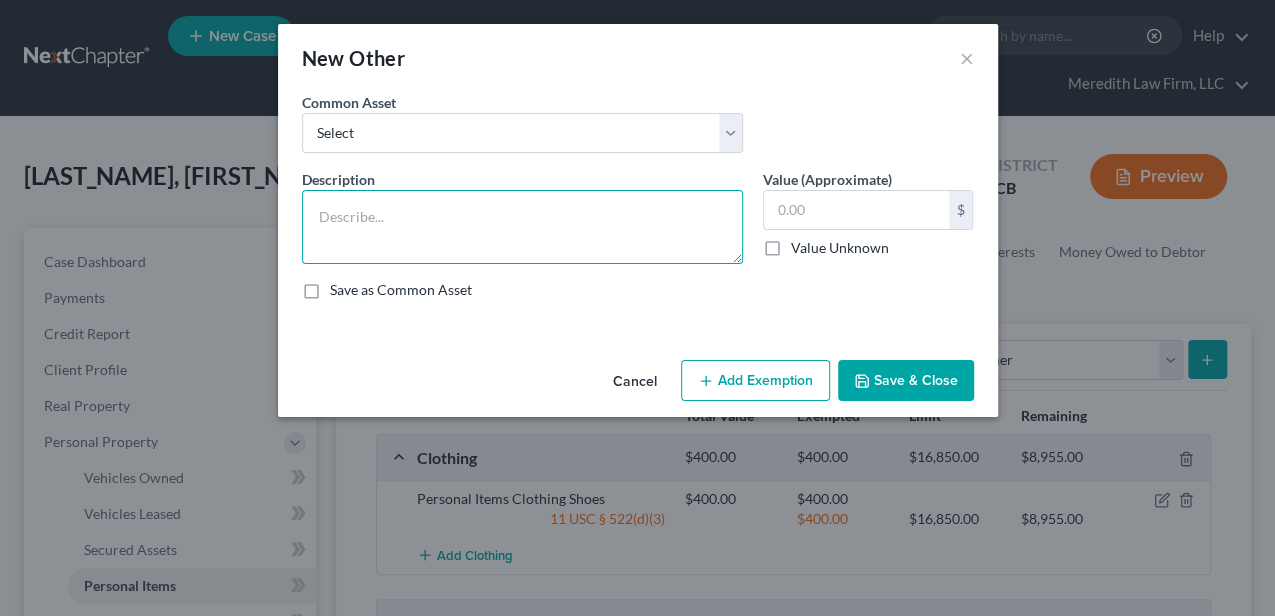 click at bounding box center (522, 227) 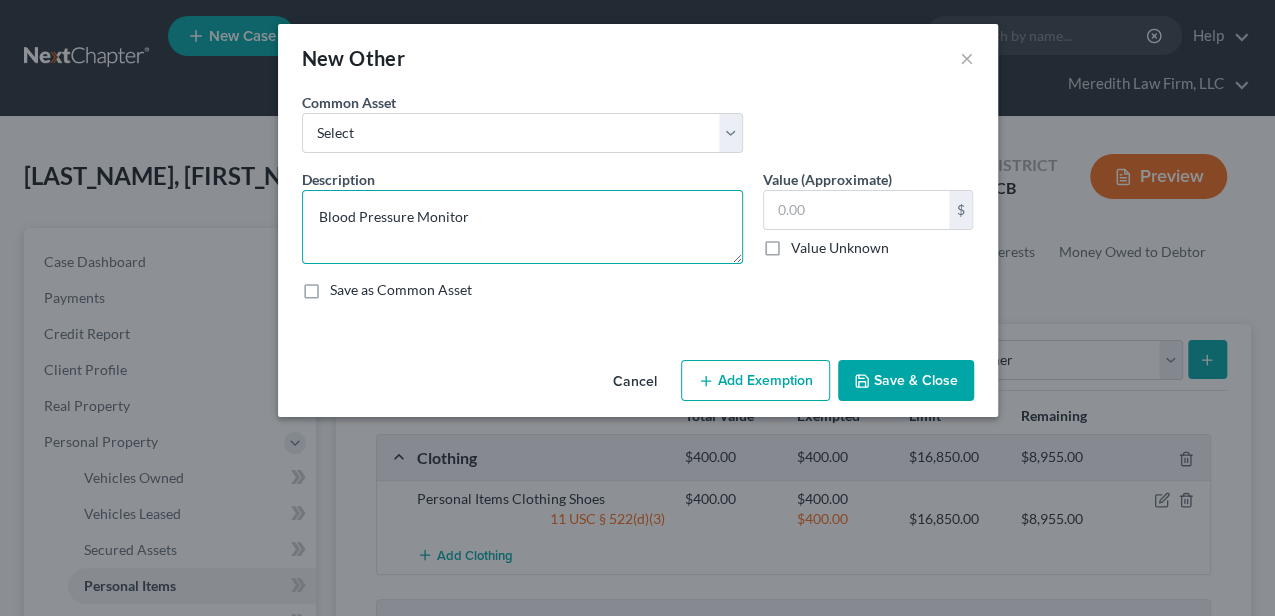 type on "Blood Pressure Monitor" 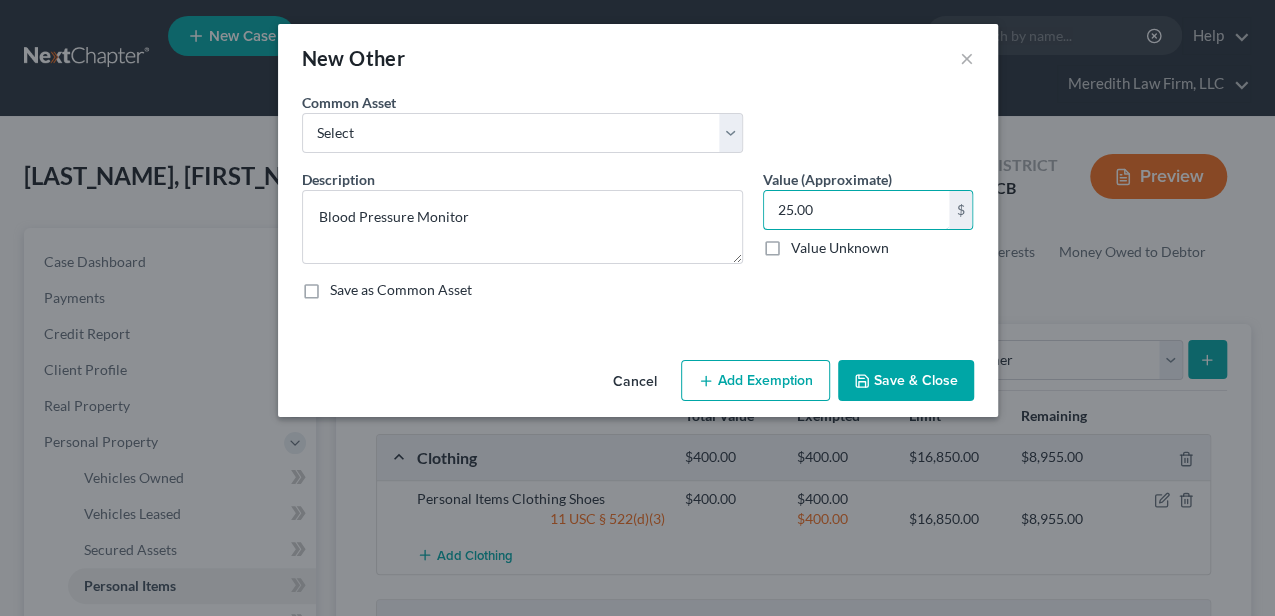 type on "25.00" 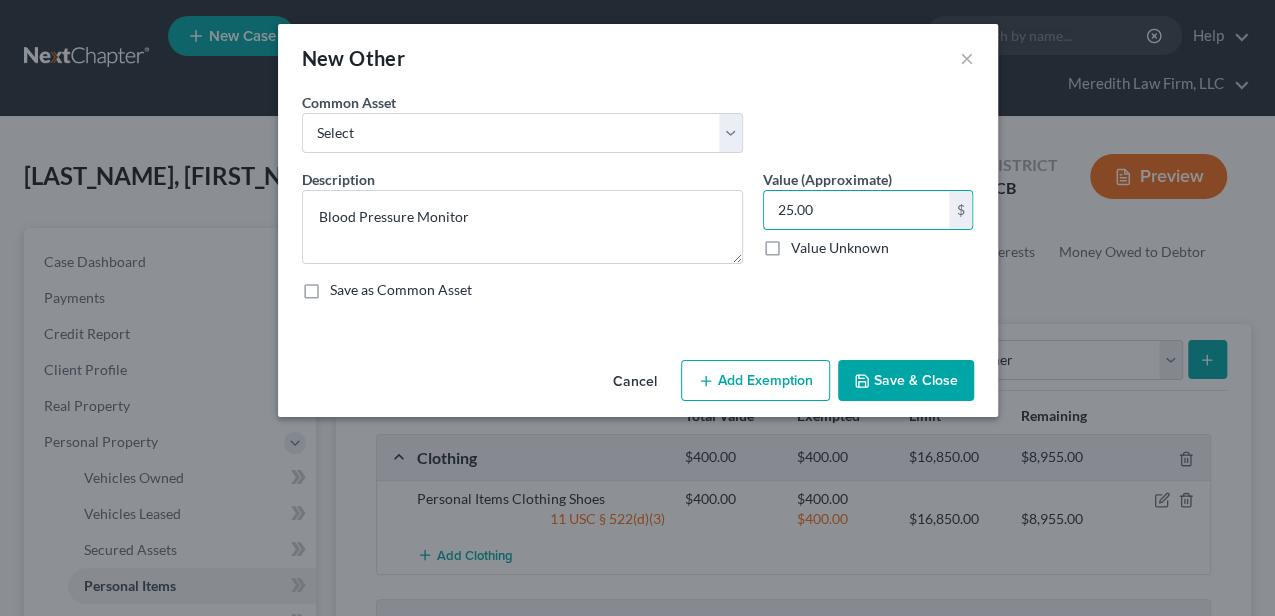 click on "Add Exemption" at bounding box center (755, 381) 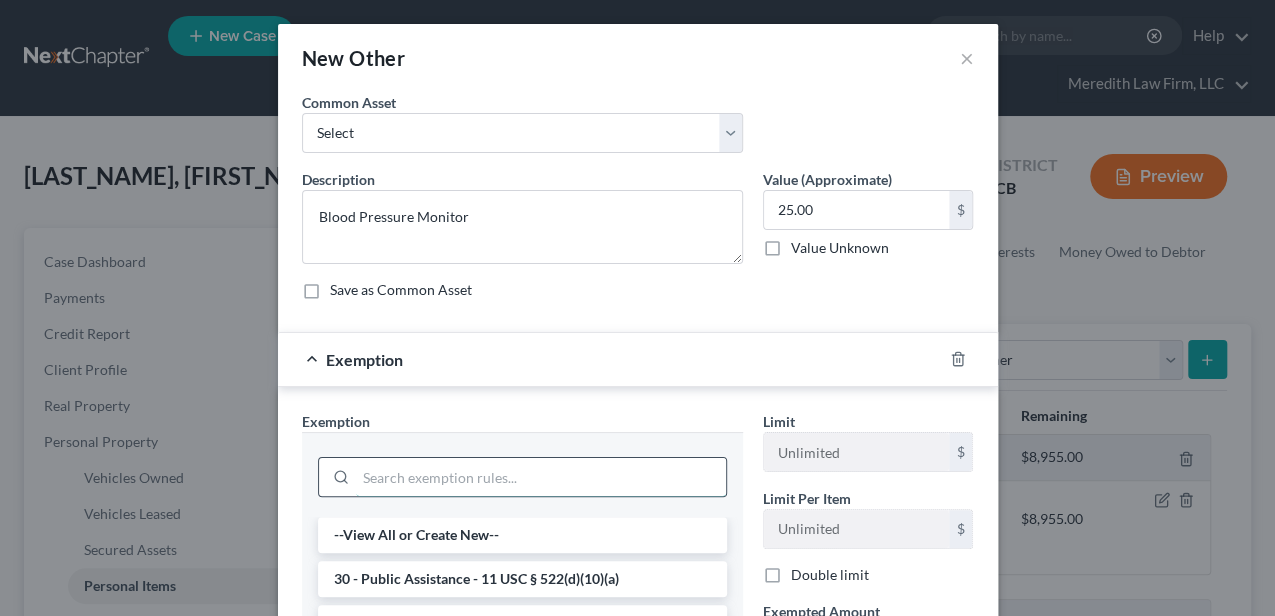 click at bounding box center [541, 477] 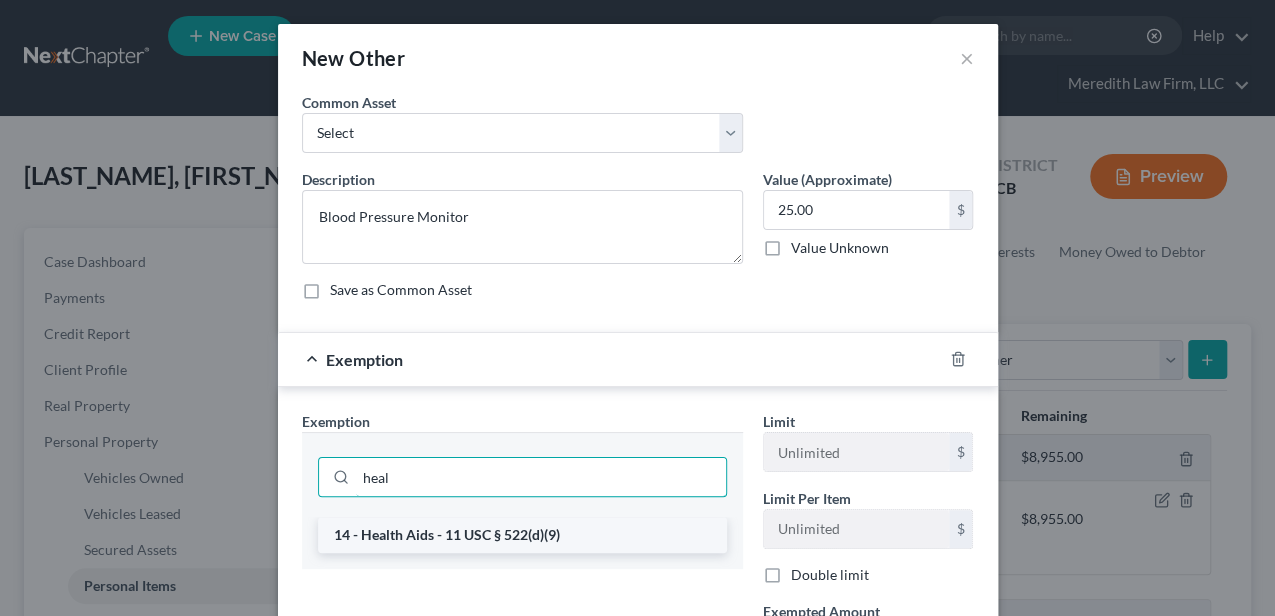 type on "heal" 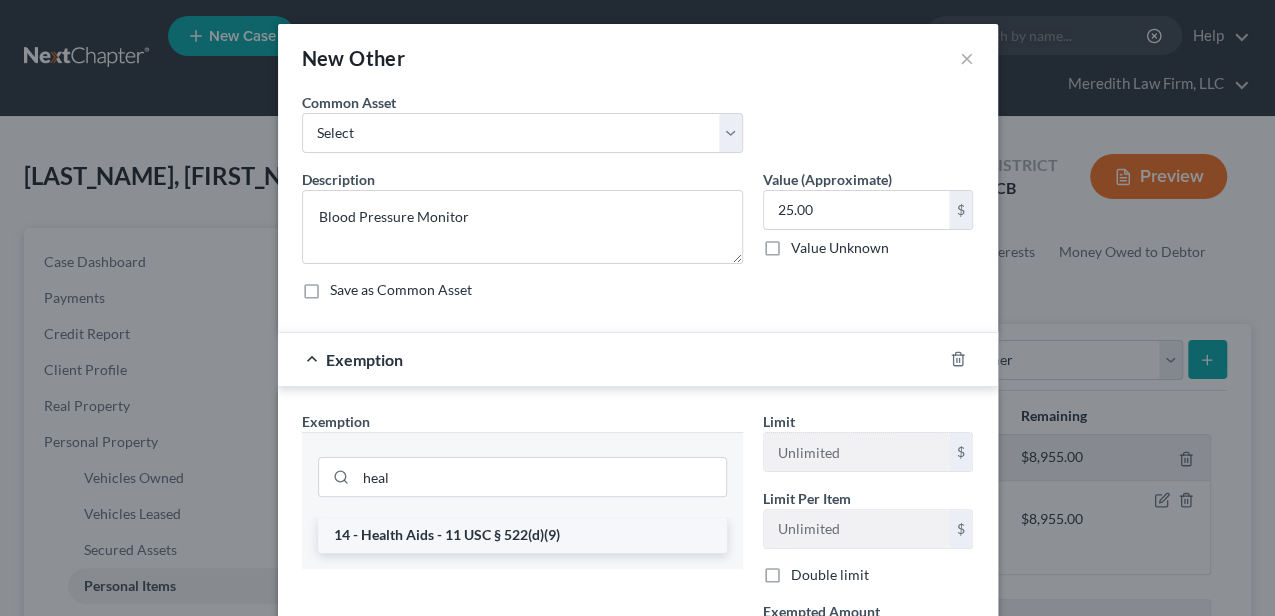 click on "14 - Health Aids - 11 USC § 522(d)(9)" at bounding box center (522, 535) 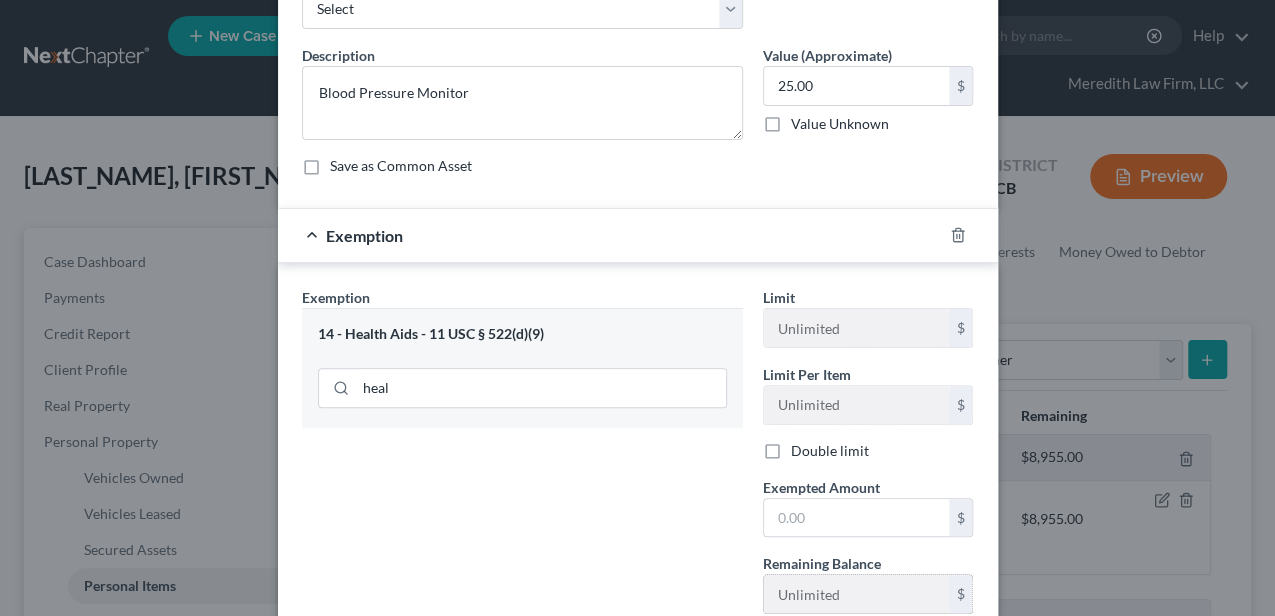 scroll, scrollTop: 133, scrollLeft: 0, axis: vertical 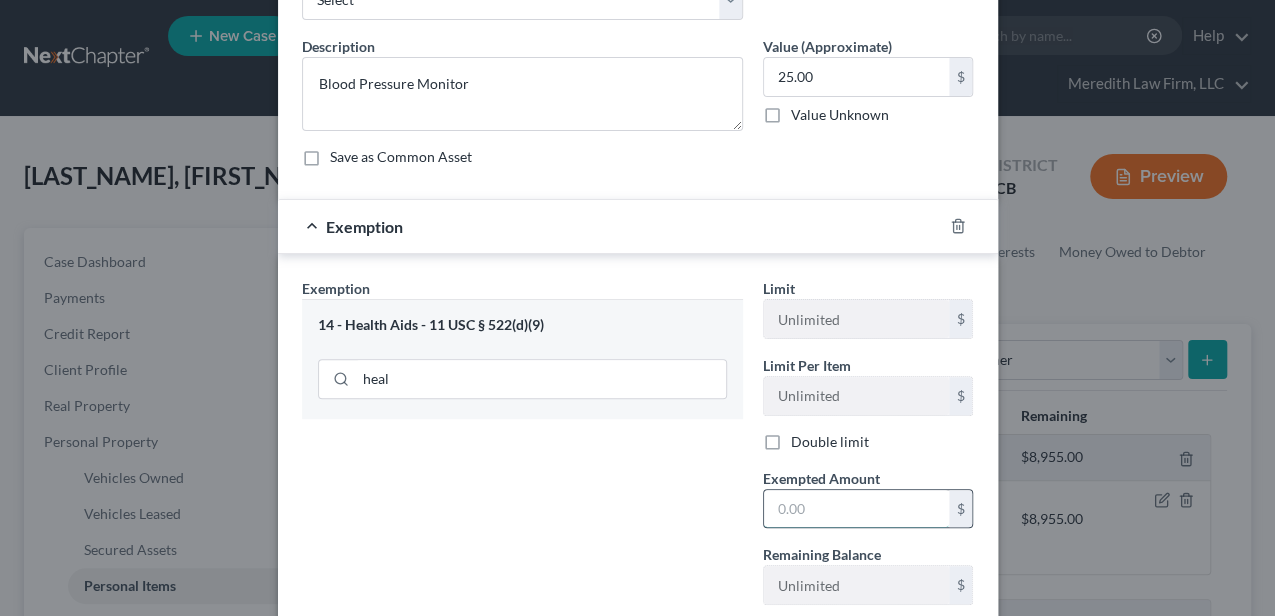 click at bounding box center (856, 509) 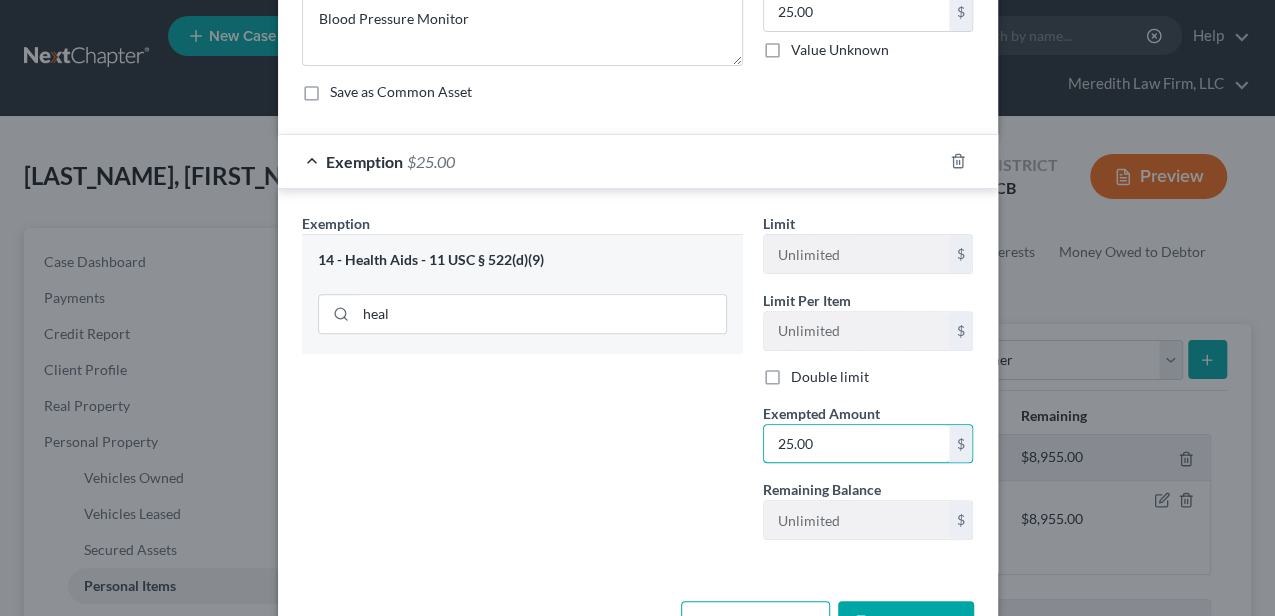 scroll, scrollTop: 260, scrollLeft: 0, axis: vertical 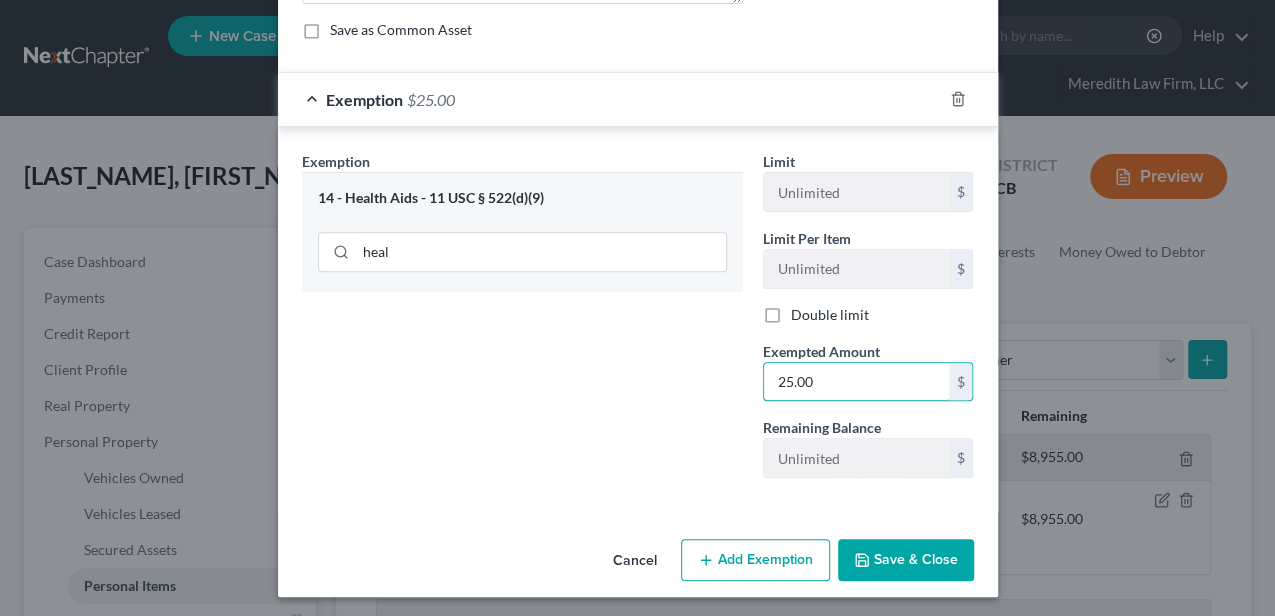 type on "25.00" 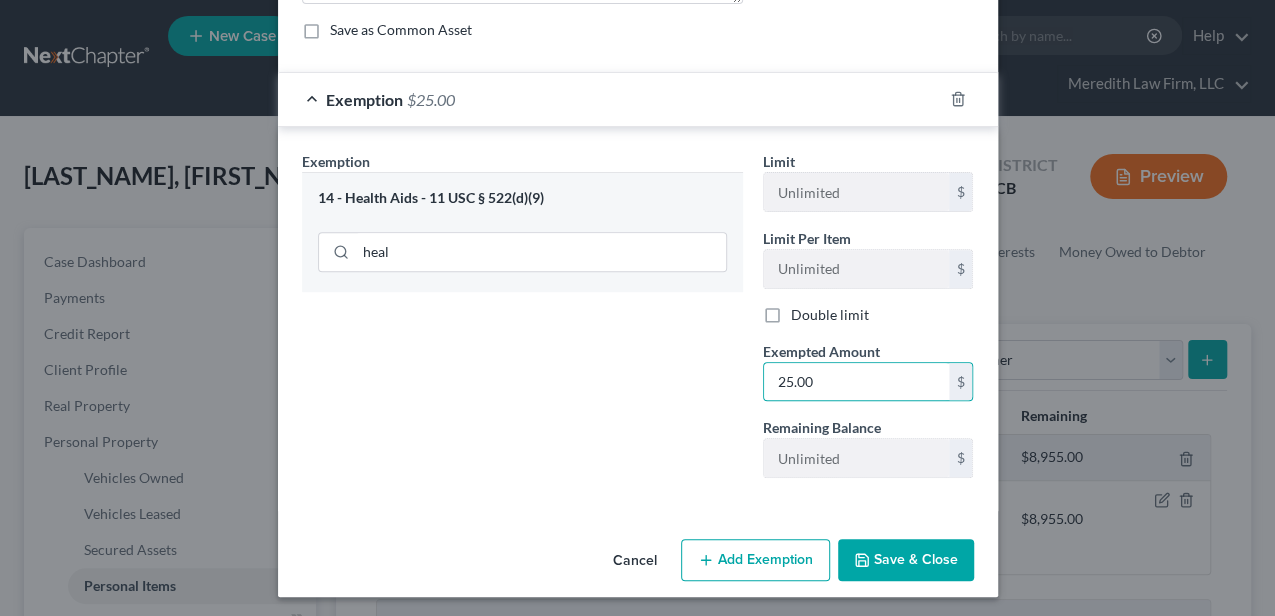click on "Save & Close" at bounding box center (906, 560) 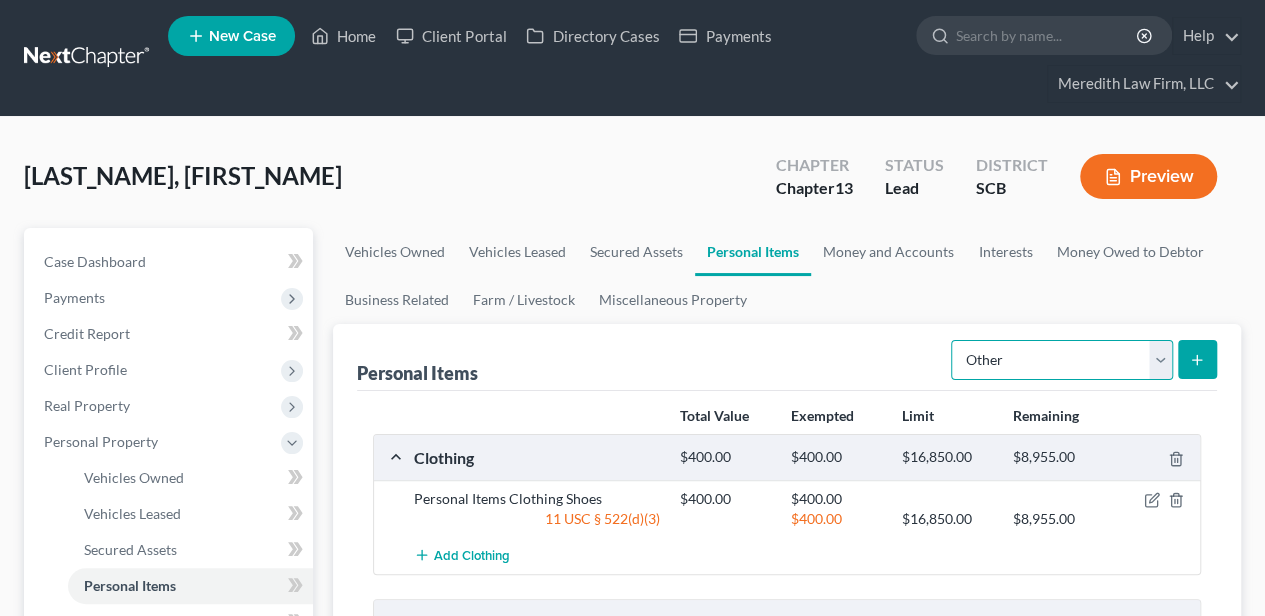 click on "Select Item Type Clothing Collectibles Of Value Electronics Firearms Household Goods Jewelry Other Pet(s) Sports & Hobby Equipment" at bounding box center (1062, 360) 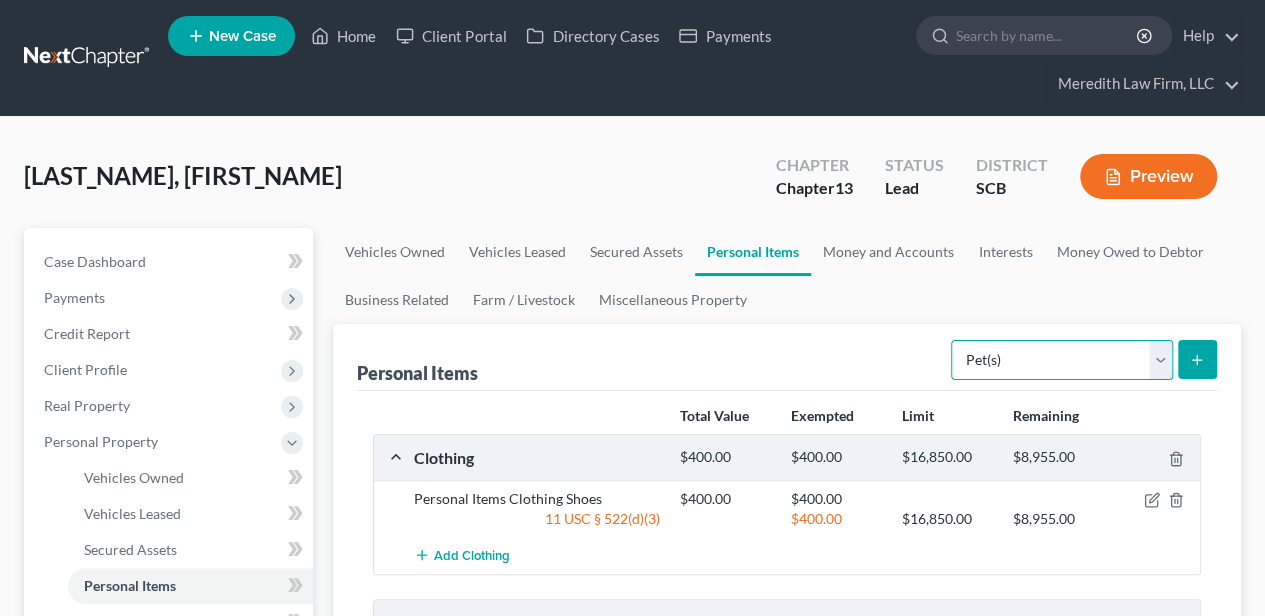 click on "Select Item Type Clothing Collectibles Of Value Electronics Firearms Household Goods Jewelry Other Pet(s) Sports & Hobby Equipment" at bounding box center (1062, 360) 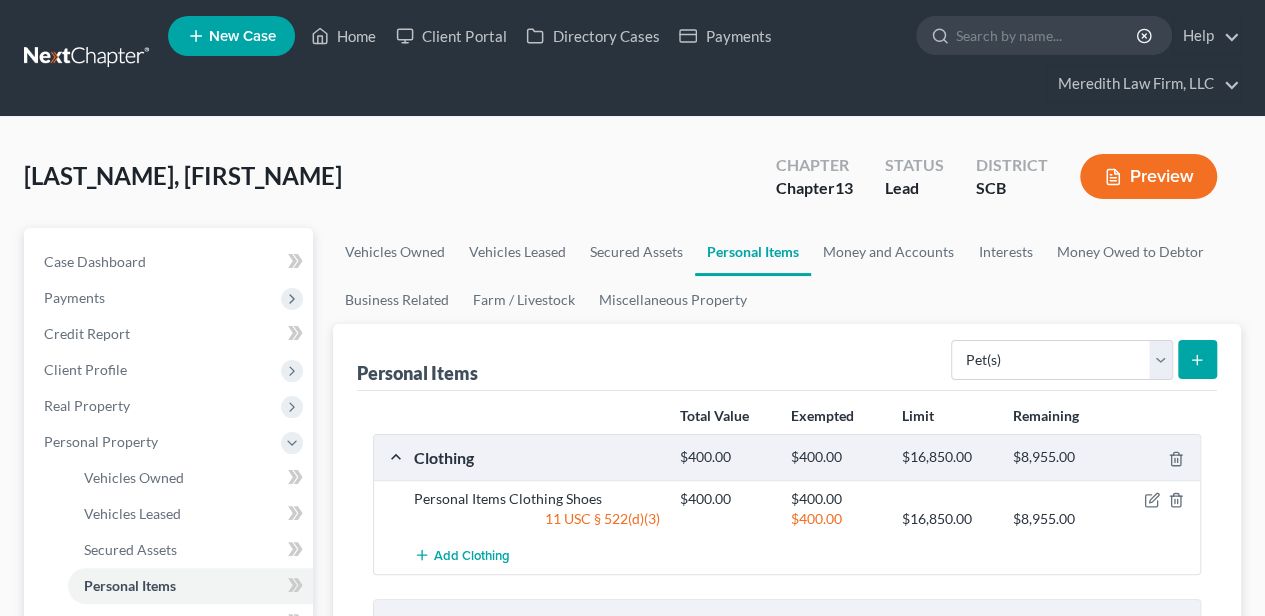 click 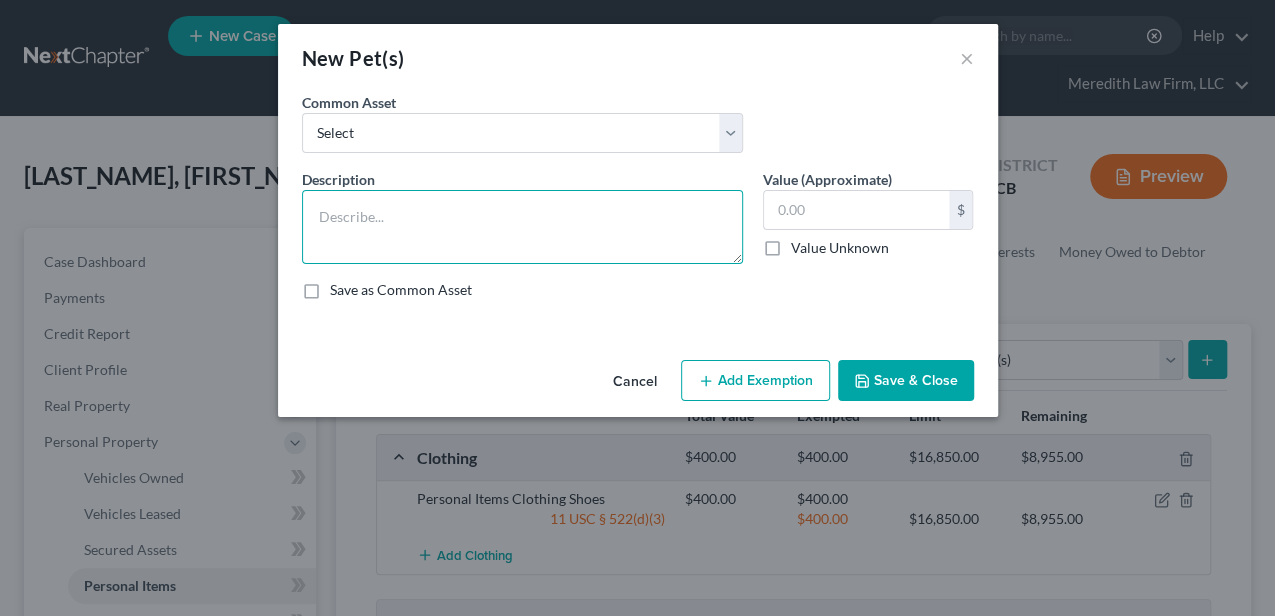 click at bounding box center [522, 227] 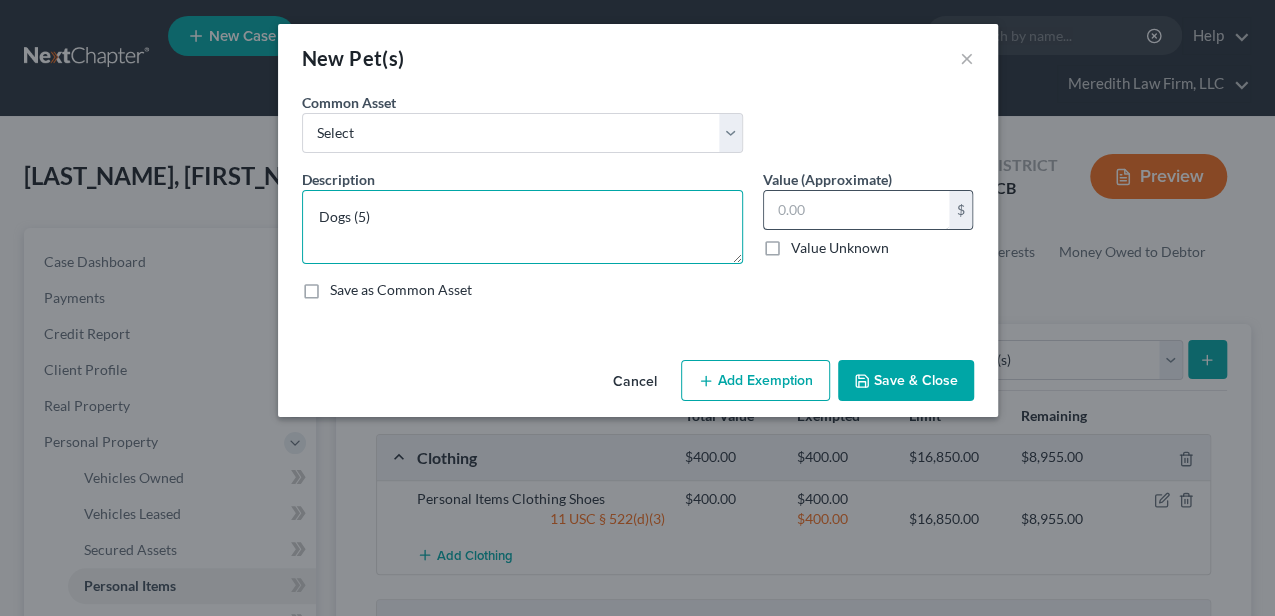 type on "Dogs (5)" 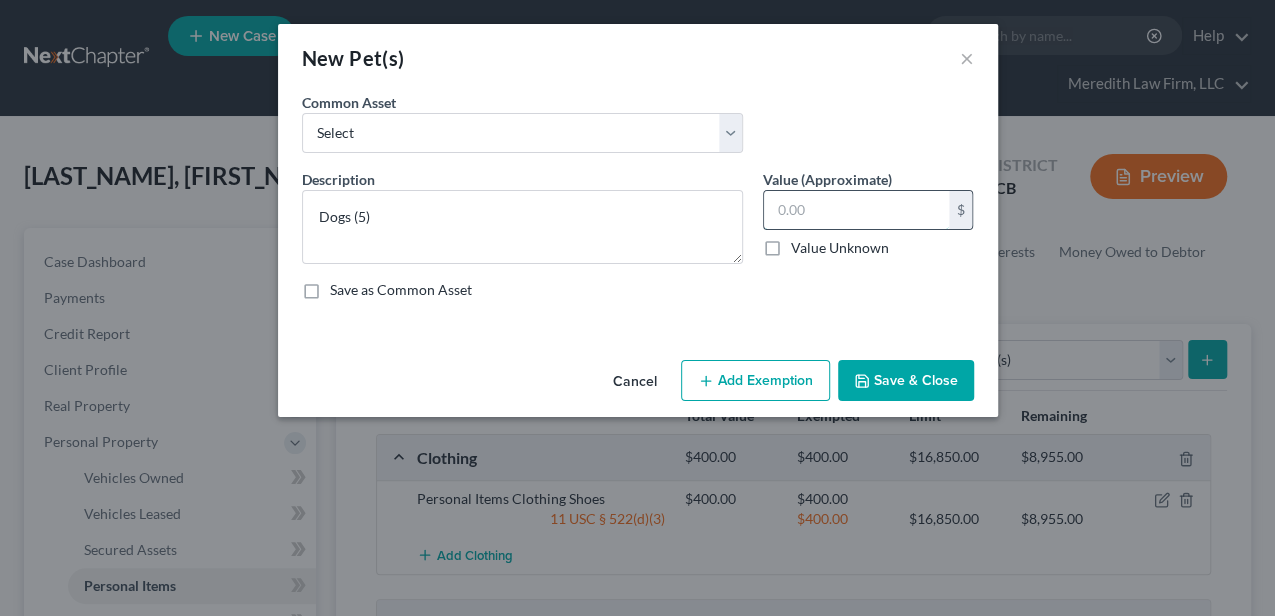 click at bounding box center (856, 210) 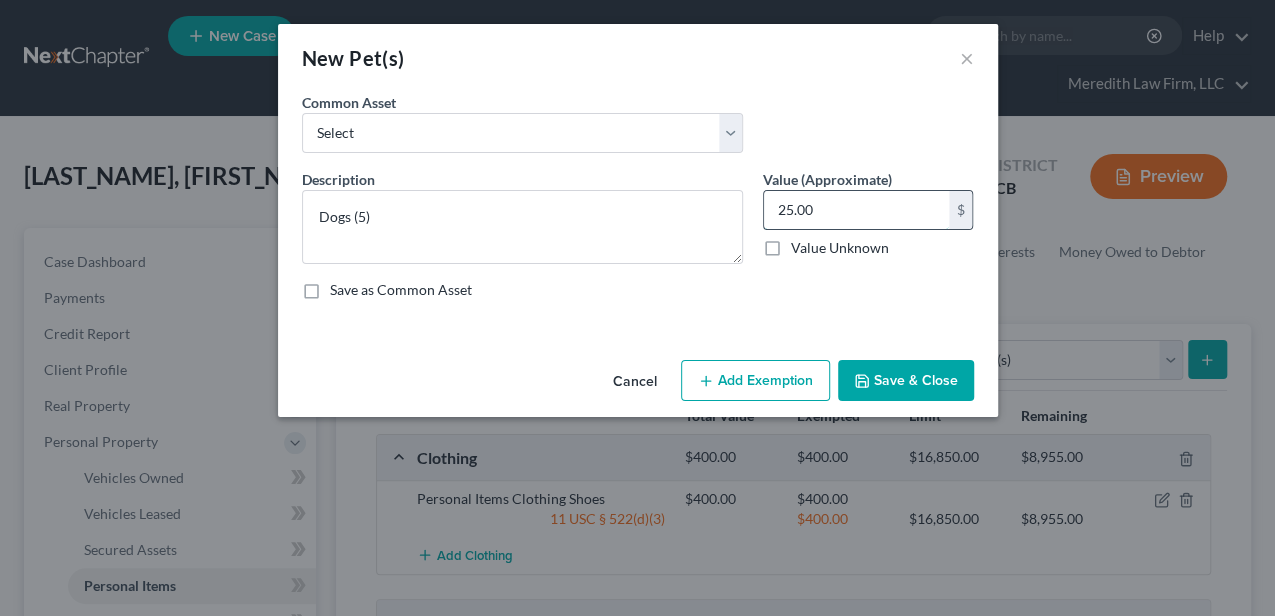 click on "25.00" at bounding box center [856, 210] 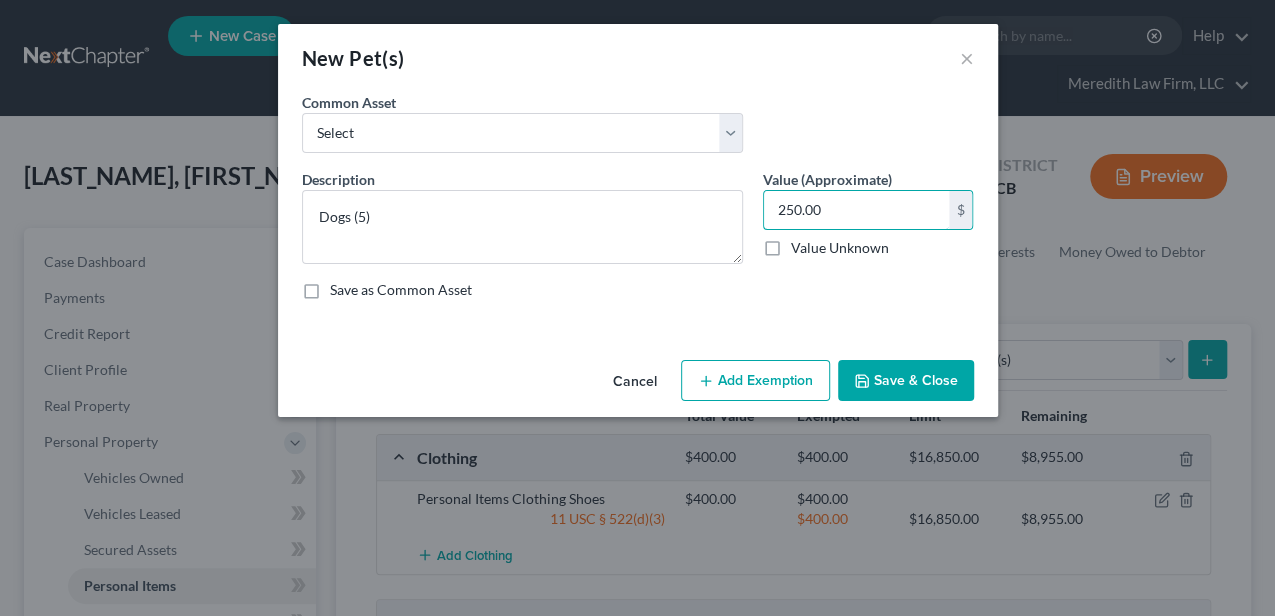 type on "250.00" 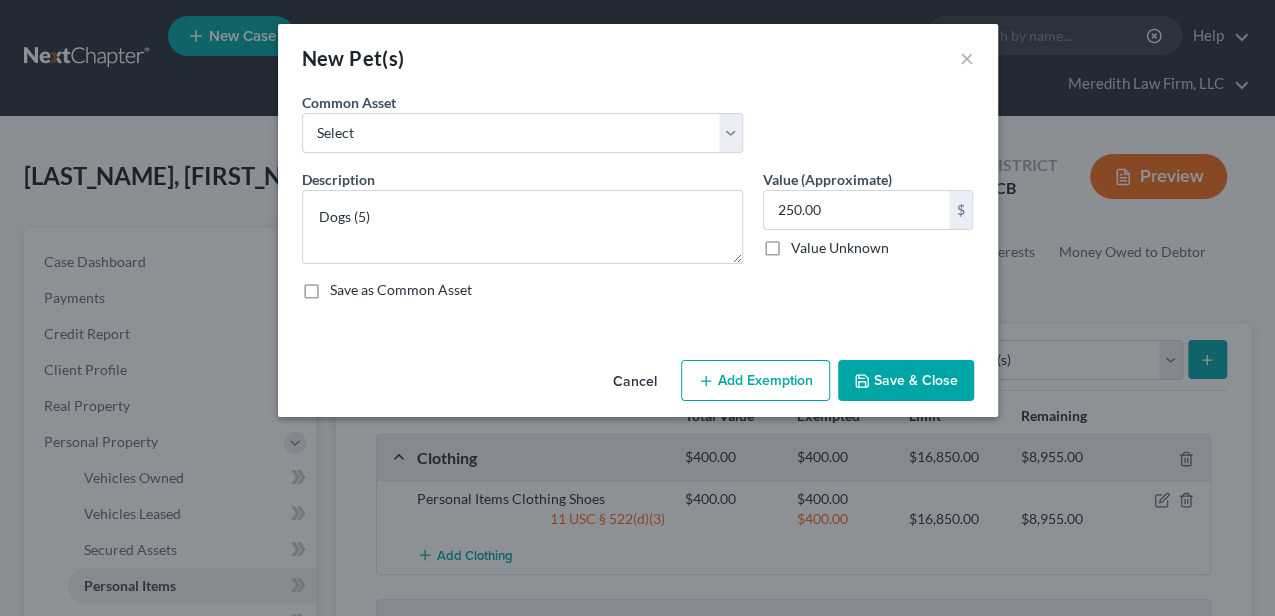 click on "Add Exemption" at bounding box center [755, 381] 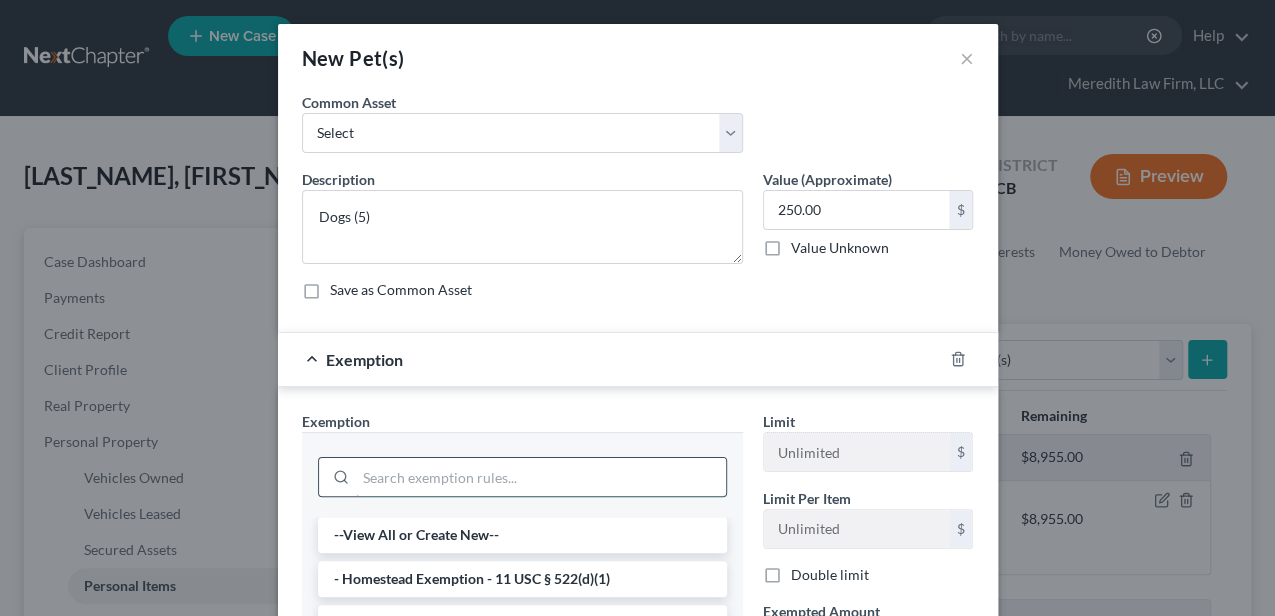 click at bounding box center (541, 477) 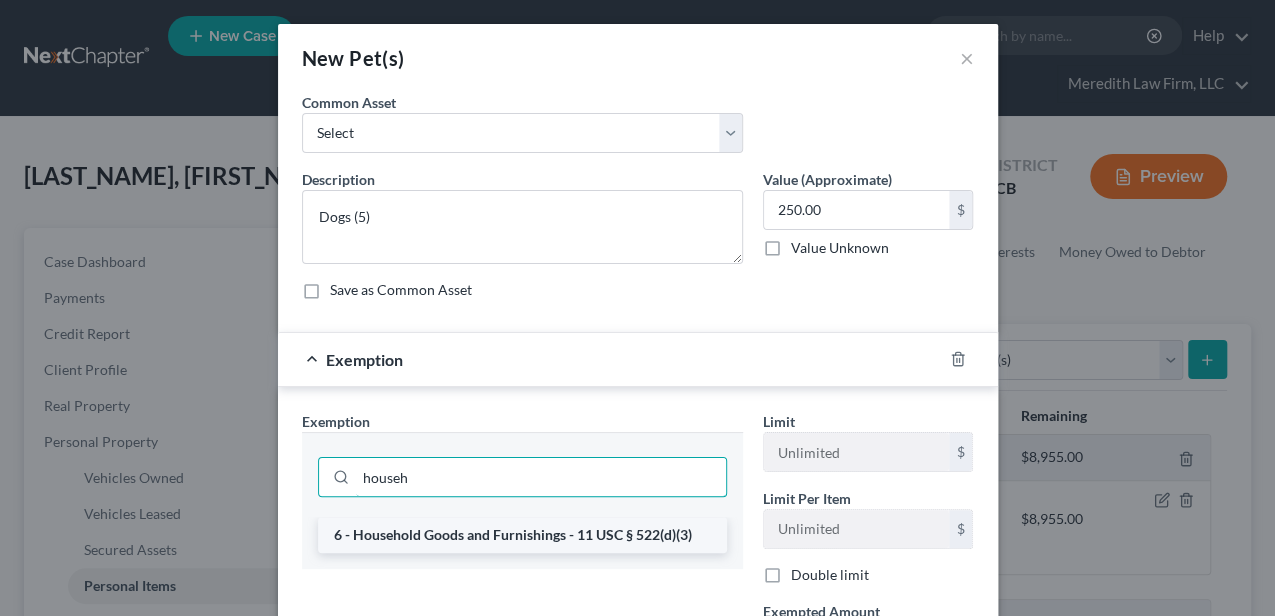 type on "househ" 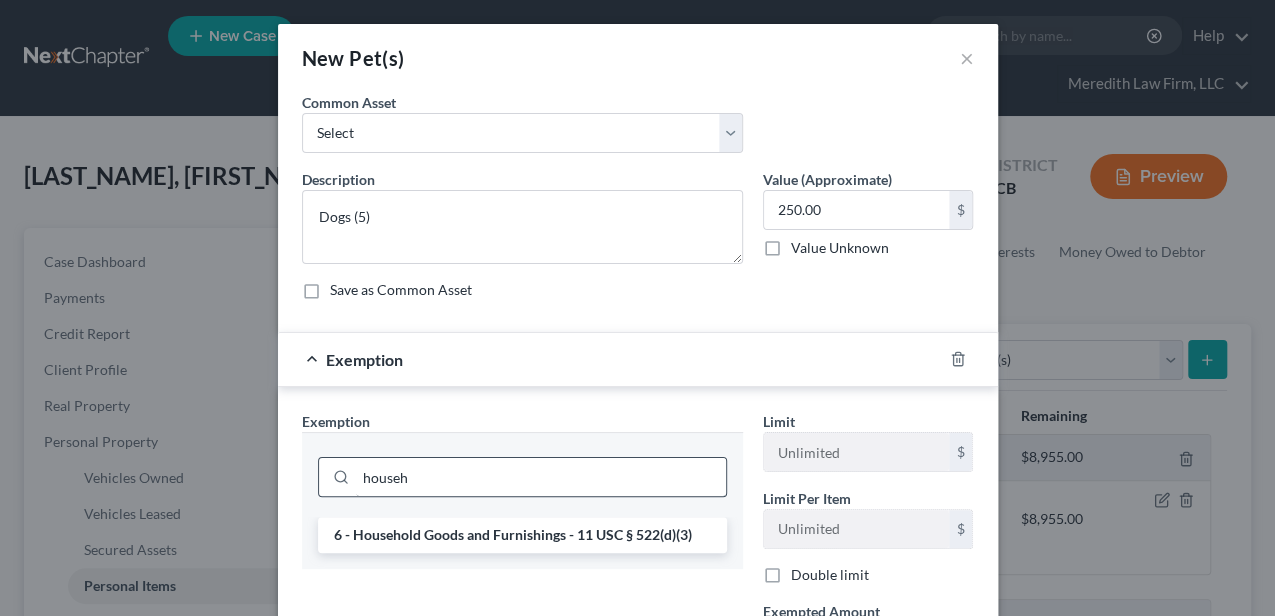 click on "6 - Household Goods and Furnishings - 11 USC § 522(d)(3)" at bounding box center (522, 535) 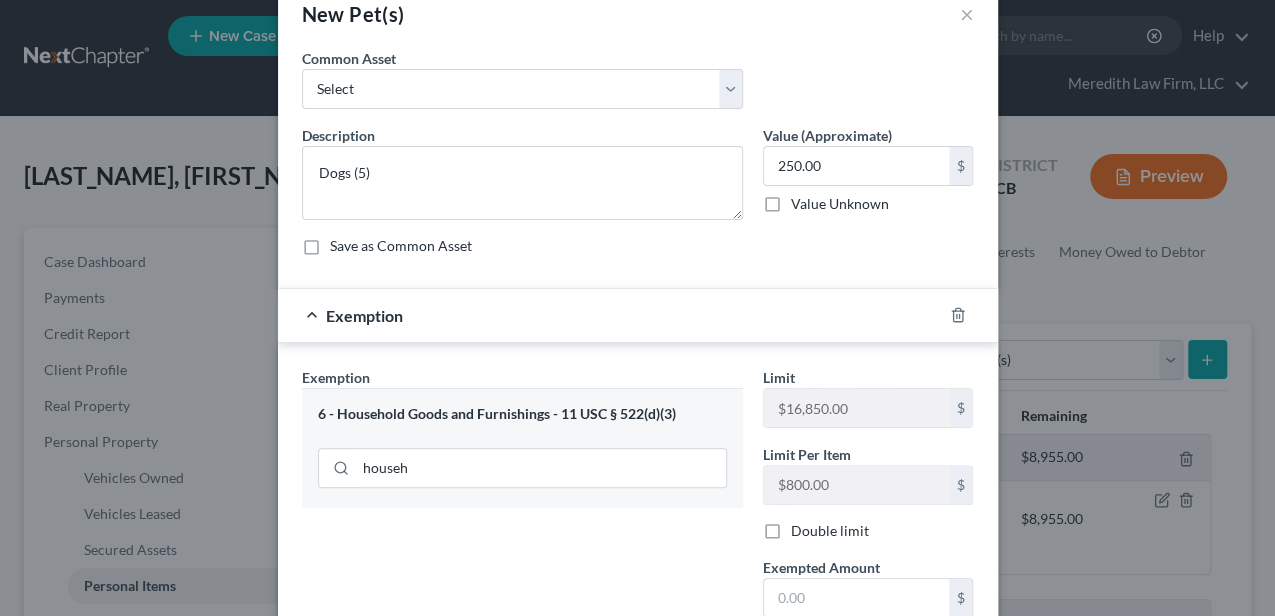 scroll, scrollTop: 66, scrollLeft: 0, axis: vertical 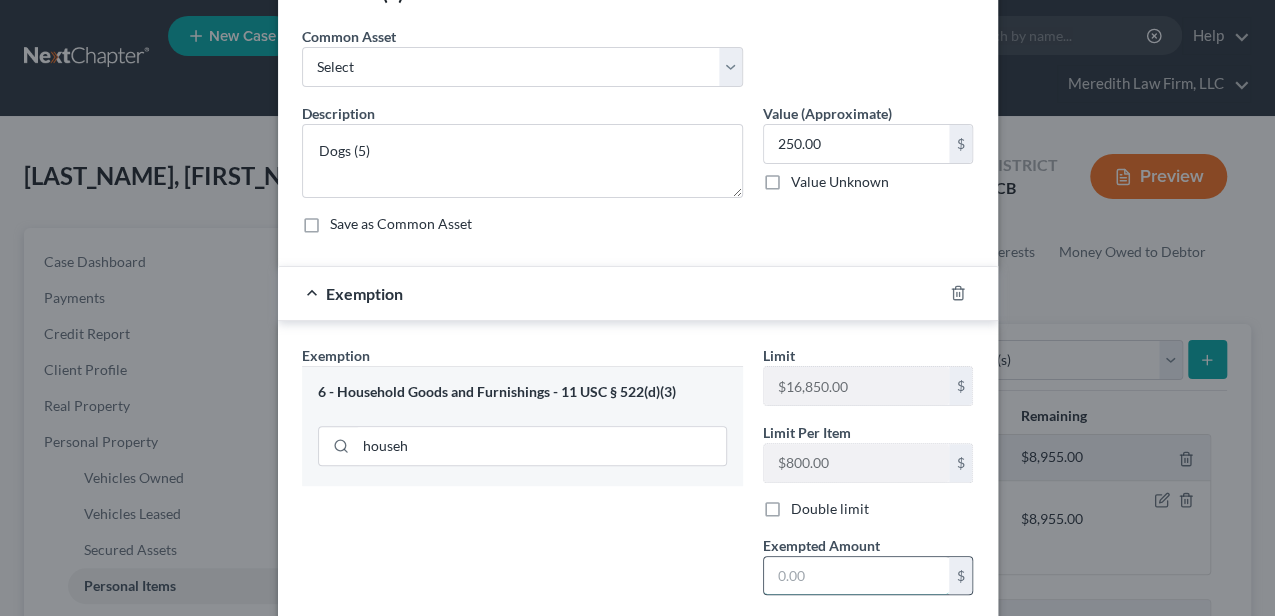 click at bounding box center (856, 576) 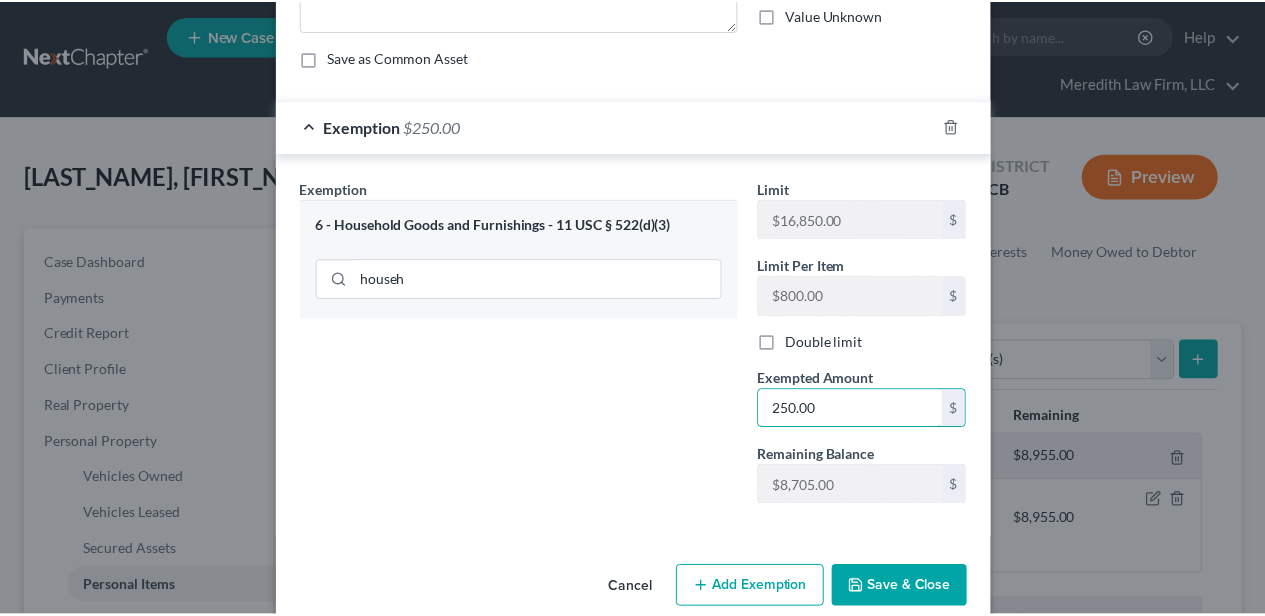 scroll, scrollTop: 260, scrollLeft: 0, axis: vertical 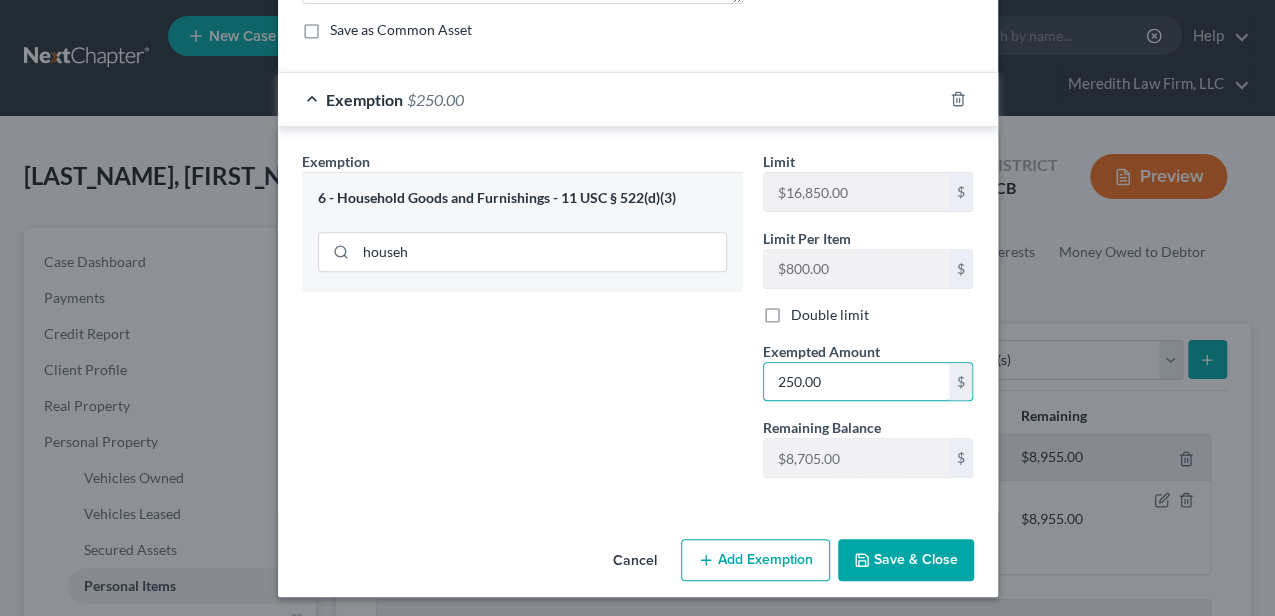 type on "250.00" 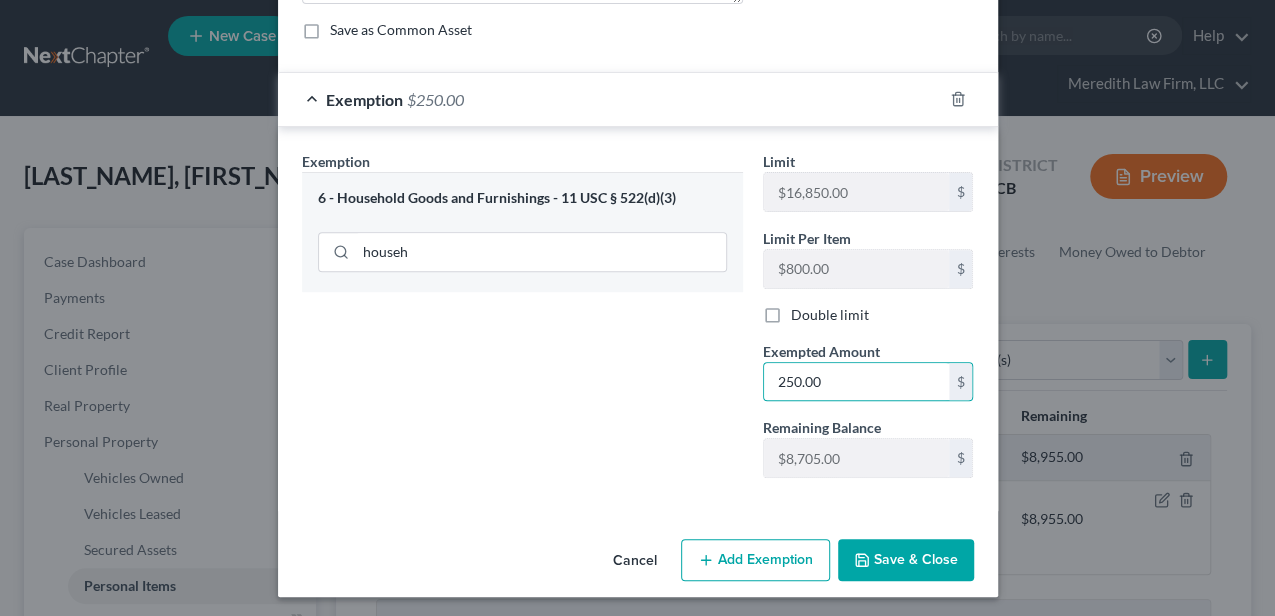 click on "Save & Close" at bounding box center [906, 560] 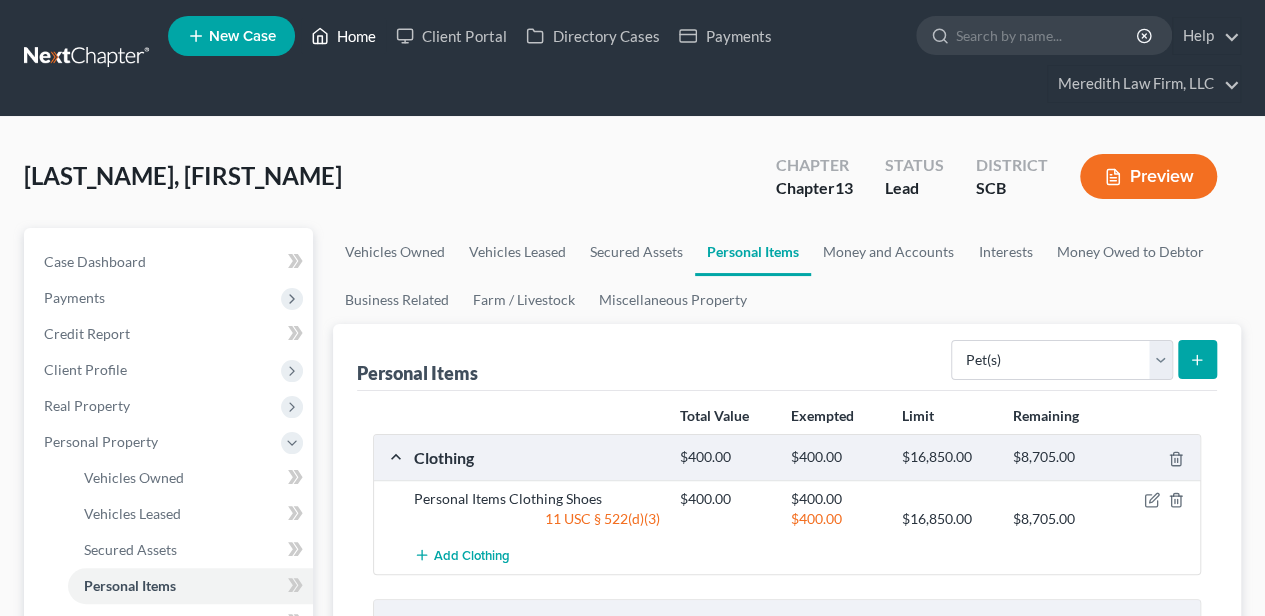 click on "Home" at bounding box center (343, 36) 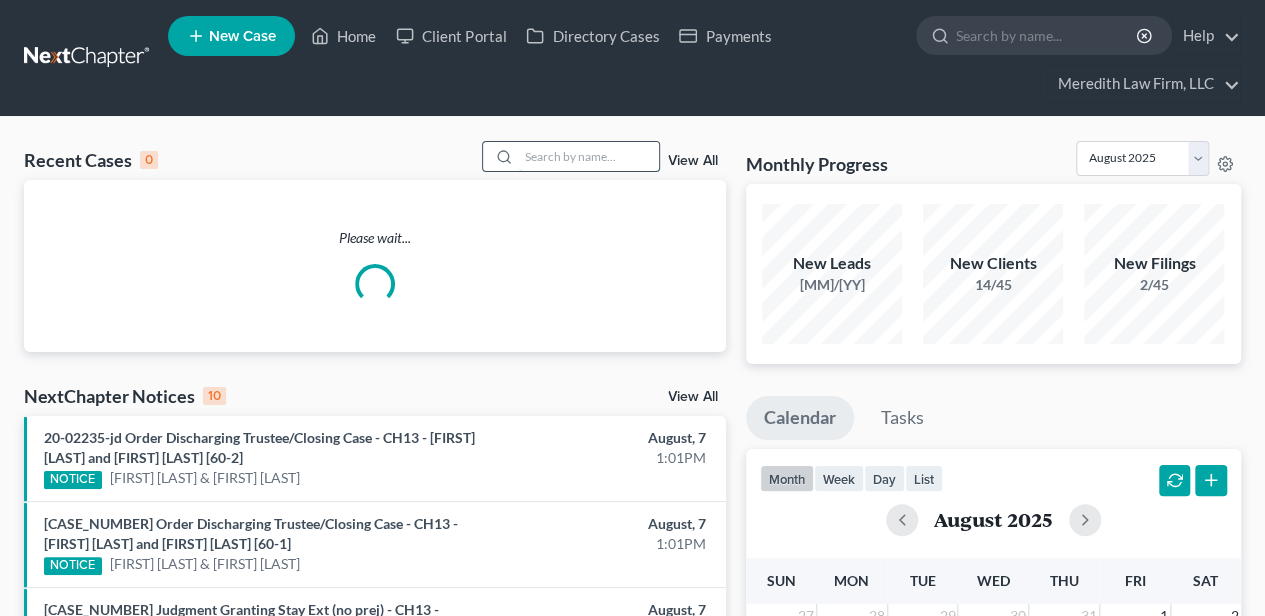 click at bounding box center [589, 156] 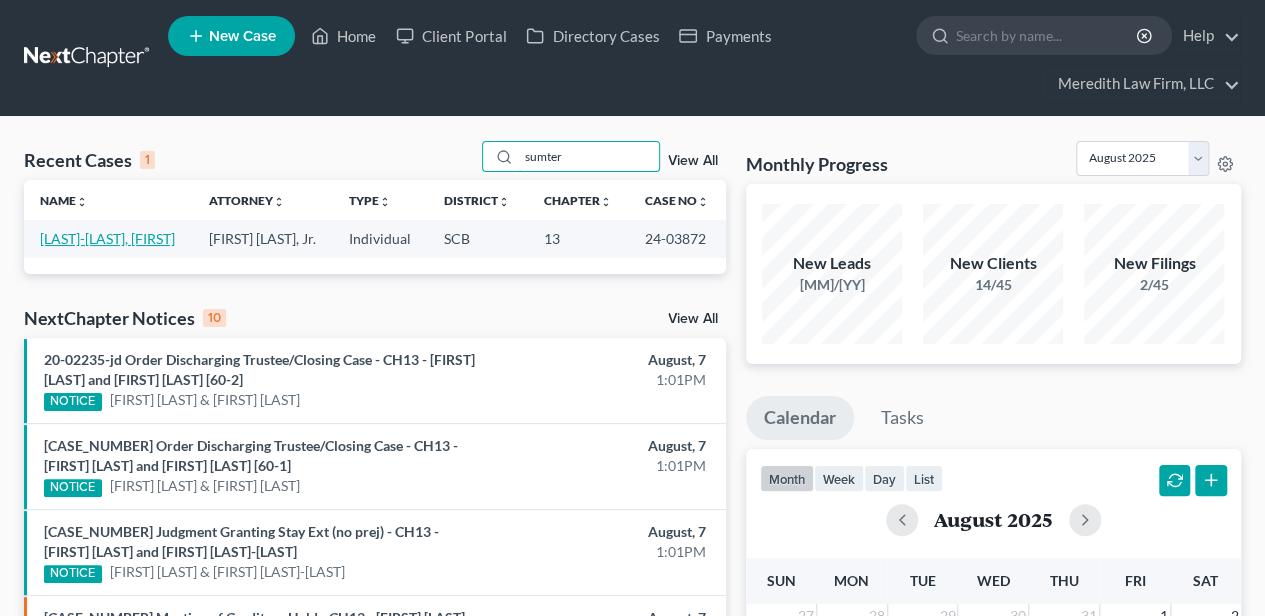 type on "sumter" 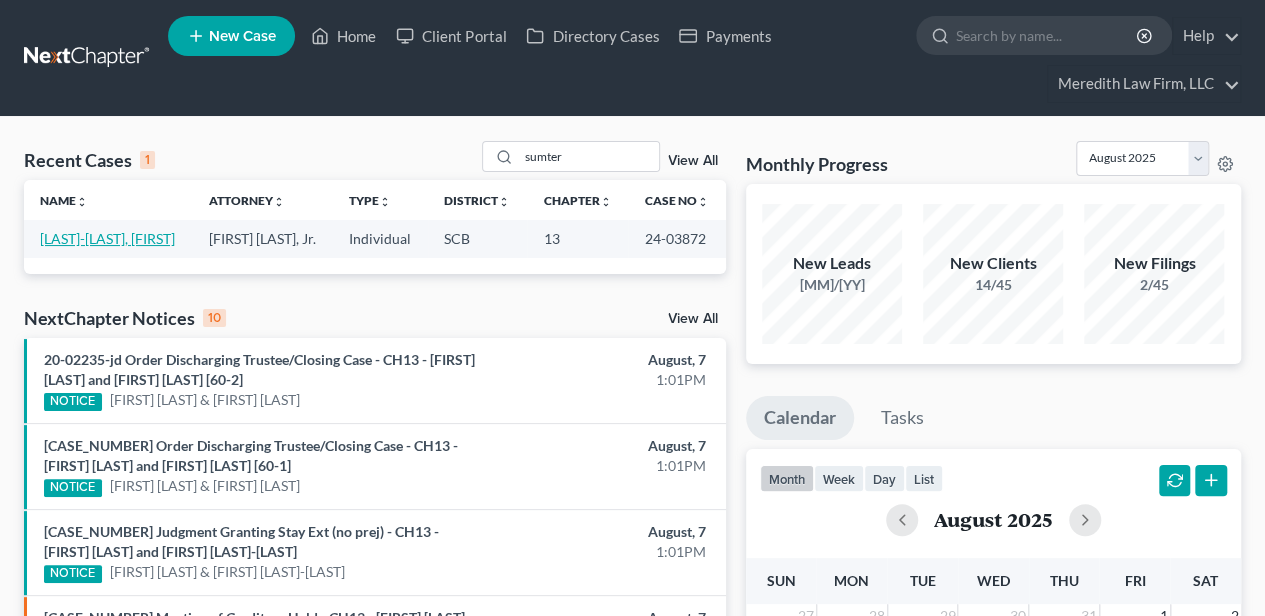 click on "[LAST]-[LAST], [FIRST]" at bounding box center (107, 238) 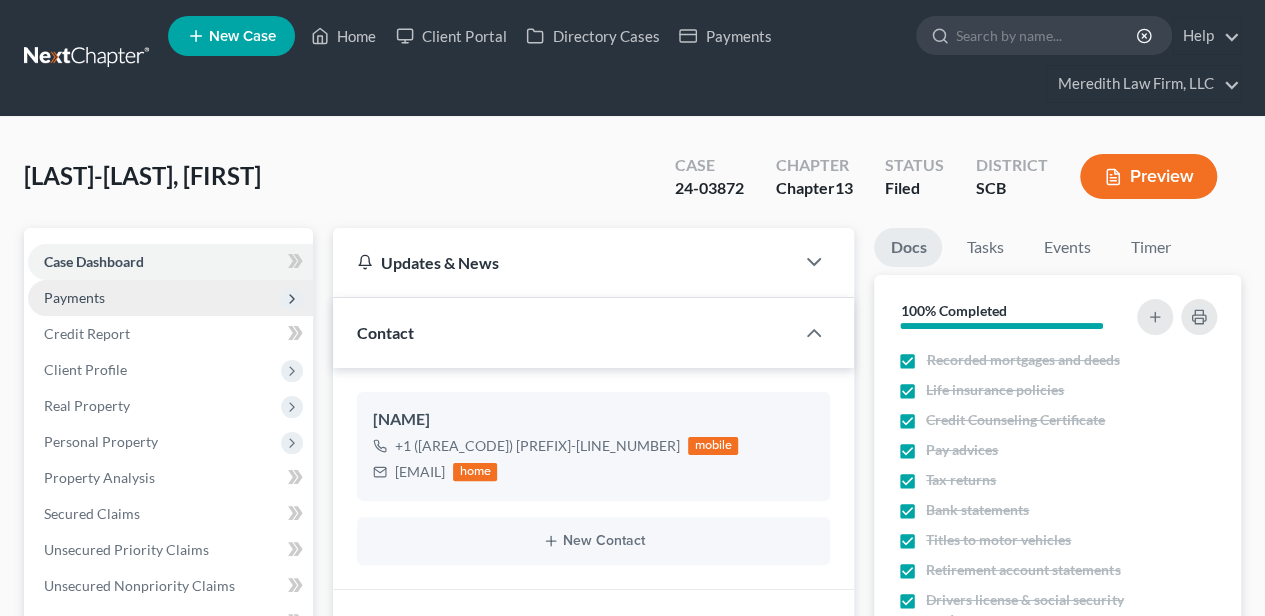 scroll, scrollTop: 1516, scrollLeft: 0, axis: vertical 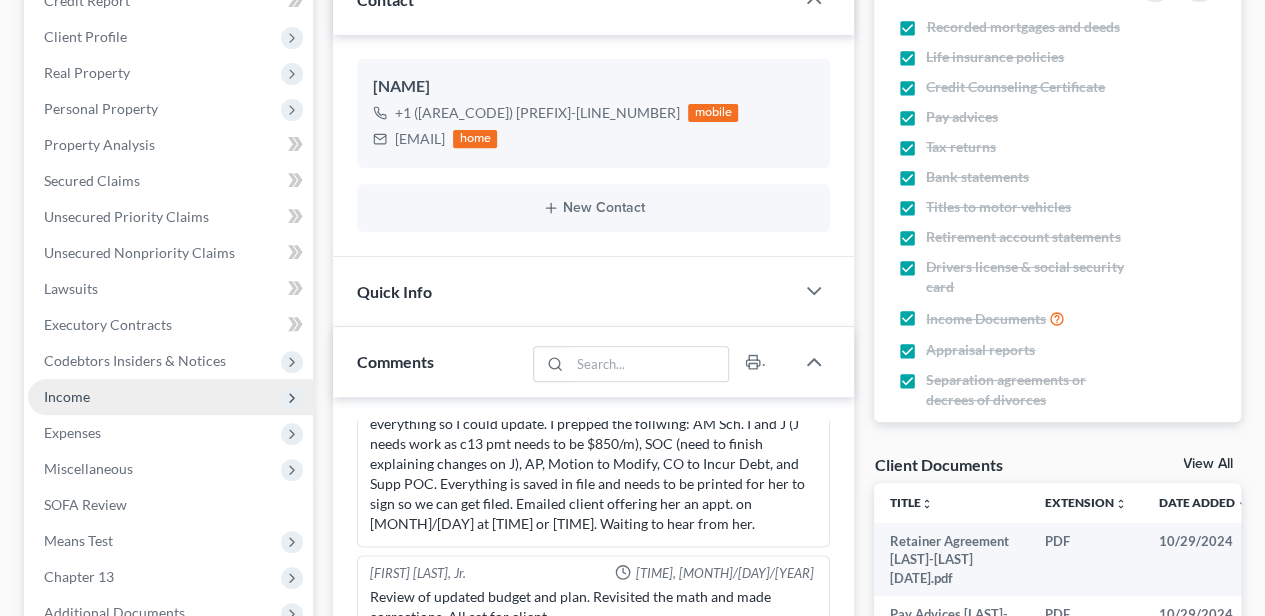 click on "Income" at bounding box center [170, 397] 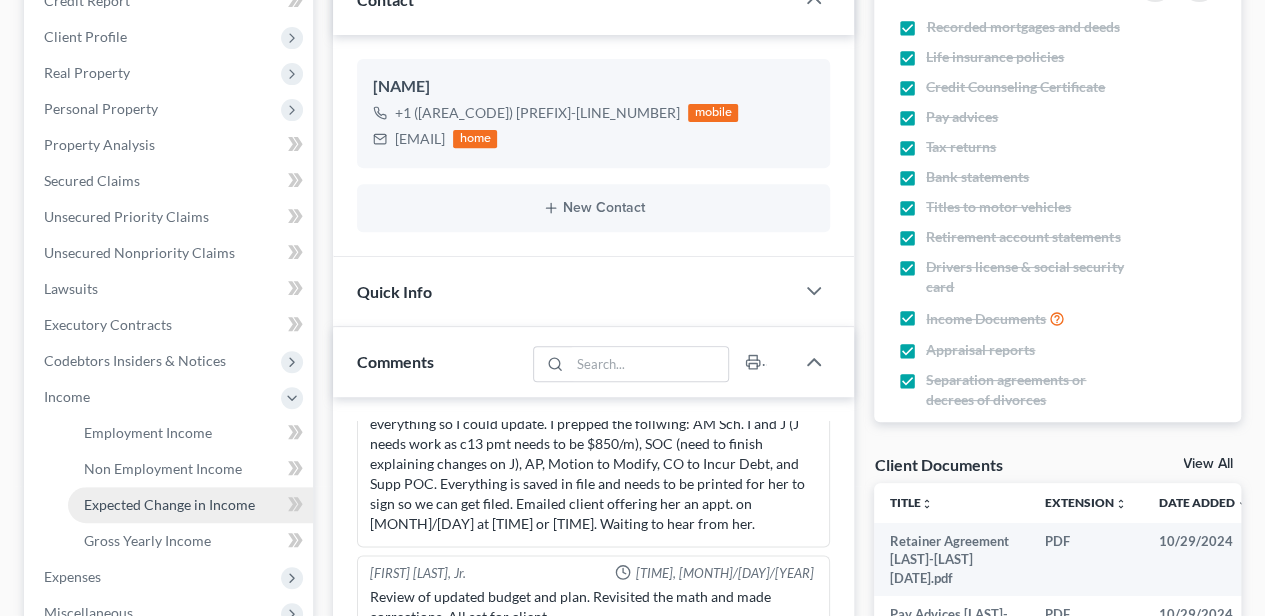 click on "Expected Change in Income" at bounding box center [169, 504] 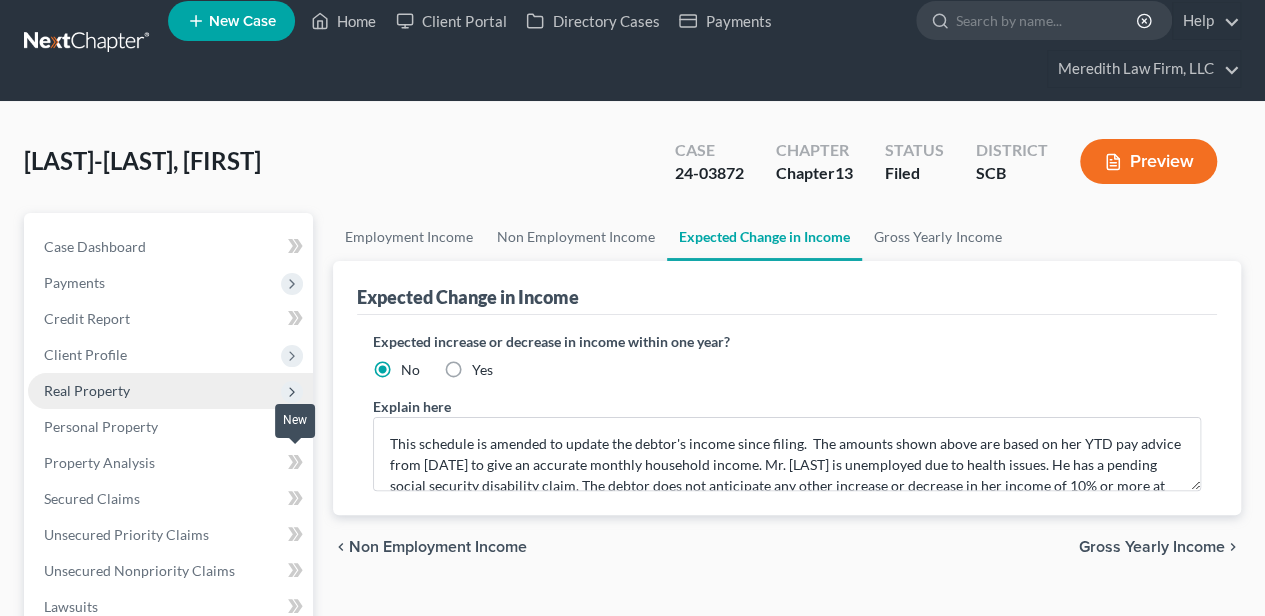 scroll, scrollTop: 0, scrollLeft: 0, axis: both 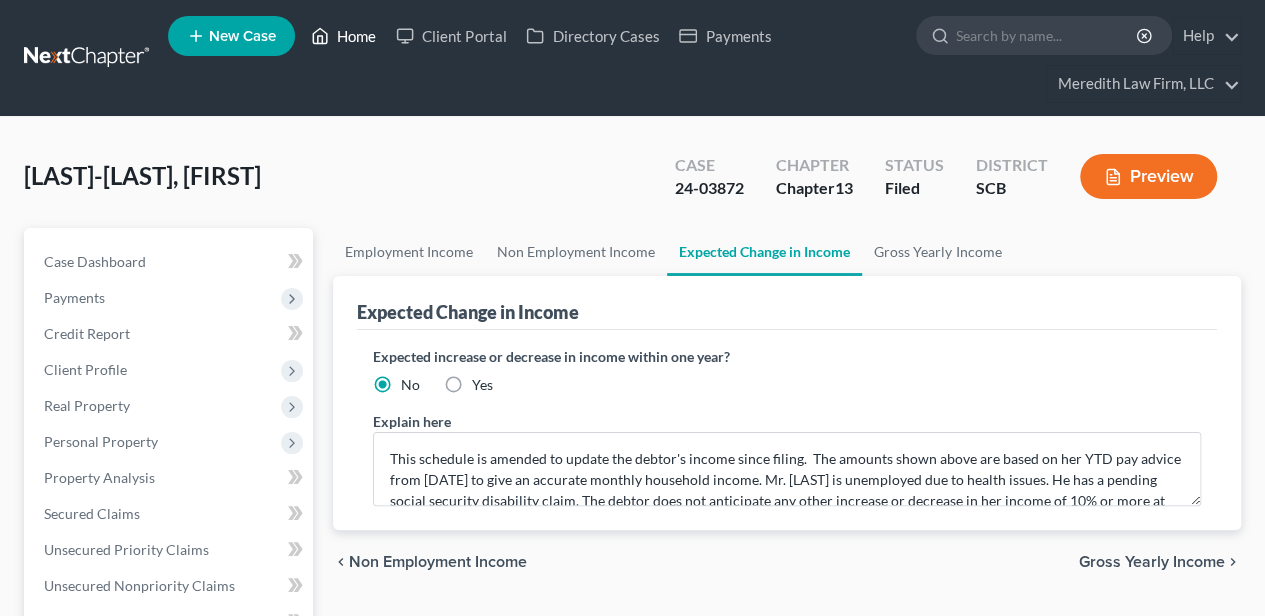 click on "Home" at bounding box center [343, 36] 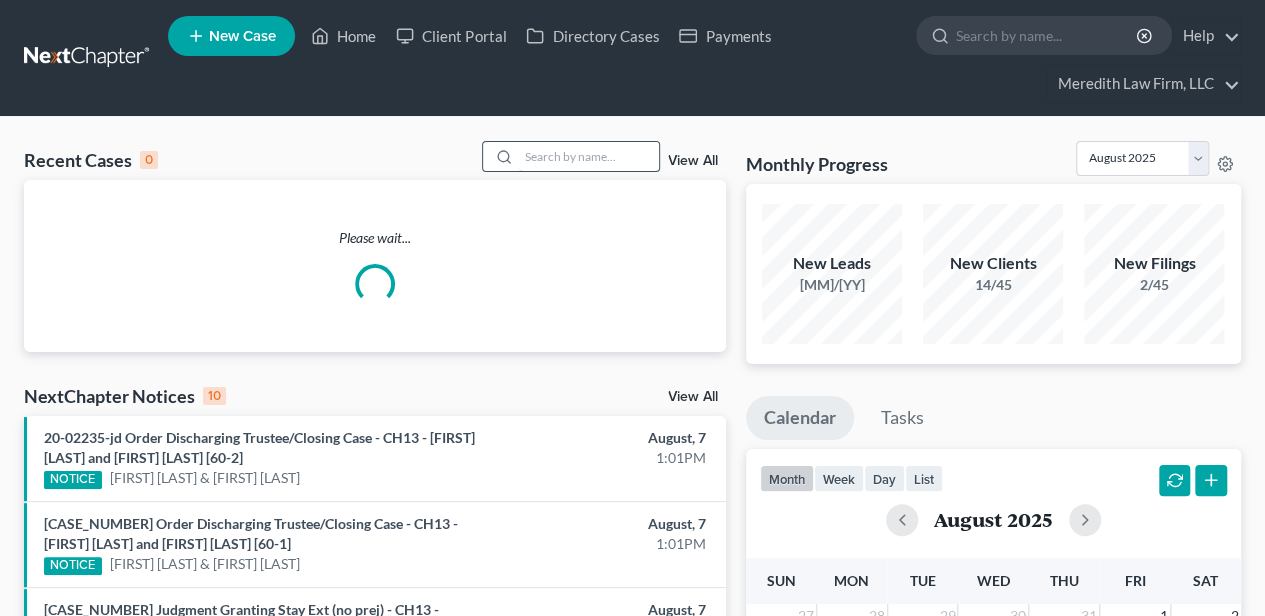 click at bounding box center [589, 156] 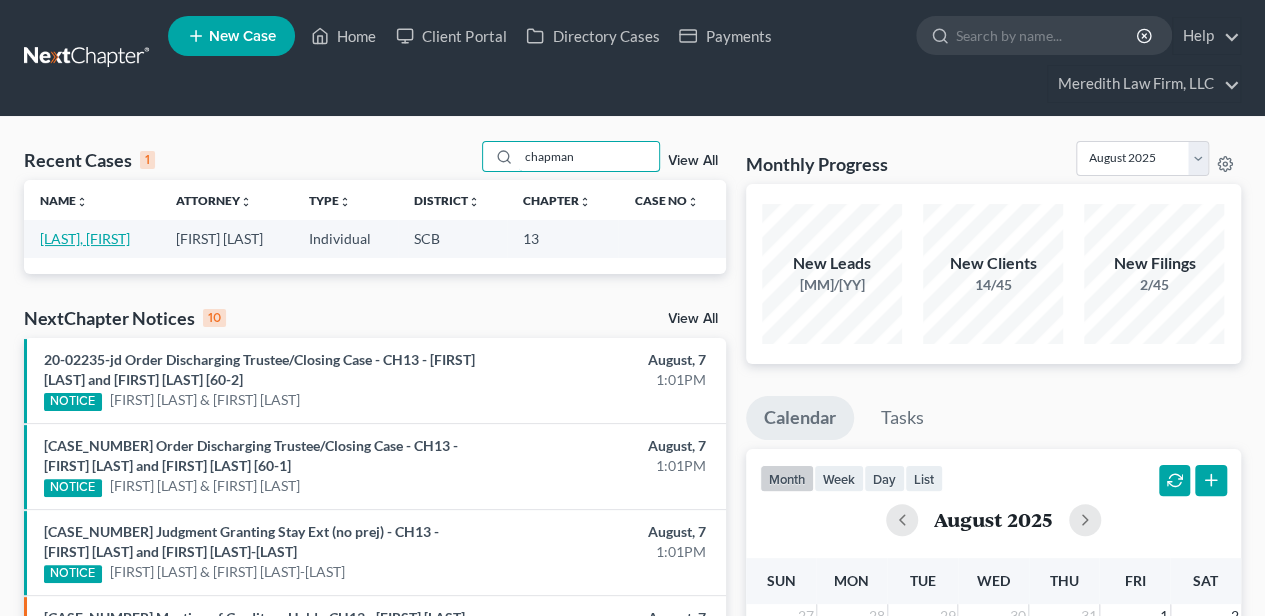 type on "chapman" 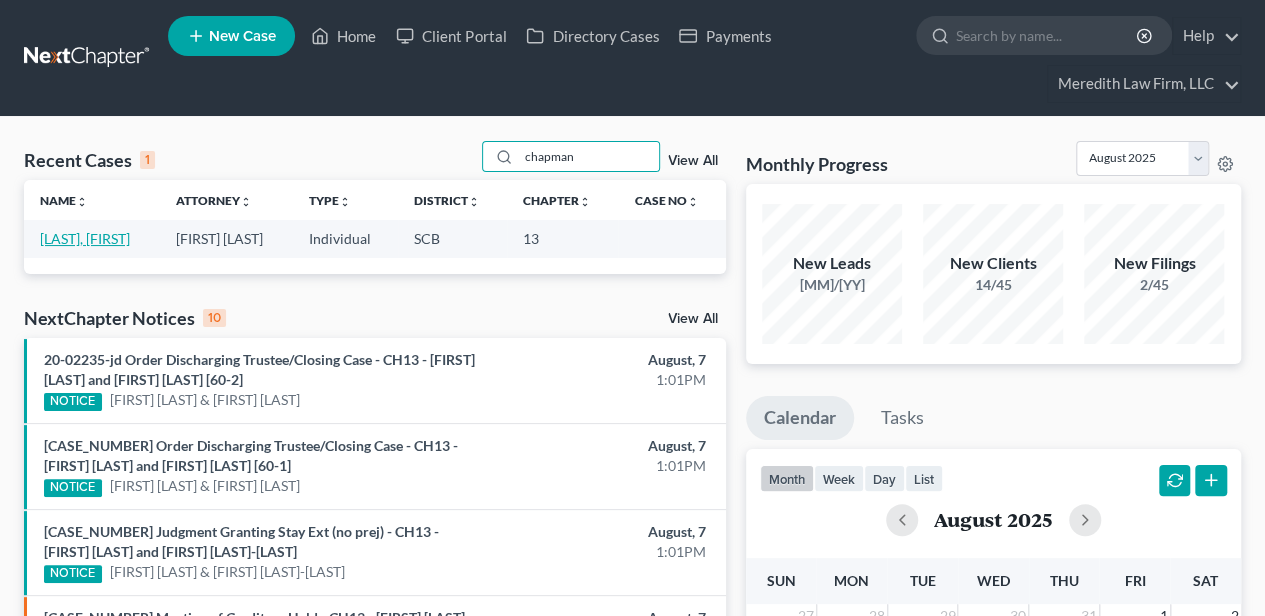 click on "[LAST], [FIRST]" at bounding box center (85, 238) 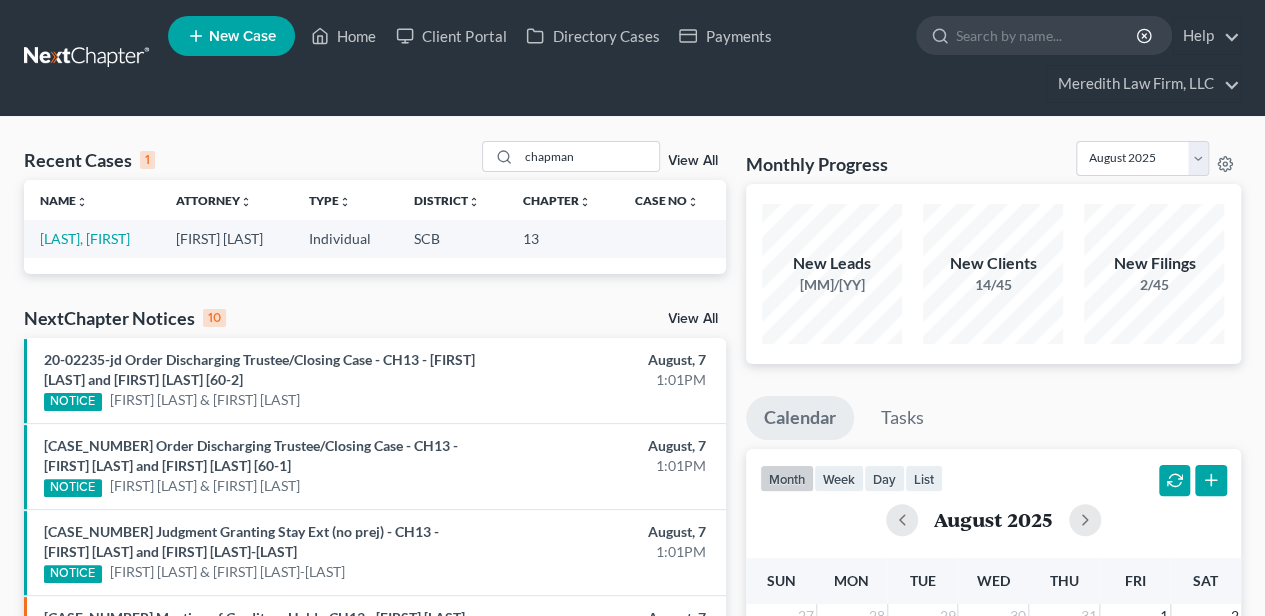 select on "2" 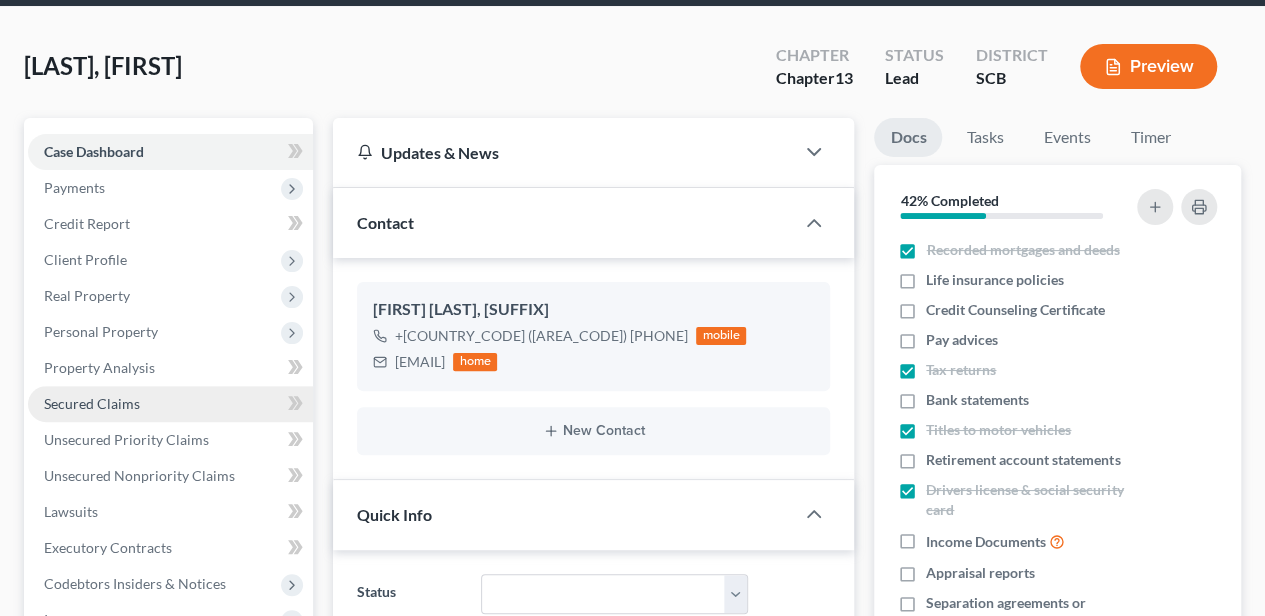 scroll, scrollTop: 133, scrollLeft: 0, axis: vertical 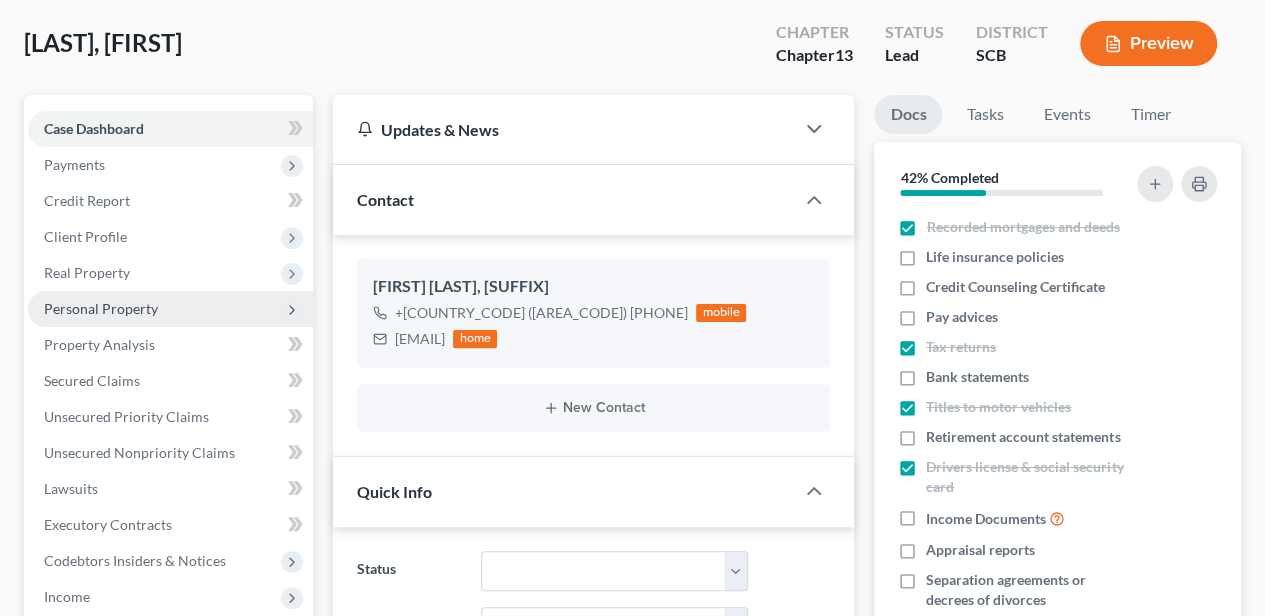 click on "Personal Property" at bounding box center (101, 308) 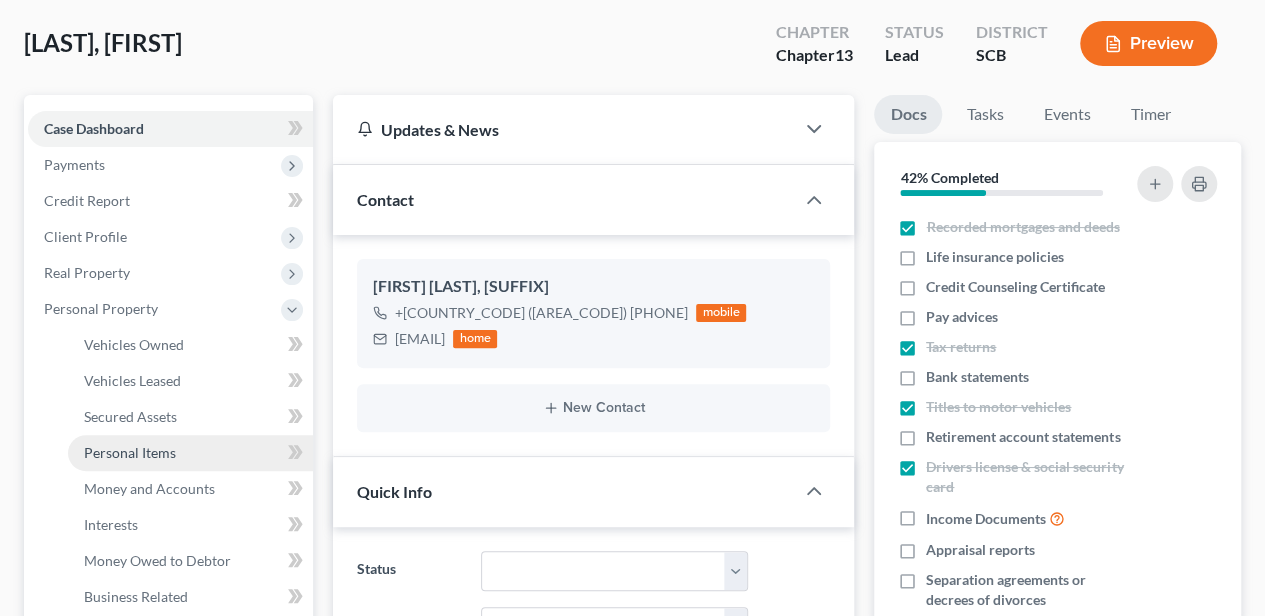 click on "Personal Items" at bounding box center (130, 452) 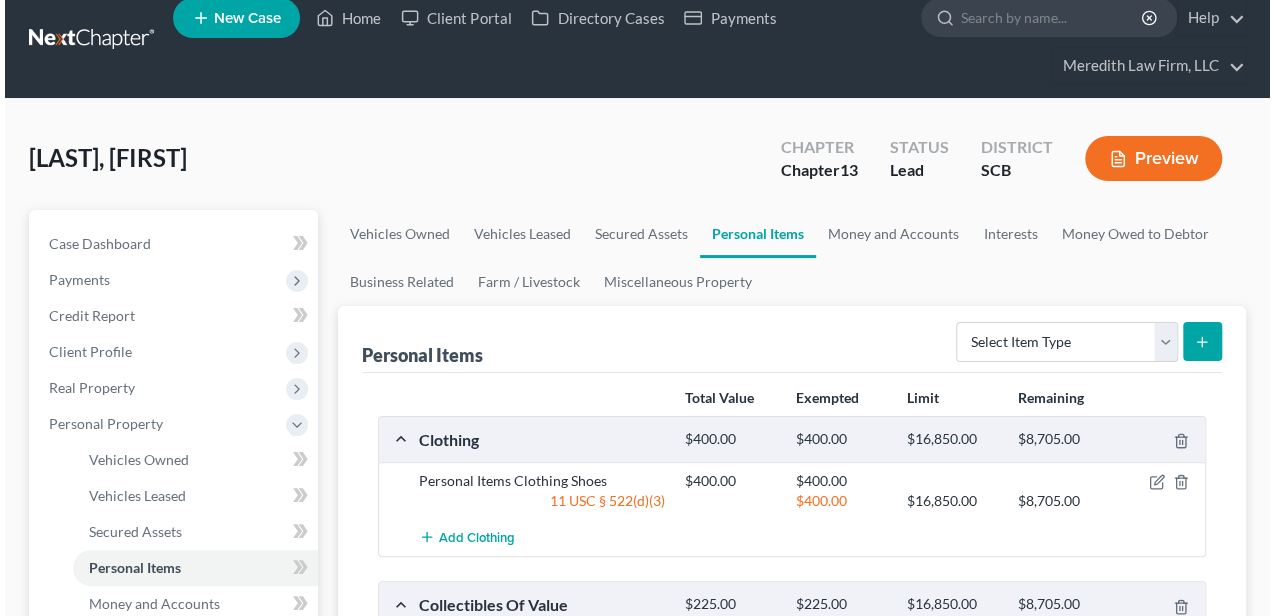 scroll, scrollTop: 0, scrollLeft: 0, axis: both 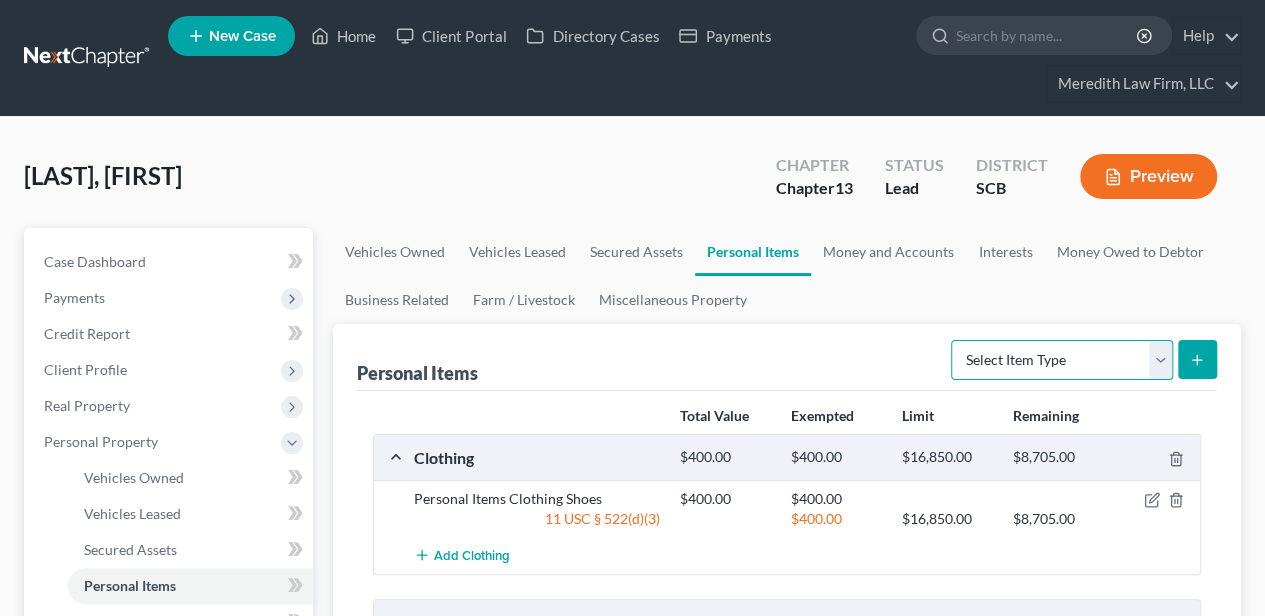 click on "Select Item Type Clothing Collectibles Of Value Electronics Firearms Household Goods Jewelry Other Pet(s) Sports & Hobby Equipment" at bounding box center [1062, 360] 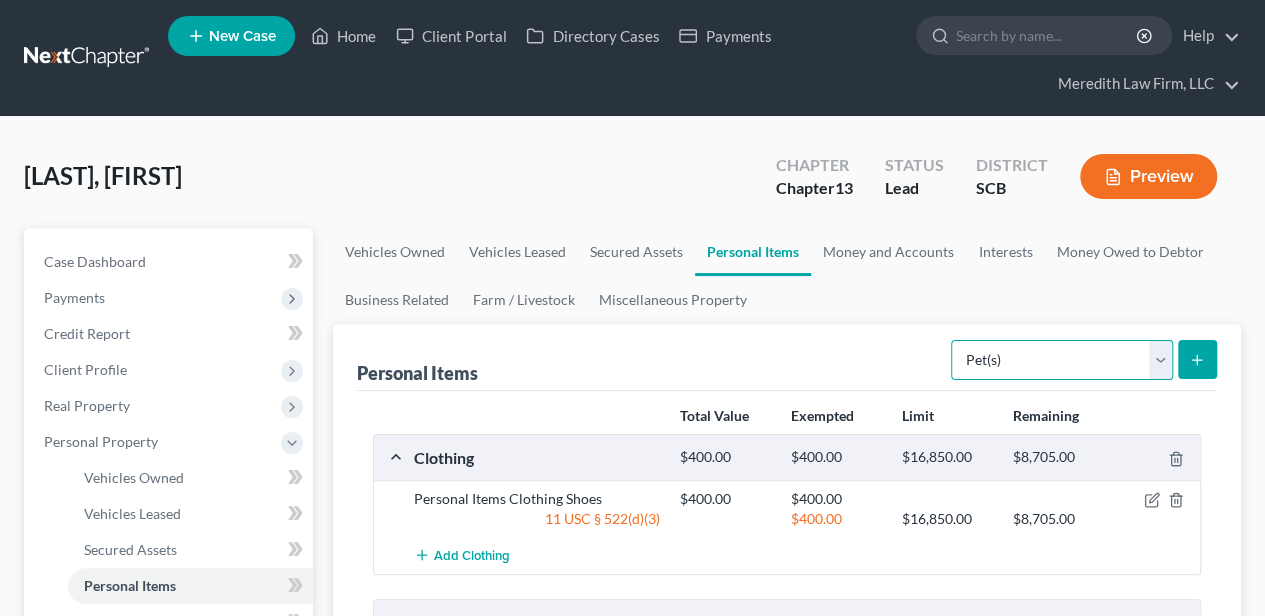 click on "Select Item Type Clothing Collectibles Of Value Electronics Firearms Household Goods Jewelry Other Pet(s) Sports & Hobby Equipment" at bounding box center [1062, 360] 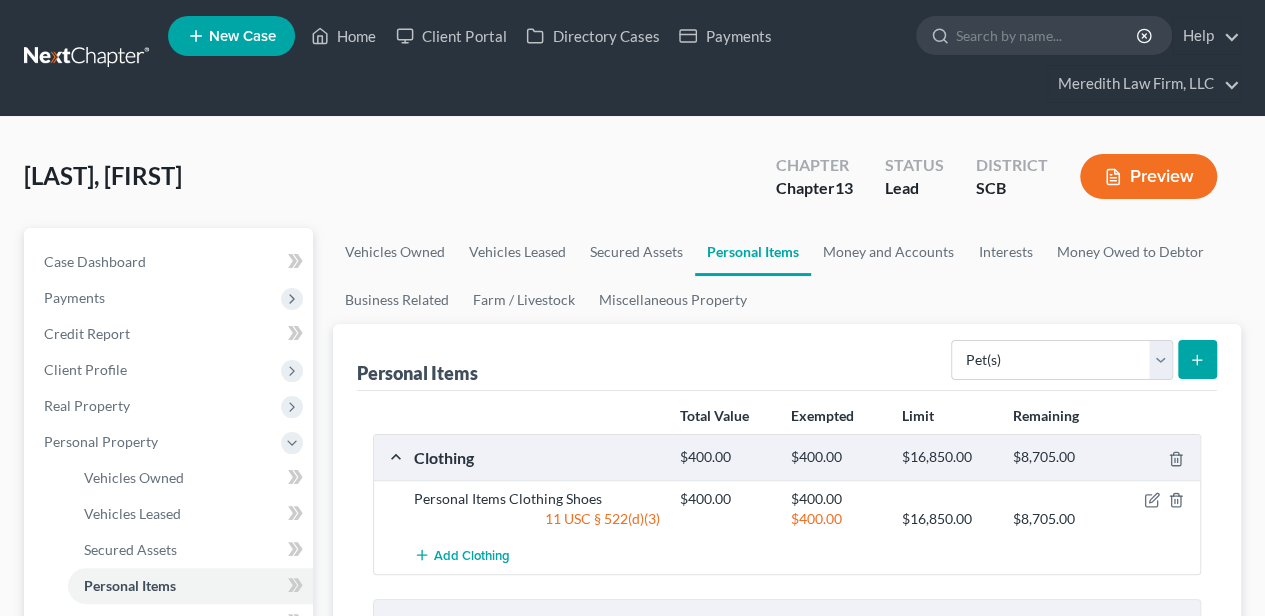 click 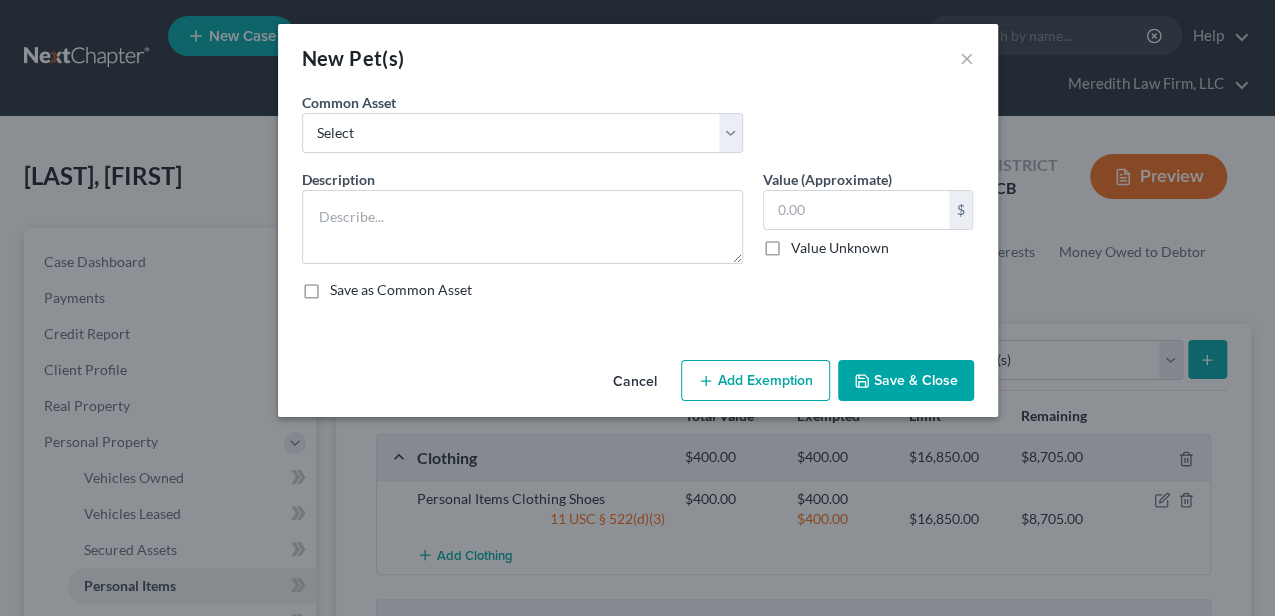 click on "Cancel" at bounding box center [635, 382] 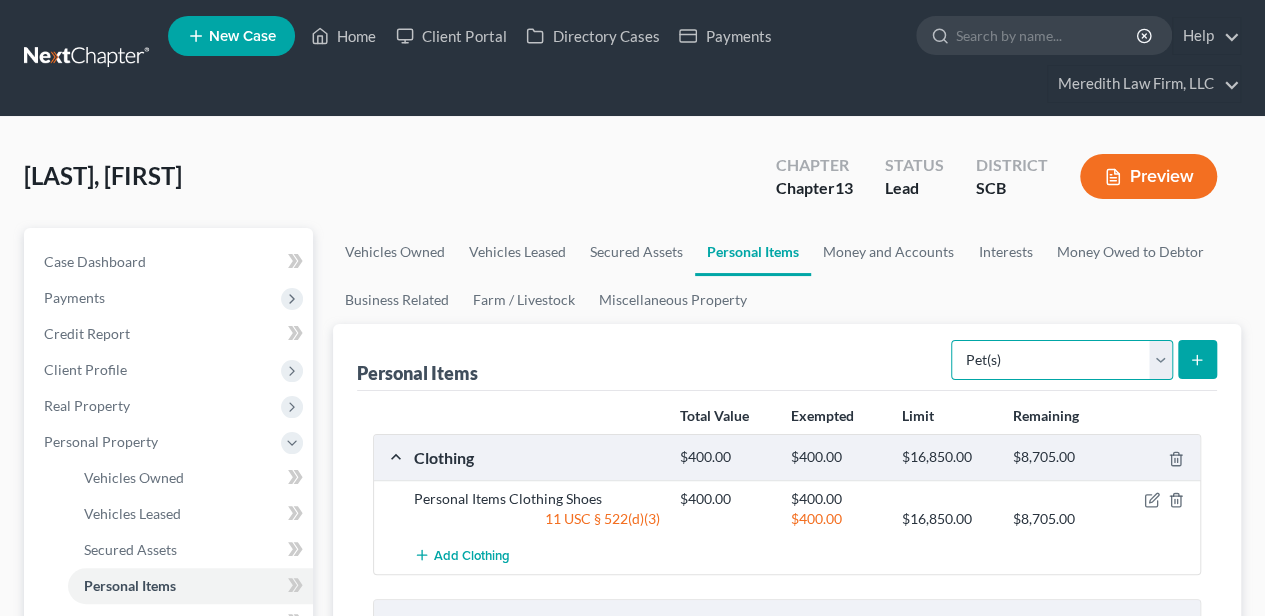 click on "Select Item Type Clothing Collectibles Of Value Electronics Firearms Household Goods Jewelry Other Pet(s) Sports & Hobby Equipment" at bounding box center (1062, 360) 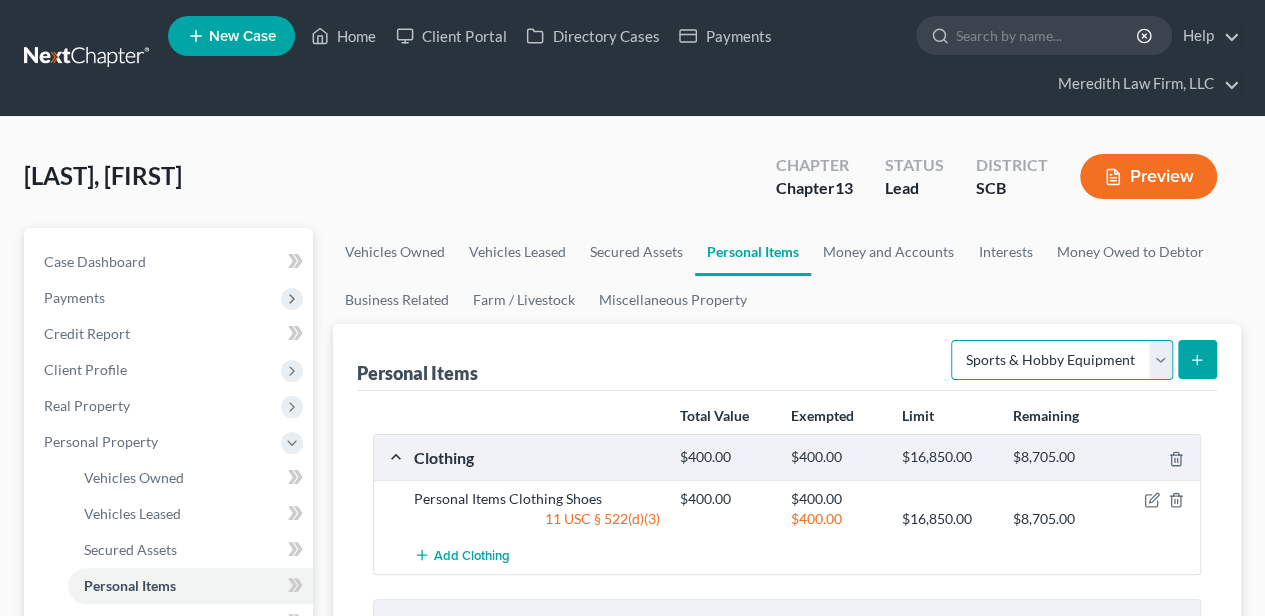 click on "Select Item Type Clothing Collectibles Of Value Electronics Firearms Household Goods Jewelry Other Pet(s) Sports & Hobby Equipment" at bounding box center [1062, 360] 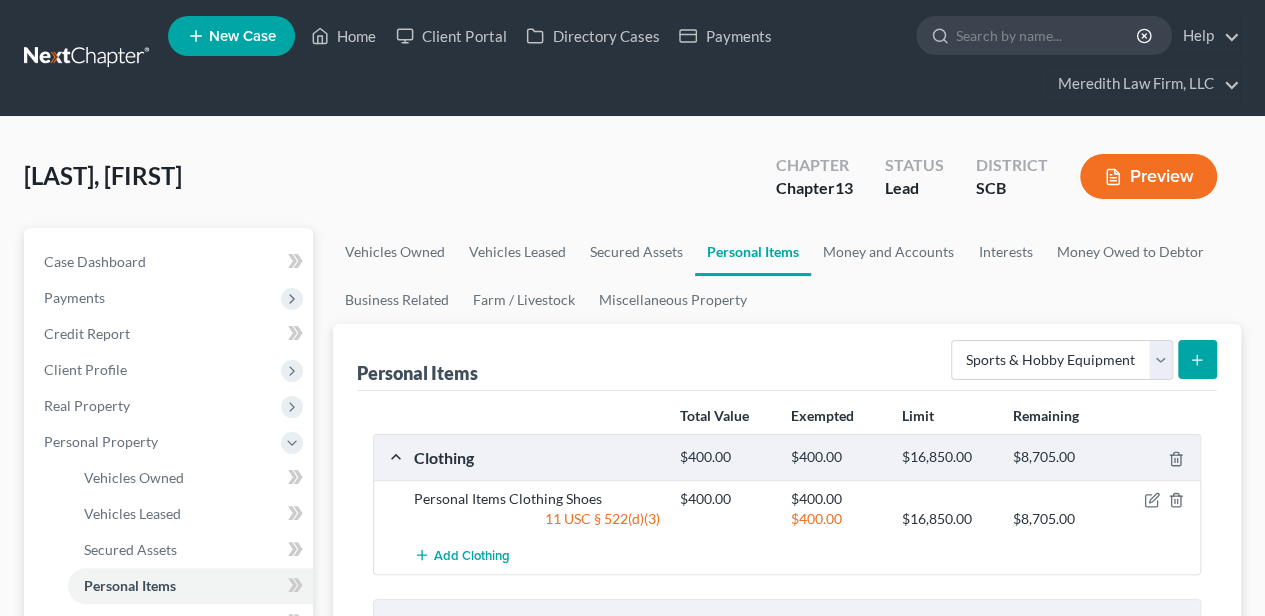 click 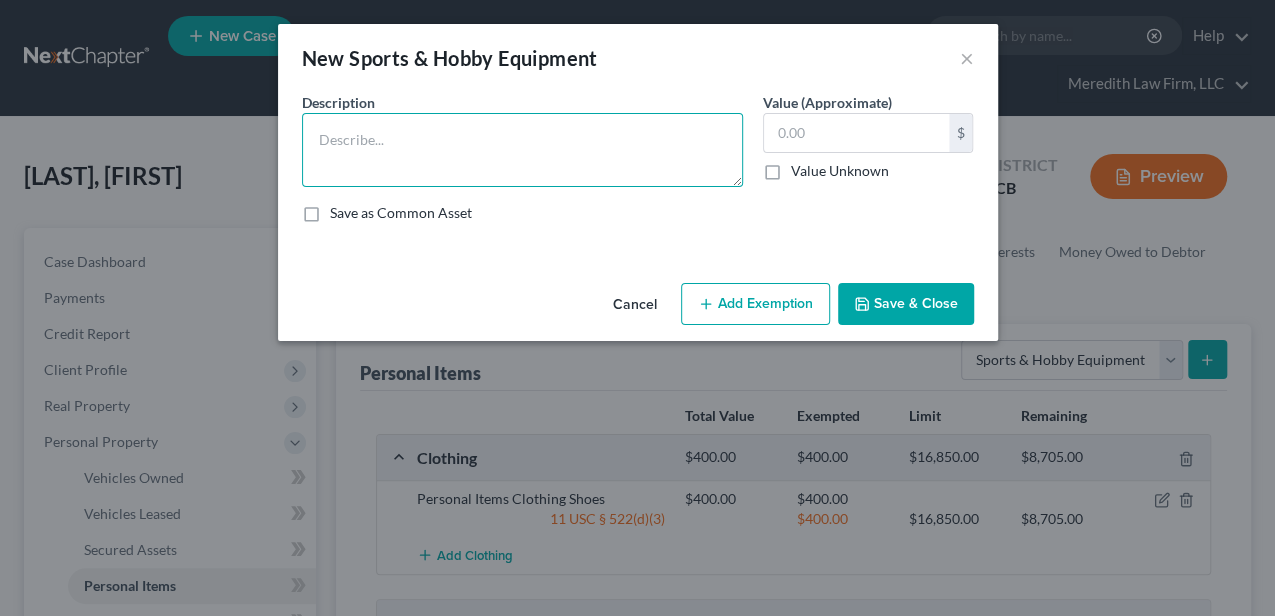 click at bounding box center [522, 150] 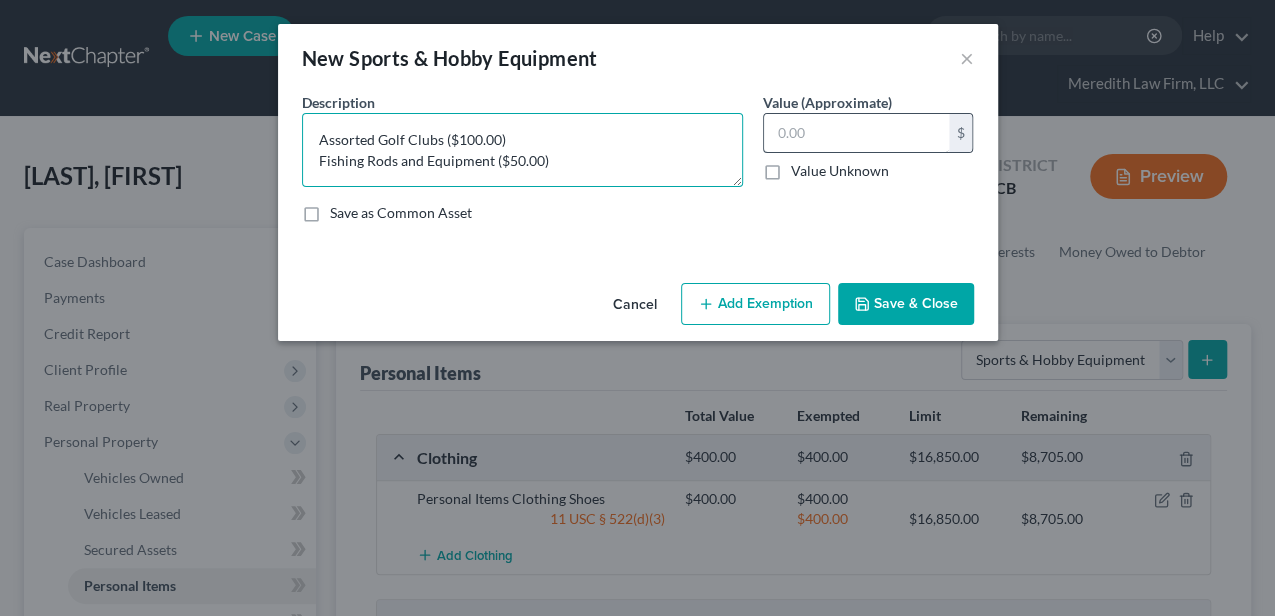 type on "Assorted Golf Clubs ($100.00)
Fishing Rods and Equipment ($50.00)" 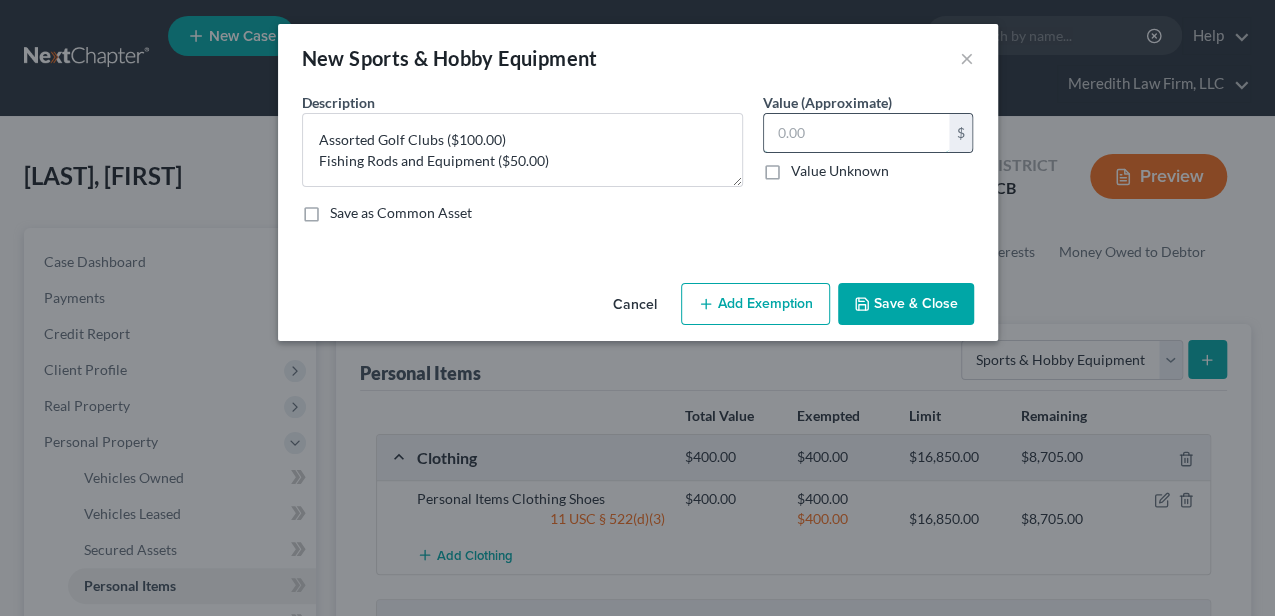 click at bounding box center (856, 133) 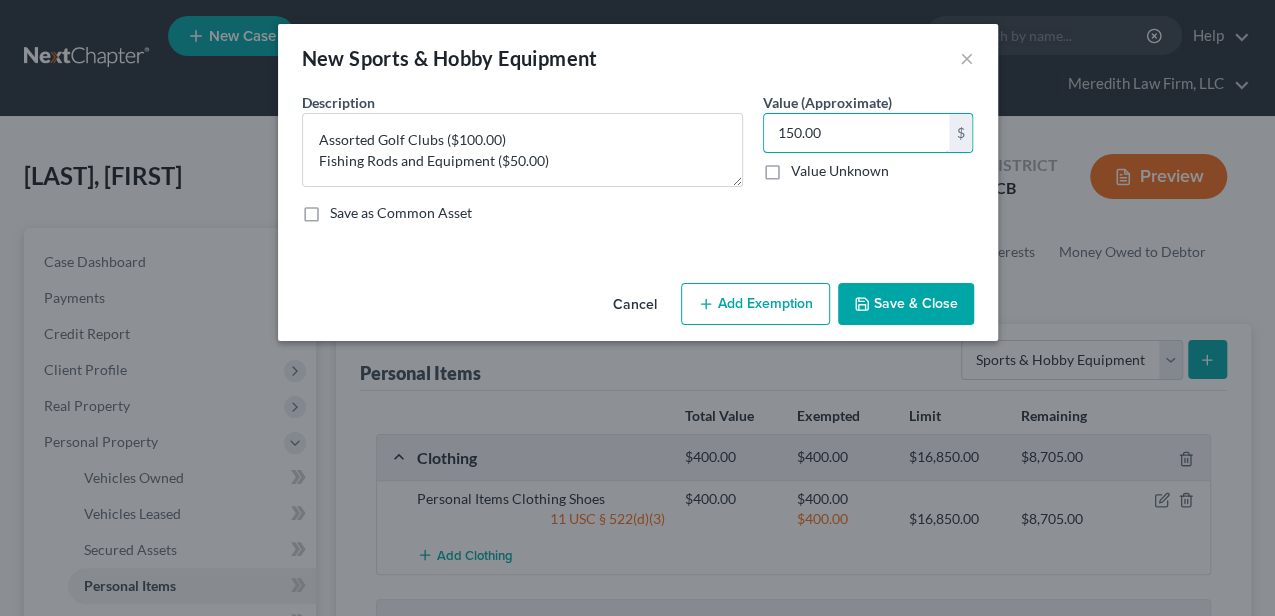 type on "150.00" 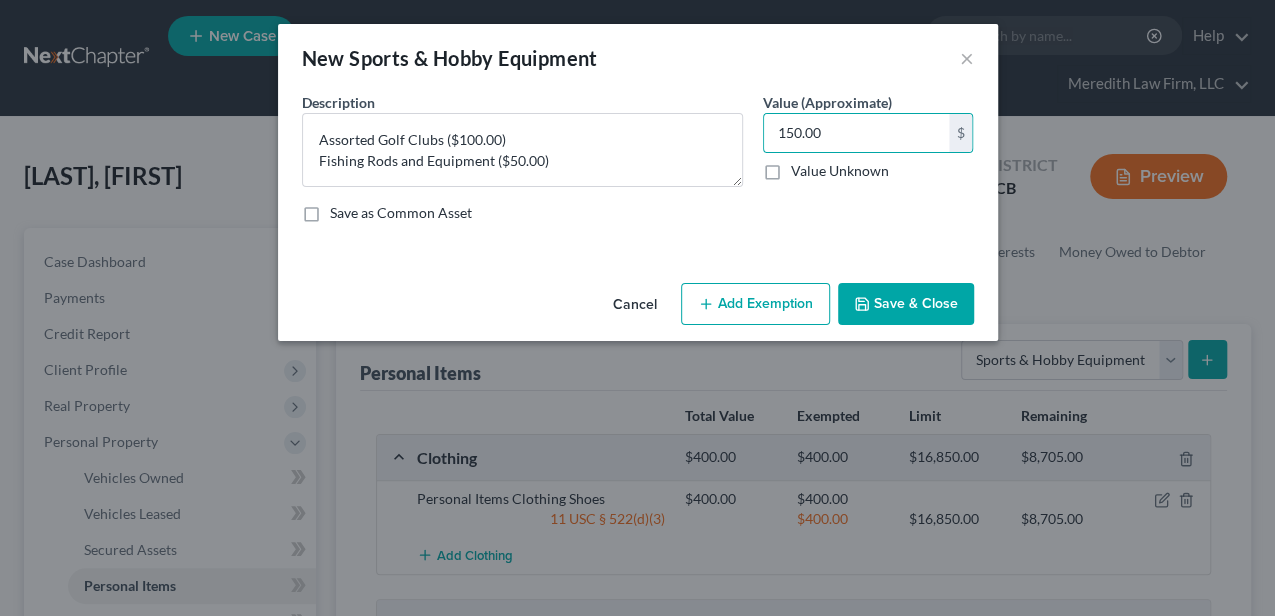 click on "Add Exemption" at bounding box center [755, 304] 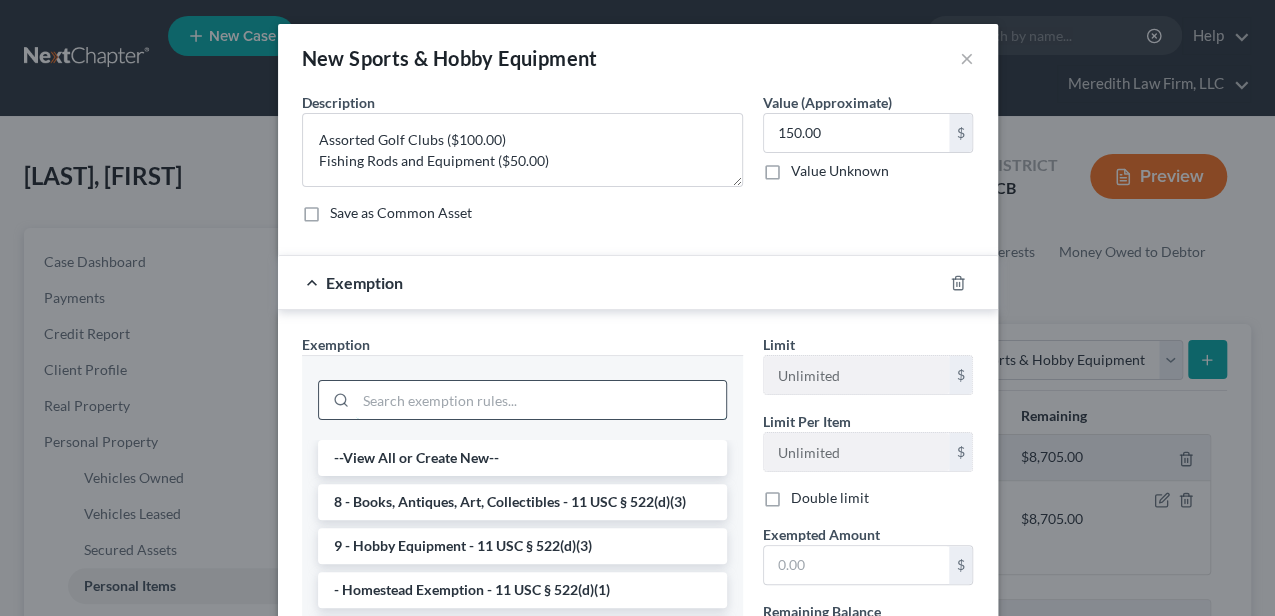 click at bounding box center [541, 400] 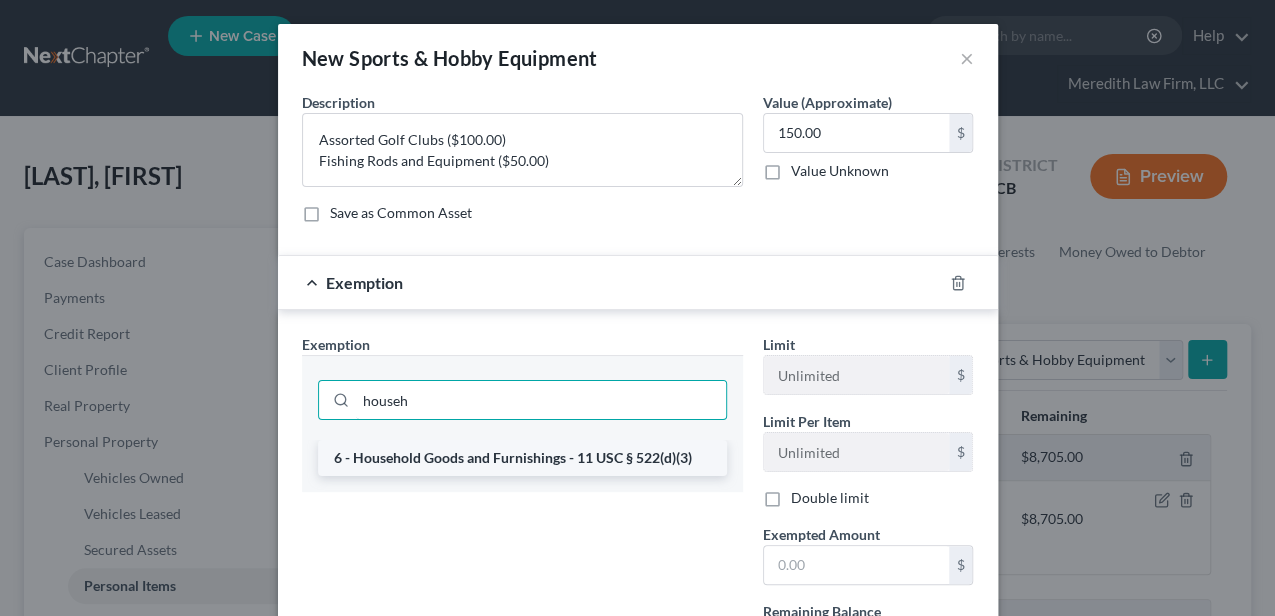 type on "househ" 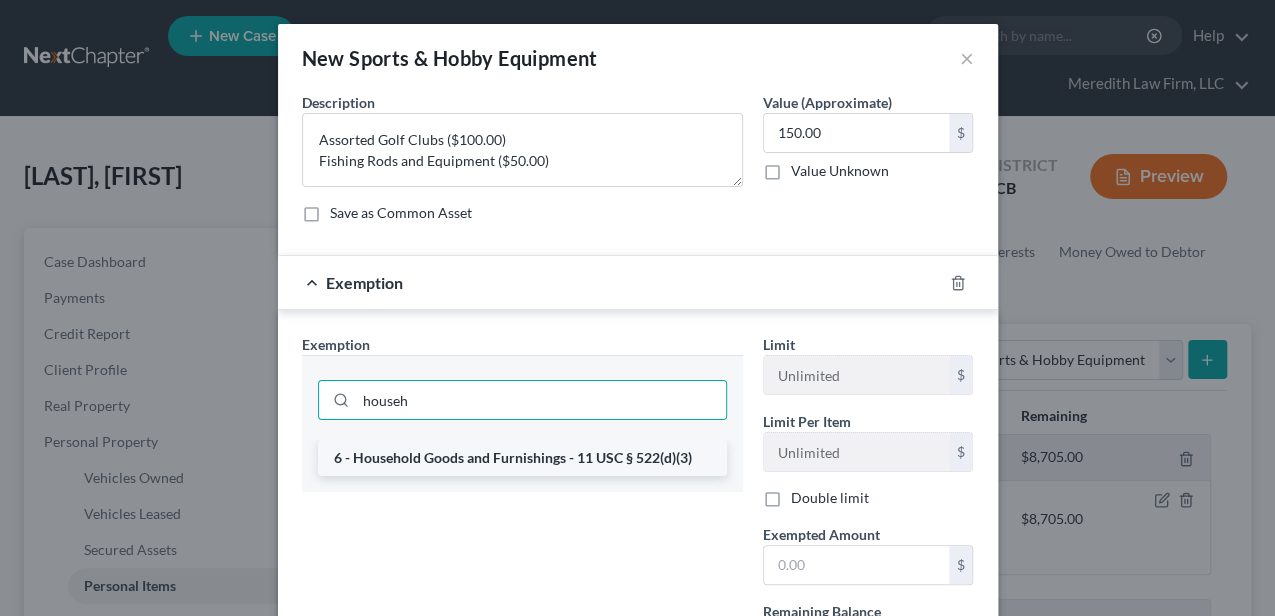 click on "6 - Household Goods and Furnishings - 11 USC § 522(d)(3)" at bounding box center [522, 458] 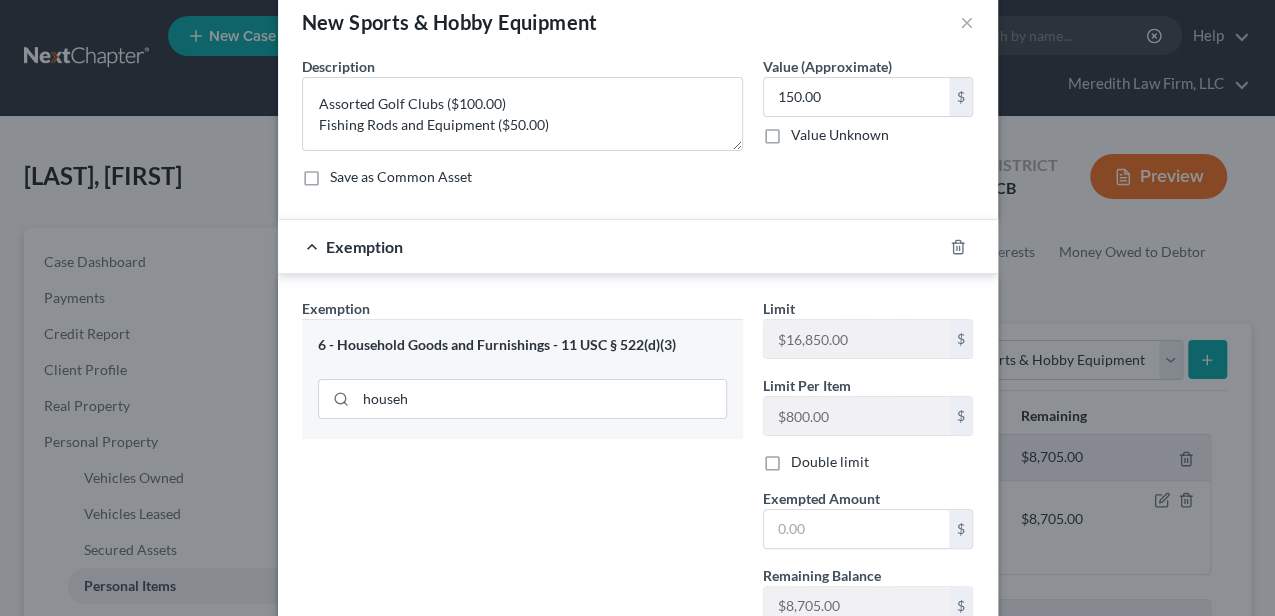 scroll, scrollTop: 66, scrollLeft: 0, axis: vertical 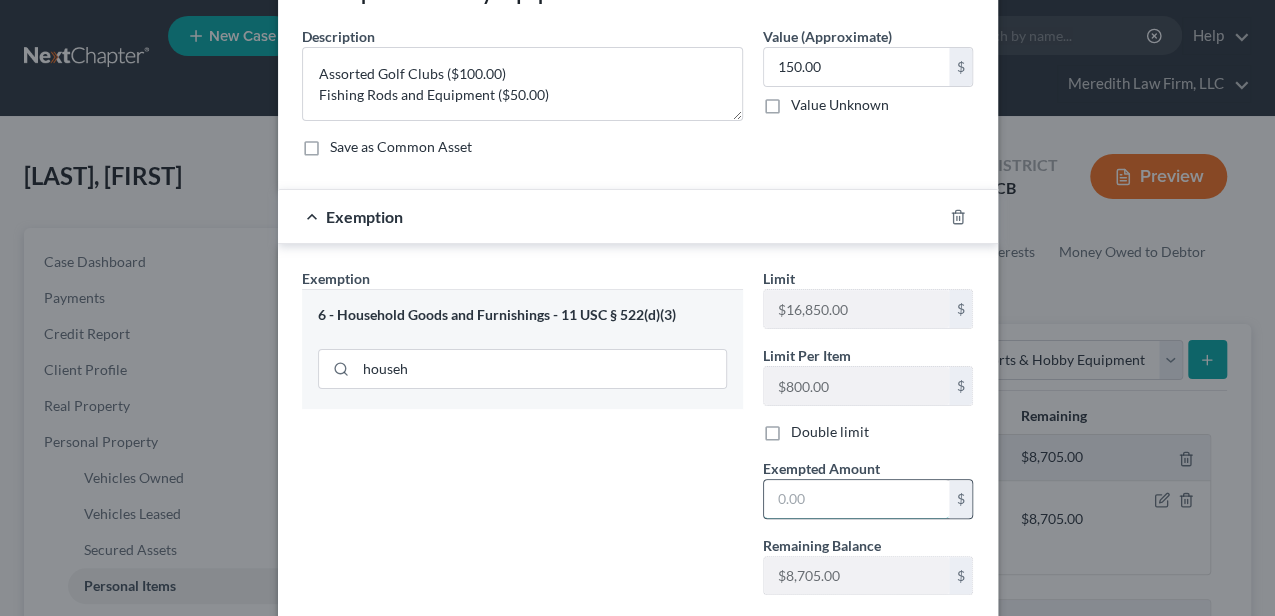 click at bounding box center [856, 499] 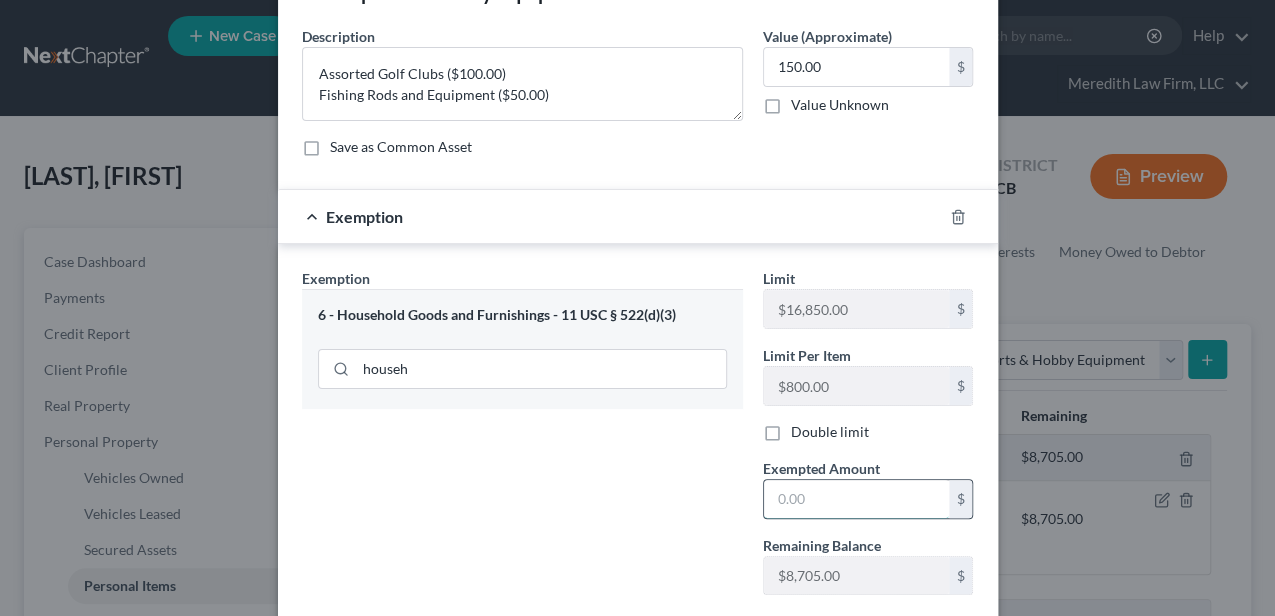 type on "8" 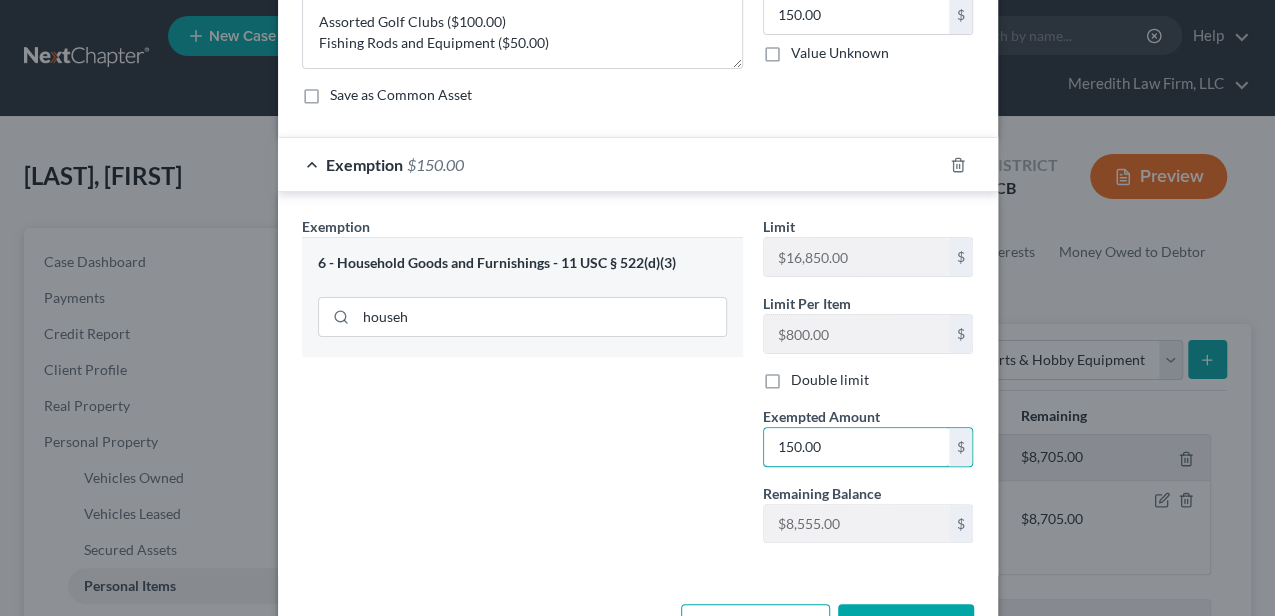 scroll, scrollTop: 184, scrollLeft: 0, axis: vertical 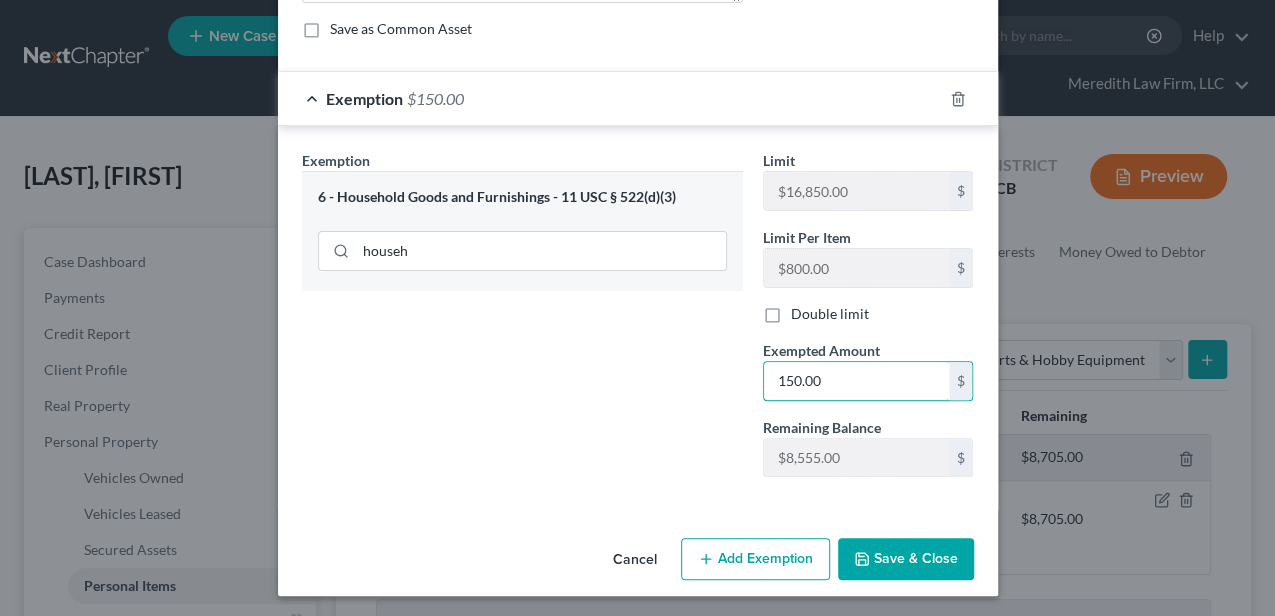 type on "150.00" 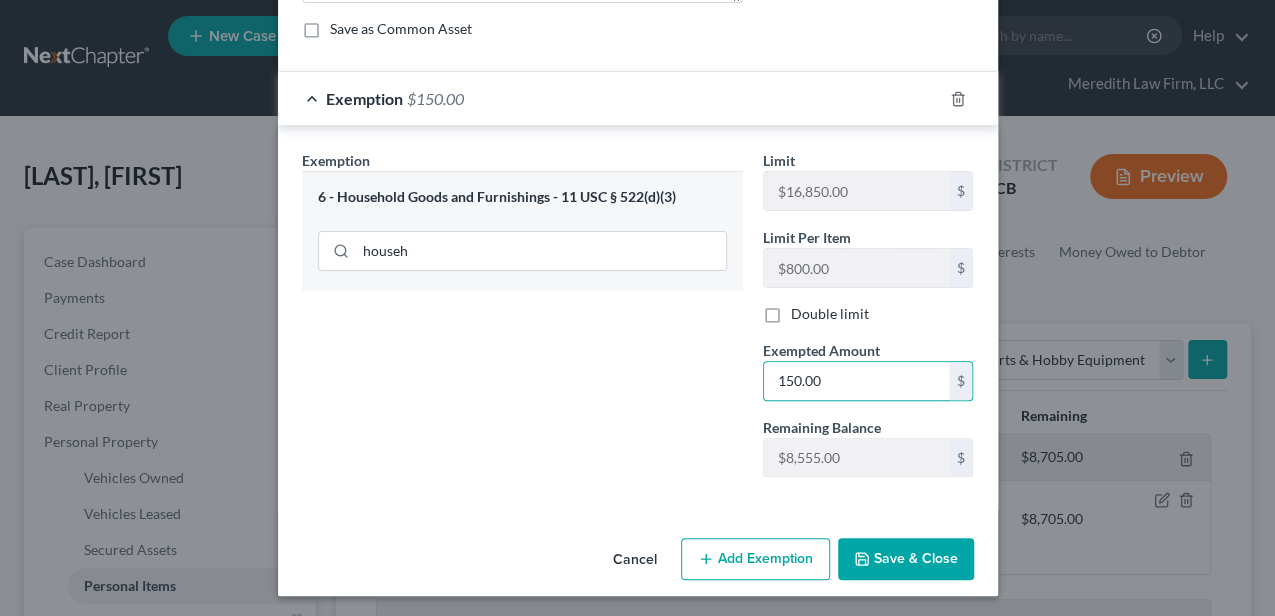 click on "Save & Close" at bounding box center [906, 559] 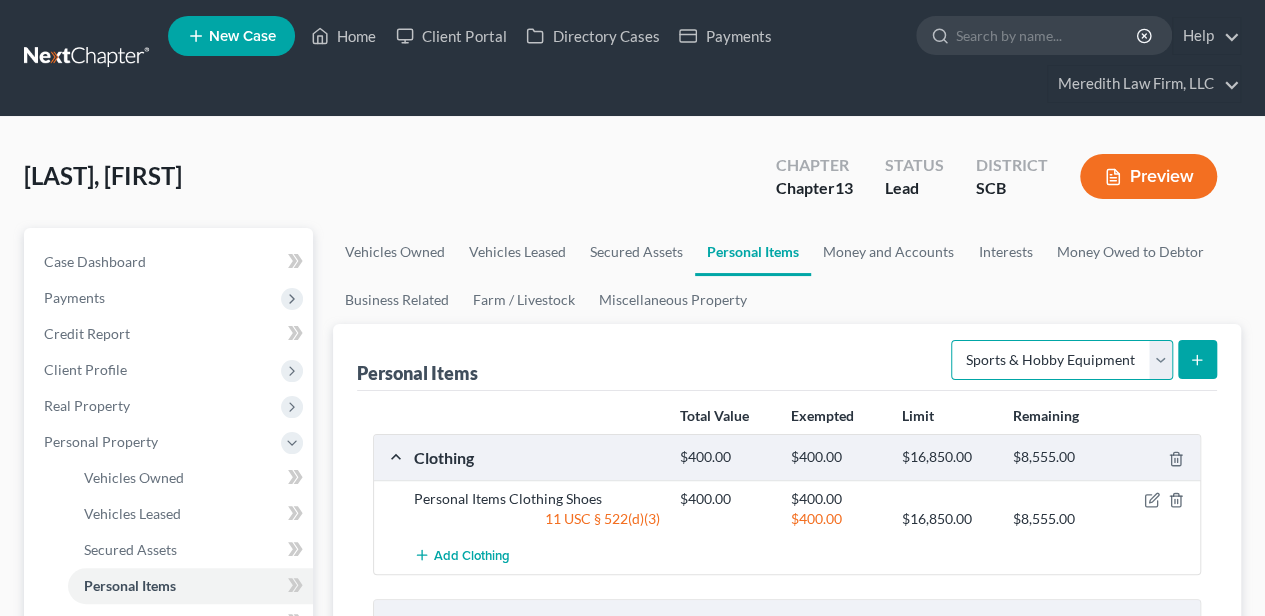 click on "Select Item Type Clothing Collectibles Of Value Electronics Firearms Household Goods Jewelry Other Pet(s) Sports & Hobby Equipment" at bounding box center (1062, 360) 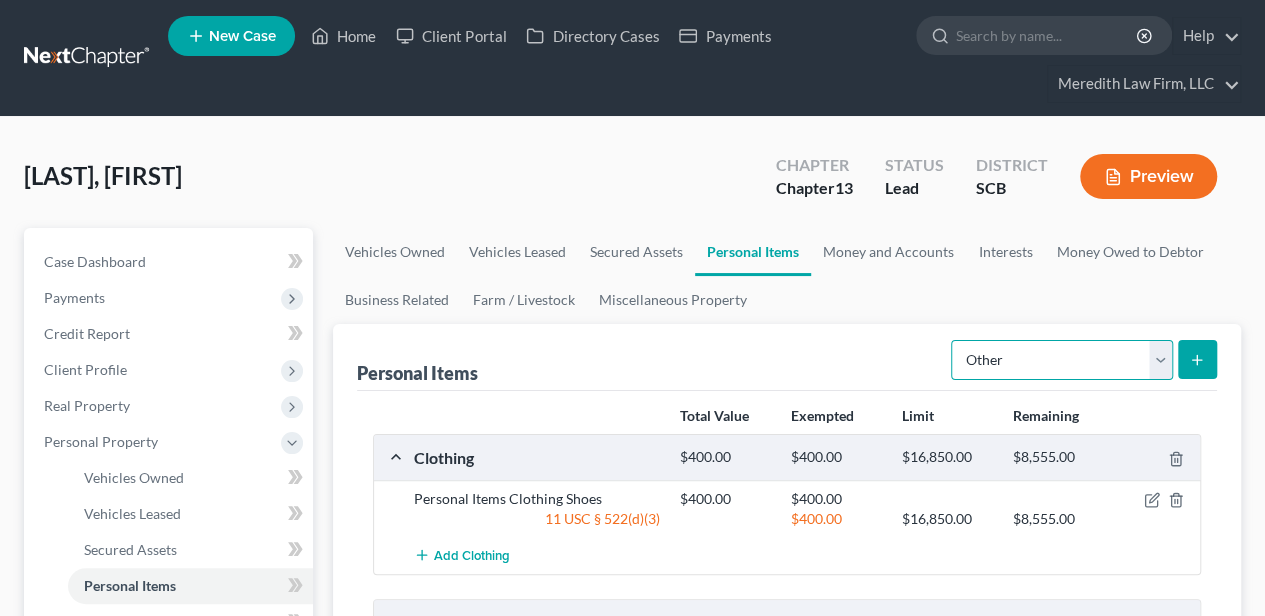 click on "Select Item Type Clothing Collectibles Of Value Electronics Firearms Household Goods Jewelry Other Pet(s) Sports & Hobby Equipment" at bounding box center [1062, 360] 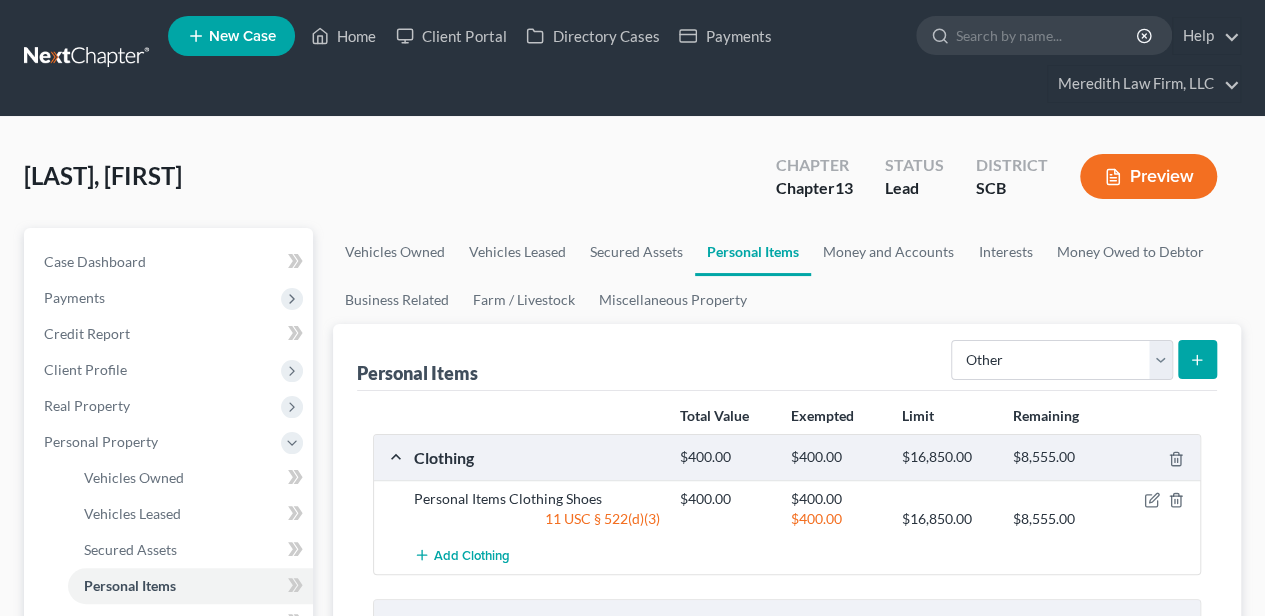 click at bounding box center (1197, 359) 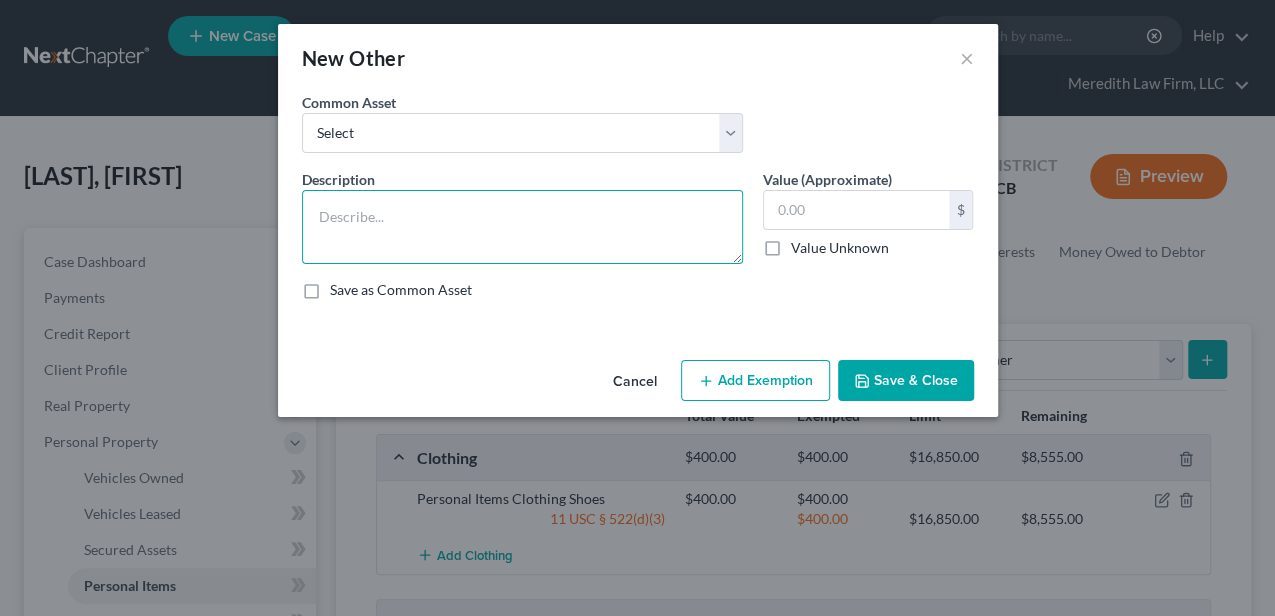 click at bounding box center (522, 227) 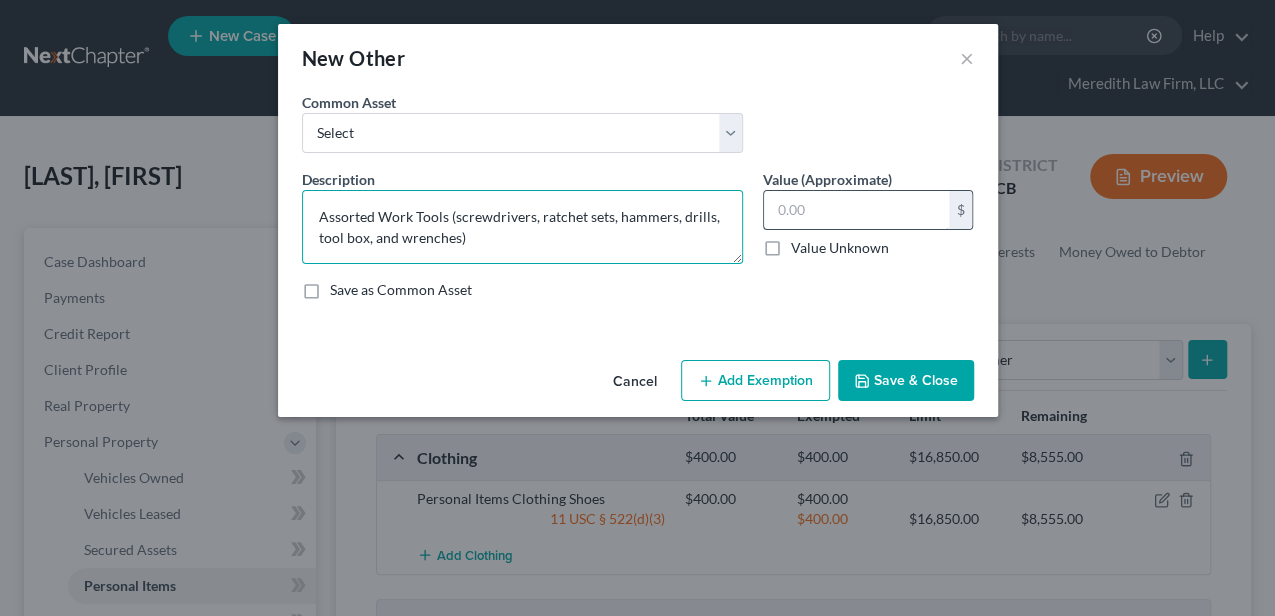 type on "Assorted Work Tools (screwdrivers, ratchet sets, hammers, drills, tool box, and wrenches)" 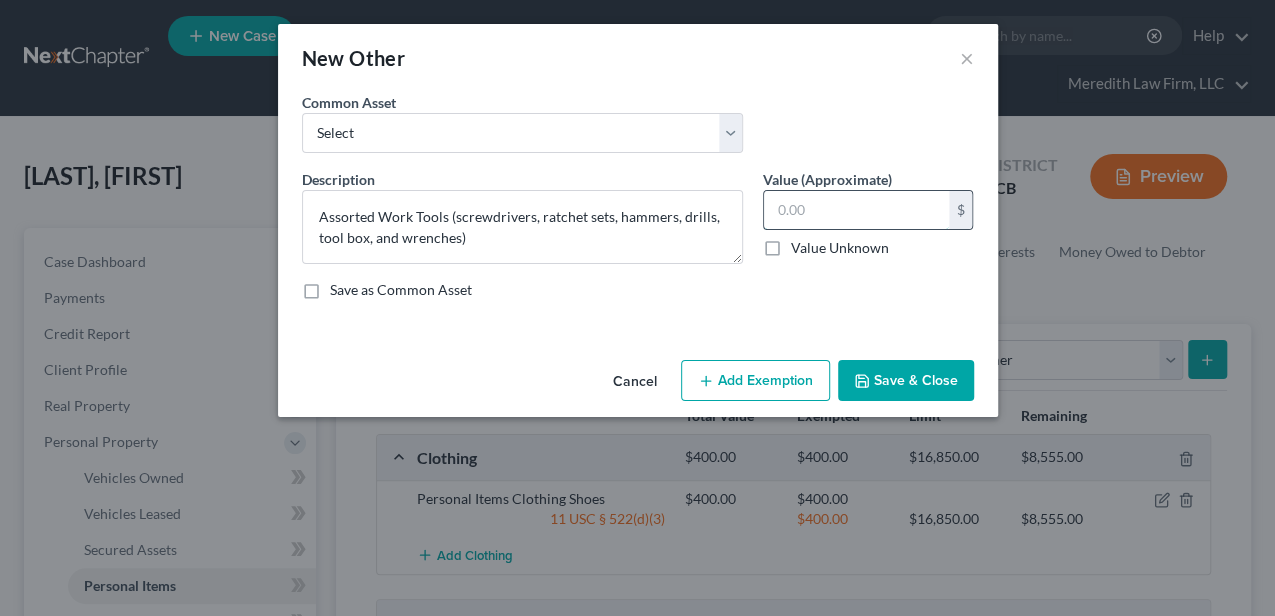 click at bounding box center [856, 210] 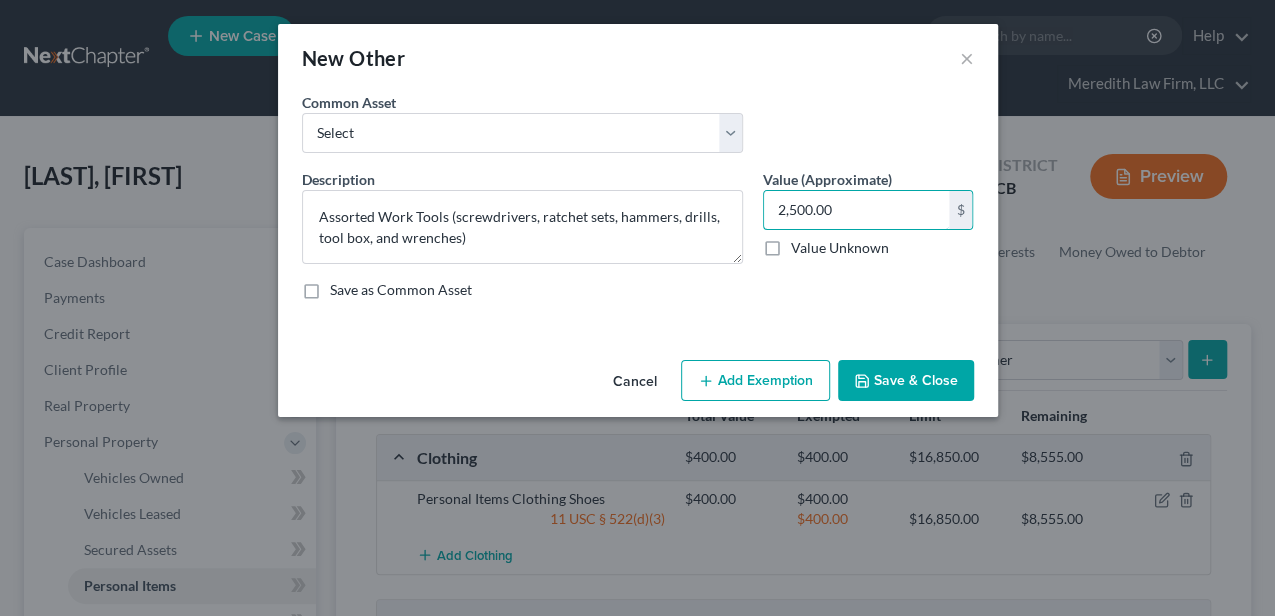 type on "2,500.00" 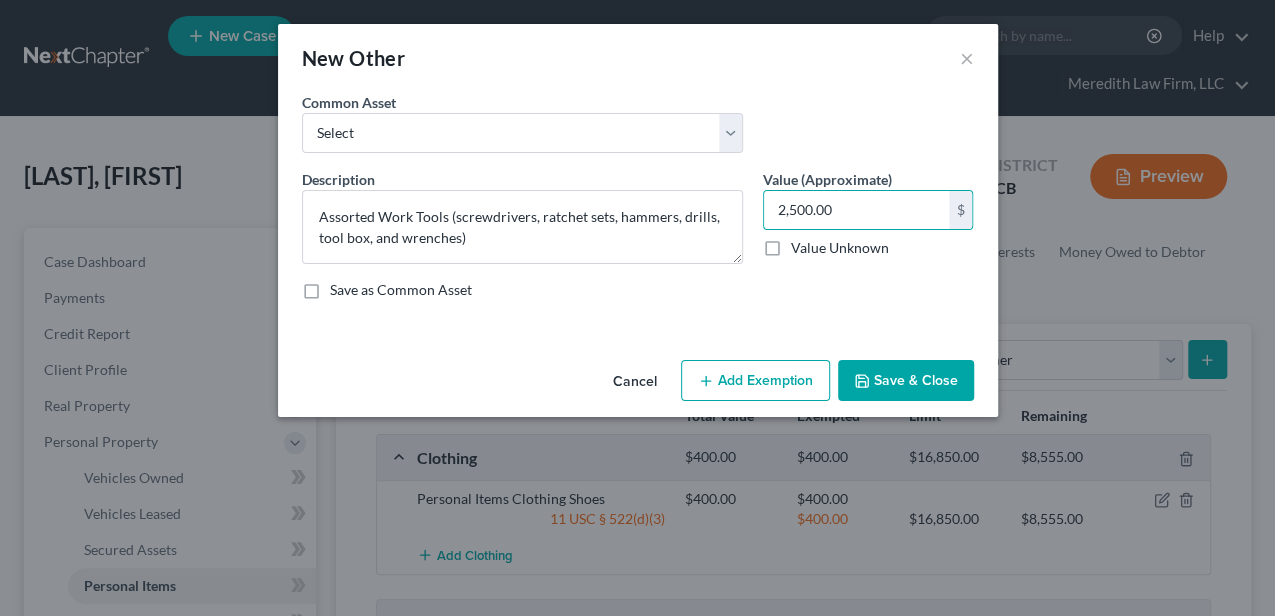 click on "Add Exemption" at bounding box center (755, 381) 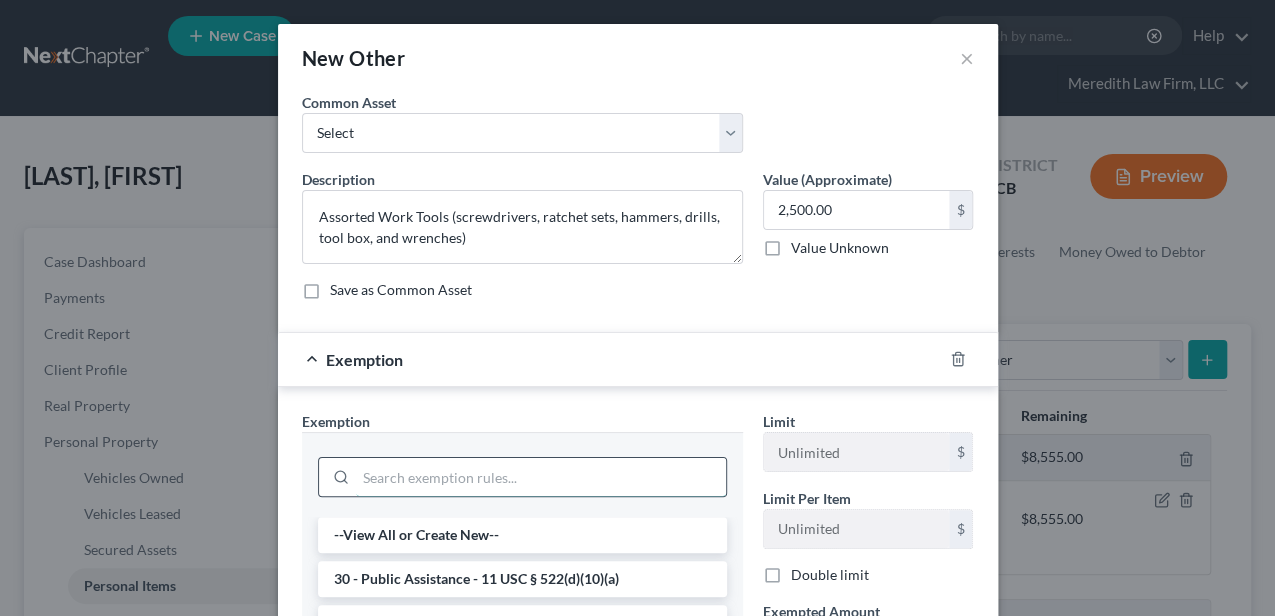 click at bounding box center [541, 477] 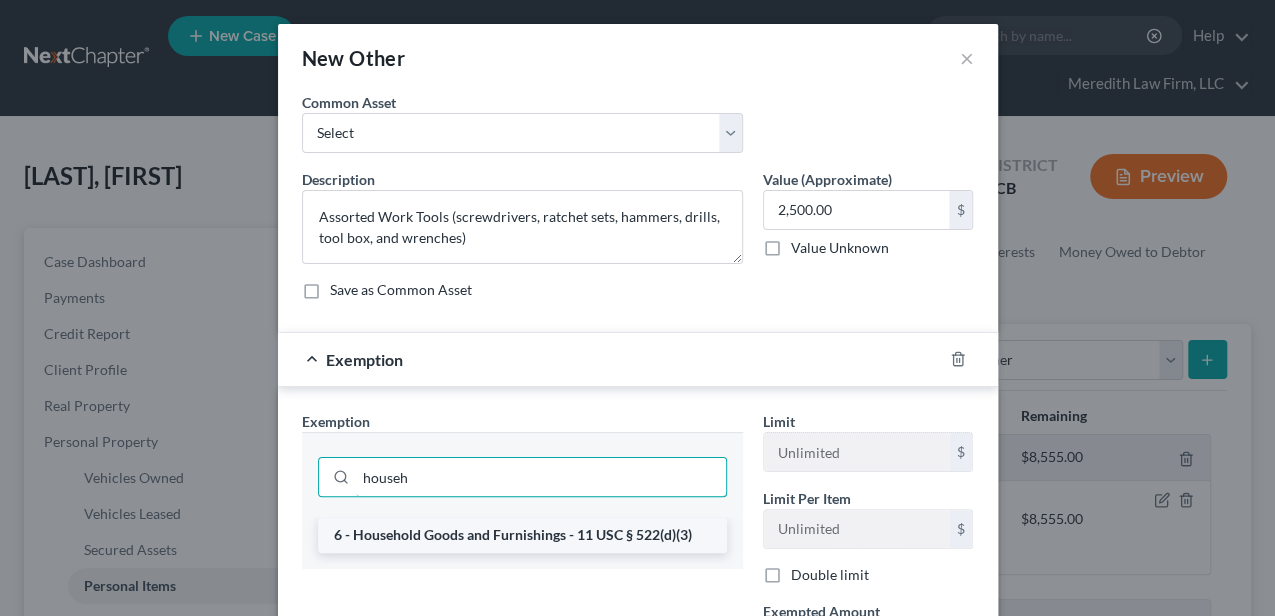 type on "househ" 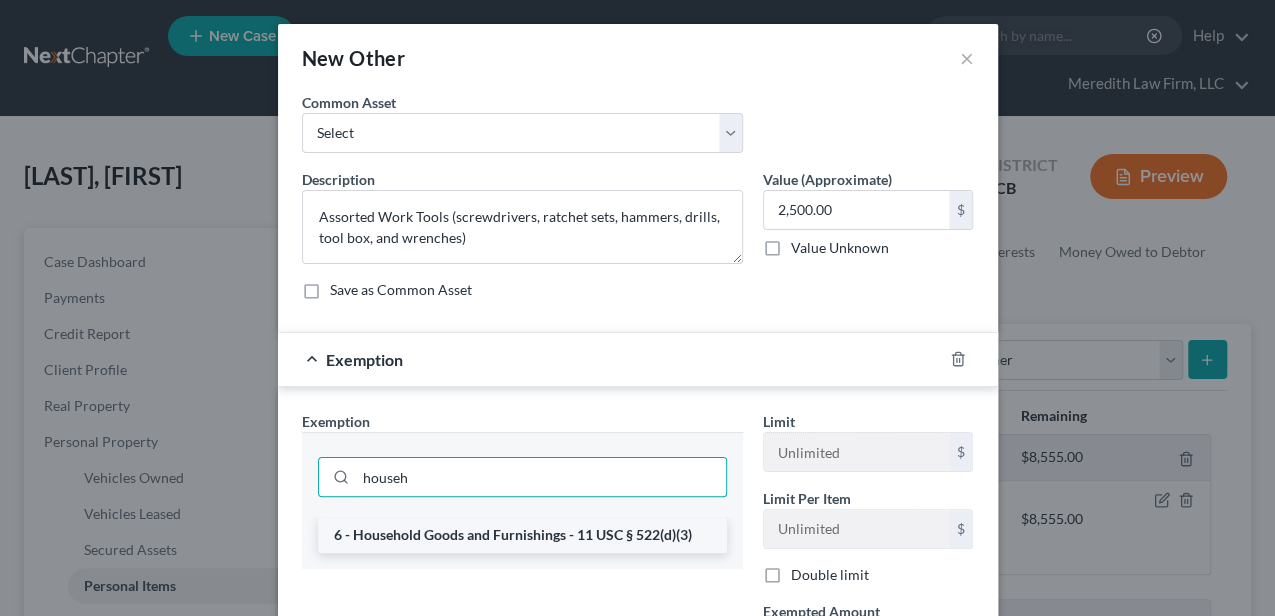 click on "6 - Household Goods and Furnishings - 11 USC § 522(d)(3)" at bounding box center (522, 535) 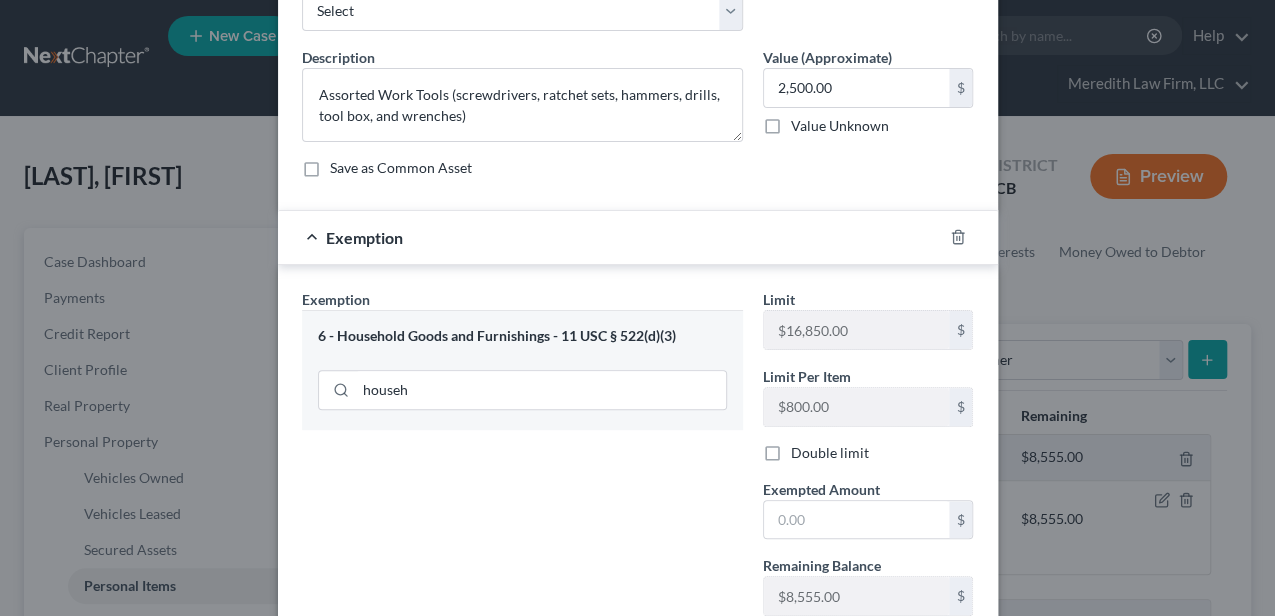 scroll, scrollTop: 133, scrollLeft: 0, axis: vertical 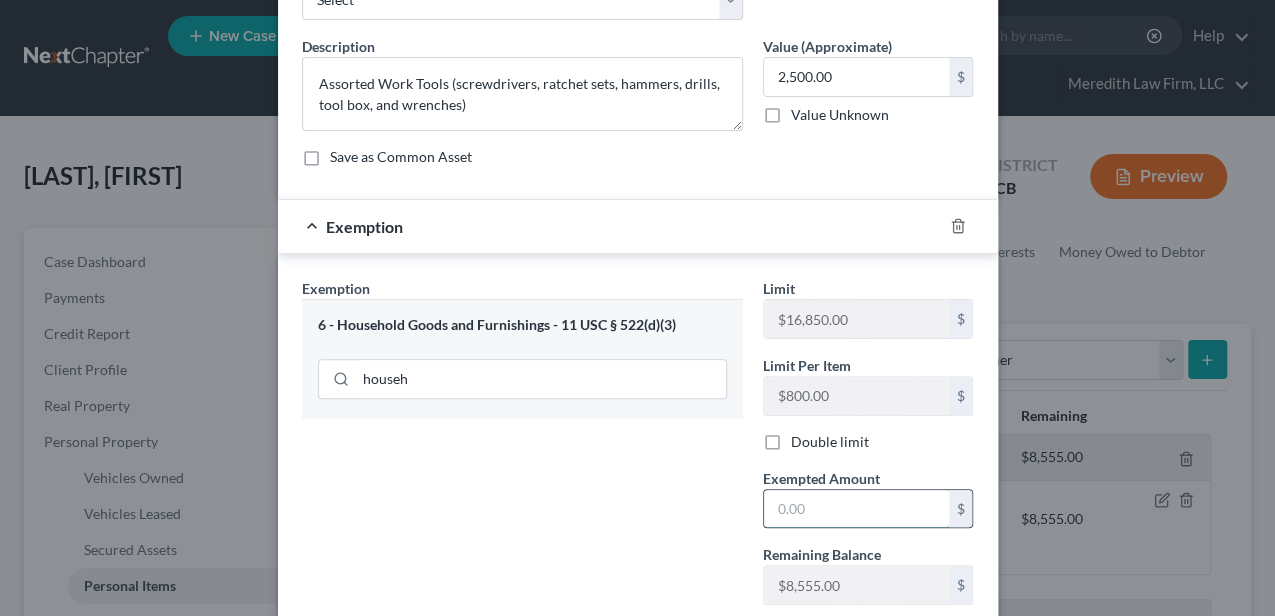 click at bounding box center [856, 509] 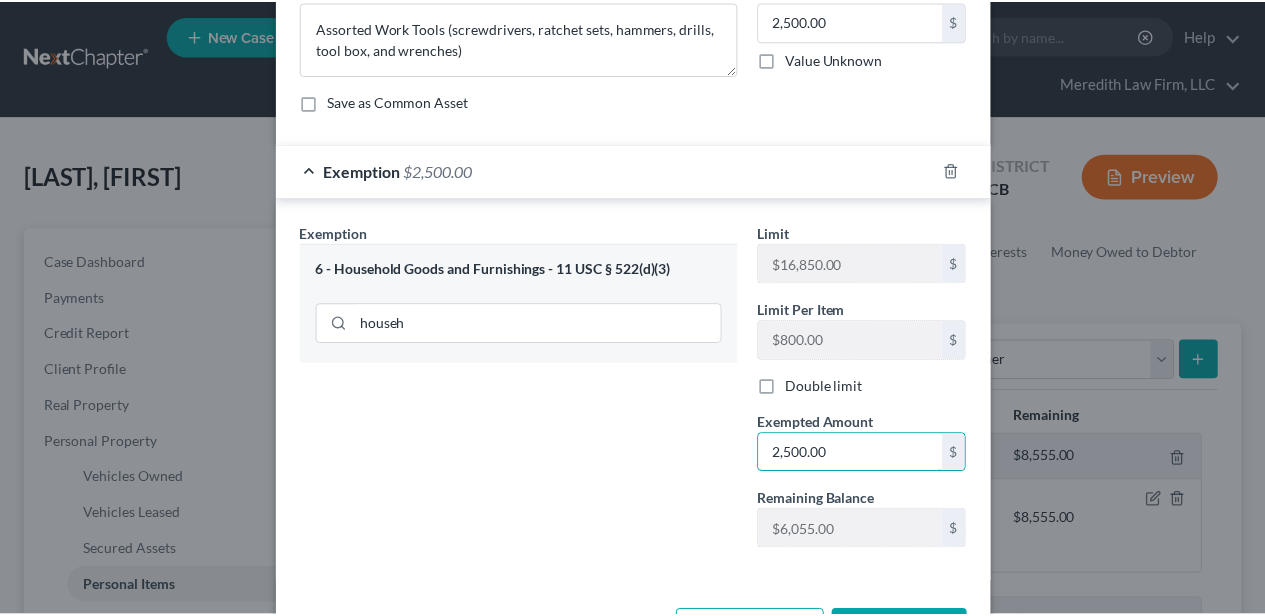 scroll, scrollTop: 260, scrollLeft: 0, axis: vertical 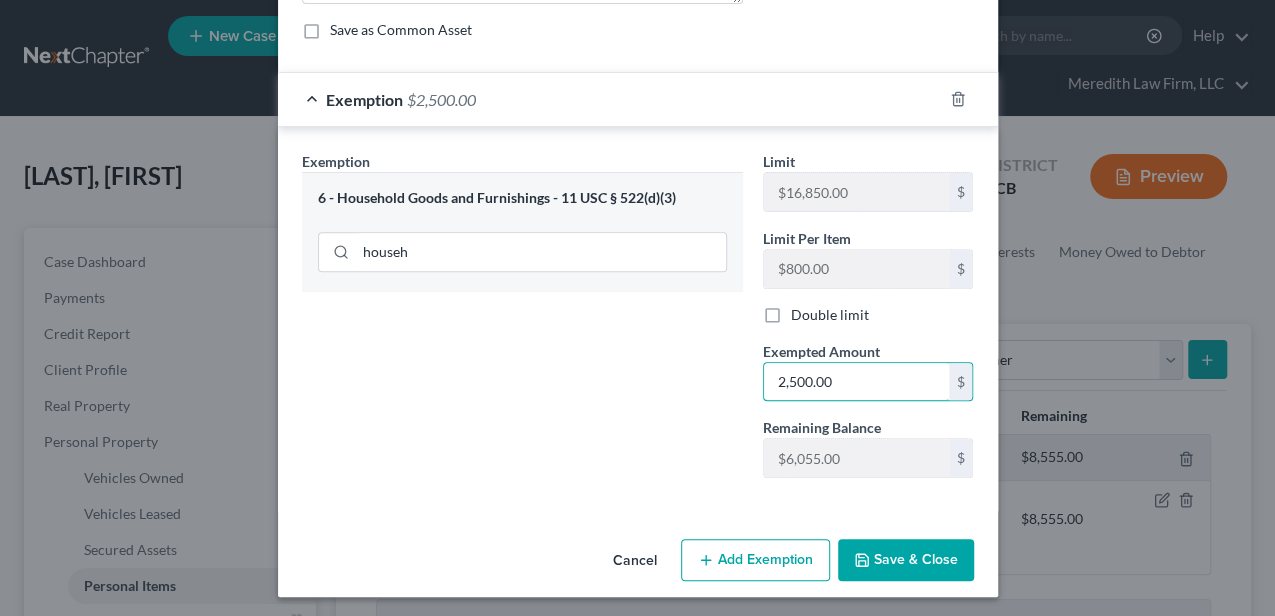 type on "2,500.00" 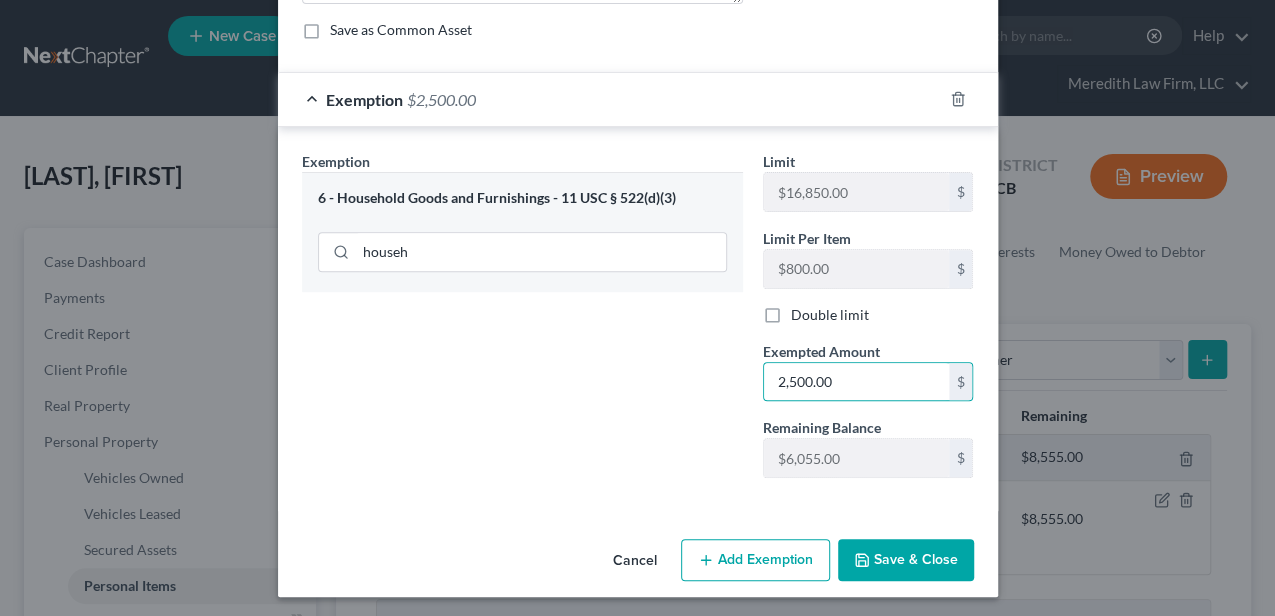 click on "Save & Close" at bounding box center [906, 560] 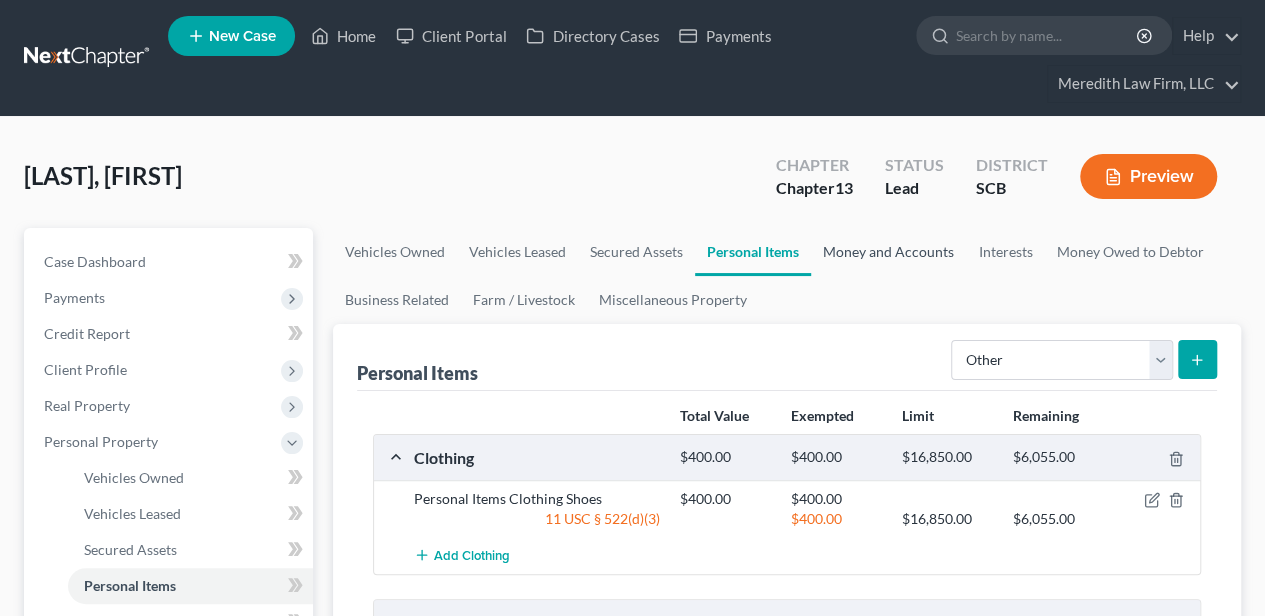 click on "Money and Accounts" at bounding box center [888, 252] 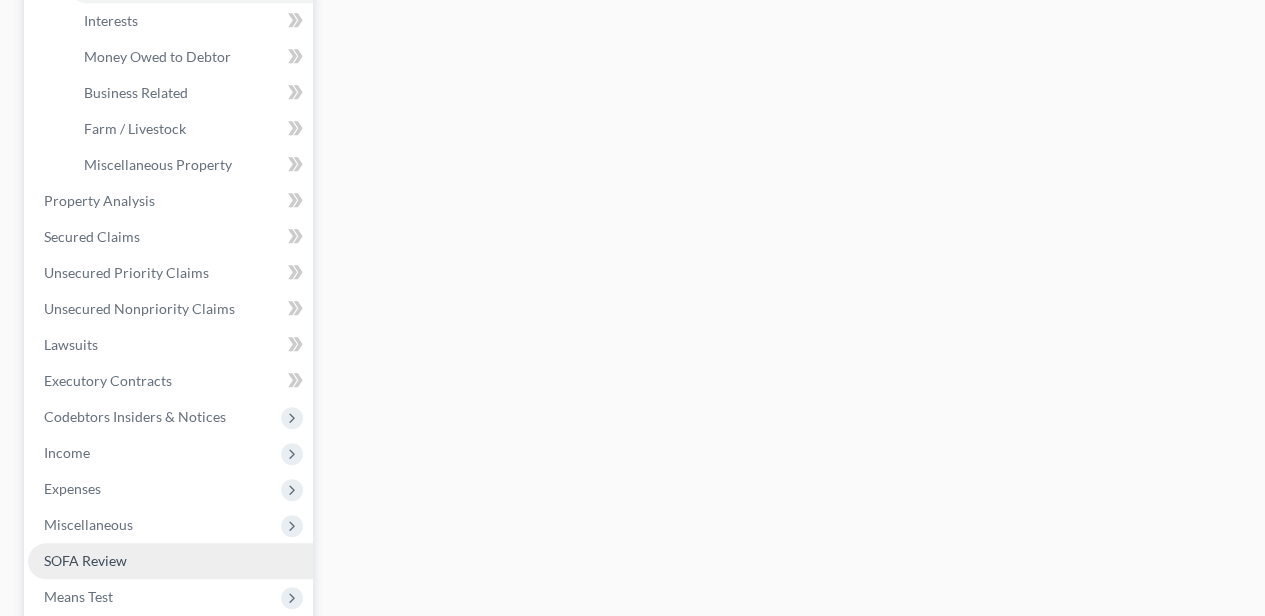 scroll, scrollTop: 666, scrollLeft: 0, axis: vertical 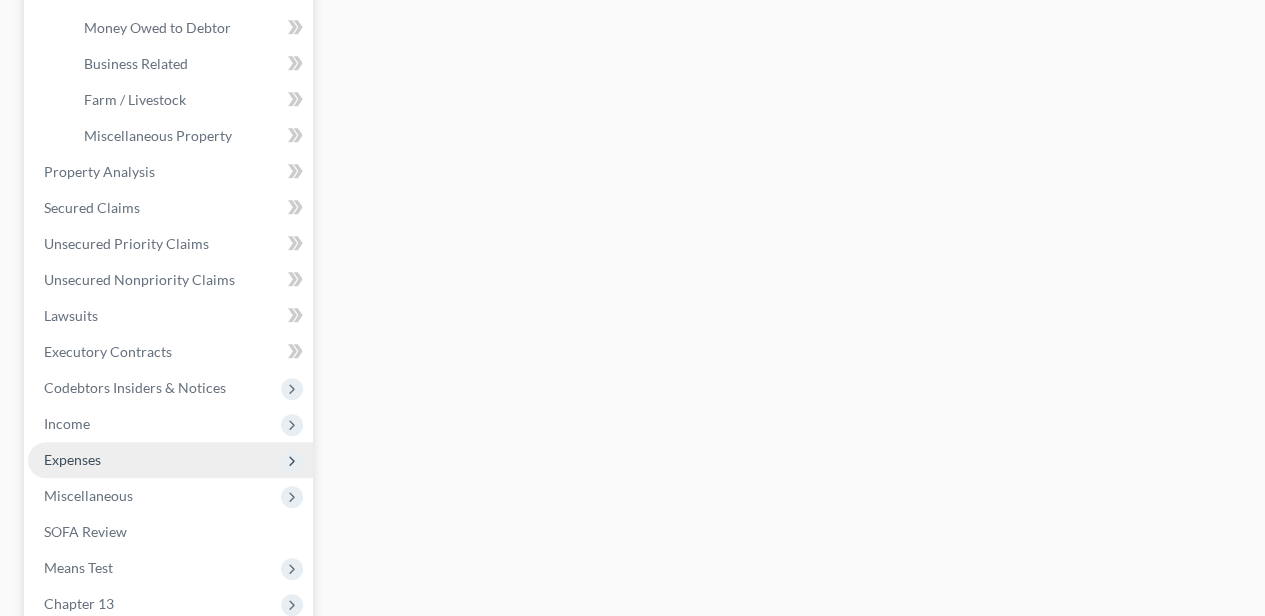 click on "Expenses" at bounding box center [170, 460] 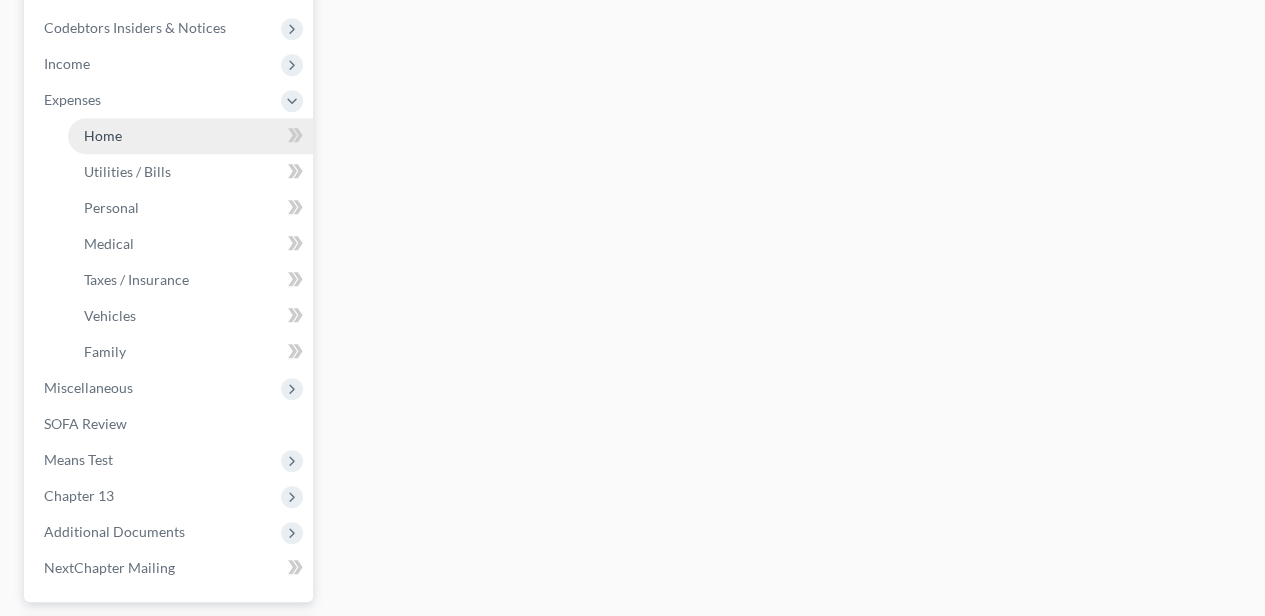 click on "Home" at bounding box center [190, 136] 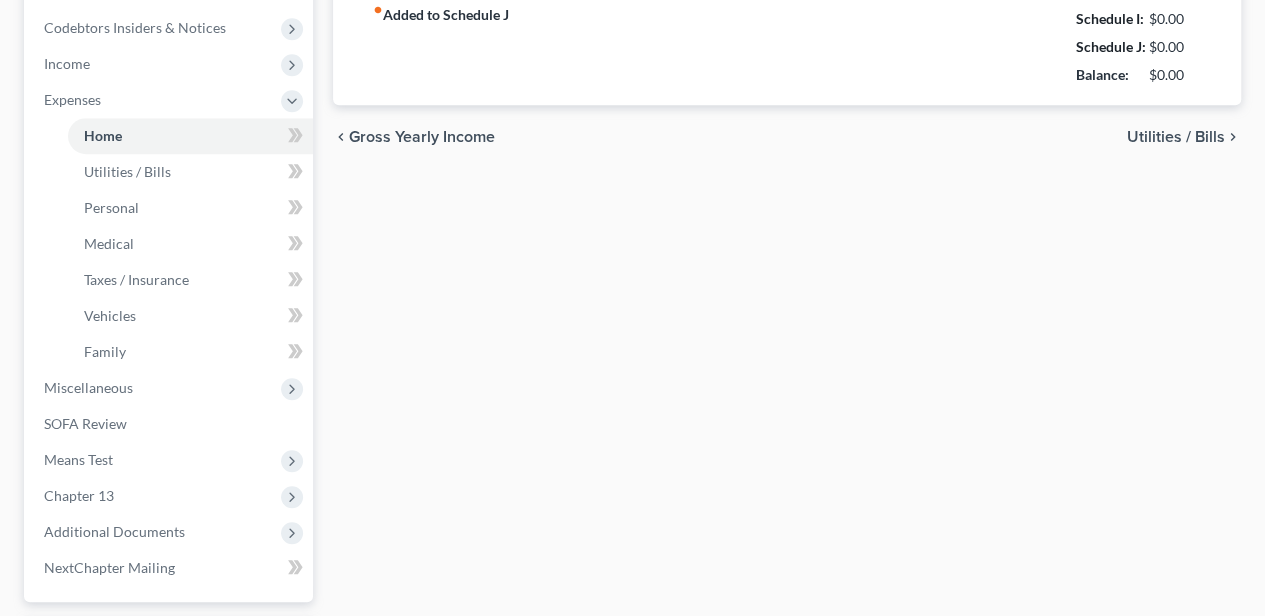 type on "0.00" 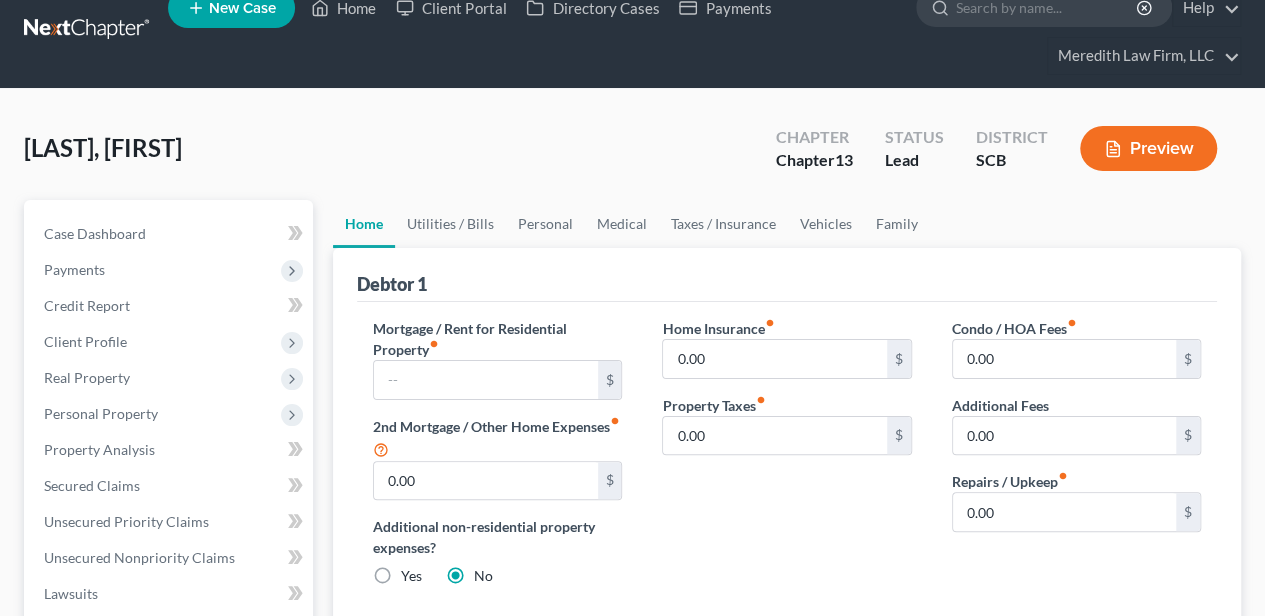 scroll, scrollTop: 0, scrollLeft: 0, axis: both 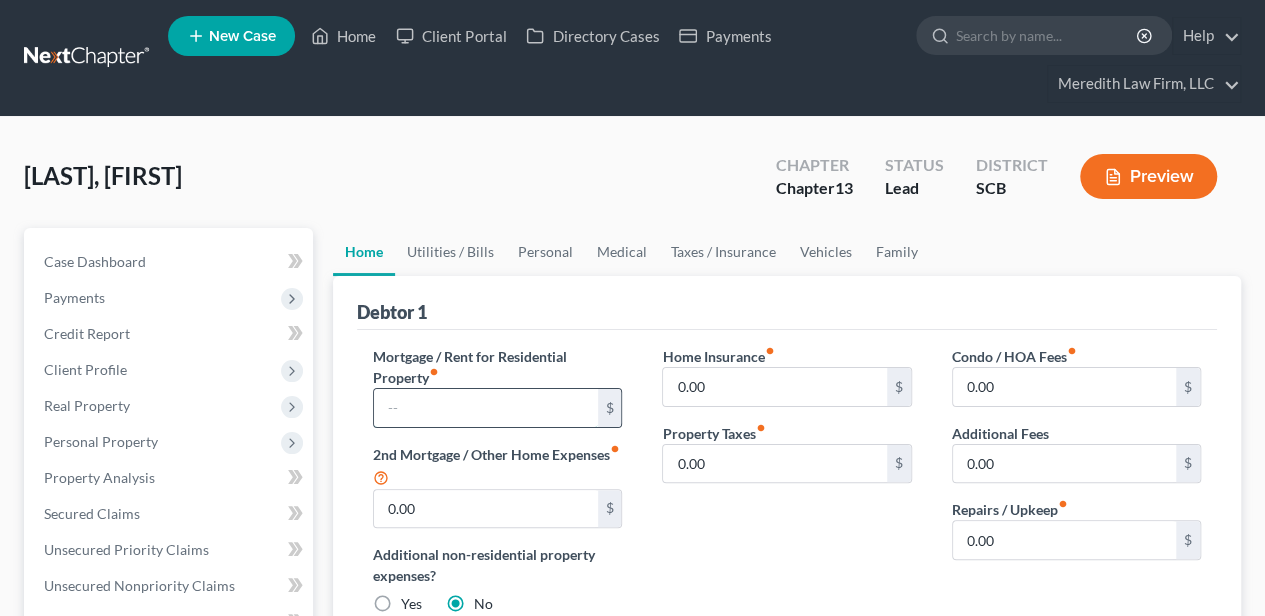 click at bounding box center [485, 408] 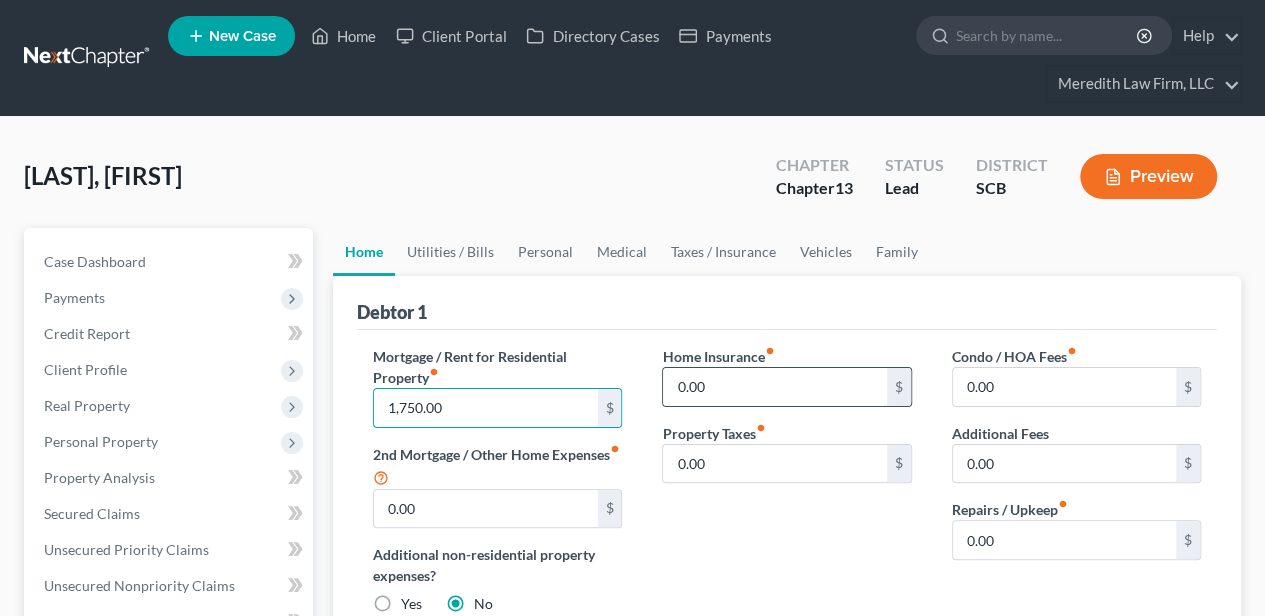 type on "1,750.00" 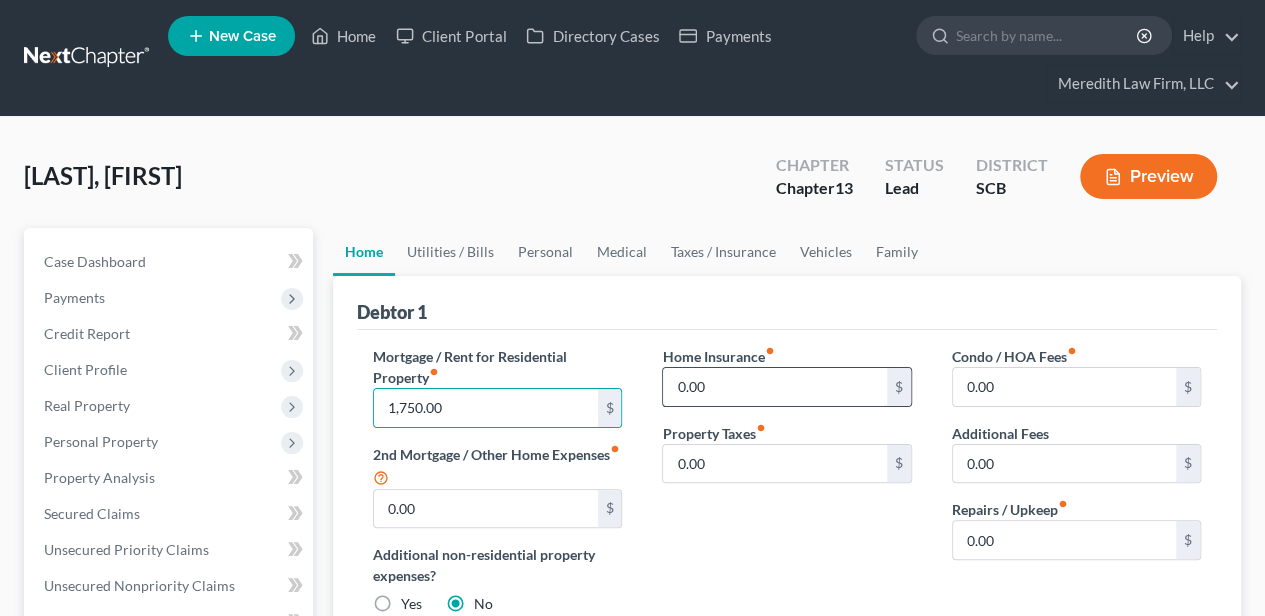 click on "0.00" at bounding box center [774, 387] 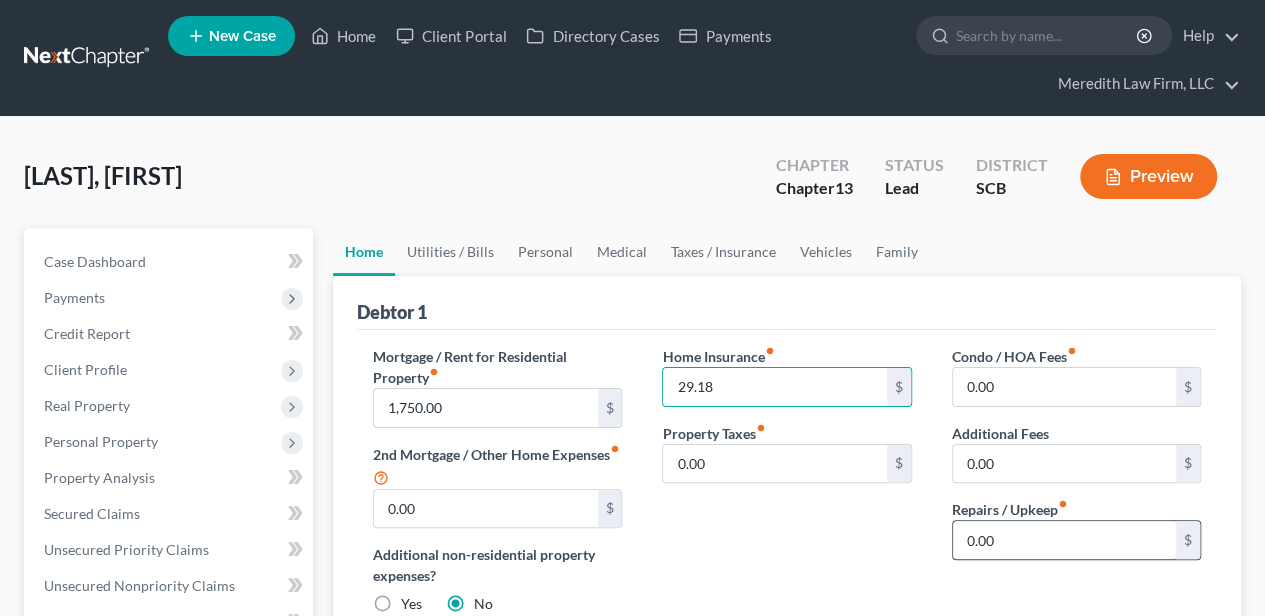 type on "29.18" 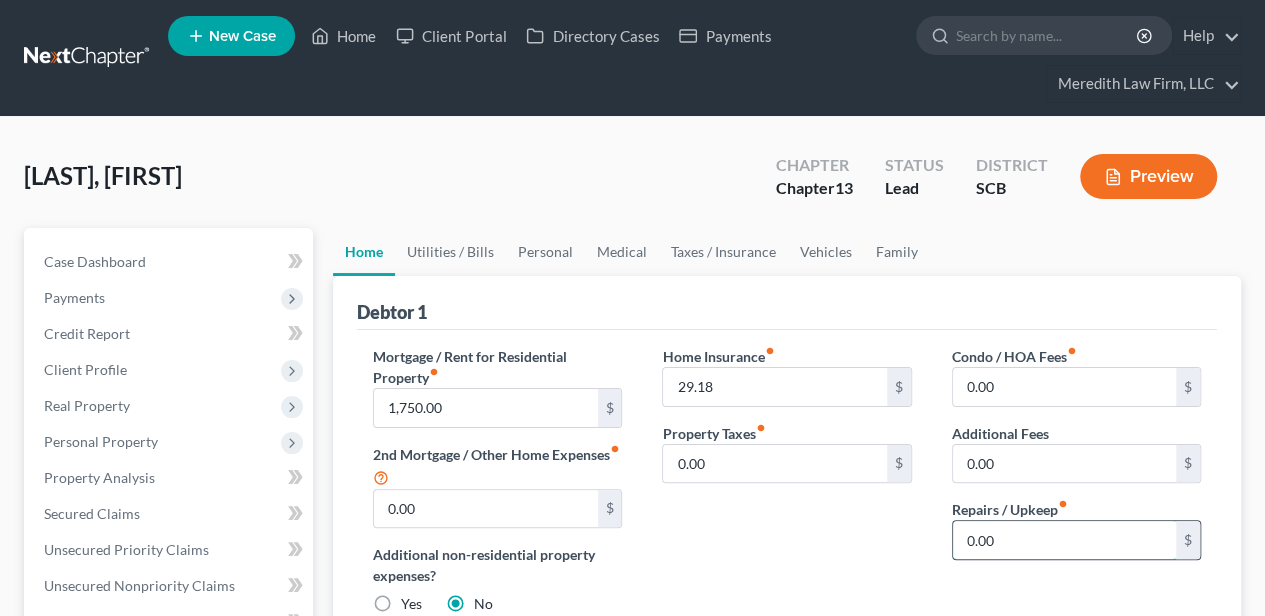 click on "0.00" at bounding box center [1064, 540] 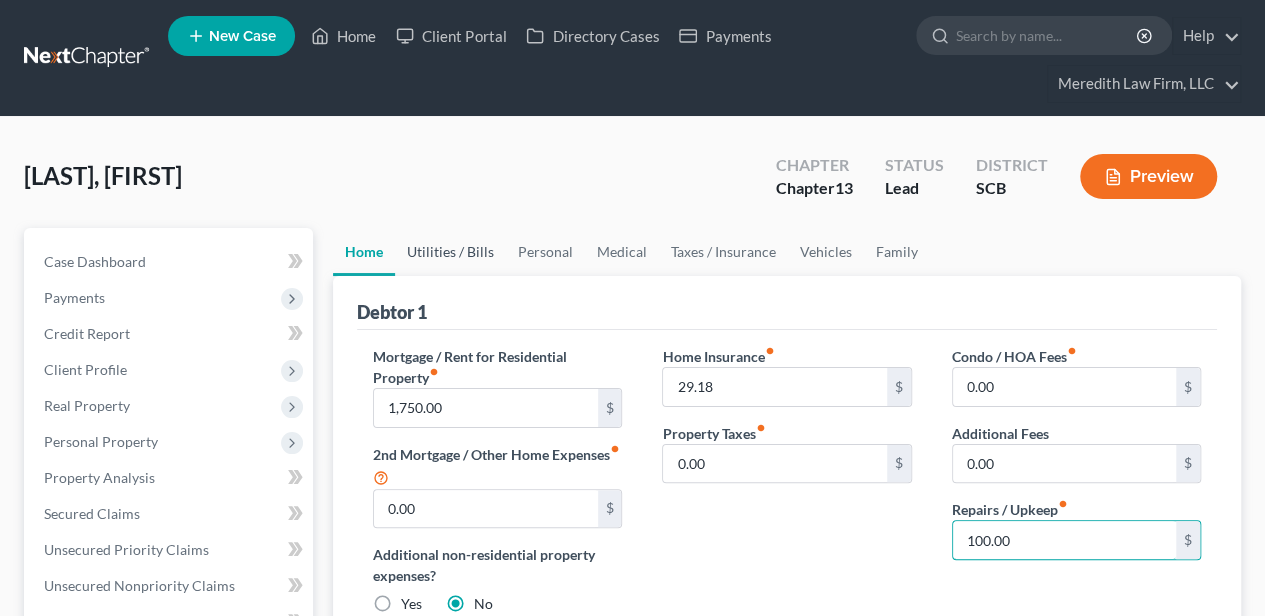 type on "100.00" 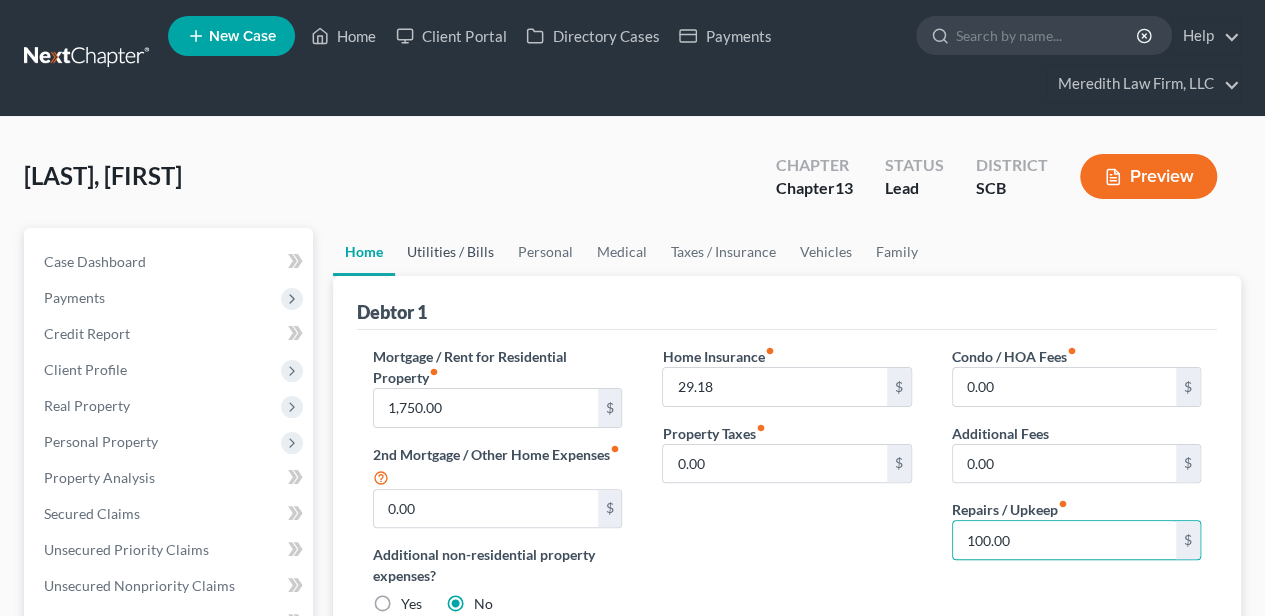 click on "Utilities / Bills" at bounding box center [450, 252] 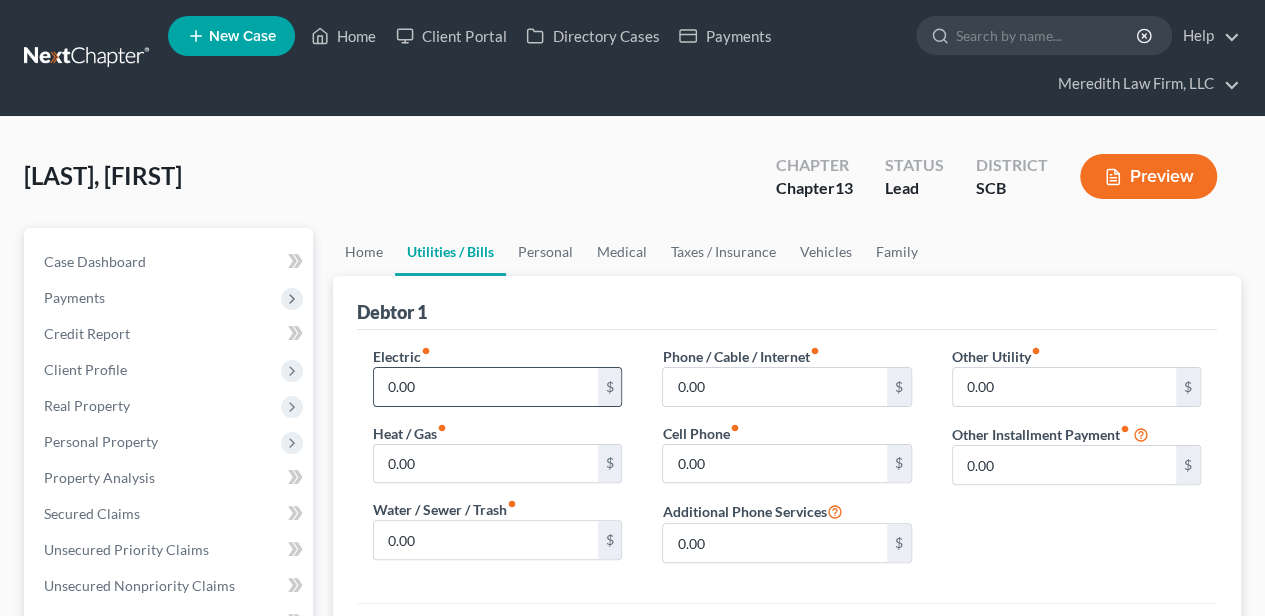 click on "0.00" at bounding box center (485, 387) 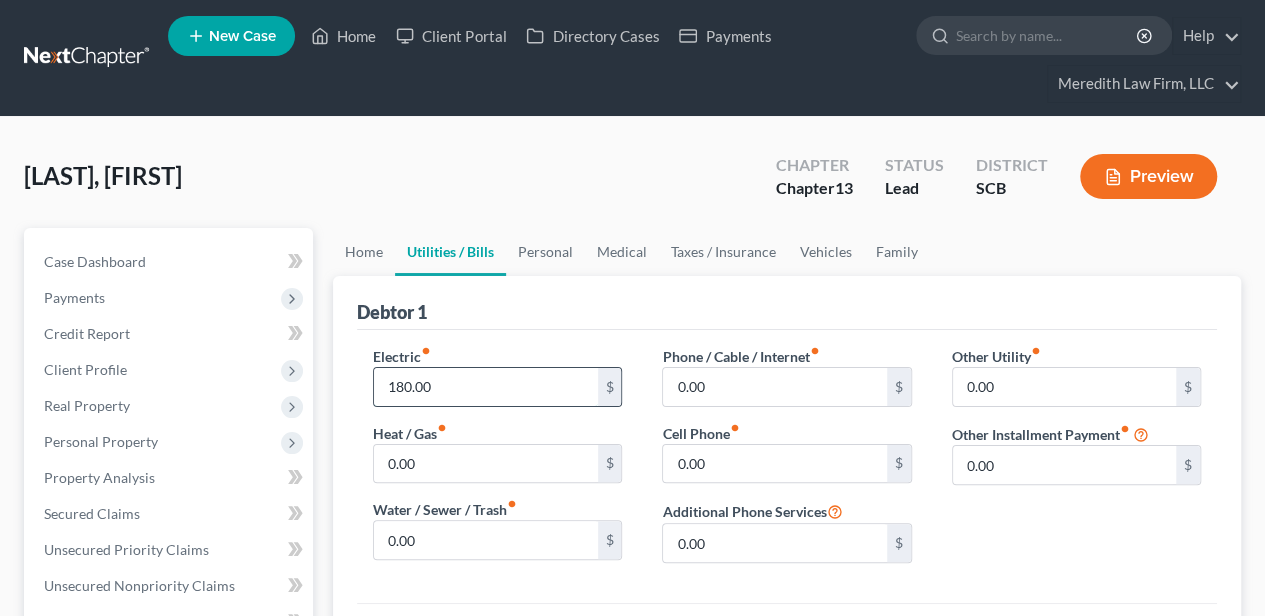 type on "180.00" 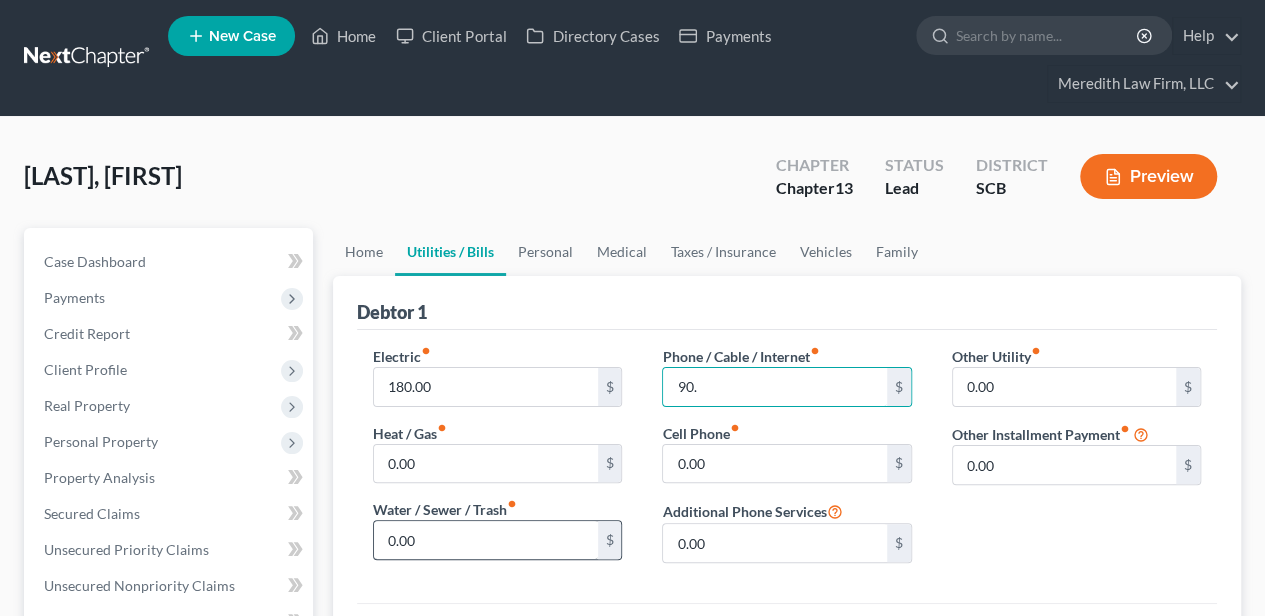 type on "90." 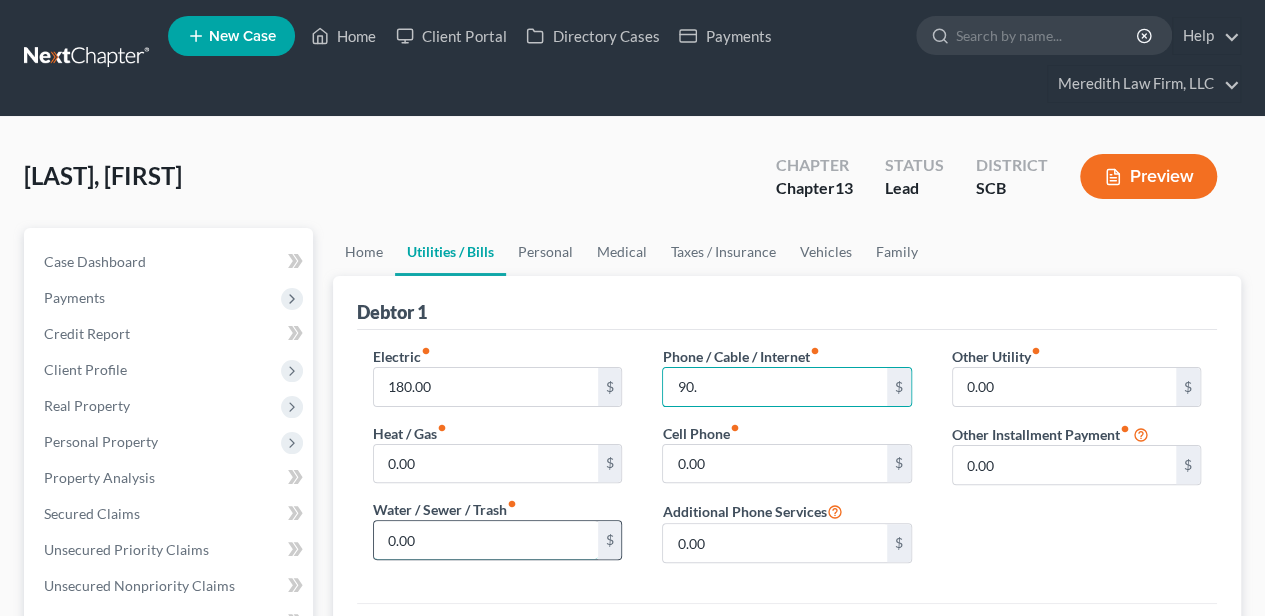 click on "0.00" at bounding box center [485, 540] 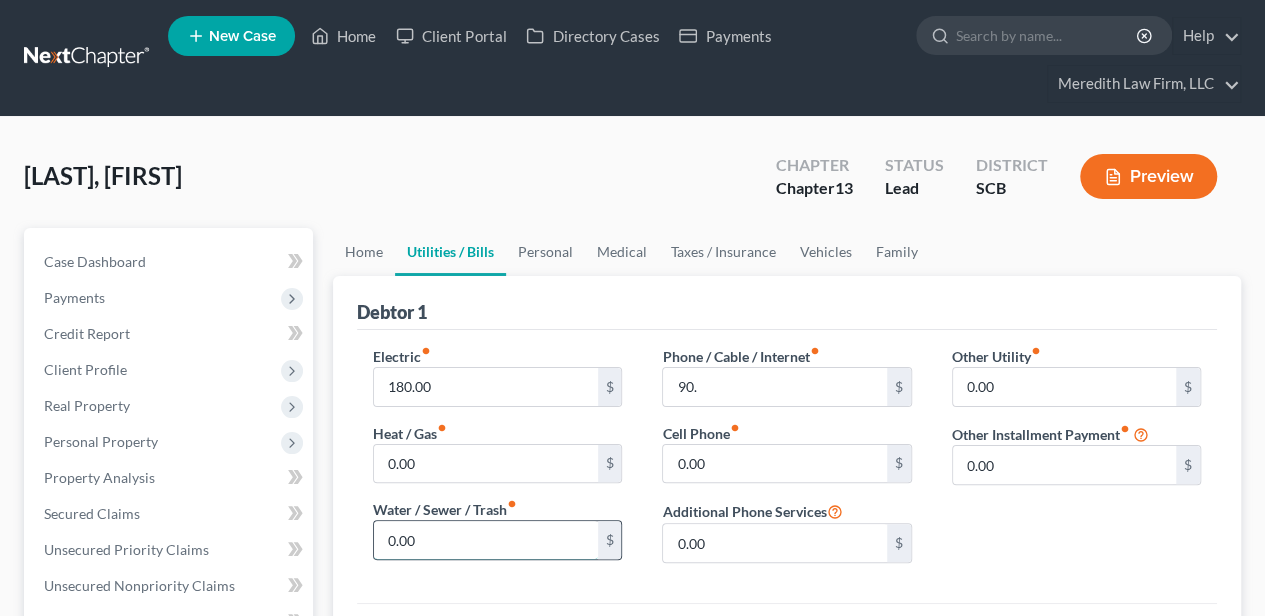 click on "0.00" at bounding box center (485, 540) 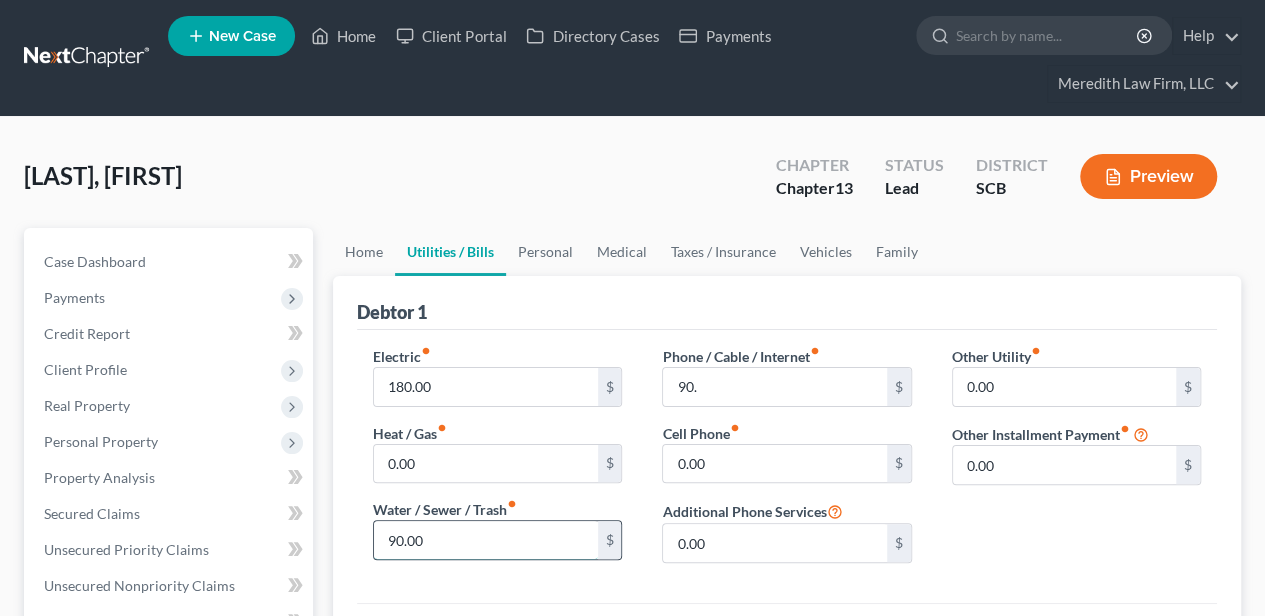 type on "90.00" 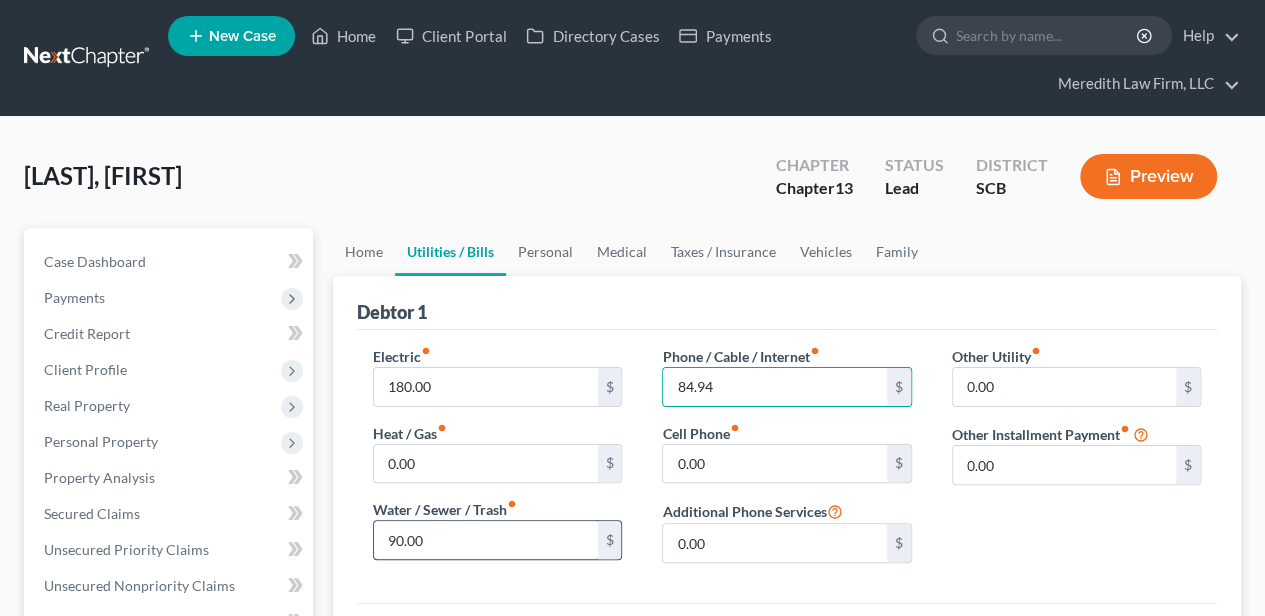 type on "84.94" 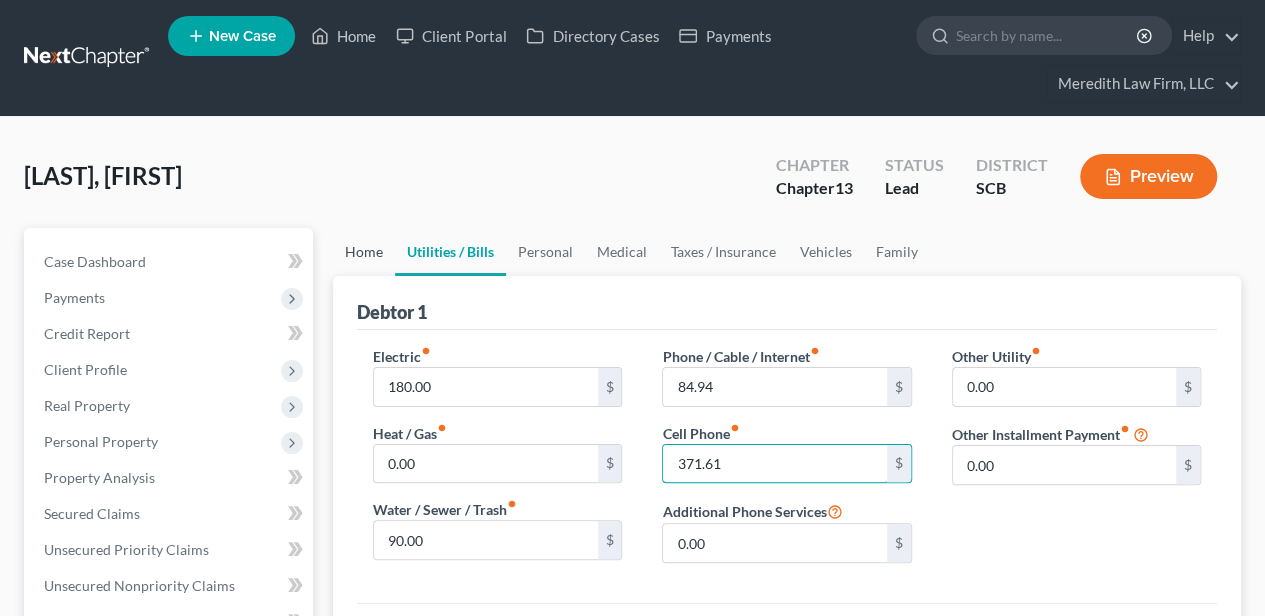 type on "371.61" 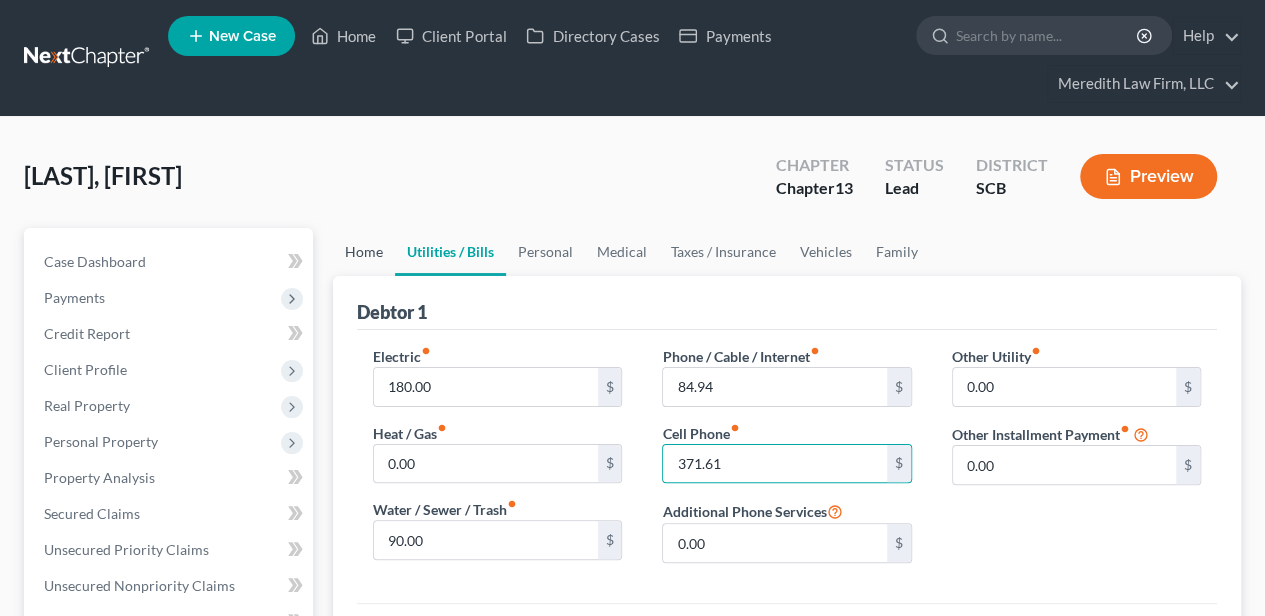 drag, startPoint x: 362, startPoint y: 258, endPoint x: 538, endPoint y: 331, distance: 190.53871 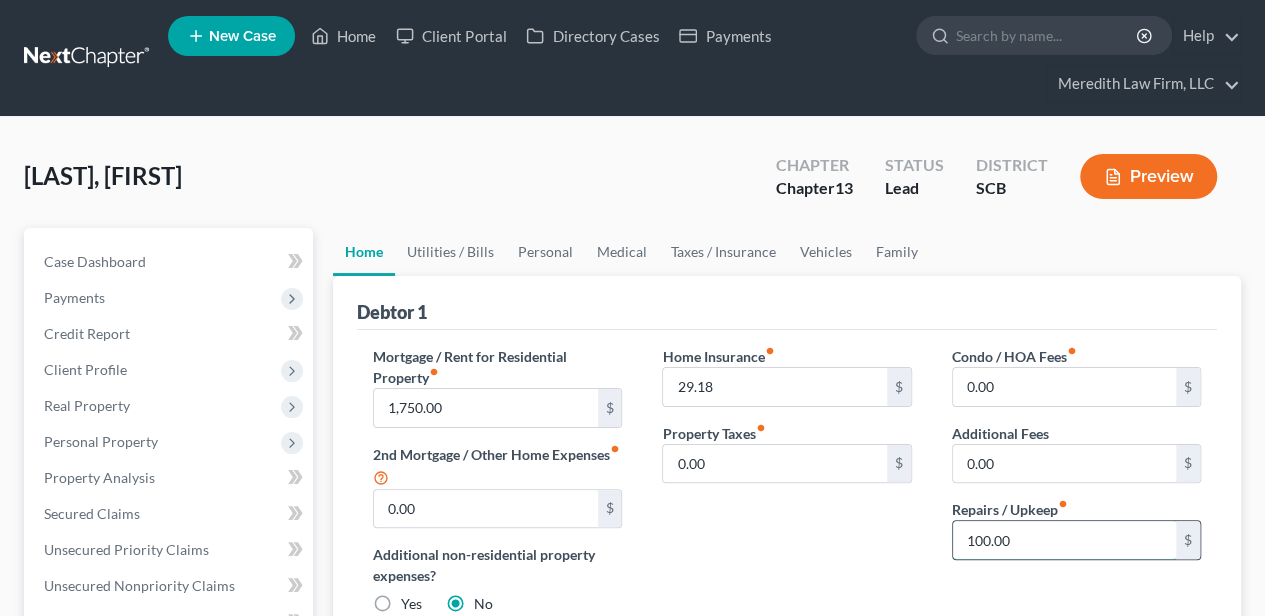 click on "100.00" at bounding box center (1064, 540) 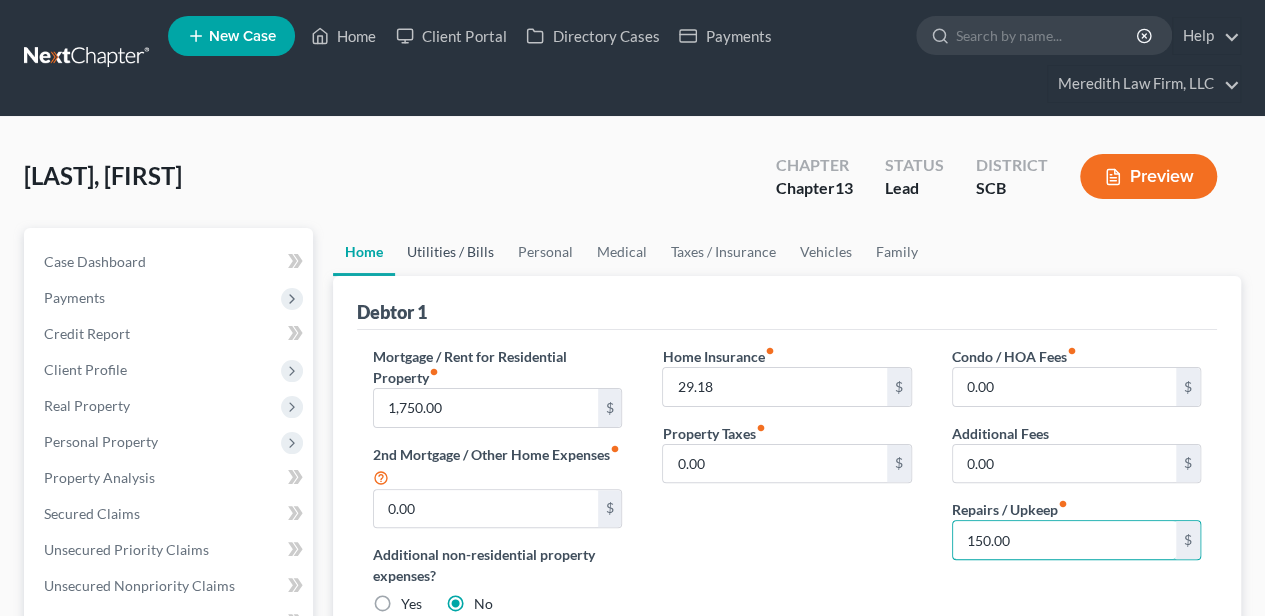 type 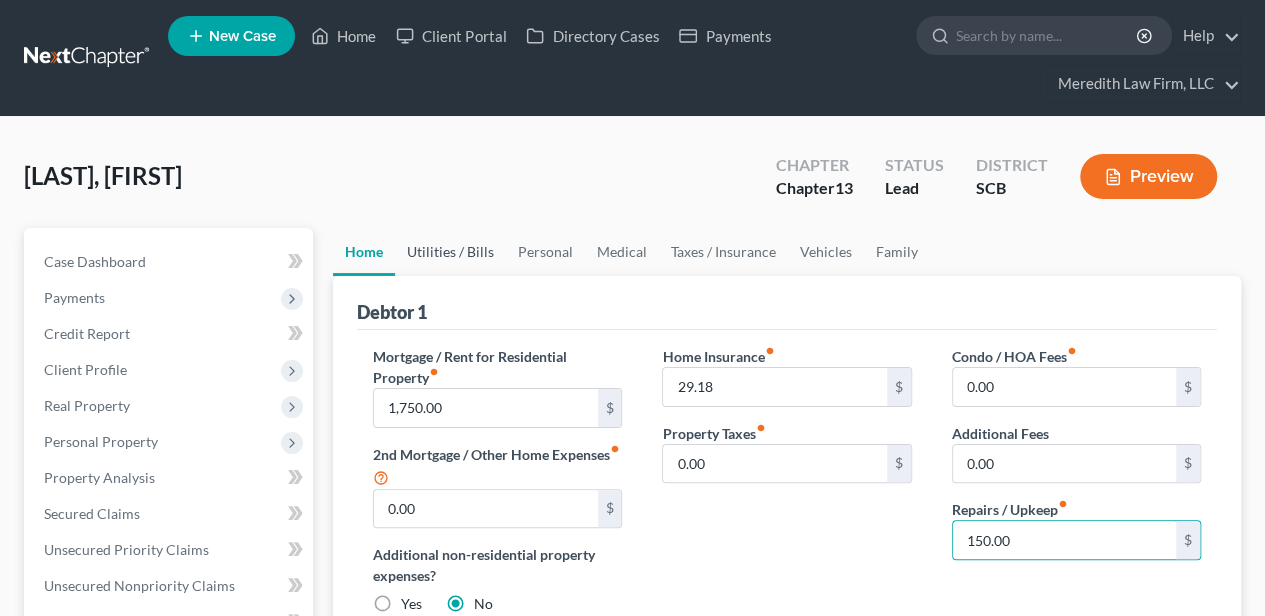 click on "Utilities / Bills" at bounding box center [450, 252] 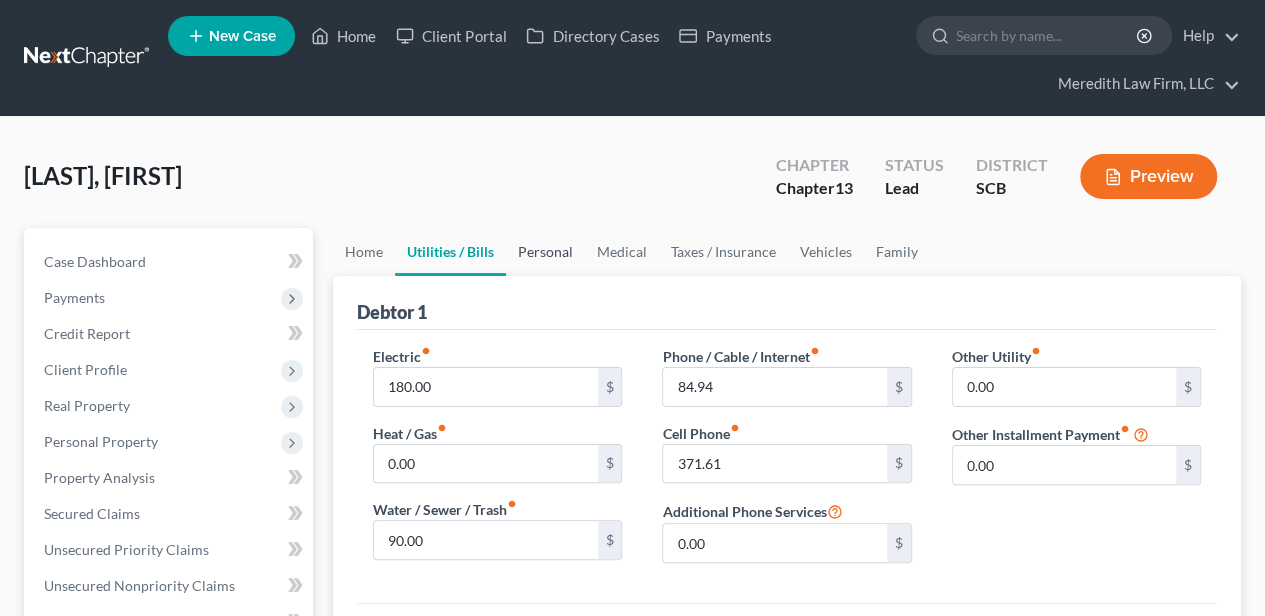 click on "Personal" at bounding box center (545, 252) 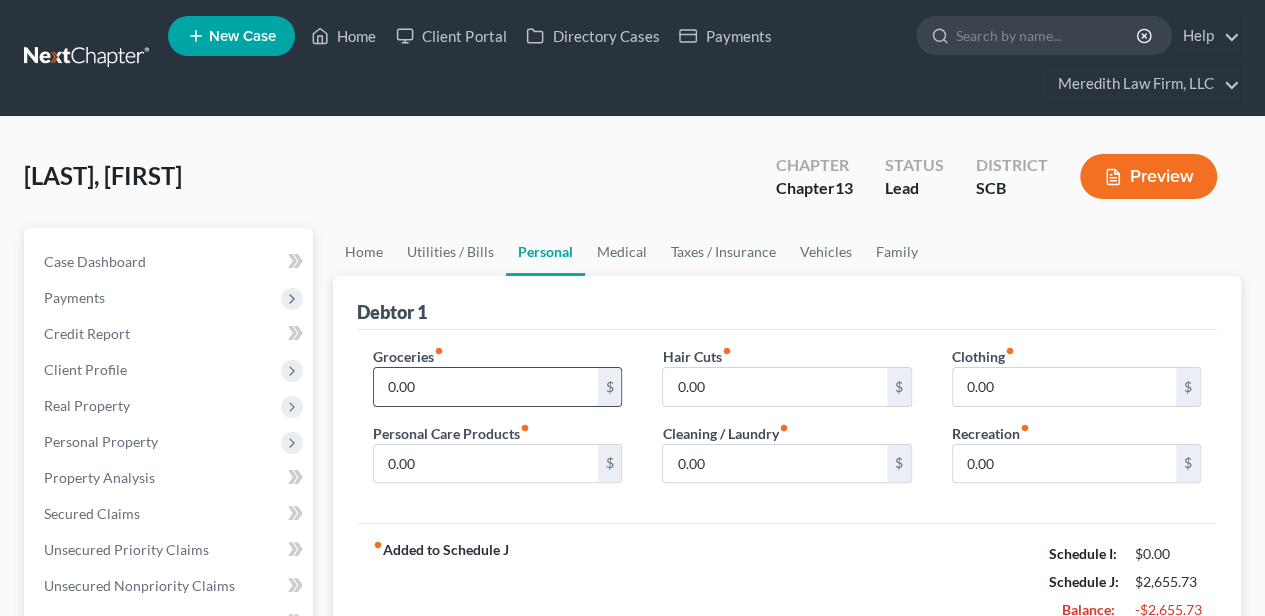 click on "0.00" at bounding box center (485, 387) 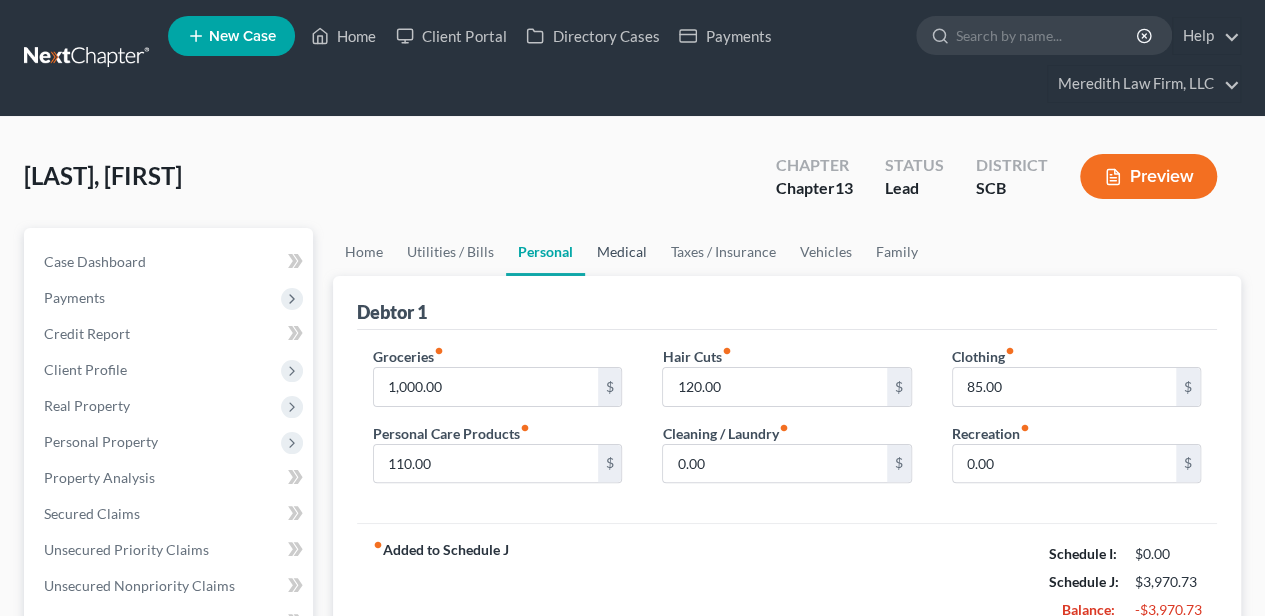 click on "Medical" at bounding box center [622, 252] 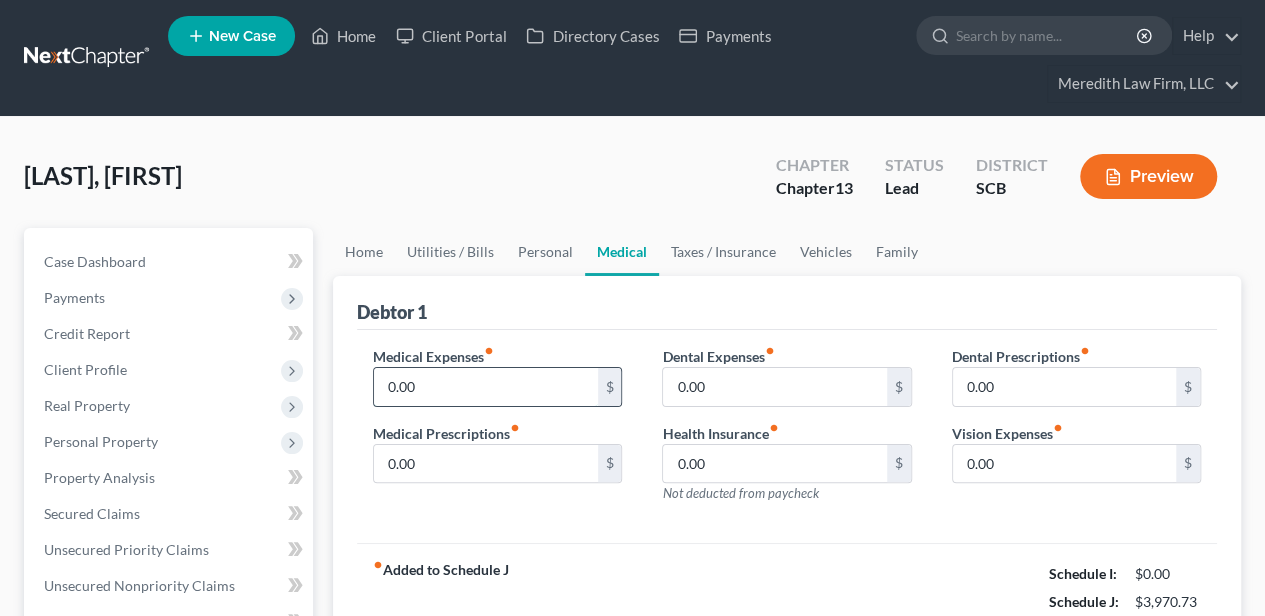 click on "0.00" at bounding box center (485, 387) 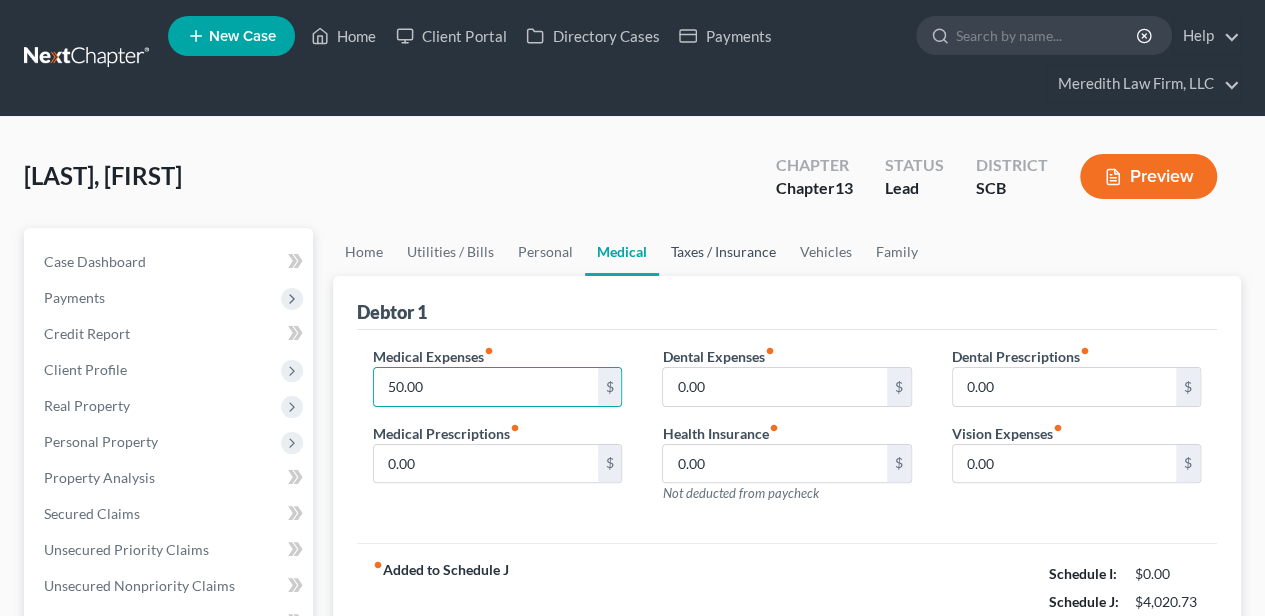click on "Taxes / Insurance" at bounding box center [723, 252] 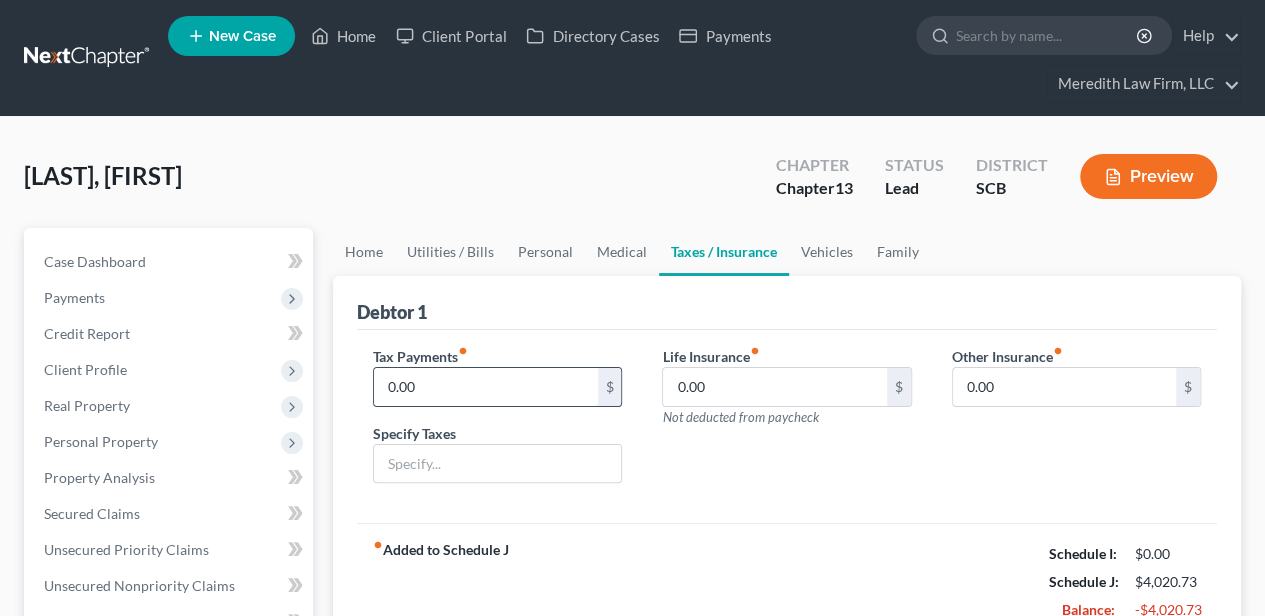 click on "0.00" at bounding box center [485, 387] 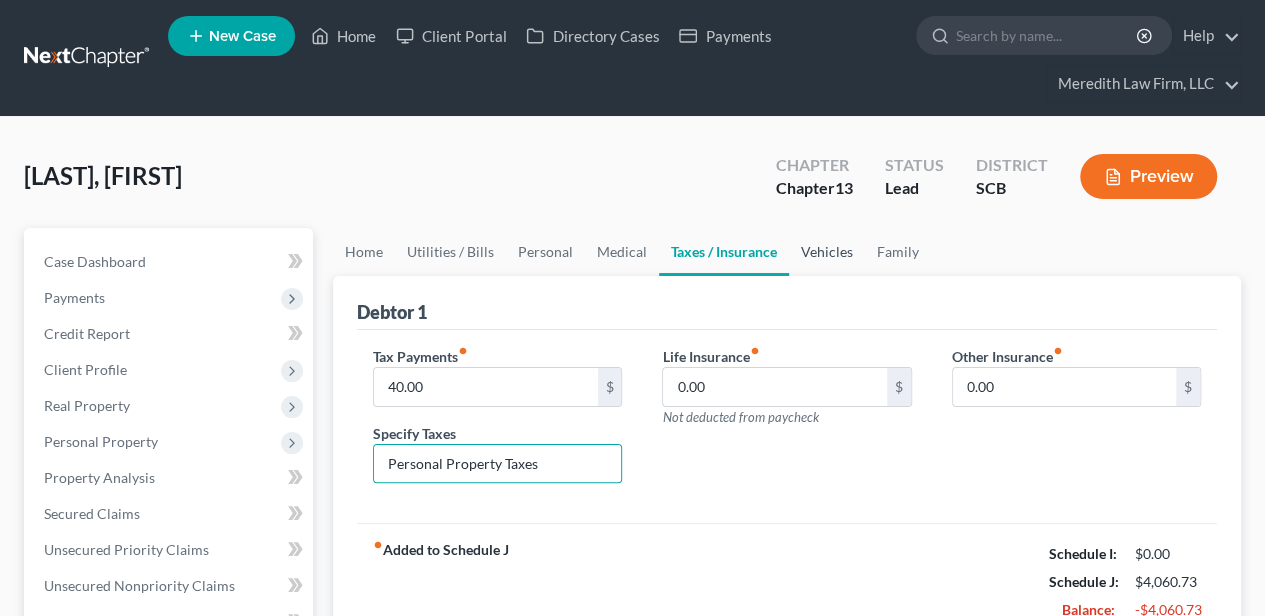 drag, startPoint x: 811, startPoint y: 245, endPoint x: 760, endPoint y: 306, distance: 79.51101 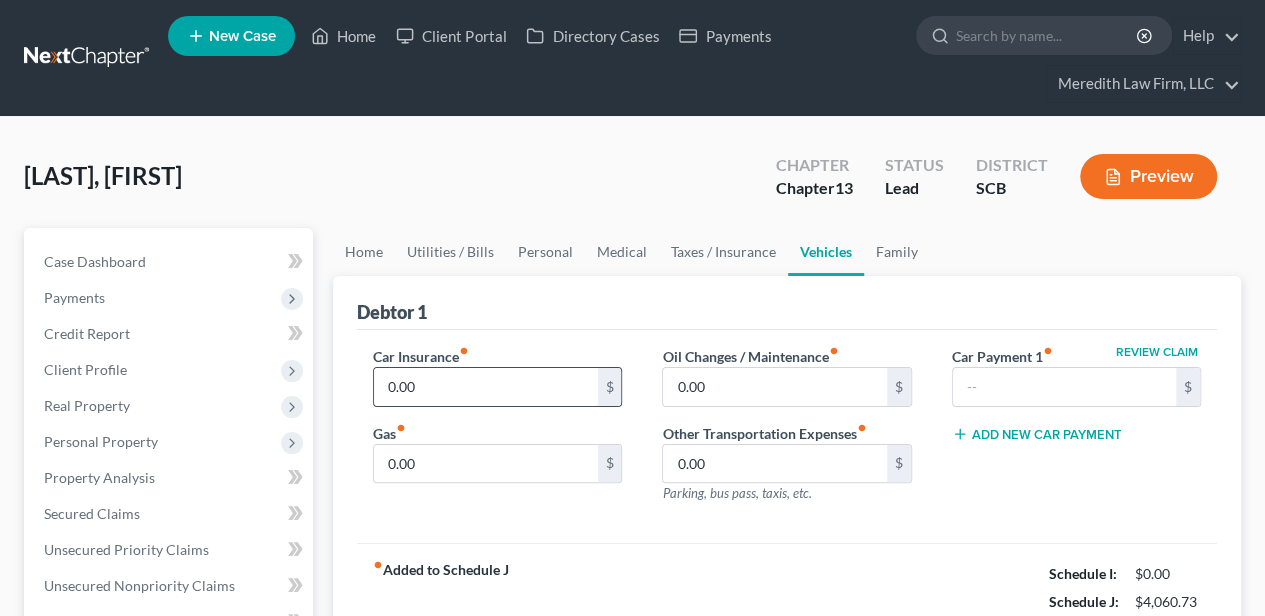 click on "0.00" at bounding box center (485, 387) 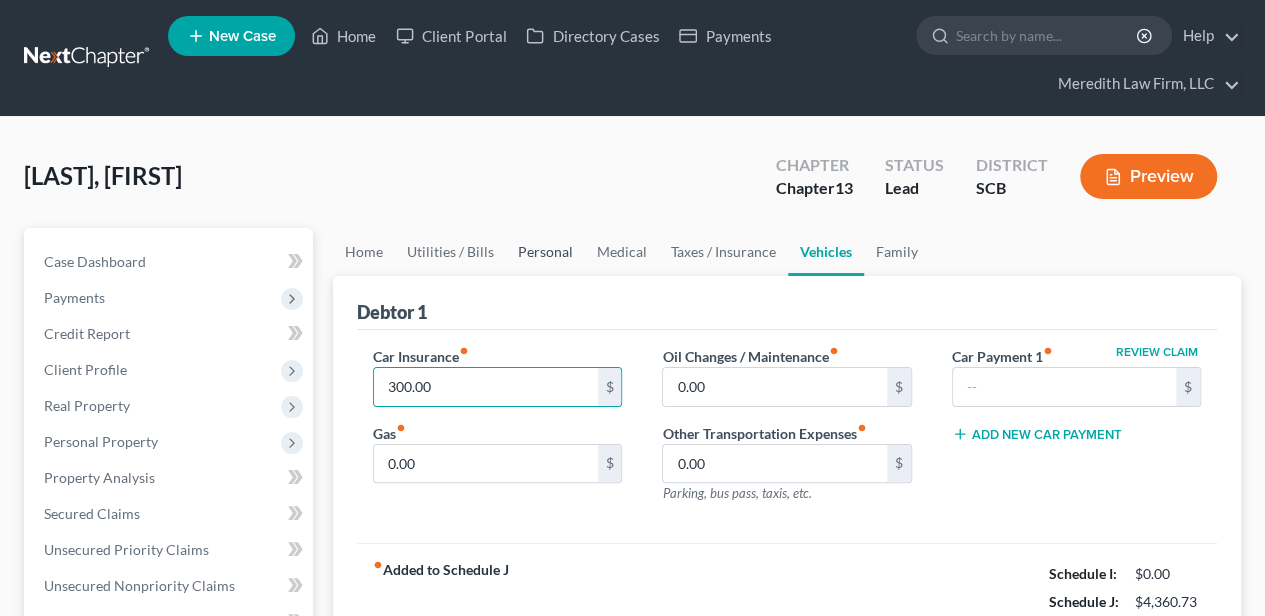 click on "Personal" at bounding box center [545, 252] 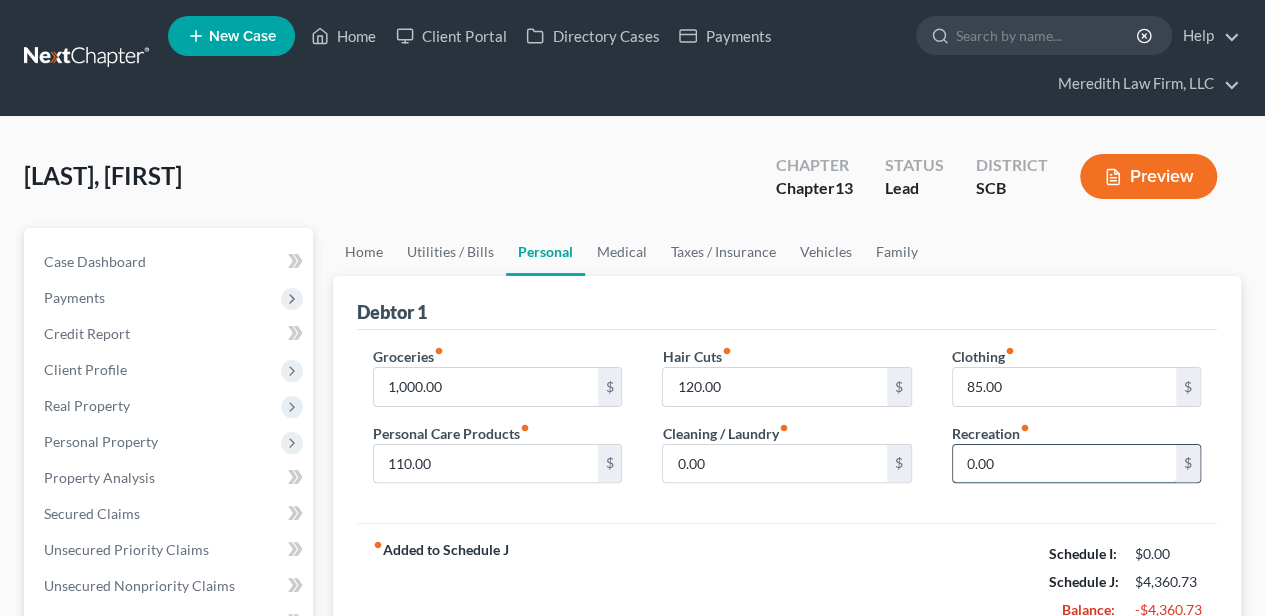 click on "0.00" at bounding box center [1064, 464] 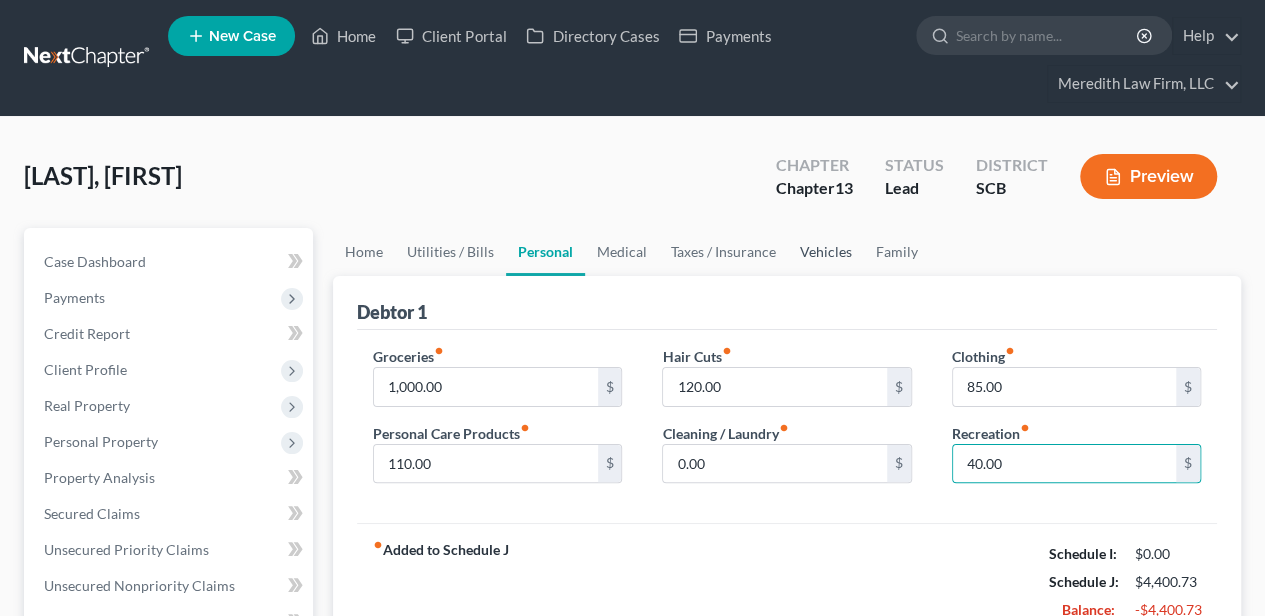 click on "Vehicles" at bounding box center [826, 252] 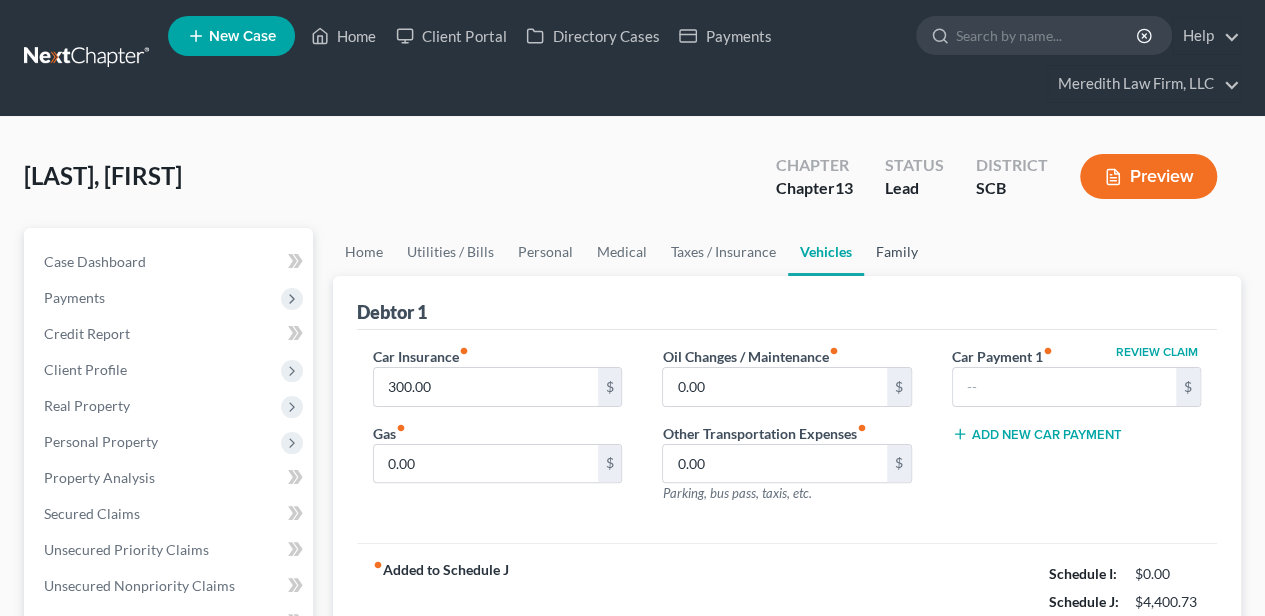 click on "Family" at bounding box center [897, 252] 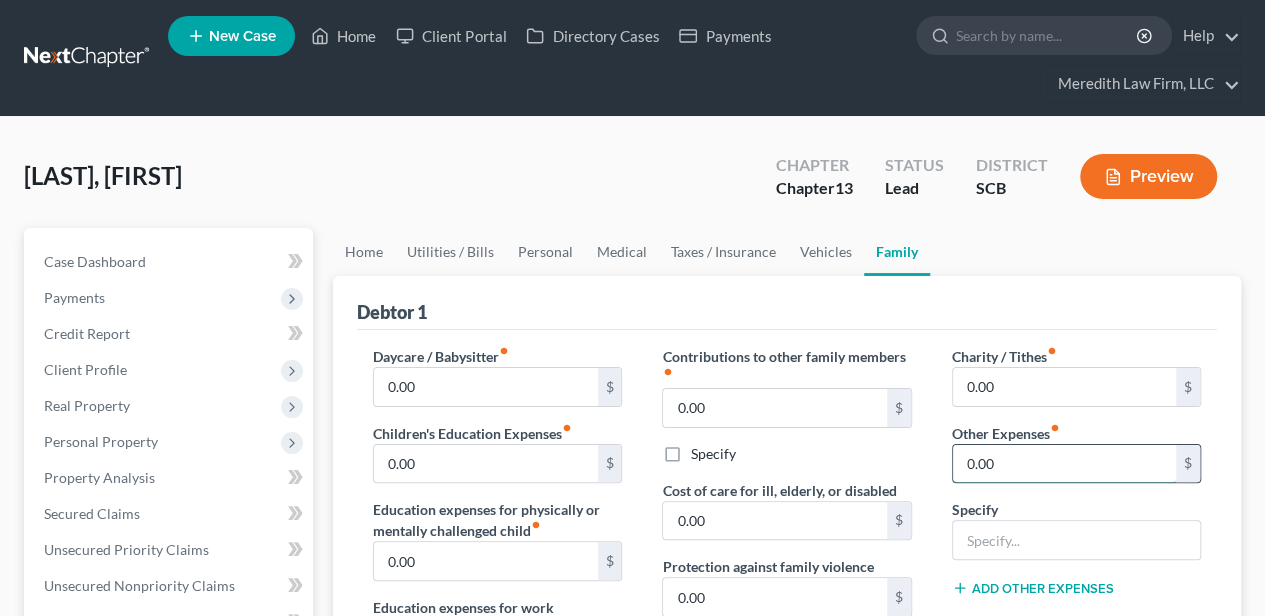 click on "0.00" at bounding box center (1064, 464) 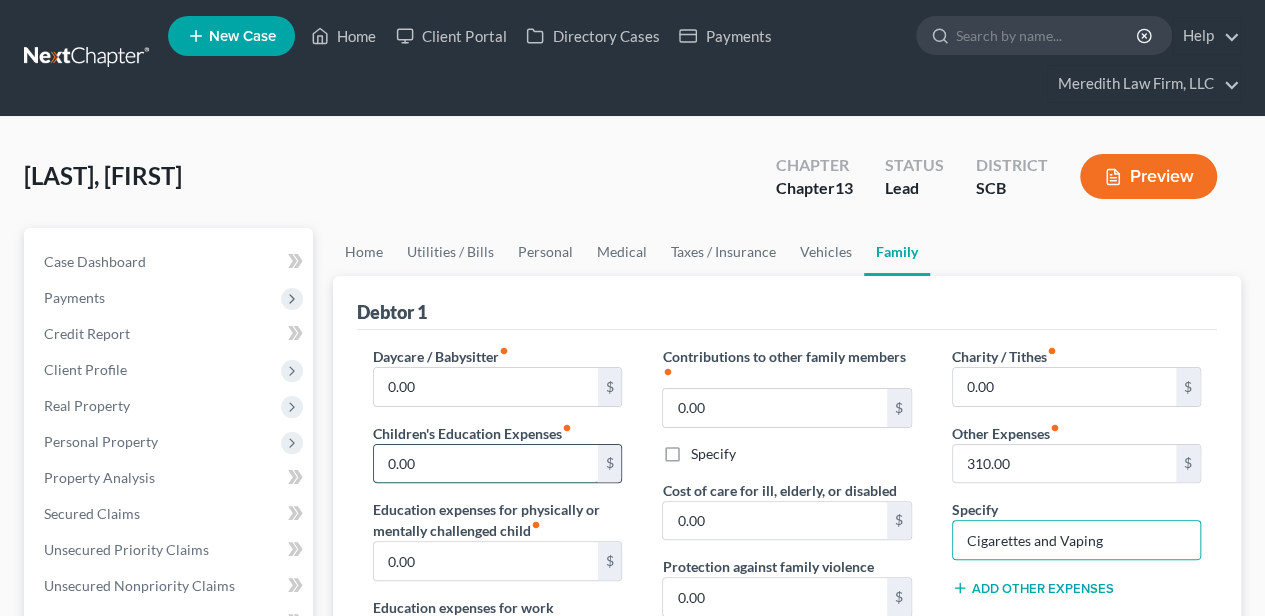 click on "0.00" at bounding box center [485, 464] 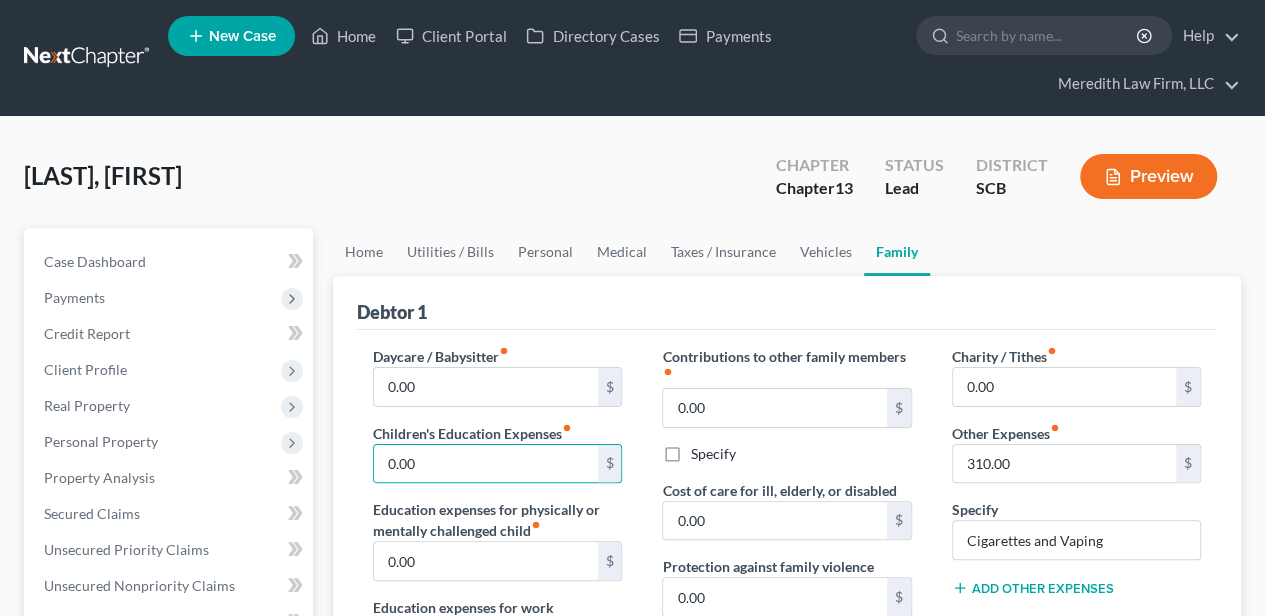 click on "Add Other Expenses" at bounding box center (1033, 588) 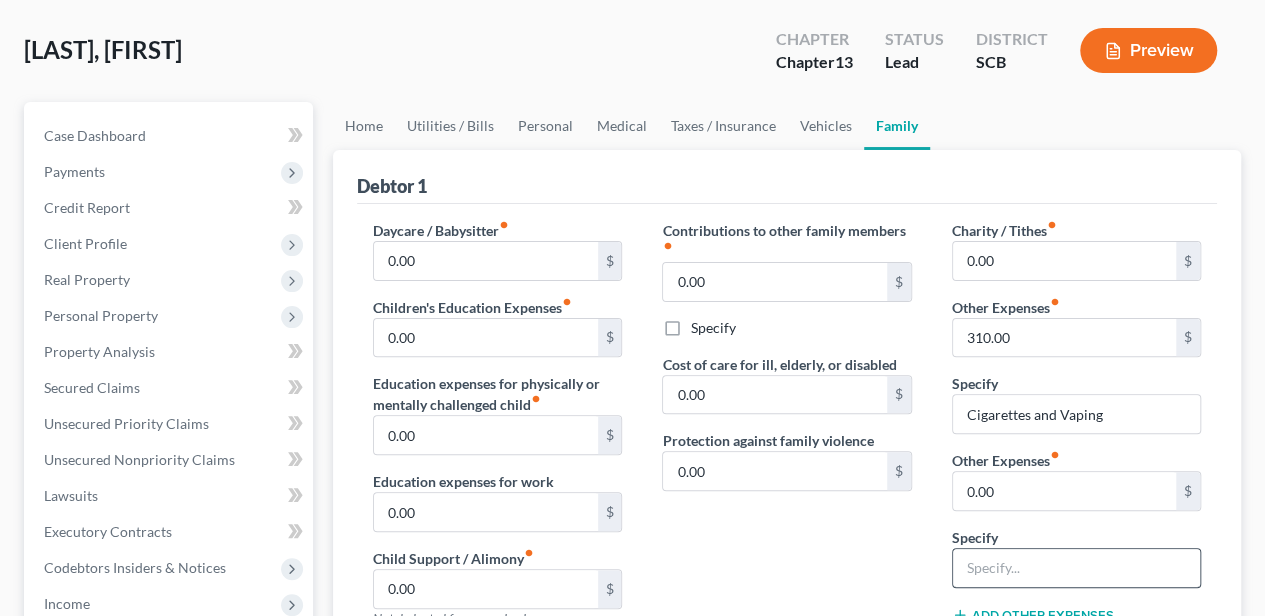 scroll, scrollTop: 133, scrollLeft: 0, axis: vertical 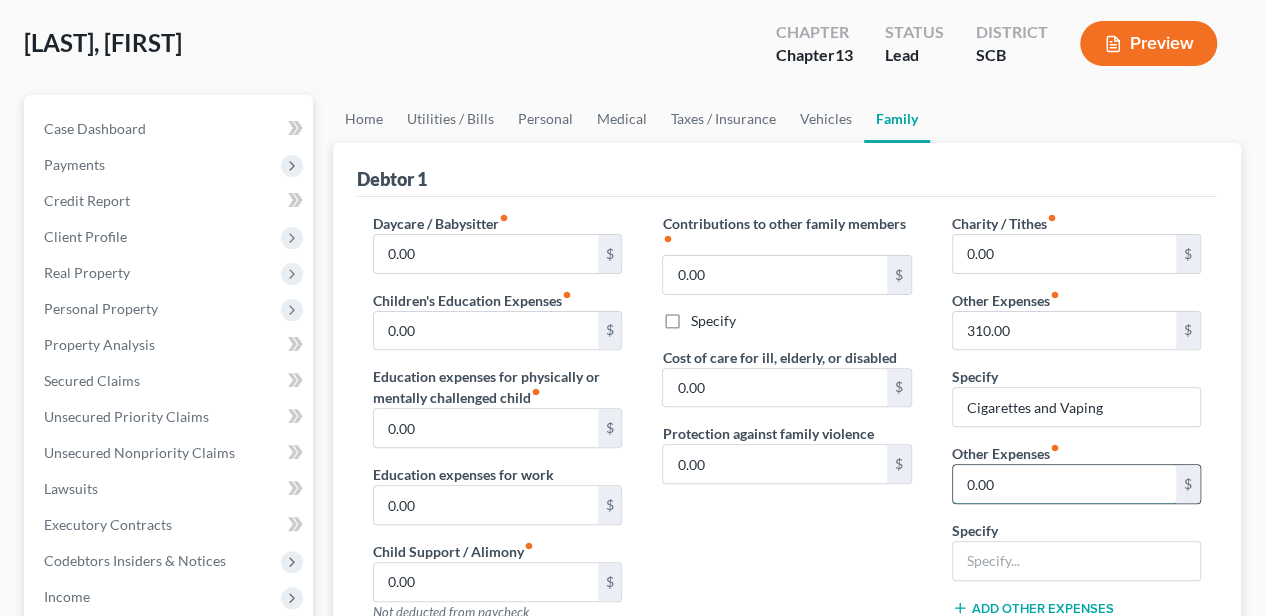click on "0.00" at bounding box center [1064, 484] 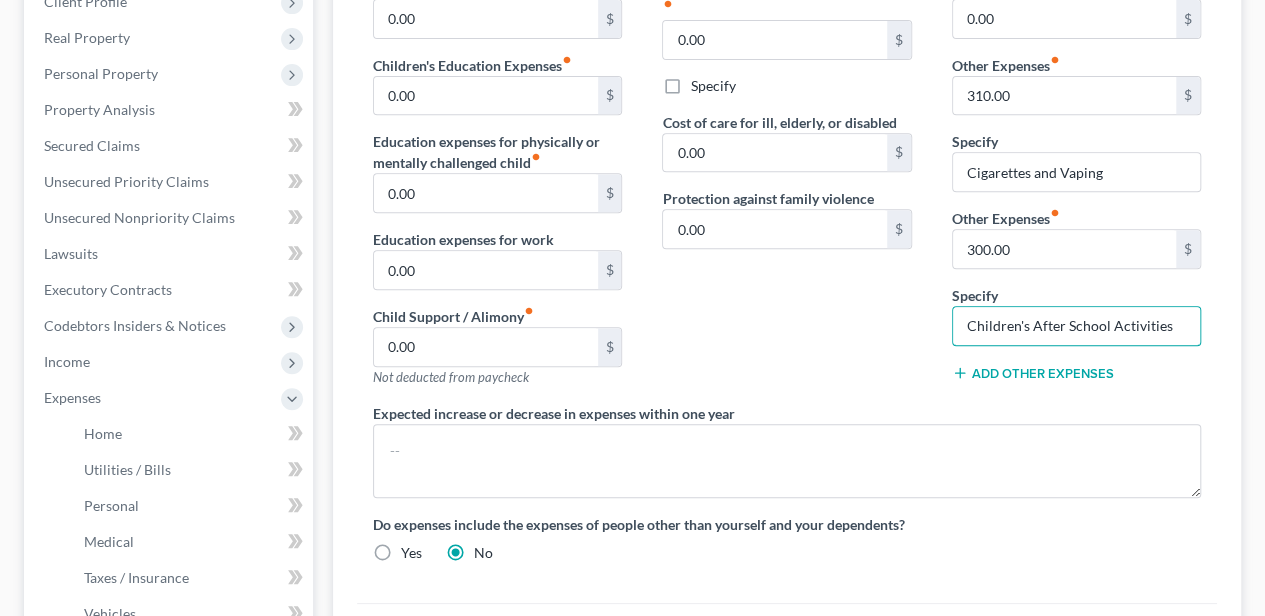 scroll, scrollTop: 400, scrollLeft: 0, axis: vertical 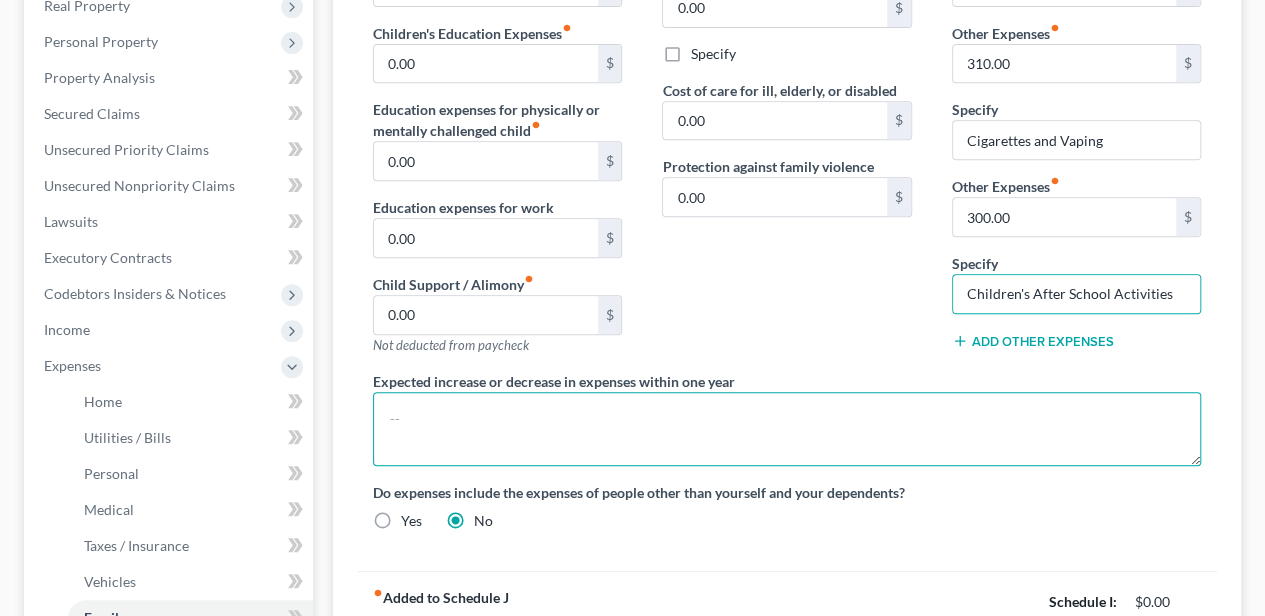 click at bounding box center [787, 429] 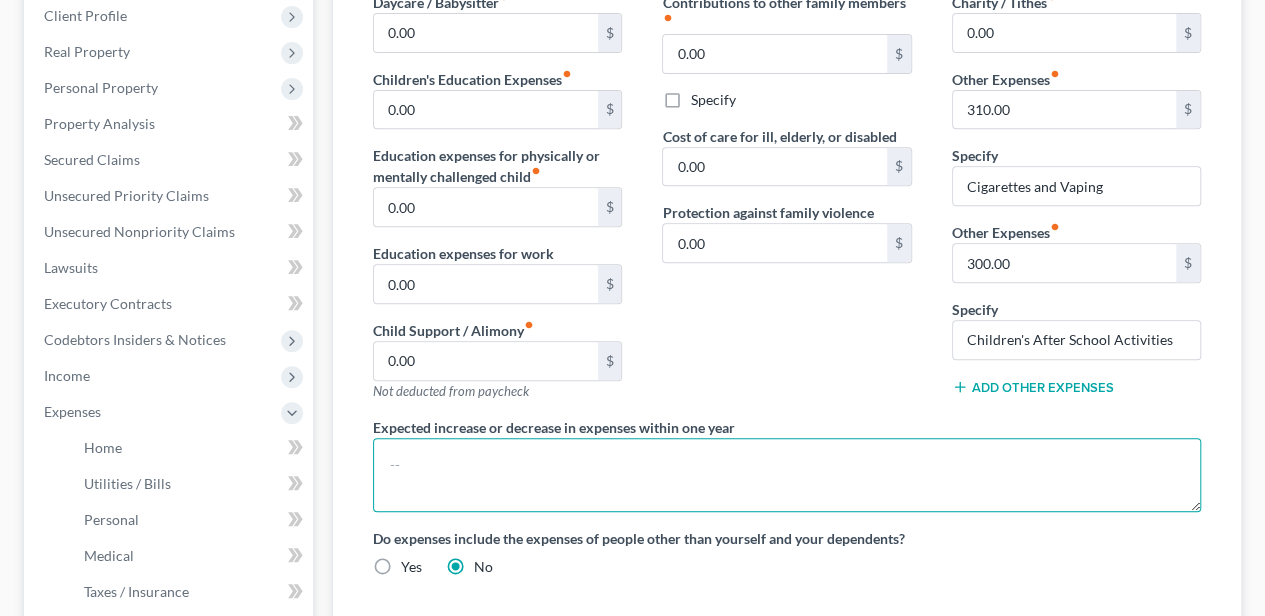 scroll, scrollTop: 333, scrollLeft: 0, axis: vertical 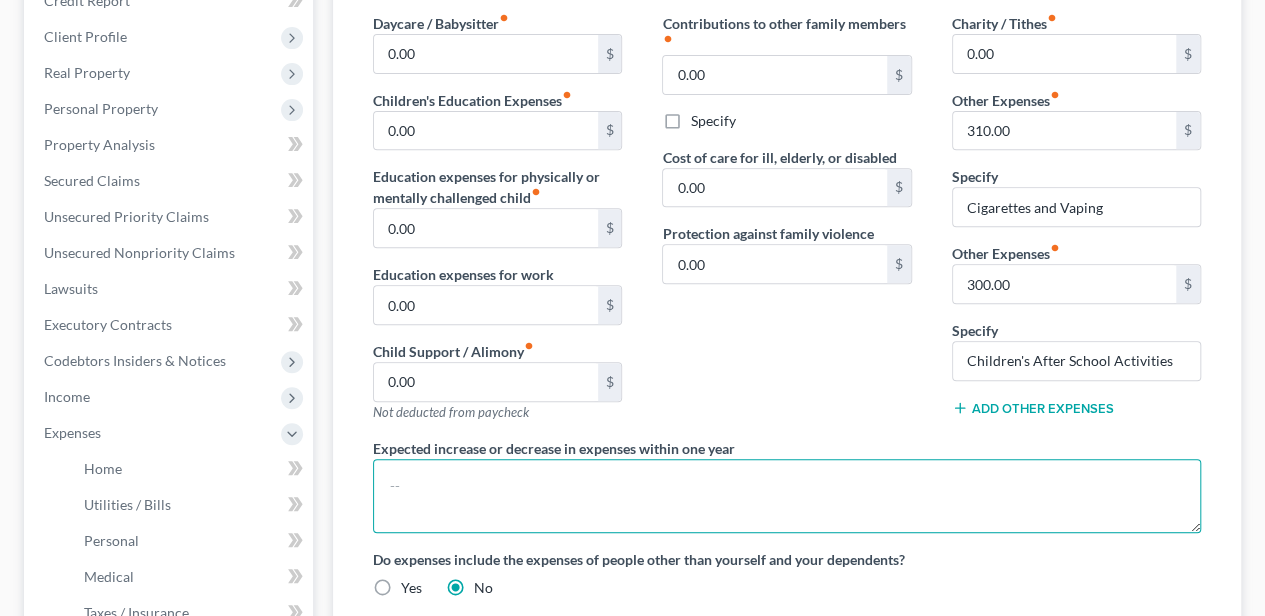 click at bounding box center (787, 496) 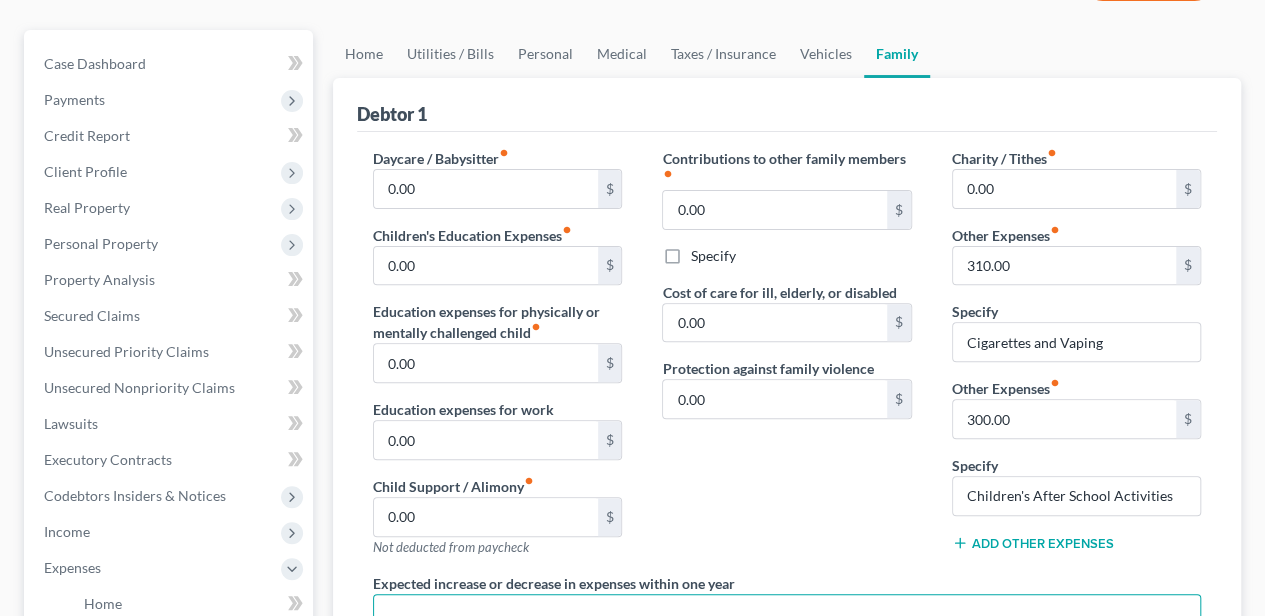 scroll, scrollTop: 66, scrollLeft: 0, axis: vertical 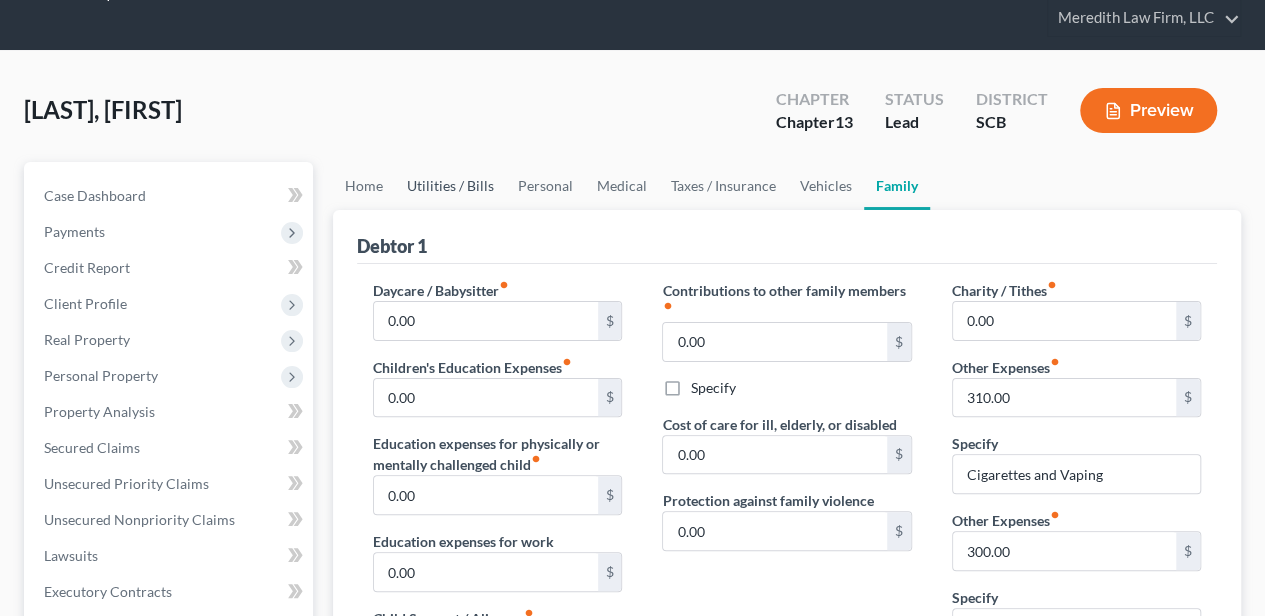 drag, startPoint x: 460, startPoint y: 186, endPoint x: 516, endPoint y: 210, distance: 60.926186 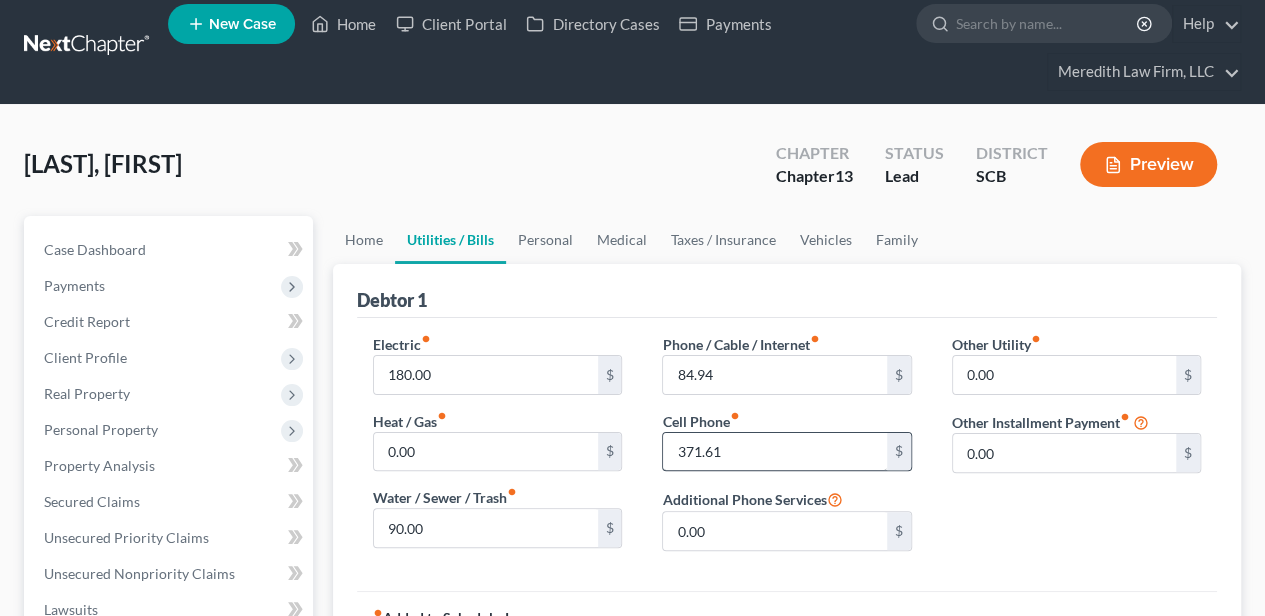 scroll, scrollTop: 0, scrollLeft: 0, axis: both 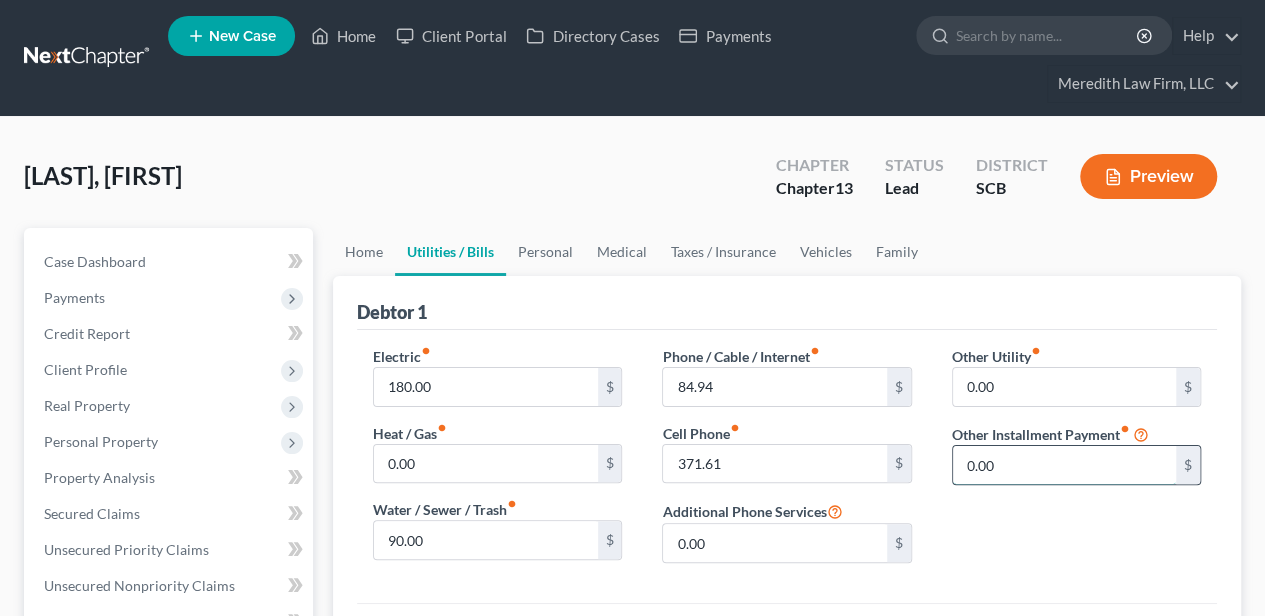 click on "0.00" at bounding box center [1064, 465] 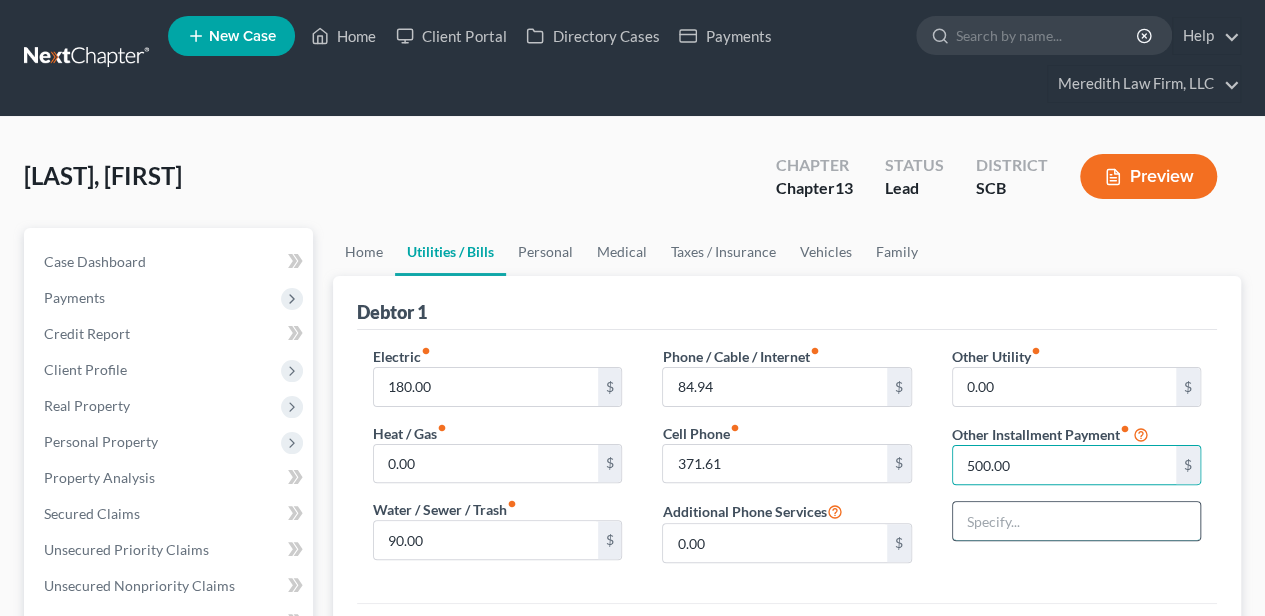 click at bounding box center (1076, 521) 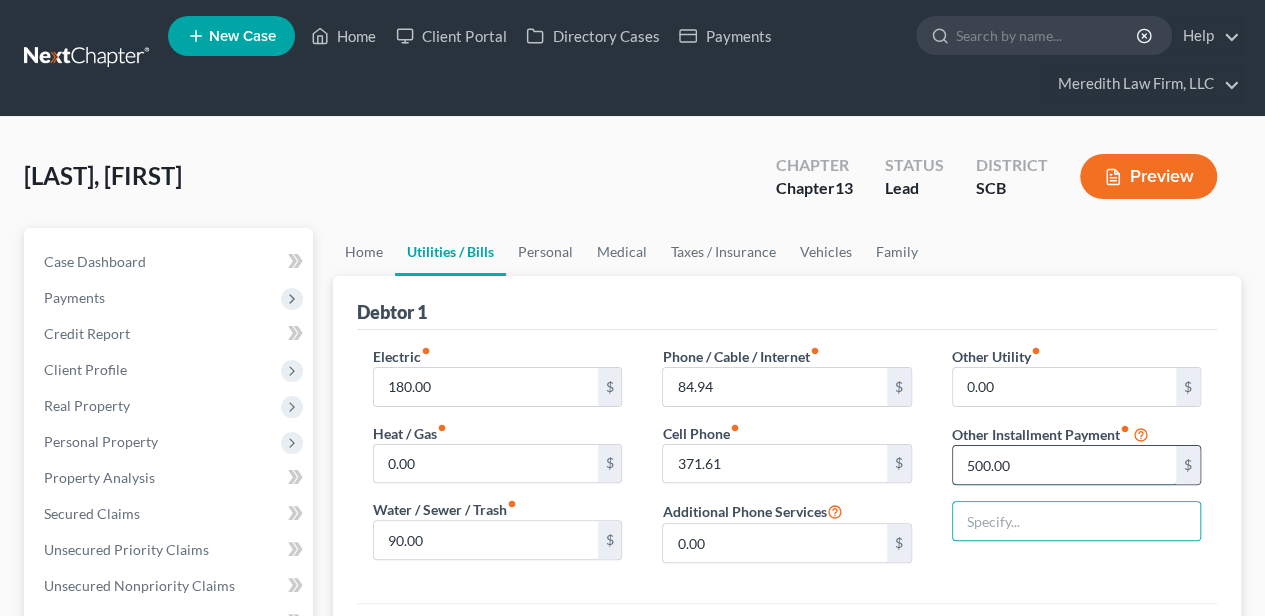click on "500.00" at bounding box center [1064, 465] 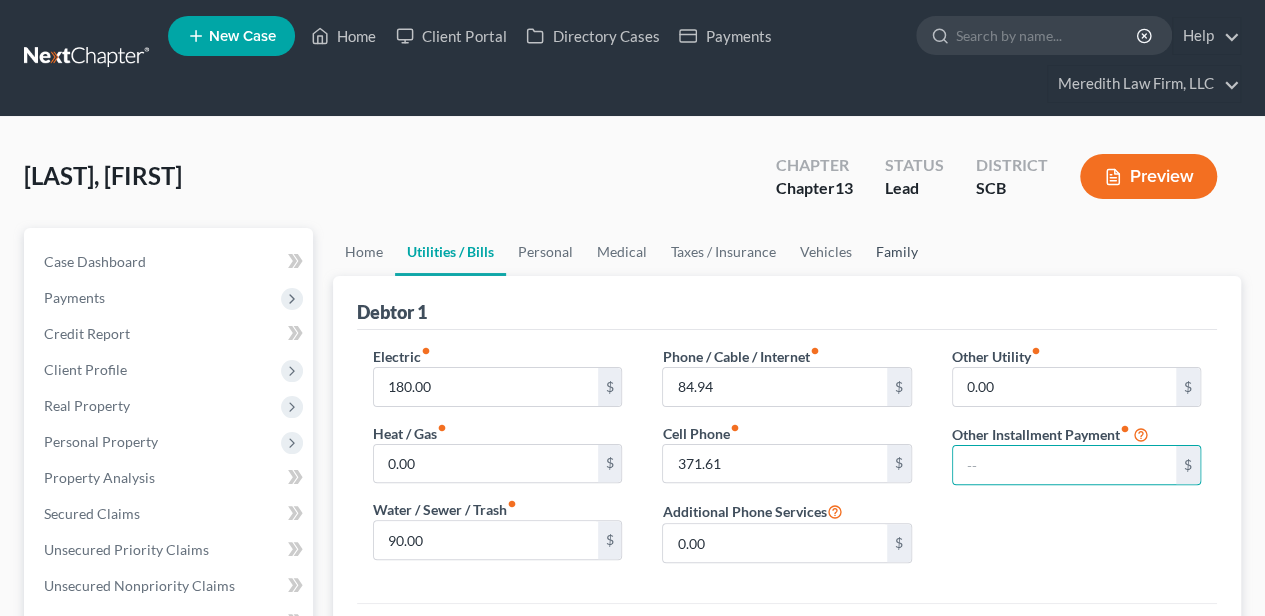 click on "Family" at bounding box center [897, 252] 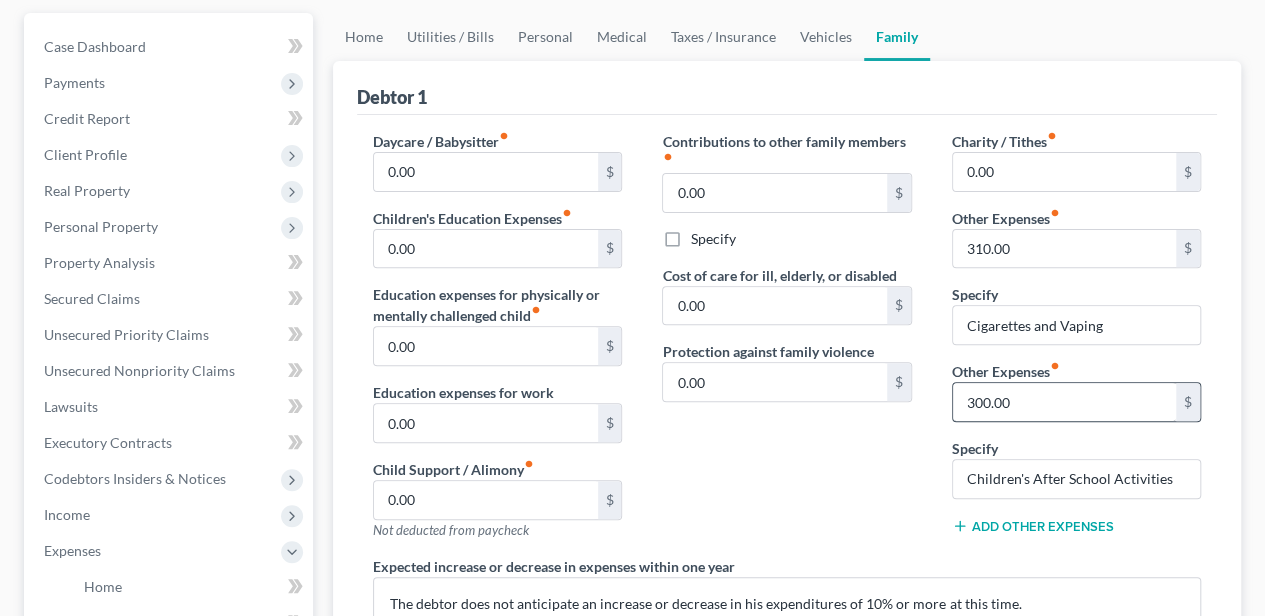 scroll, scrollTop: 266, scrollLeft: 0, axis: vertical 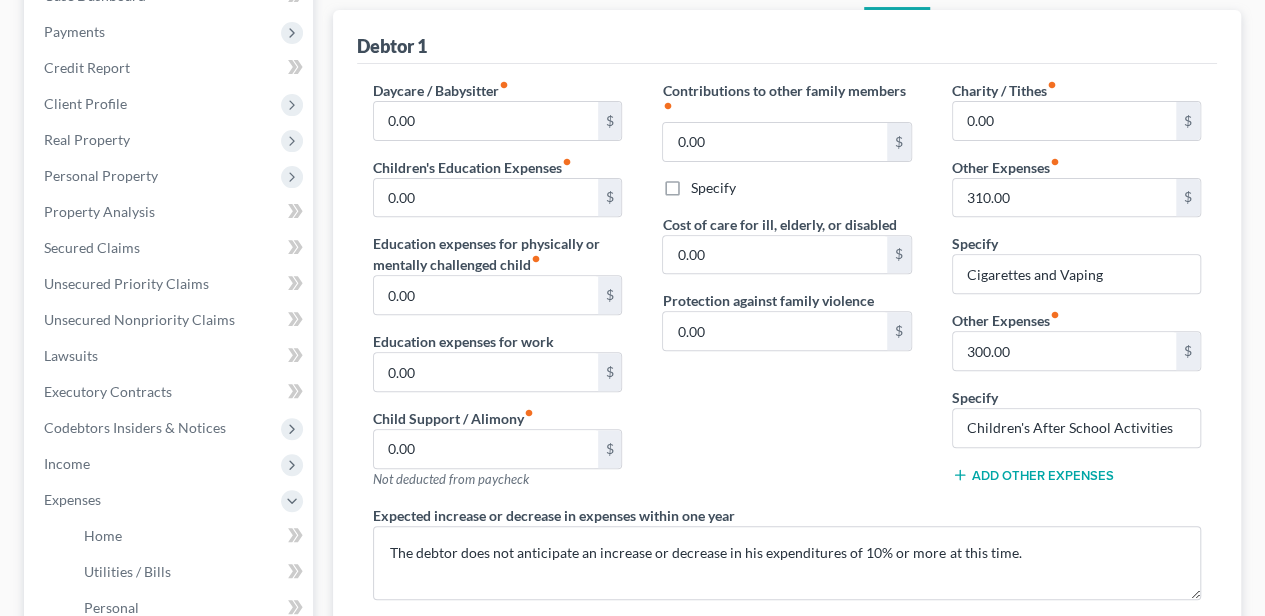 click on "Add Other Expenses" at bounding box center [1033, 475] 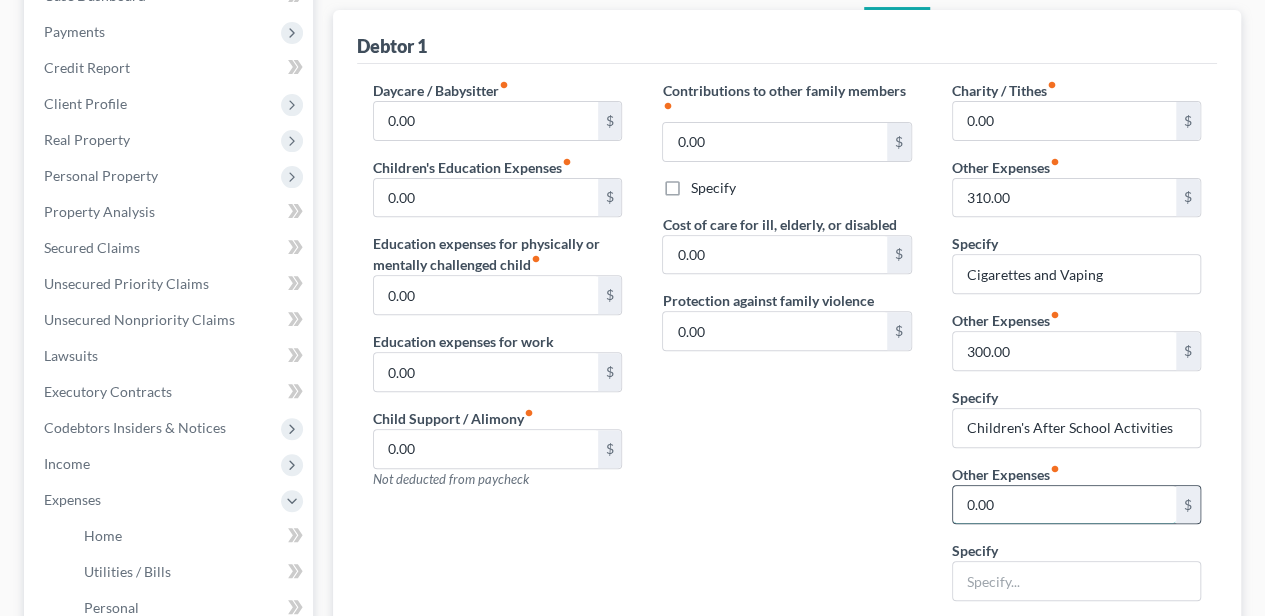 click on "0.00" at bounding box center [1064, 505] 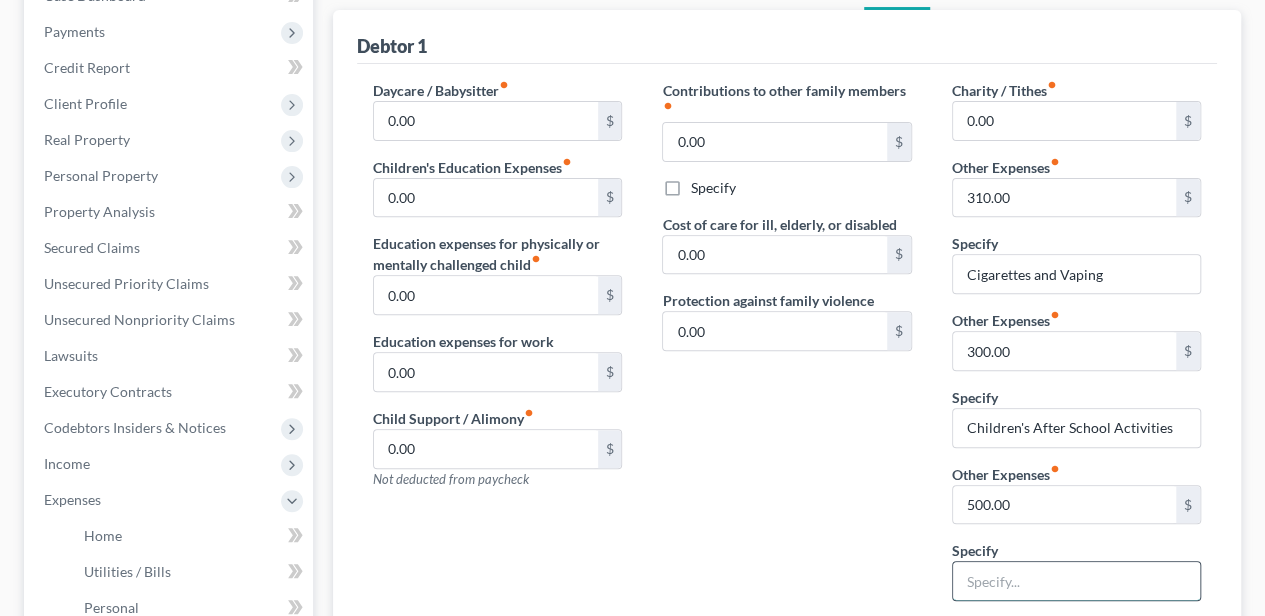 click at bounding box center (1076, 581) 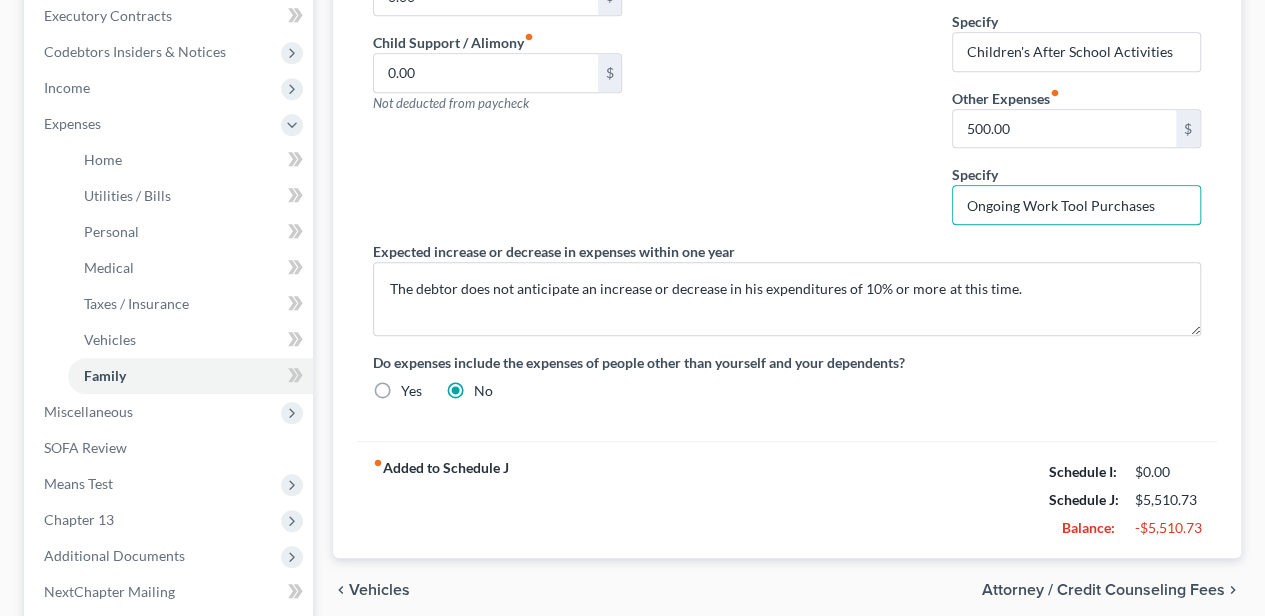 scroll, scrollTop: 666, scrollLeft: 0, axis: vertical 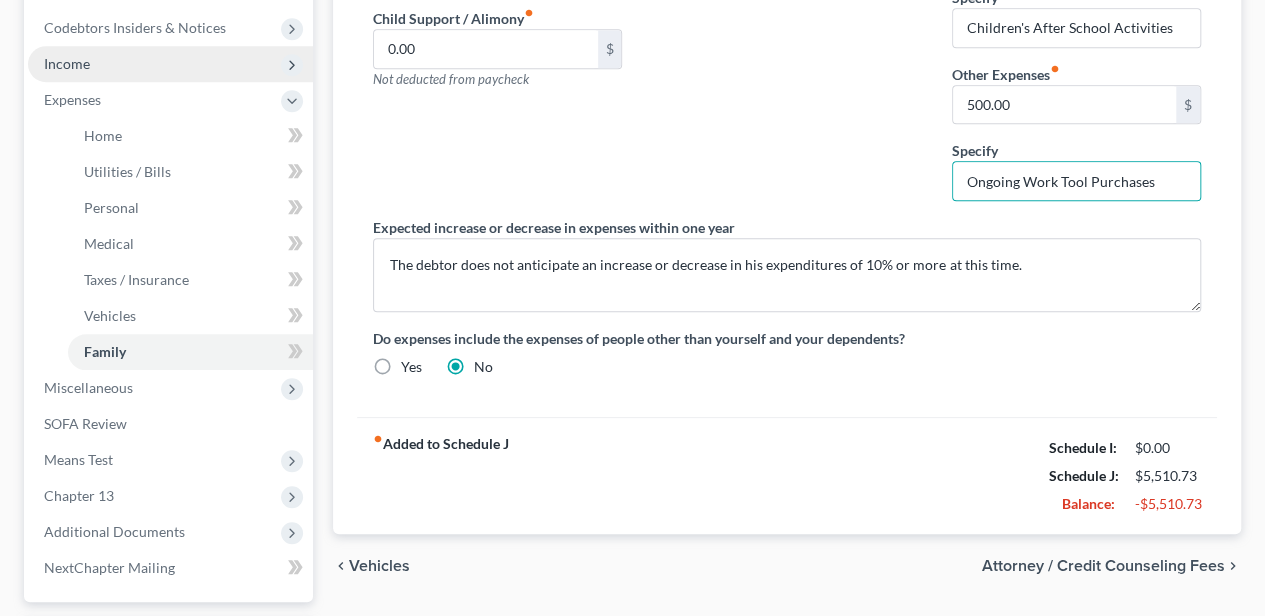 drag, startPoint x: 103, startPoint y: 58, endPoint x: 97, endPoint y: 71, distance: 14.3178215 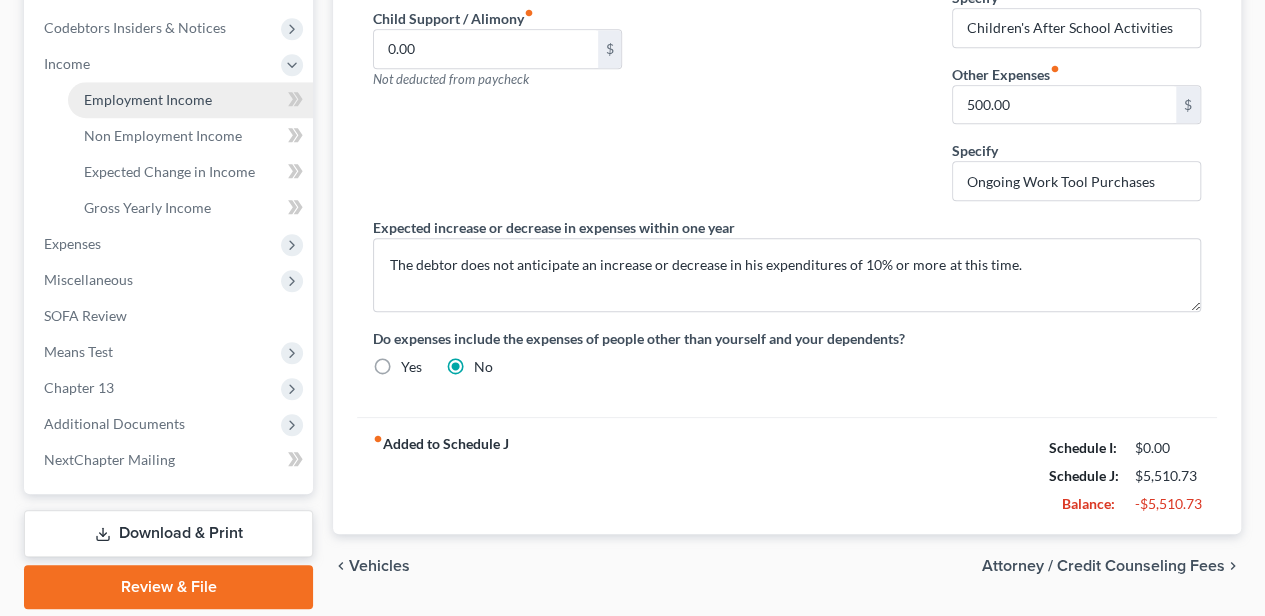 click on "Employment Income" at bounding box center (148, 99) 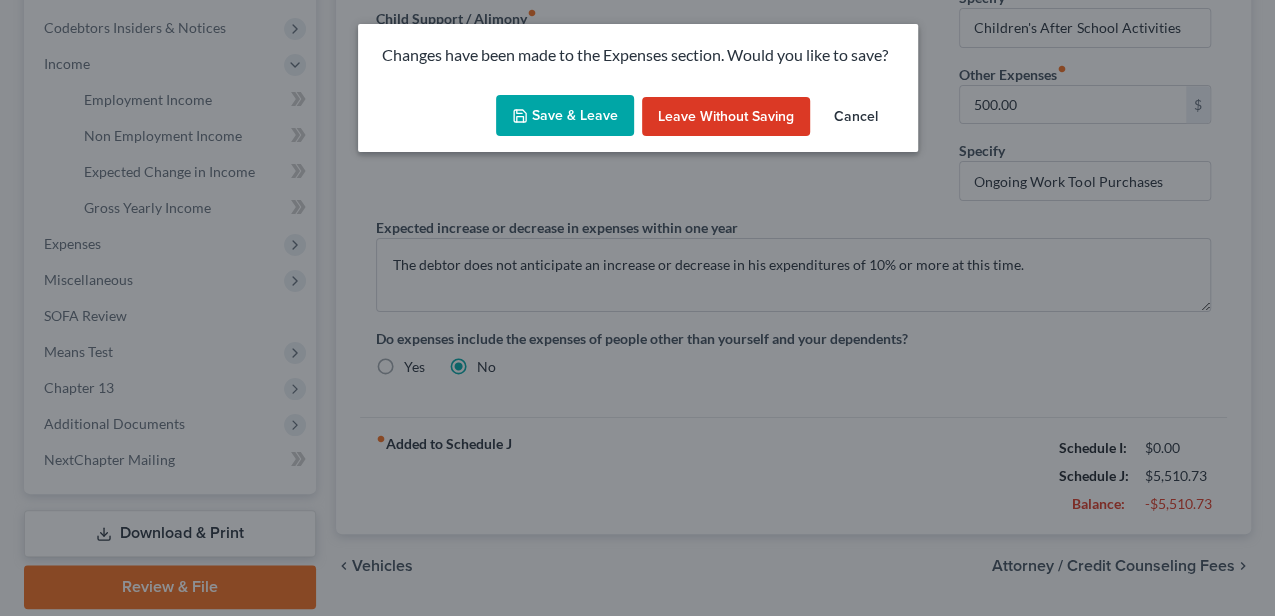 click on "Save & Leave" at bounding box center (565, 116) 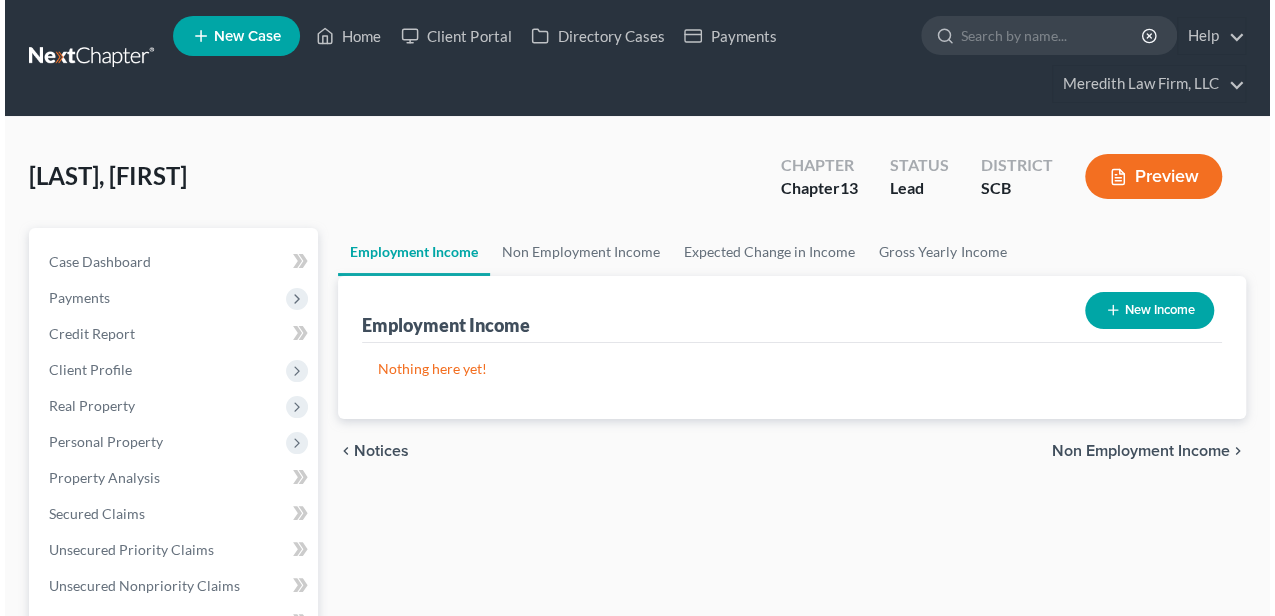 scroll, scrollTop: 0, scrollLeft: 0, axis: both 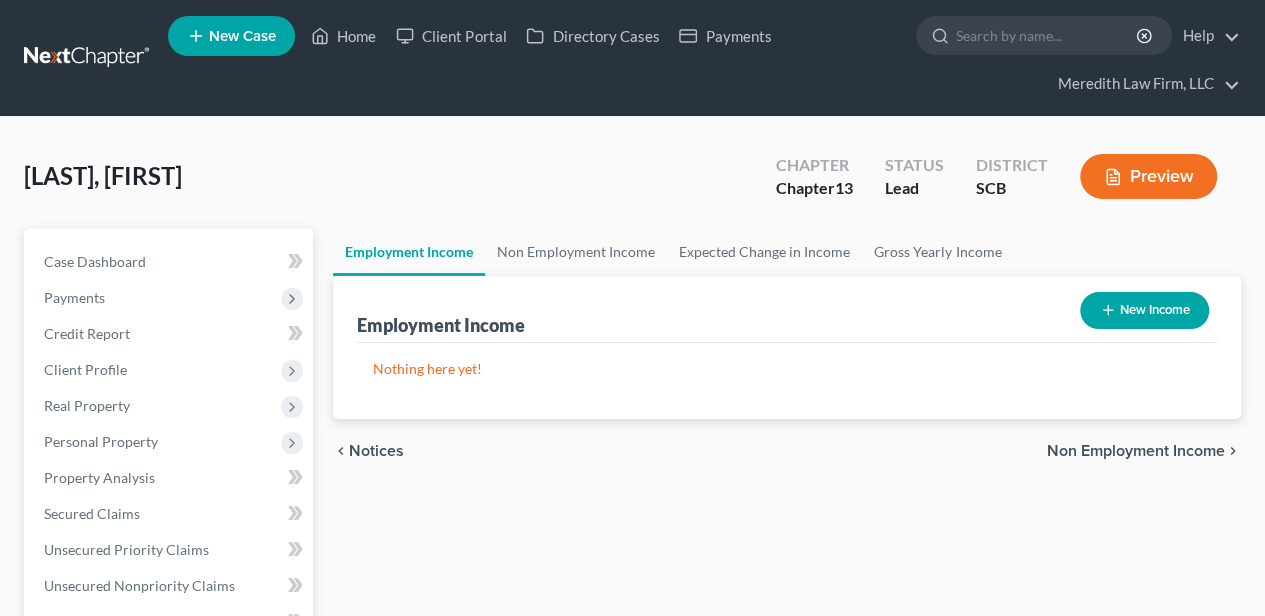 click on "New Income" at bounding box center [1144, 310] 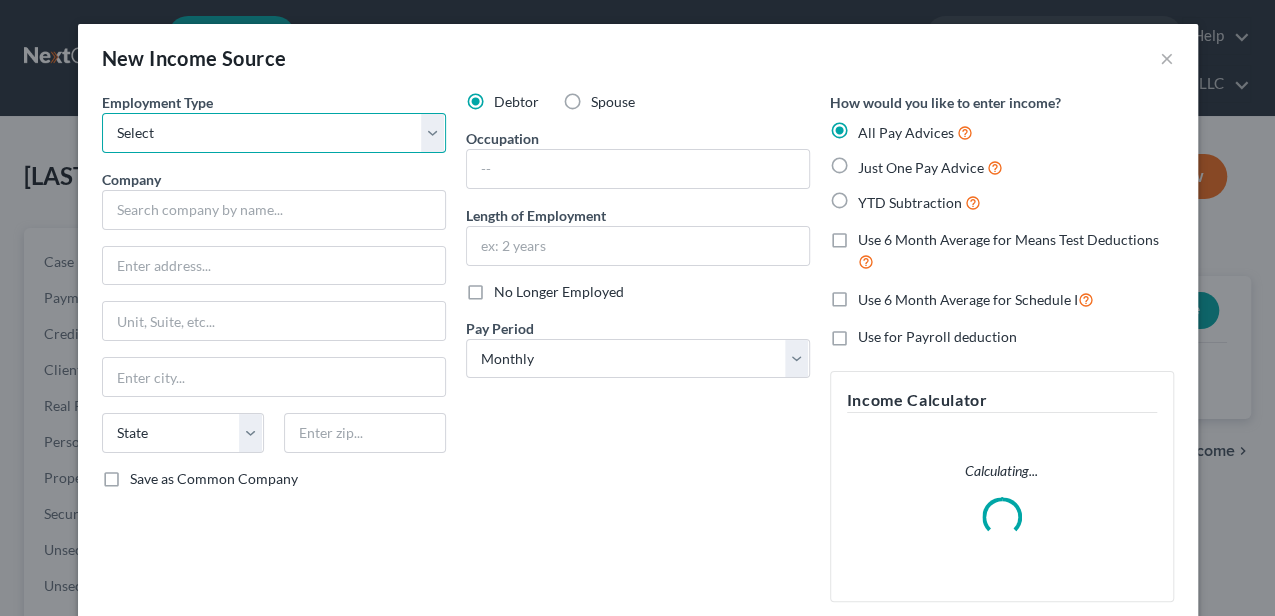 drag, startPoint x: 234, startPoint y: 134, endPoint x: 224, endPoint y: 152, distance: 20.59126 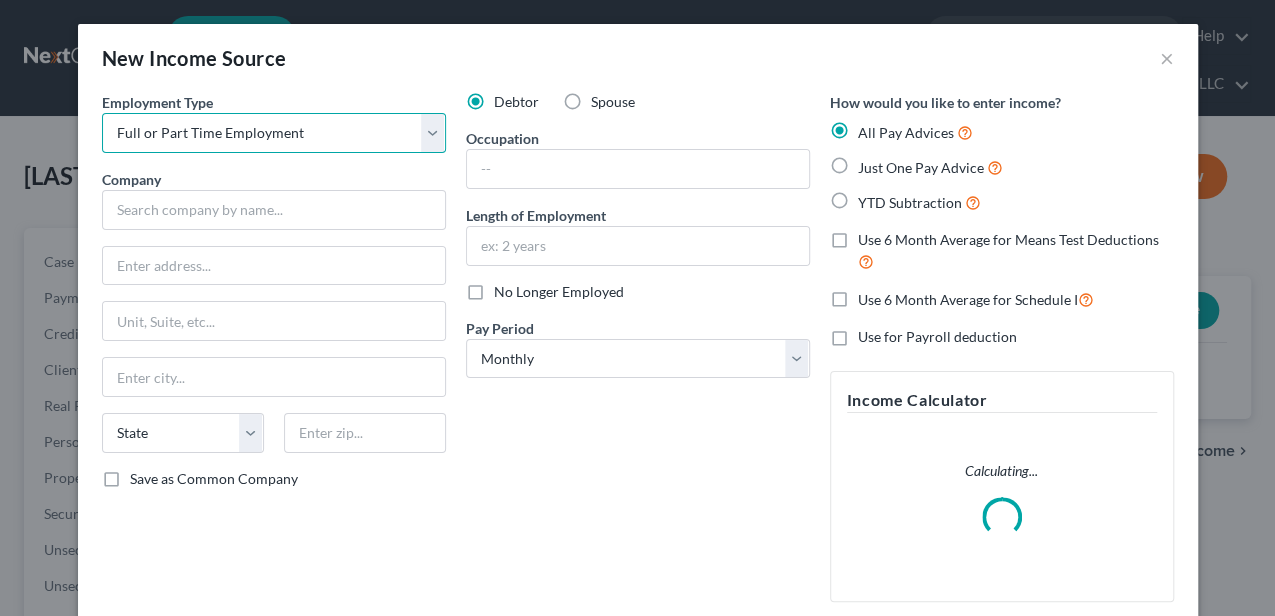 click on "Select Full or Part Time Employment Self Employment" at bounding box center [274, 133] 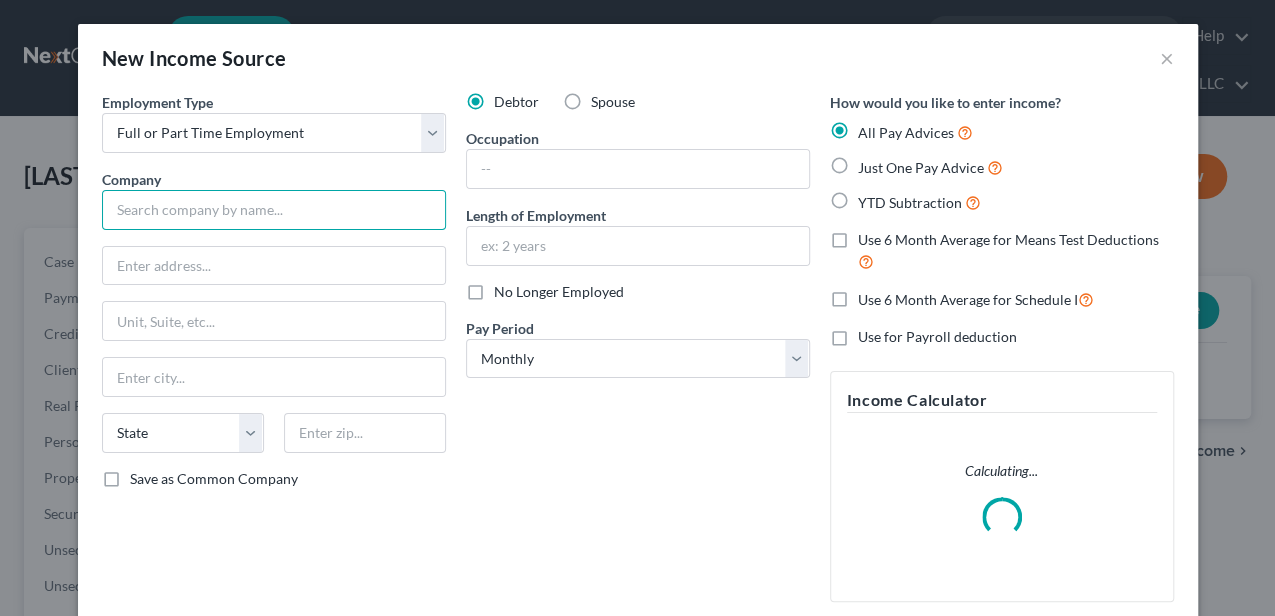 click at bounding box center [274, 210] 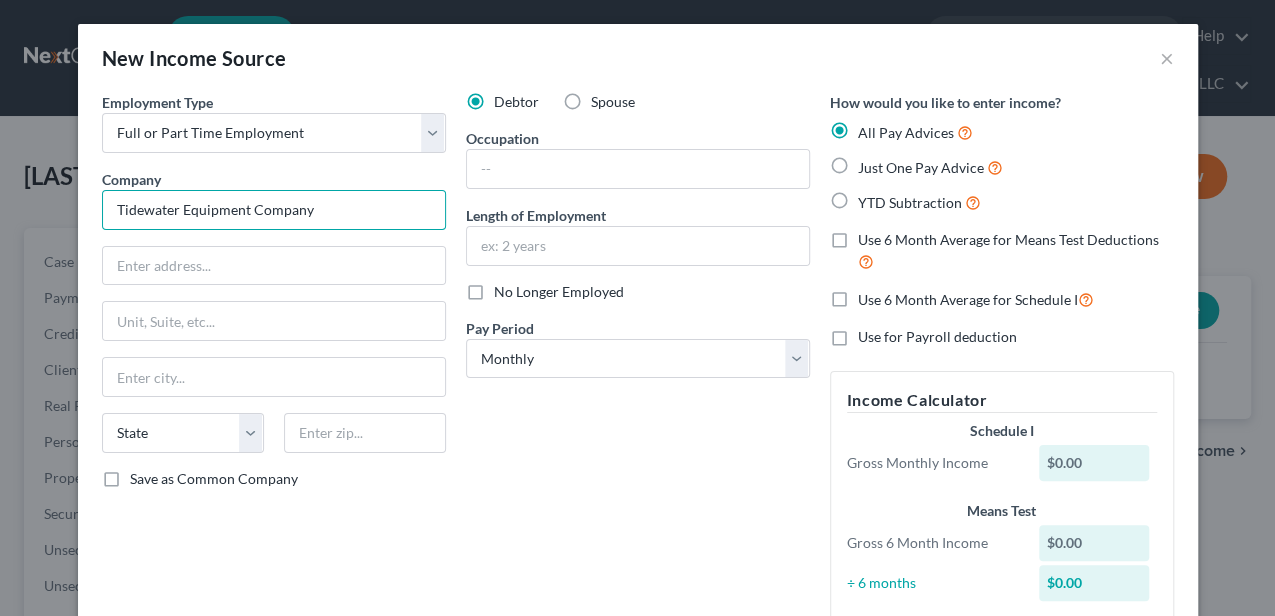 click on "Tidewater Equipment Company" at bounding box center [274, 210] 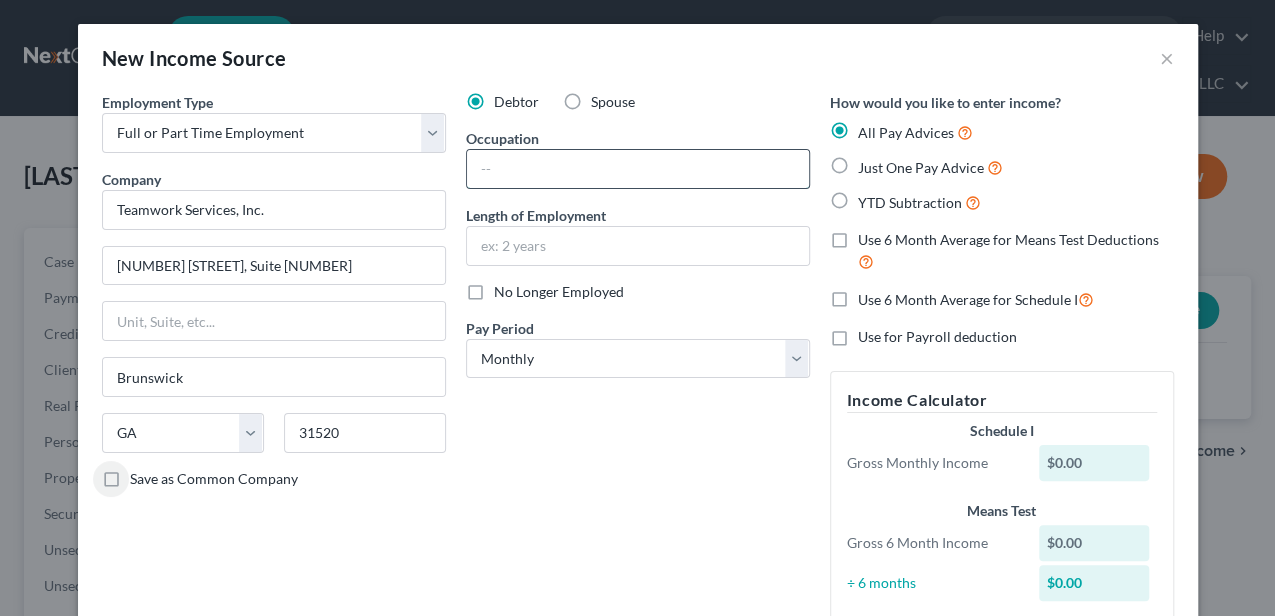 click at bounding box center [638, 169] 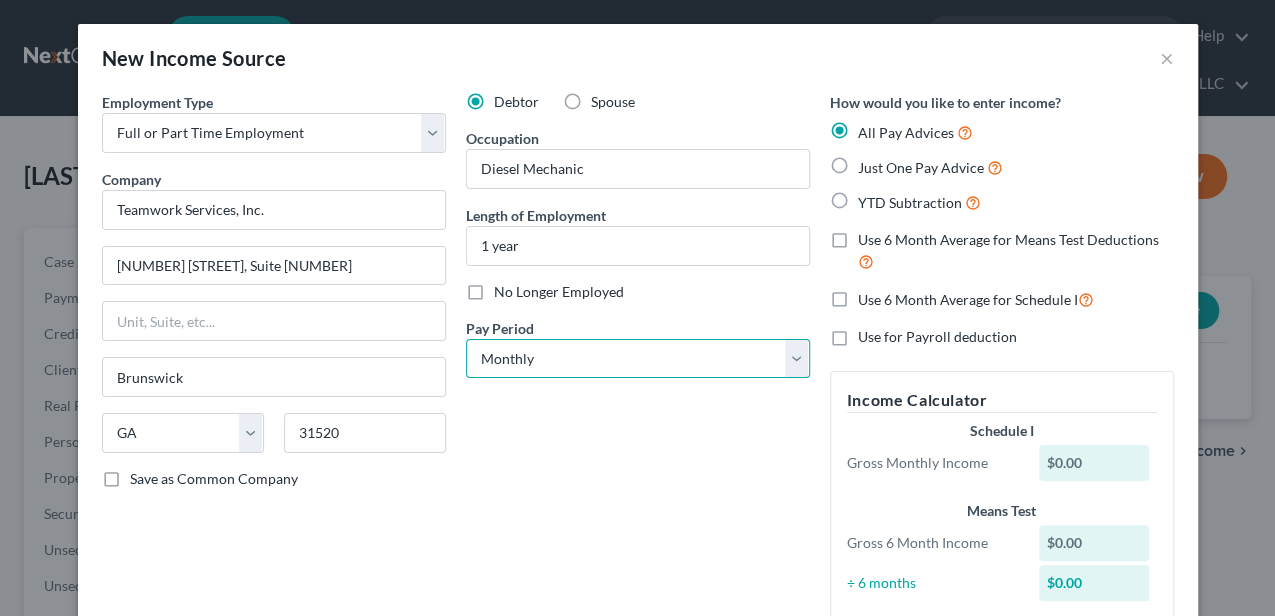 click on "Select Monthly Twice Monthly Every Other Week Weekly" at bounding box center [638, 359] 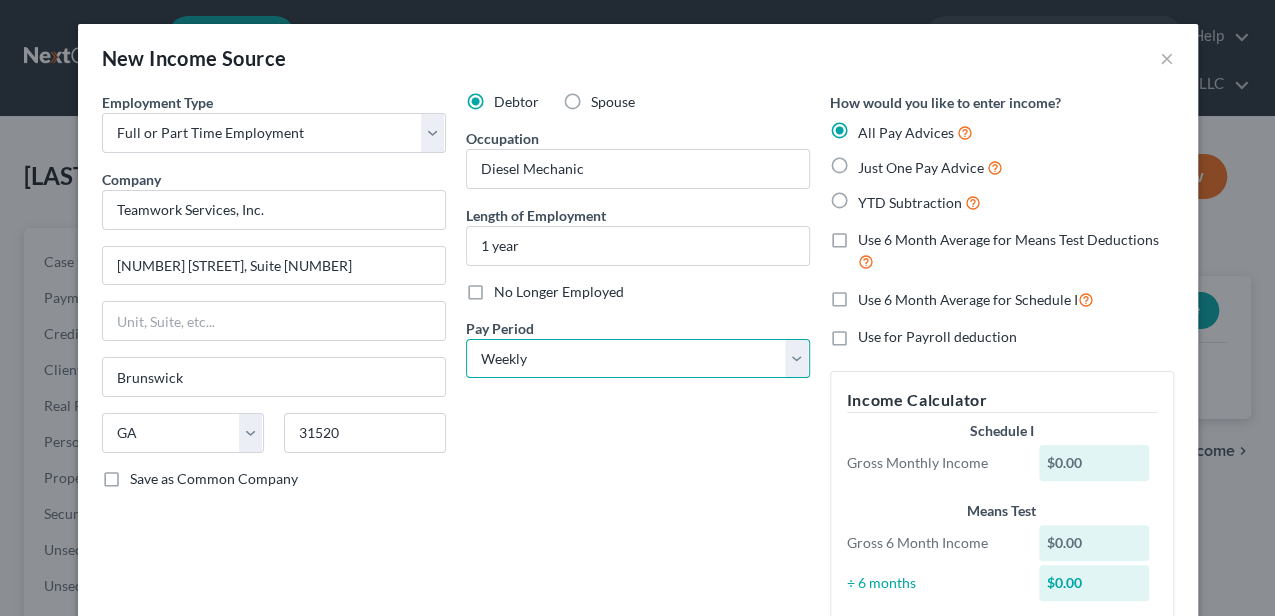 click on "Select Monthly Twice Monthly Every Other Week Weekly" at bounding box center (638, 359) 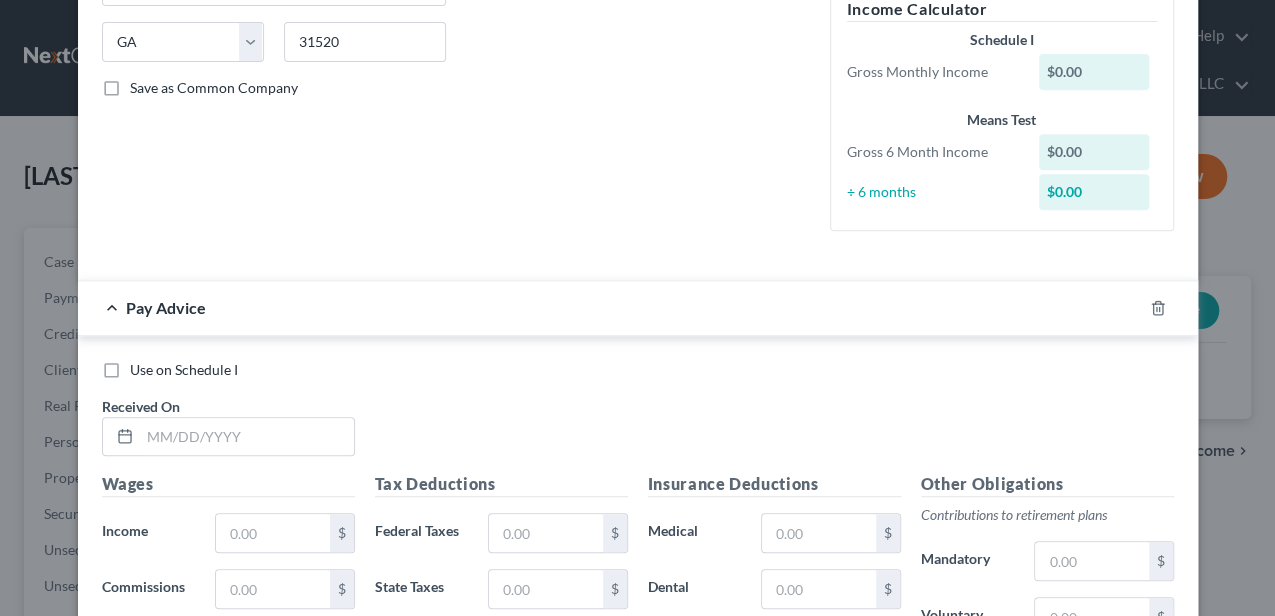 scroll, scrollTop: 400, scrollLeft: 0, axis: vertical 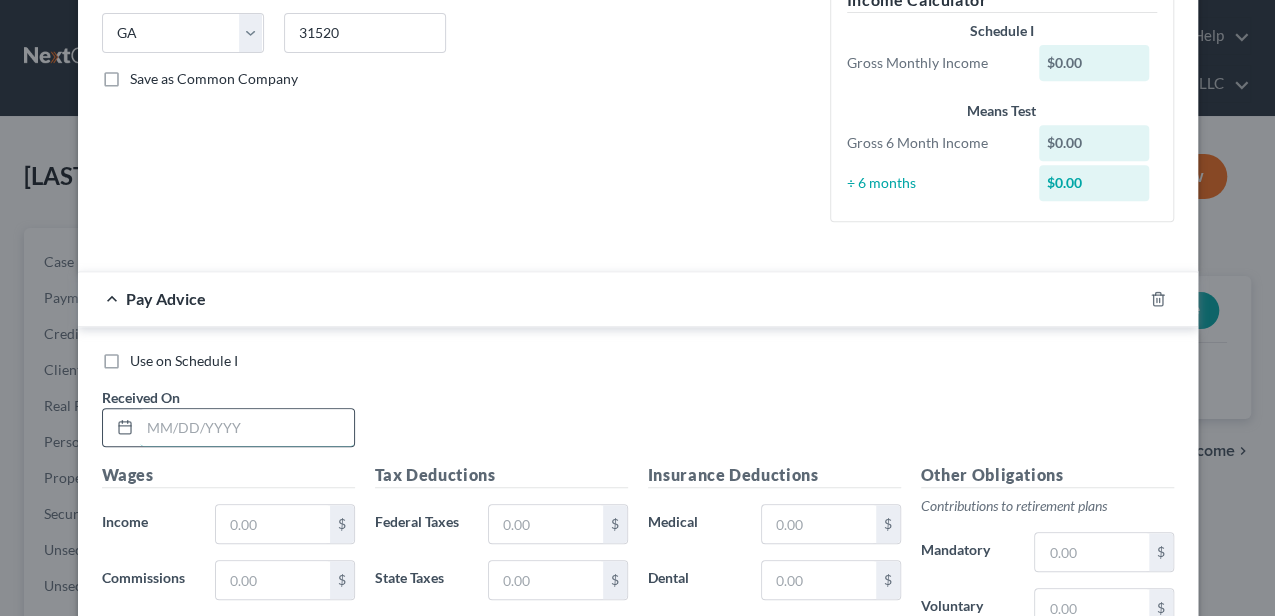 click at bounding box center [247, 428] 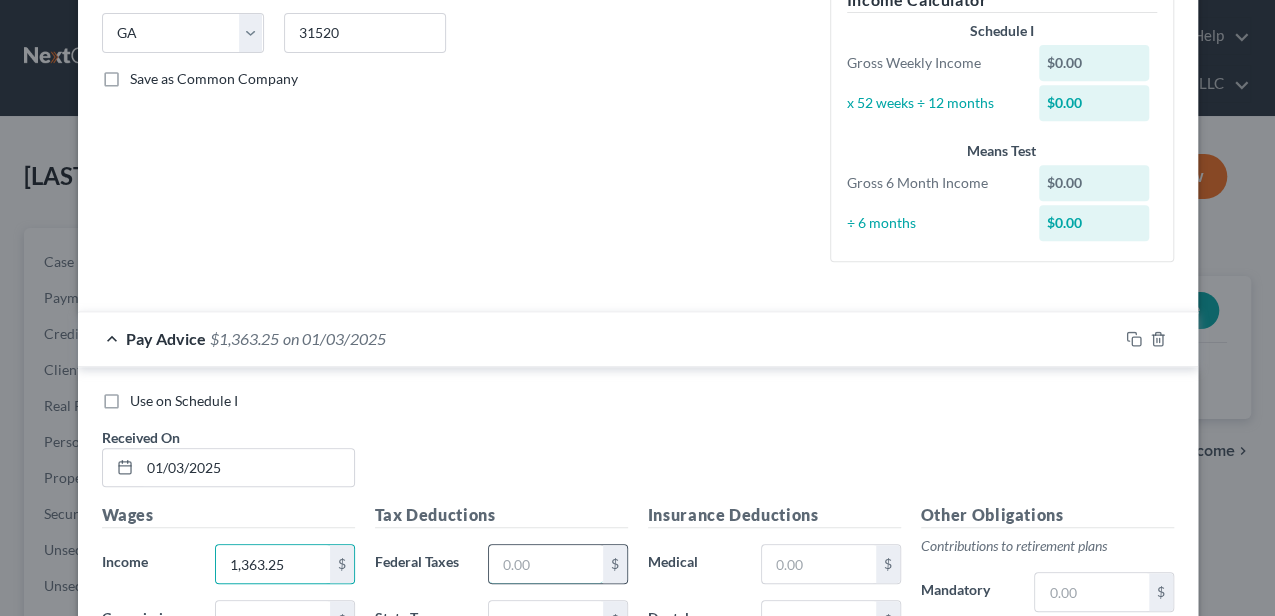 click at bounding box center [545, 564] 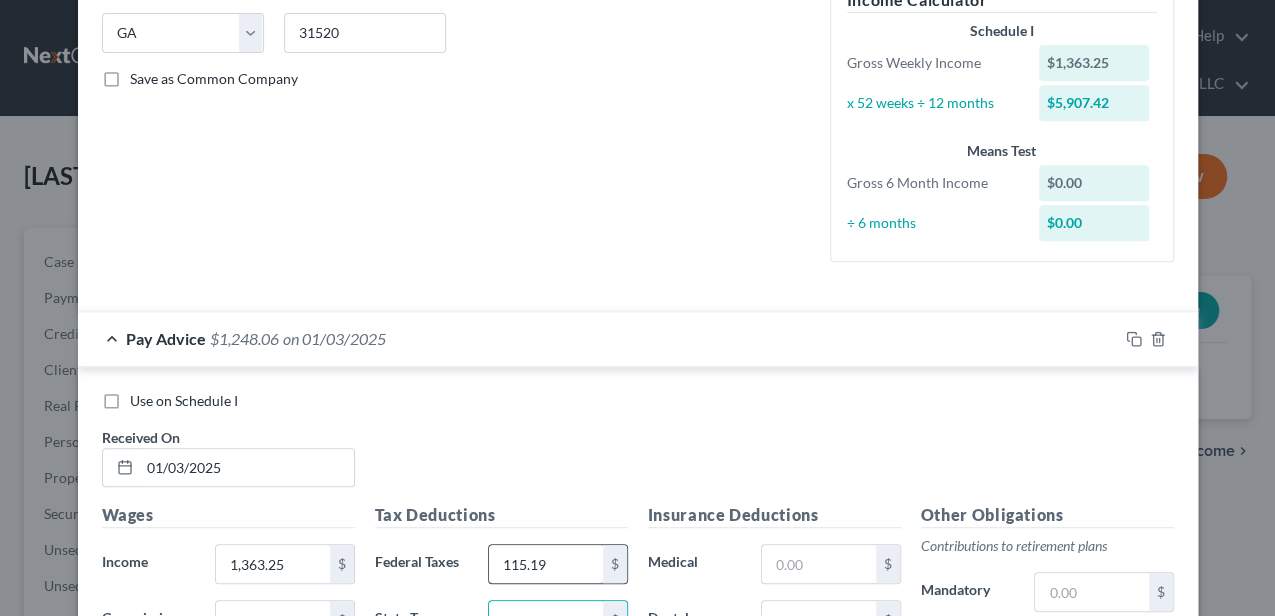 scroll, scrollTop: 419, scrollLeft: 0, axis: vertical 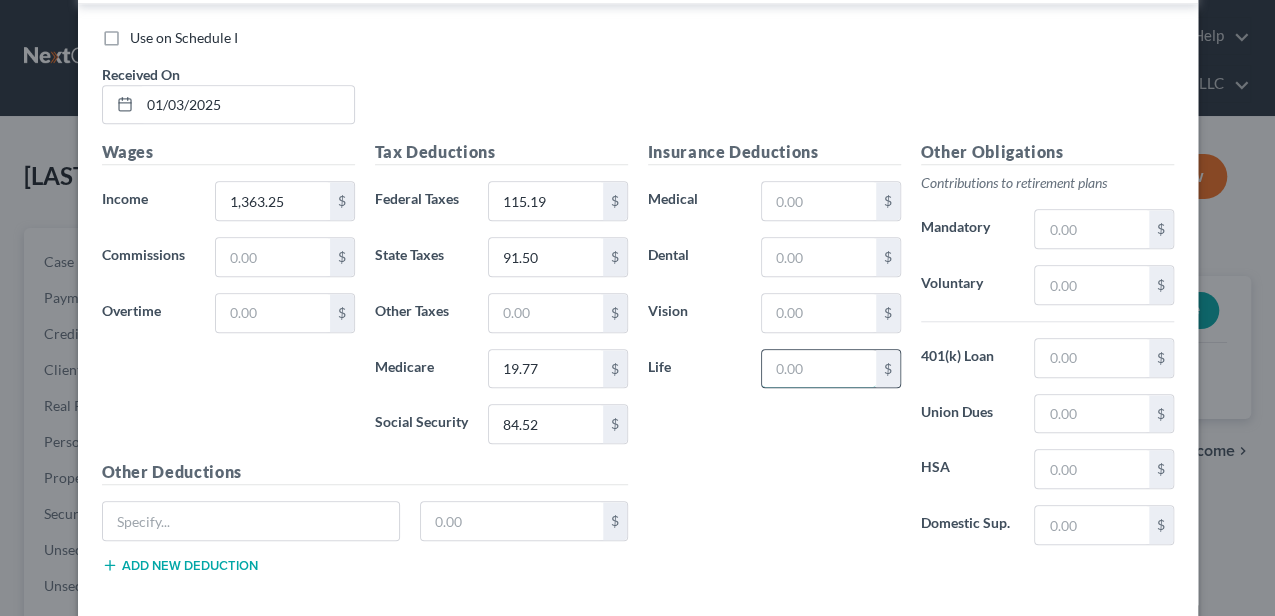 click at bounding box center (818, 369) 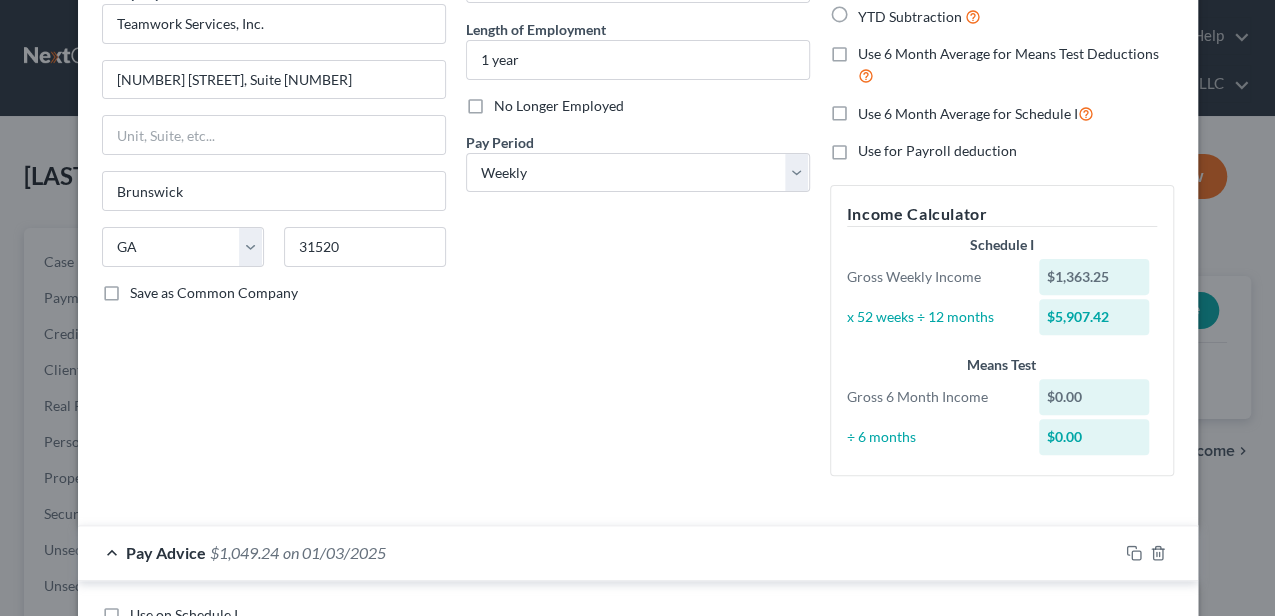 scroll, scrollTop: 163, scrollLeft: 0, axis: vertical 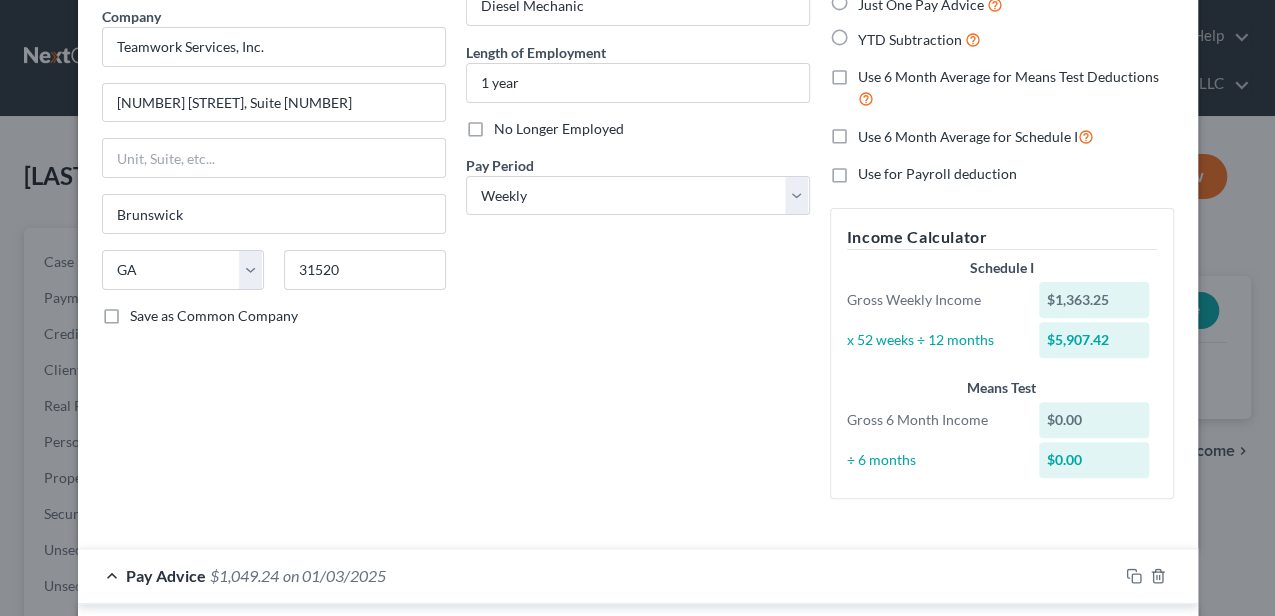 click on "Use 6 Month Average for Schedule I" at bounding box center [976, 136] 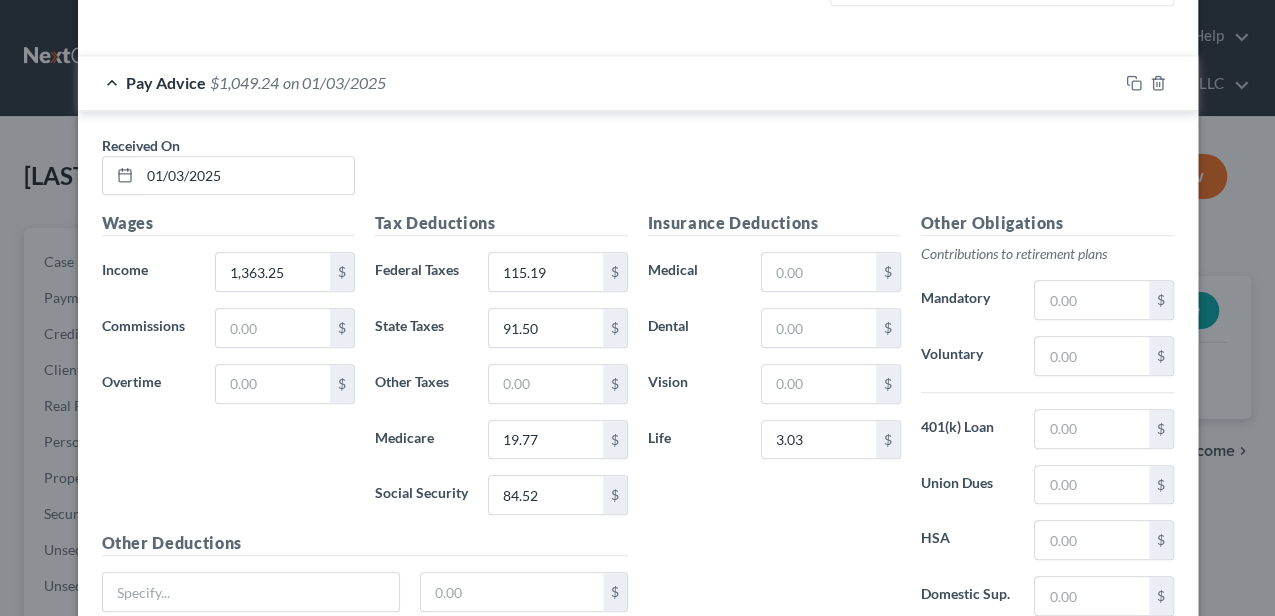 scroll, scrollTop: 818, scrollLeft: 0, axis: vertical 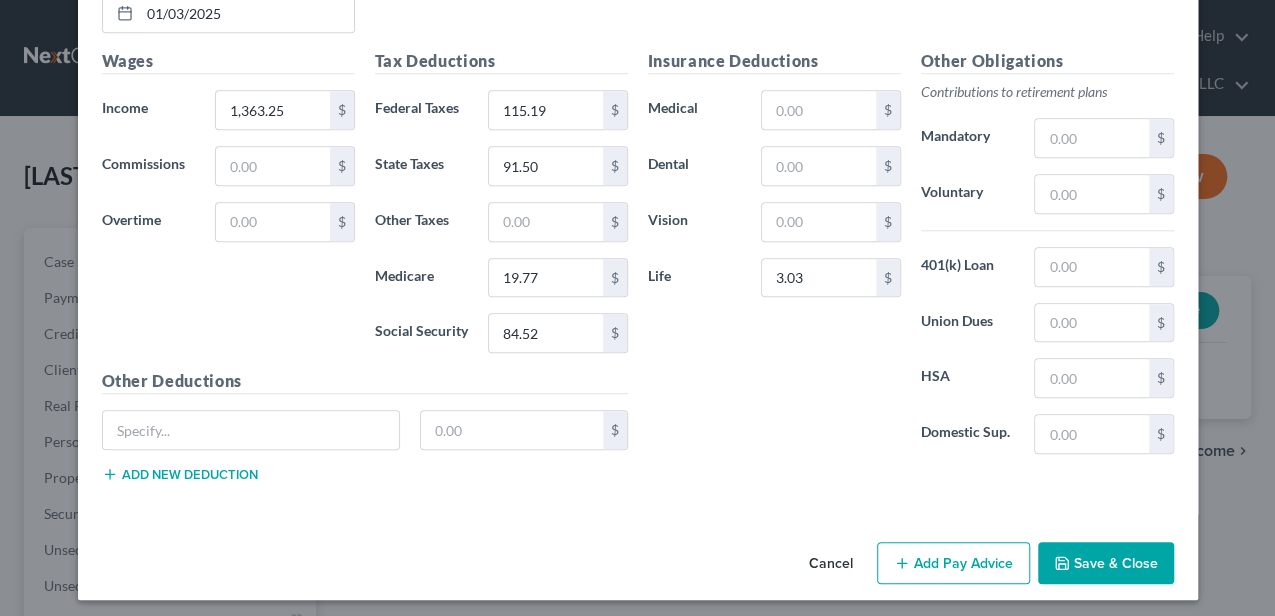 click on "Save & Close" at bounding box center (1106, 563) 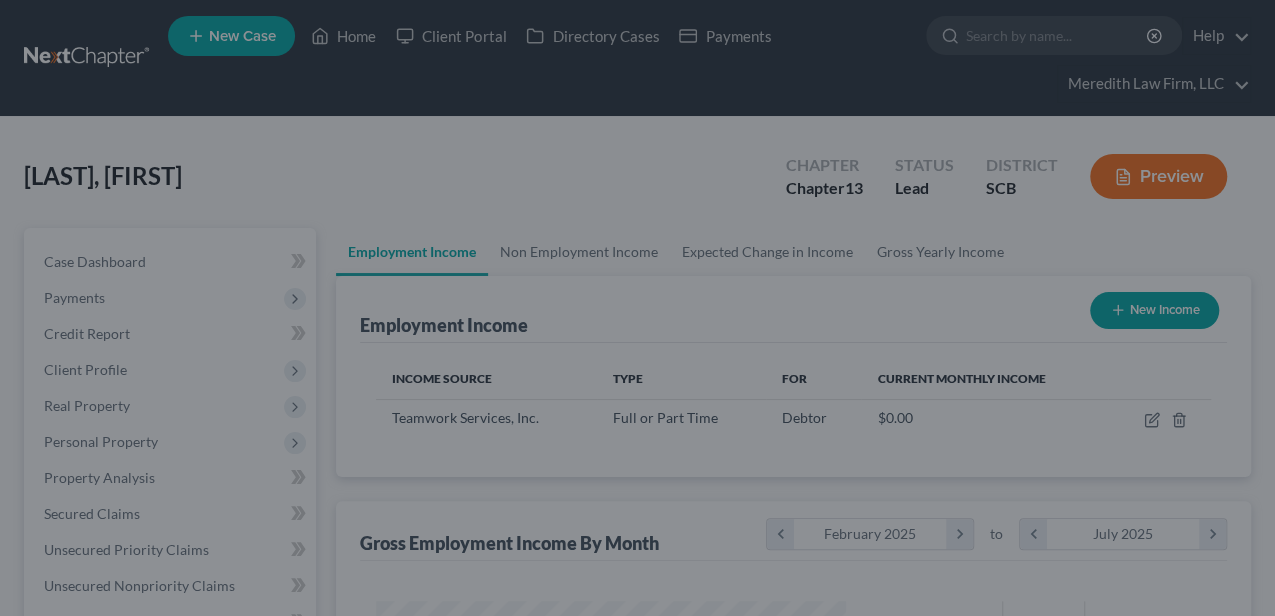 scroll, scrollTop: 999644, scrollLeft: 999489, axis: both 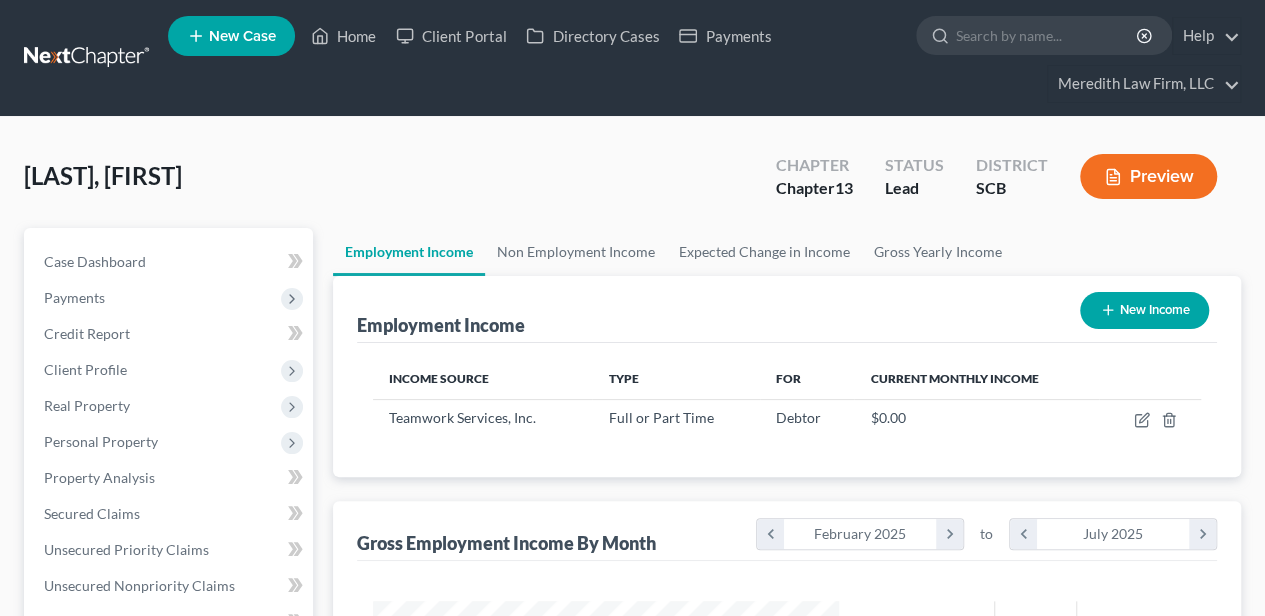 click on "New Income" at bounding box center [1144, 310] 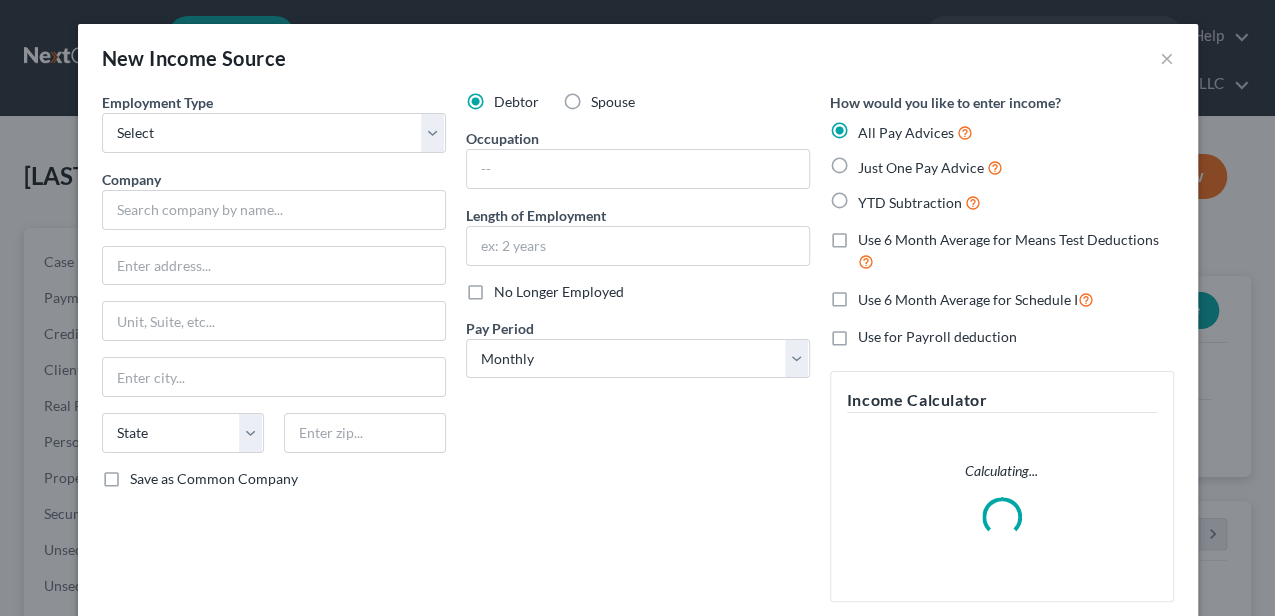 scroll, scrollTop: 999644, scrollLeft: 999489, axis: both 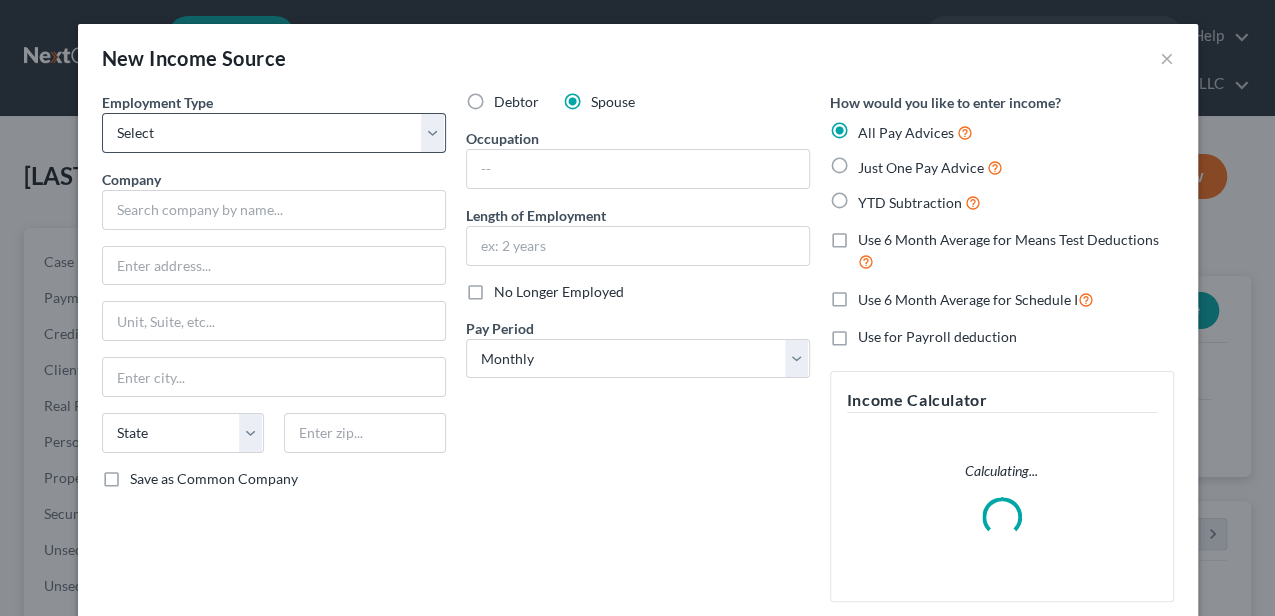 click on "Employment Type
*
Select Full or Part Time Employment Self Employment
Company
*
State AL AK AR AZ CA CO CT DE DC FL GA GU HI ID IL IN IA KS KY LA ME MD MA MI MN MS MO MT NC ND NE NV NH NJ NM NY OH OK OR PA PR RI SC SD TN TX UT VI VA VT WA WV WI WY Save as Common Company" at bounding box center [274, 355] 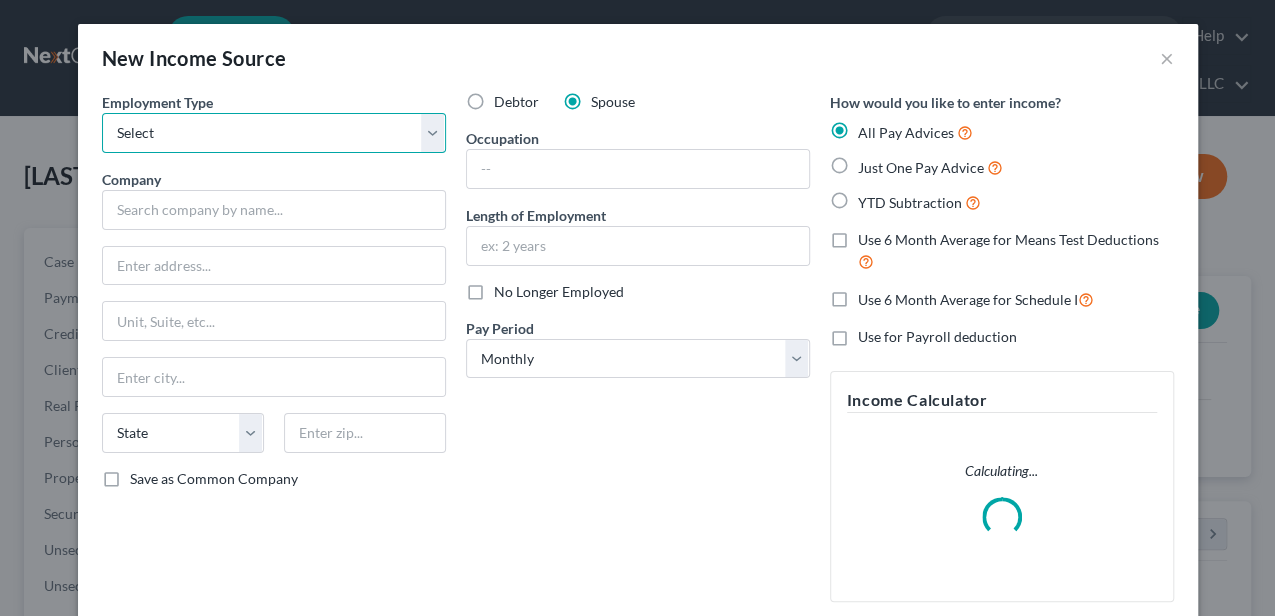 drag, startPoint x: 254, startPoint y: 140, endPoint x: 247, endPoint y: 151, distance: 13.038404 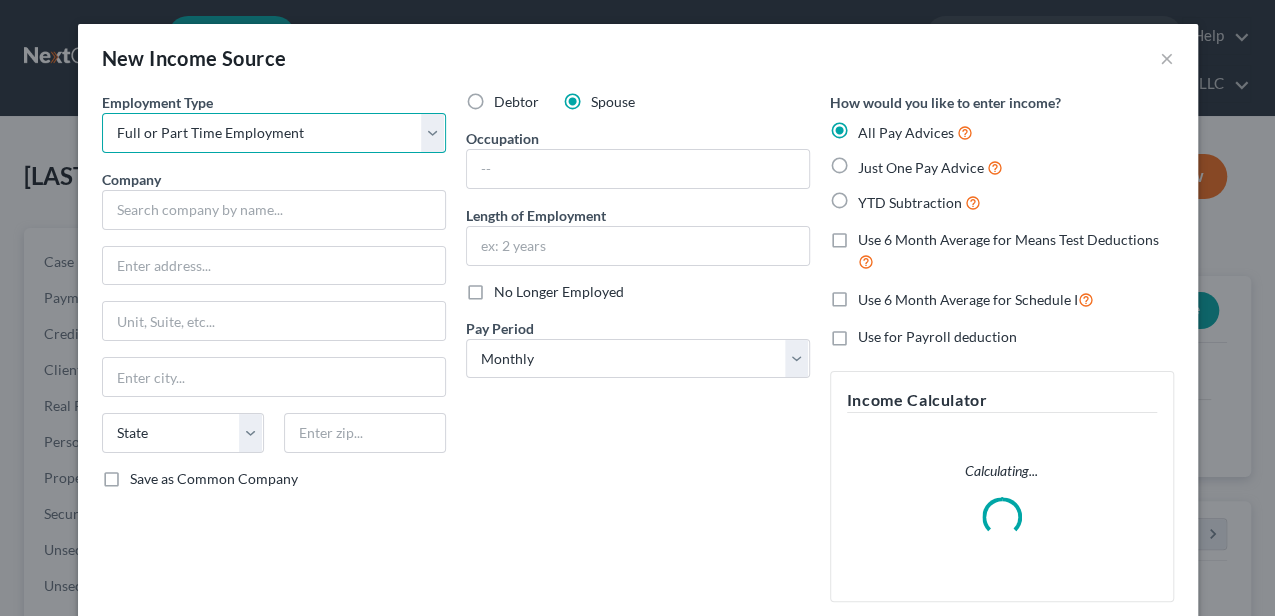 click on "Select Full or Part Time Employment Self Employment" at bounding box center (274, 133) 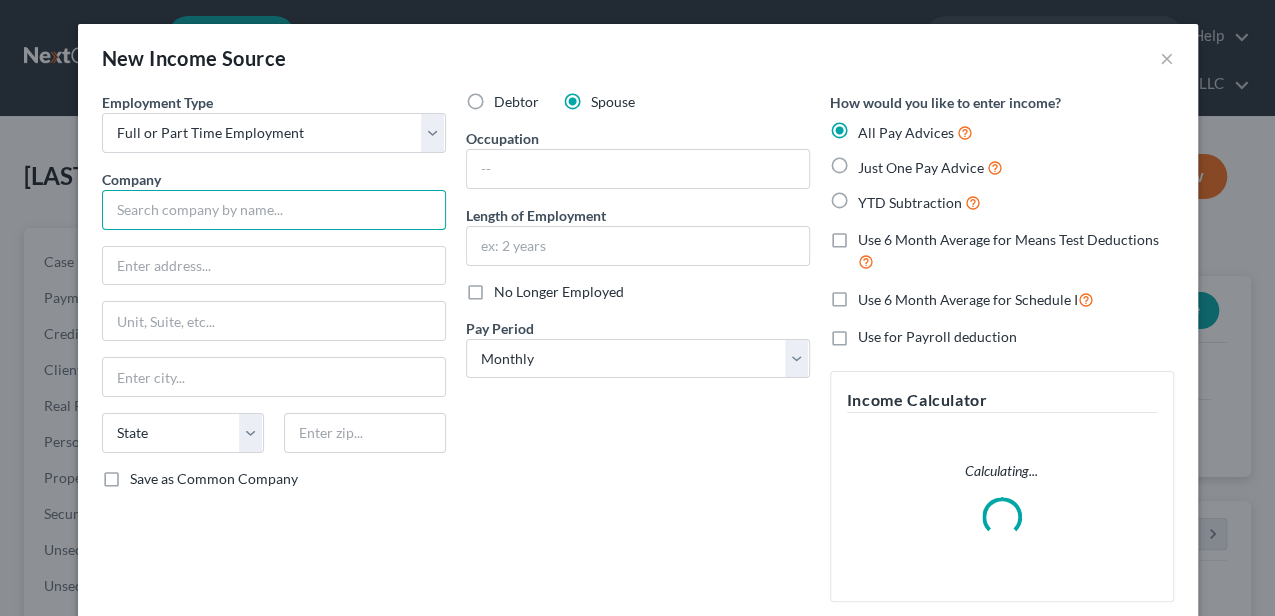 click at bounding box center [274, 210] 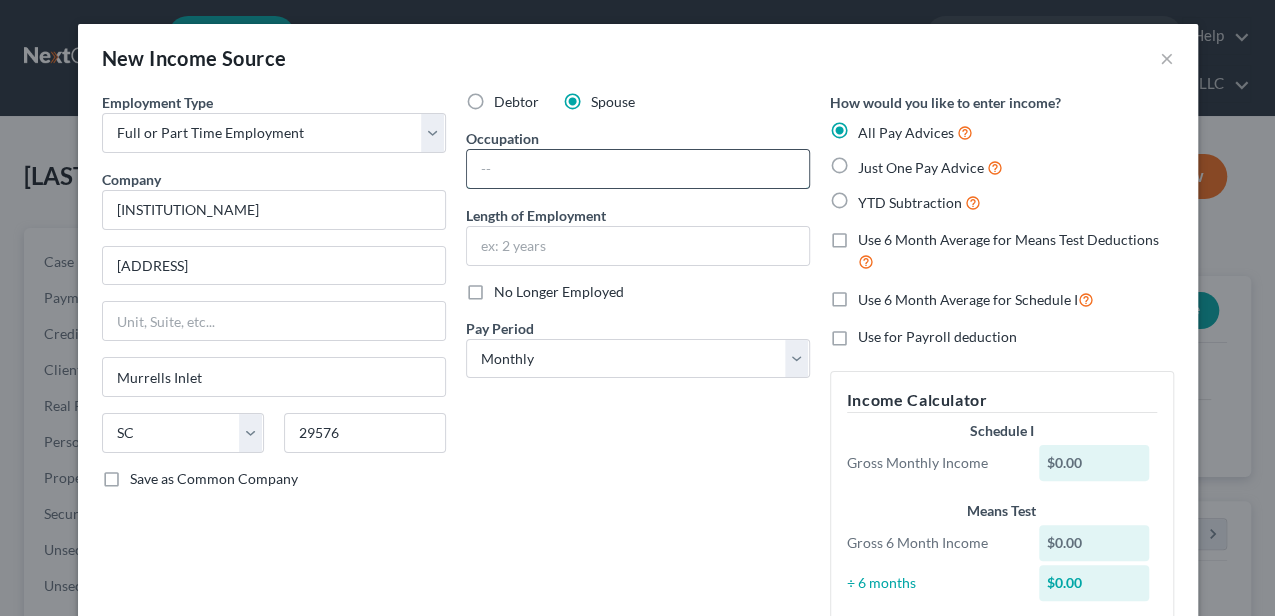 click at bounding box center [638, 169] 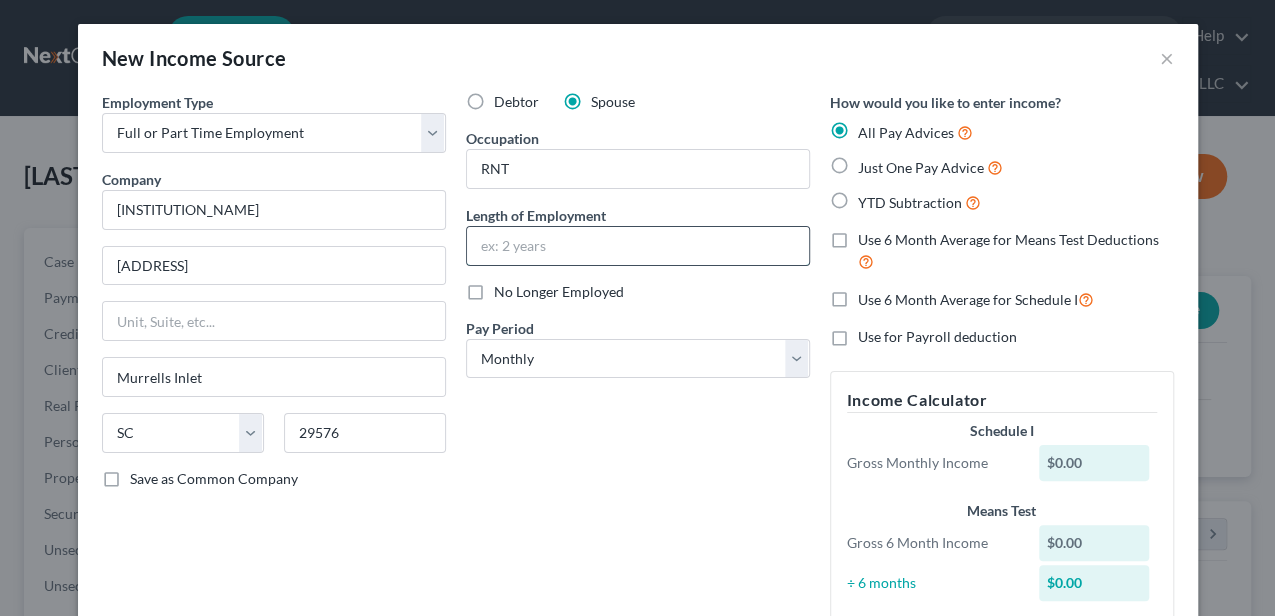 click at bounding box center [638, 246] 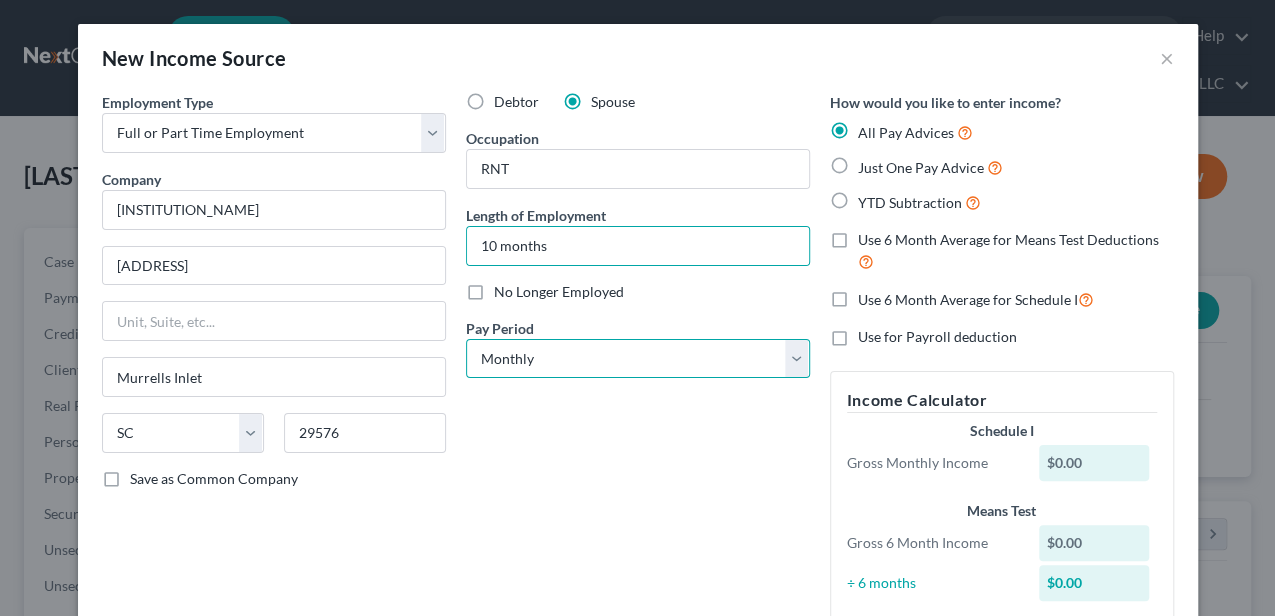 drag, startPoint x: 522, startPoint y: 358, endPoint x: 520, endPoint y: 378, distance: 20.09975 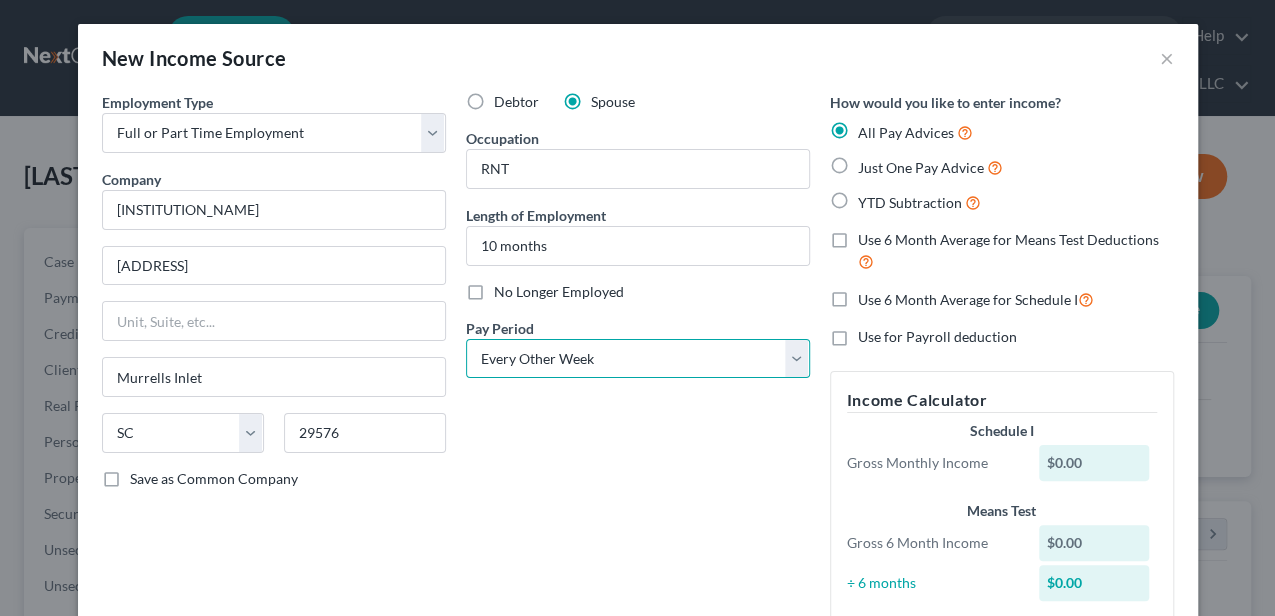 click on "Select Monthly Twice Monthly Every Other Week Weekly" at bounding box center [638, 359] 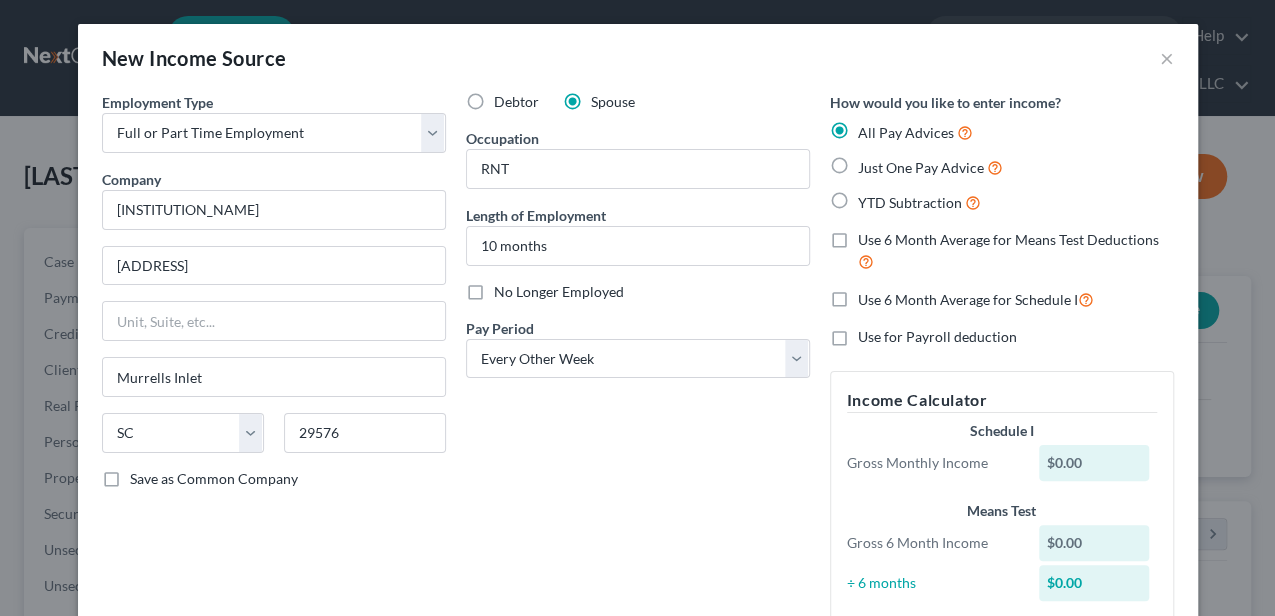 click on "Debtor Spouse Occupation RNT Length of Employment 10 months No Longer Employed
Pay Period
*
Select Monthly Twice Monthly Every Other Week Weekly" at bounding box center (638, 365) 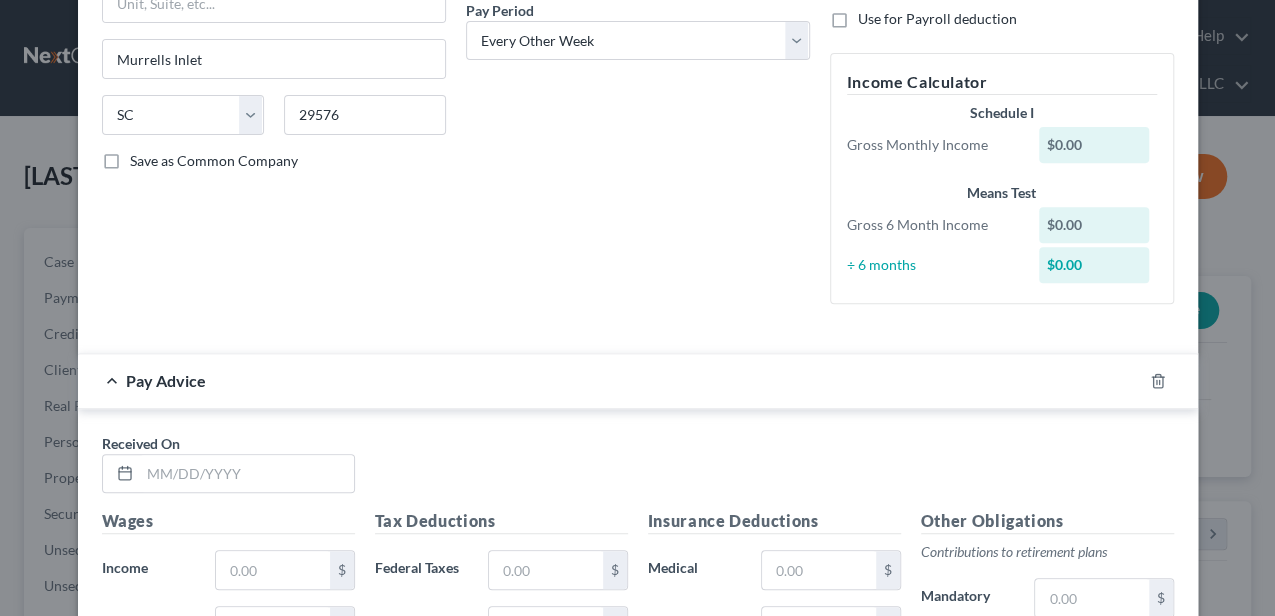 scroll, scrollTop: 400, scrollLeft: 0, axis: vertical 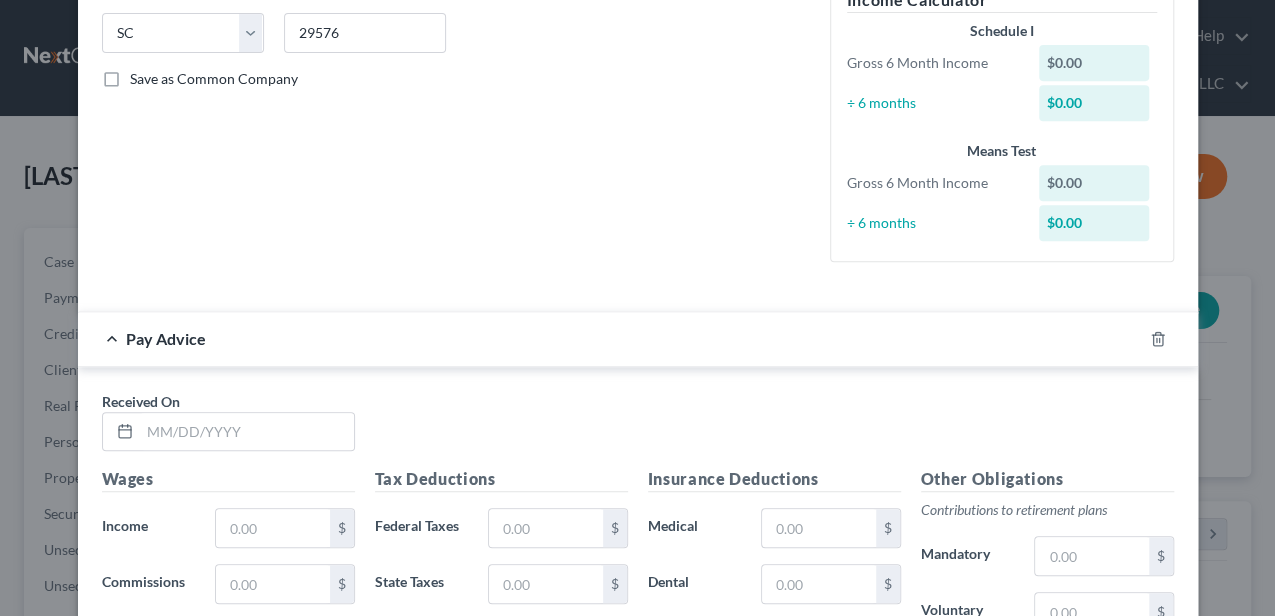 click on "Received On
*
Wages
Income
*
$ Commissions $ Overtime $ Tax Deductions Federal Taxes $ State Taxes $ Other Taxes $ Medicare $ Social Security $ Other Deductions $ Add new deduction Insurance Deductions Medical $ Dental $ Vision $ Life $ Other Obligations Contributions to retirement plans Mandatory $ Voluntary $ 401(k) Loan $ Union Dues $ HSA $ Domestic Sup. $" at bounding box center (638, 649) 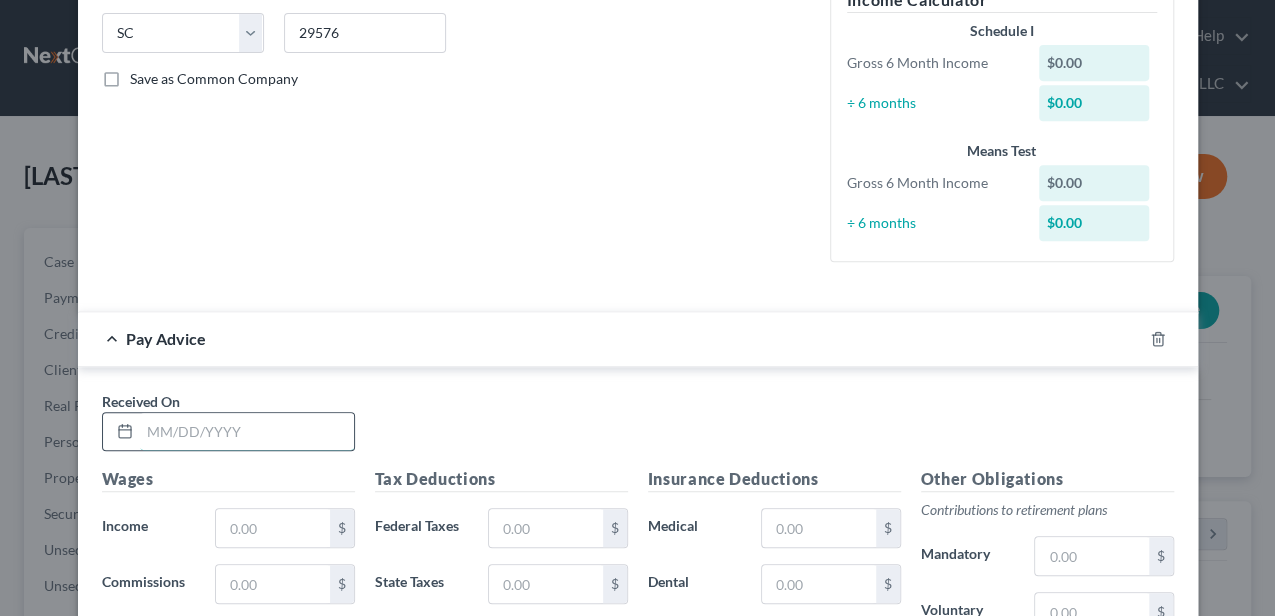 click at bounding box center [247, 432] 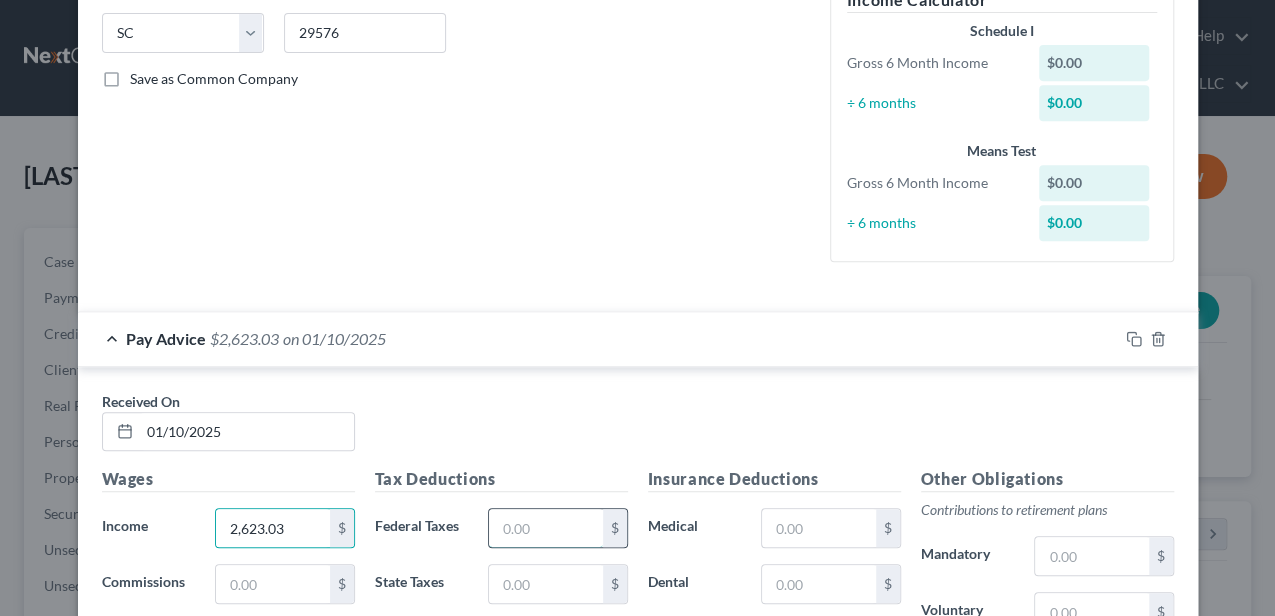 click at bounding box center [545, 528] 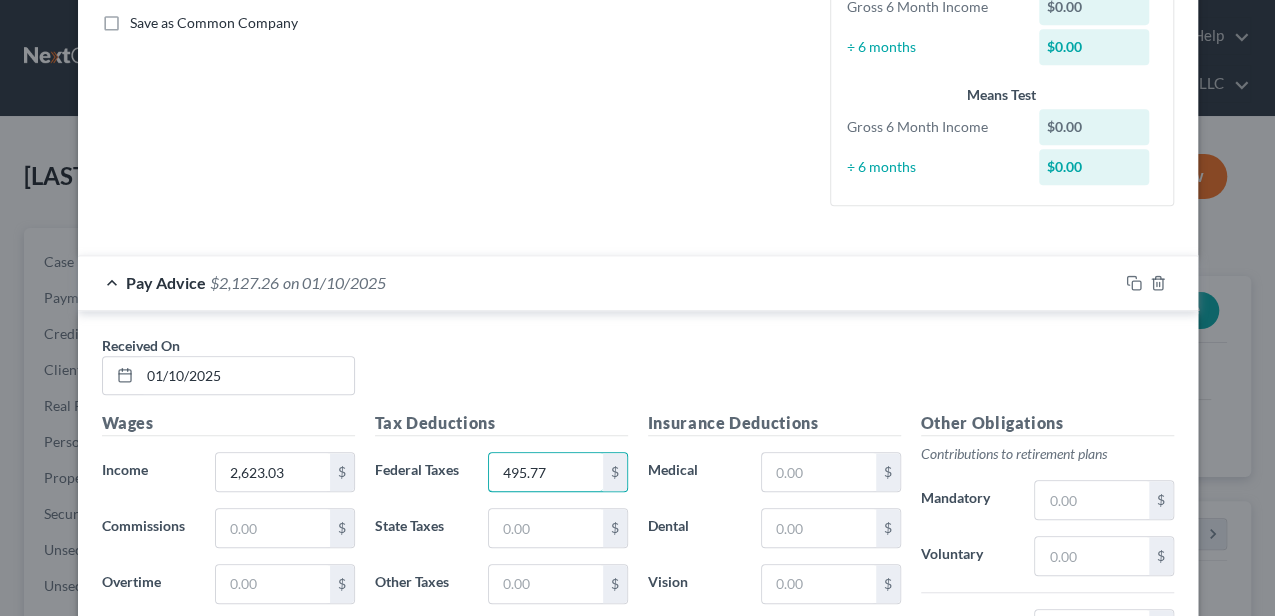scroll, scrollTop: 533, scrollLeft: 0, axis: vertical 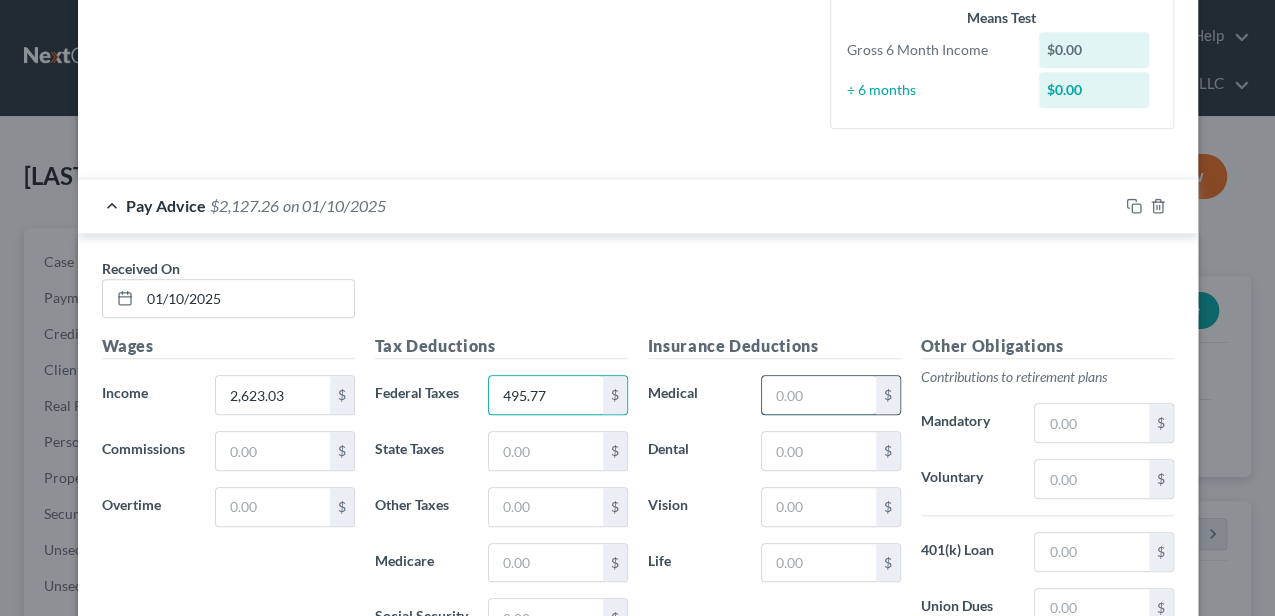 click at bounding box center [818, 395] 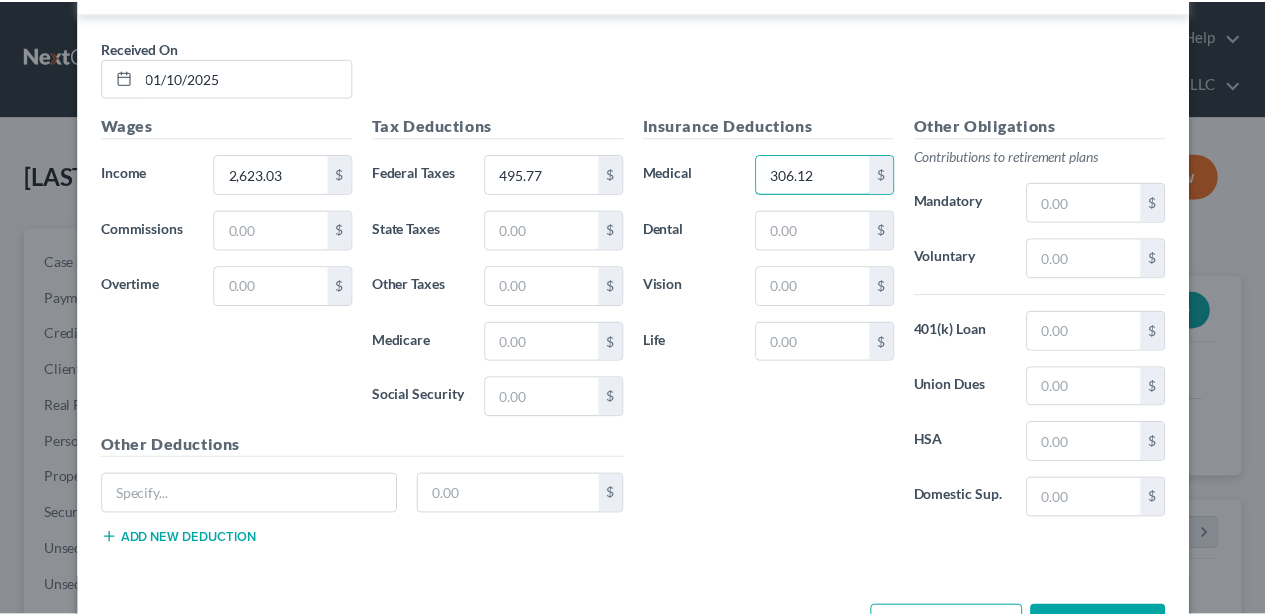 scroll, scrollTop: 818, scrollLeft: 0, axis: vertical 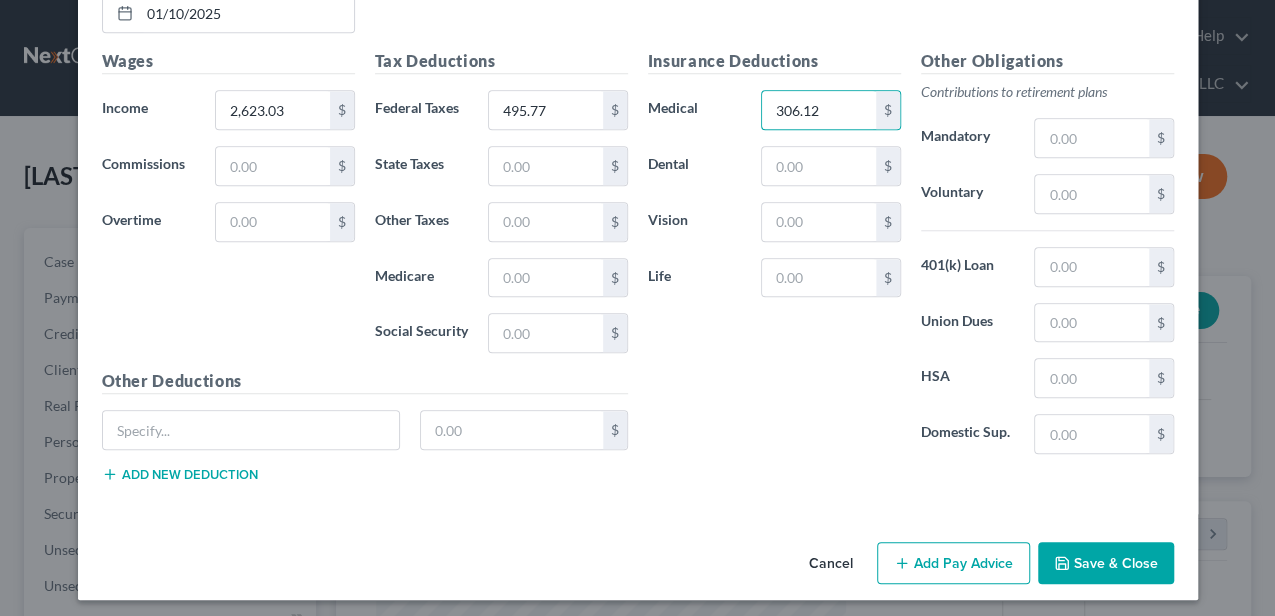 click on "Save & Close" at bounding box center (1106, 563) 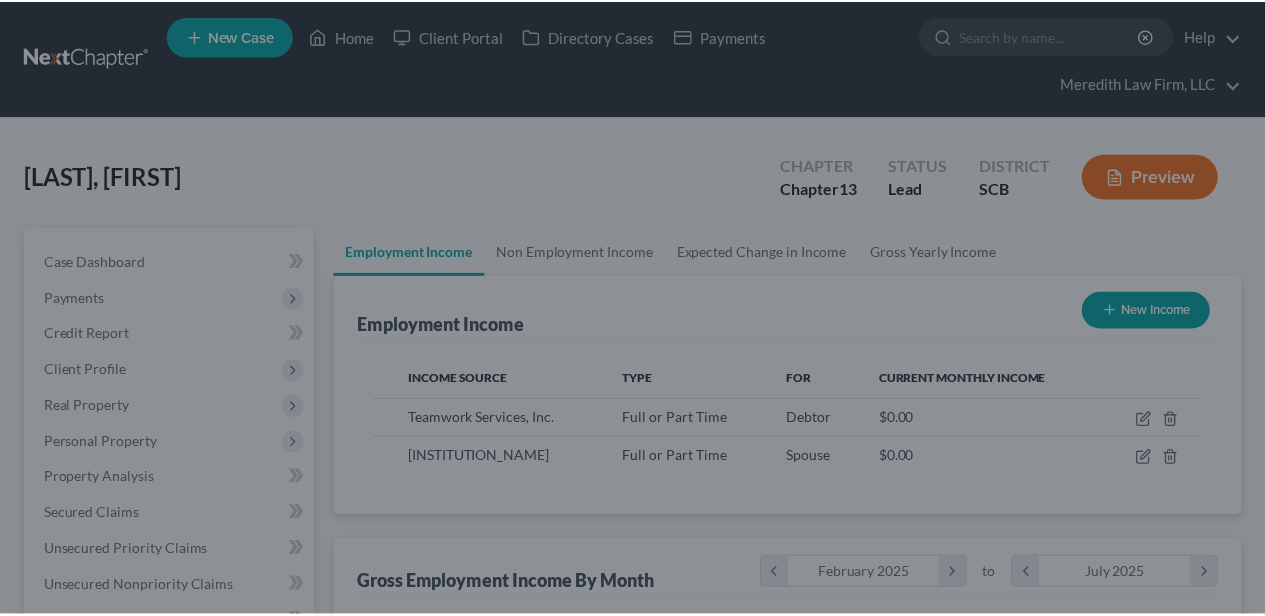 scroll, scrollTop: 356, scrollLeft: 506, axis: both 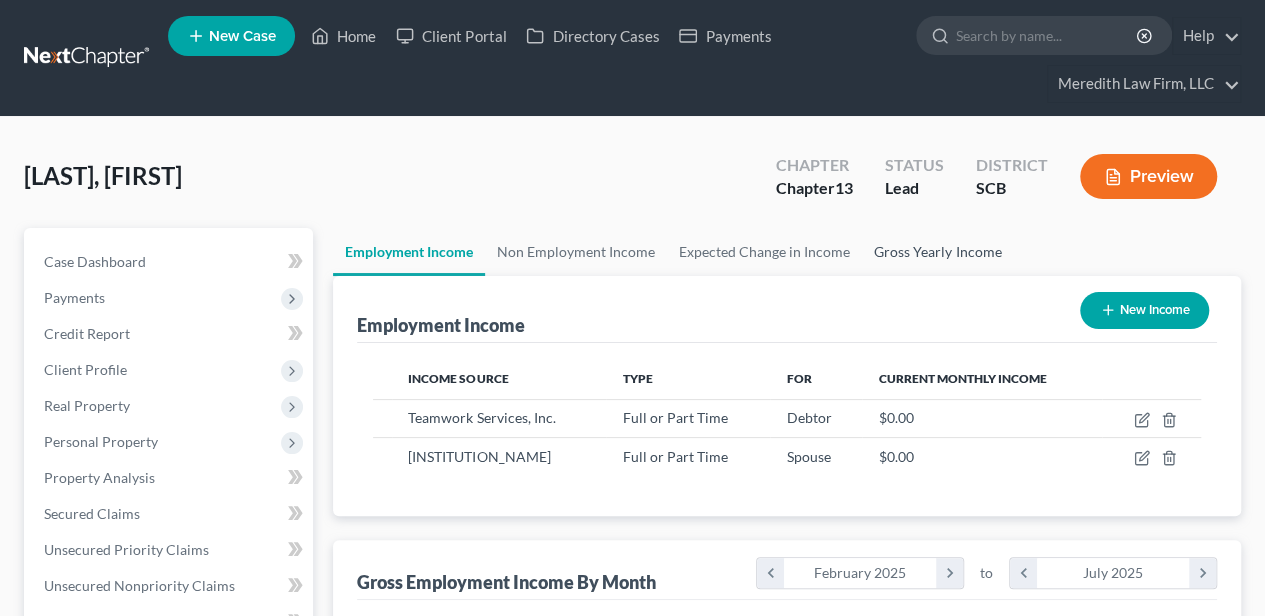 drag, startPoint x: 916, startPoint y: 251, endPoint x: 864, endPoint y: 269, distance: 55.027267 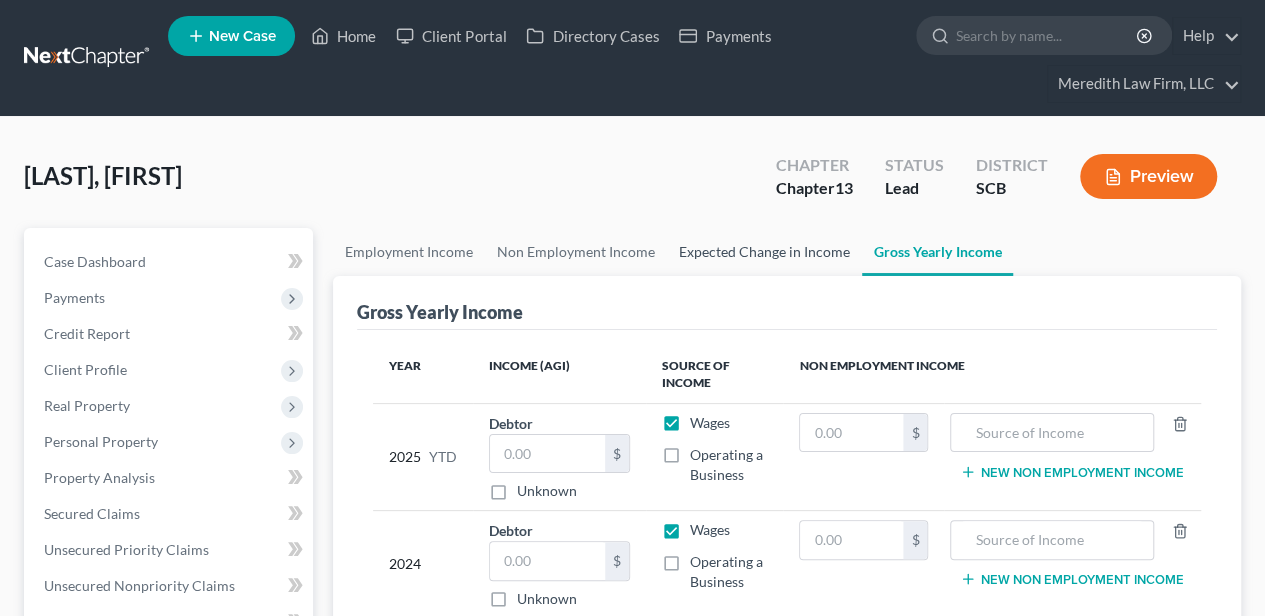click on "Expected Change in Income" at bounding box center (764, 252) 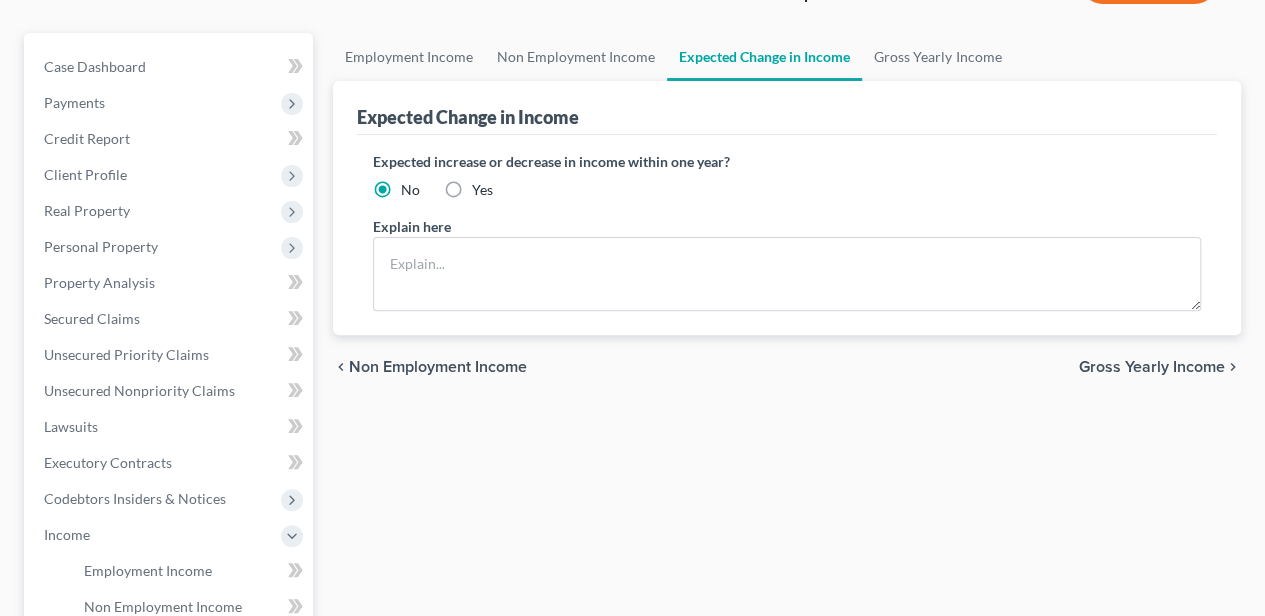 scroll, scrollTop: 200, scrollLeft: 0, axis: vertical 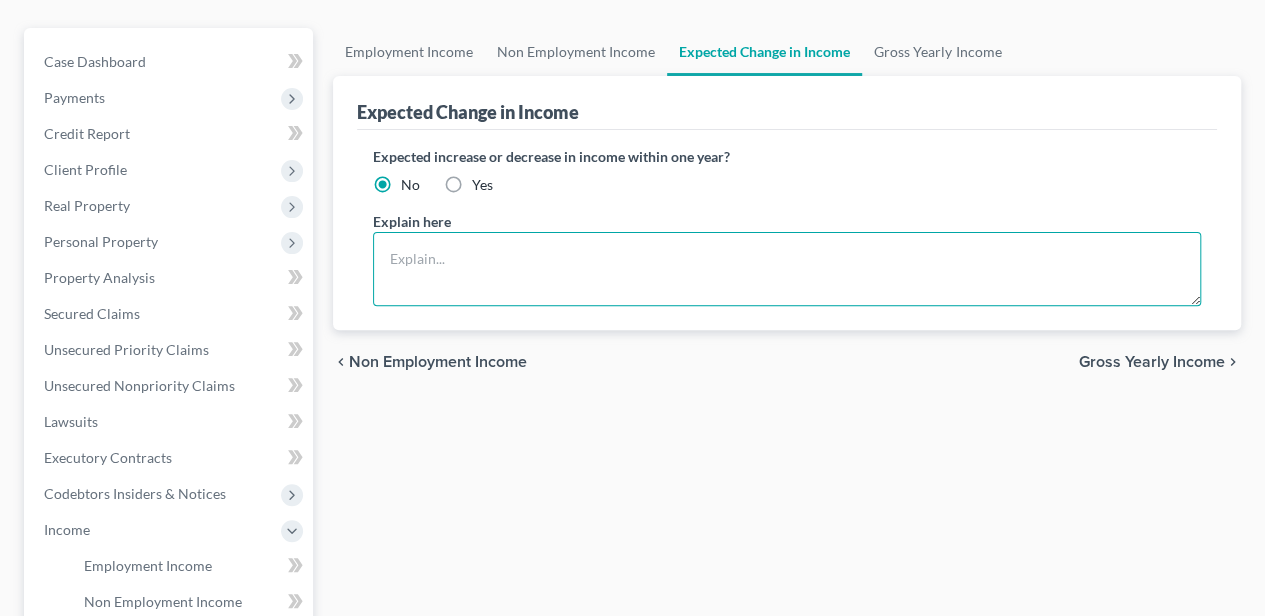click at bounding box center (787, 269) 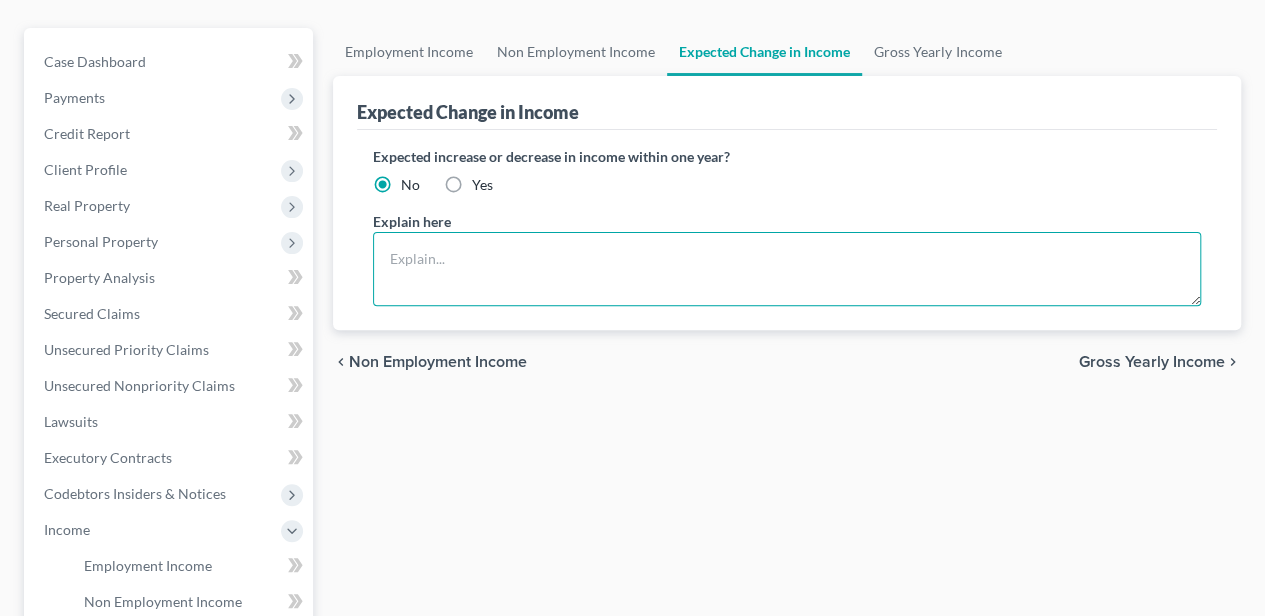 paste on "The debtor does not anticipate an increase or decrease in his income of 10% or more at this time." 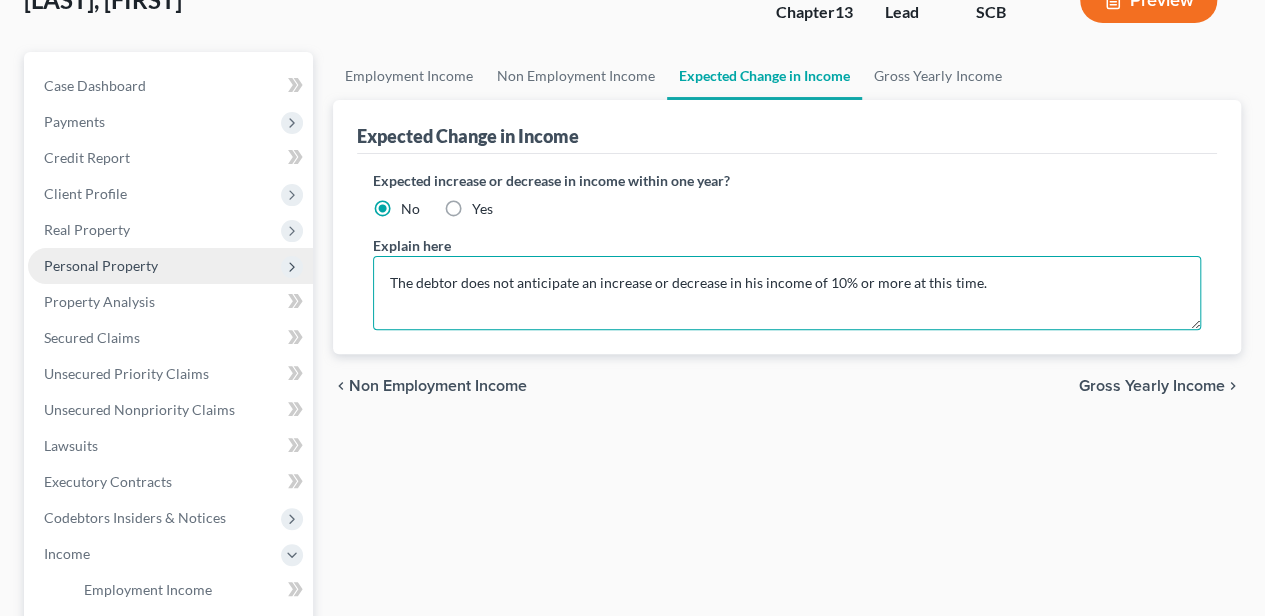 scroll, scrollTop: 200, scrollLeft: 0, axis: vertical 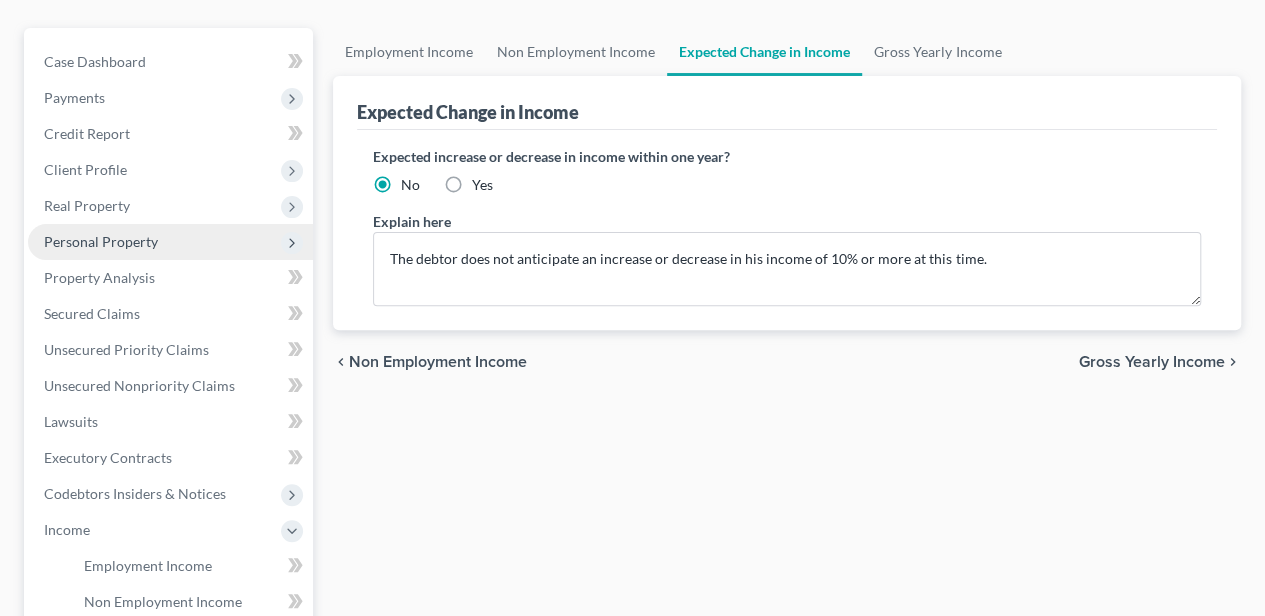 click on "Personal Property" at bounding box center (170, 242) 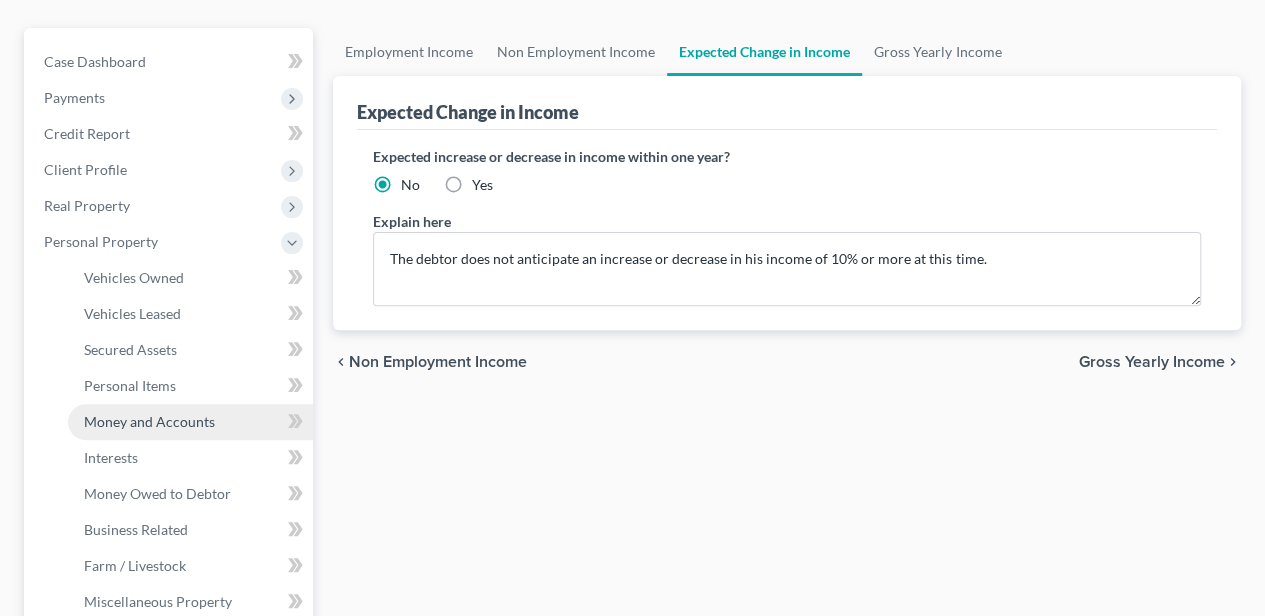 click on "Money and Accounts" at bounding box center (149, 421) 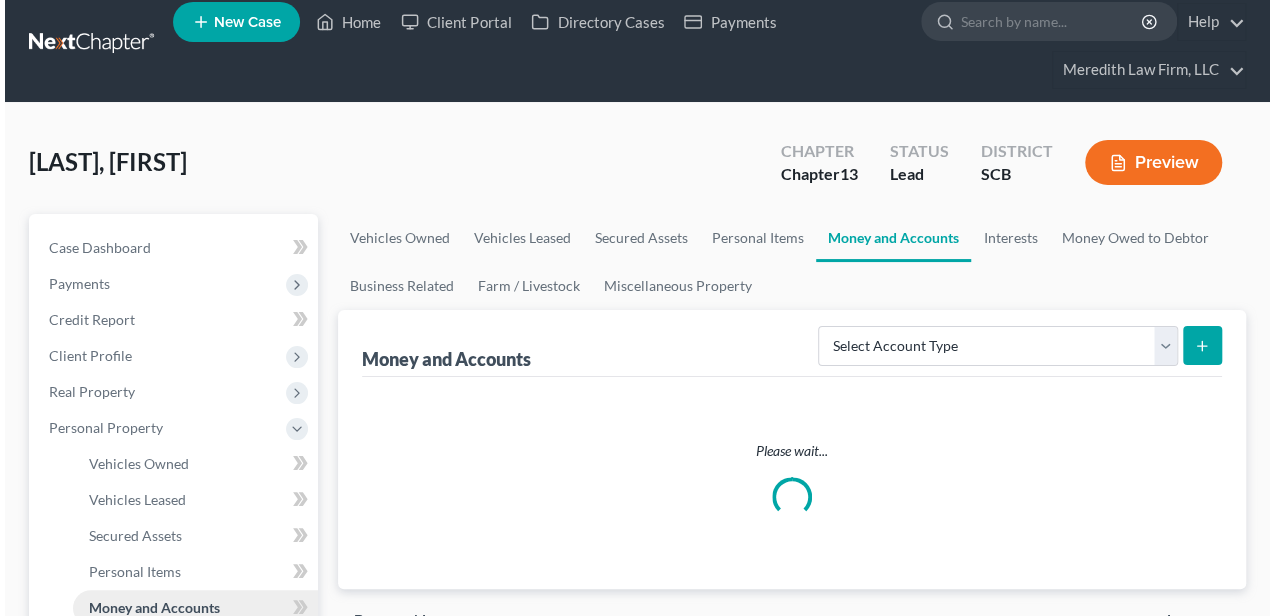 scroll, scrollTop: 0, scrollLeft: 0, axis: both 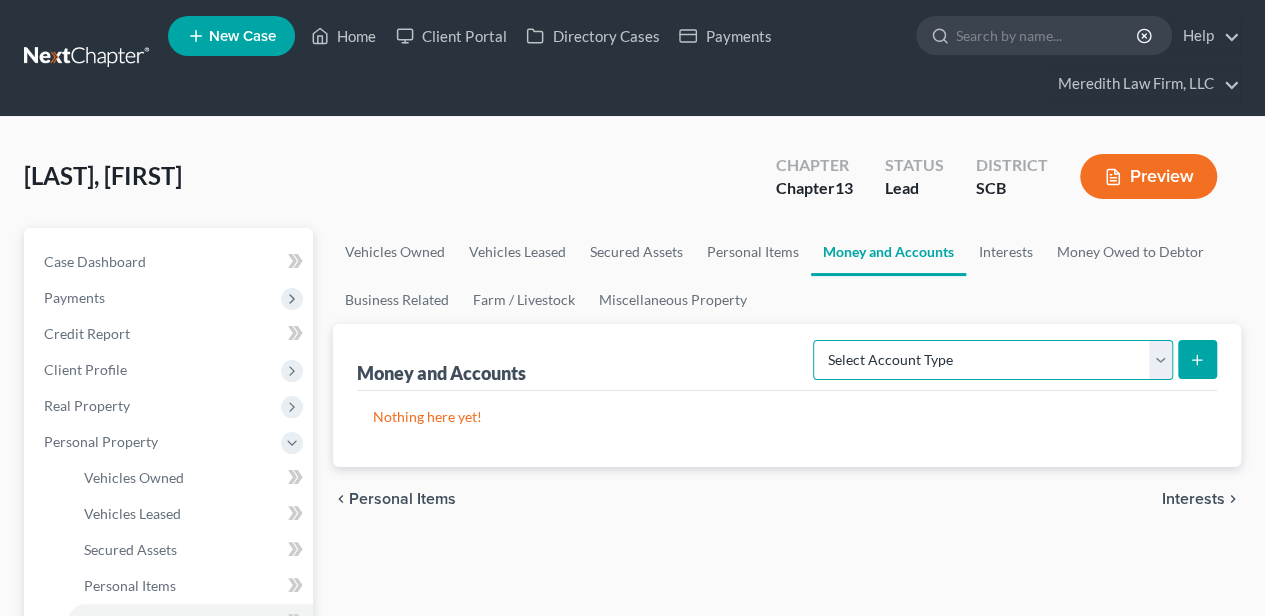 drag, startPoint x: 870, startPoint y: 344, endPoint x: 870, endPoint y: 366, distance: 22 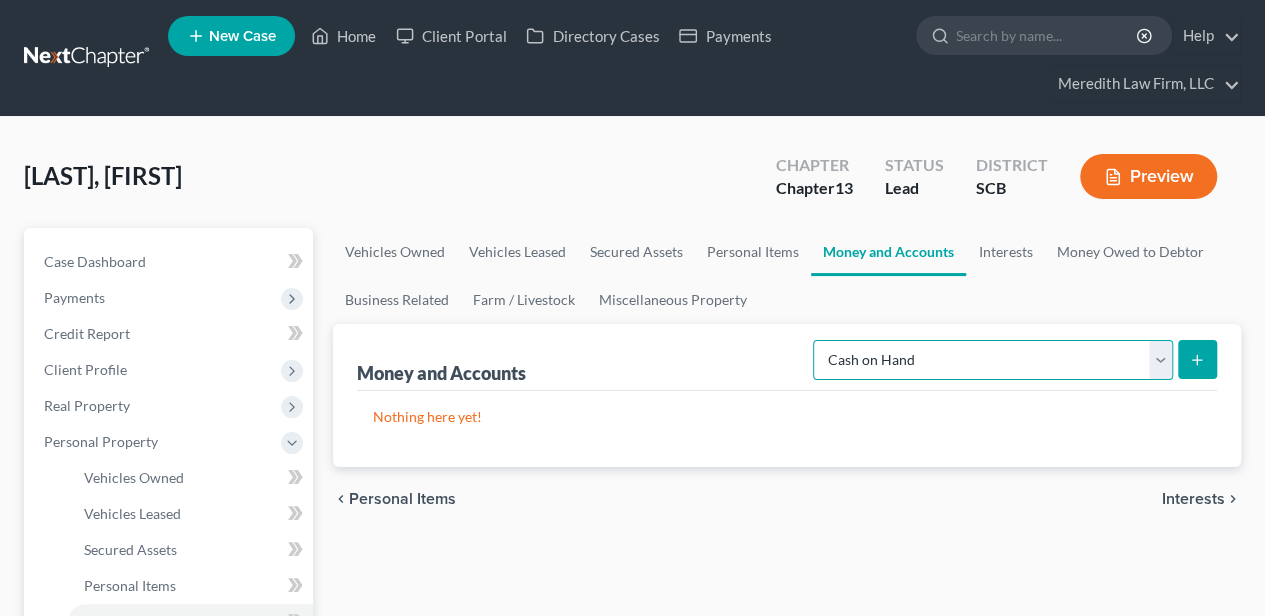 click on "Select Account Type Brokerage Cash on Hand Certificates of Deposit Checking Account Money Market Other (Credit Union, Health Savings Account, etc) Safe Deposit Box Savings Account Security Deposits or Prepayments" at bounding box center [993, 360] 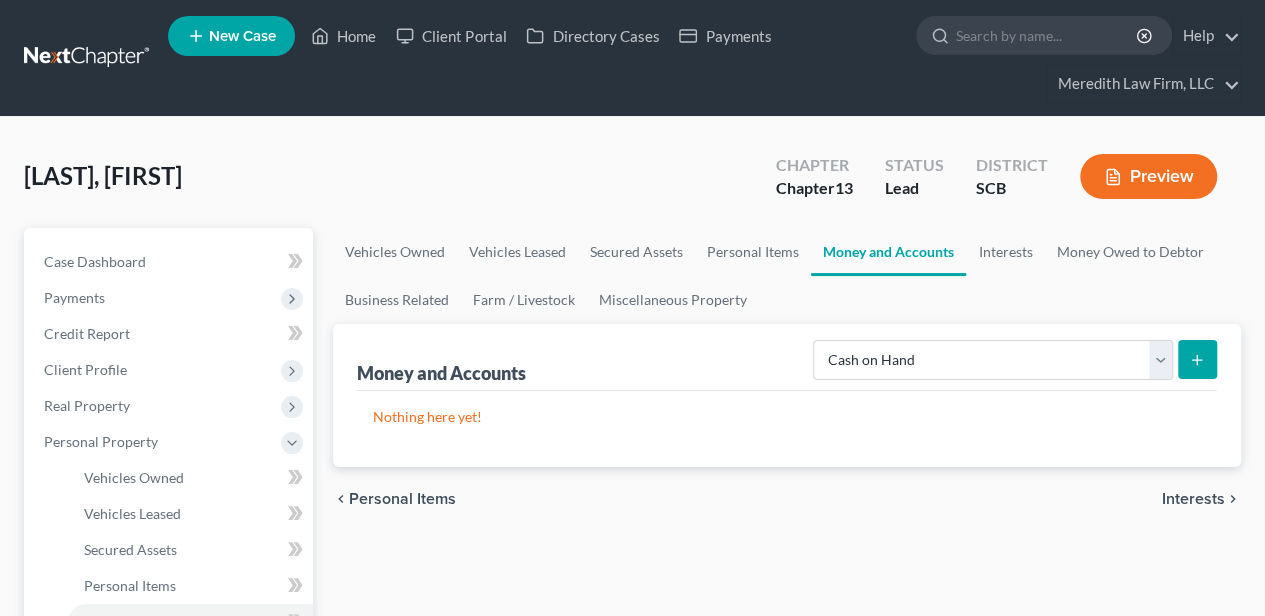 click 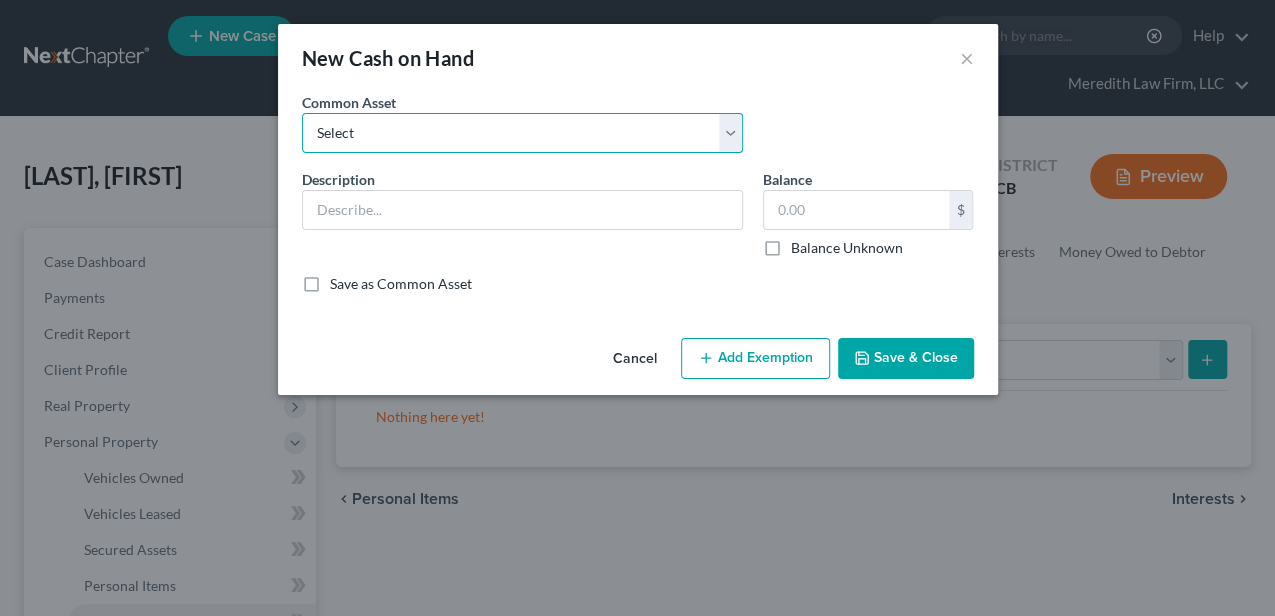 click on "Select The joint debtor does not carry cash The debtor does not carry cash. (Mrs.) Cash (Mrs.) The debtor does not carry cash. No Cash Cash The debtors does not carry cash. (Mr.) Cash (Mr.) The debtor does not carry cash." at bounding box center (522, 133) 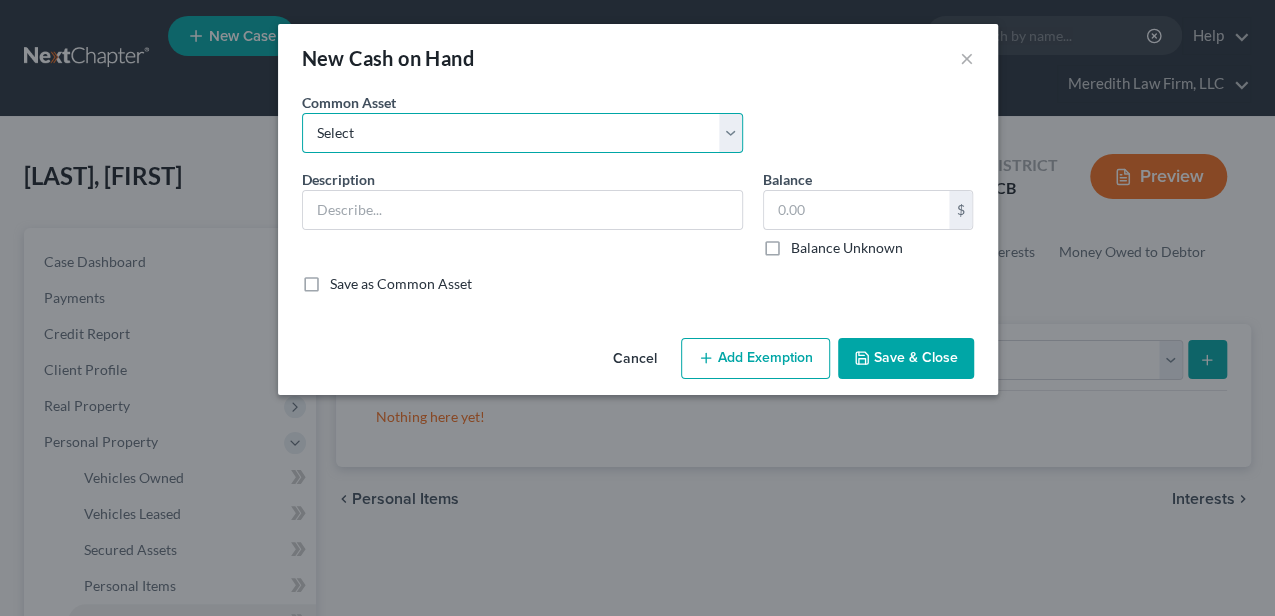 drag, startPoint x: 434, startPoint y: 123, endPoint x: 421, endPoint y: 152, distance: 31.780497 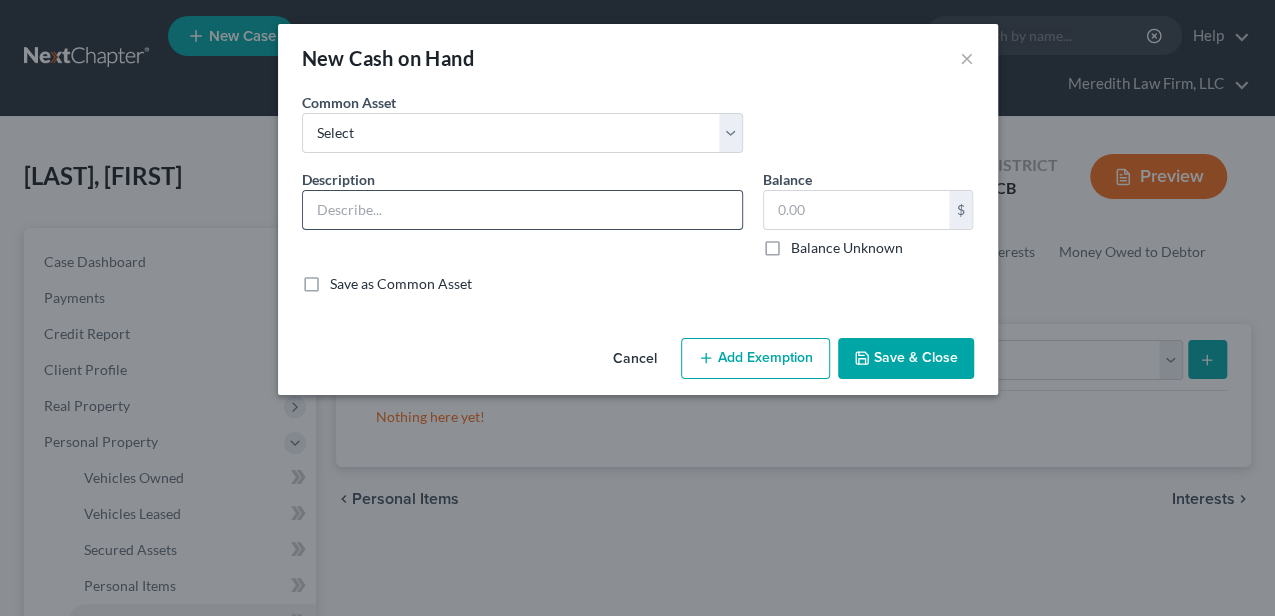 click at bounding box center [522, 210] 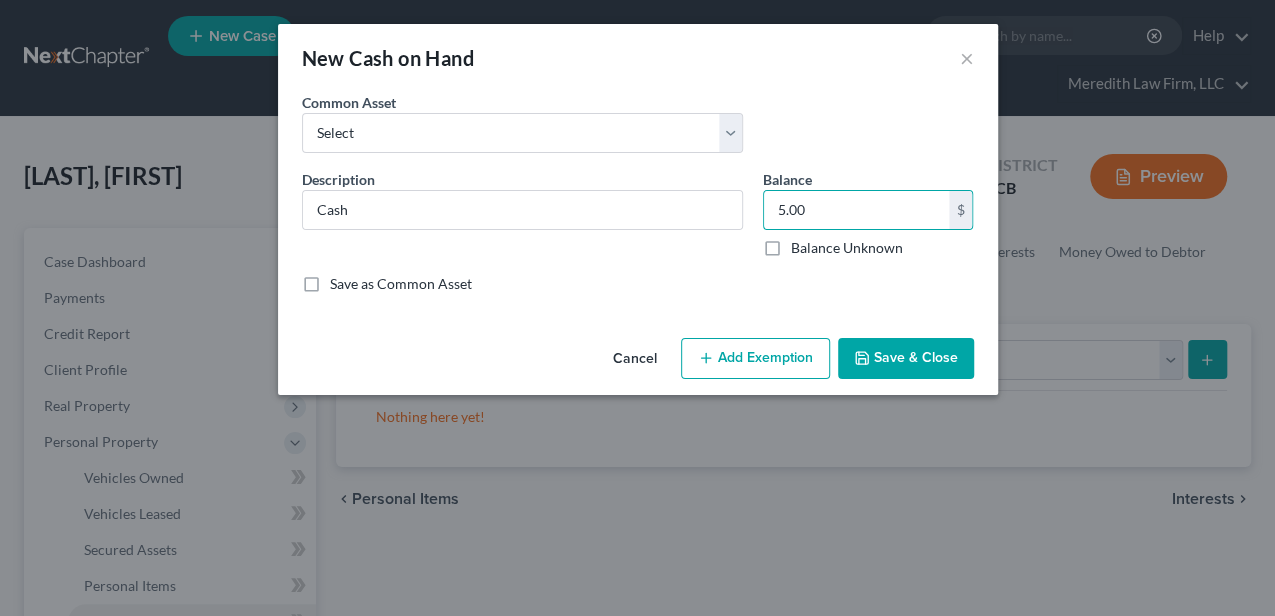 click 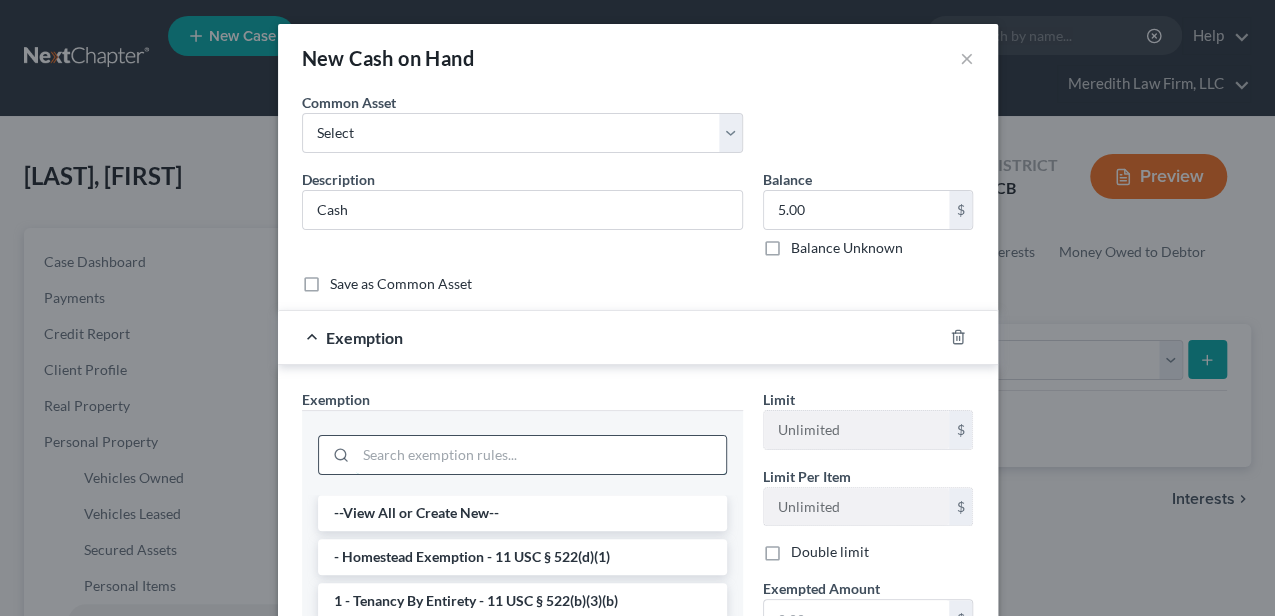 click at bounding box center [541, 455] 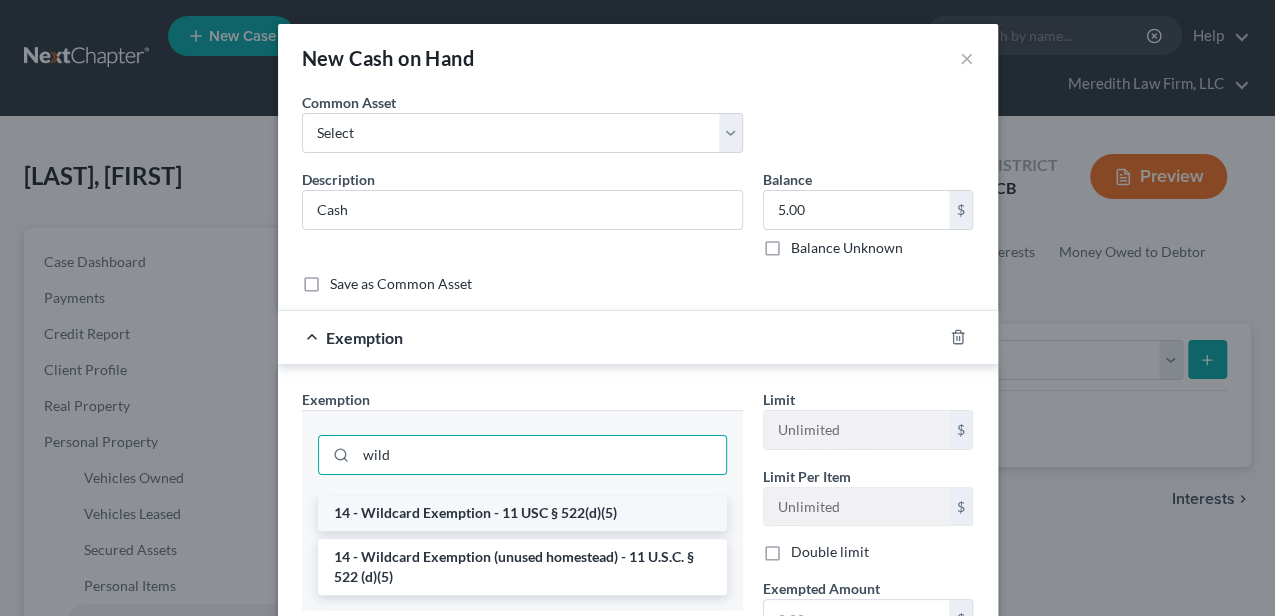 click on "14 - Wildcard Exemption - 11 USC § 522(d)(5)" at bounding box center (522, 513) 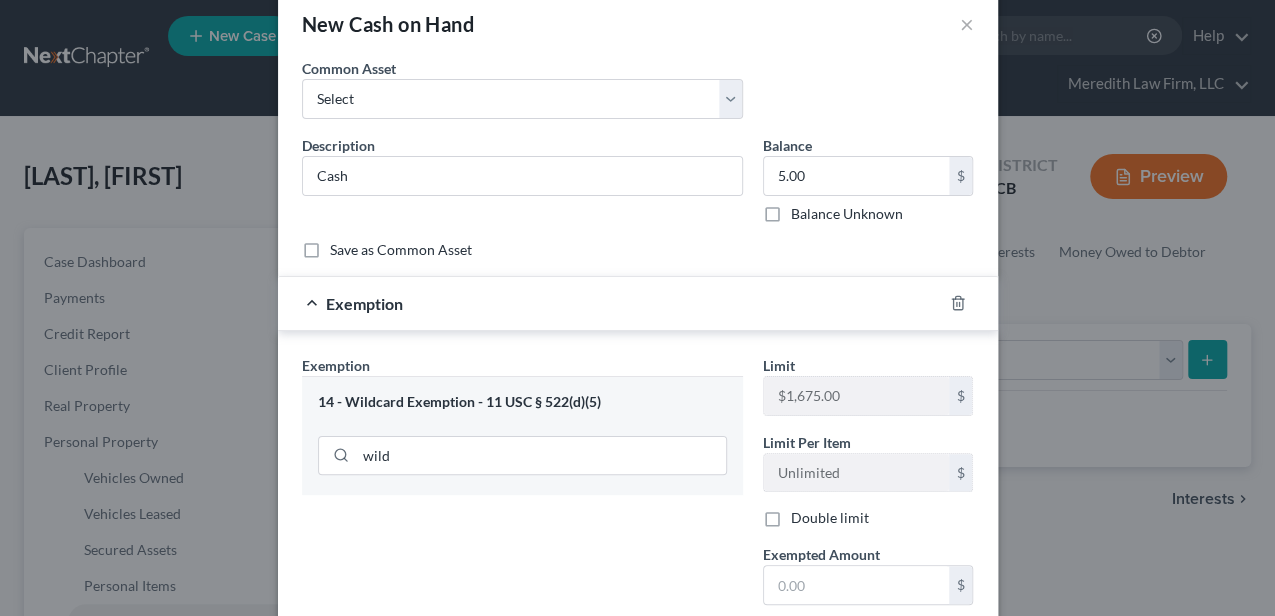 scroll, scrollTop: 66, scrollLeft: 0, axis: vertical 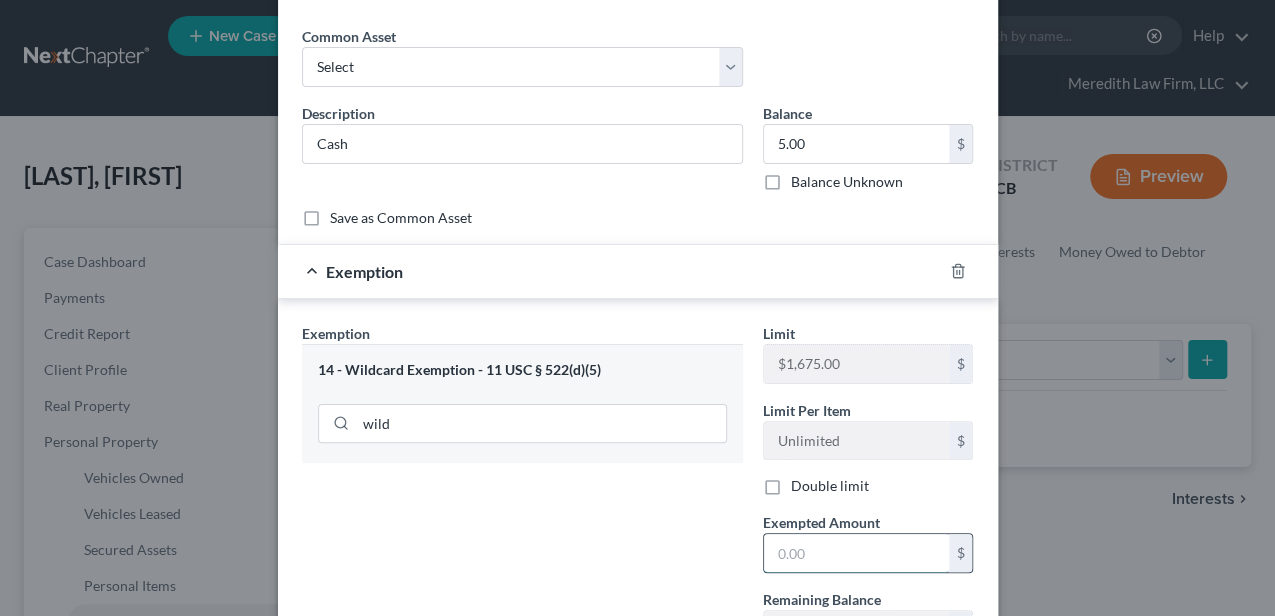 click at bounding box center (856, 553) 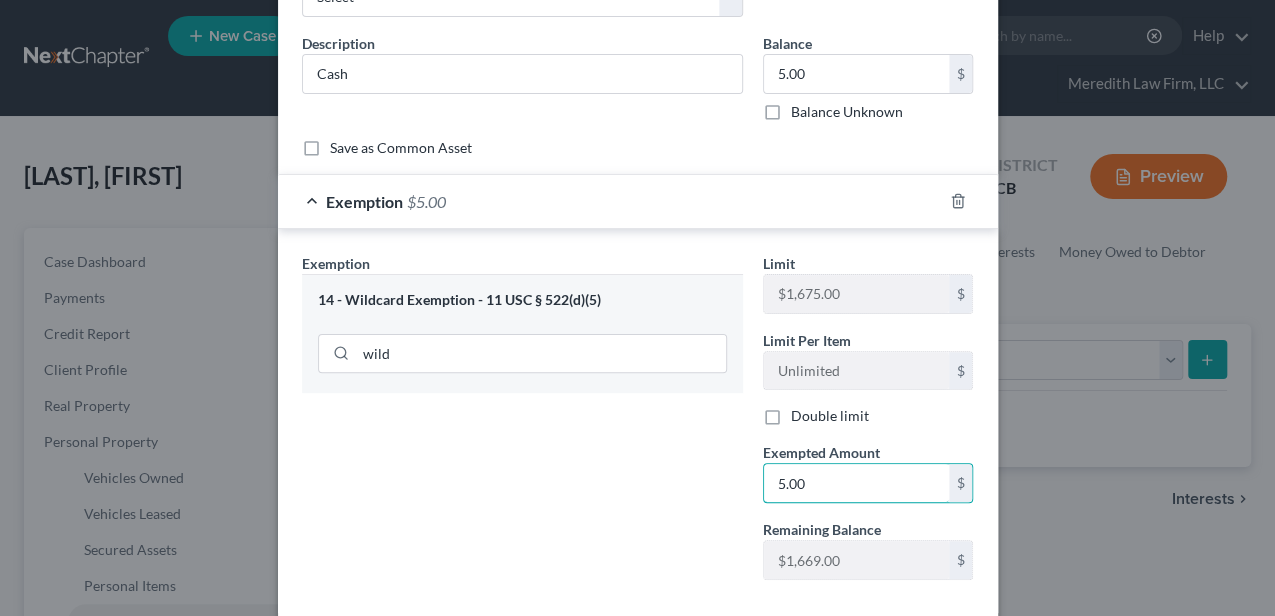 scroll, scrollTop: 238, scrollLeft: 0, axis: vertical 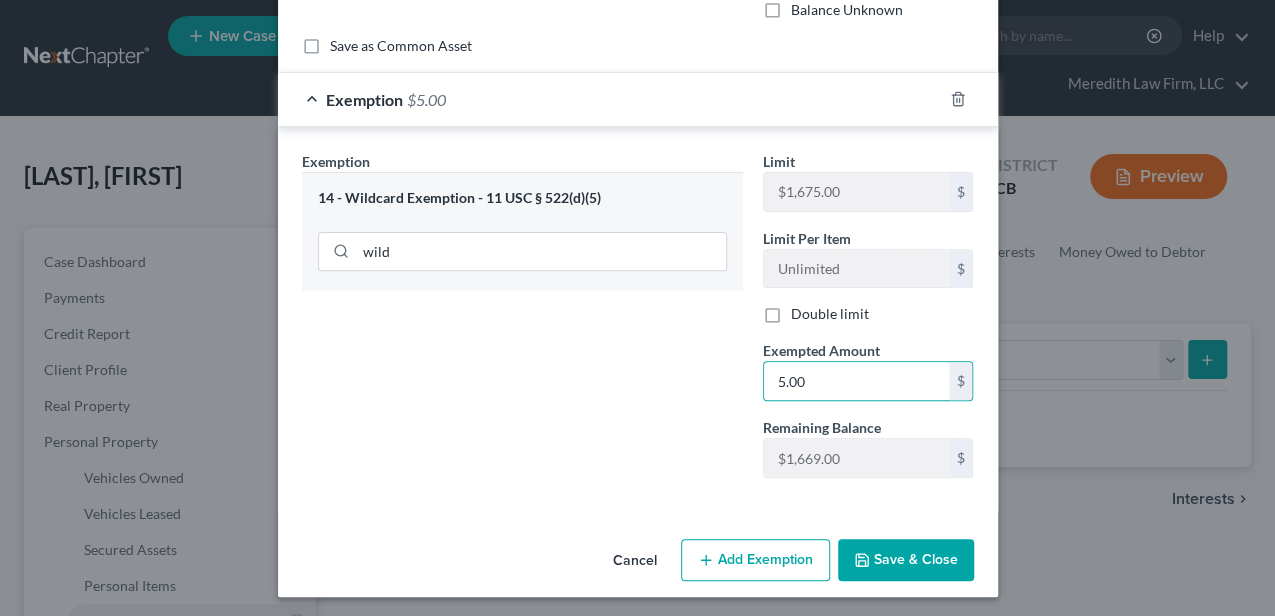 click on "Save & Close" at bounding box center [906, 560] 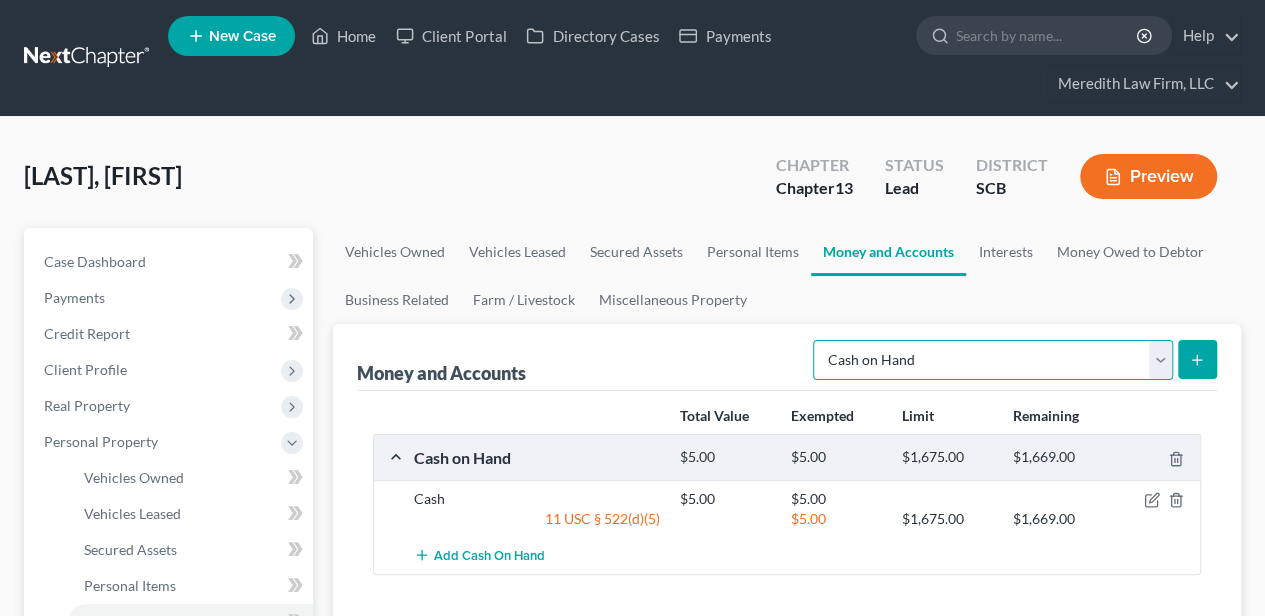 click on "Select Account Type Brokerage Cash on Hand Certificates of Deposit Checking Account Money Market Other (Credit Union, Health Savings Account, etc) Safe Deposit Box Savings Account Security Deposits or Prepayments" at bounding box center (993, 360) 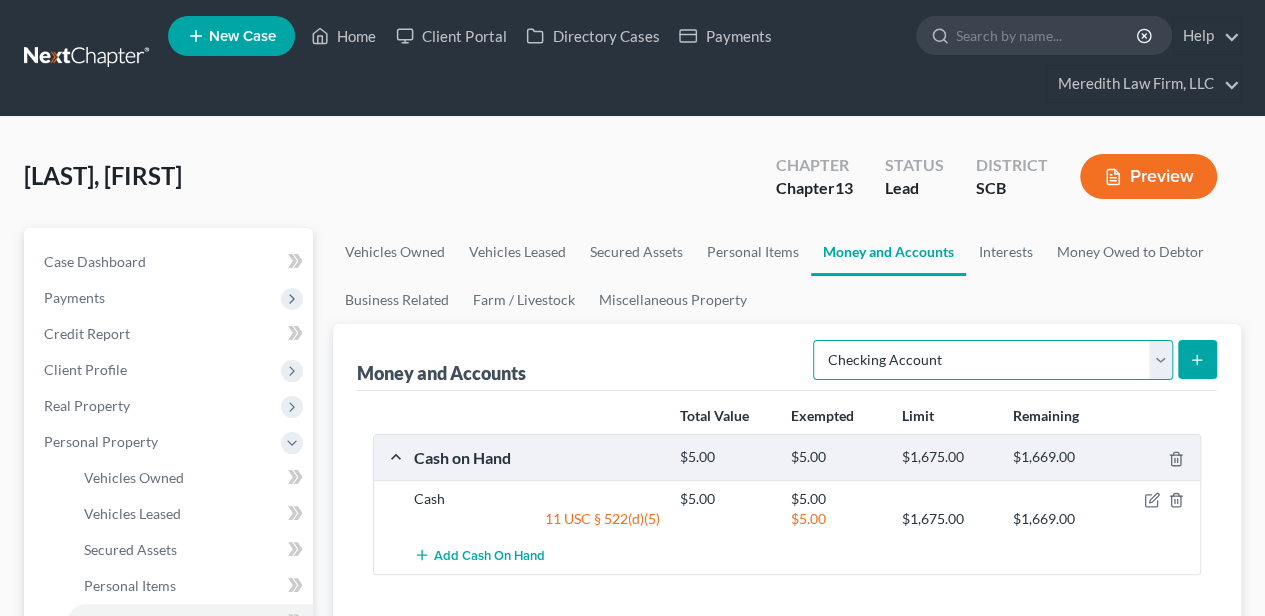click on "Select Account Type Brokerage Cash on Hand Certificates of Deposit Checking Account Money Market Other (Credit Union, Health Savings Account, etc) Safe Deposit Box Savings Account Security Deposits or Prepayments" at bounding box center [993, 360] 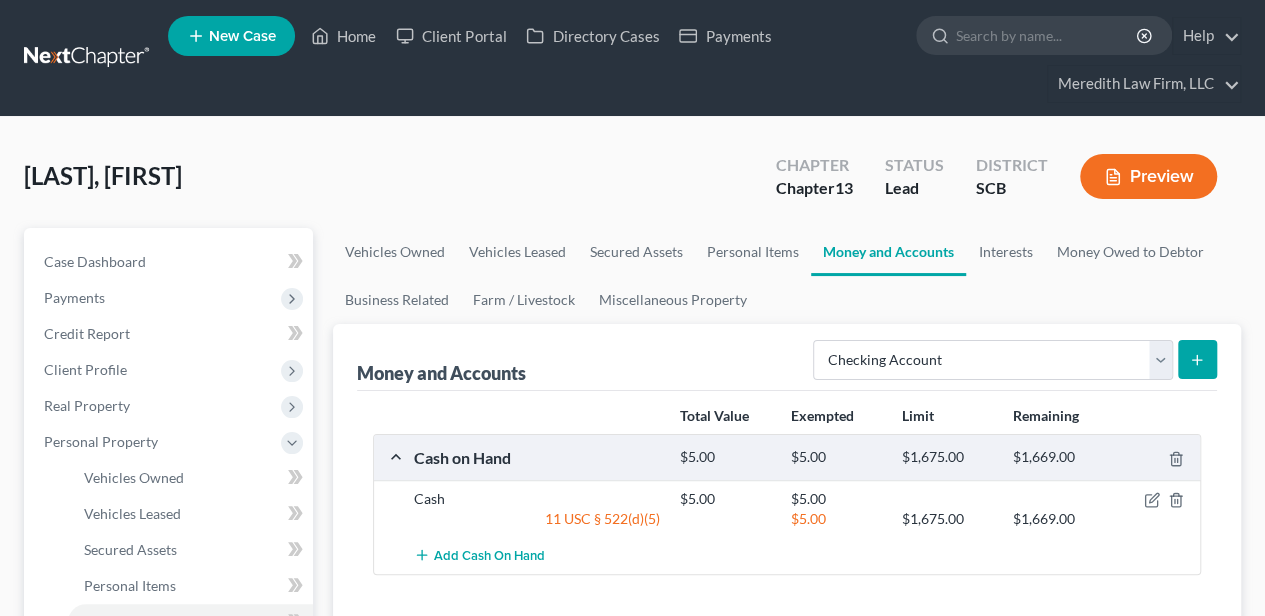 click 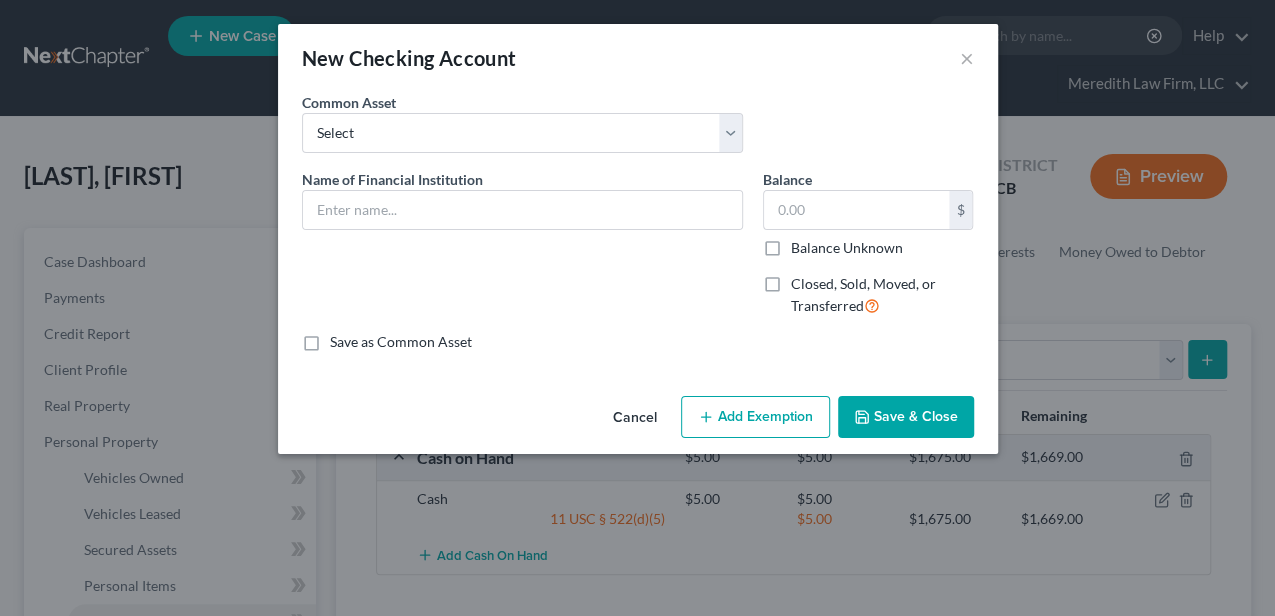 click on "Closed, Sold, Moved, or Transferred" at bounding box center (882, 295) 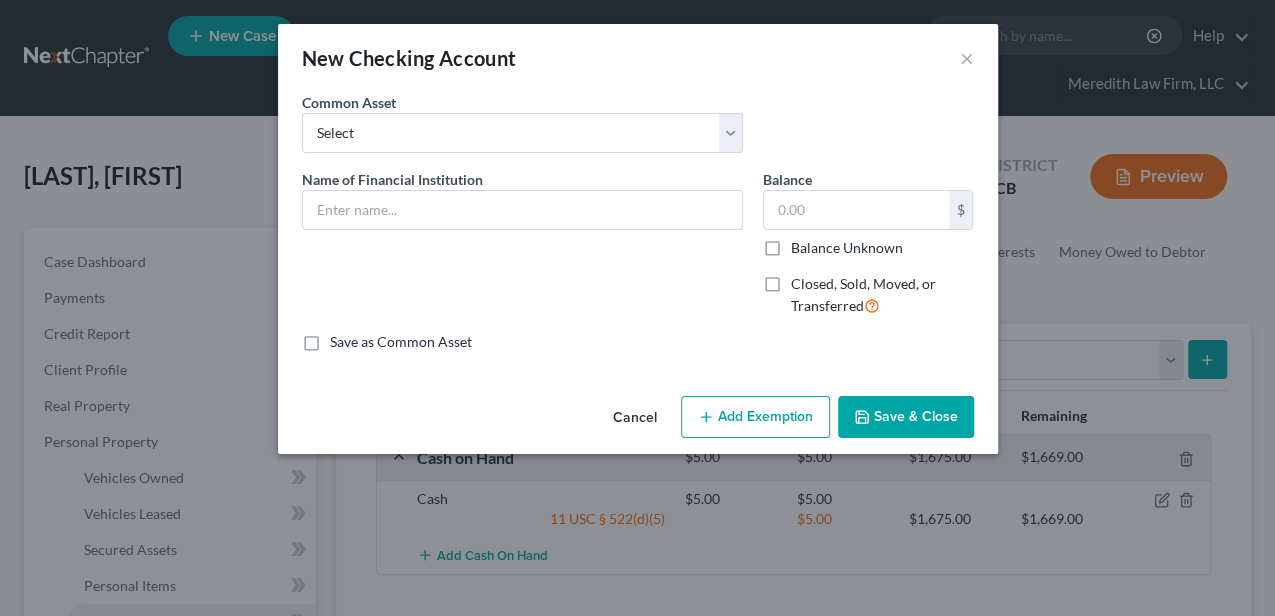 click on "Closed, Sold, Moved, or Transferred" at bounding box center (805, 280) 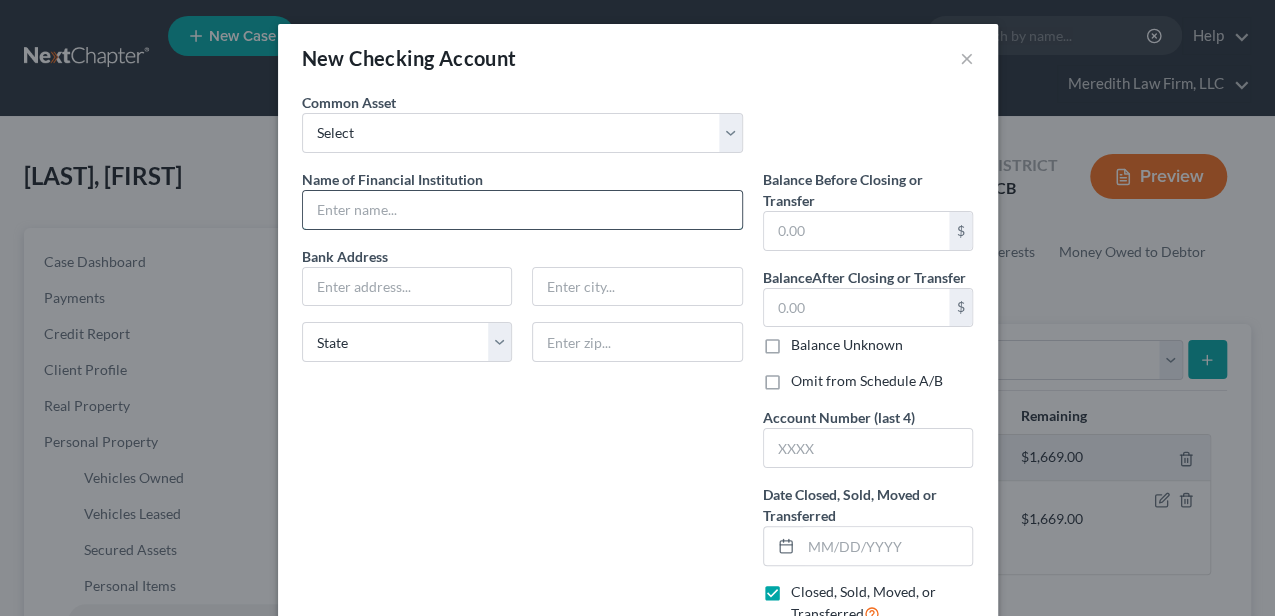 click at bounding box center [522, 210] 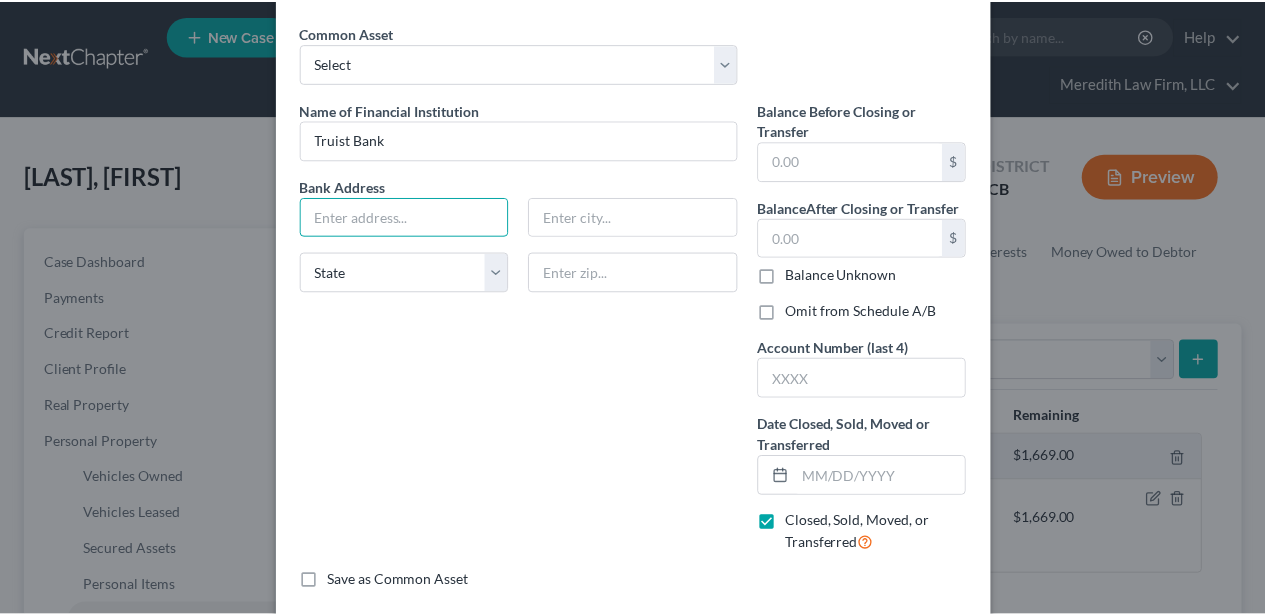 scroll, scrollTop: 167, scrollLeft: 0, axis: vertical 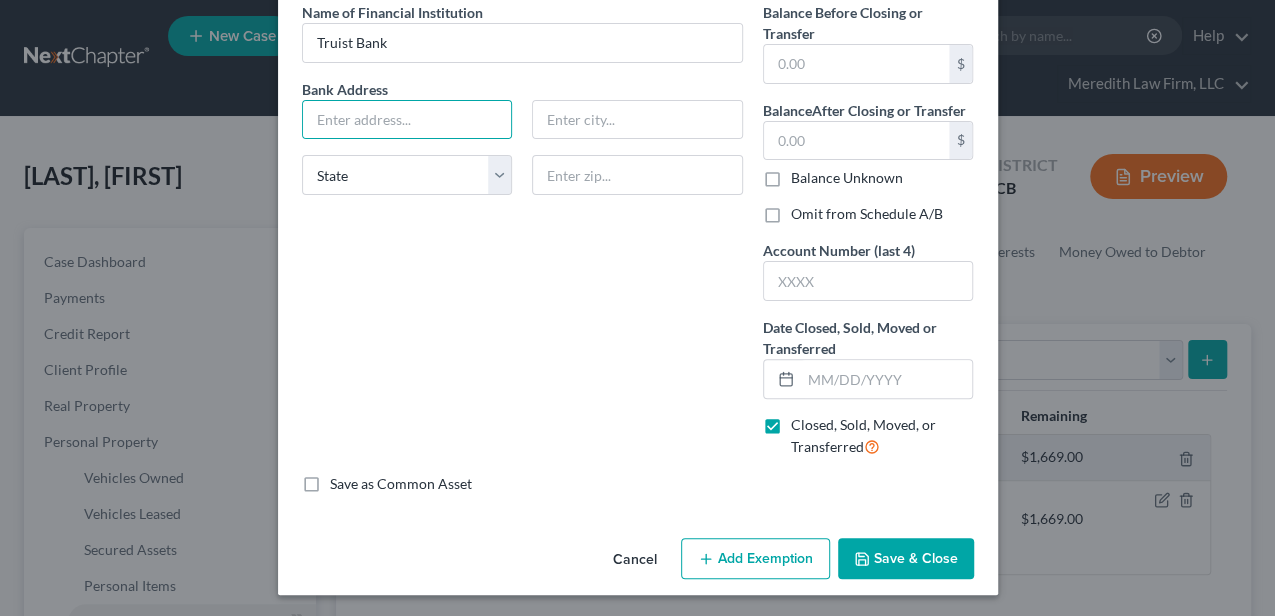 click on "Save & Close" at bounding box center (906, 559) 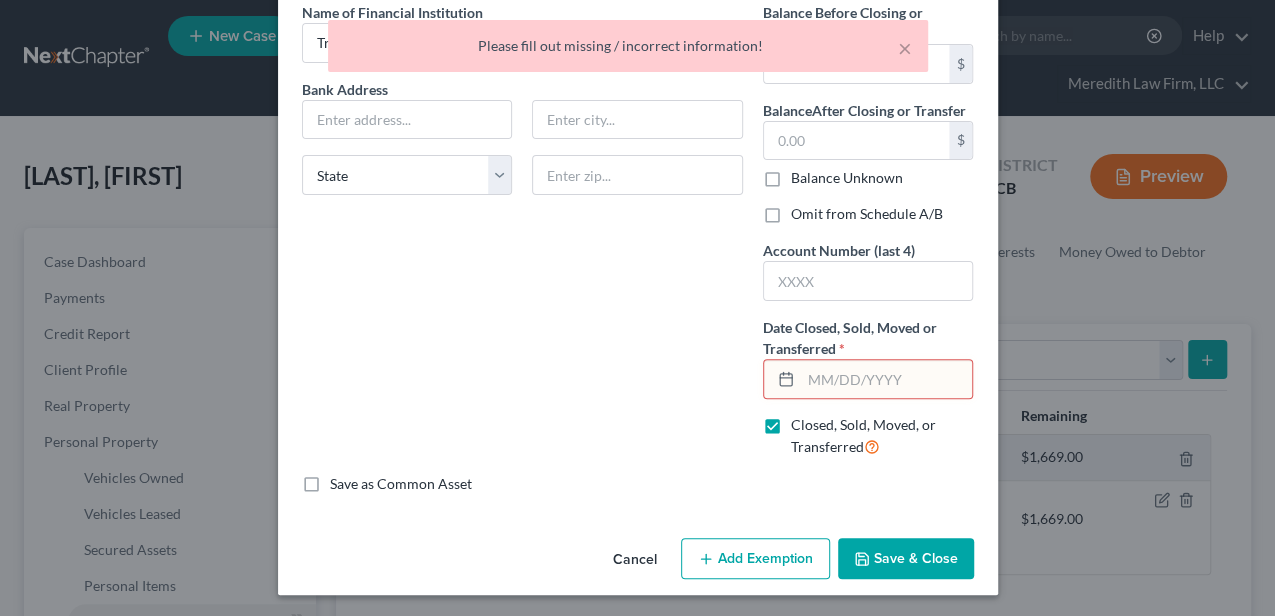 click at bounding box center [887, 379] 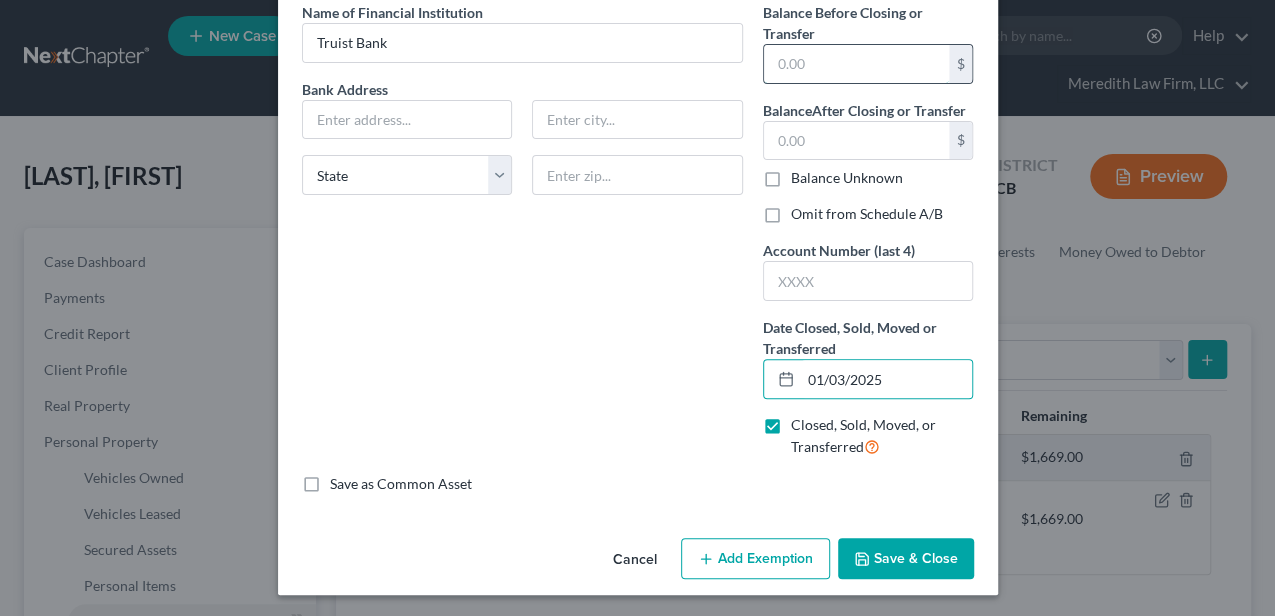 click at bounding box center [856, 64] 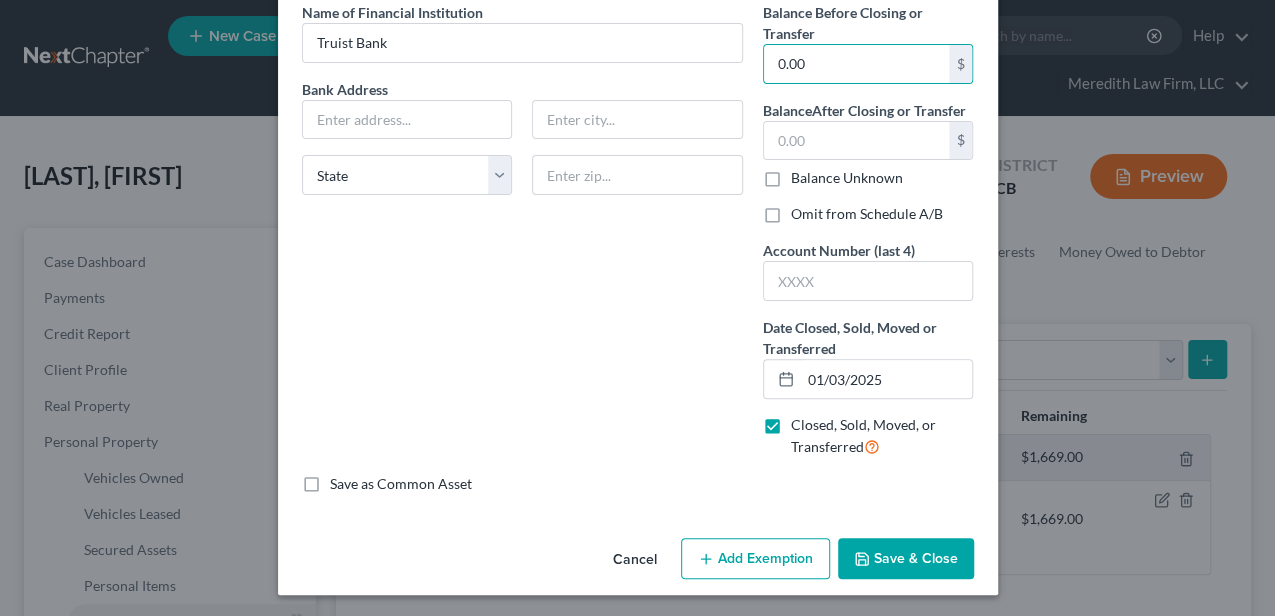 click on "Balance  After Closing or Transfer" at bounding box center [864, 110] 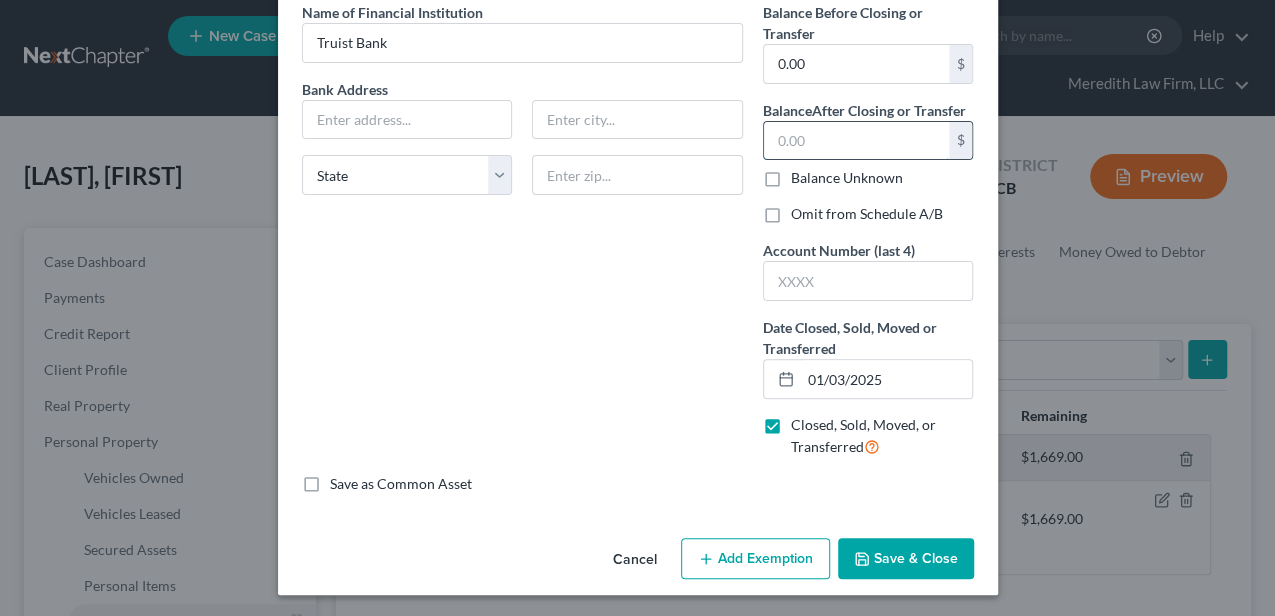 click at bounding box center (856, 141) 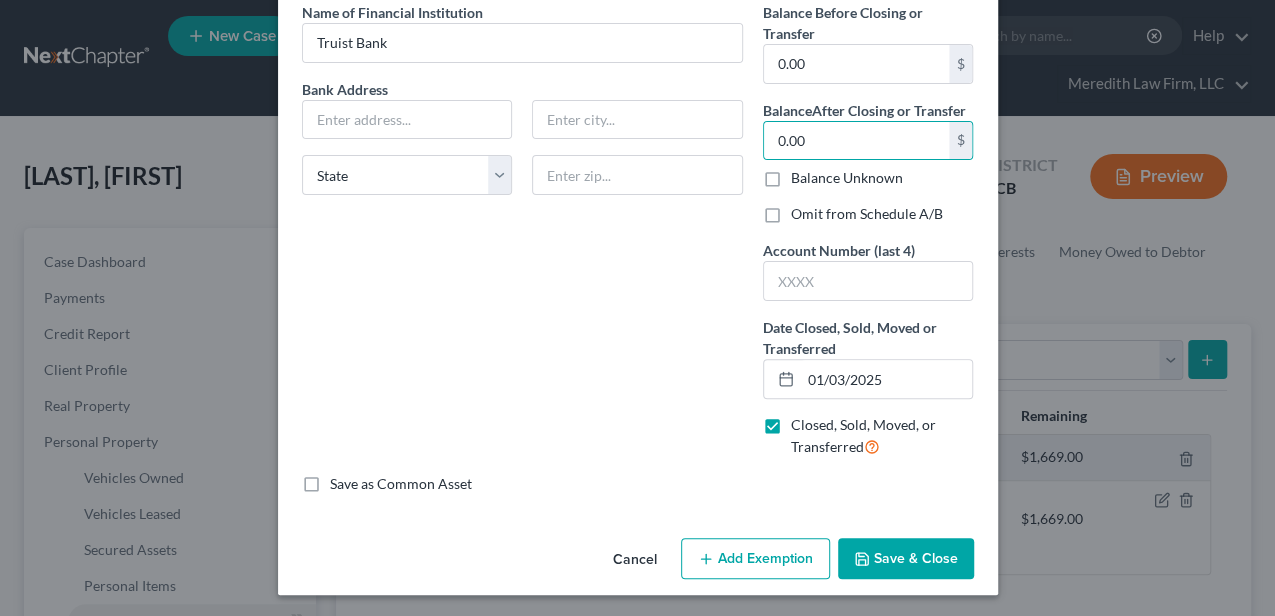 click on "Omit from Schedule A/B" at bounding box center [867, 214] 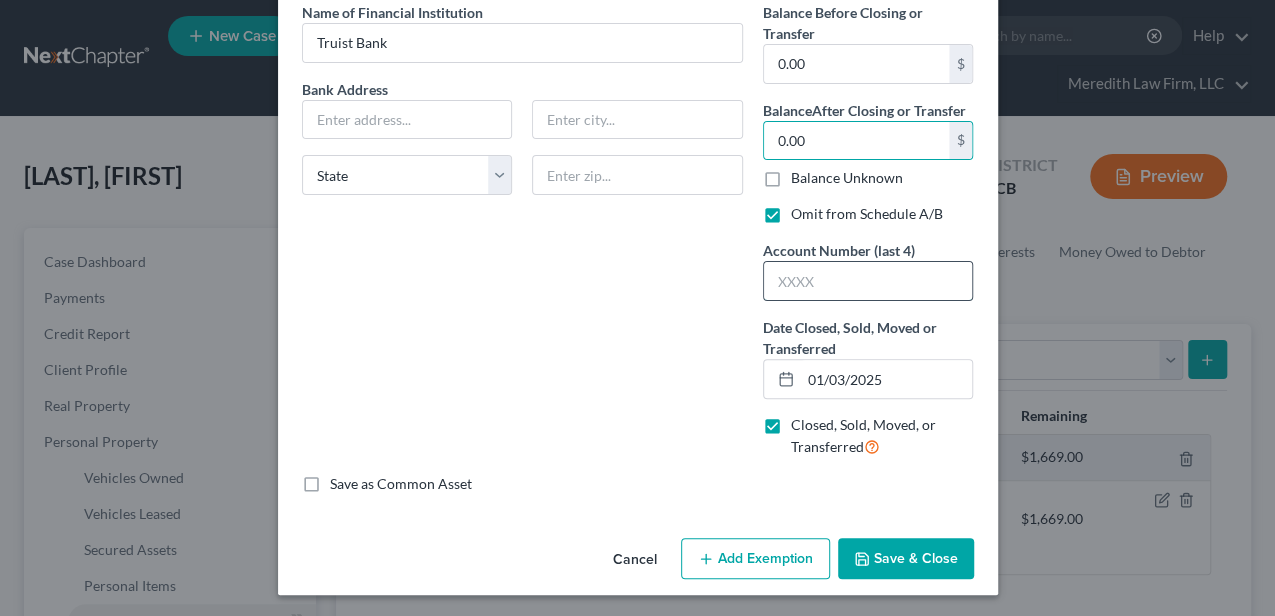 click at bounding box center [868, 281] 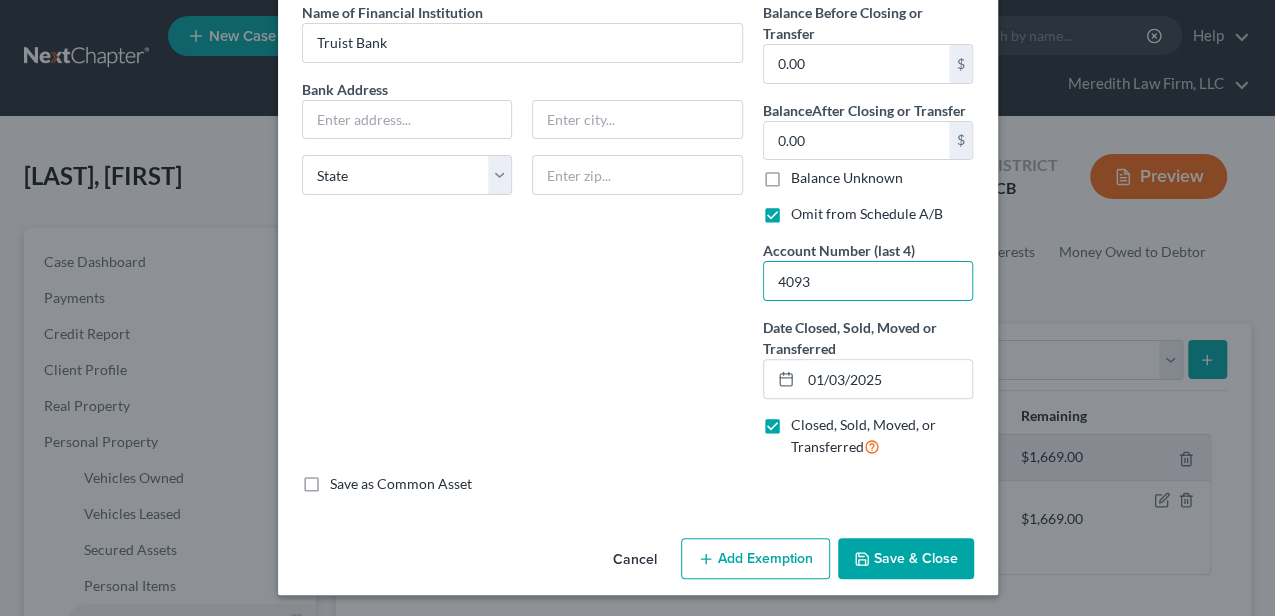 click on "Save & Close" at bounding box center (906, 559) 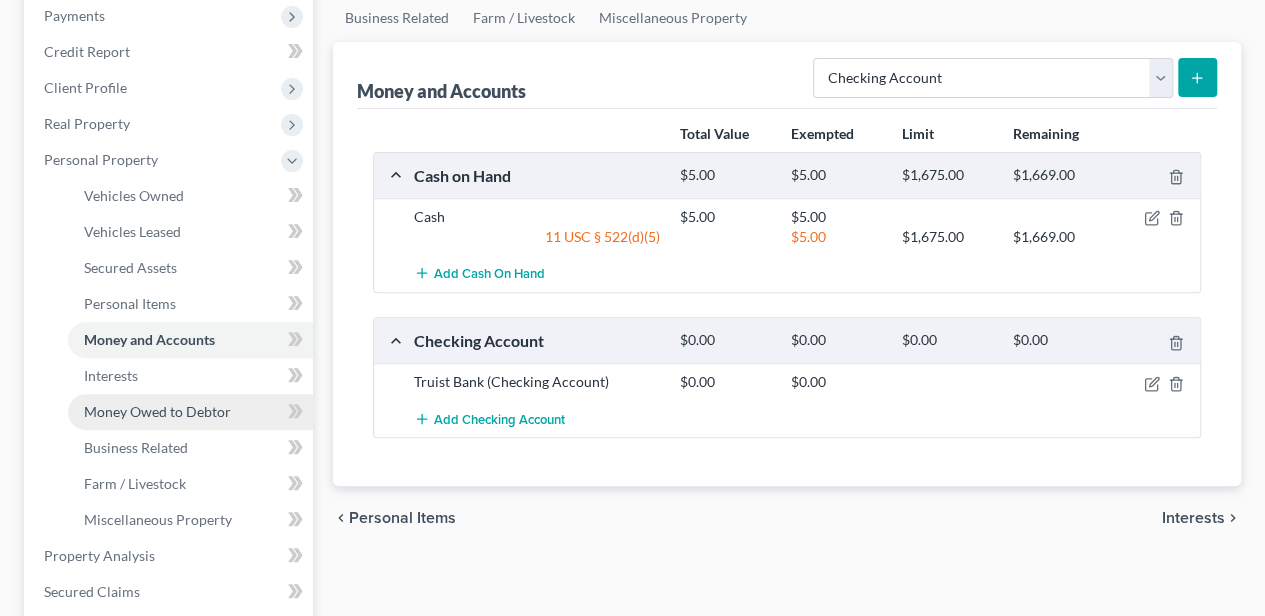 scroll, scrollTop: 333, scrollLeft: 0, axis: vertical 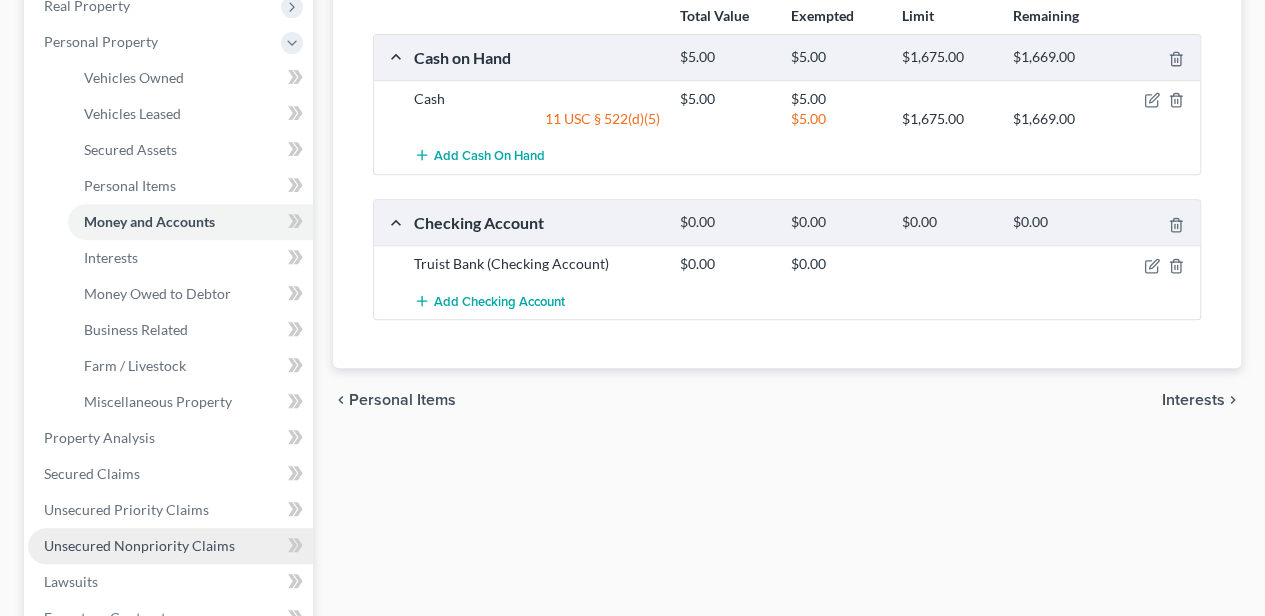 click on "Unsecured Nonpriority Claims" at bounding box center [170, 546] 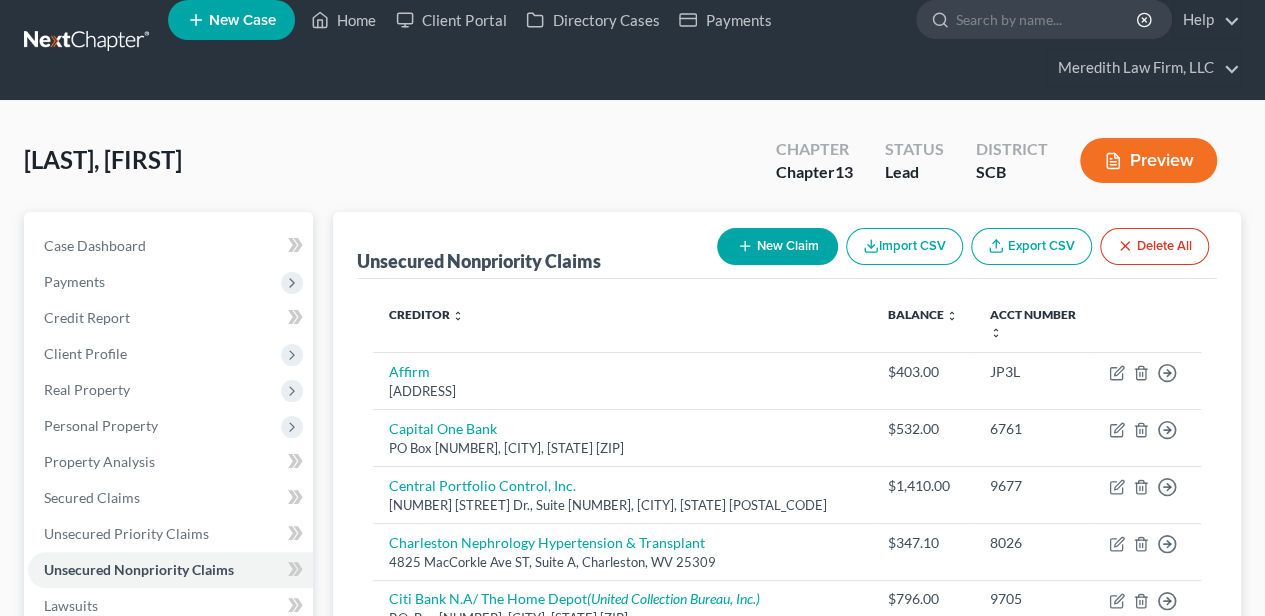 scroll, scrollTop: 0, scrollLeft: 0, axis: both 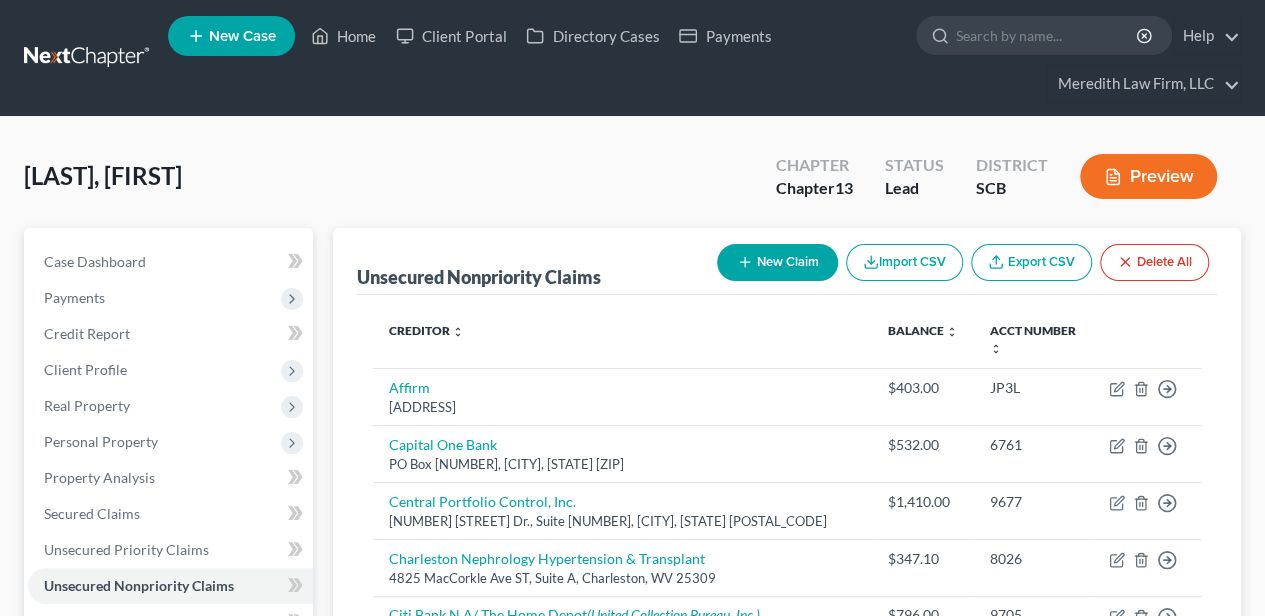 click 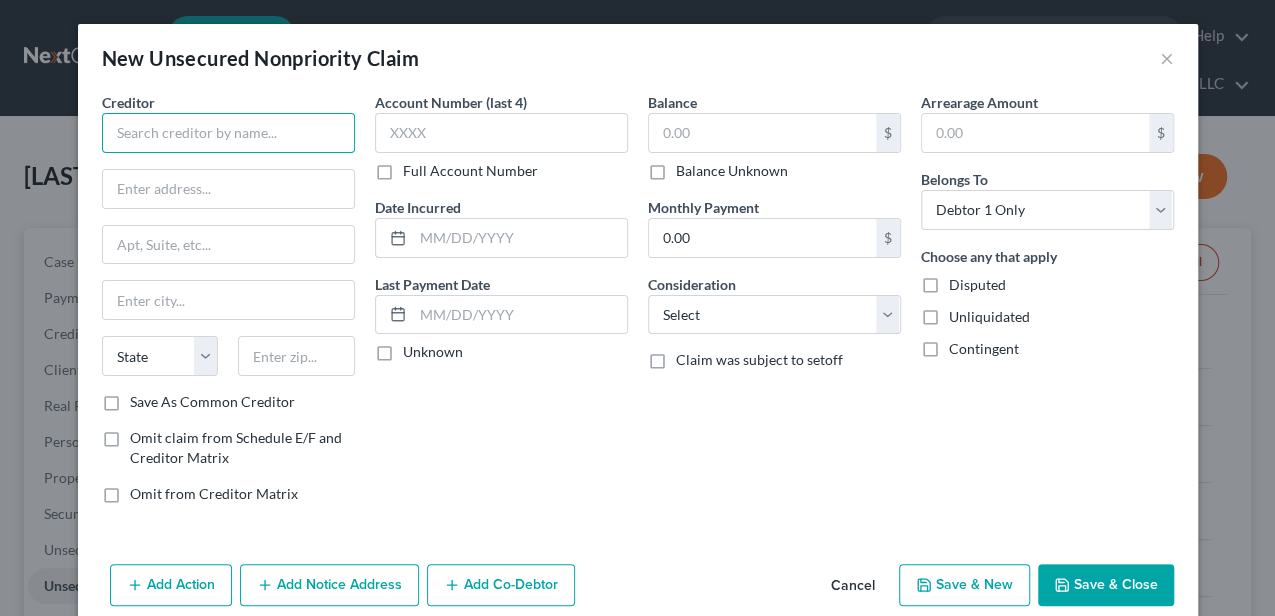 click at bounding box center (228, 133) 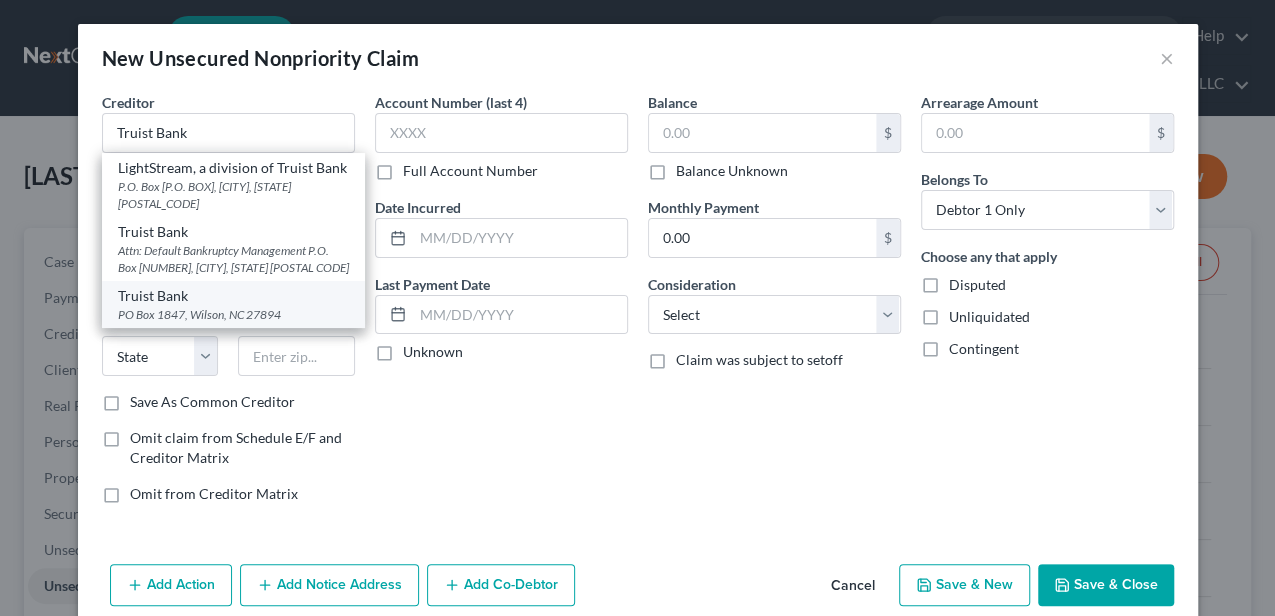 click on "PO Box 1847, Wilson, NC 27894" at bounding box center [233, 314] 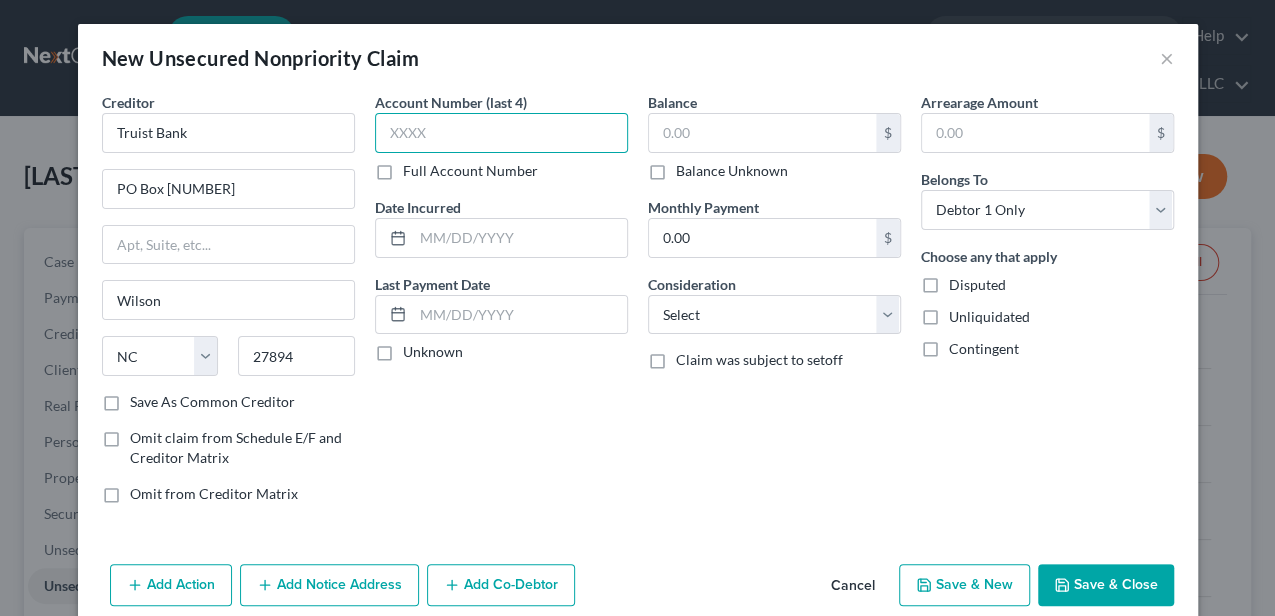 click at bounding box center (501, 133) 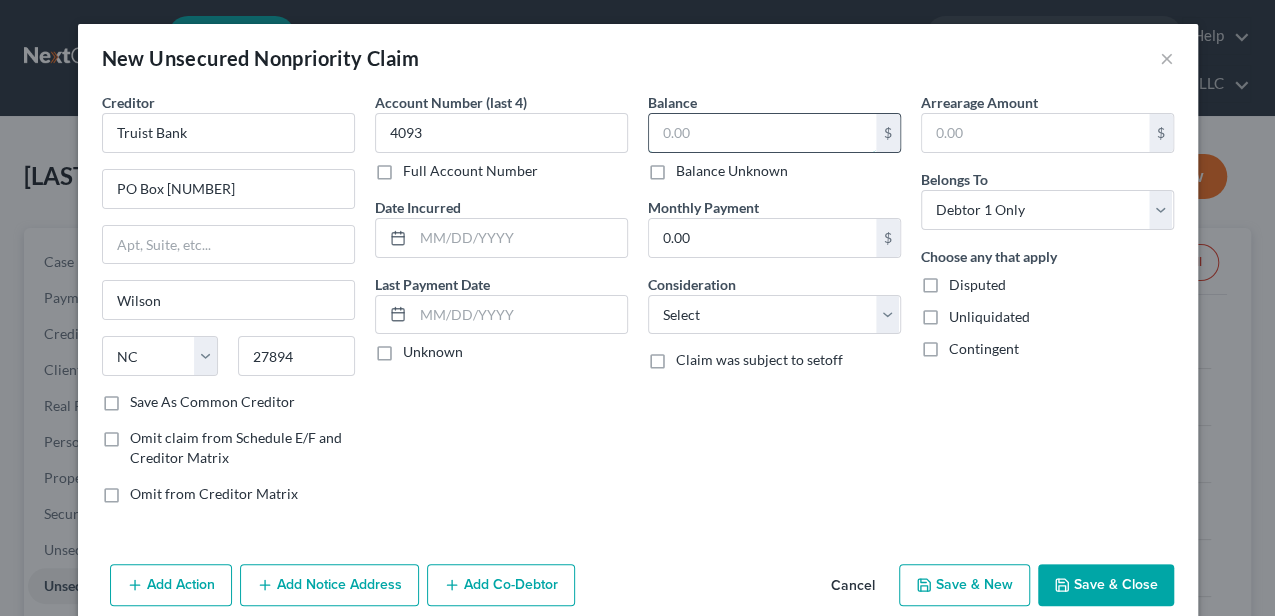 click at bounding box center [762, 133] 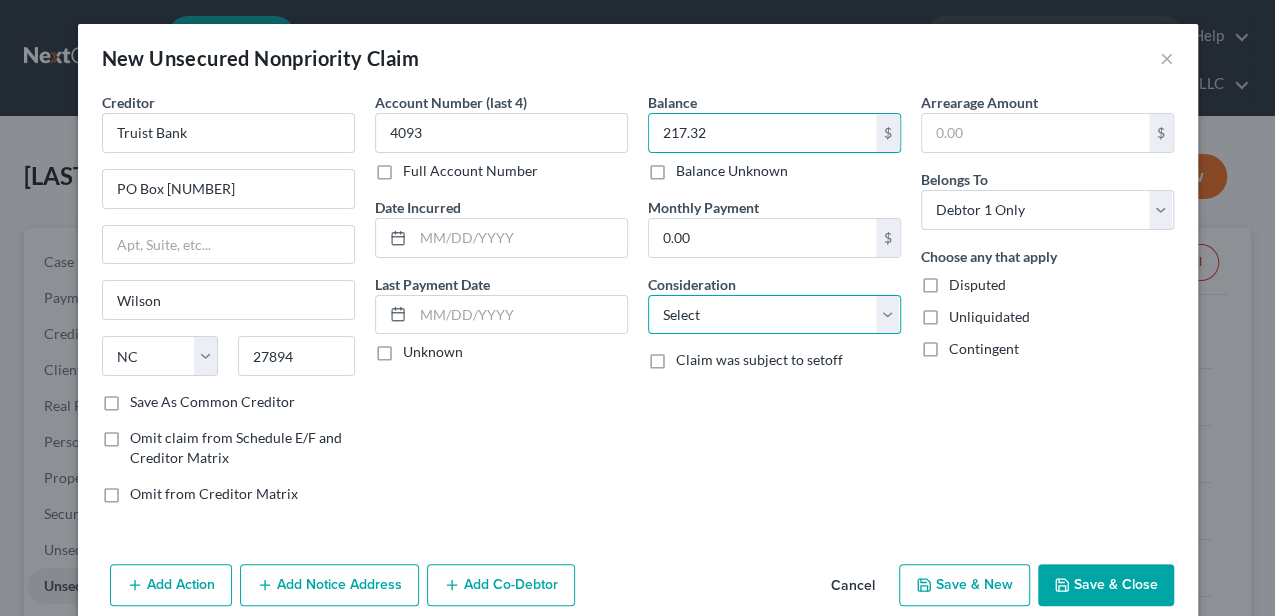 click on "Select Cable / Satellite Services Collection Agency Credit Card Debt Debt Counseling / Attorneys Deficiency Balance Domestic Support Obligations Home / Car Repairs Income Taxes Judgment Liens Medical Services Monies Loaned / Advanced Mortgage Obligation From Divorce Or Separation Obligation To Pensions Other Overdrawn Bank Account Promised To Help Pay Creditors Student Loans Suppliers And Vendors Telephone / Internet Services Utility Services" at bounding box center (774, 315) 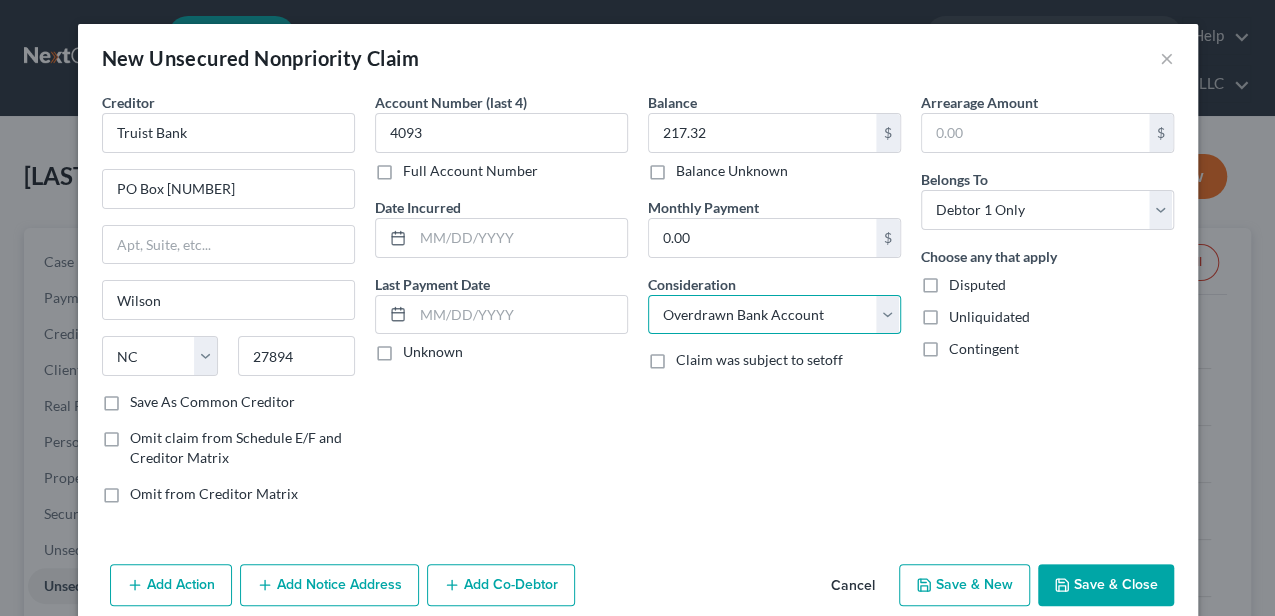 click on "Select Cable / Satellite Services Collection Agency Credit Card Debt Debt Counseling / Attorneys Deficiency Balance Domestic Support Obligations Home / Car Repairs Income Taxes Judgment Liens Medical Services Monies Loaned / Advanced Mortgage Obligation From Divorce Or Separation Obligation To Pensions Other Overdrawn Bank Account Promised To Help Pay Creditors Student Loans Suppliers And Vendors Telephone / Internet Services Utility Services" at bounding box center (774, 315) 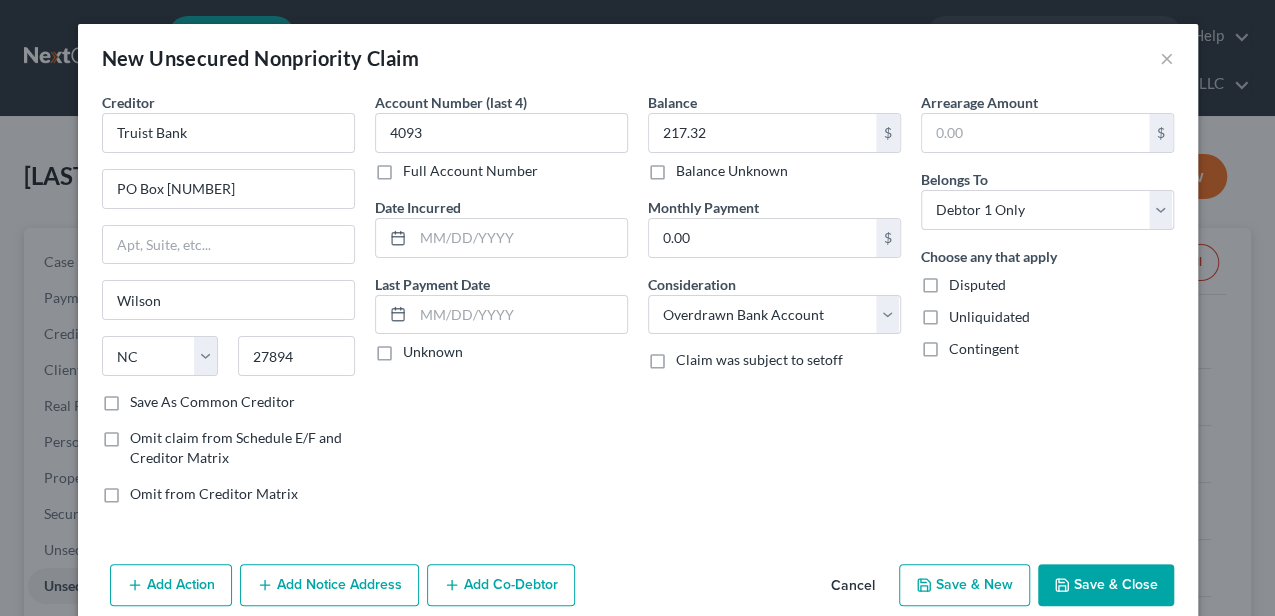 click on "Save & Close" at bounding box center (1106, 585) 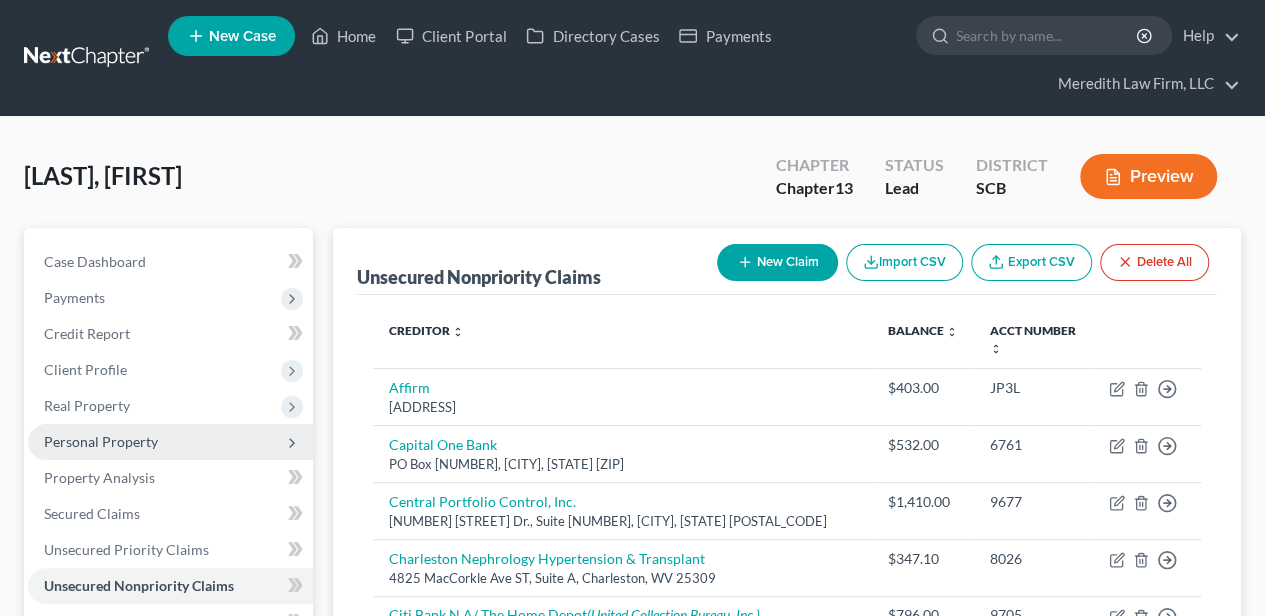 click on "Personal Property" at bounding box center (170, 442) 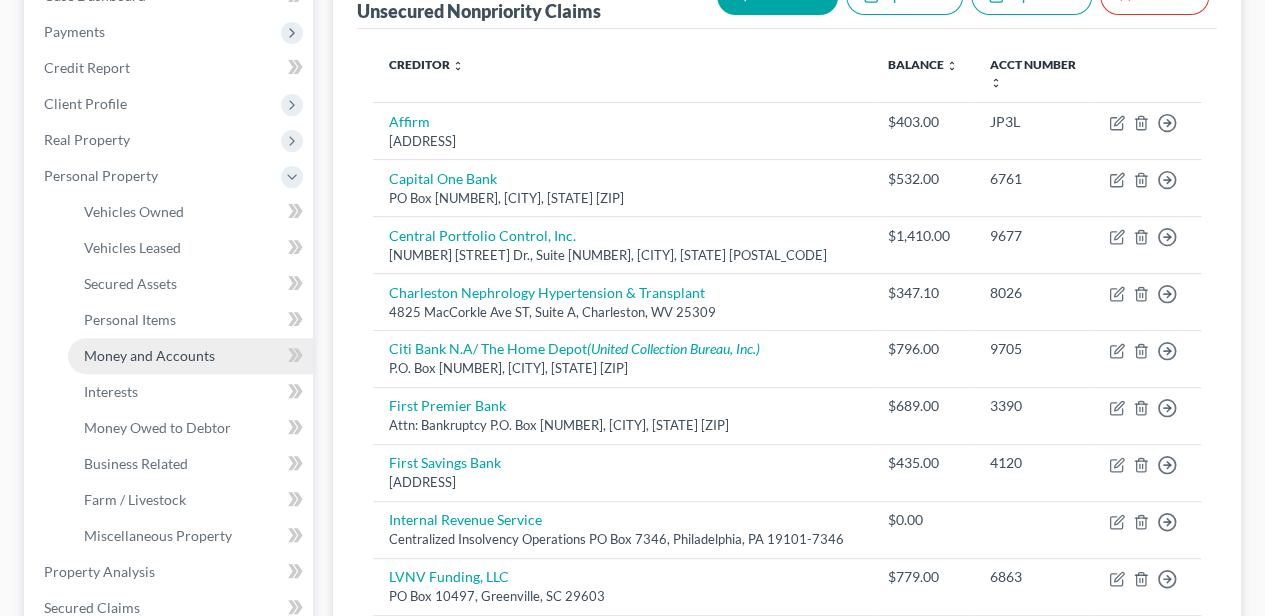 click on "Money and Accounts" at bounding box center (149, 355) 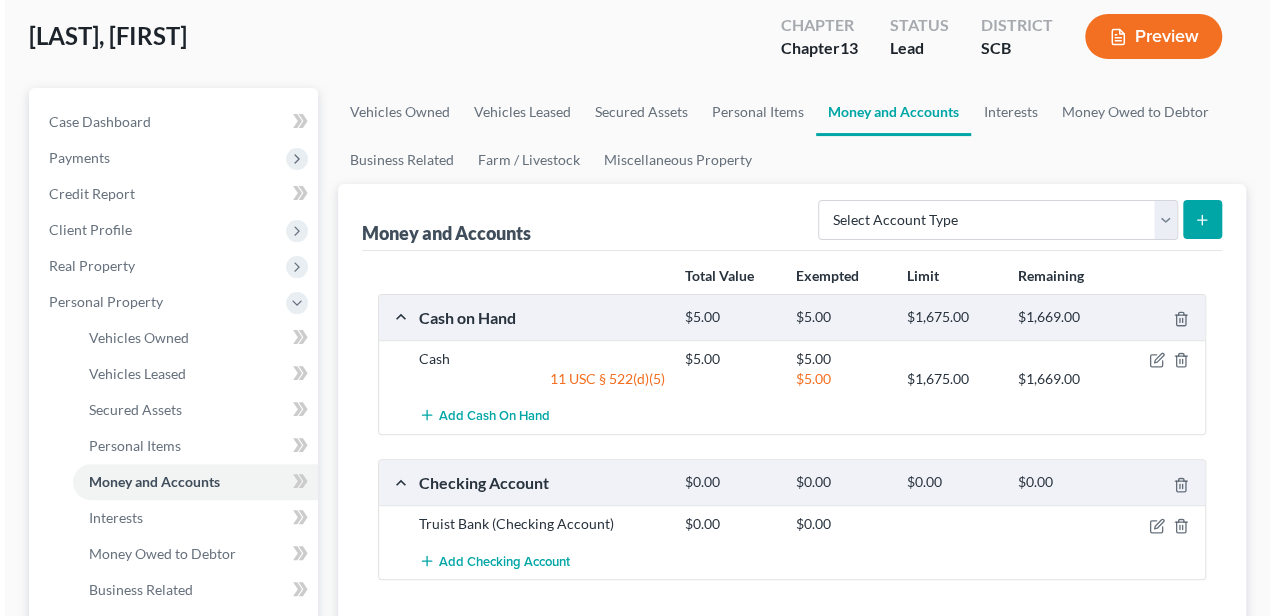 scroll, scrollTop: 200, scrollLeft: 0, axis: vertical 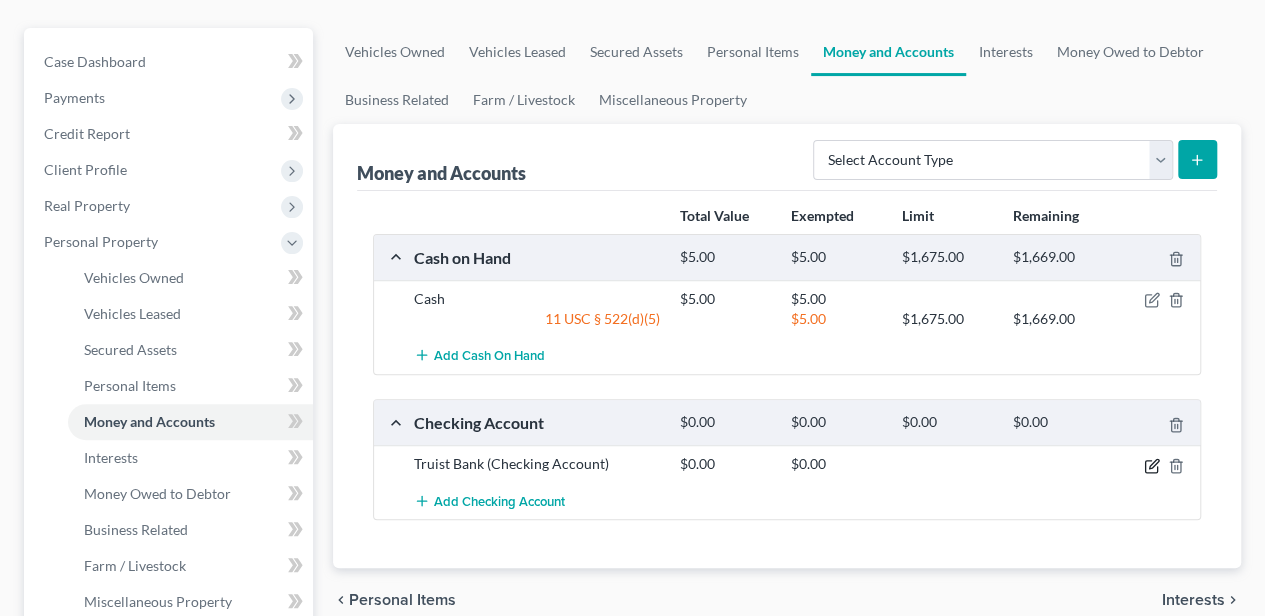 click 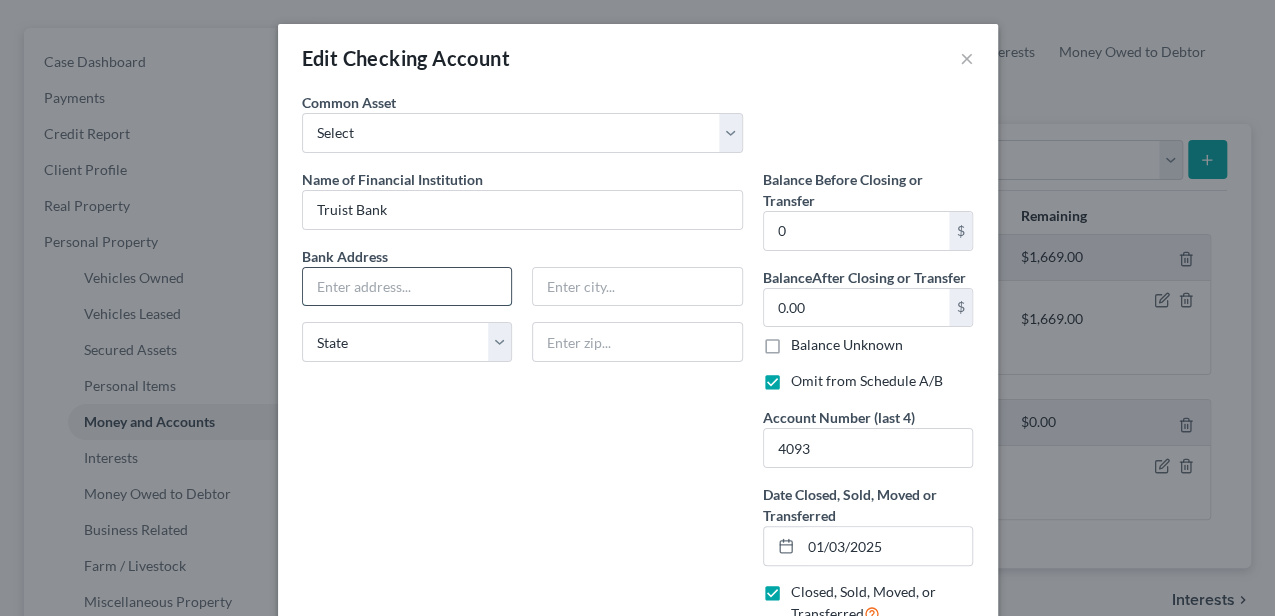 click at bounding box center [407, 287] 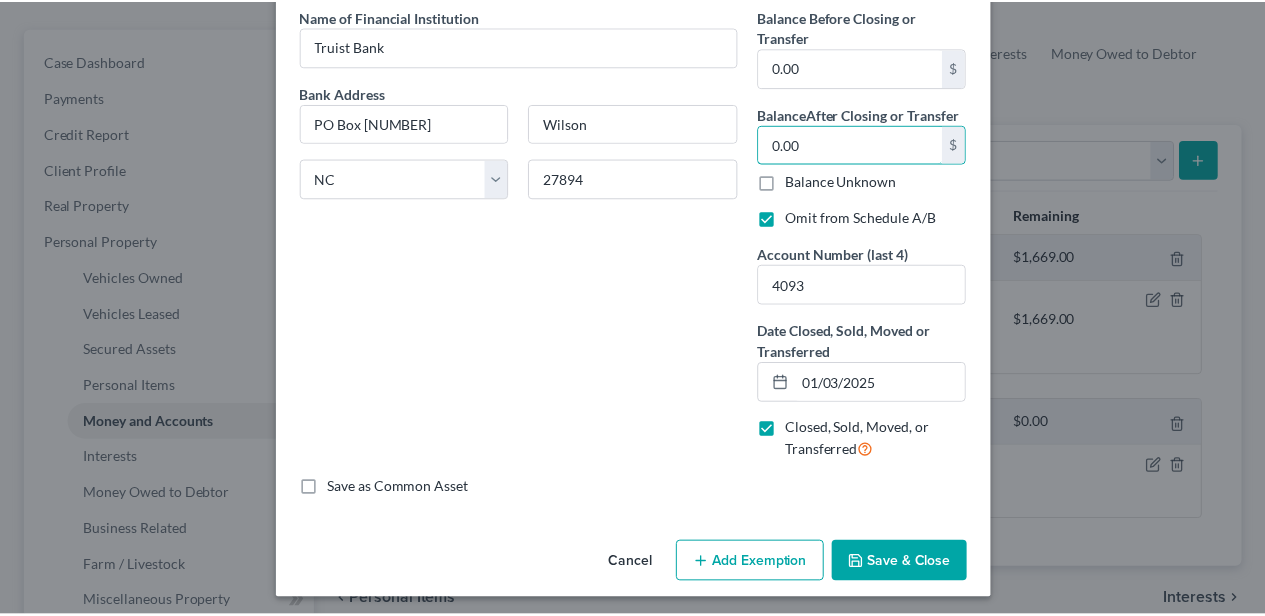 scroll, scrollTop: 167, scrollLeft: 0, axis: vertical 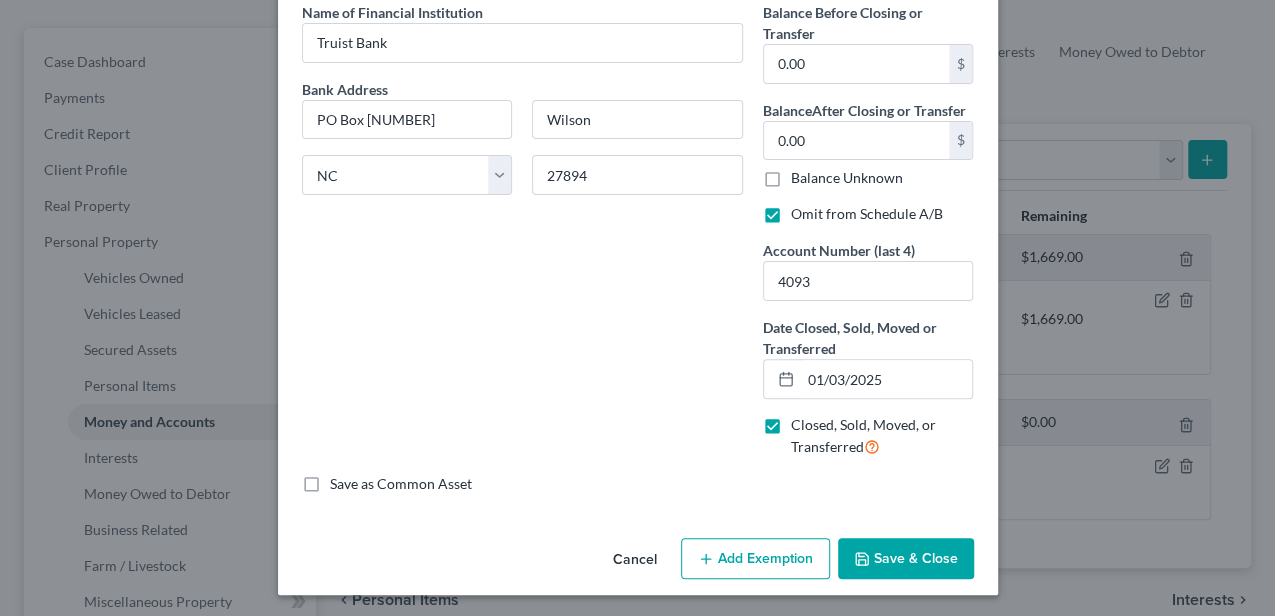 click on "Save & Close" at bounding box center [906, 559] 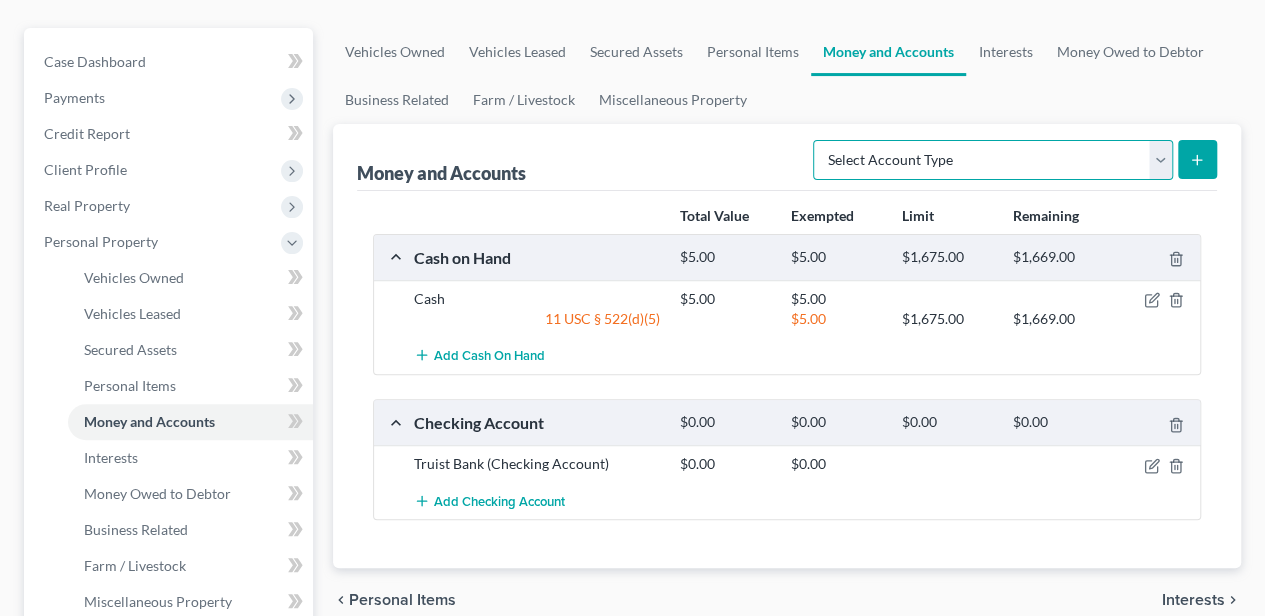 drag, startPoint x: 901, startPoint y: 162, endPoint x: 906, endPoint y: 178, distance: 16.763054 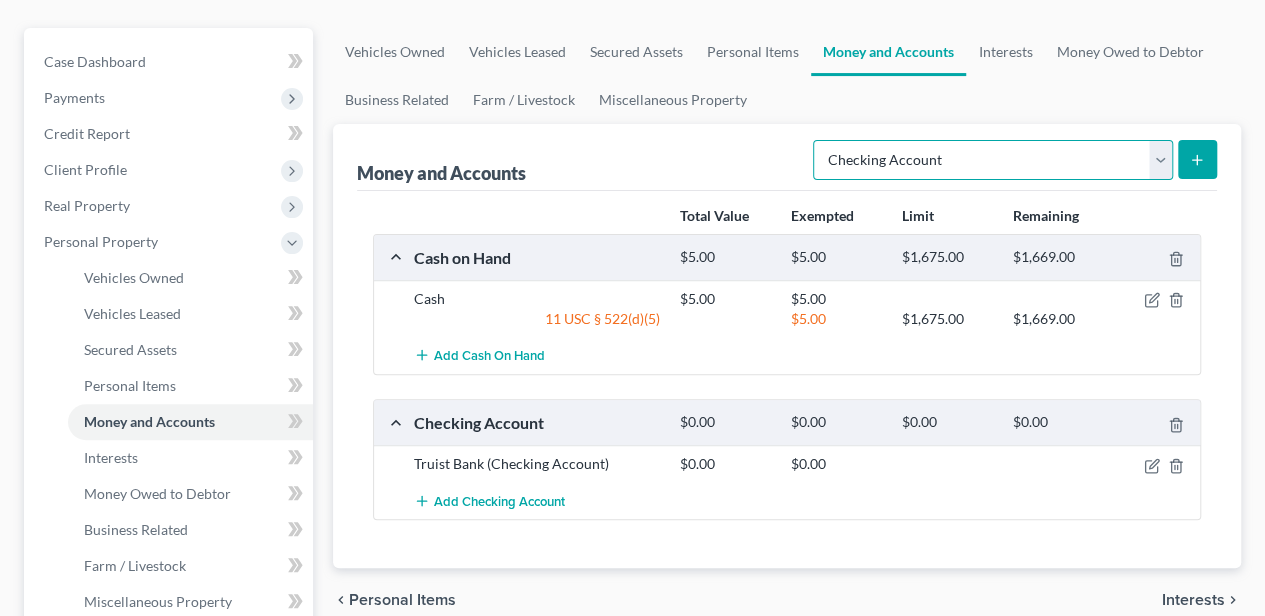 click on "Select Account Type Brokerage Cash on Hand Certificates of Deposit Checking Account Money Market Other (Credit Union, Health Savings Account, etc) Safe Deposit Box Savings Account Security Deposits or Prepayments" at bounding box center (993, 160) 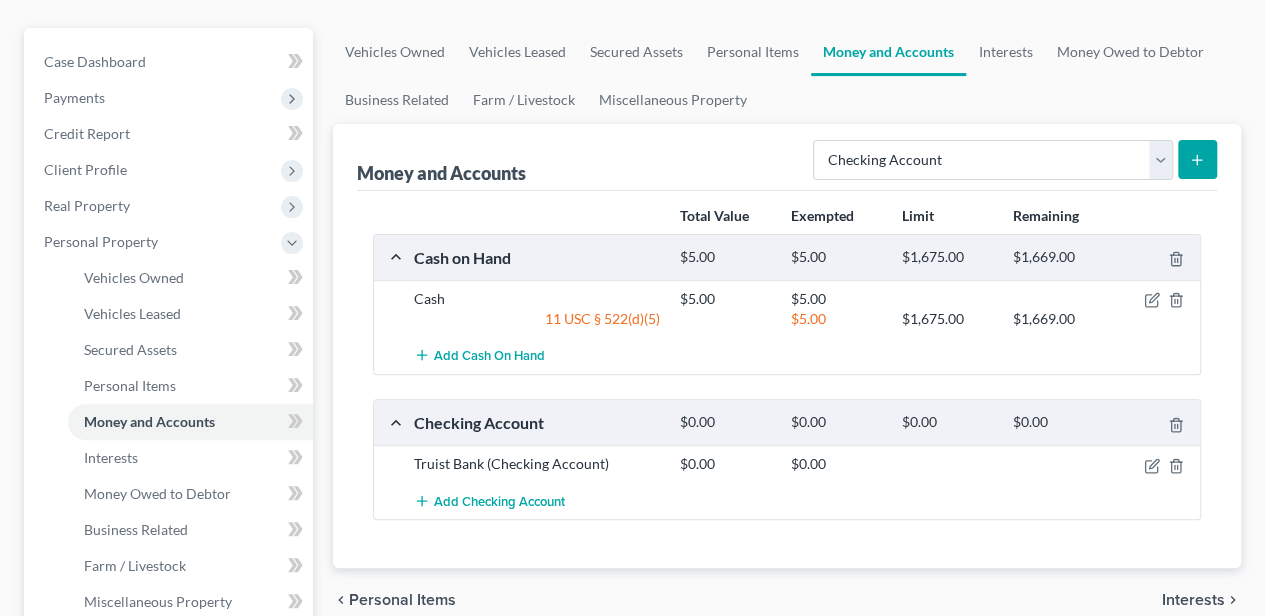 click at bounding box center [1197, 159] 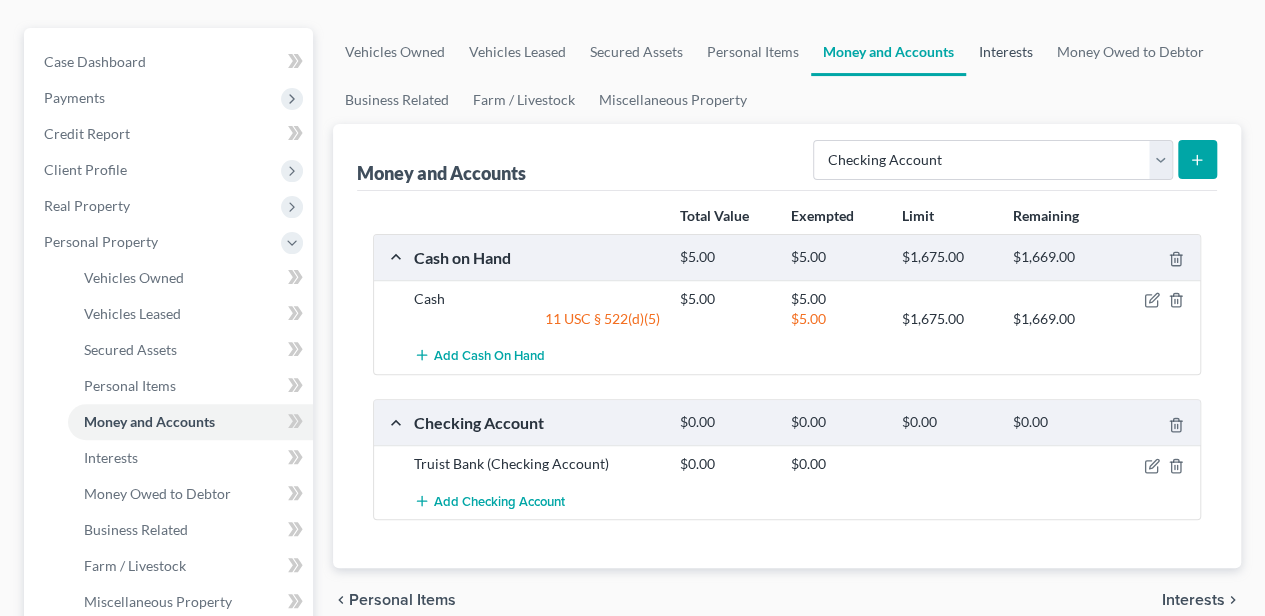 click on "Interests" at bounding box center (1005, 52) 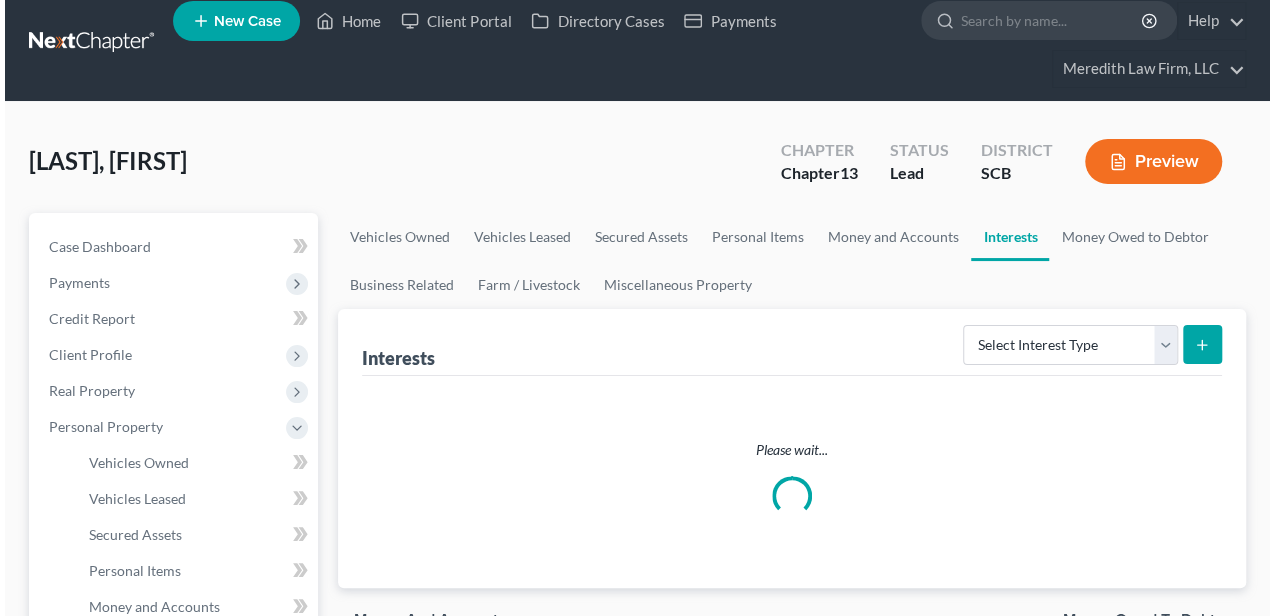 scroll, scrollTop: 0, scrollLeft: 0, axis: both 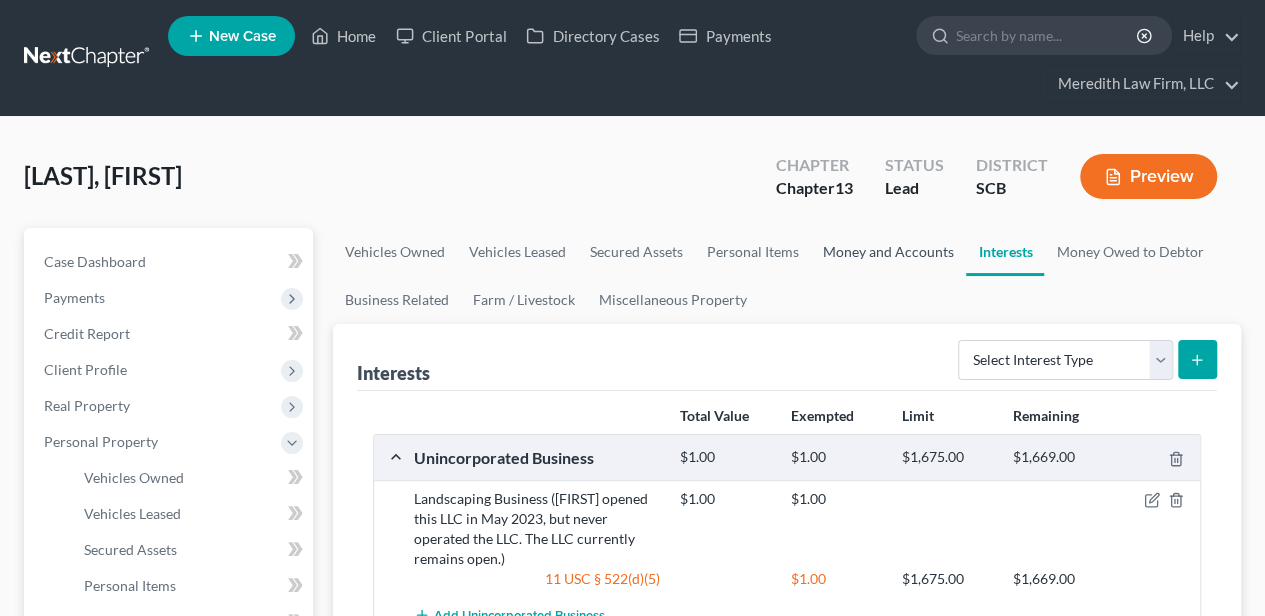 click on "Money and Accounts" at bounding box center [888, 252] 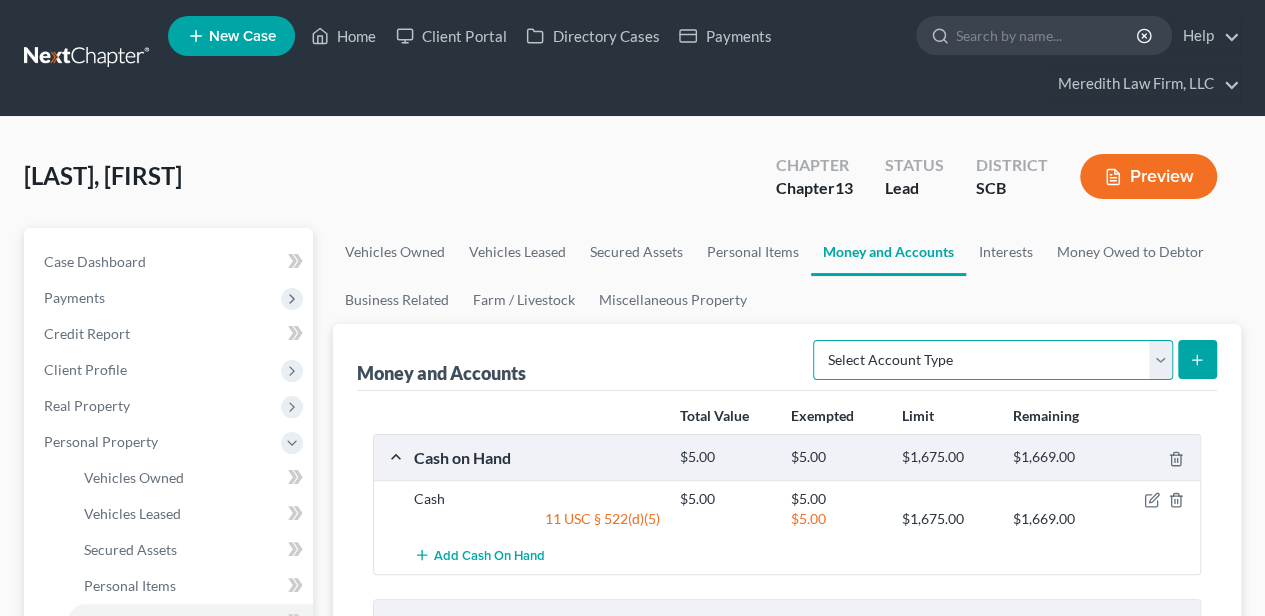 click on "Select Account Type Brokerage Cash on Hand Certificates of Deposit Checking Account Money Market Other (Credit Union, Health Savings Account, etc) Safe Deposit Box Savings Account Security Deposits or Prepayments" at bounding box center (993, 360) 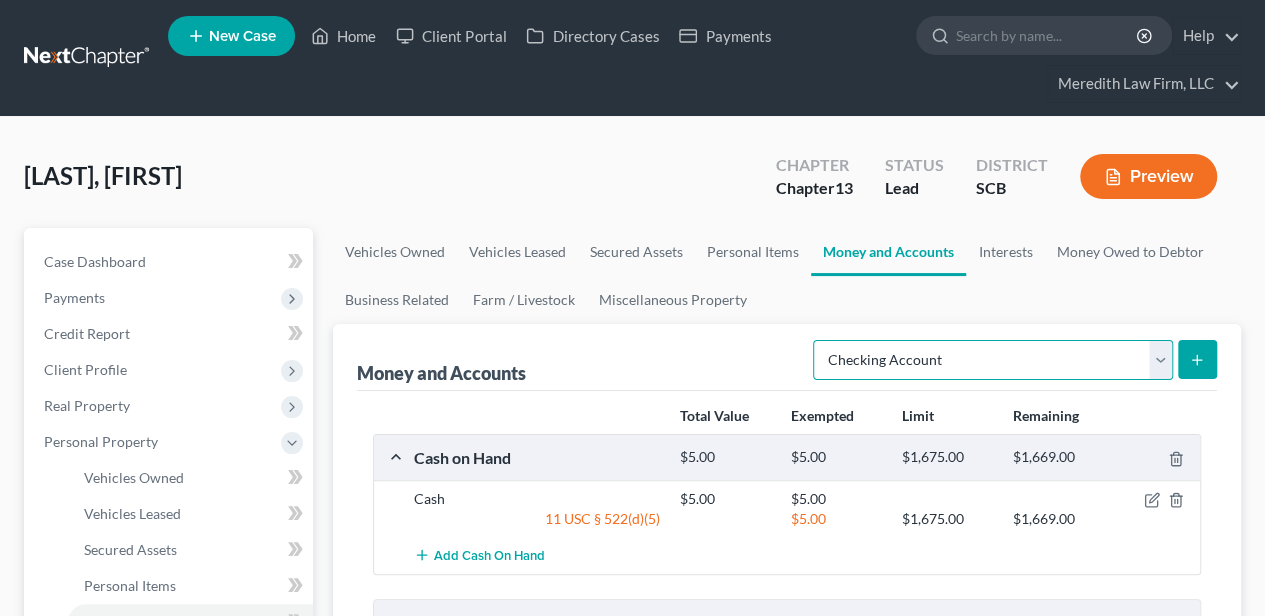 click on "Select Account Type Brokerage Cash on Hand Certificates of Deposit Checking Account Money Market Other (Credit Union, Health Savings Account, etc) Safe Deposit Box Savings Account Security Deposits or Prepayments" at bounding box center [993, 360] 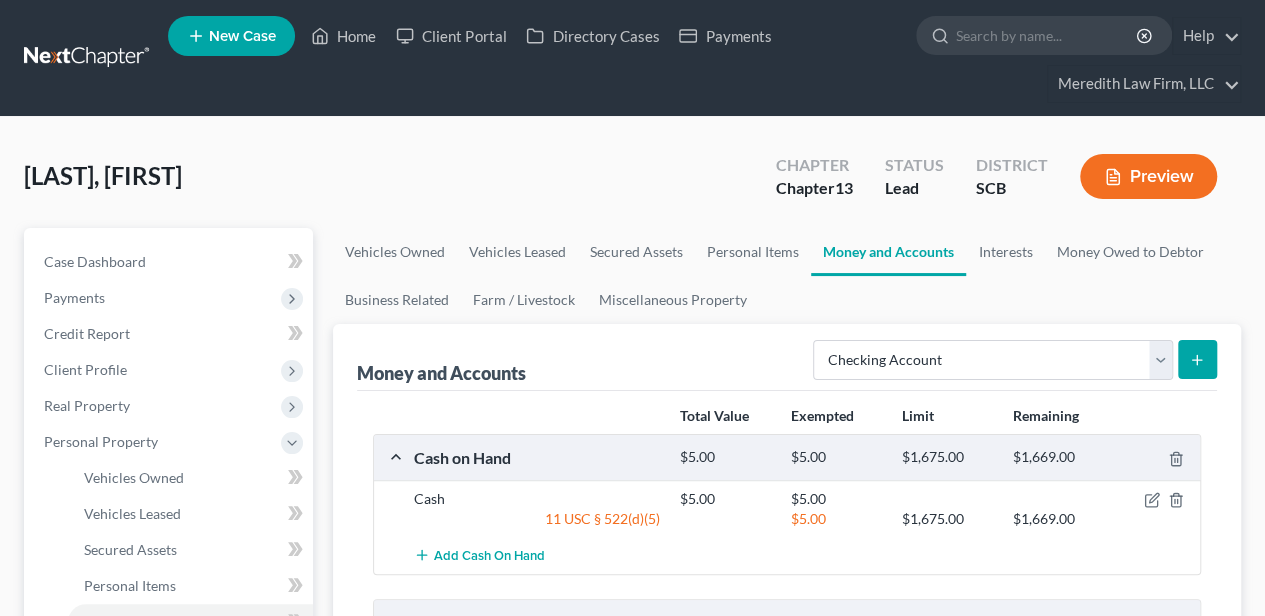 click at bounding box center [1197, 359] 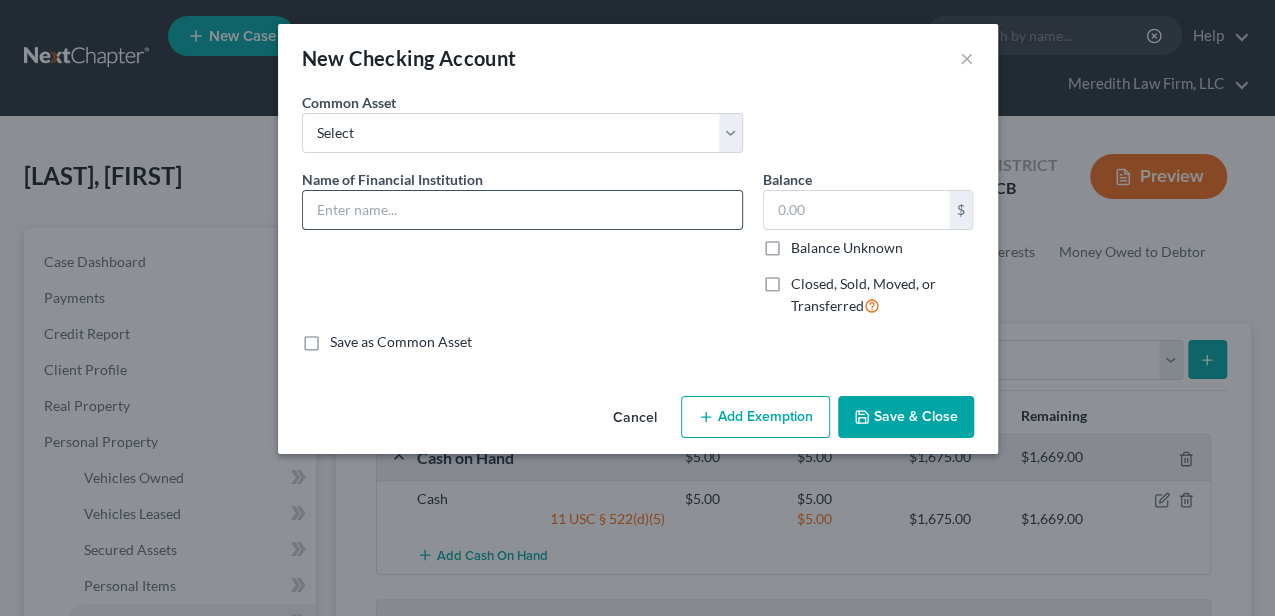 click at bounding box center (522, 210) 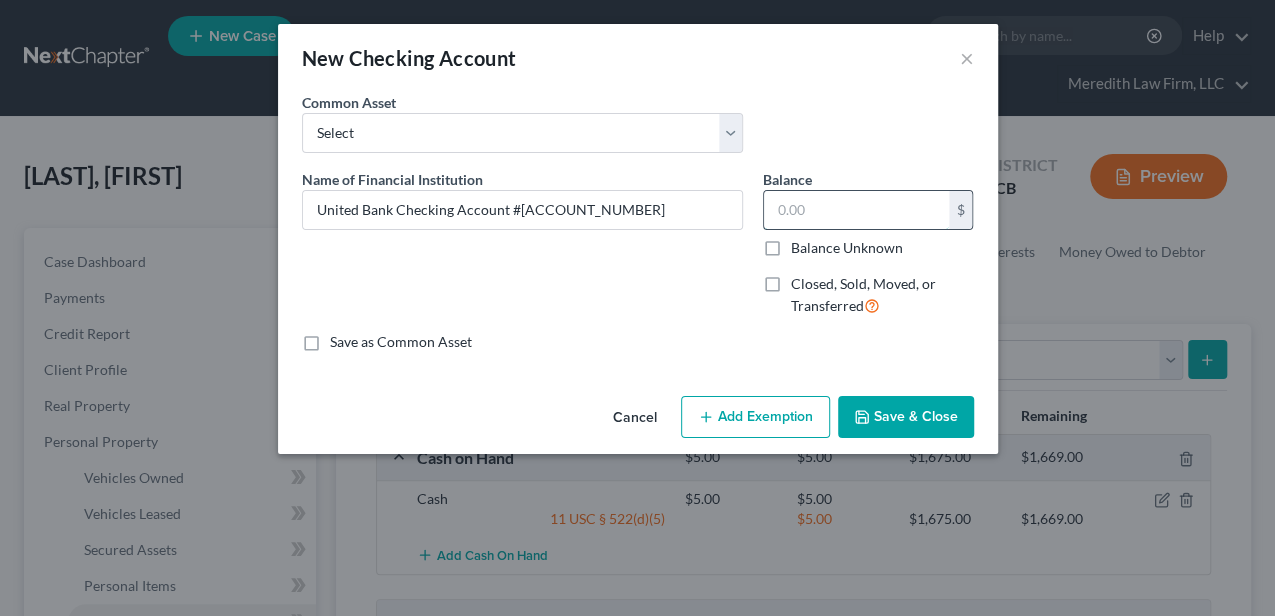 click at bounding box center (856, 210) 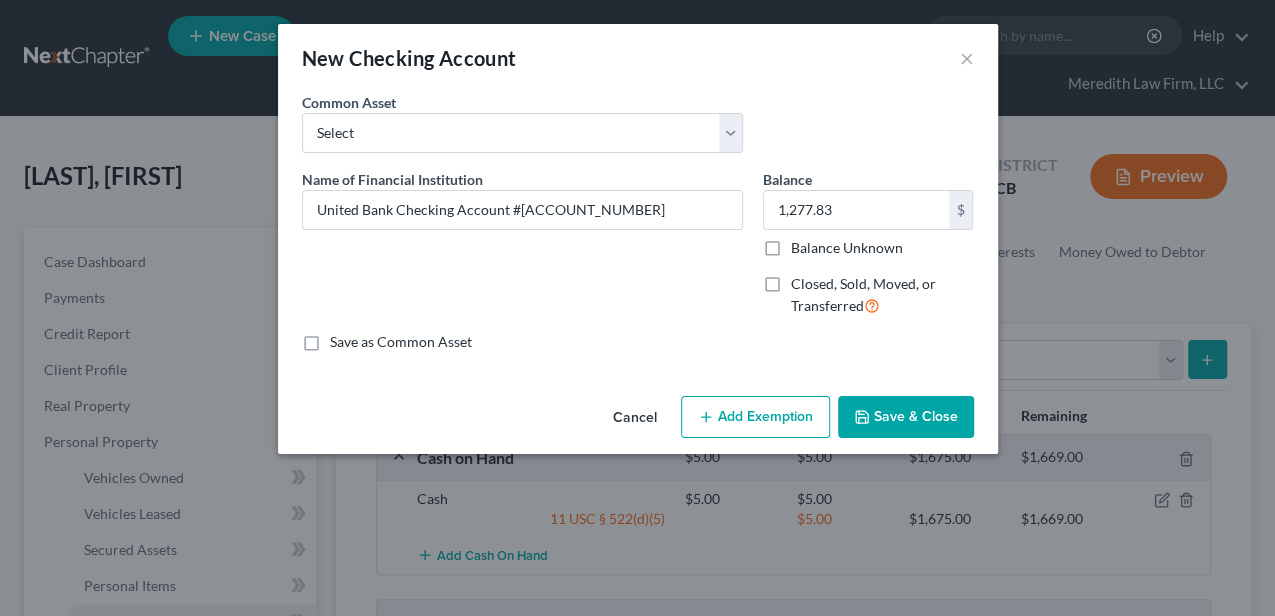 click on "Add Exemption" at bounding box center [755, 417] 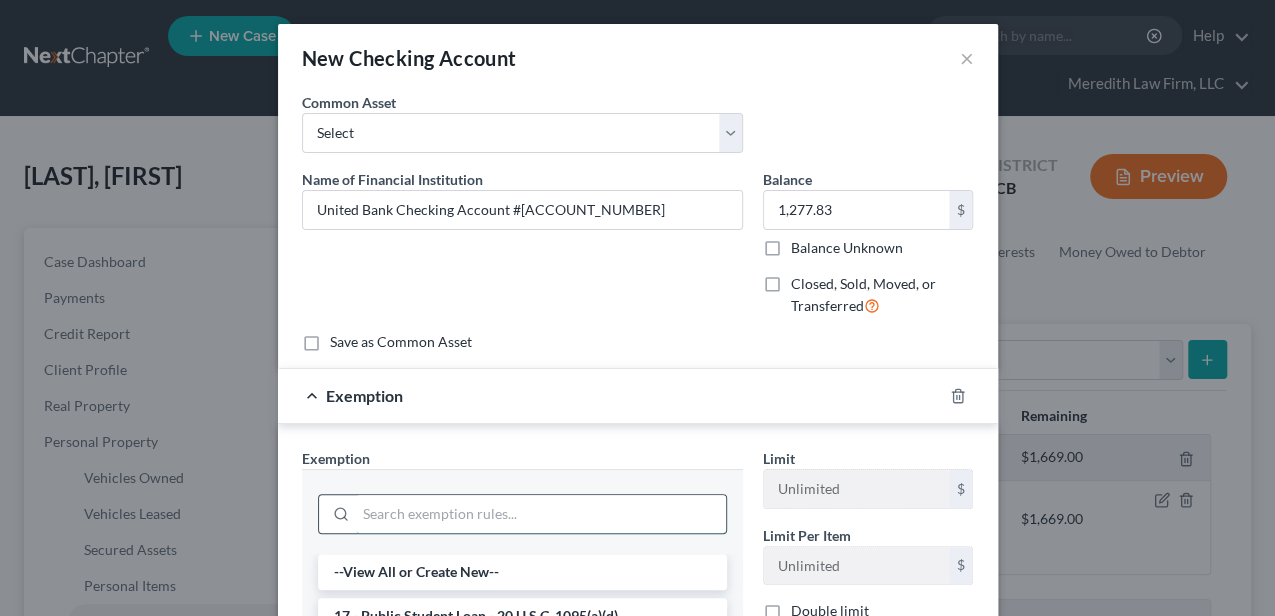 click at bounding box center (541, 514) 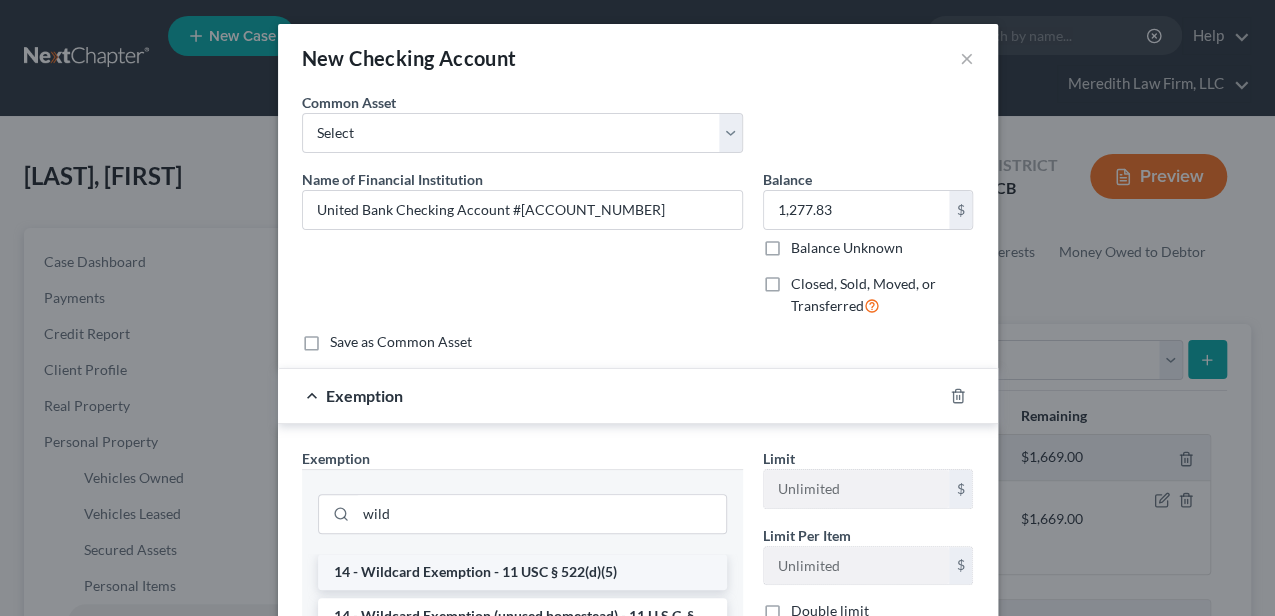 click on "14 - Wildcard Exemption - 11 USC § 522(d)(5)" at bounding box center [522, 572] 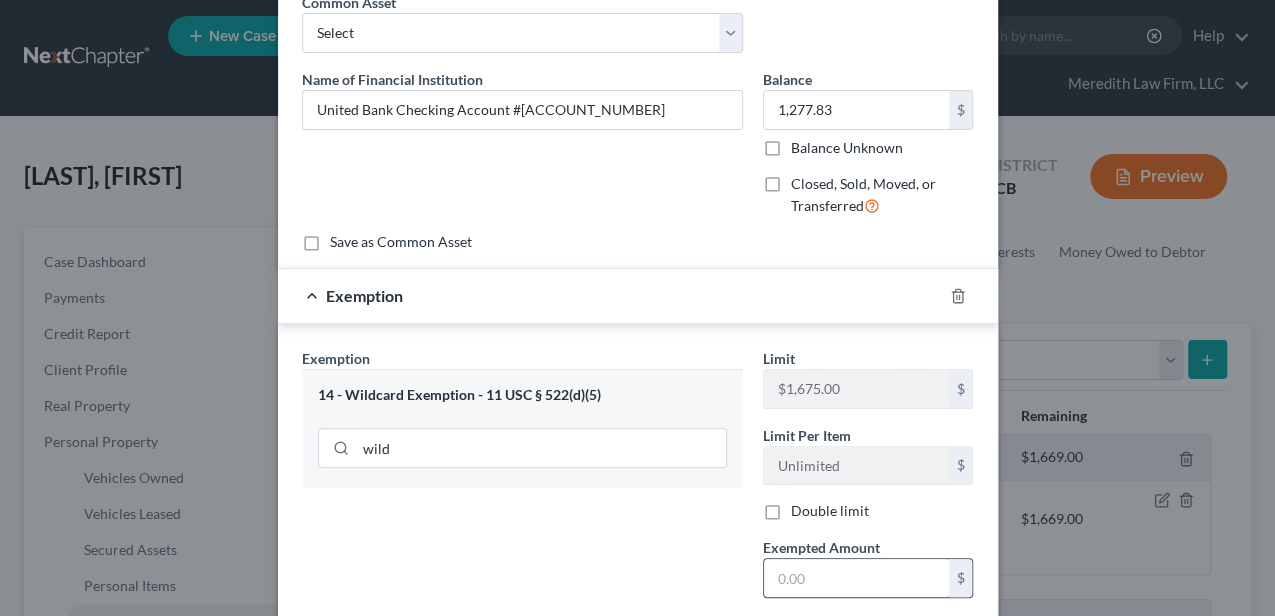 scroll, scrollTop: 133, scrollLeft: 0, axis: vertical 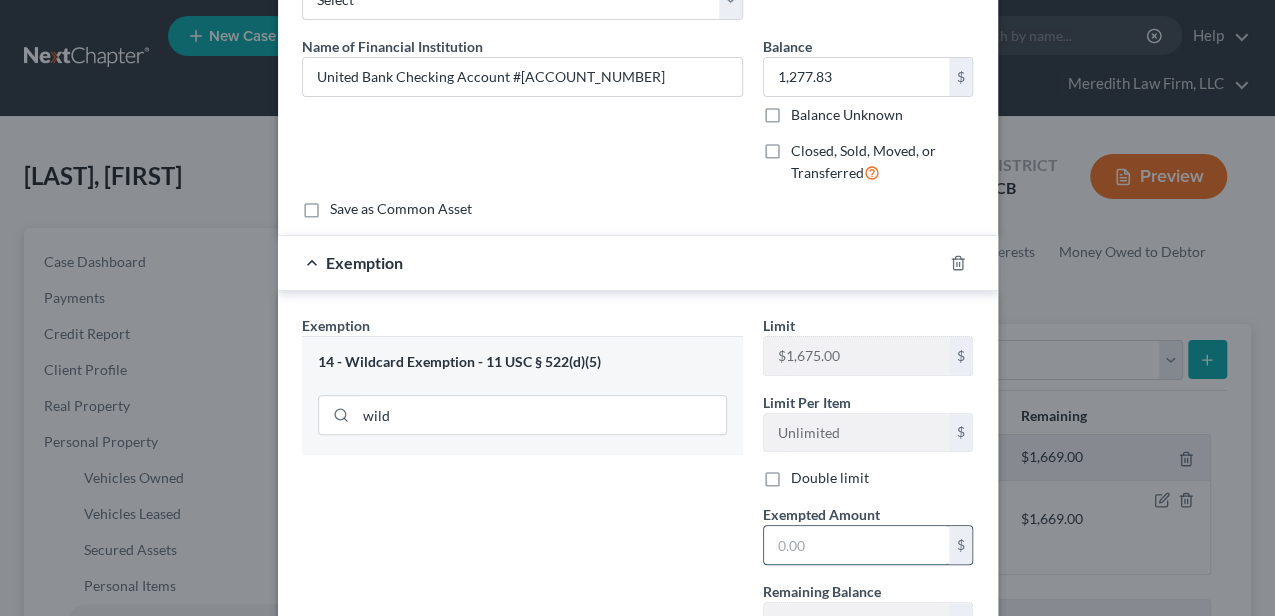 click at bounding box center (856, 545) 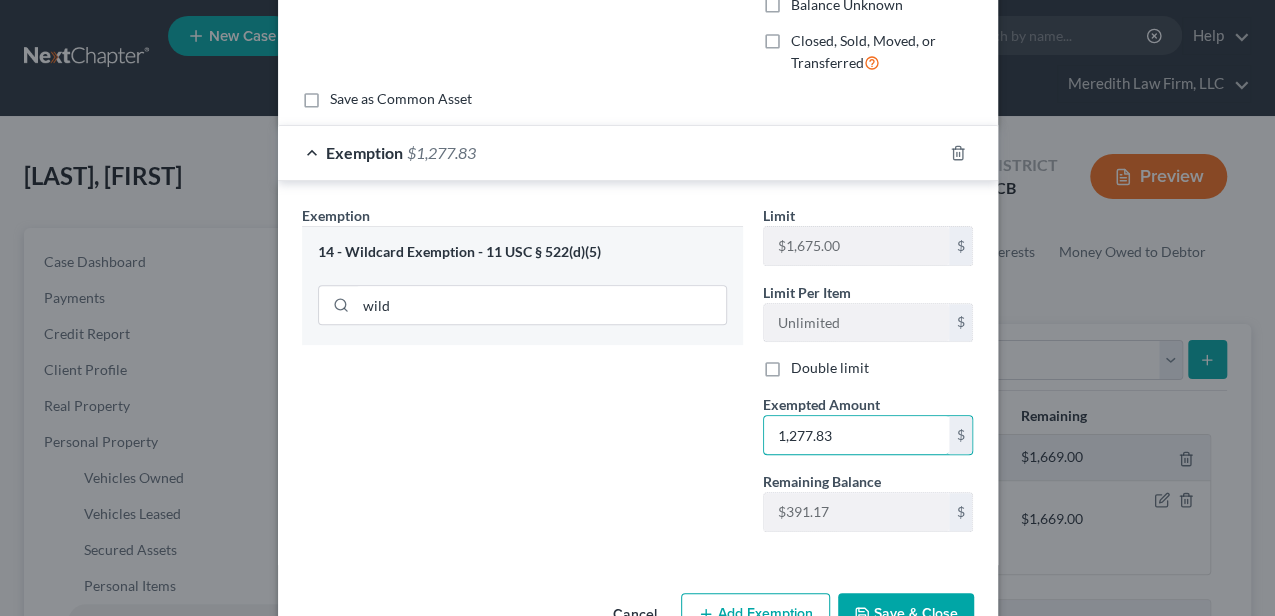 scroll, scrollTop: 266, scrollLeft: 0, axis: vertical 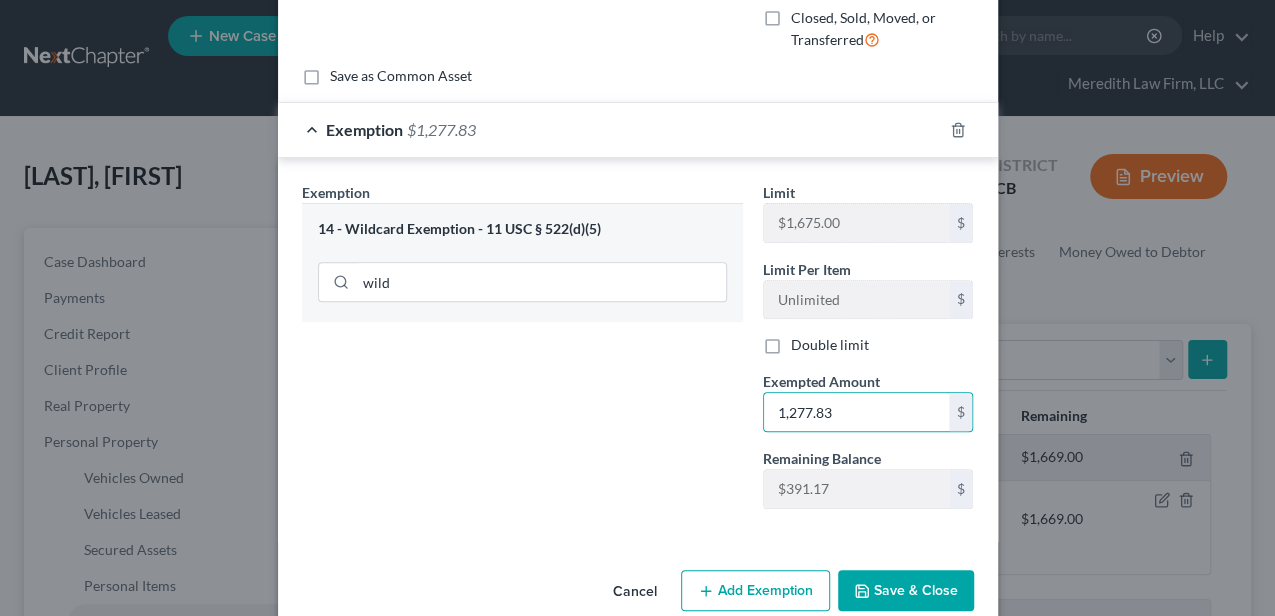 click on "Save & Close" at bounding box center (906, 591) 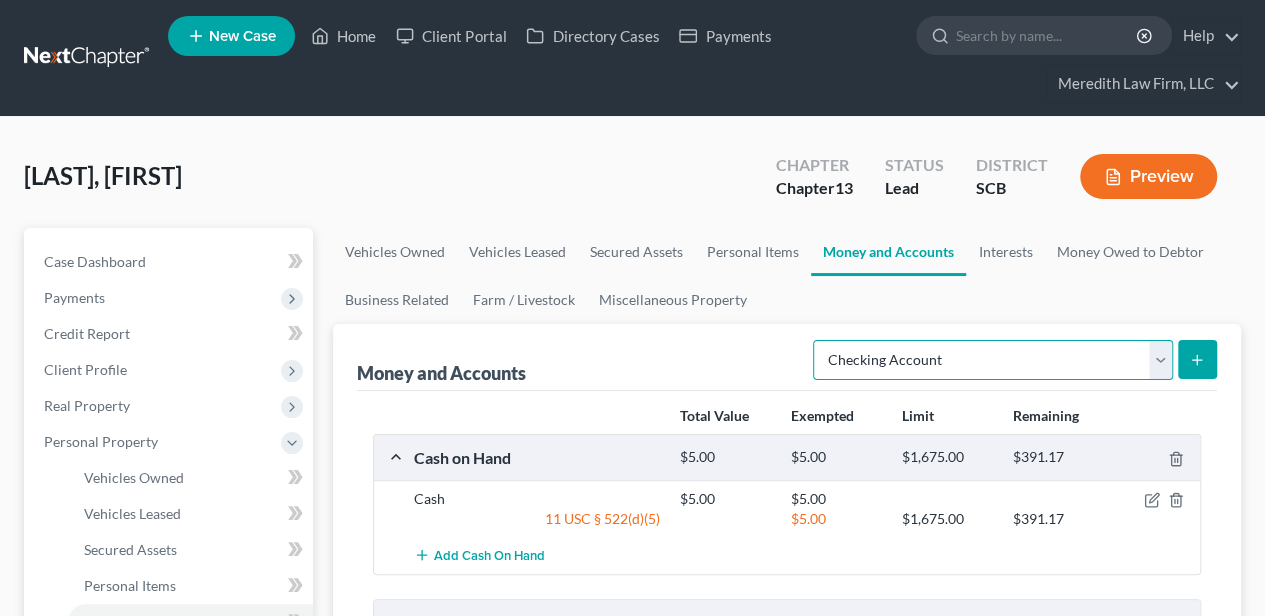 click on "Select Account Type Brokerage Cash on Hand Certificates of Deposit Checking Account Money Market Other (Credit Union, Health Savings Account, etc) Safe Deposit Box Savings Account Security Deposits or Prepayments" at bounding box center [993, 360] 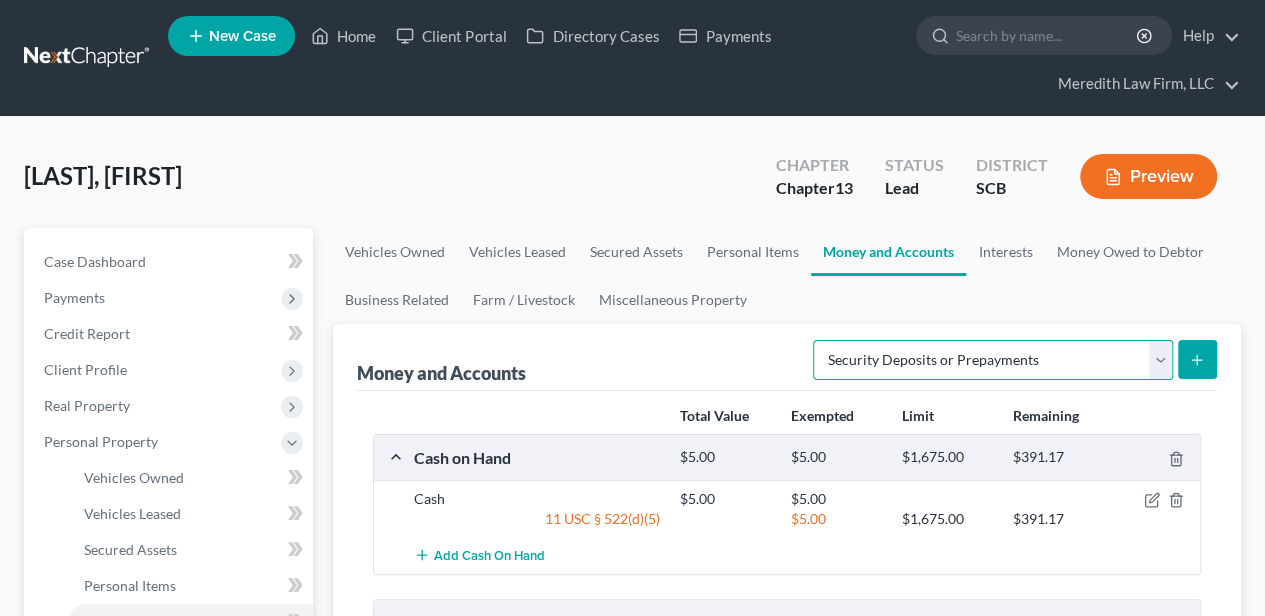 click on "Select Account Type Brokerage Cash on Hand Certificates of Deposit Checking Account Money Market Other (Credit Union, Health Savings Account, etc) Safe Deposit Box Savings Account Security Deposits or Prepayments" at bounding box center [993, 360] 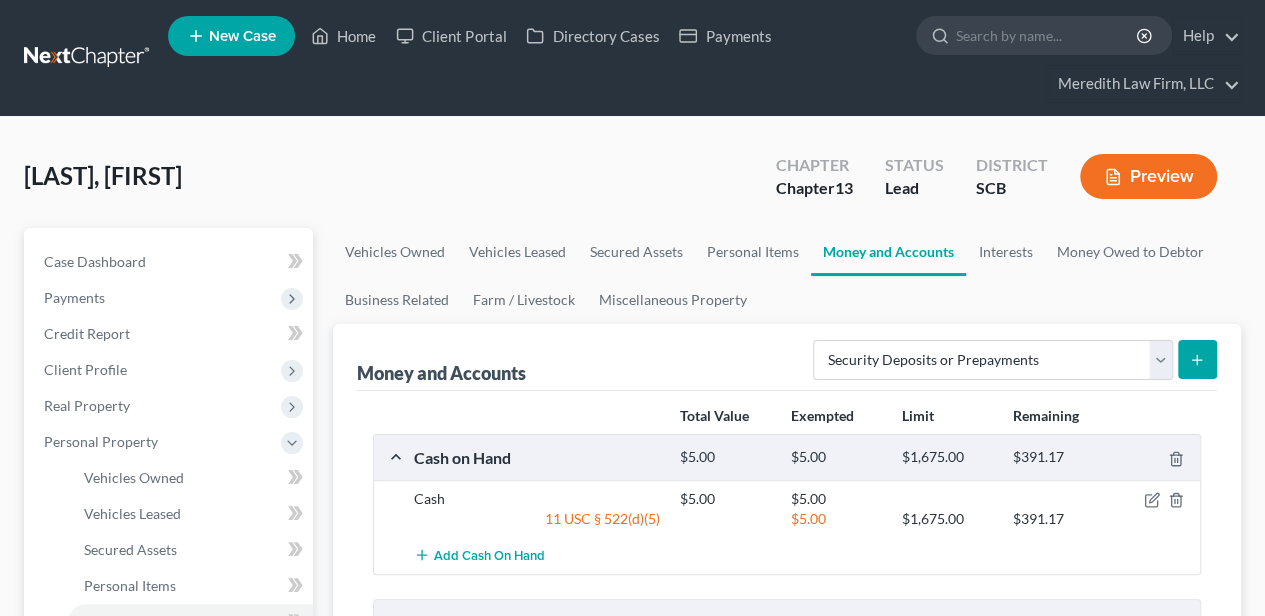 click 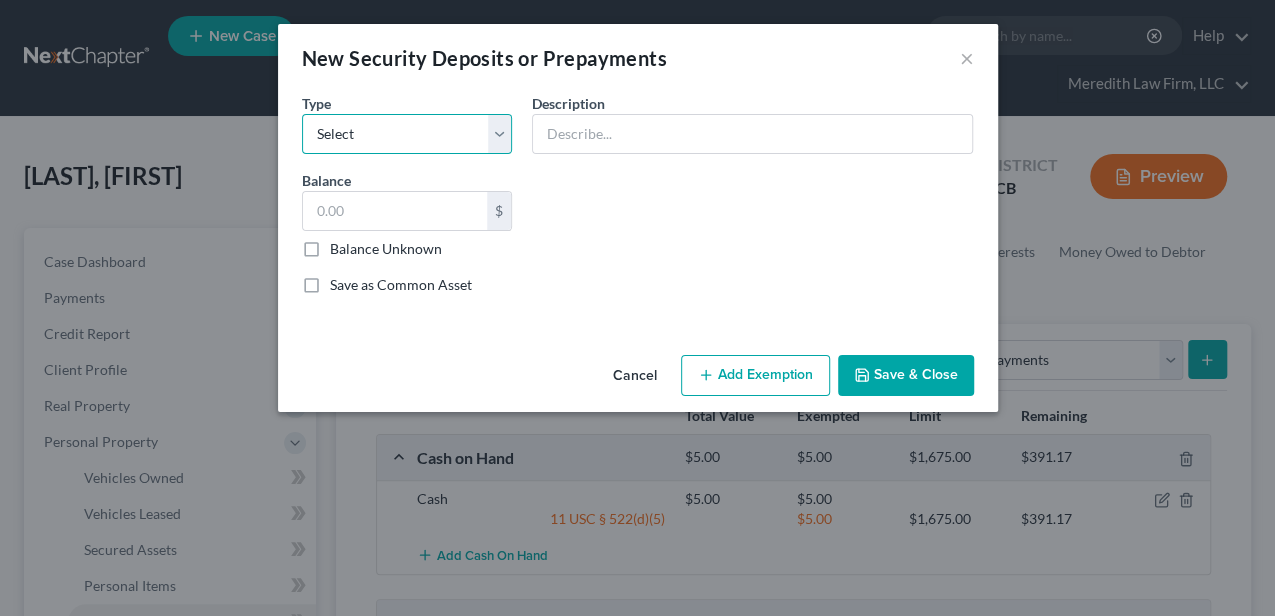 click on "Select Electric Gas Heating Oil Security Deposit On Rental Unit Prepaid Rent Telephone Water Rented Furniture Other" at bounding box center (407, 134) 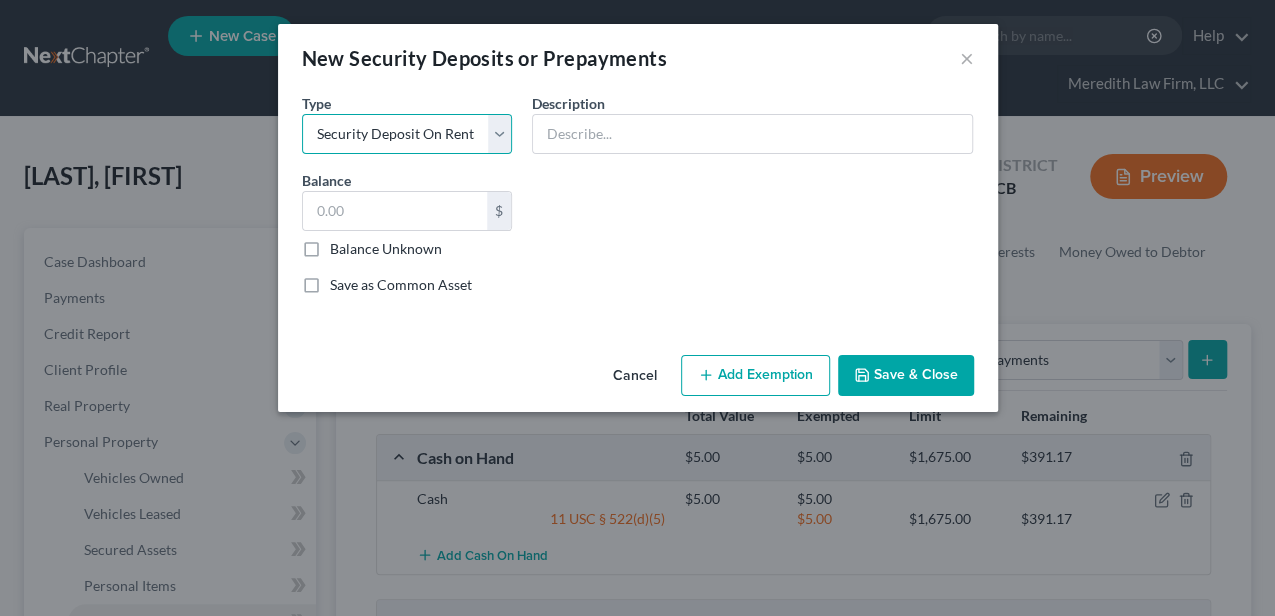 click on "Select Electric Gas Heating Oil Security Deposit On Rental Unit Prepaid Rent Telephone Water Rented Furniture Other" at bounding box center (407, 134) 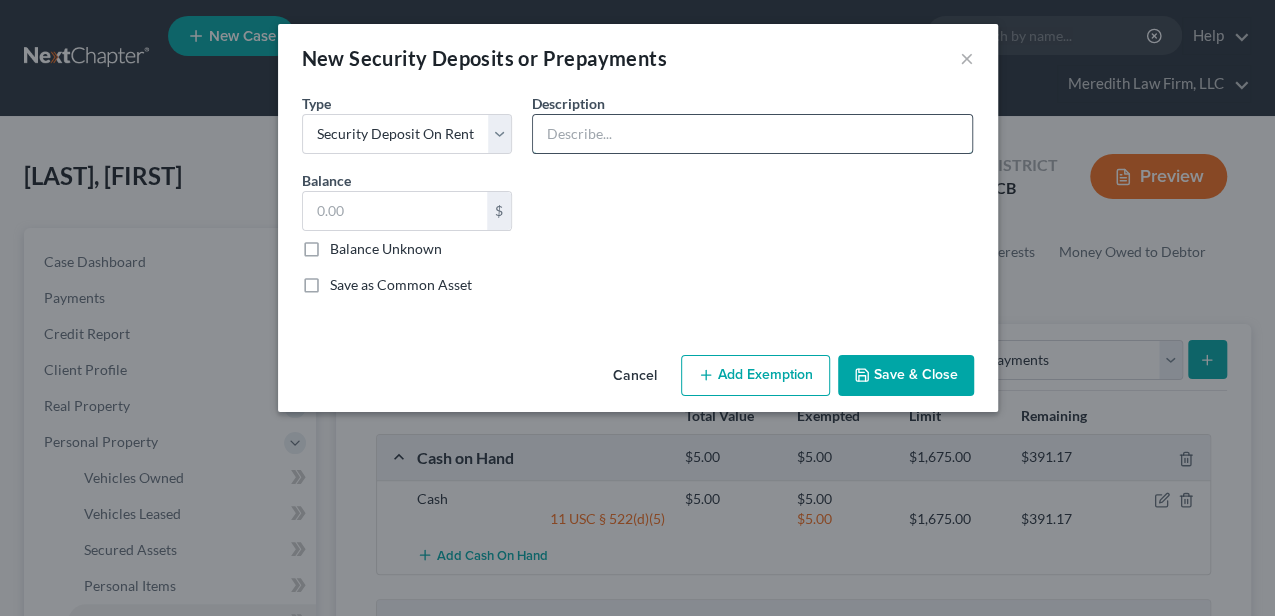 click at bounding box center (752, 134) 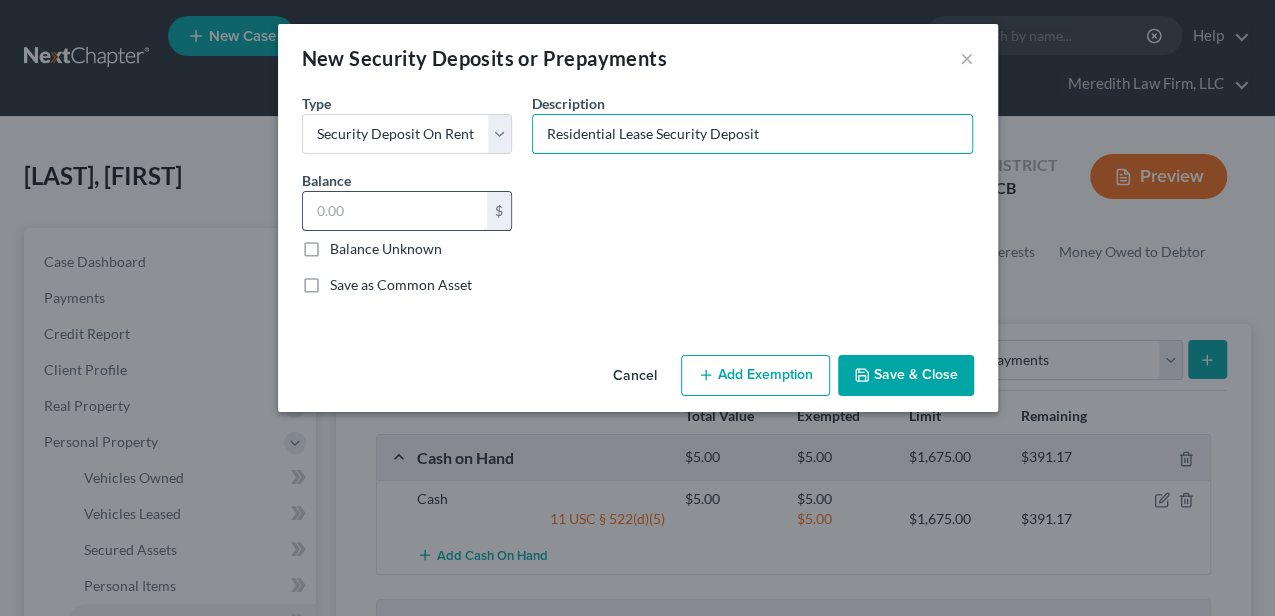 click at bounding box center [395, 211] 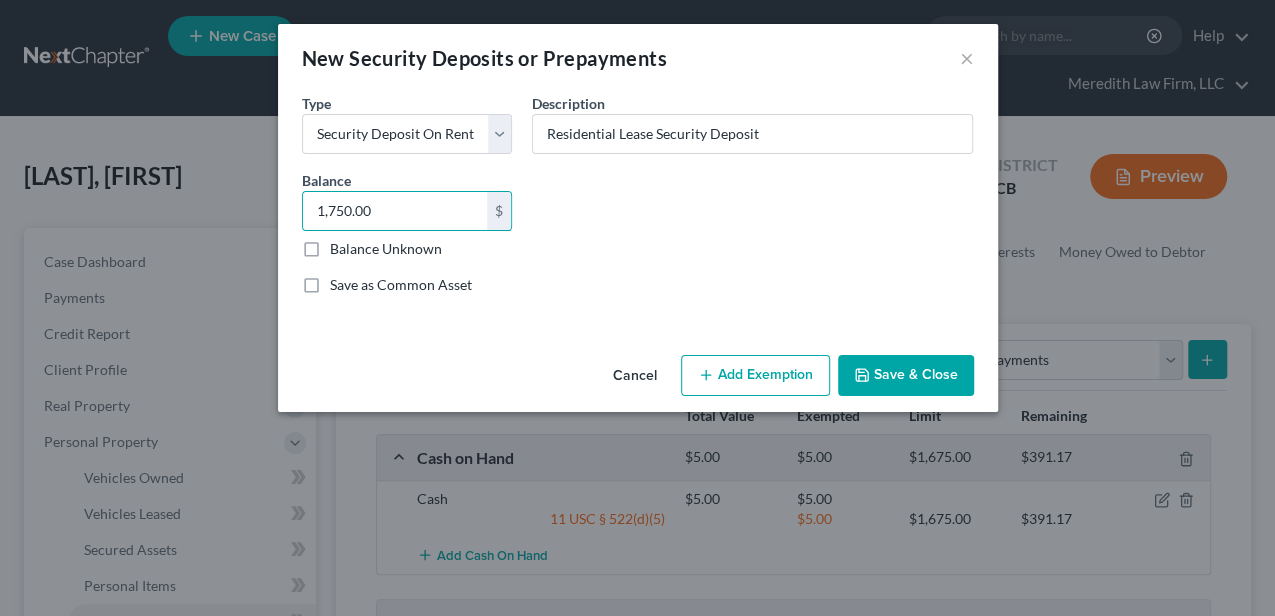 click on "Add Exemption" at bounding box center (755, 376) 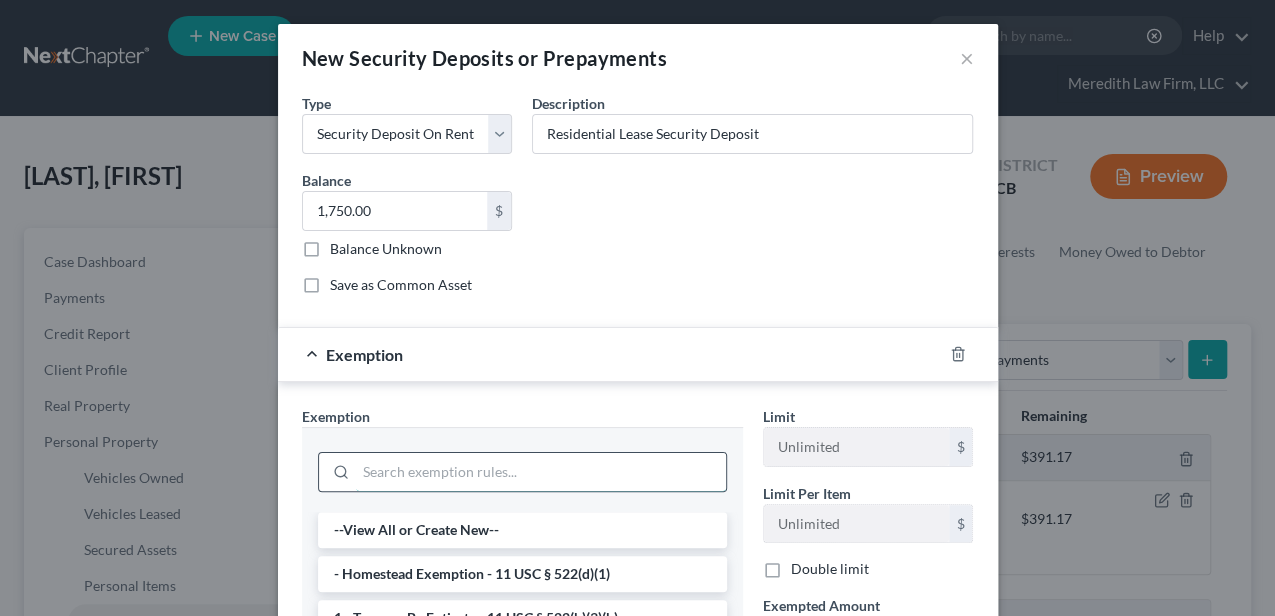 click at bounding box center (541, 472) 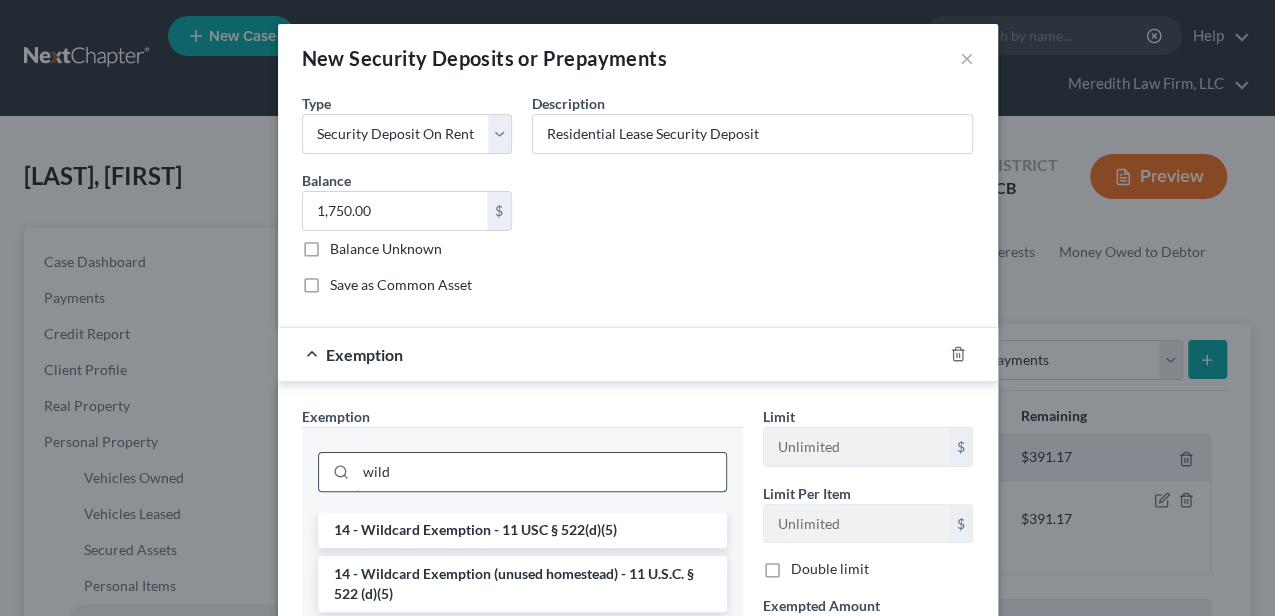 scroll, scrollTop: 66, scrollLeft: 0, axis: vertical 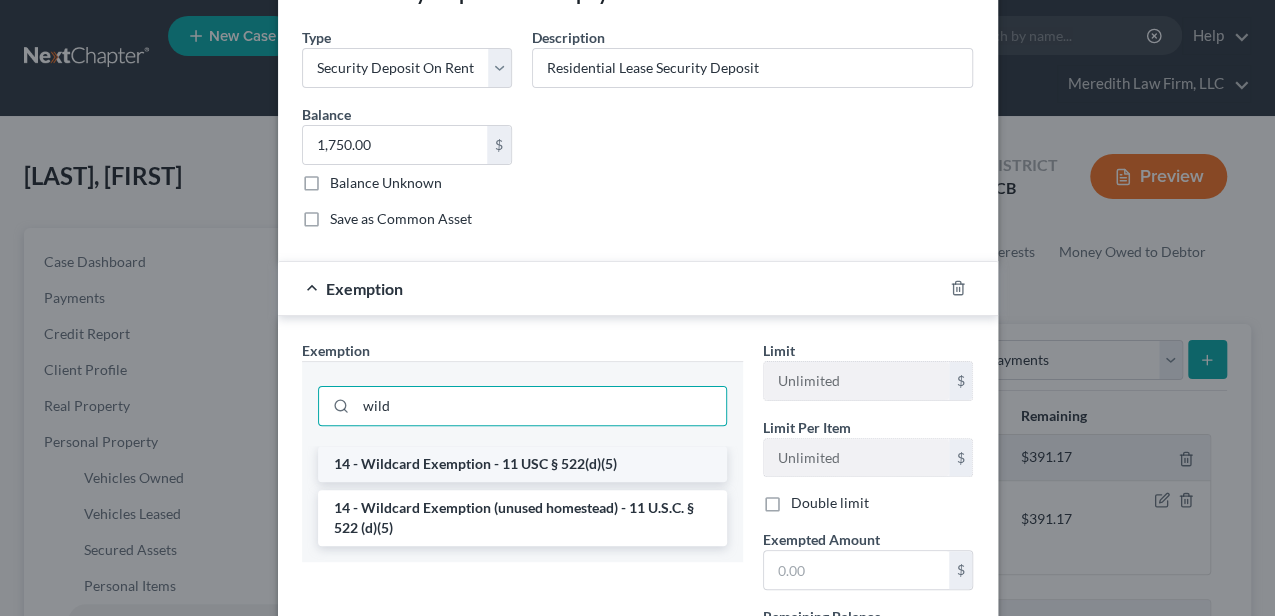 click on "14 - Wildcard Exemption - 11 USC § 522(d)(5)" at bounding box center [522, 464] 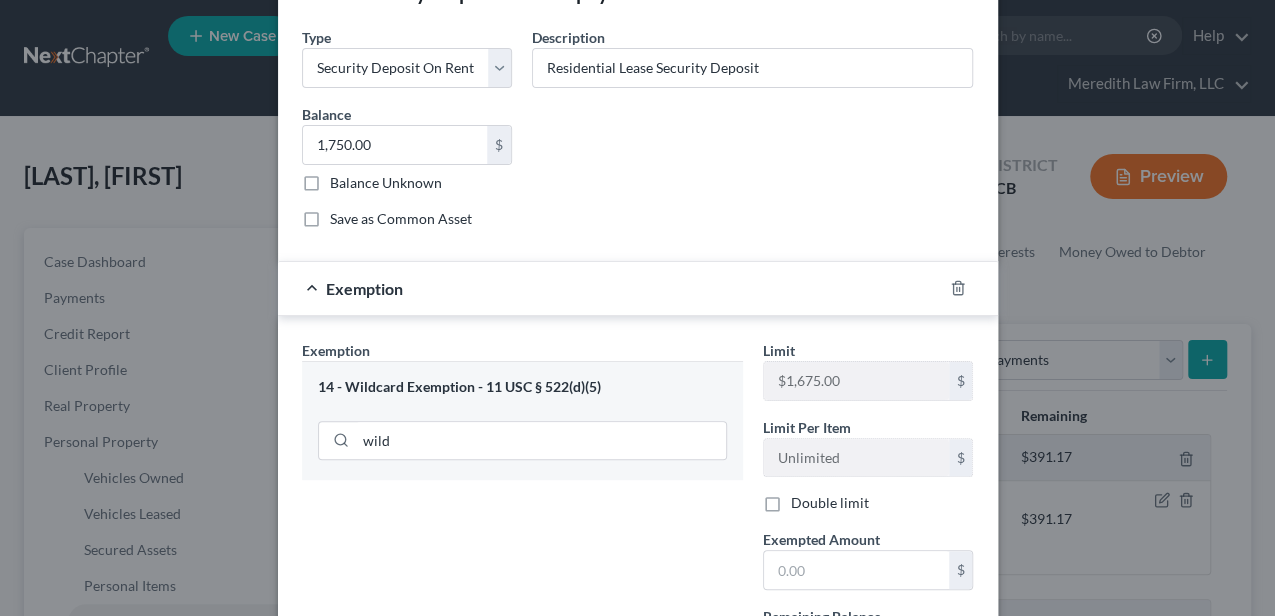 scroll, scrollTop: 133, scrollLeft: 0, axis: vertical 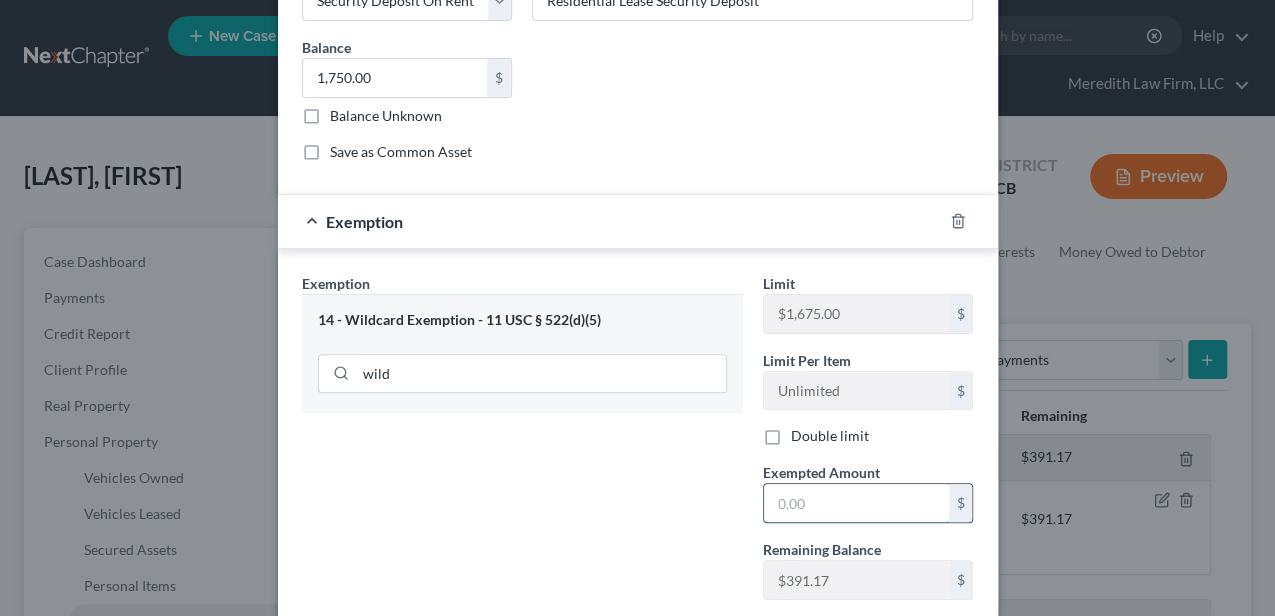 click at bounding box center (856, 503) 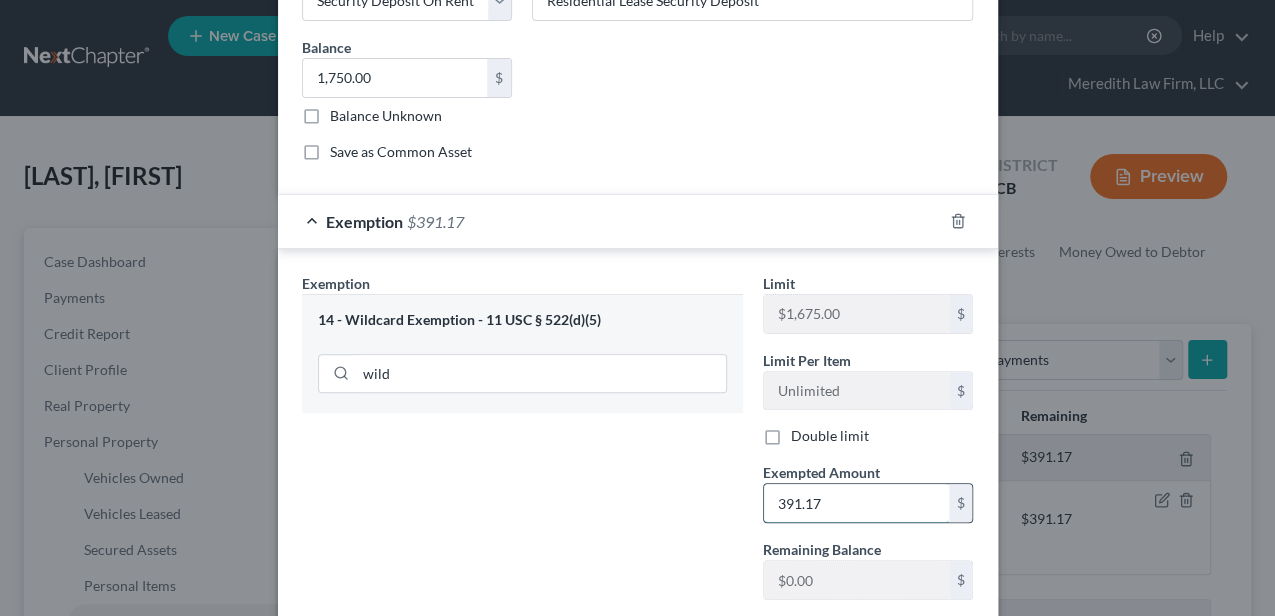 scroll, scrollTop: 255, scrollLeft: 0, axis: vertical 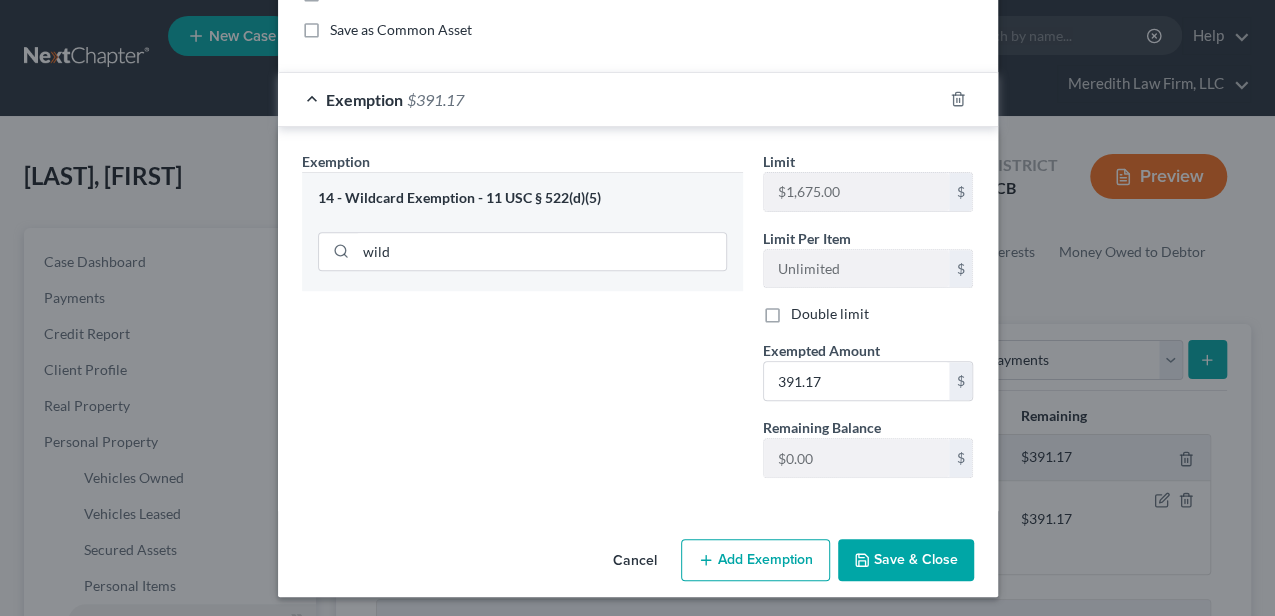 click on "Add Exemption" at bounding box center (755, 560) 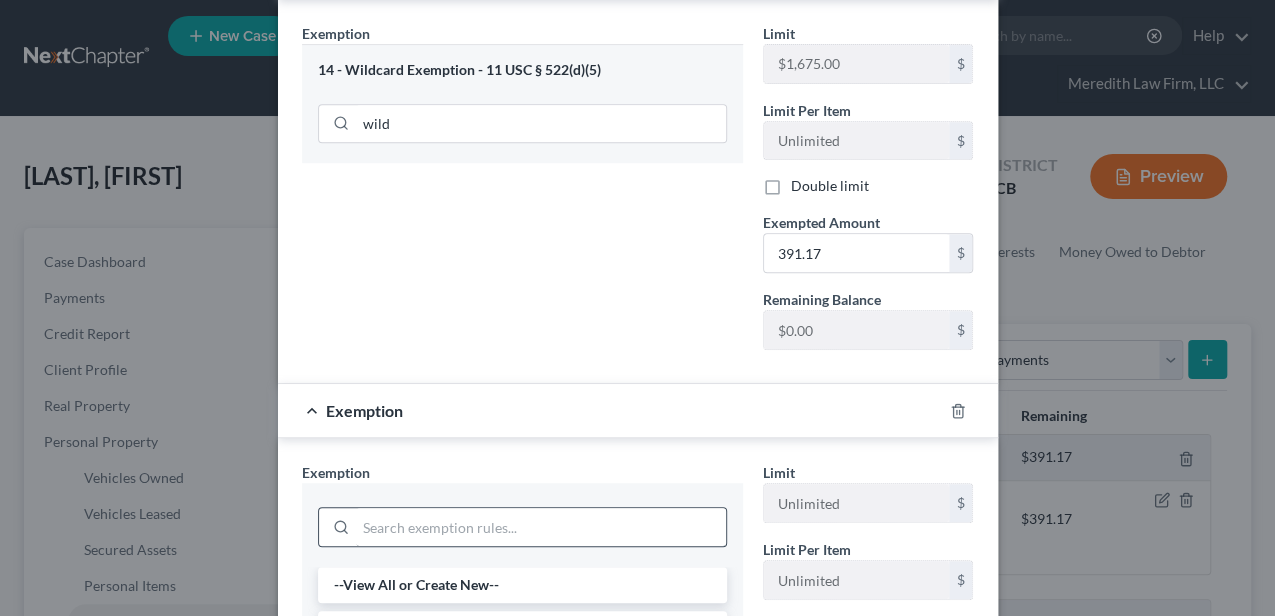 scroll, scrollTop: 388, scrollLeft: 0, axis: vertical 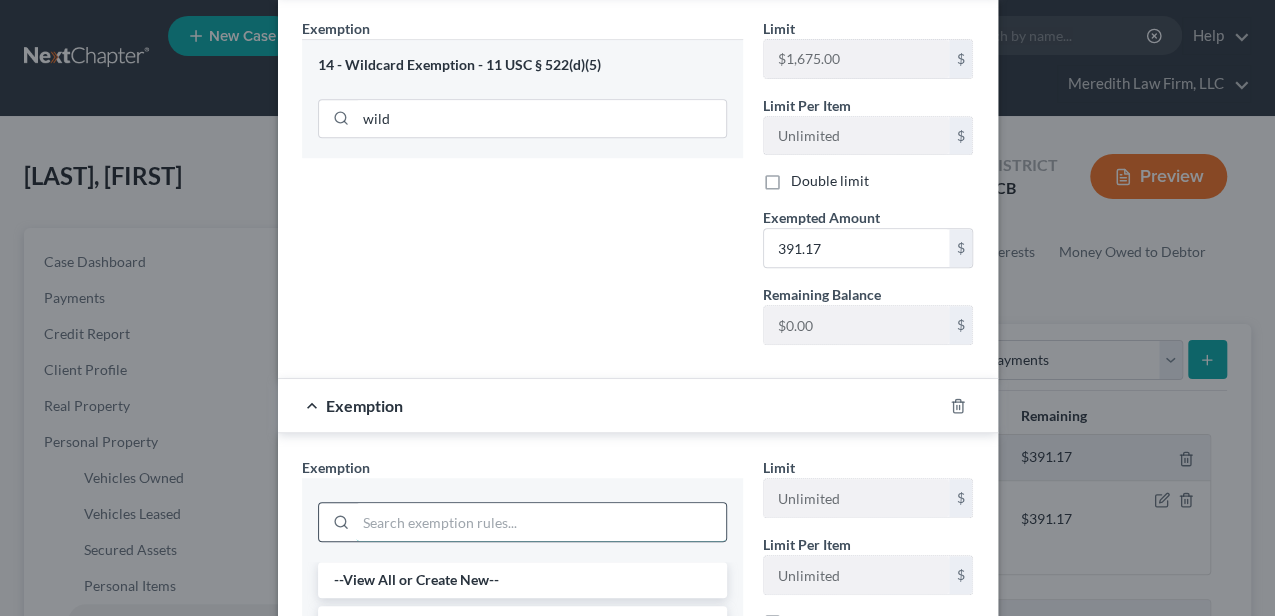 click at bounding box center (541, 522) 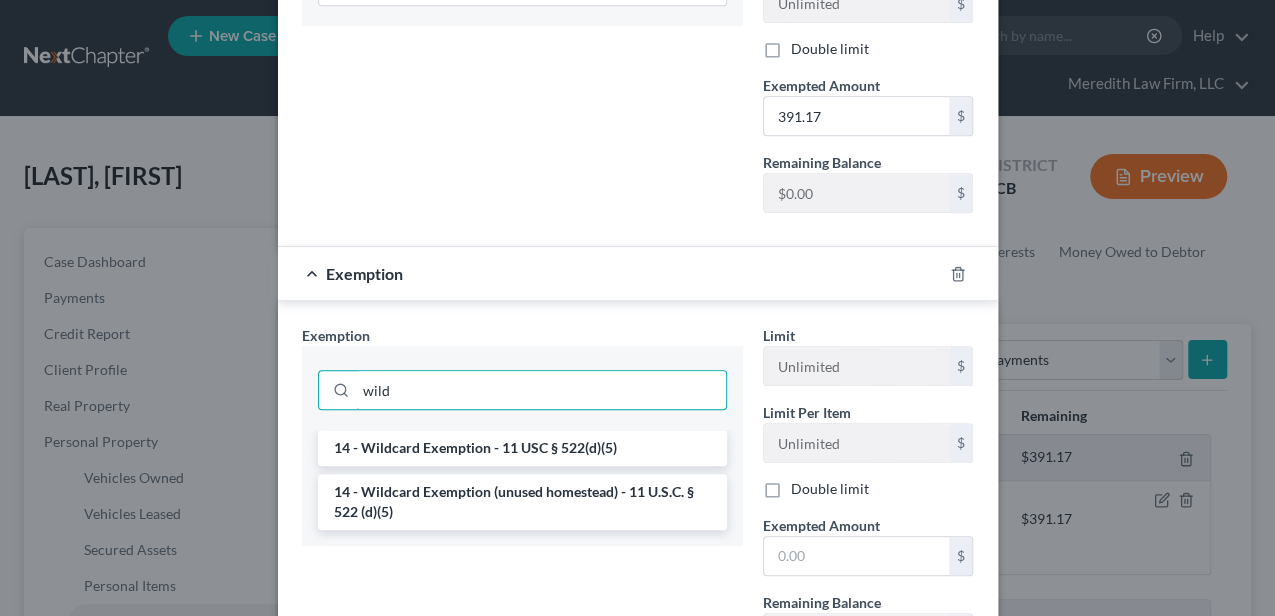 scroll, scrollTop: 522, scrollLeft: 0, axis: vertical 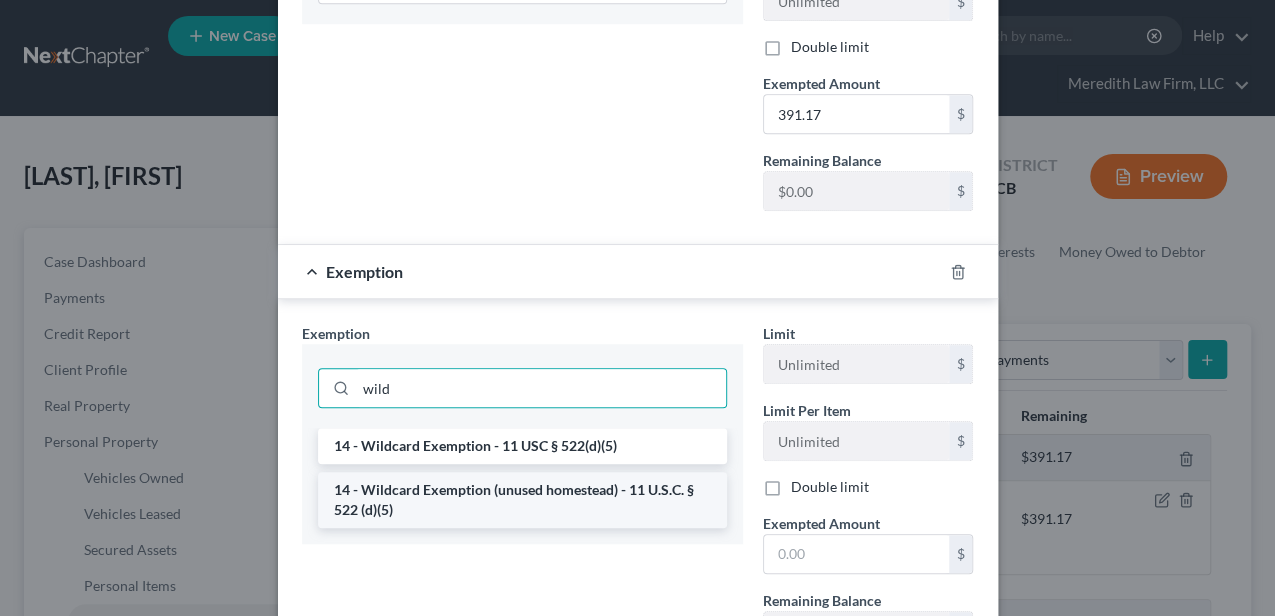 click on "14 - Wildcard Exemption (unused homestead) - 11 U.S.C. § 522 (d)(5)" at bounding box center [522, 500] 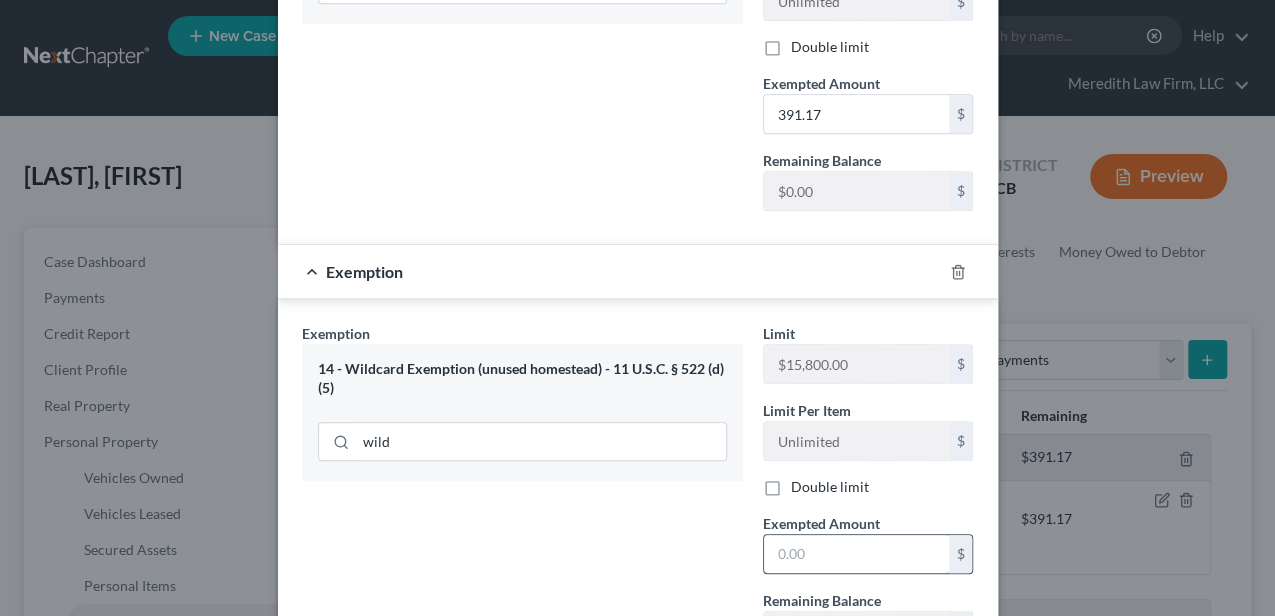 click at bounding box center (856, 554) 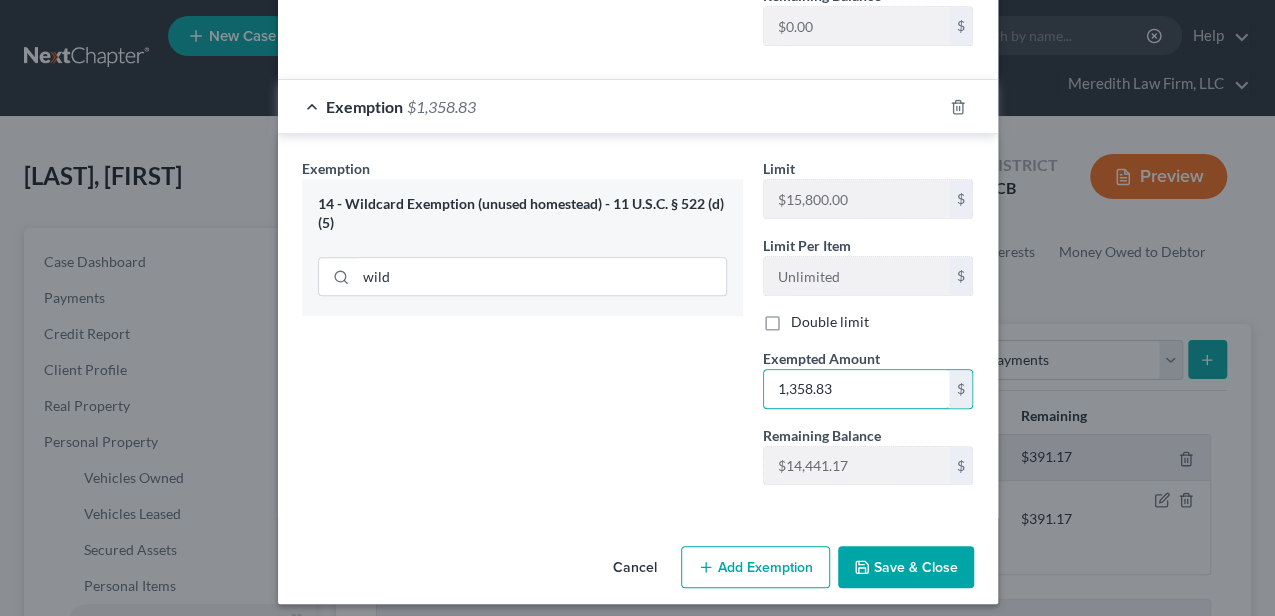 scroll, scrollTop: 691, scrollLeft: 0, axis: vertical 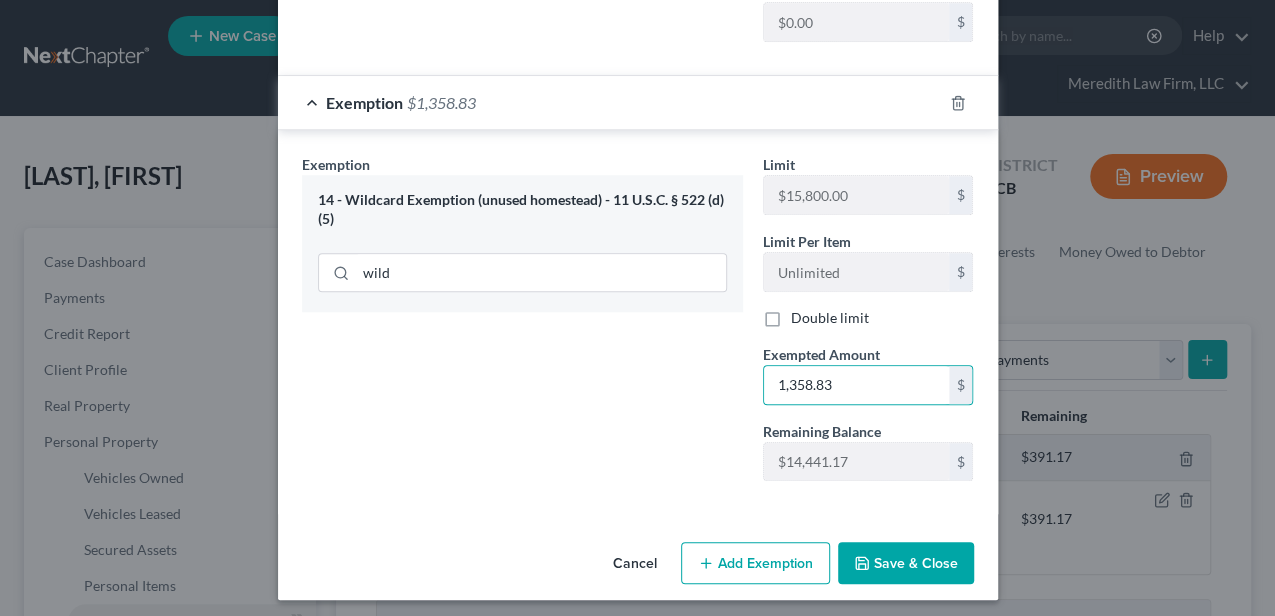 click on "Save & Close" at bounding box center [906, 563] 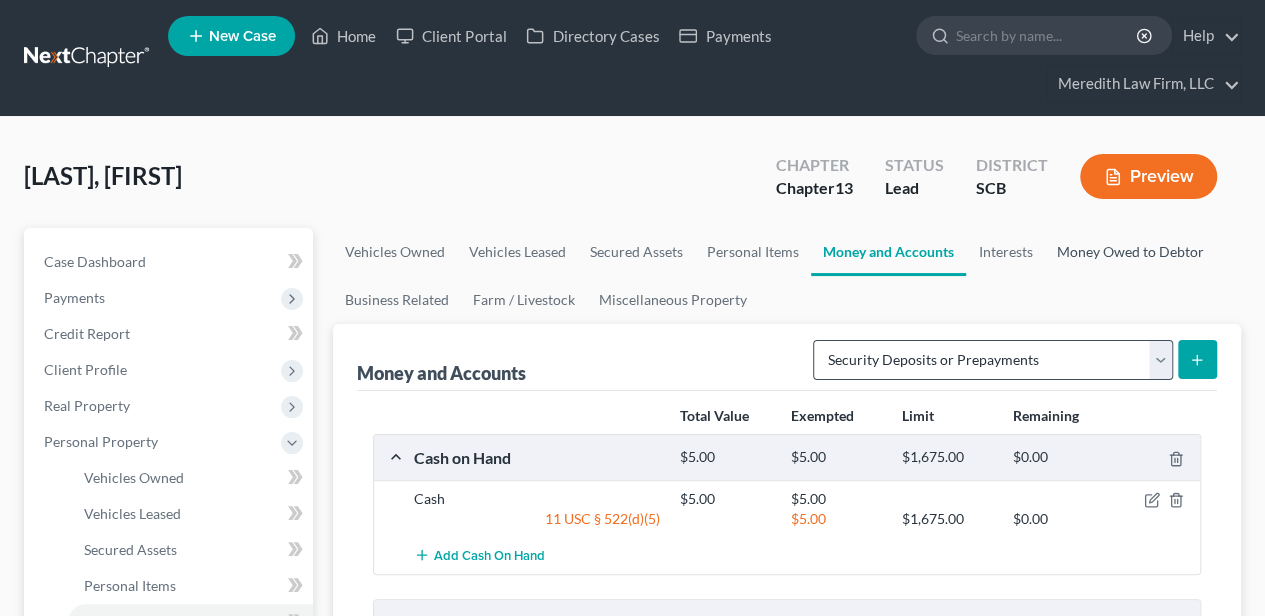 click on "Money Owed to Debtor" at bounding box center (1129, 252) 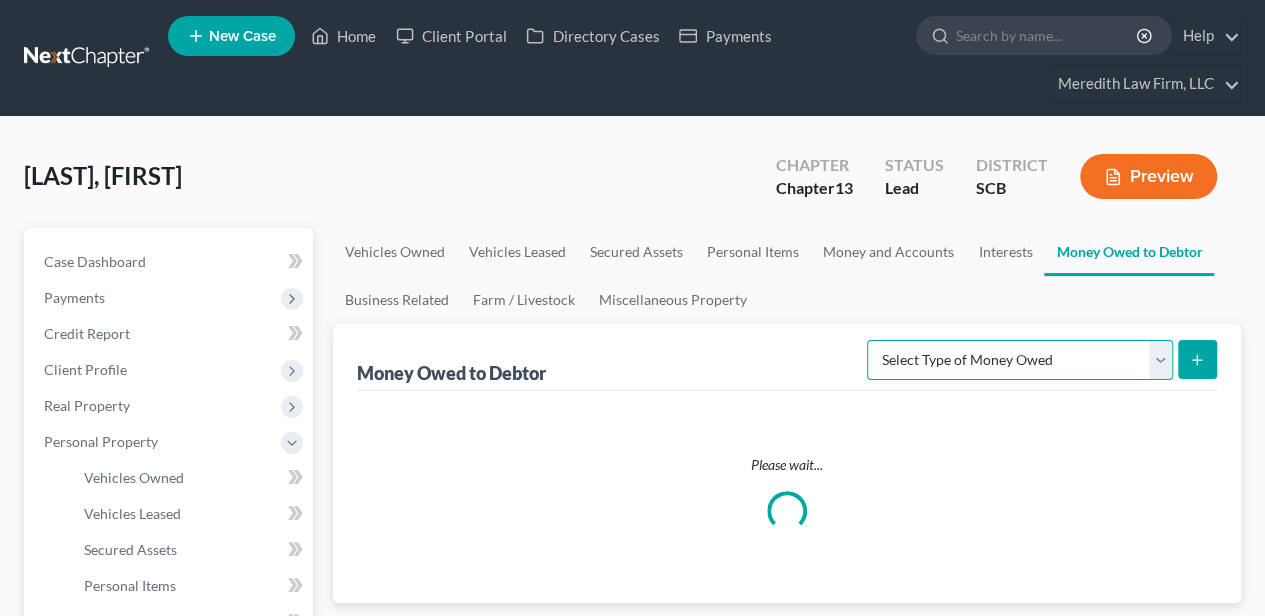 click on "Select Type of Money Owed Accounts Receivable Alimony Child Support Claims Against Third Parties Disability Benefits Disability Insurance Payments Divorce Settlements Equitable or Future Interests Expected Tax Refund and Unused NOLs Financial Assets Not Yet Listed Life Estate of Descendants Maintenance Other Contingent & Unliquidated Claims Property Settlements Sick or Vacation Pay Social Security Benefits Trusts Unpaid Loans Unpaid Wages Workers Compensation" at bounding box center (1020, 360) 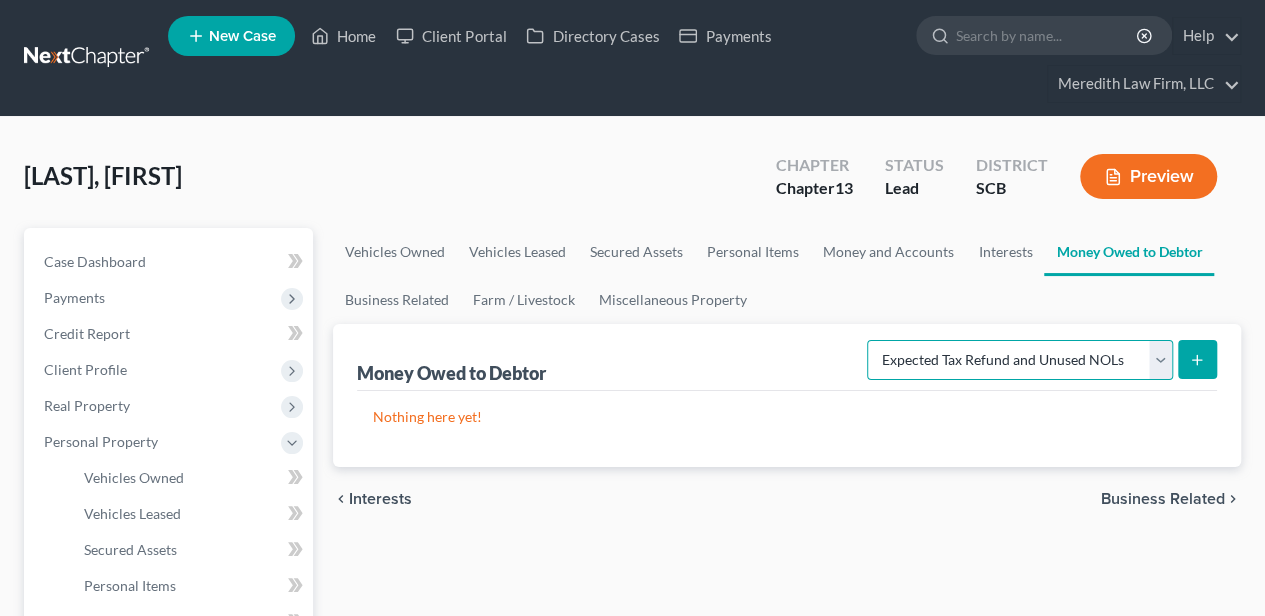 click on "Select Type of Money Owed Accounts Receivable Alimony Child Support Claims Against Third Parties Disability Benefits Disability Insurance Payments Divorce Settlements Equitable or Future Interests Expected Tax Refund and Unused NOLs Financial Assets Not Yet Listed Life Estate of Descendants Maintenance Other Contingent & Unliquidated Claims Property Settlements Sick or Vacation Pay Social Security Benefits Trusts Unpaid Loans Unpaid Wages Workers Compensation" at bounding box center [1020, 360] 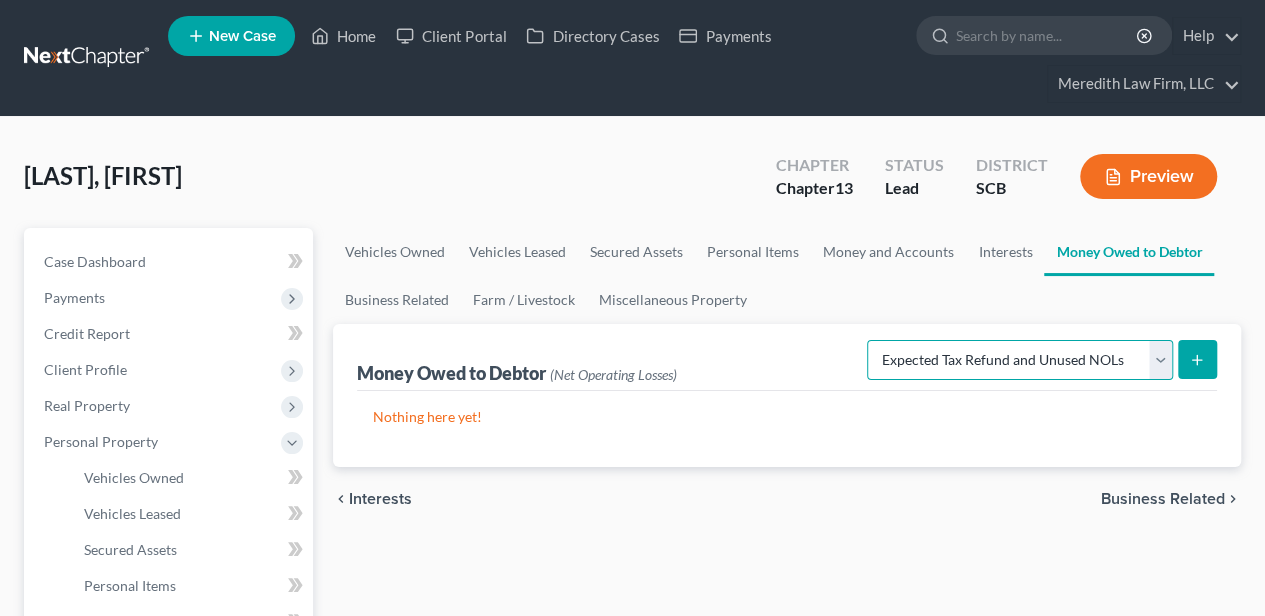 click on "Select Type of Money Owed Accounts Receivable Alimony Child Support Claims Against Third Parties Disability Benefits Disability Insurance Payments Divorce Settlements Equitable or Future Interests Expected Tax Refund and Unused NOLs Financial Assets Not Yet Listed Life Estate of Descendants Maintenance Other Contingent & Unliquidated Claims Property Settlements Sick or Vacation Pay Social Security Benefits Trusts Unpaid Loans Unpaid Wages Workers Compensation" at bounding box center (1020, 360) 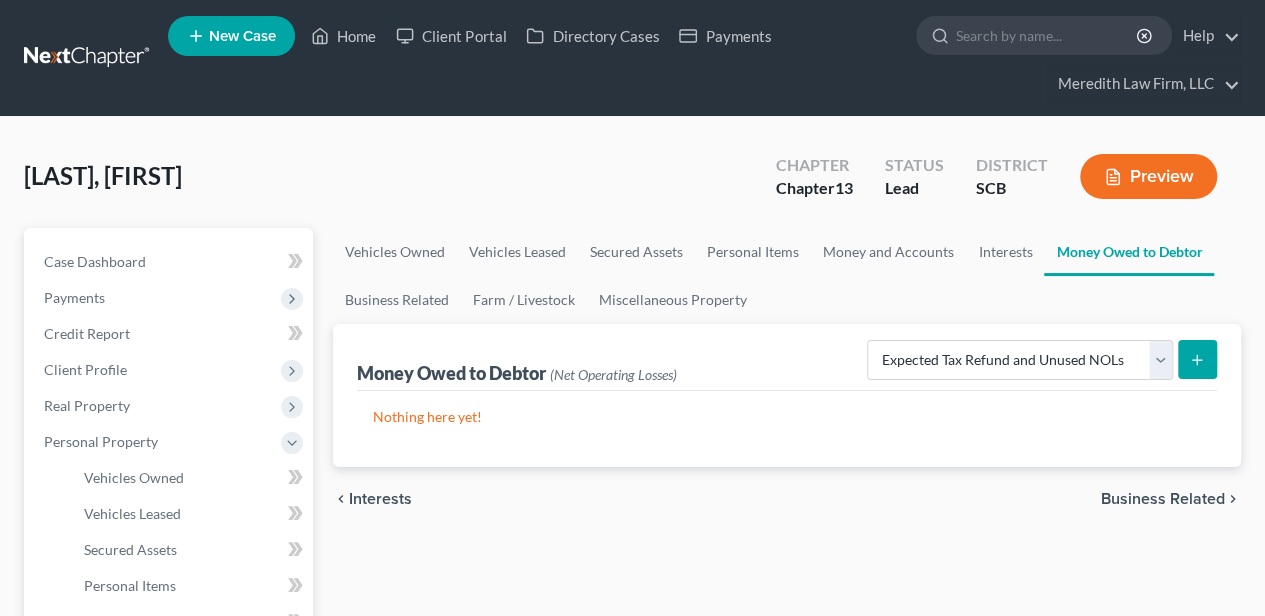 click 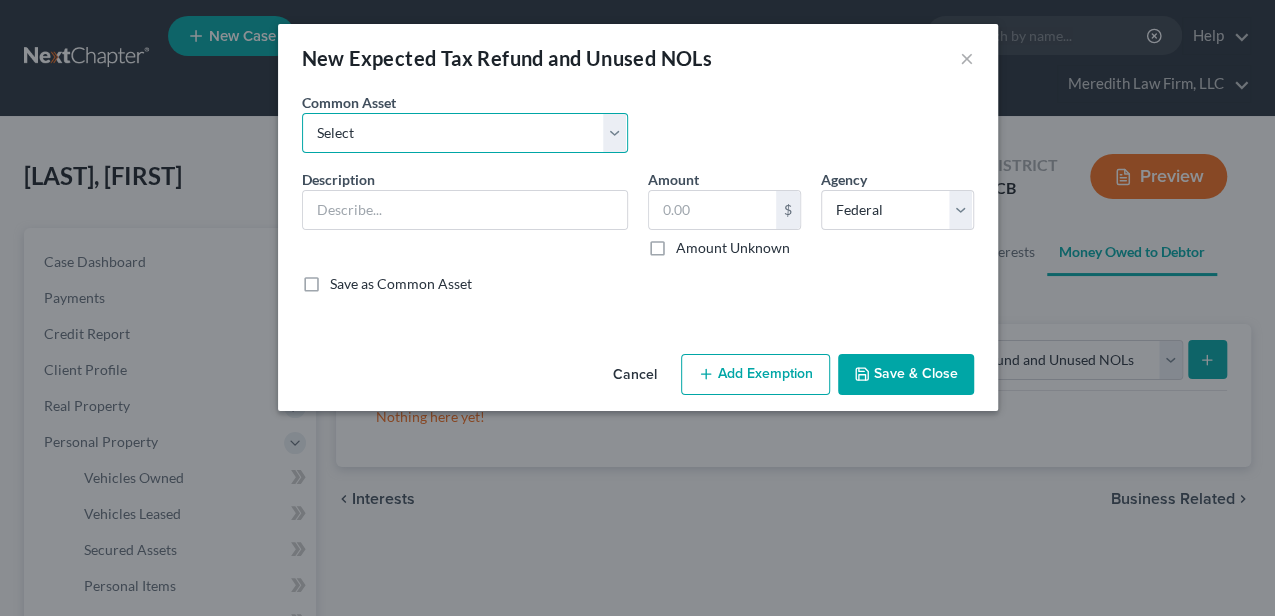 click on "Select 2024 Anticipated Federal and State Tax Refunds (This amount is based on what the debtor received from his 2023 Federal and State Tax Refunds.) The debtor is not required to file tax returns due to low income from Social Security and non-taxable income from VA Disability. The debtor is not required to file tax returns due to low income from Social Security. The debtor received her 2024 Federal and State Tax refund pre-petition in the amount of $5,029.00.  She used these proceeds to maintain bills and monthly expenditures.   She did not gift any funds to family or friends. 2024 Anticipated Federal and State Tax Refunds (This amount is based on what the debtor received from her 2023 Federal and State Tax Refunds.) The debtor received his 2024 Federal and State Tax refunds prepetition in the amount of $2,718.00.  He used these proceeds to maintain household bills and monthly expenditures.   He did not gift any funds to family or friends." at bounding box center [465, 133] 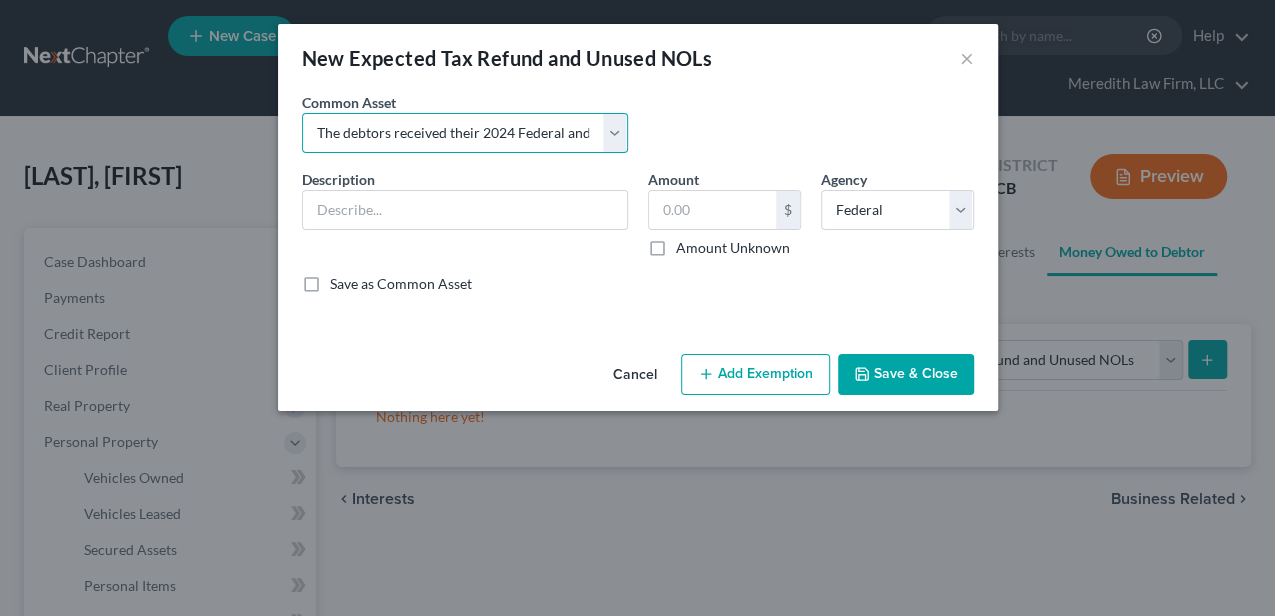 click on "Select 2024 Anticipated Federal and State Tax Refunds (This amount is based on what the debtor received from his 2023 Federal and State Tax Refunds.) The debtor is not required to file tax returns due to low income from Social Security and non-taxable income from VA Disability. The debtor is not required to file tax returns due to low income from Social Security. The debtor received her 2024 Federal and State Tax refund pre-petition in the amount of $5,029.00.  She used these proceeds to maintain bills and monthly expenditures.   She did not gift any funds to family or friends. 2024 Anticipated Federal and State Tax Refunds (This amount is based on what the debtor received from her 2023 Federal and State Tax Refunds.) The debtor received his 2024 Federal and State Tax refunds prepetition in the amount of $2,718.00.  He used these proceeds to maintain household bills and monthly expenditures.   He did not gift any funds to family or friends." at bounding box center [465, 133] 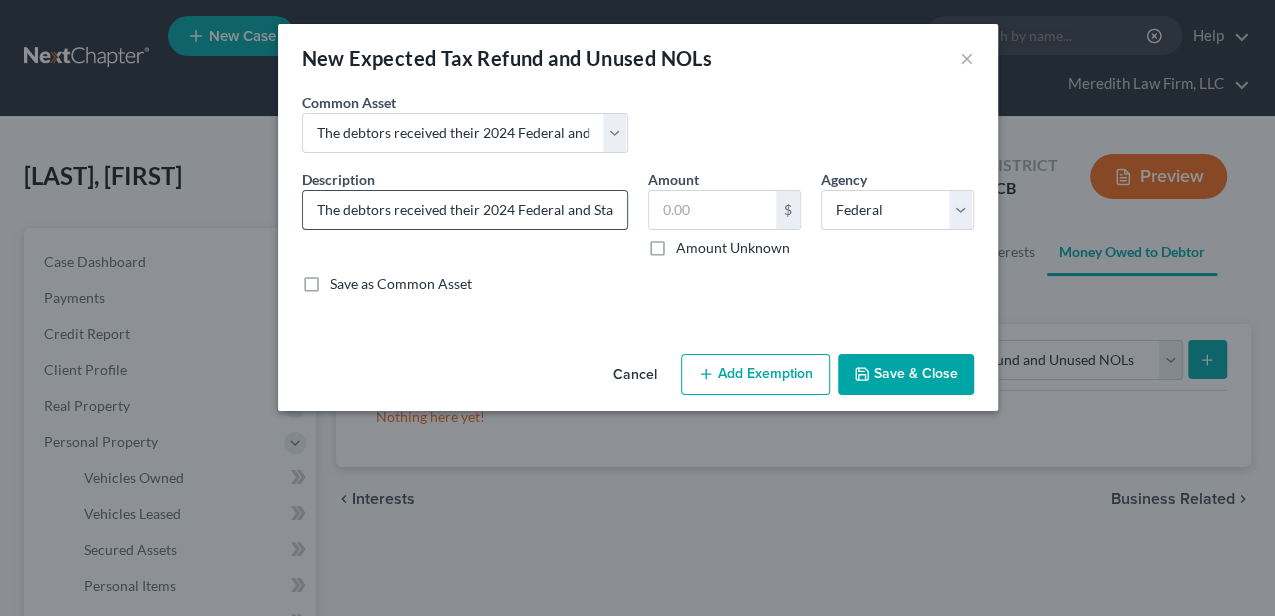 click on "The debtors received their 2024 Federal and State Tax refunds prepetition in the amount of $1,142.00.  They used these proceeds to maintain bills and monthly expenditures.   They did not gift any funds to family or friends." at bounding box center [465, 210] 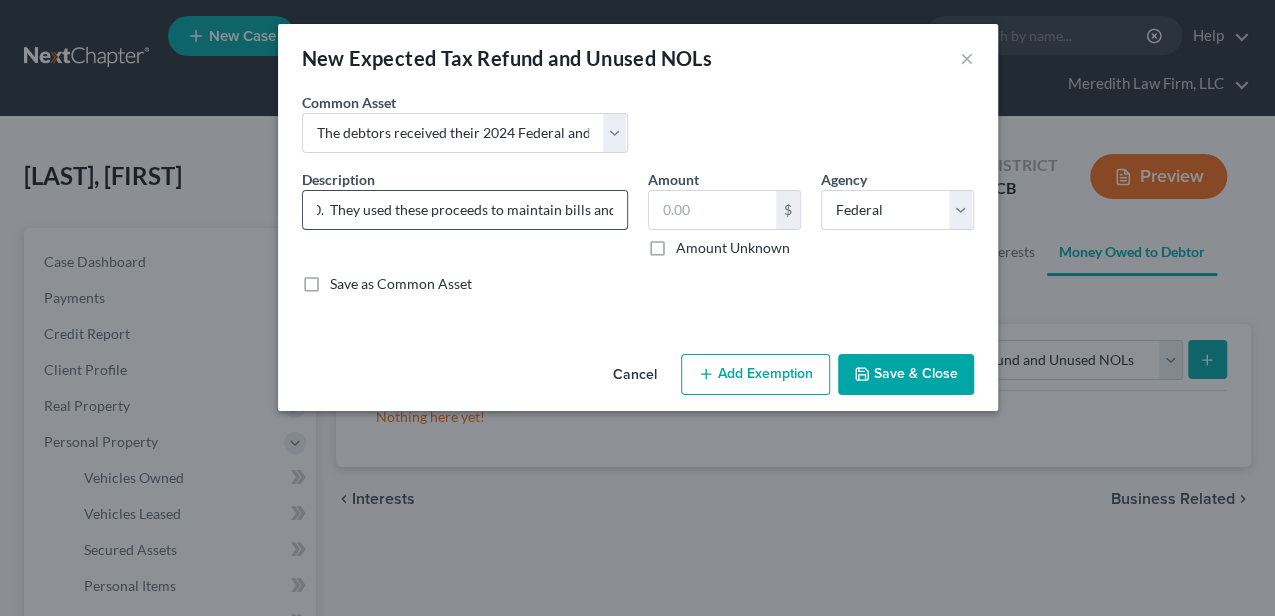 scroll, scrollTop: 0, scrollLeft: 689, axis: horizontal 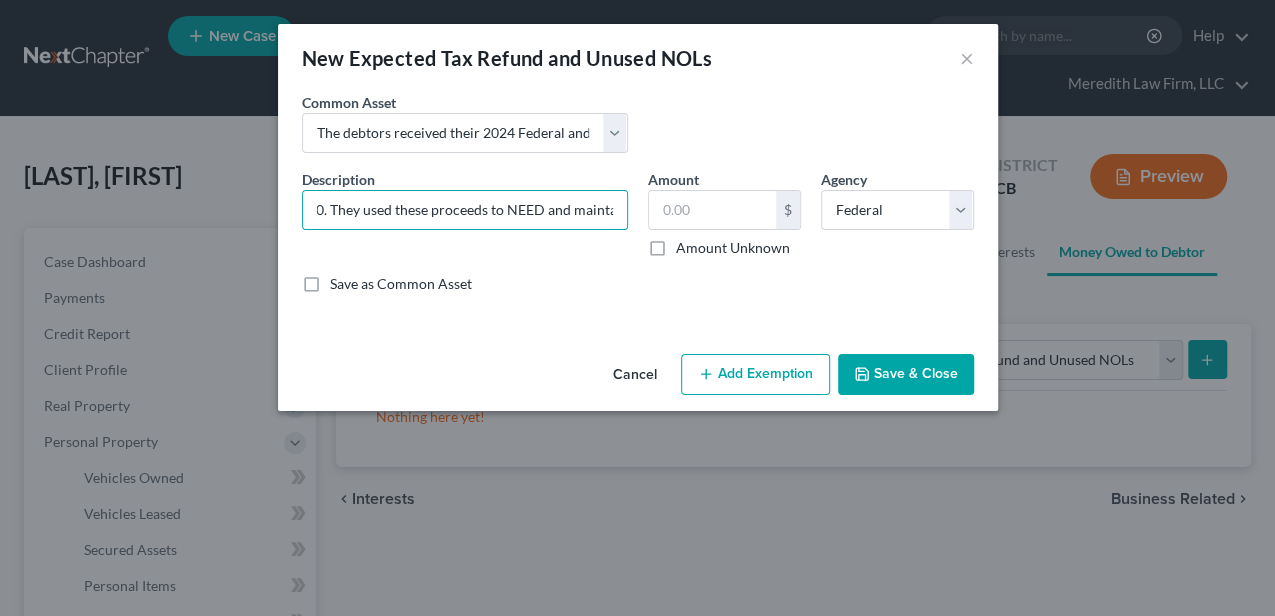 click on "Save & Close" at bounding box center (906, 375) 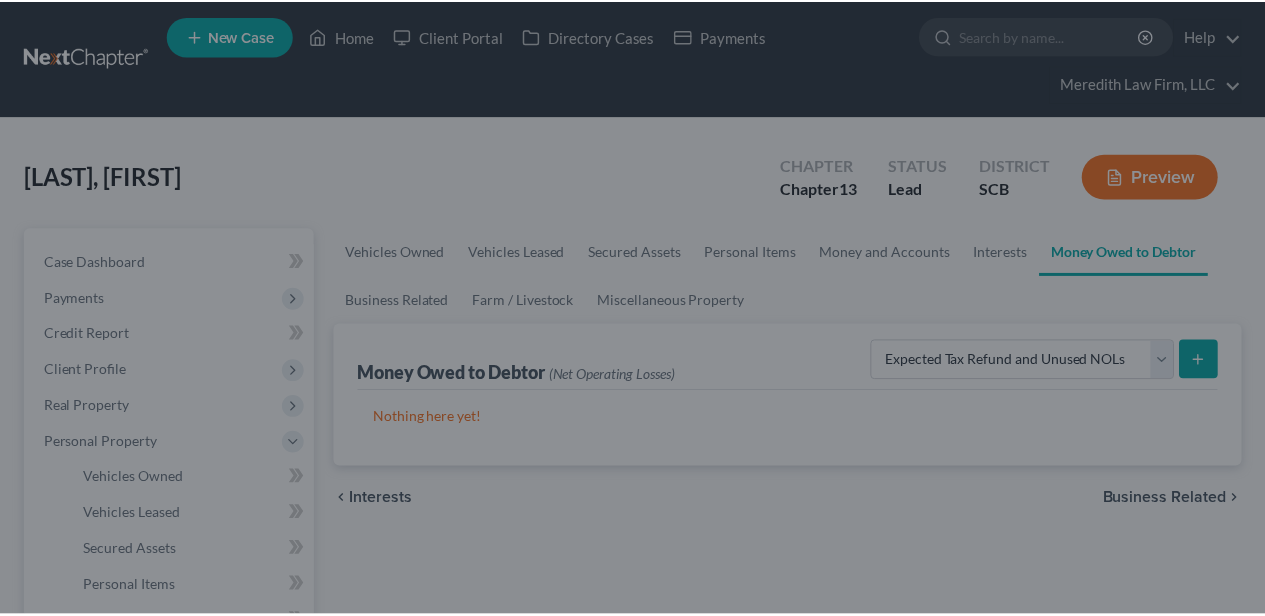 scroll, scrollTop: 0, scrollLeft: 0, axis: both 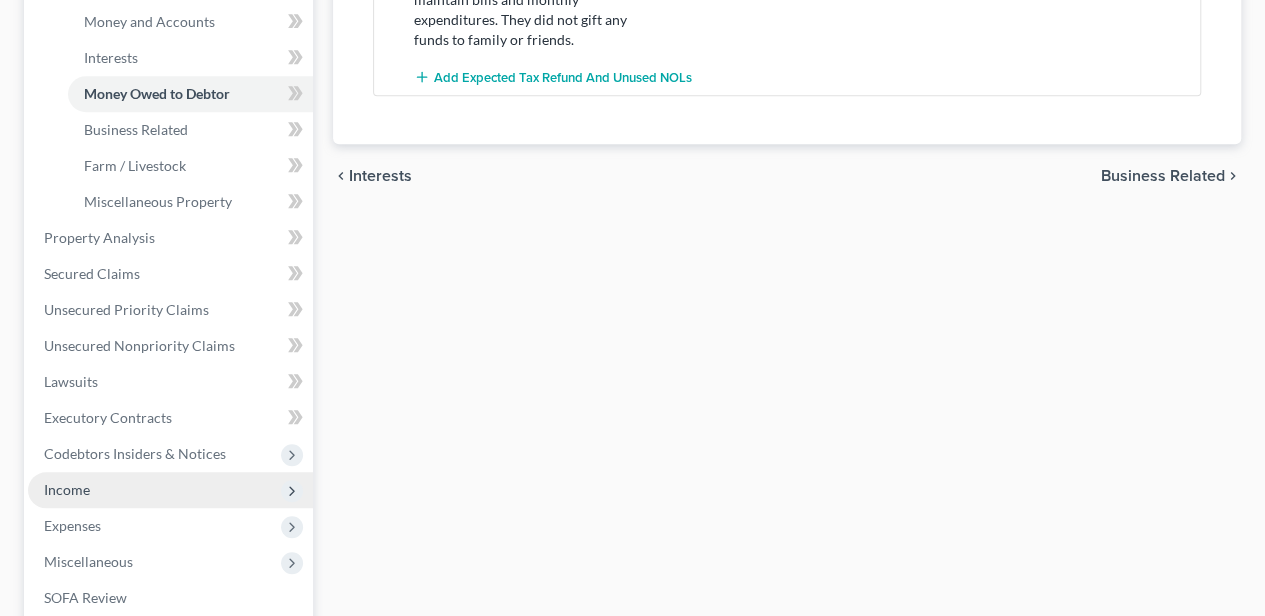 click on "Income" at bounding box center [170, 490] 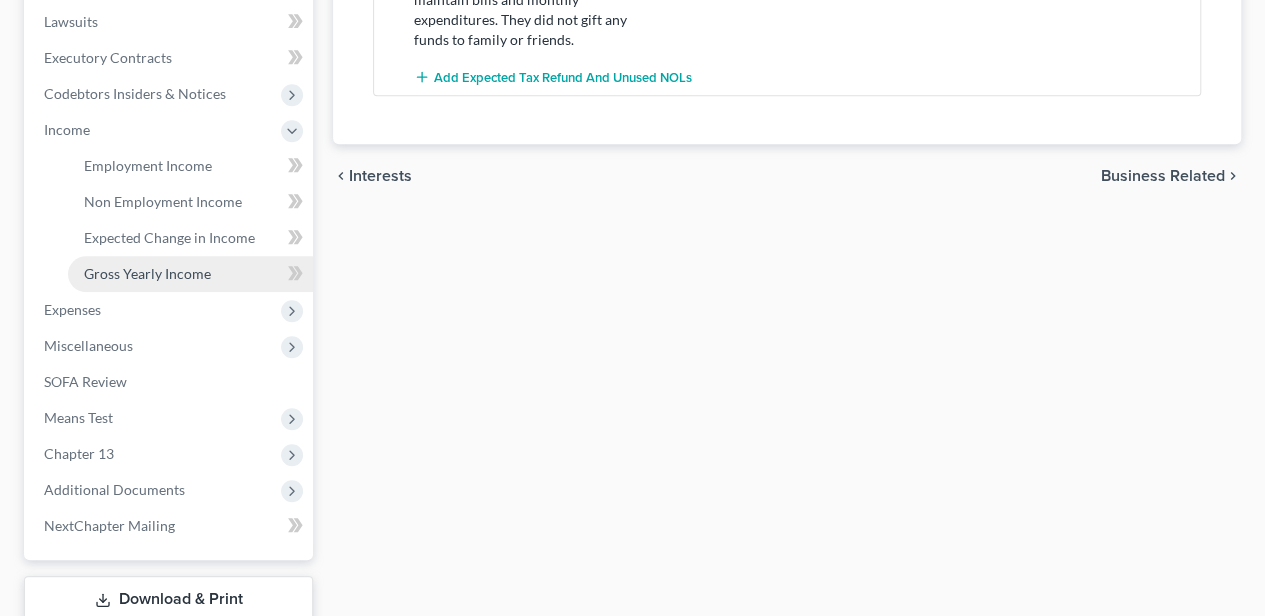 click on "Gross Yearly Income" at bounding box center [147, 273] 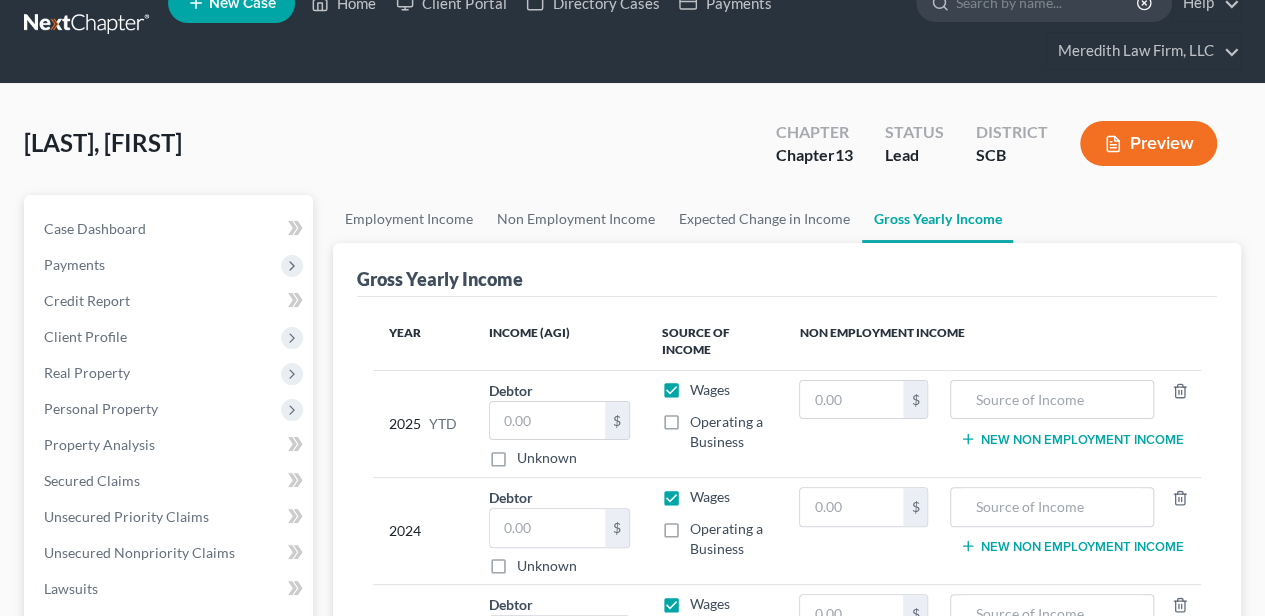 scroll, scrollTop: 0, scrollLeft: 0, axis: both 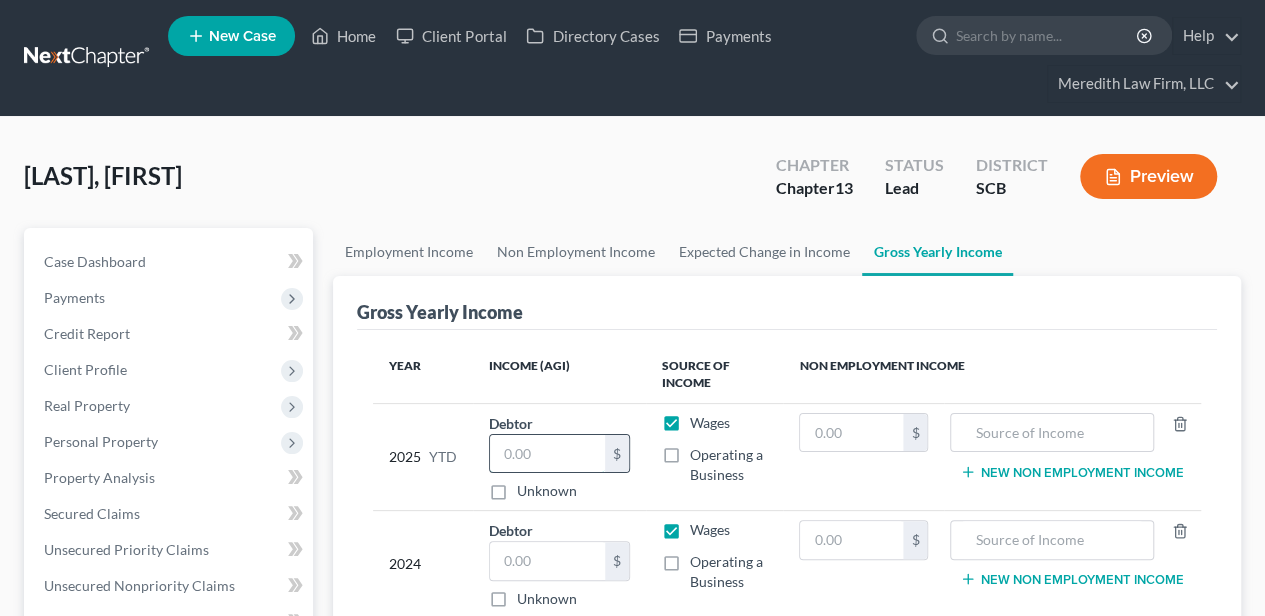 click at bounding box center (547, 454) 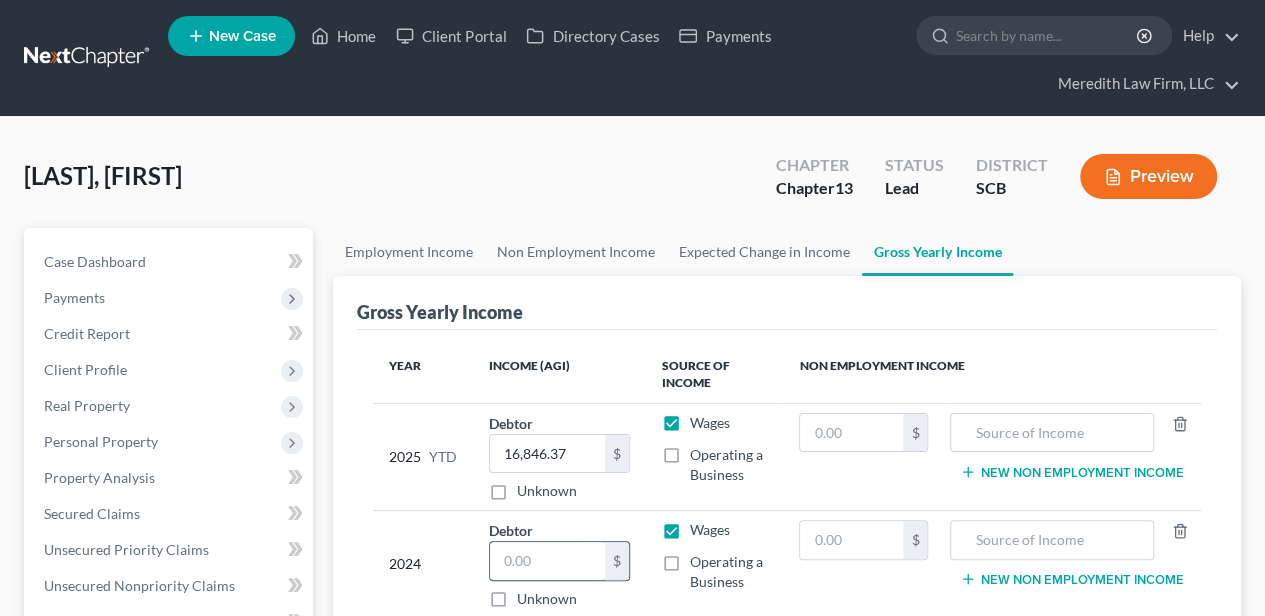 click at bounding box center (547, 561) 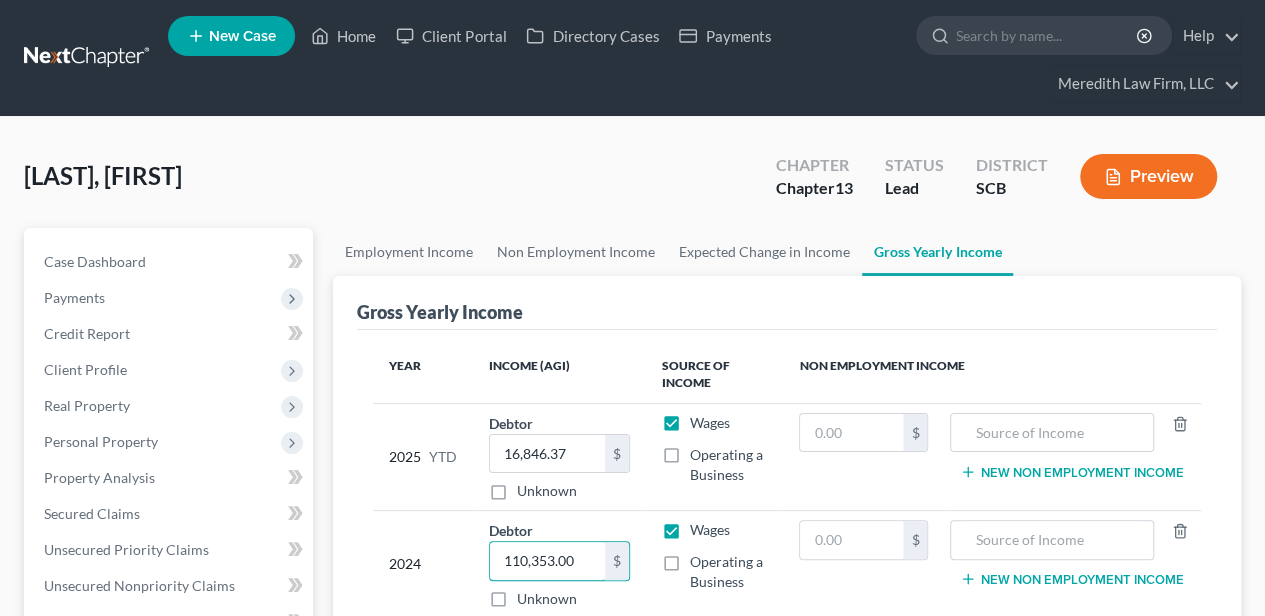 scroll, scrollTop: 200, scrollLeft: 0, axis: vertical 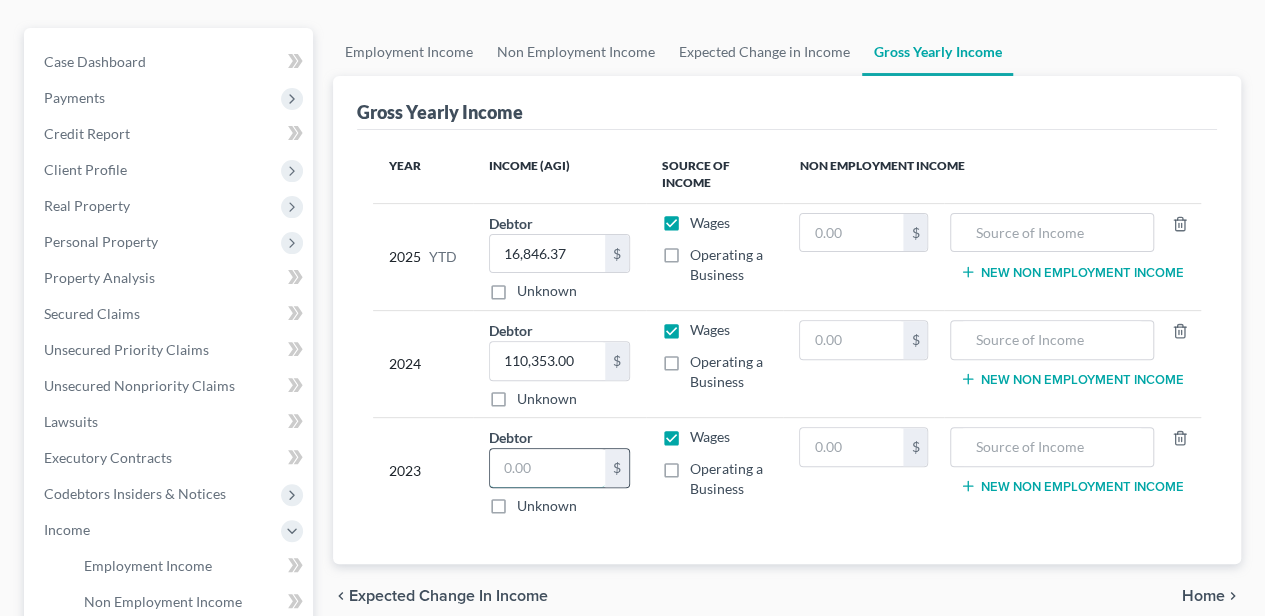 click at bounding box center (547, 468) 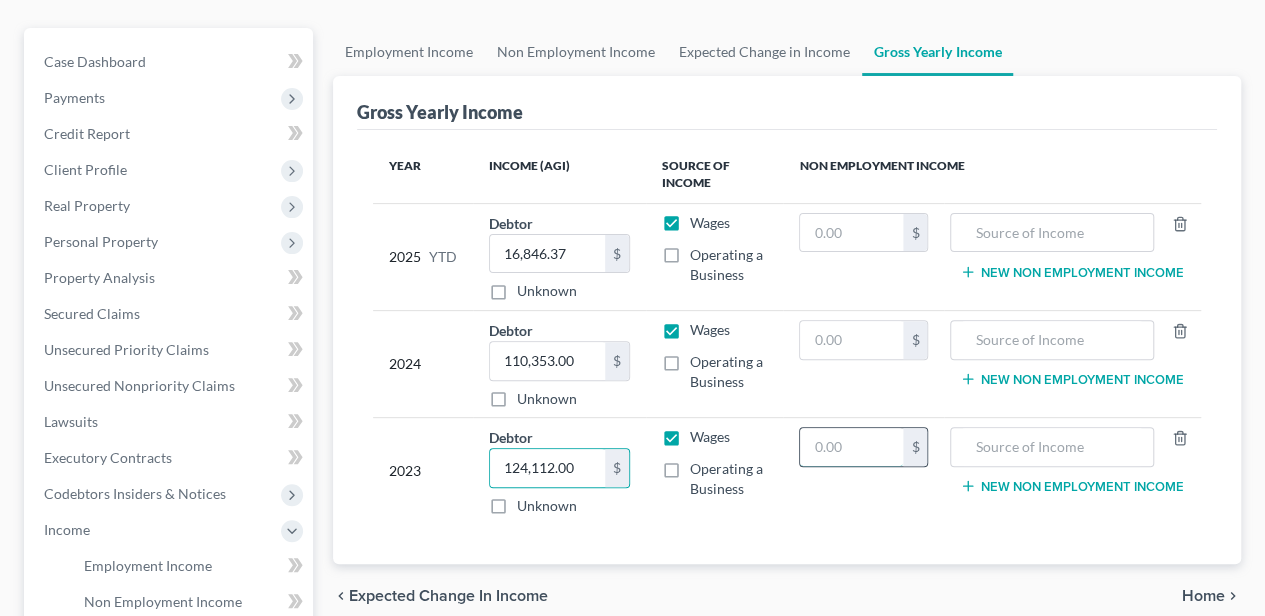 click at bounding box center [851, 447] 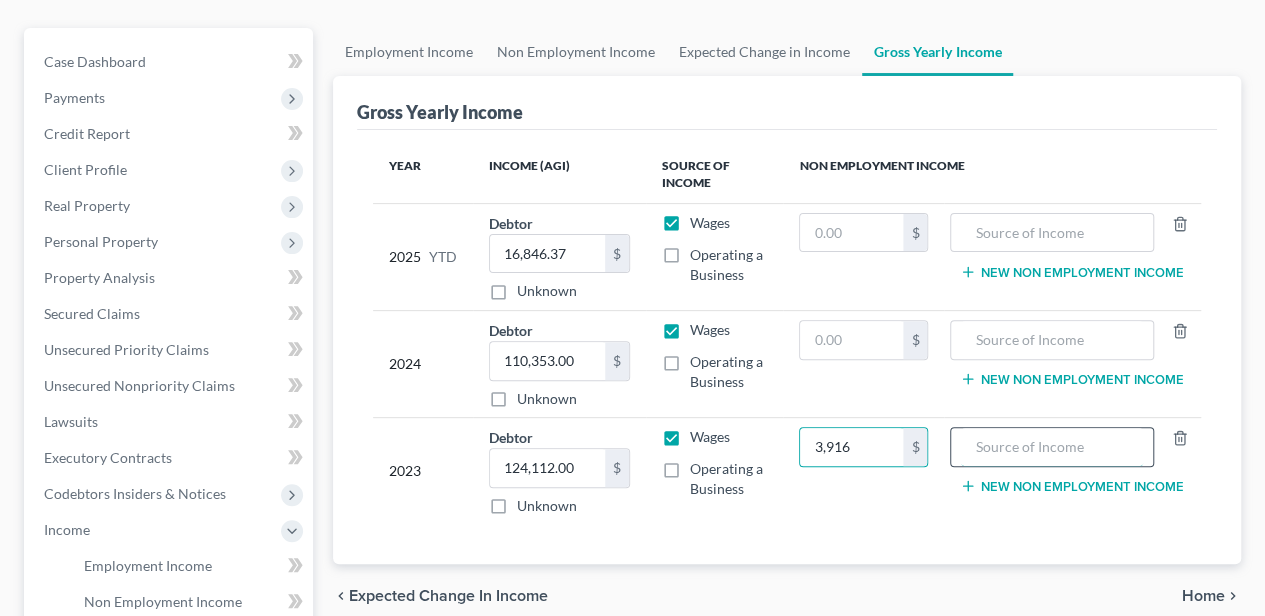 click at bounding box center (1052, 447) 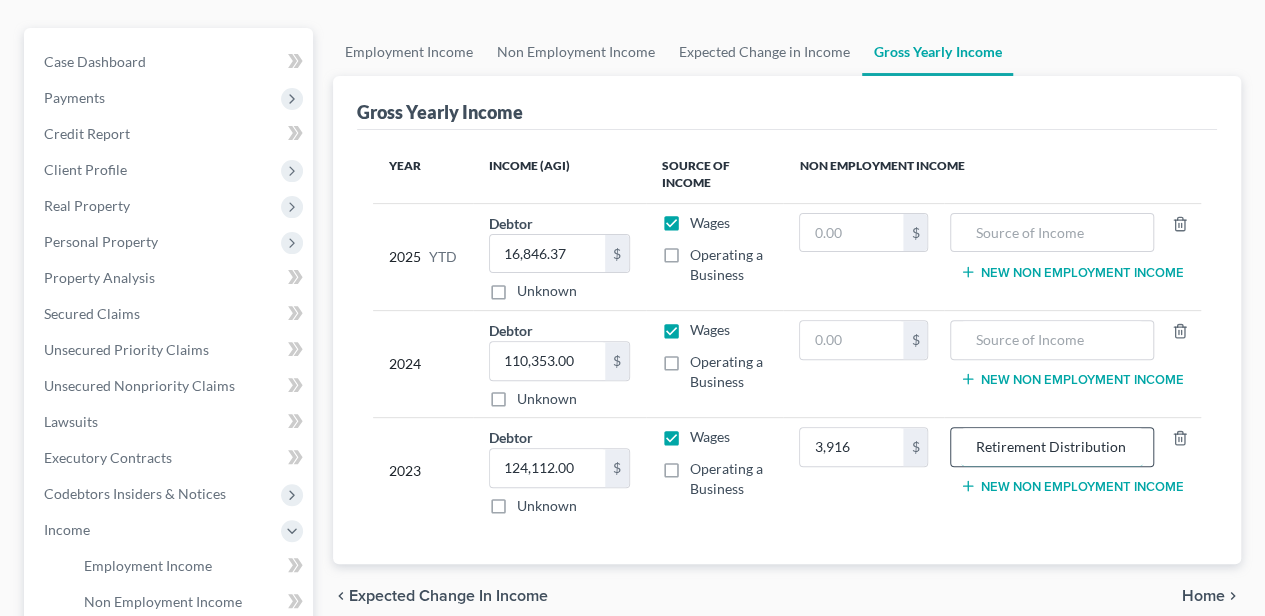 click on "Retirement Distribution" at bounding box center [1052, 447] 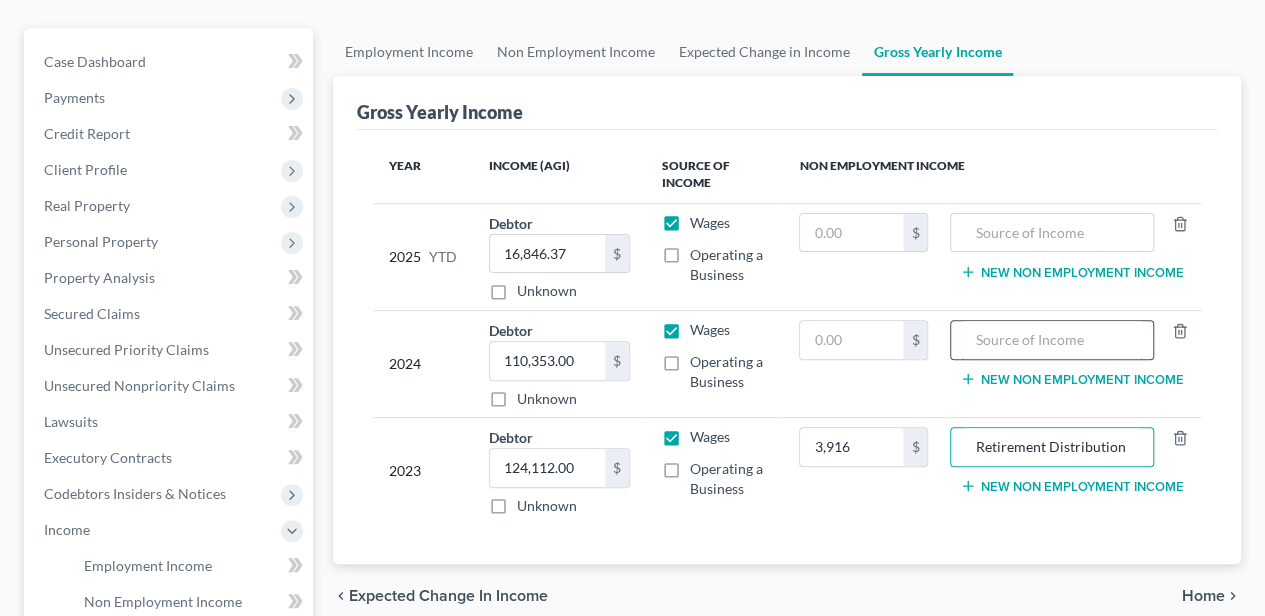click at bounding box center [1052, 340] 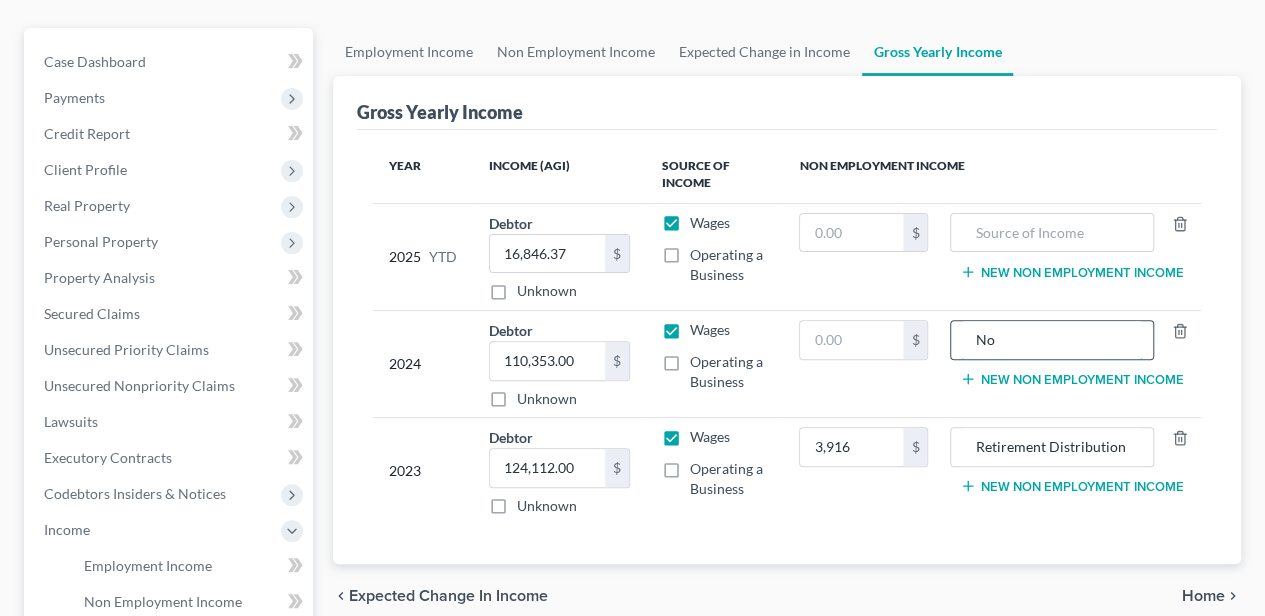 paste on "Retirement Distribution" 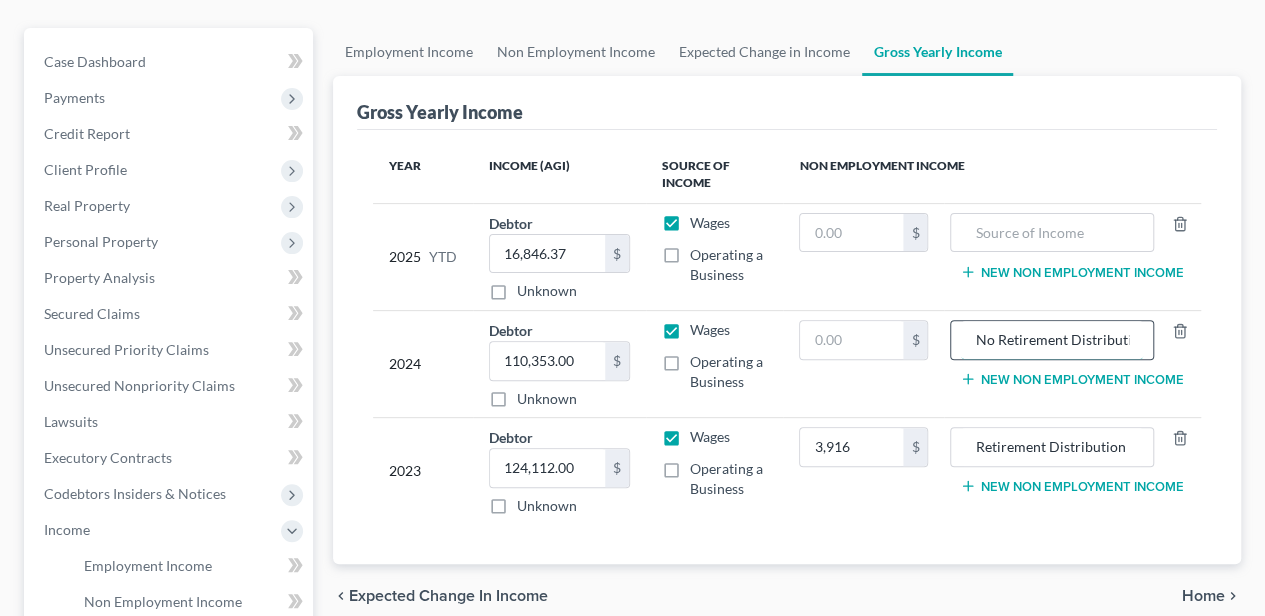 scroll, scrollTop: 0, scrollLeft: 14, axis: horizontal 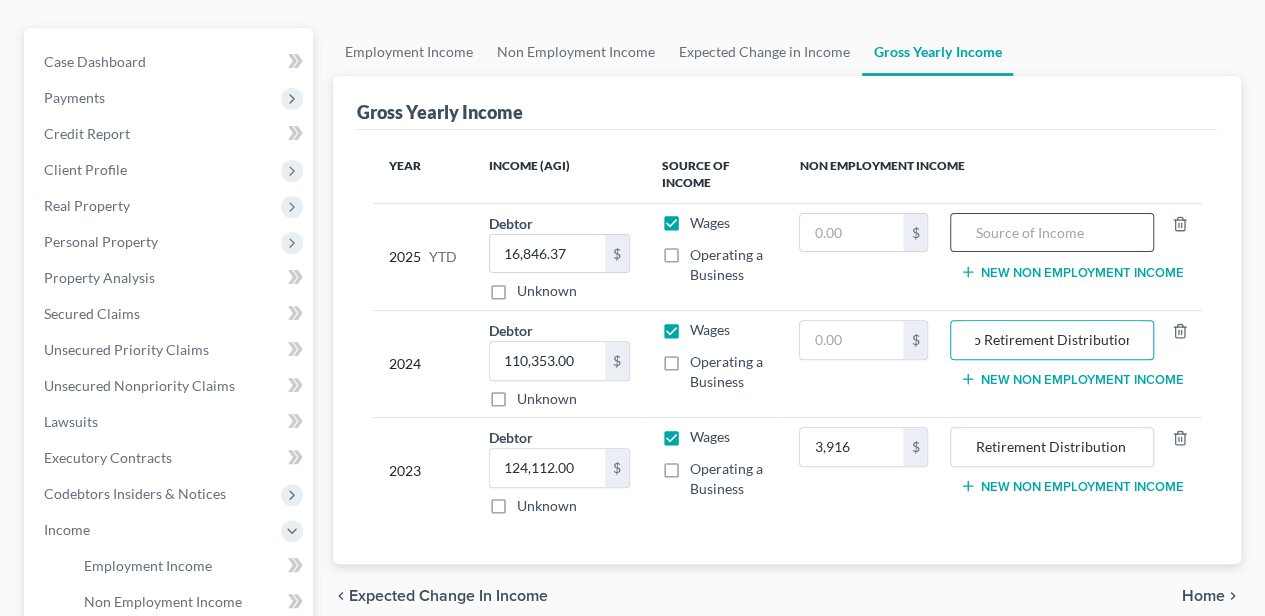 click at bounding box center (1052, 233) 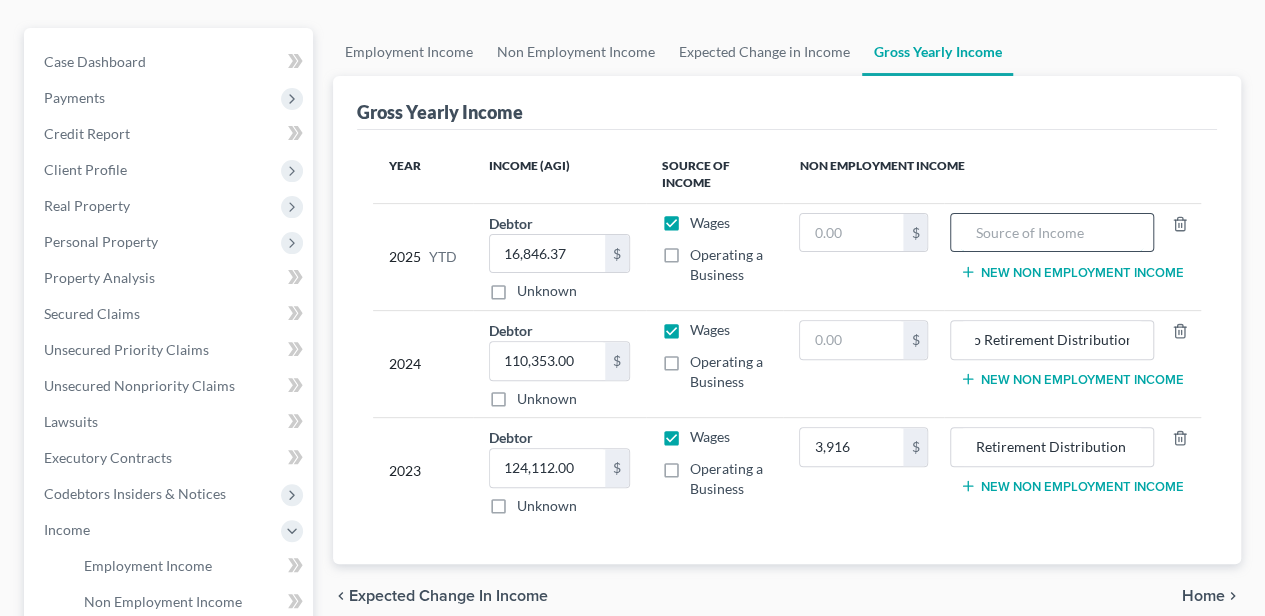 scroll, scrollTop: 0, scrollLeft: 0, axis: both 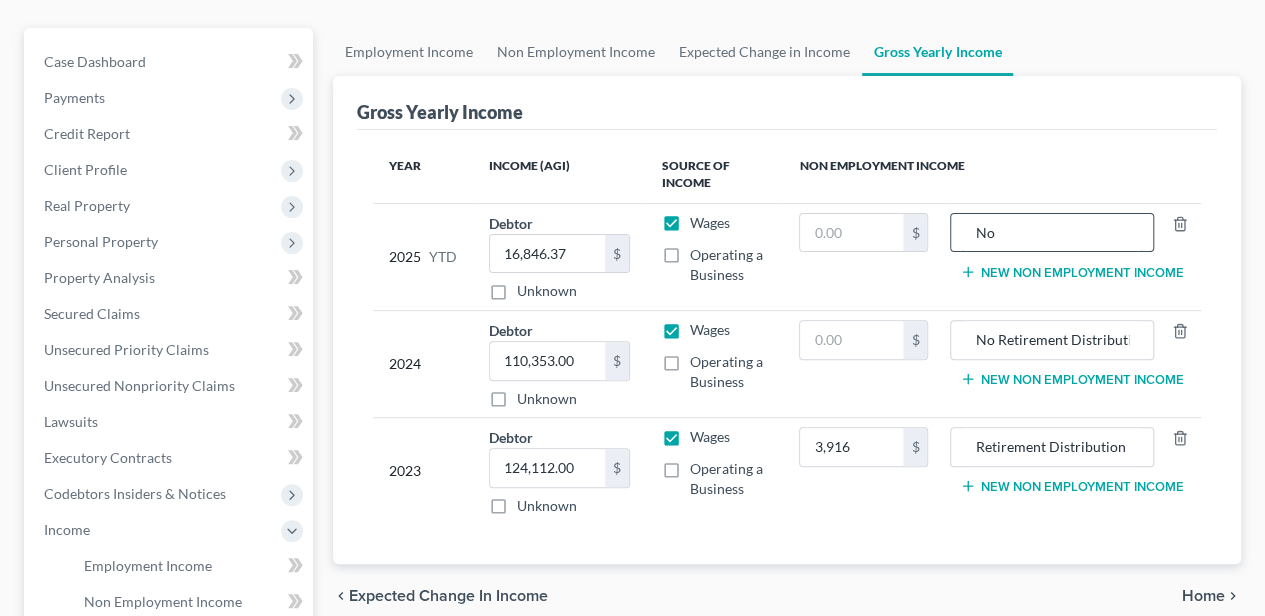 paste on "Retirement Distribution" 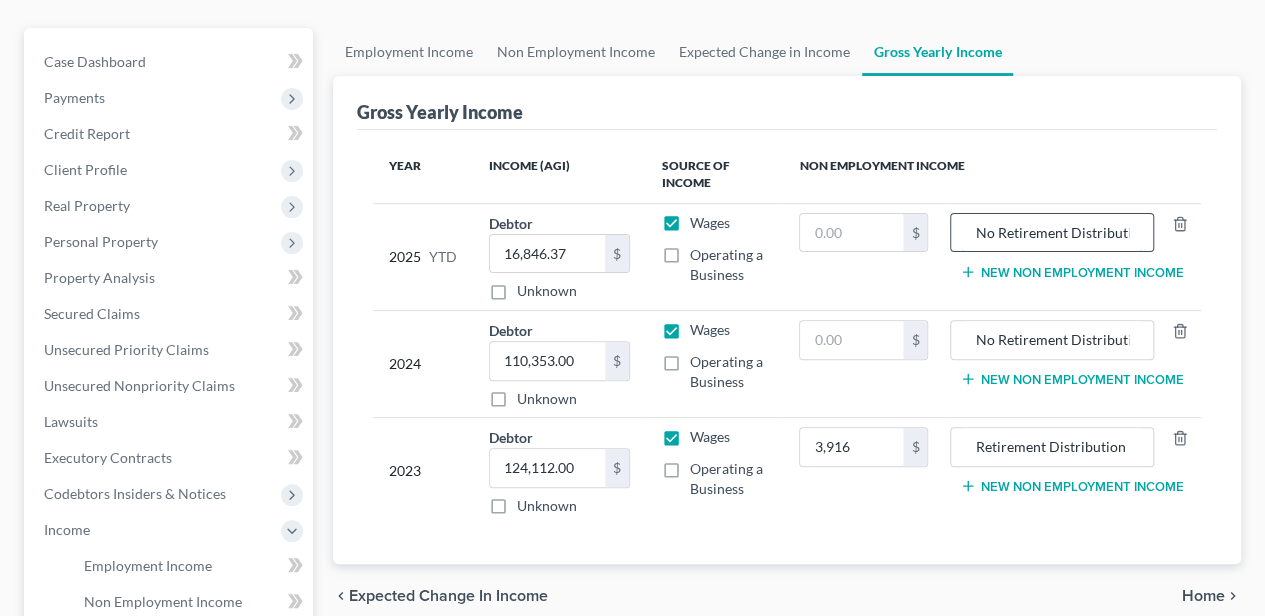 scroll, scrollTop: 0, scrollLeft: 14, axis: horizontal 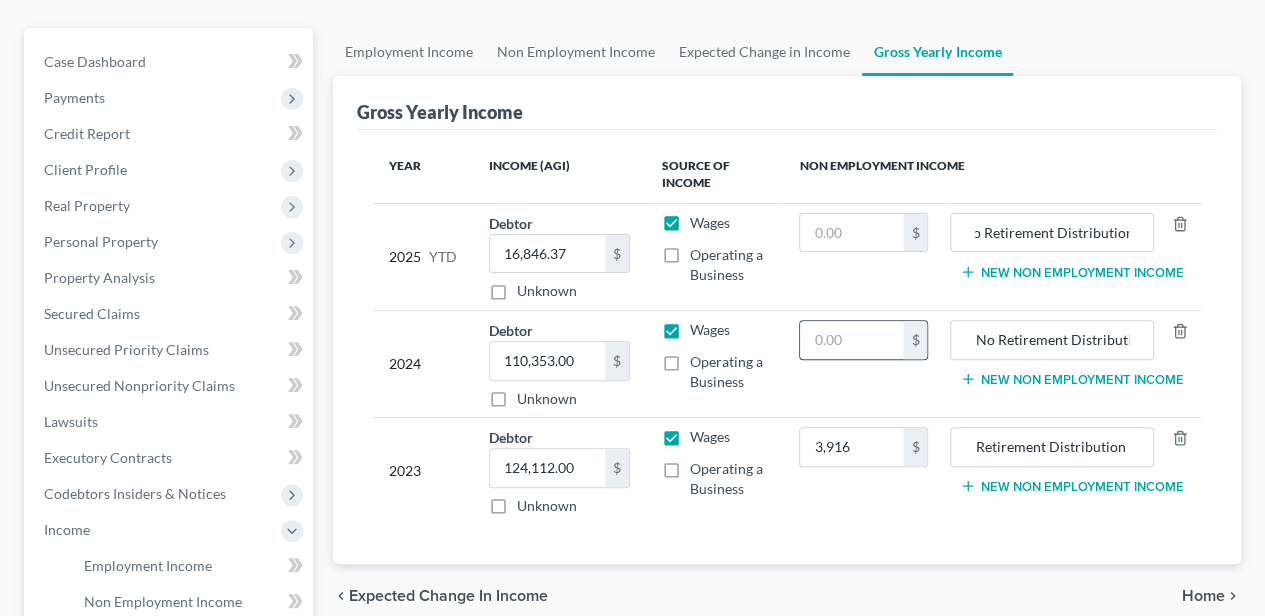 click at bounding box center [851, 340] 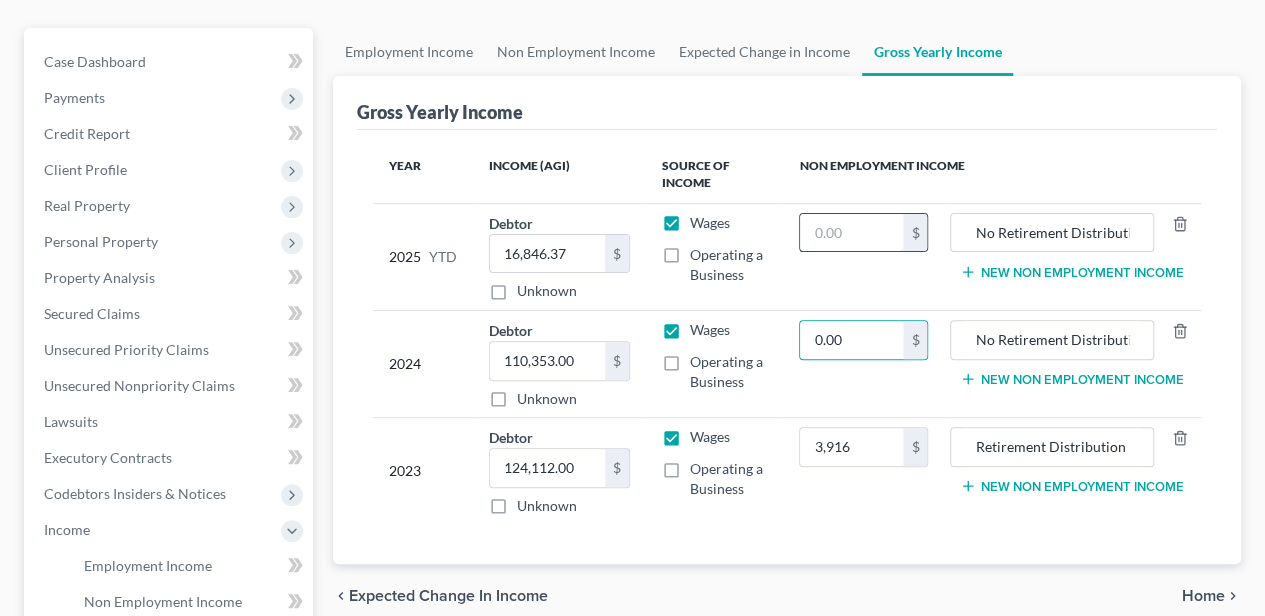 click at bounding box center [851, 233] 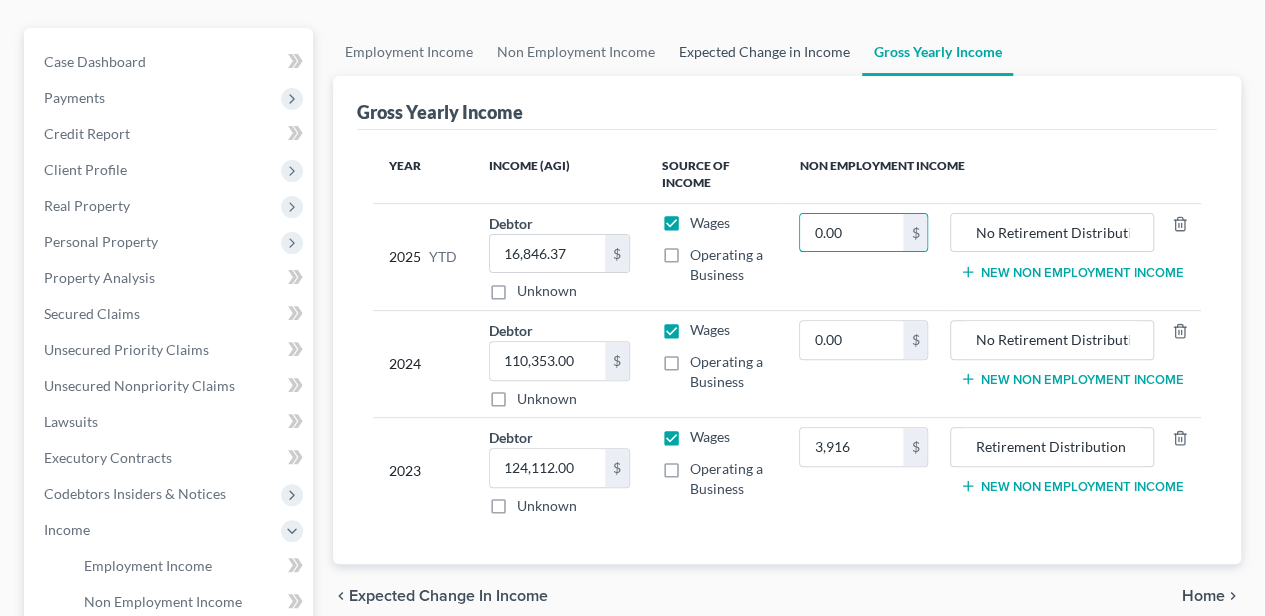 drag, startPoint x: 785, startPoint y: 45, endPoint x: 728, endPoint y: 93, distance: 74.518456 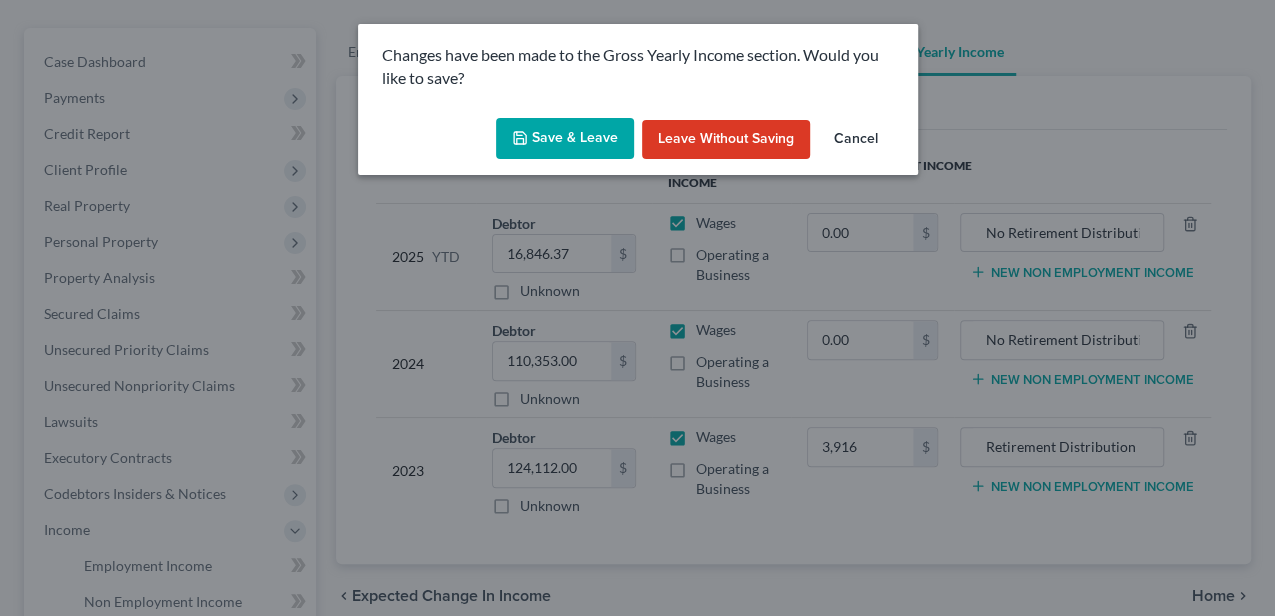 click on "Save & Leave" at bounding box center [565, 139] 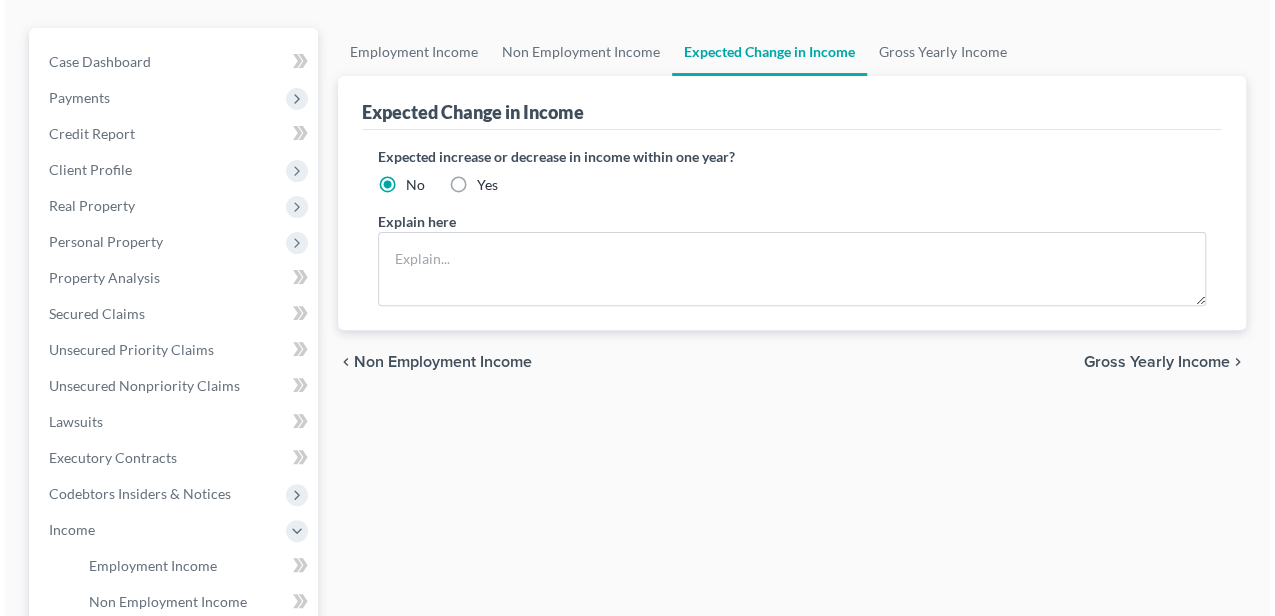 scroll, scrollTop: 0, scrollLeft: 0, axis: both 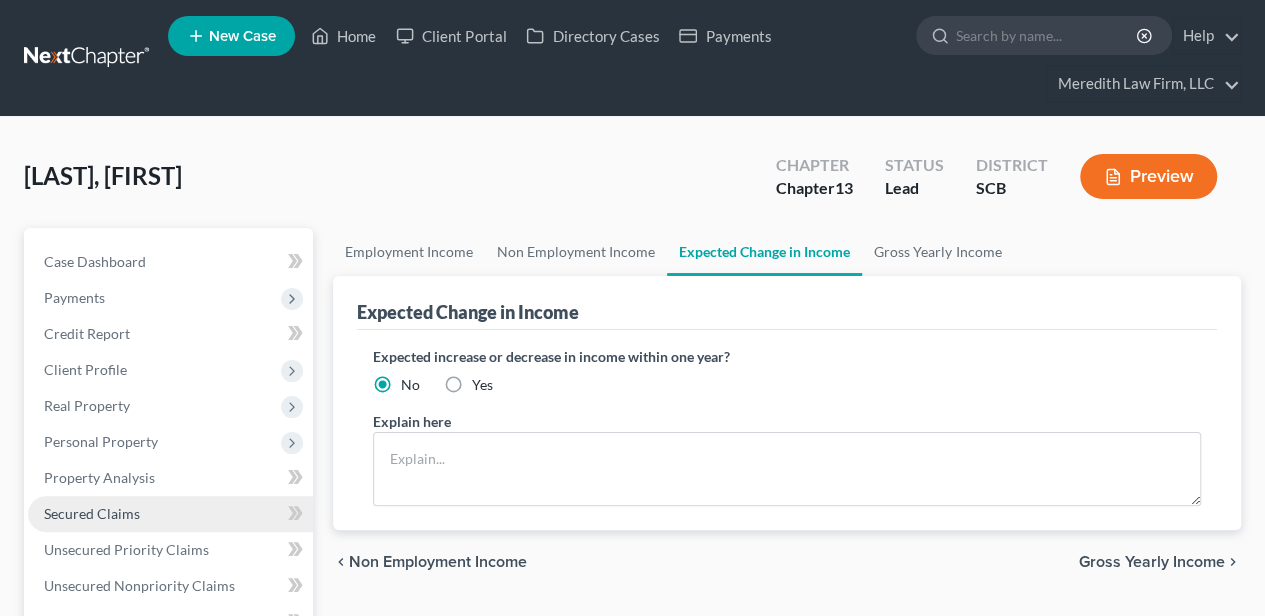 click on "Secured Claims" at bounding box center [92, 513] 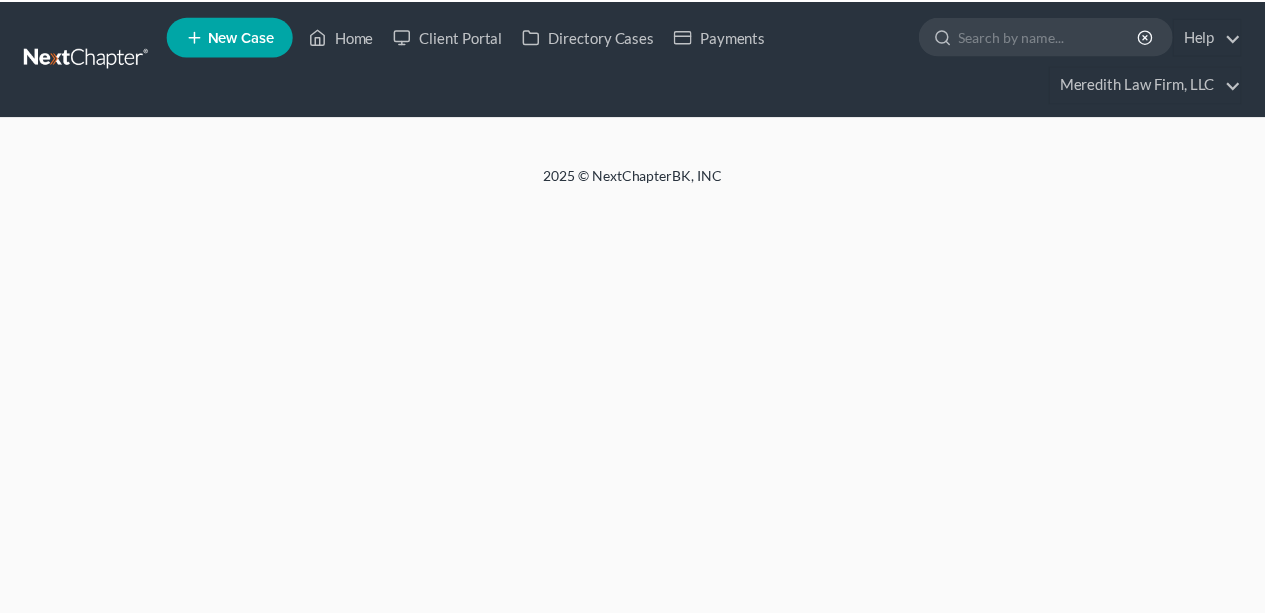scroll, scrollTop: 0, scrollLeft: 0, axis: both 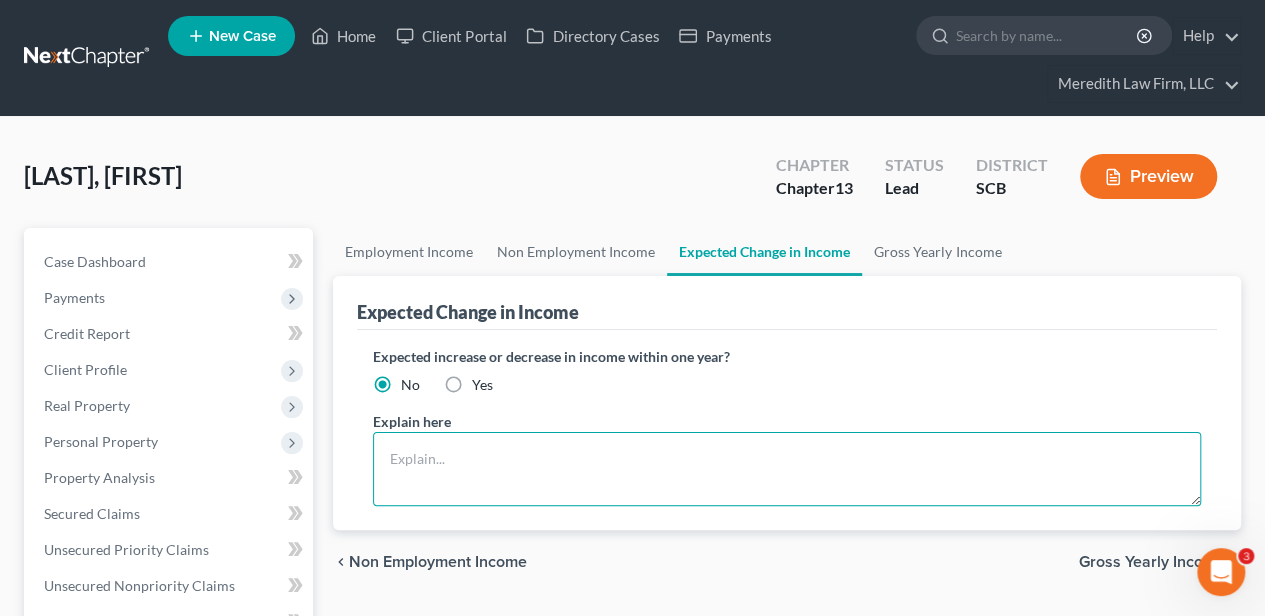 click at bounding box center [787, 469] 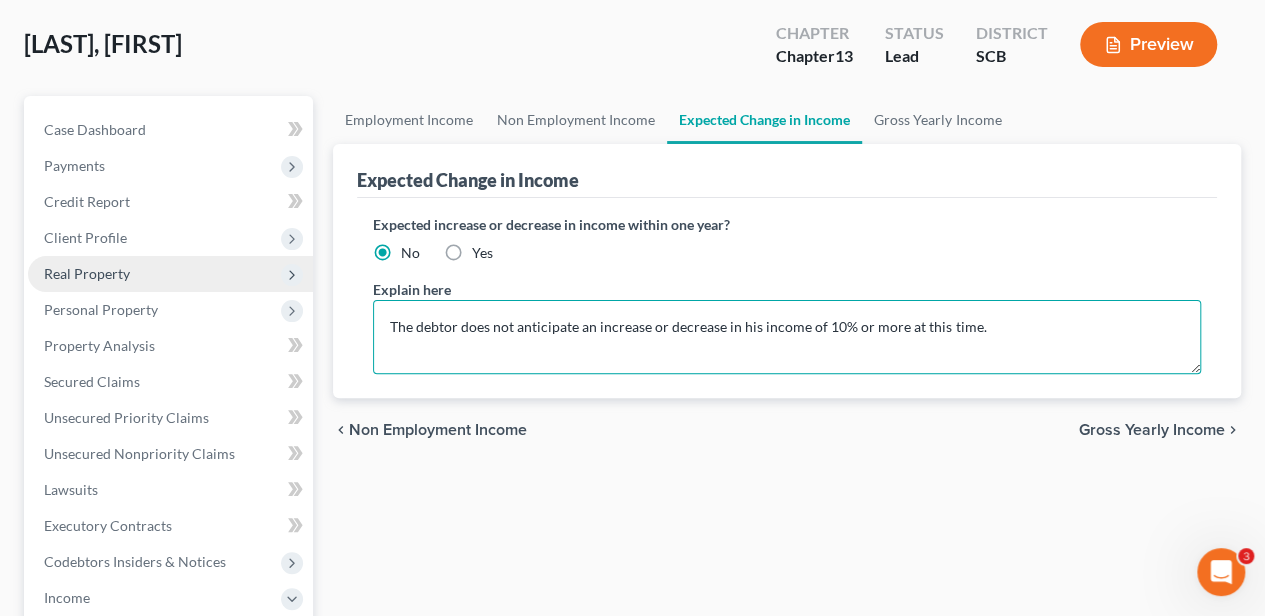 scroll, scrollTop: 133, scrollLeft: 0, axis: vertical 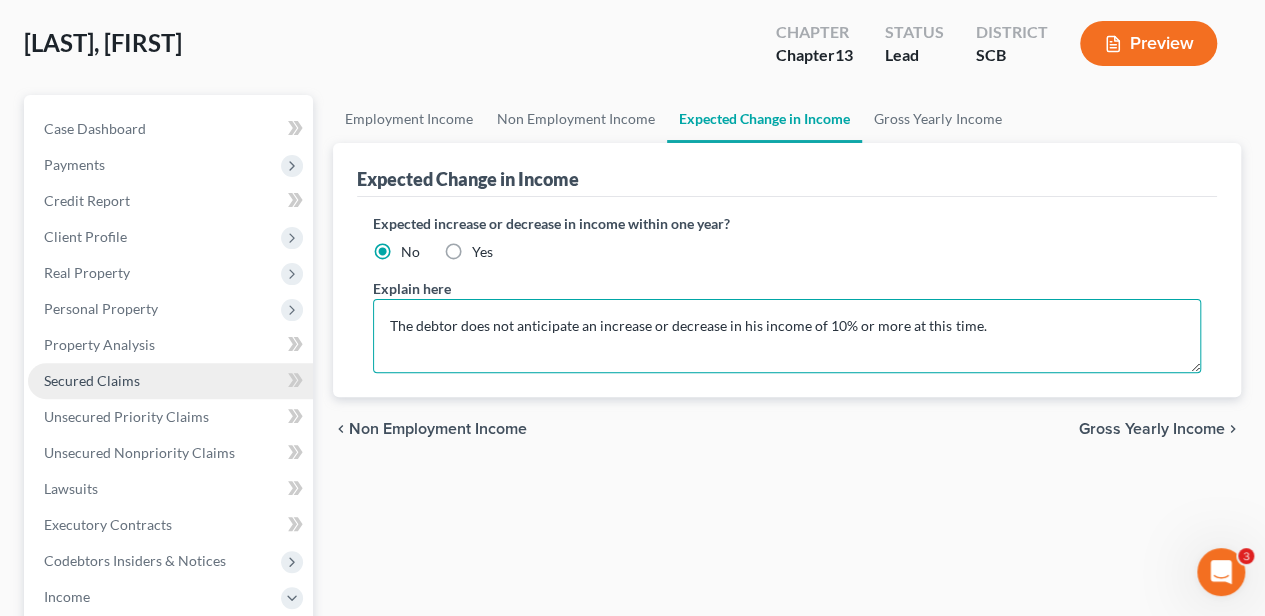 type on "The debtor does not anticipate an increase or decrease in his income of 10% or more at this time." 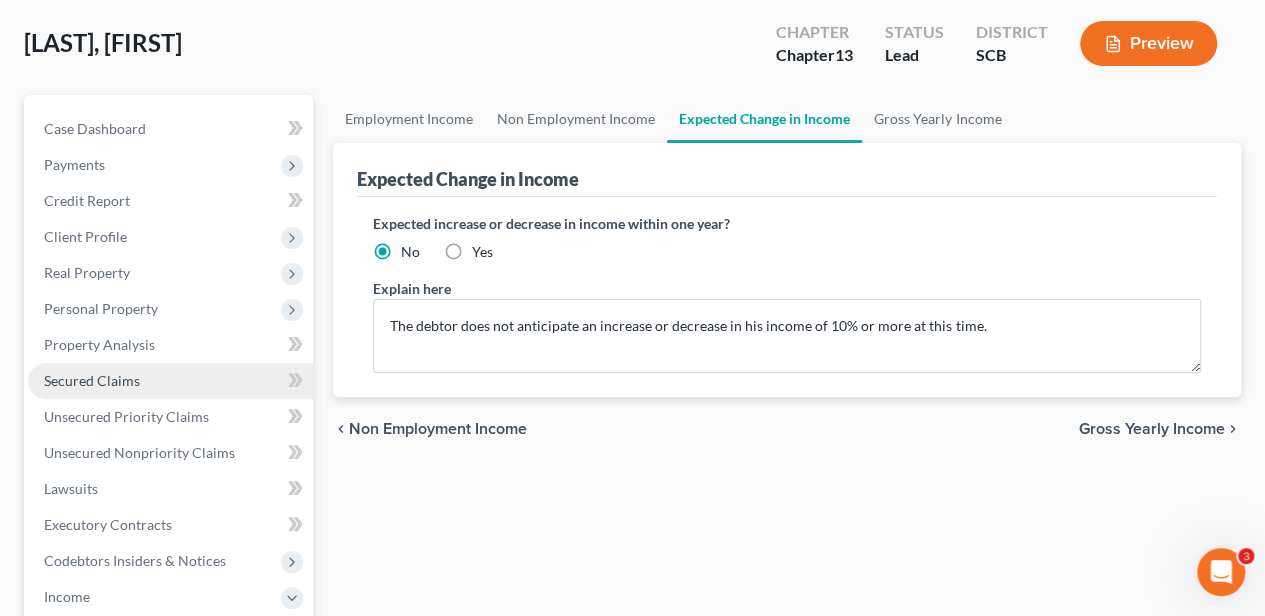 click on "Secured Claims" at bounding box center (170, 381) 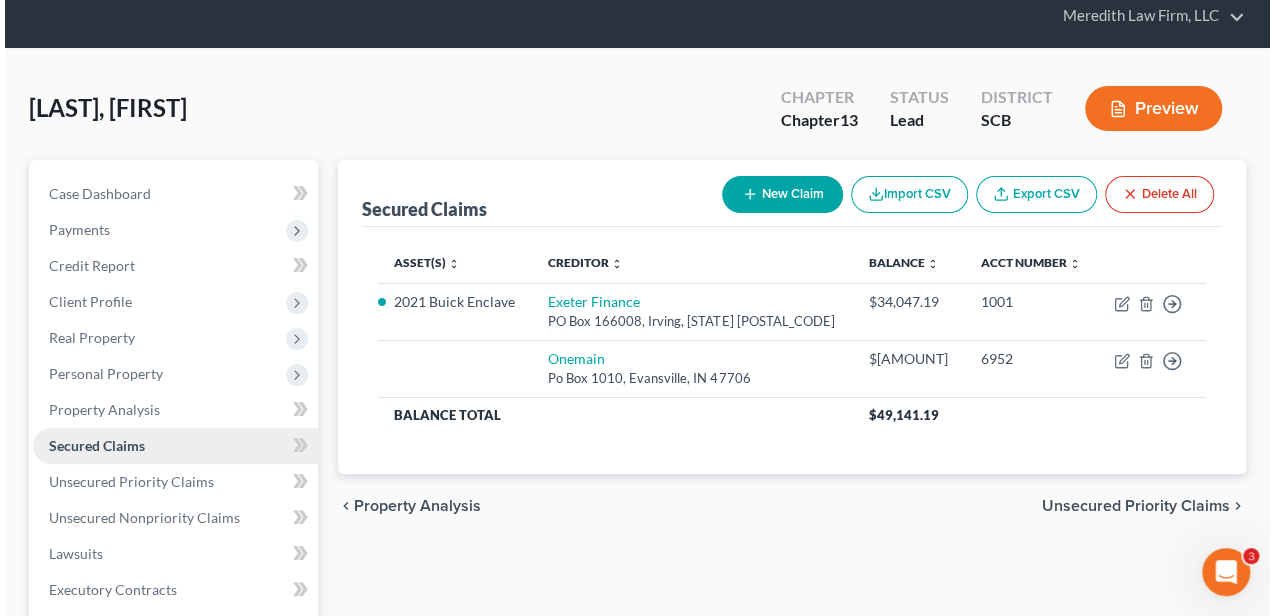scroll, scrollTop: 0, scrollLeft: 0, axis: both 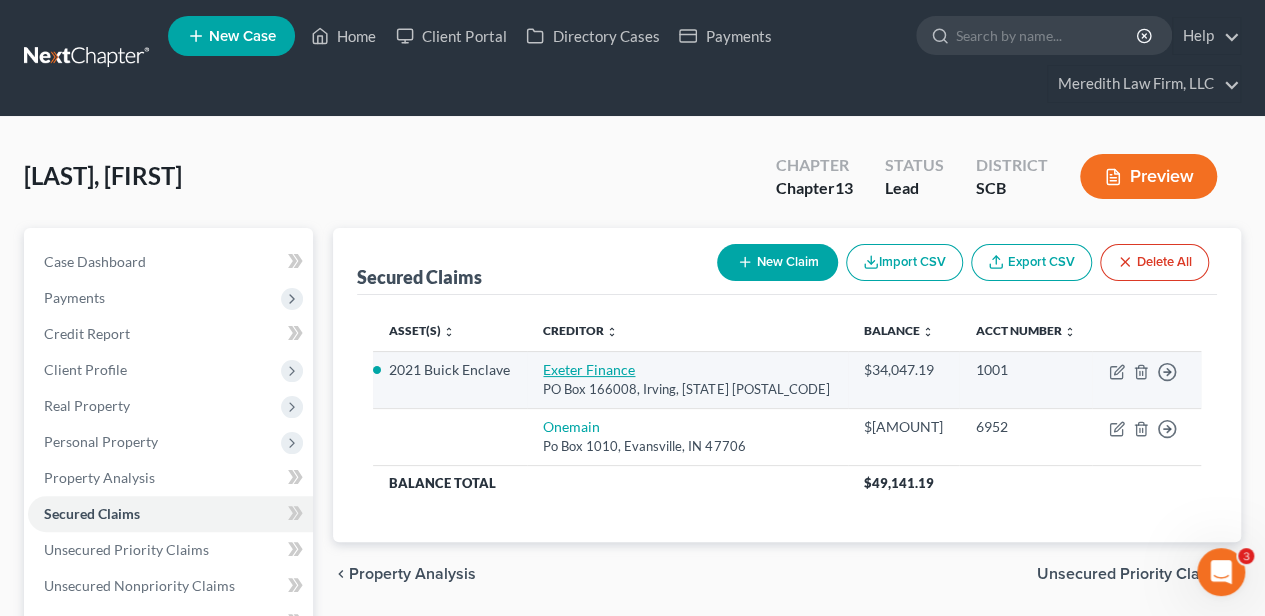 click on "Exeter Finance" at bounding box center (589, 369) 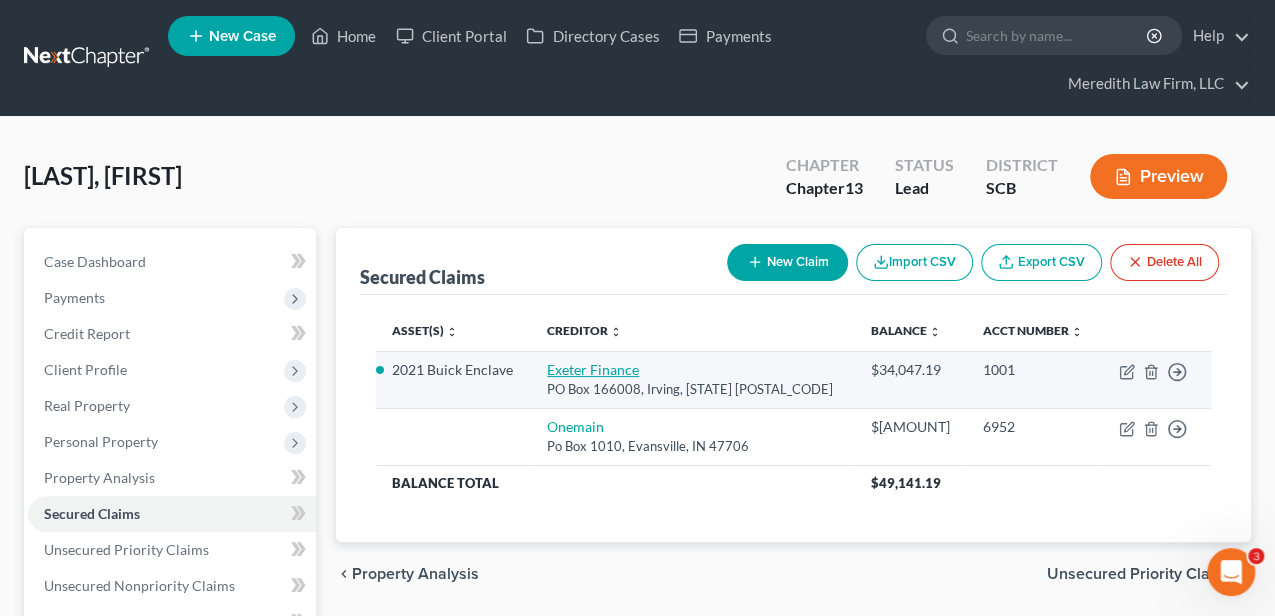select on "45" 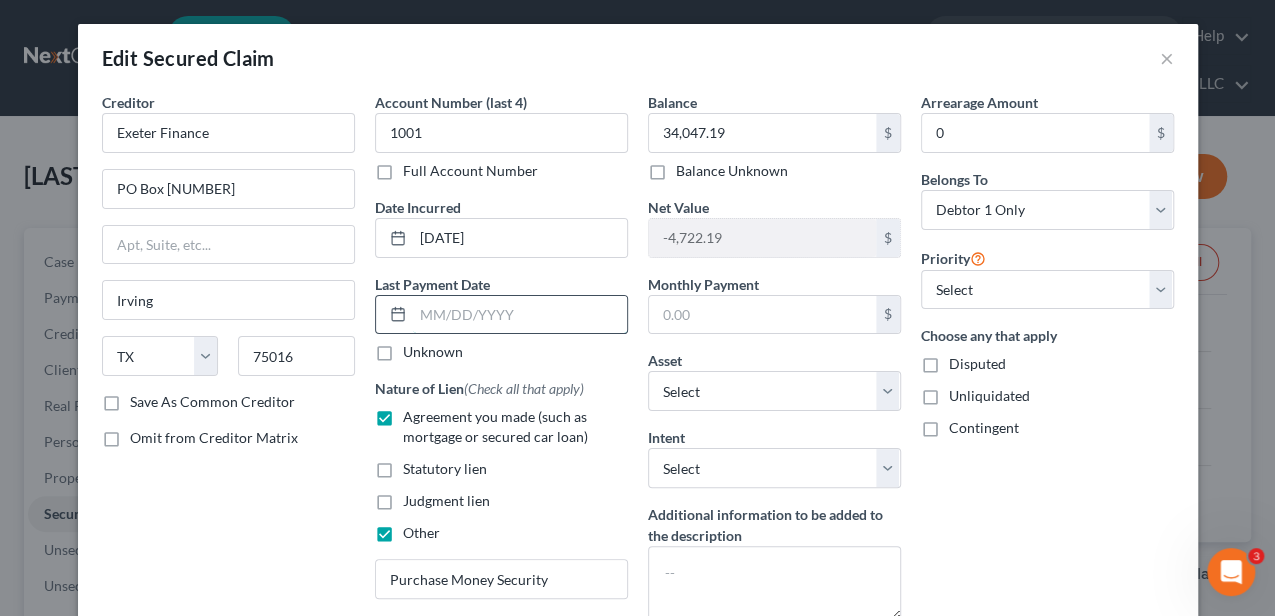 click at bounding box center (520, 315) 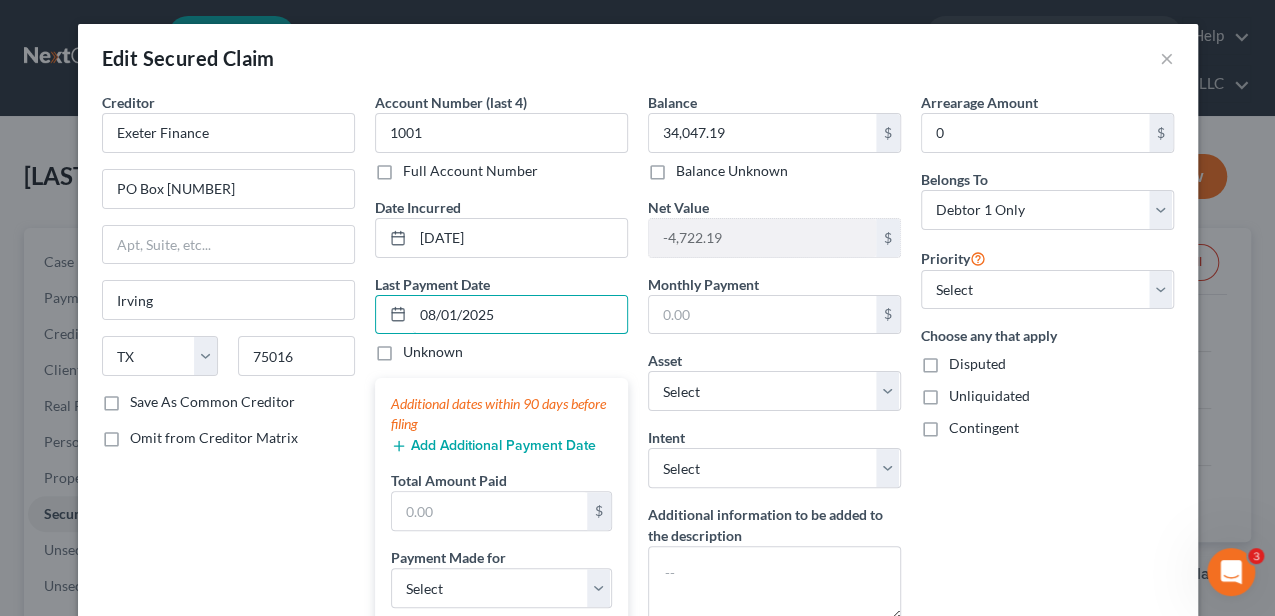type on "08/01/2025" 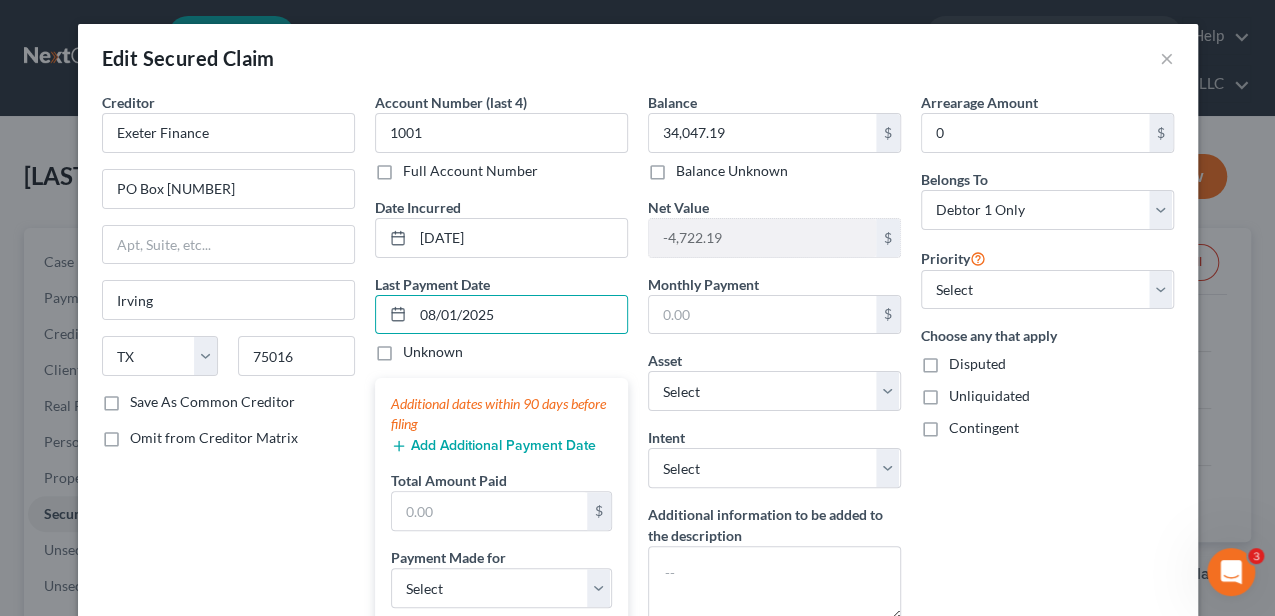 click on "Add Additional Payment Date" at bounding box center (493, 446) 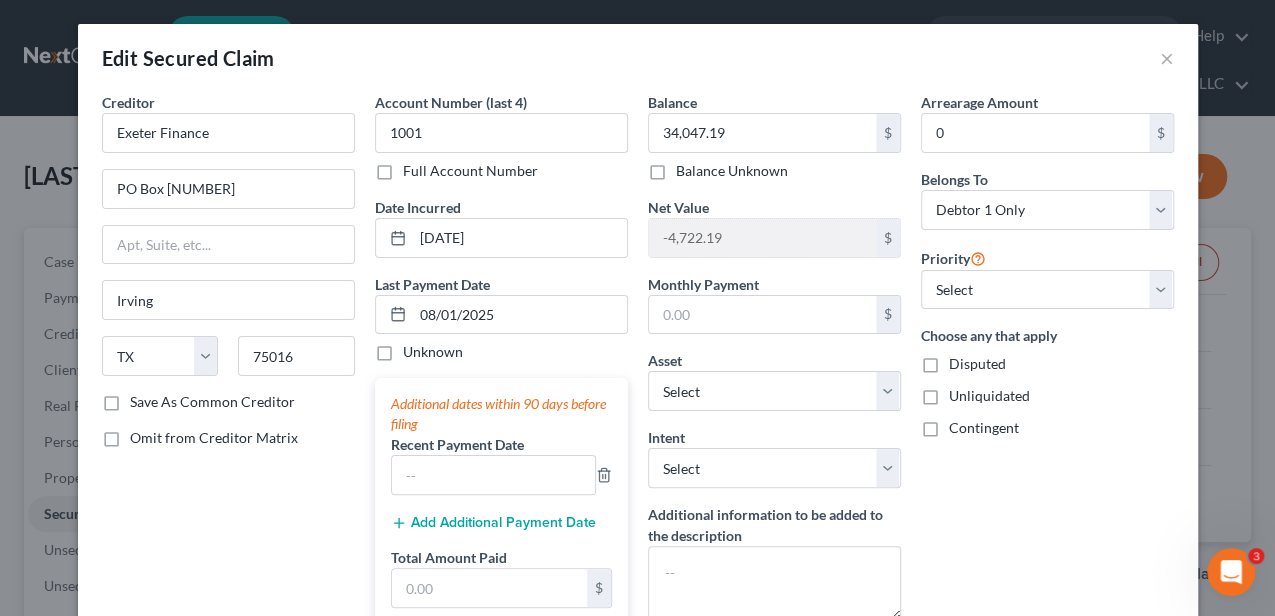 click on "Add Additional Payment Date" at bounding box center (493, 523) 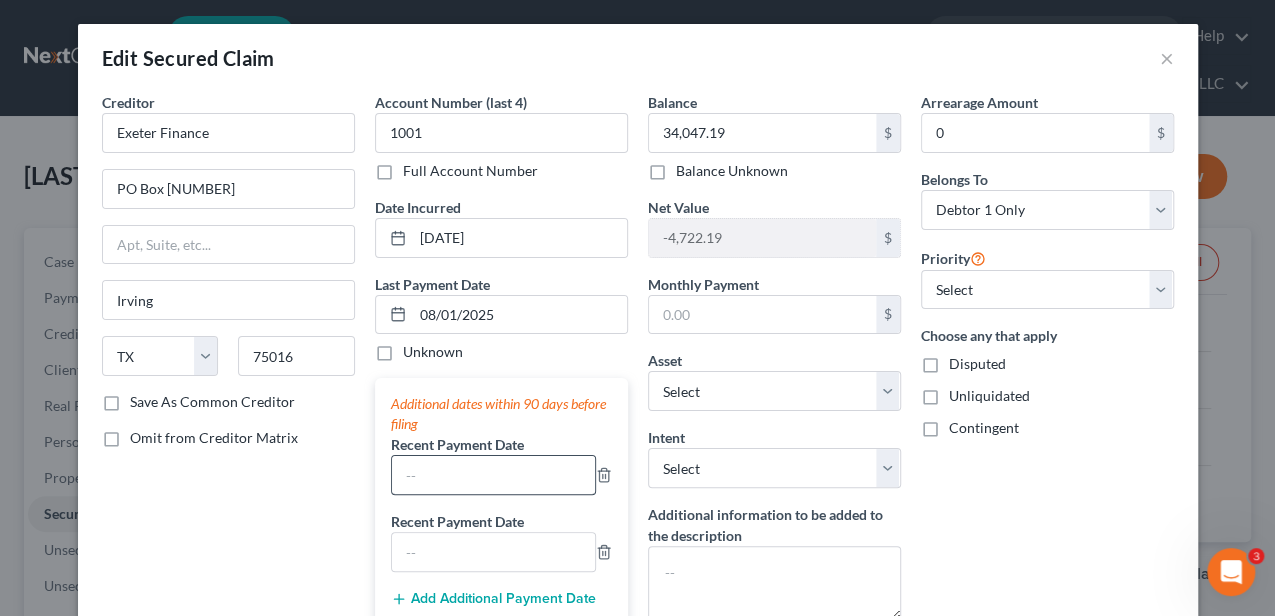scroll, scrollTop: 66, scrollLeft: 0, axis: vertical 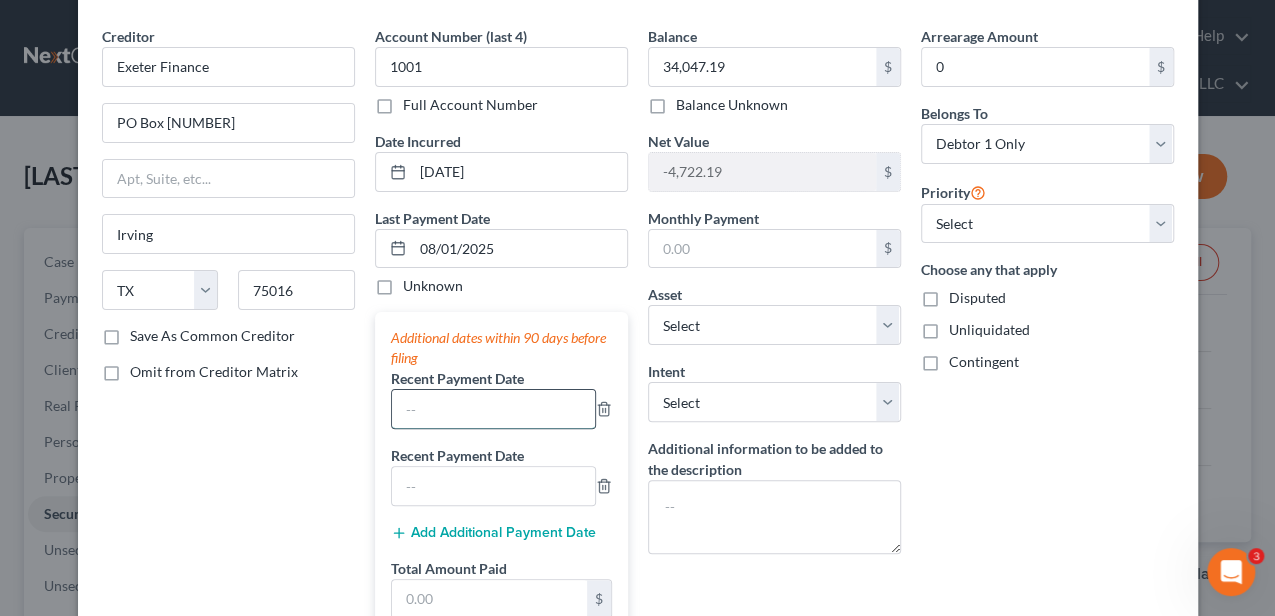 click at bounding box center [493, 409] 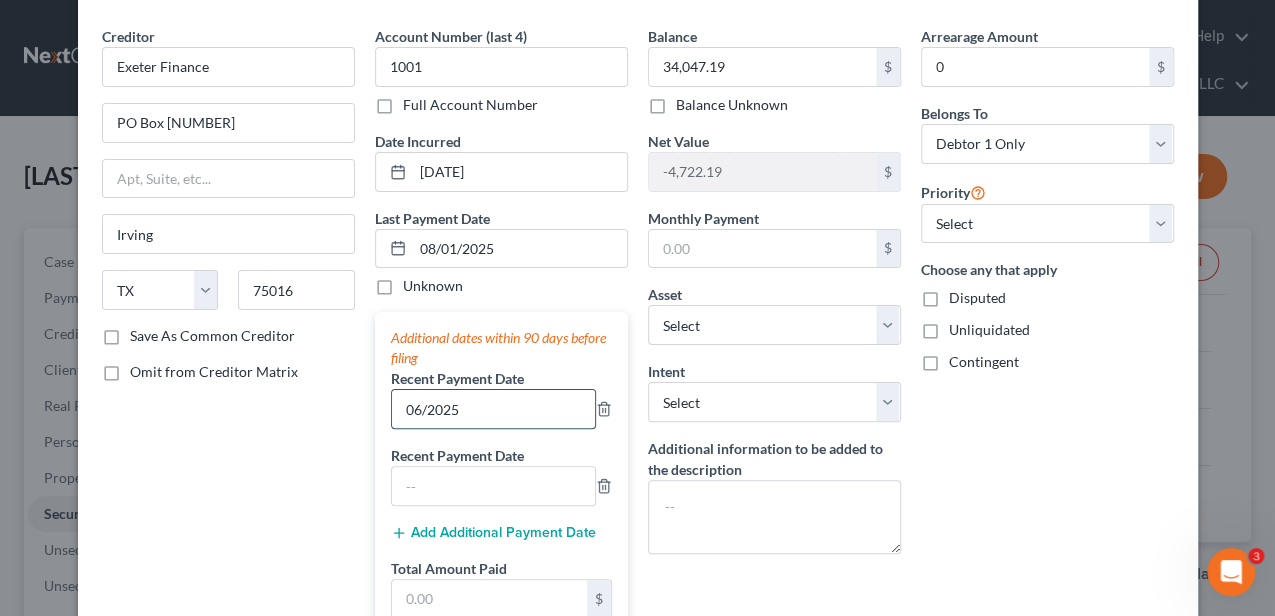 type on "06/2025" 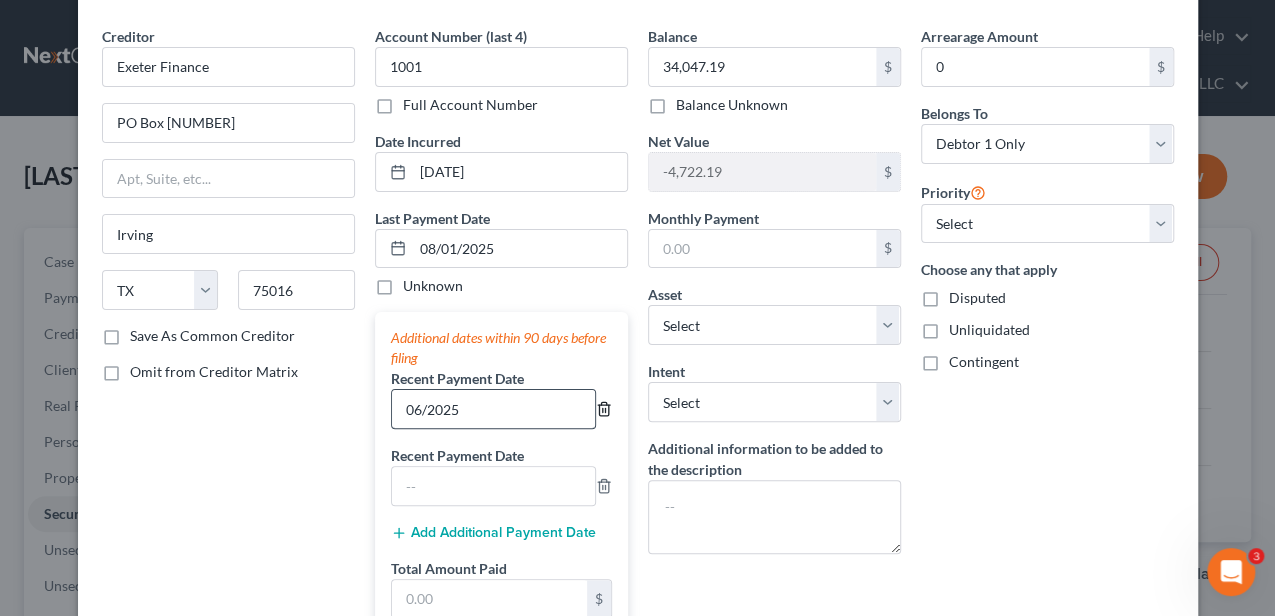 type 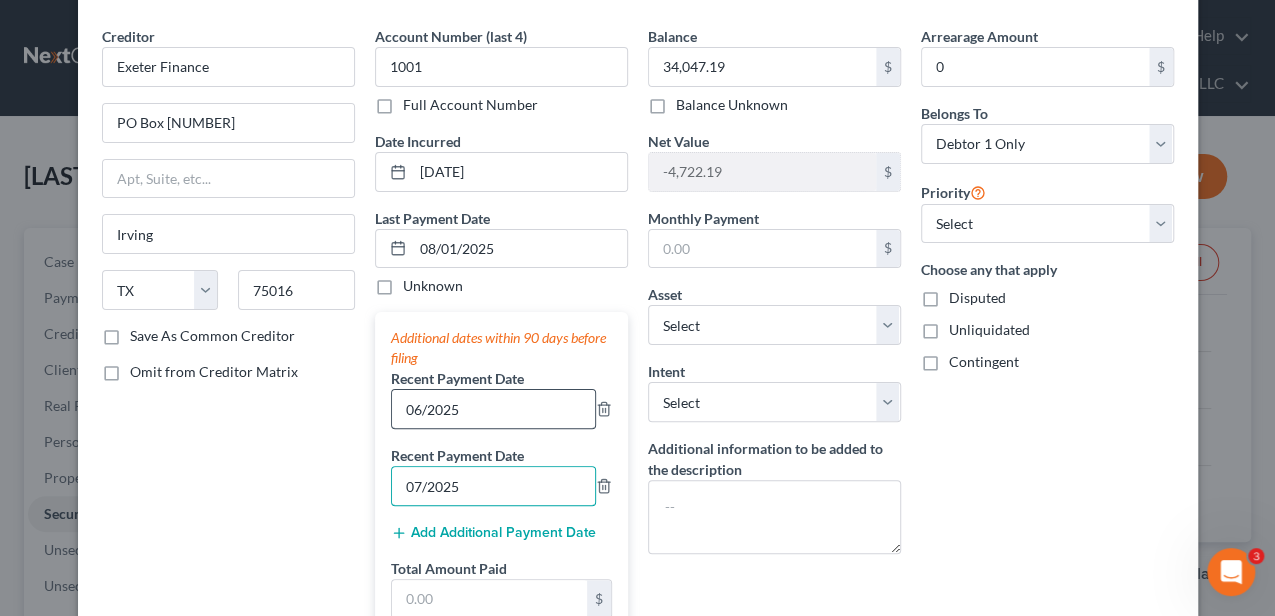 type on "07/2025" 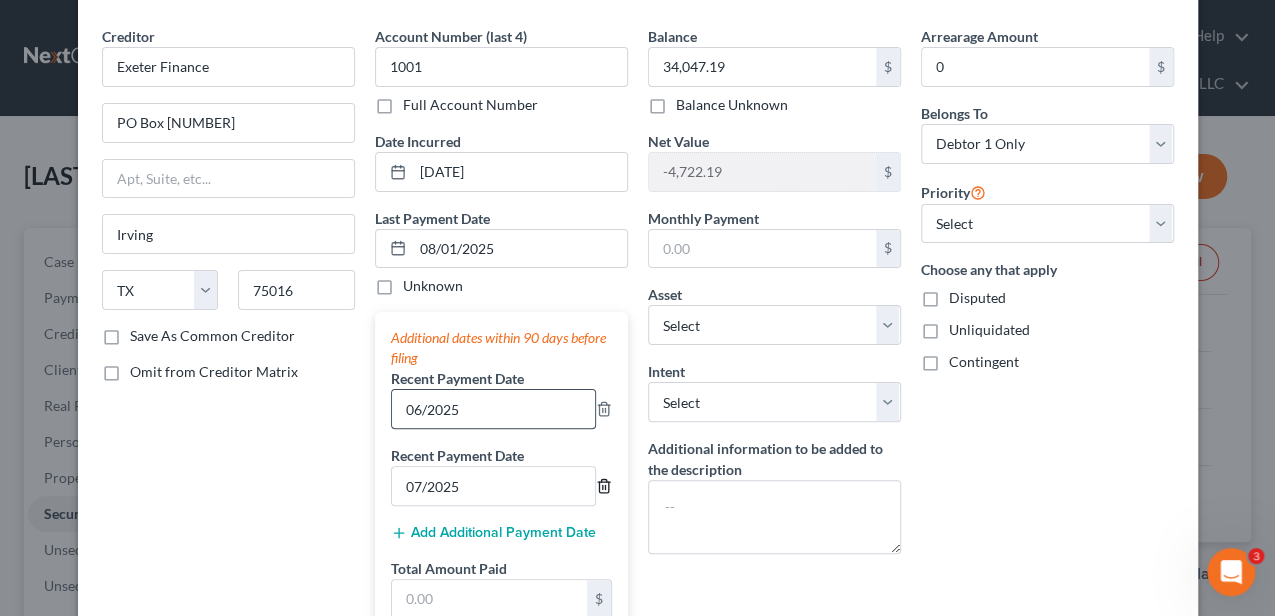 type 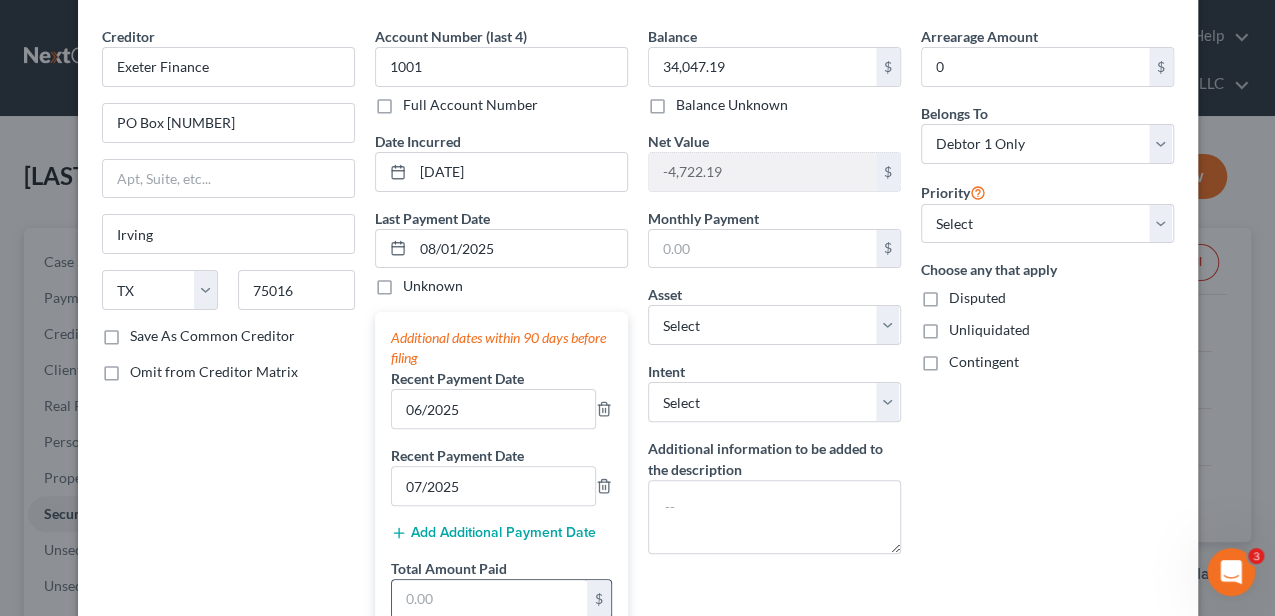 click at bounding box center (489, 599) 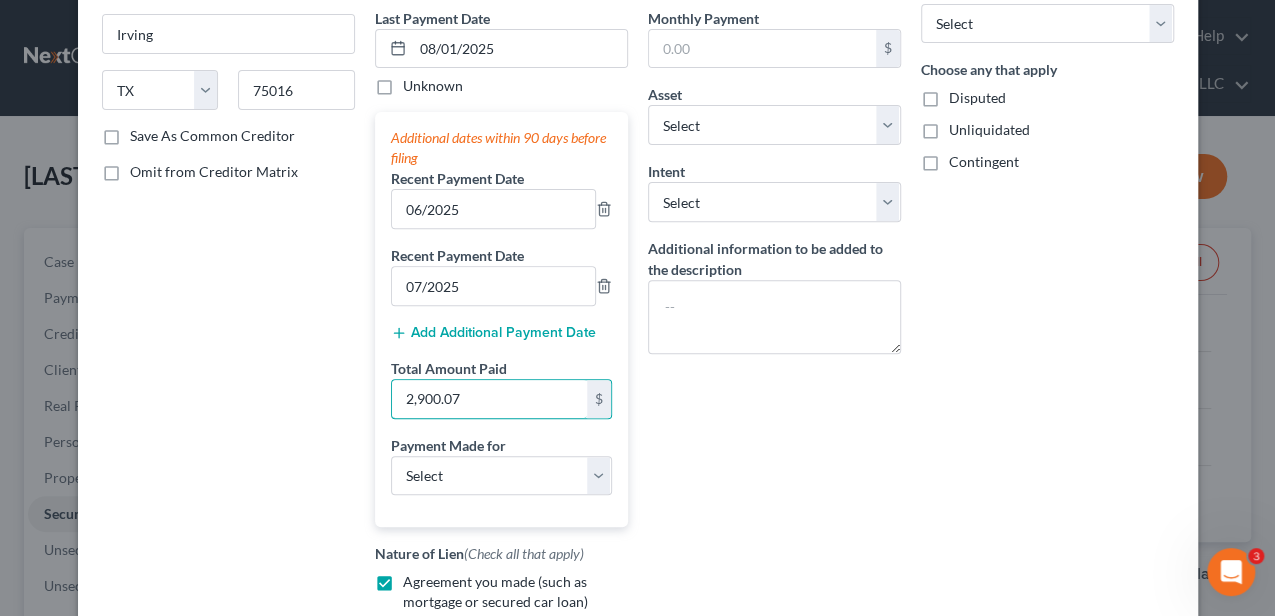 scroll, scrollTop: 333, scrollLeft: 0, axis: vertical 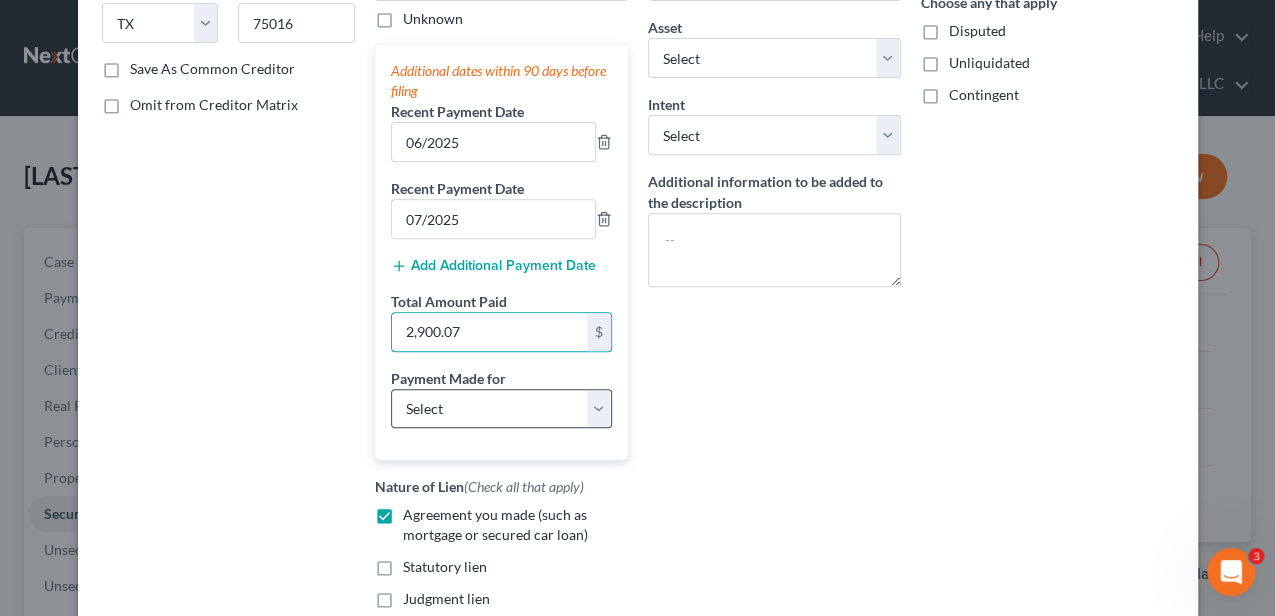 type on "2,900.07" 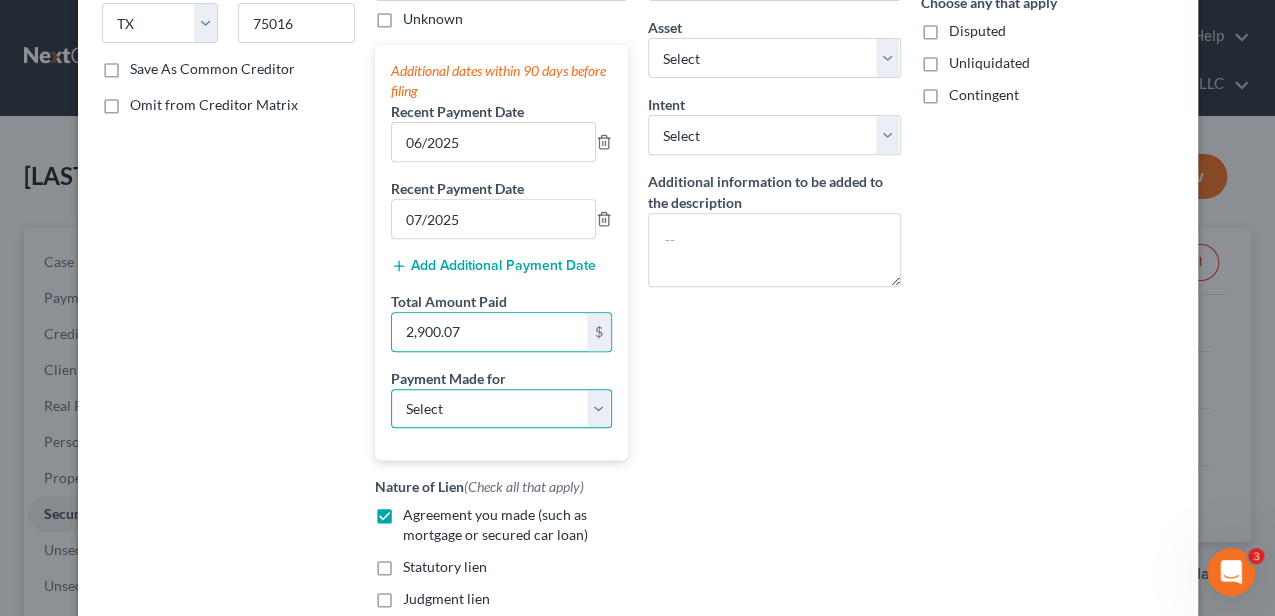 click on "Select Car Credit Card Loan Repayment Mortgage Other Suppliers Or Vendors" at bounding box center [501, 409] 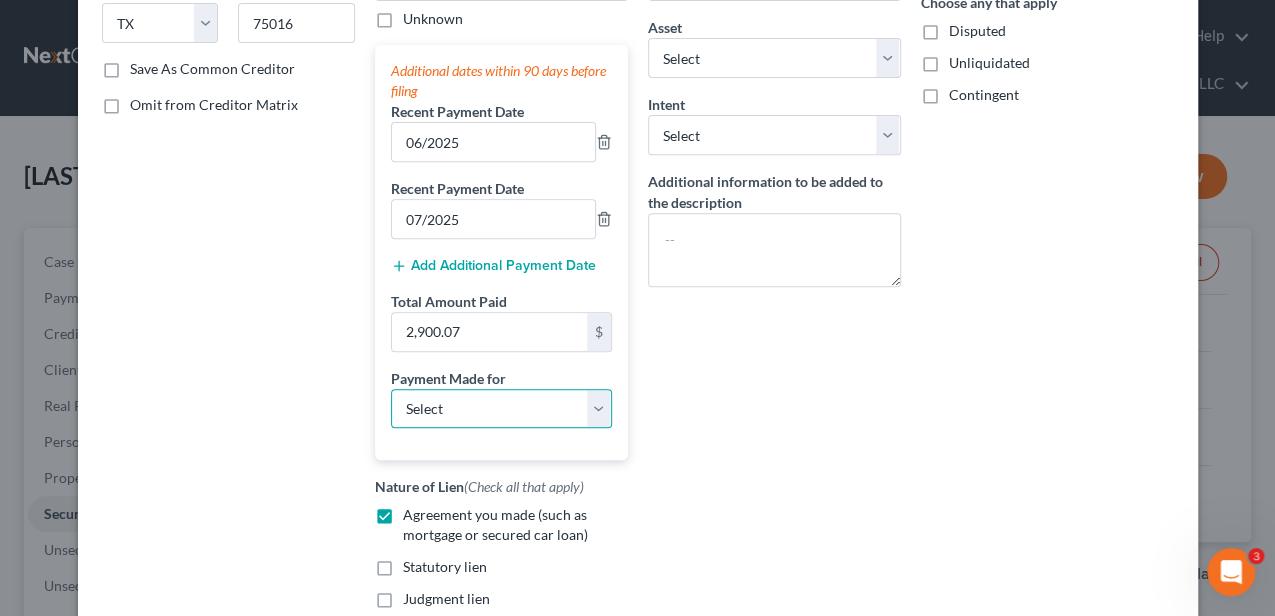 select on "0" 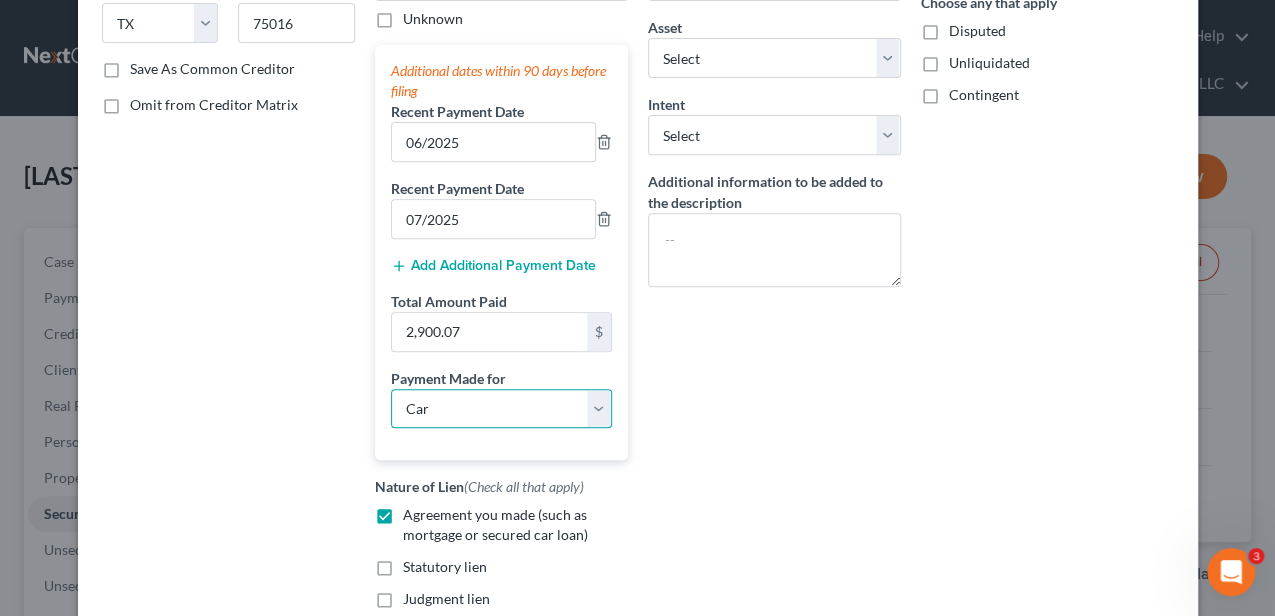 click on "Select Car Credit Card Loan Repayment Mortgage Other Suppliers Or Vendors" at bounding box center (501, 409) 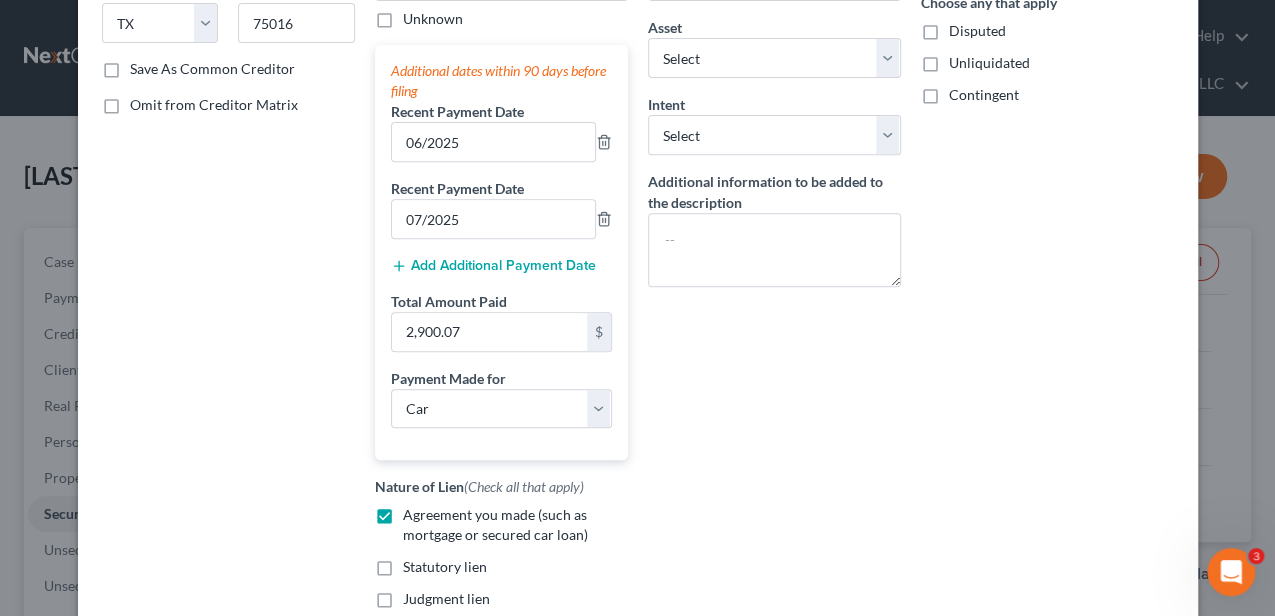 click on "Additional dates within 90 days before filing Recent Payment Date 06/2025 Recent Payment Date 07/2025 Add Additional Payment Date Total Amount Paid 2,900.07 $ Payment Made for Select Car Credit Card Loan Repayment Mortgage Other Suppliers Or Vendors" at bounding box center (501, 252) 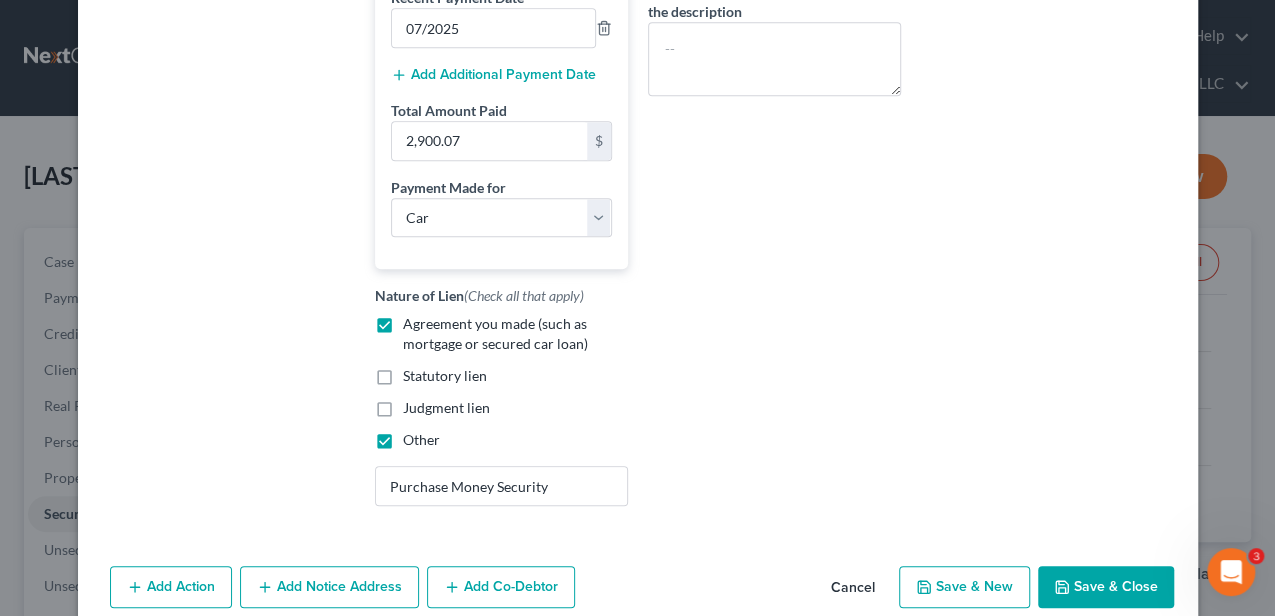 scroll, scrollTop: 533, scrollLeft: 0, axis: vertical 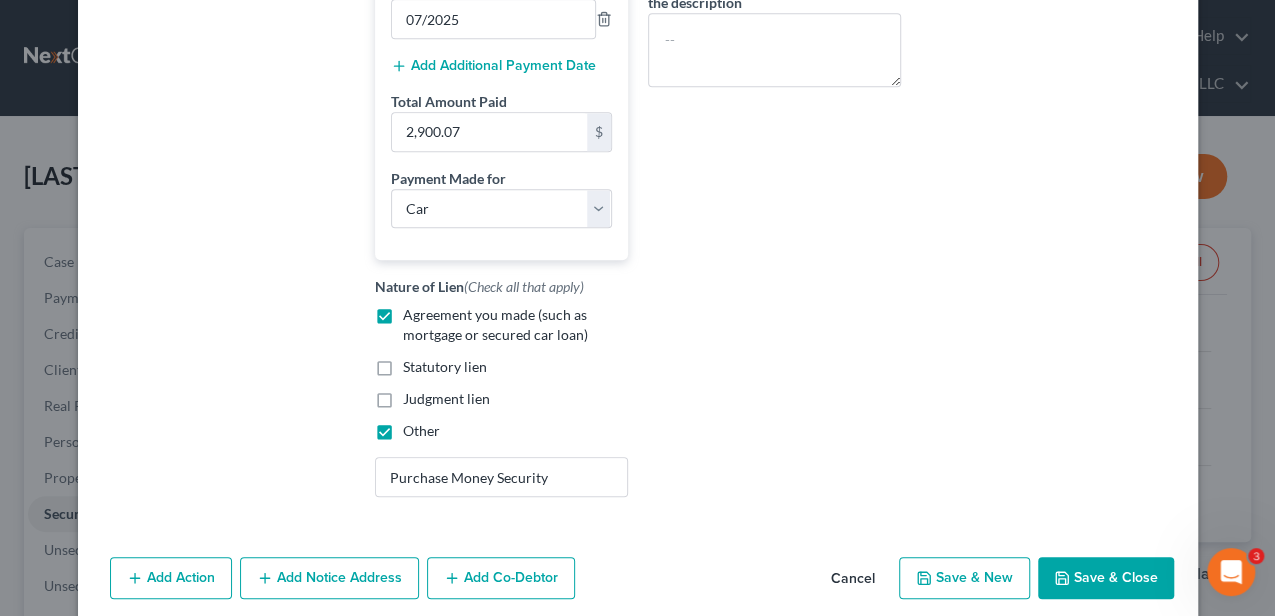 click on "Save & Close" at bounding box center [1106, 578] 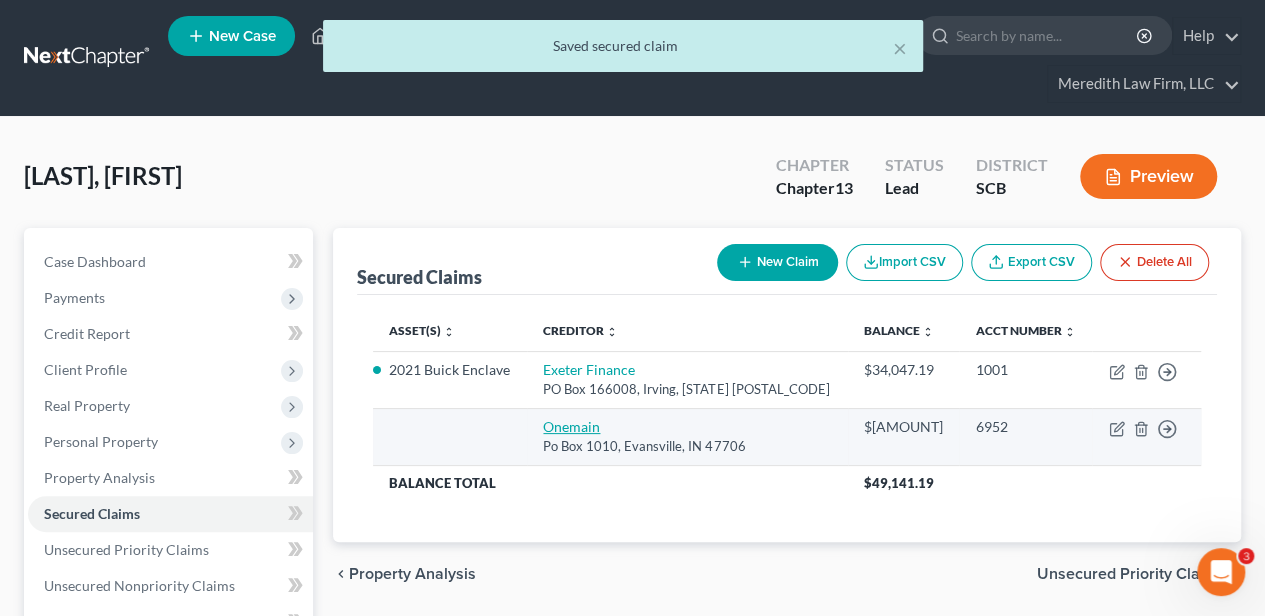 click on "Onemain" at bounding box center (571, 426) 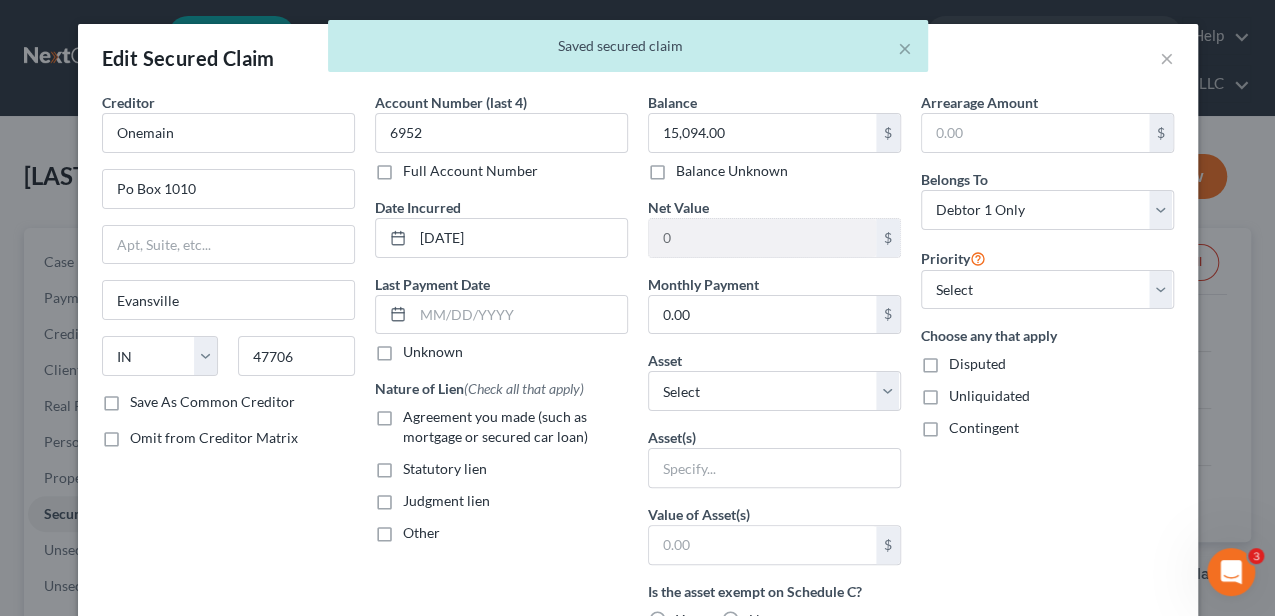 click on "Agreement you made (such as mortgage or secured car loan)" at bounding box center [495, 426] 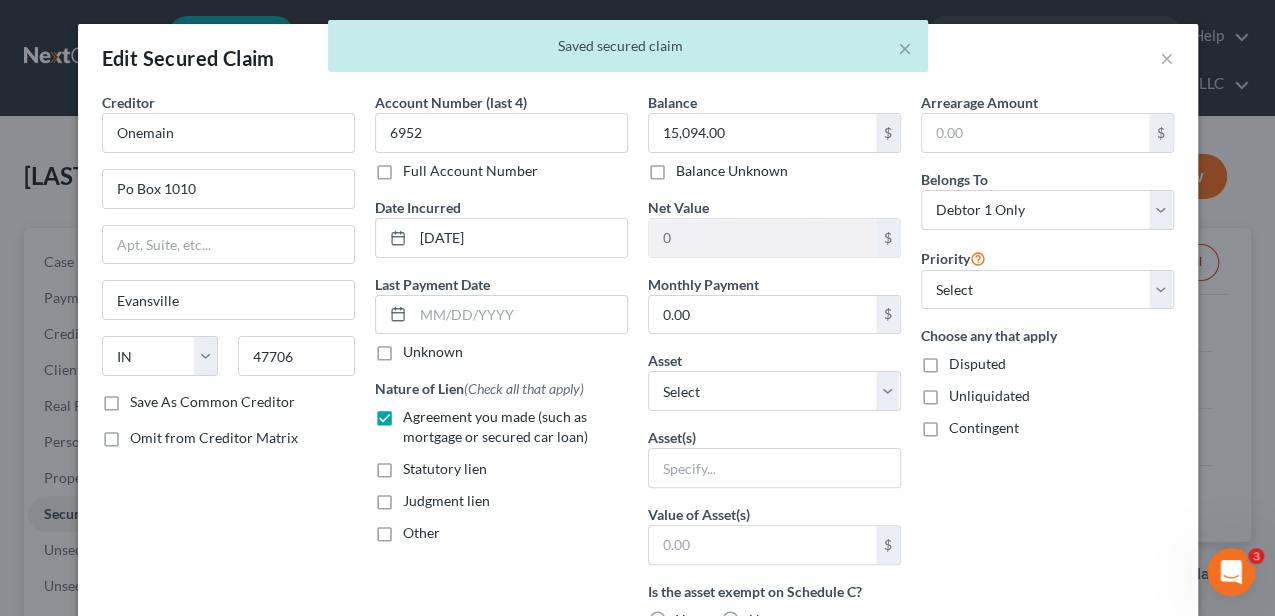 click on "Other" at bounding box center [421, 532] 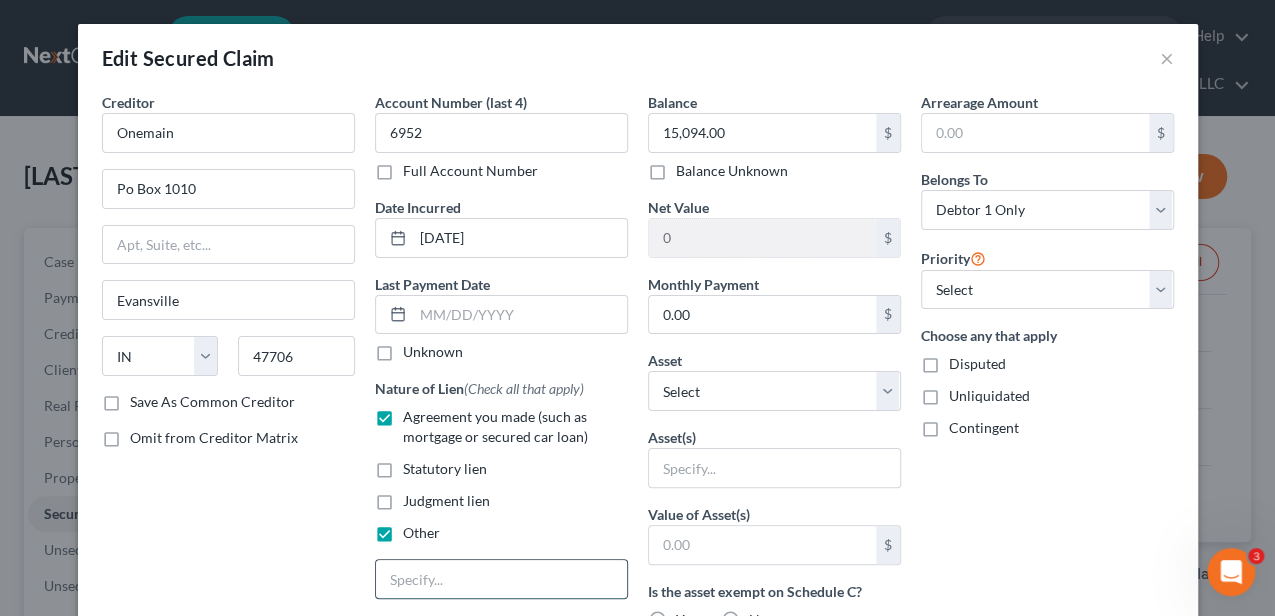 click at bounding box center (501, 579) 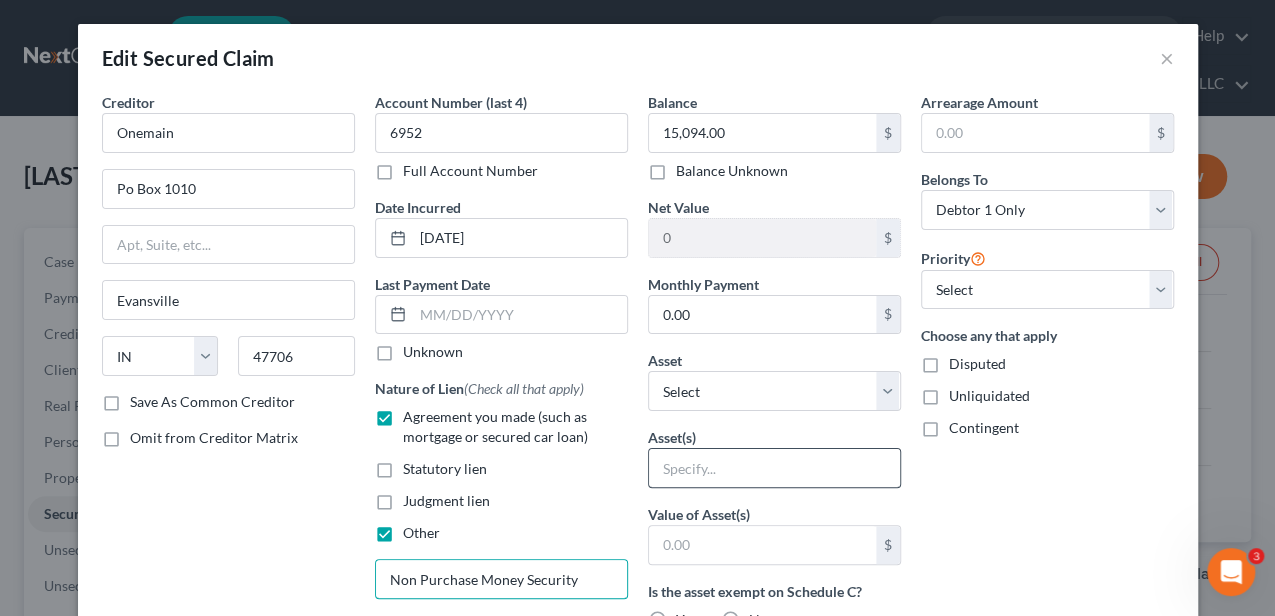 type on "Non Purchase Money Security" 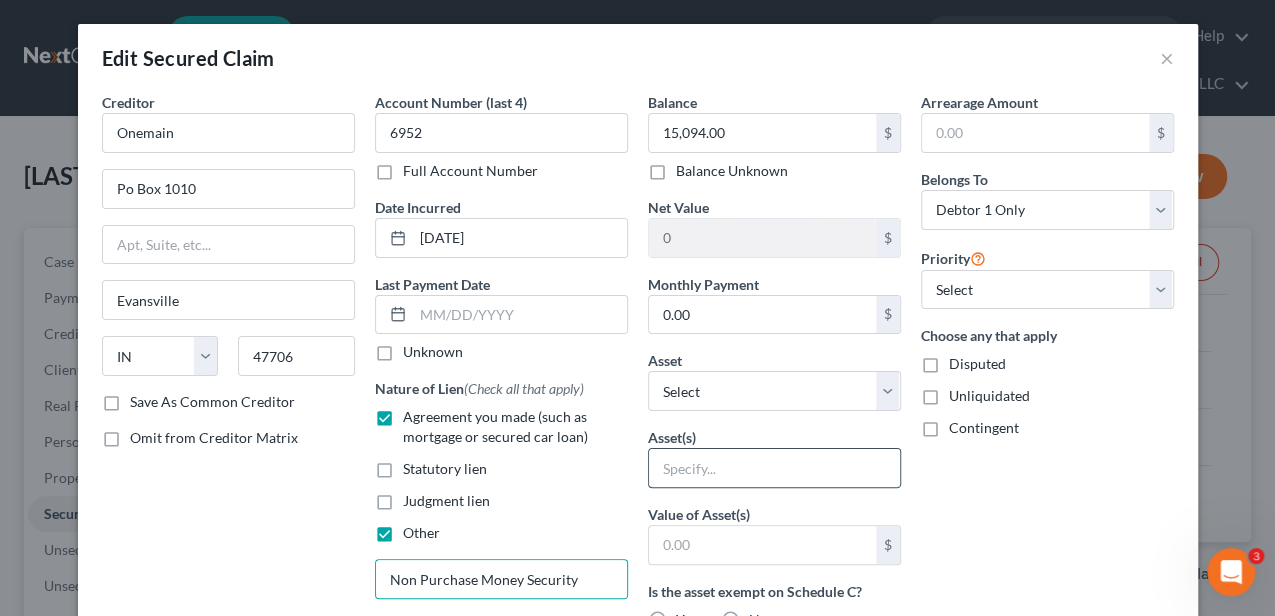 click at bounding box center (774, 468) 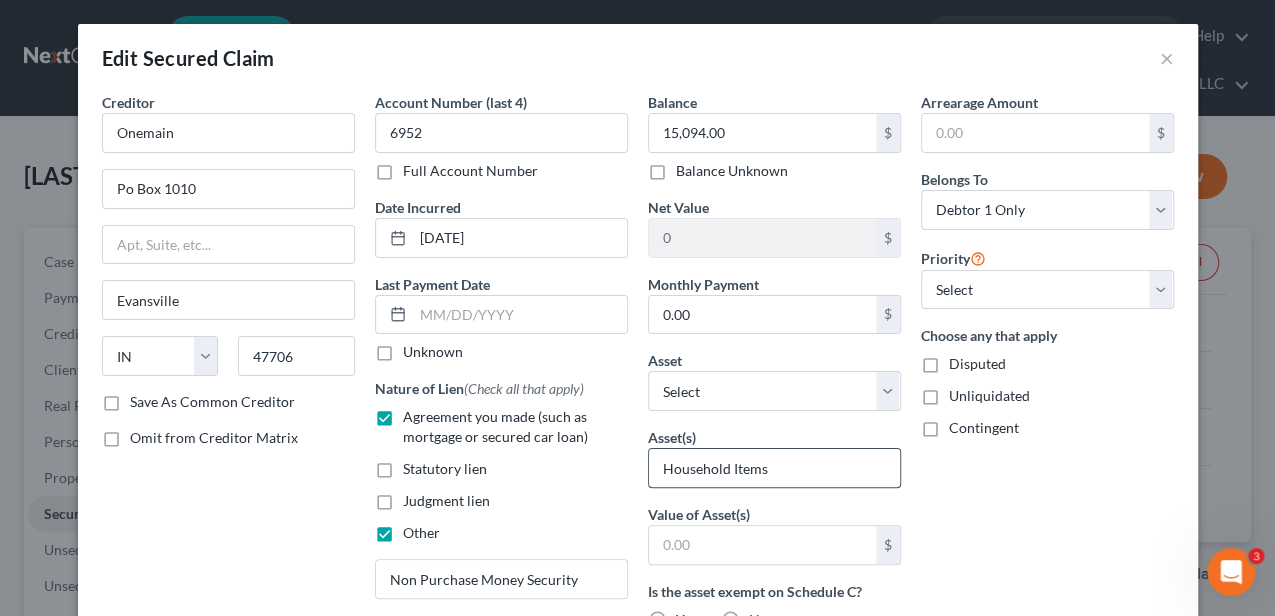 type on "Household Items" 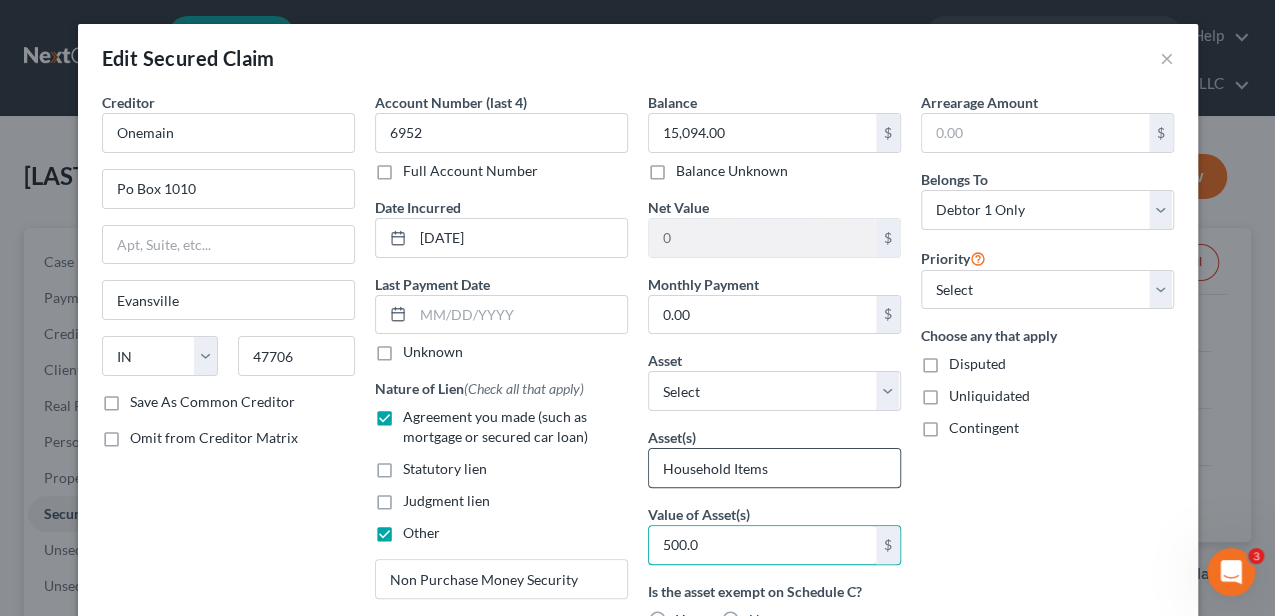 type on "500.00" 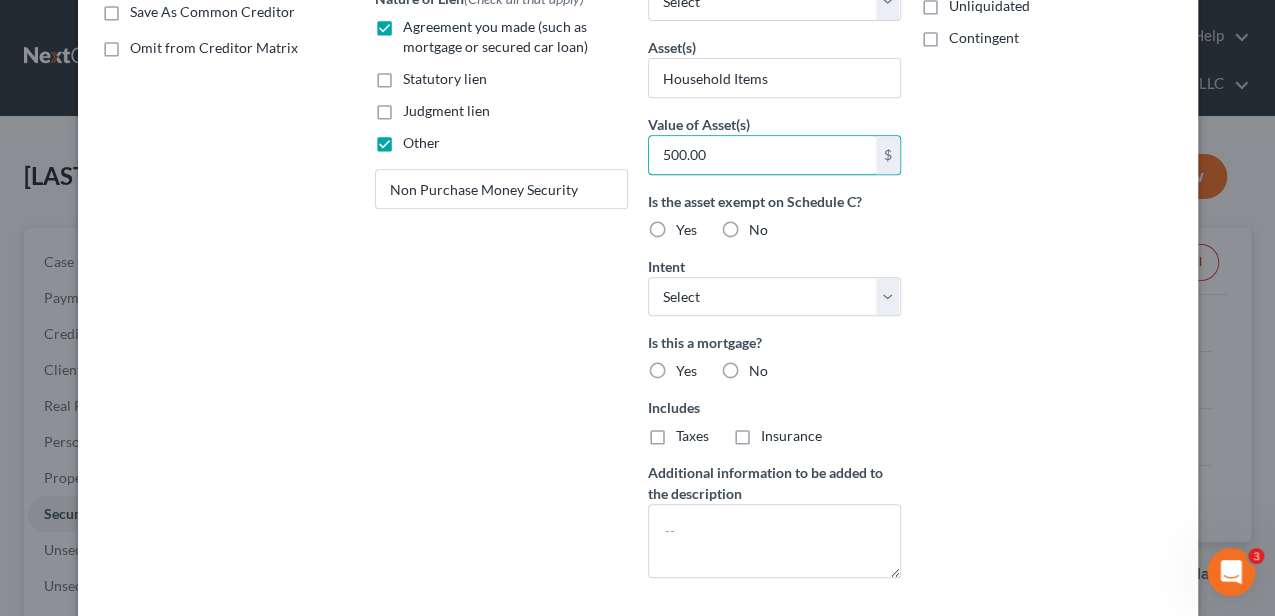 scroll, scrollTop: 466, scrollLeft: 0, axis: vertical 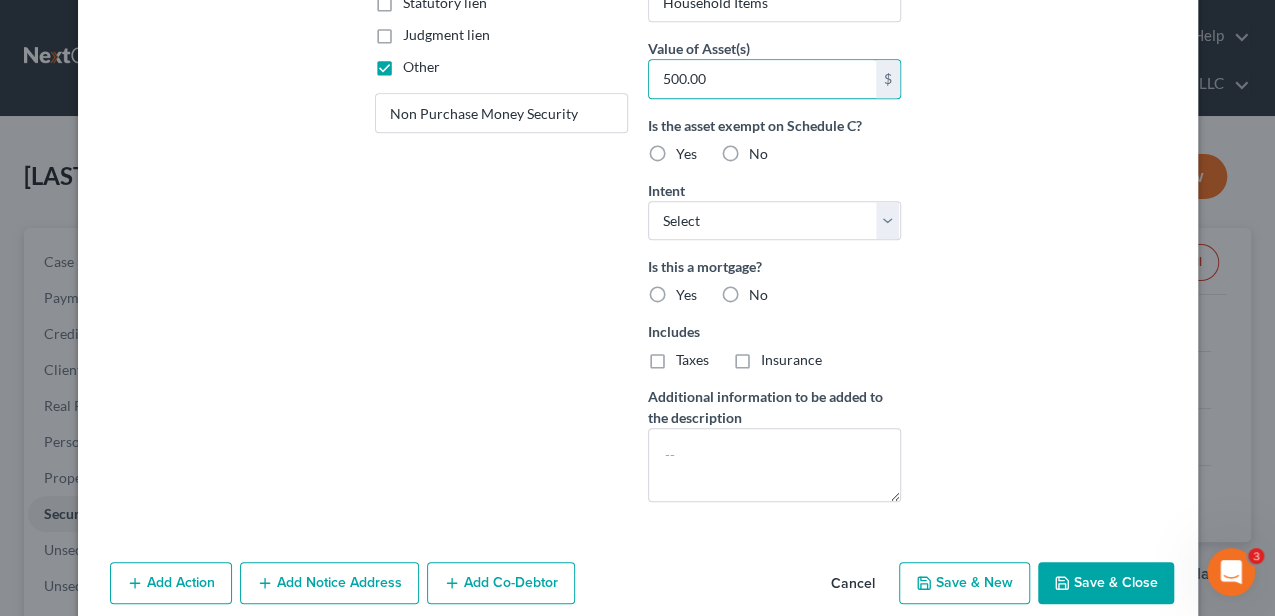 click on "Save & Close" at bounding box center (1106, 583) 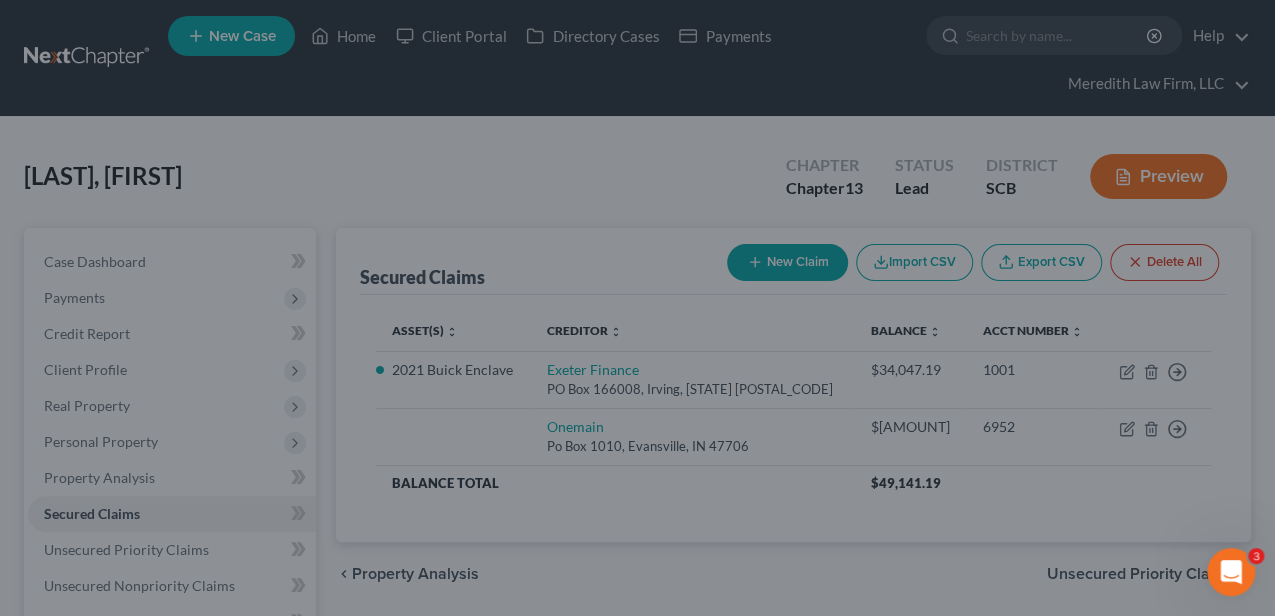 type on "500" 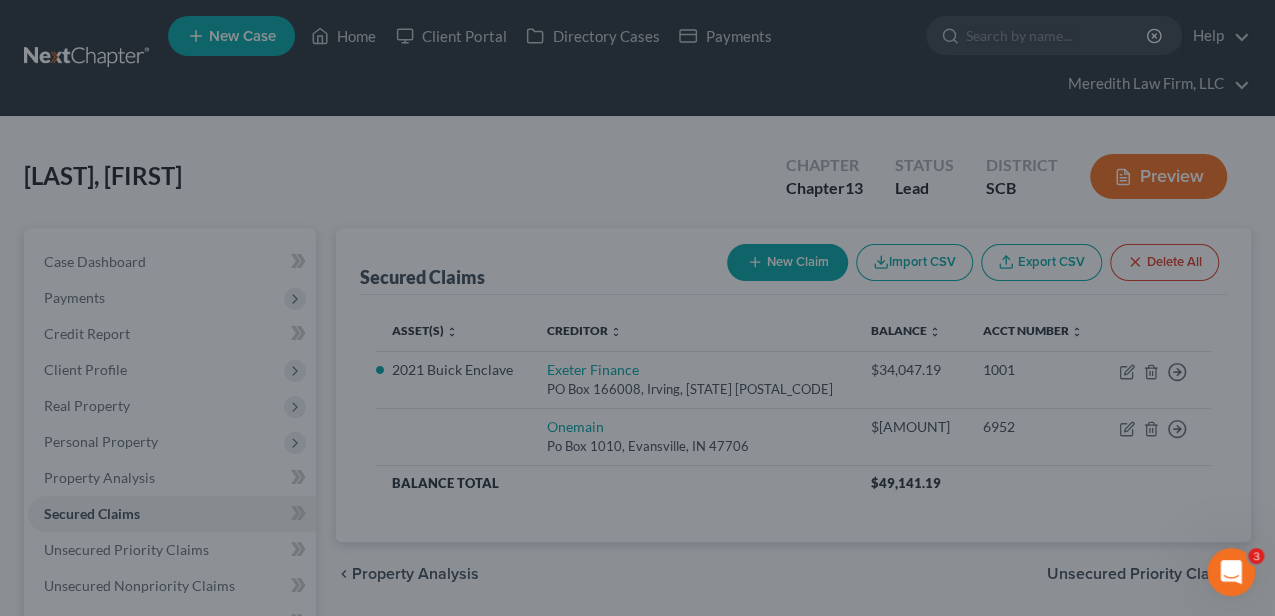 type on "0" 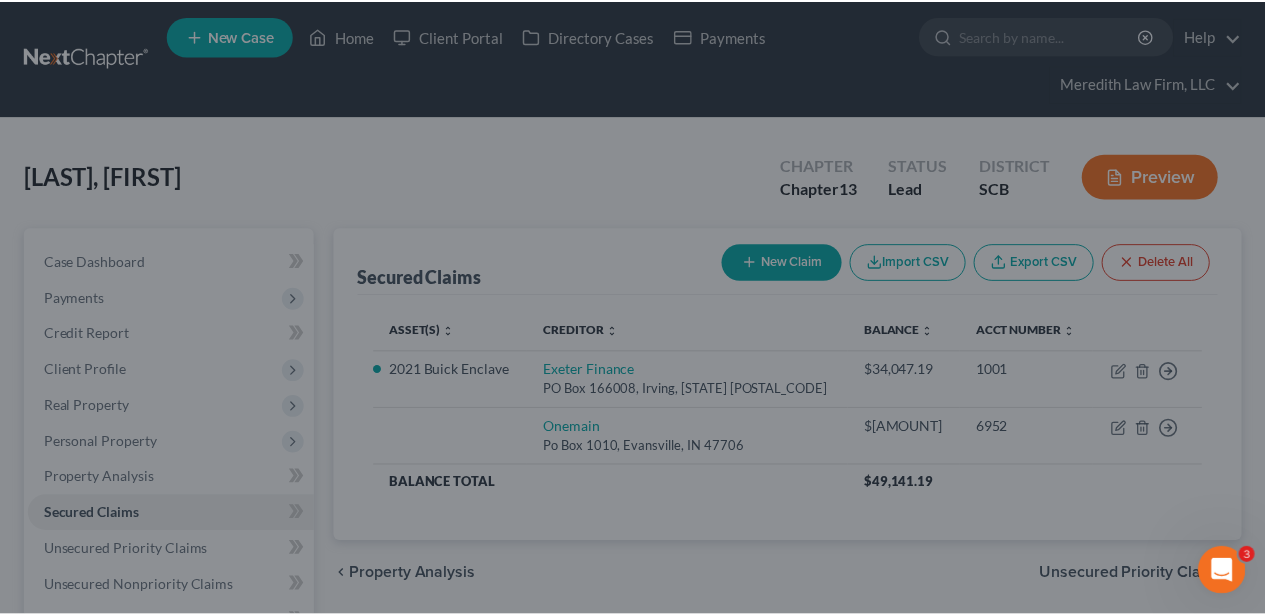 scroll, scrollTop: 329, scrollLeft: 0, axis: vertical 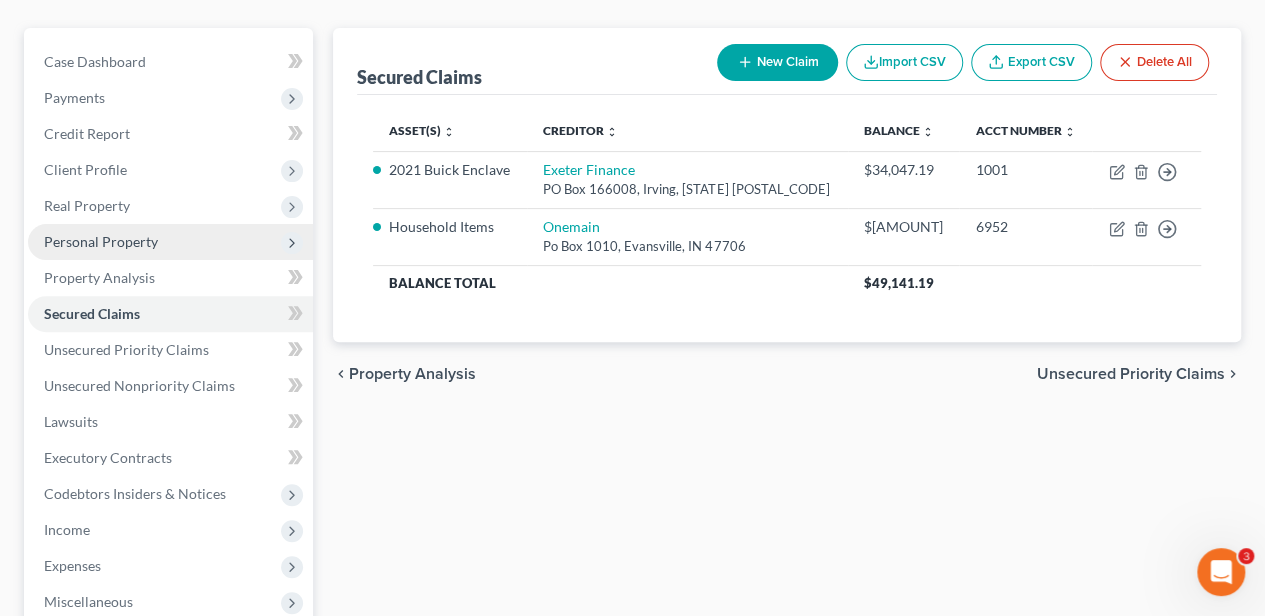 click on "Personal Property" at bounding box center [101, 241] 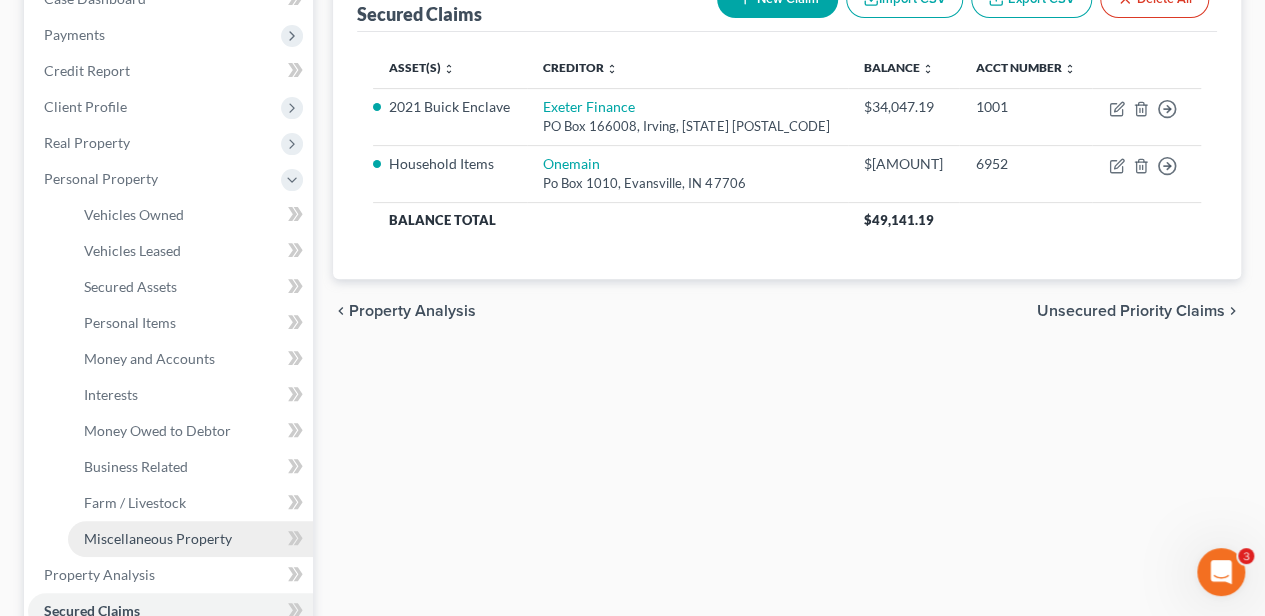 scroll, scrollTop: 266, scrollLeft: 0, axis: vertical 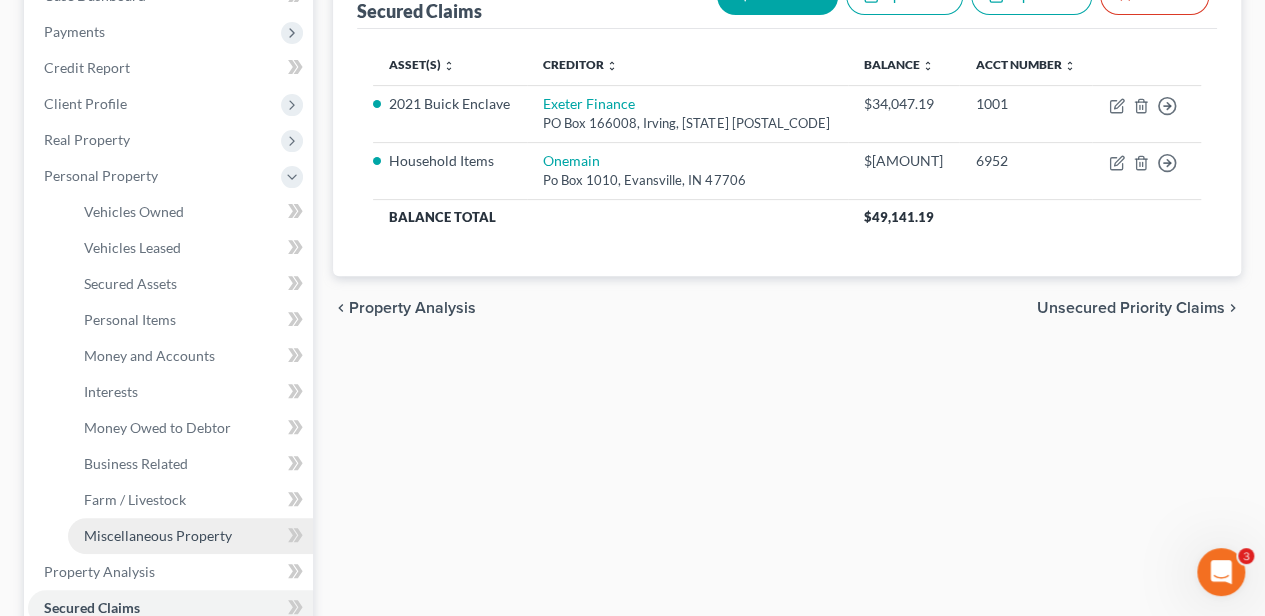 click on "Miscellaneous Property" at bounding box center (158, 535) 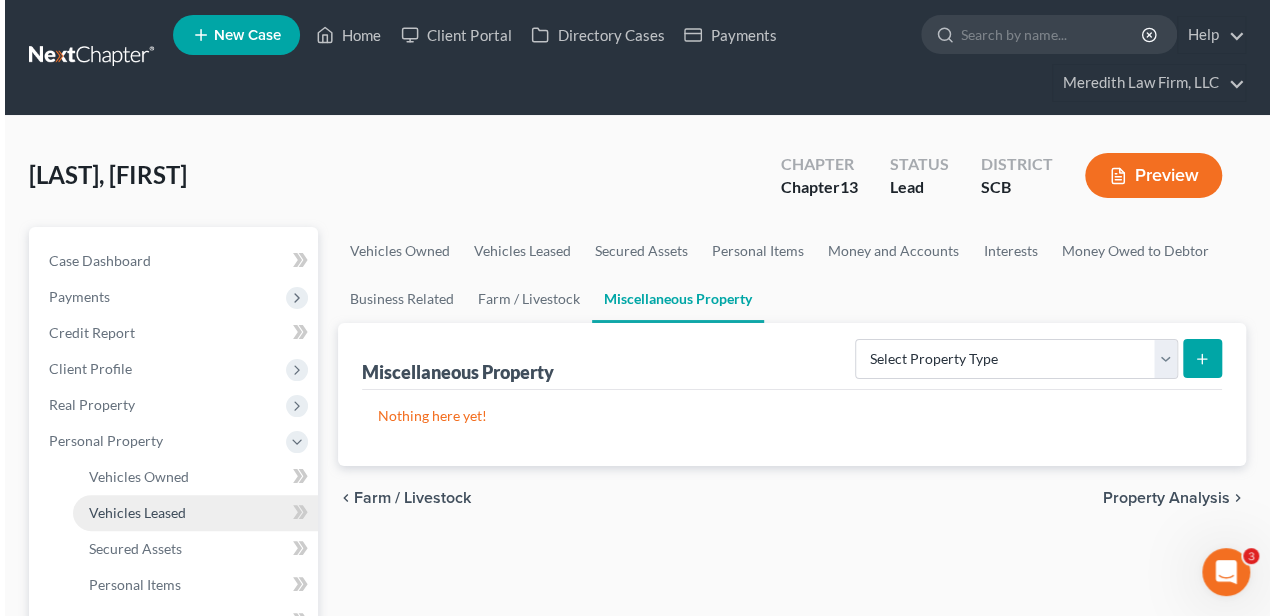 scroll, scrollTop: 0, scrollLeft: 0, axis: both 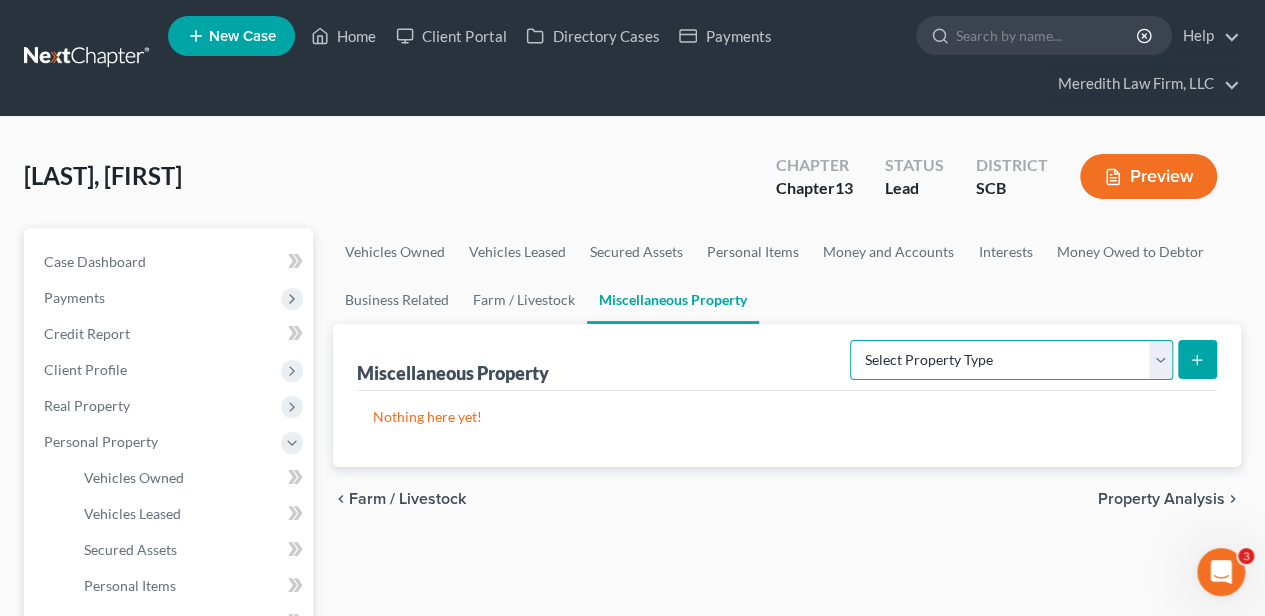 click on "Select Property Type Assigned for Creditor Benefit Within 1 Year Holding for Another Not Yet Listed Stored Within 1 Year Transferred" at bounding box center [1011, 360] 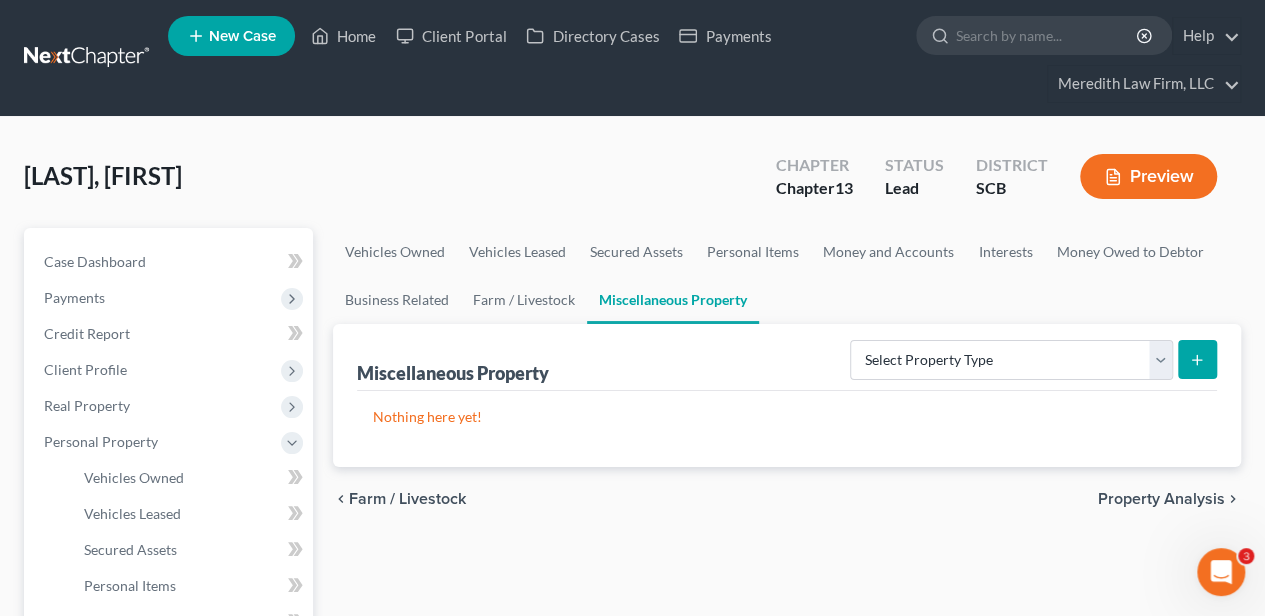 click on "chevron_left
Farm / Livestock
Property Analysis
chevron_right" at bounding box center [787, 499] 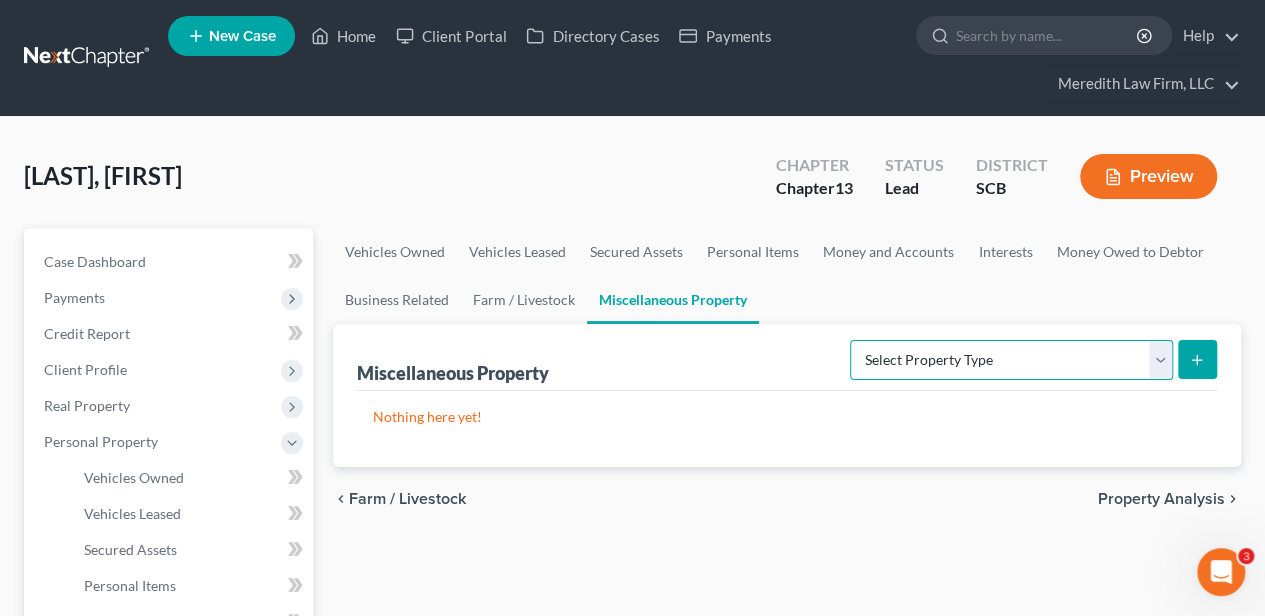 click on "Select Property Type Assigned for Creditor Benefit Within 1 Year Holding for Another Not Yet Listed Stored Within 1 Year Transferred" at bounding box center [1011, 360] 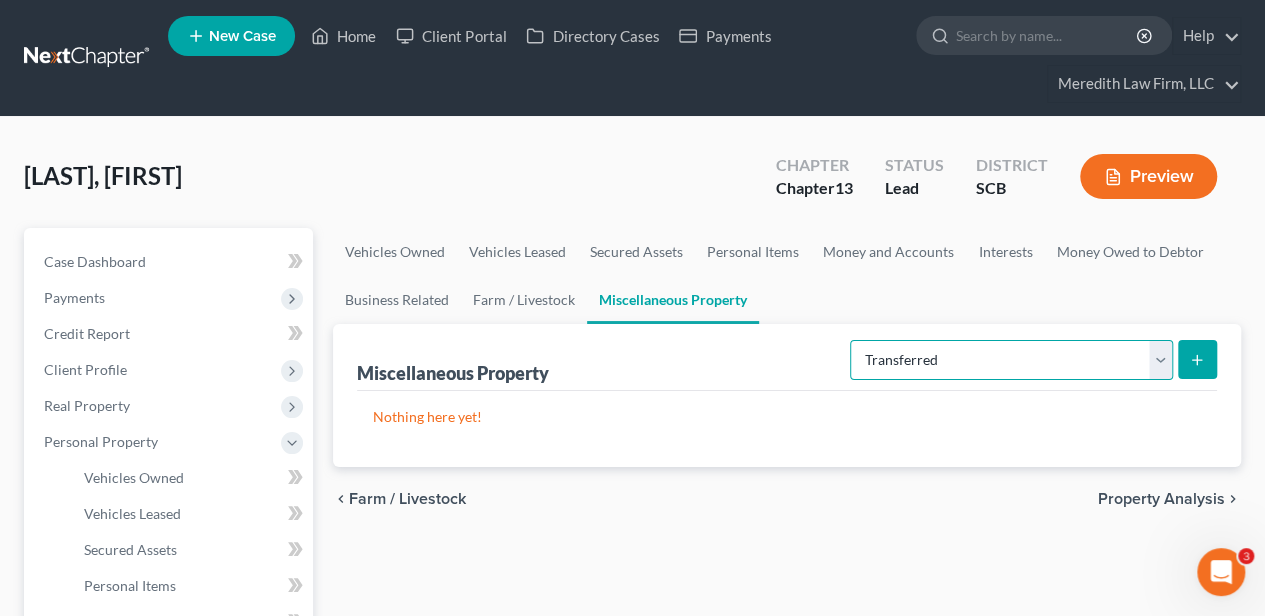 click on "Select Property Type Assigned for Creditor Benefit Within 1 Year Holding for Another Not Yet Listed Stored Within 1 Year Transferred" at bounding box center (1011, 360) 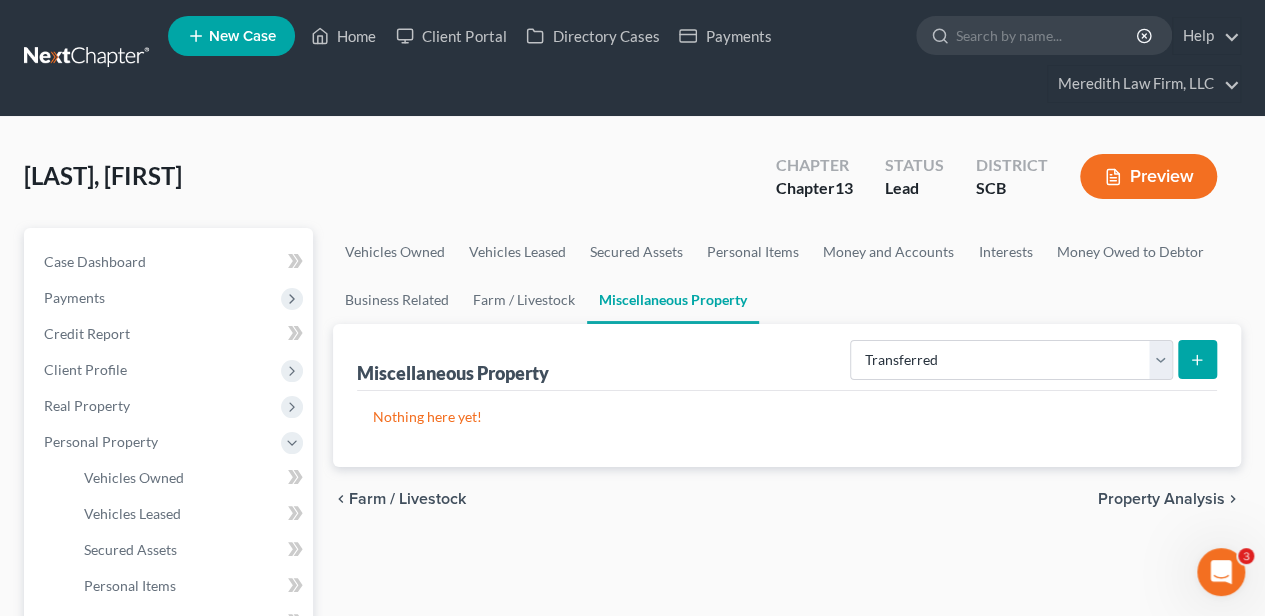 click at bounding box center (1197, 359) 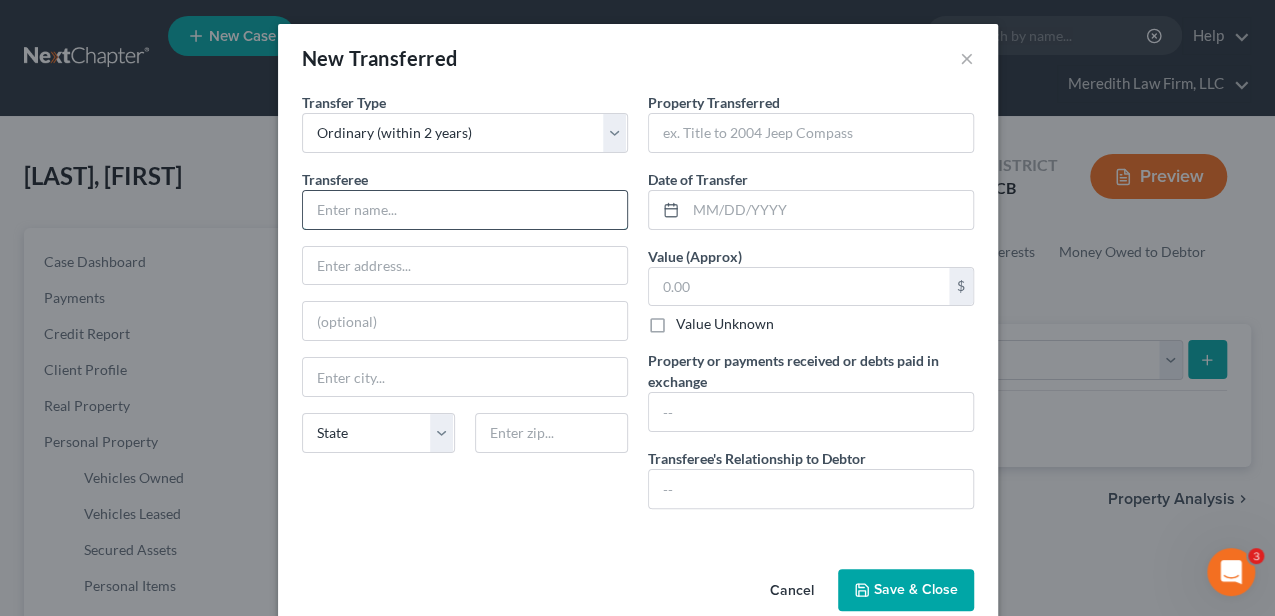click at bounding box center [465, 210] 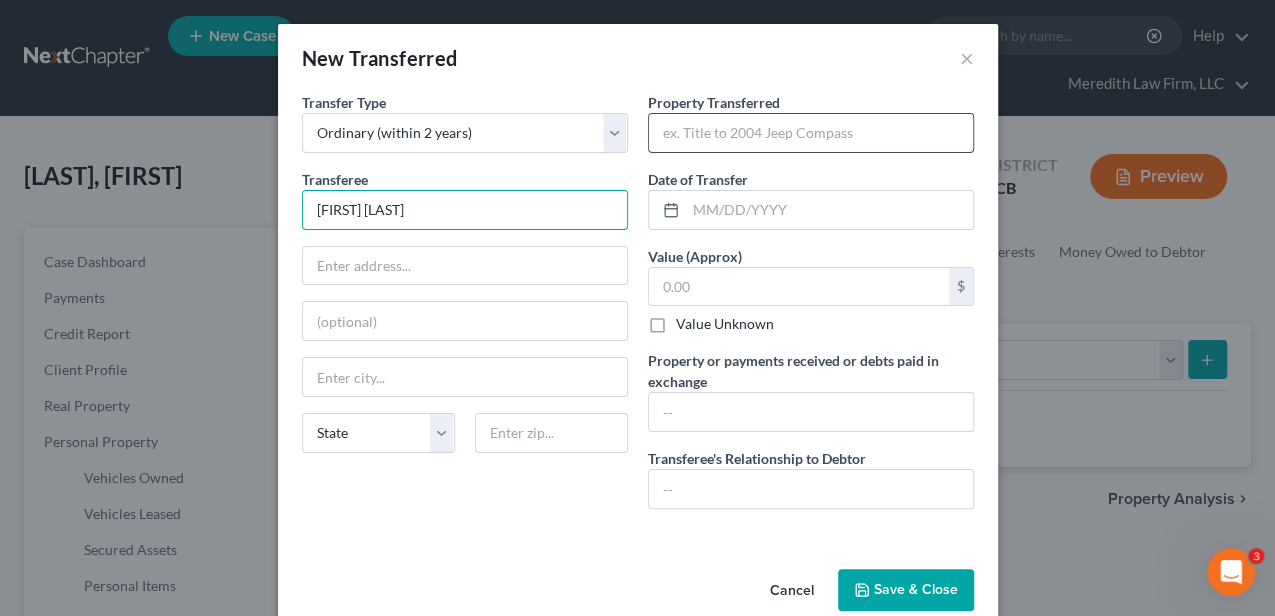type on "Stephanie Donohue" 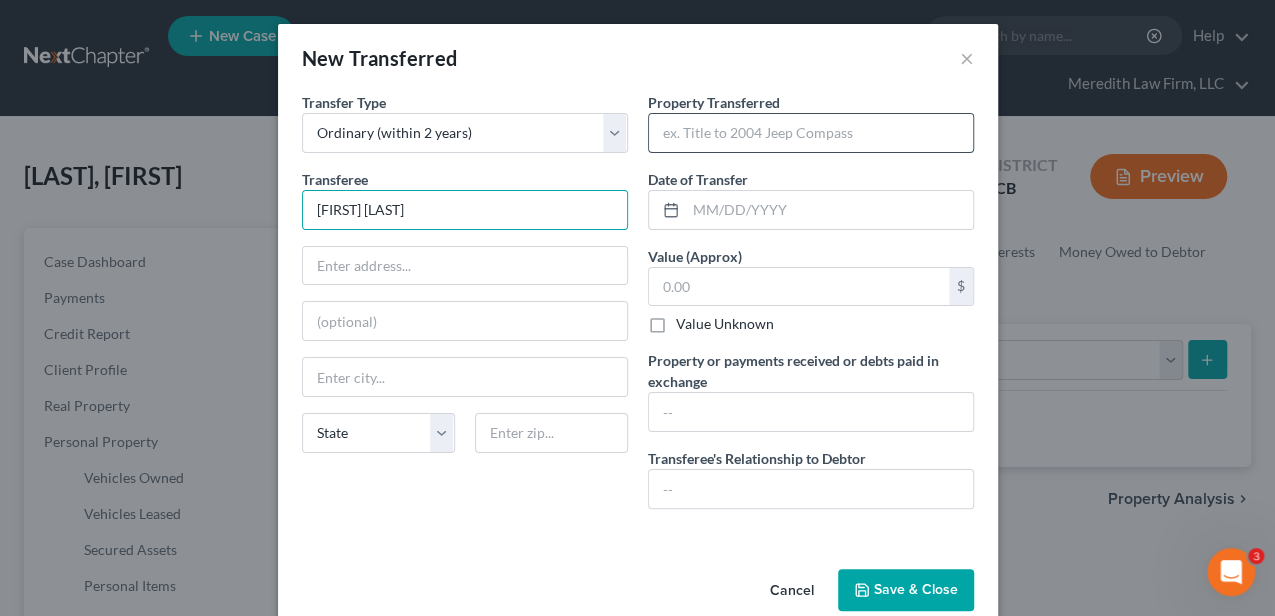 click at bounding box center [811, 133] 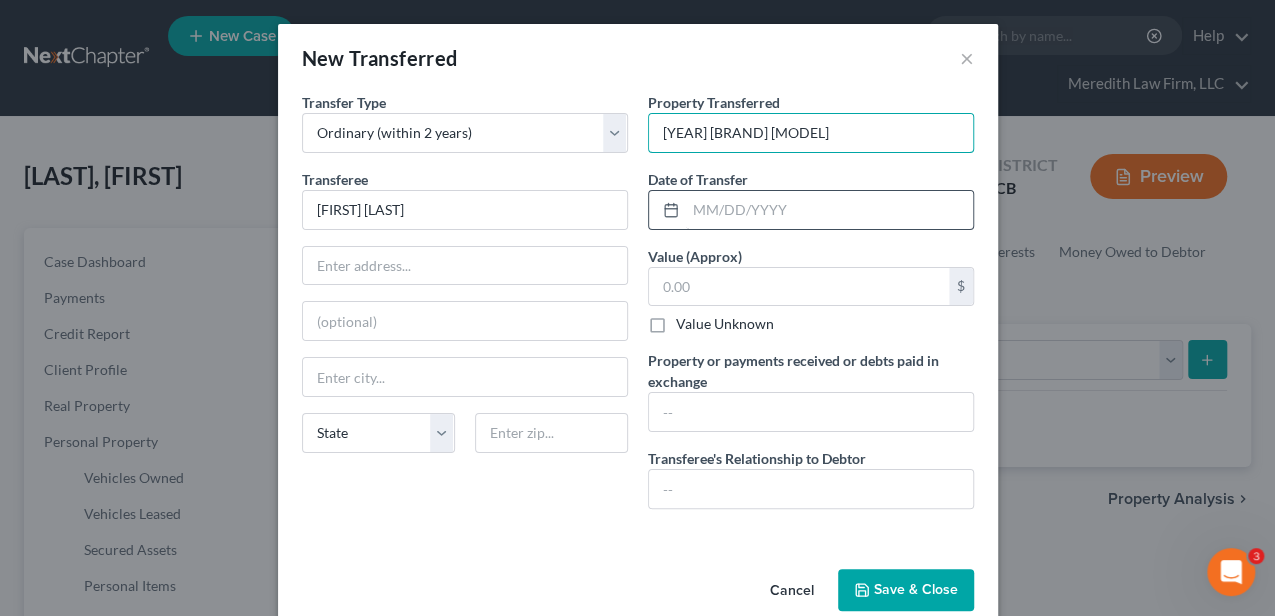 type on "2017 Puma 28' Camper" 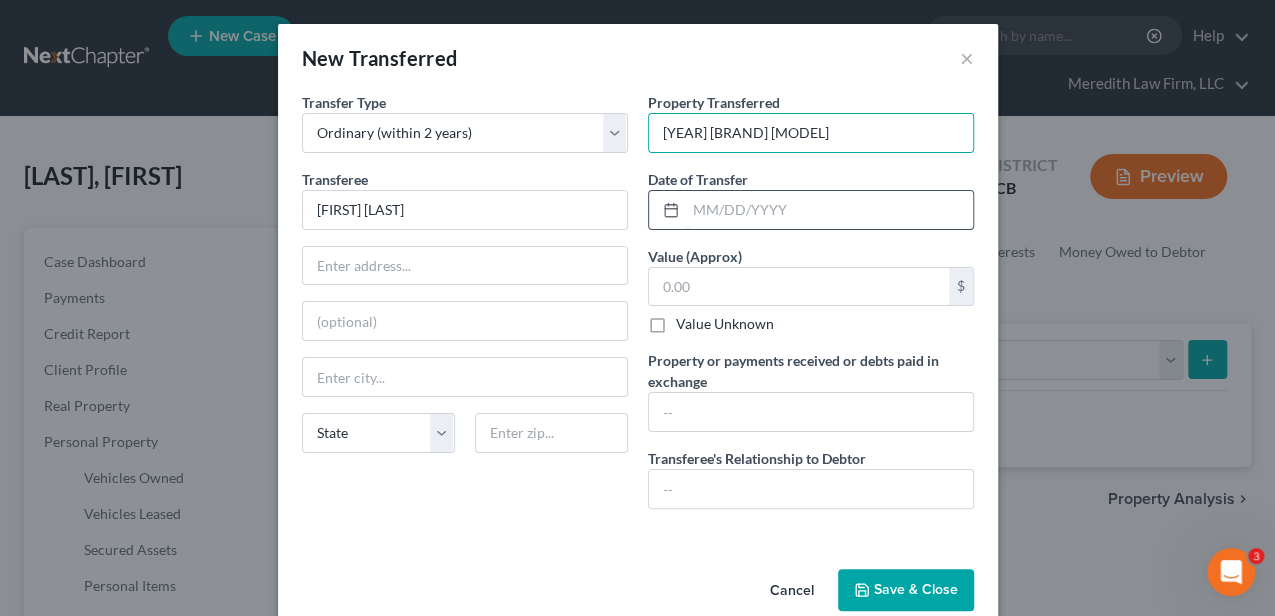 click at bounding box center [829, 210] 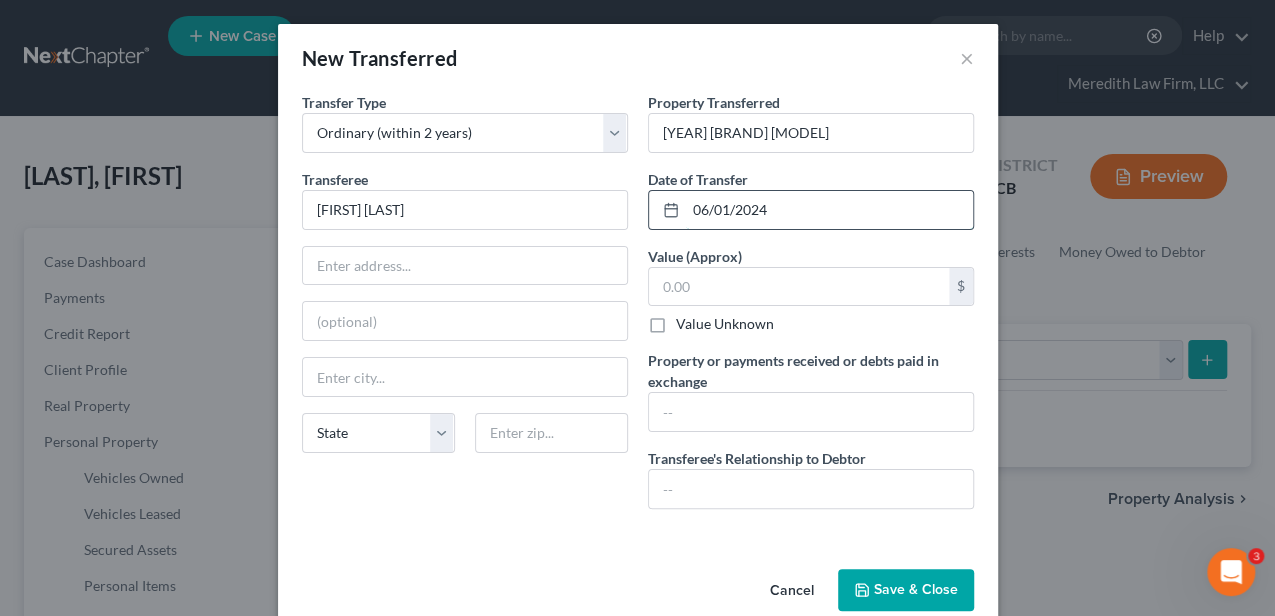 type on "06/01/2024" 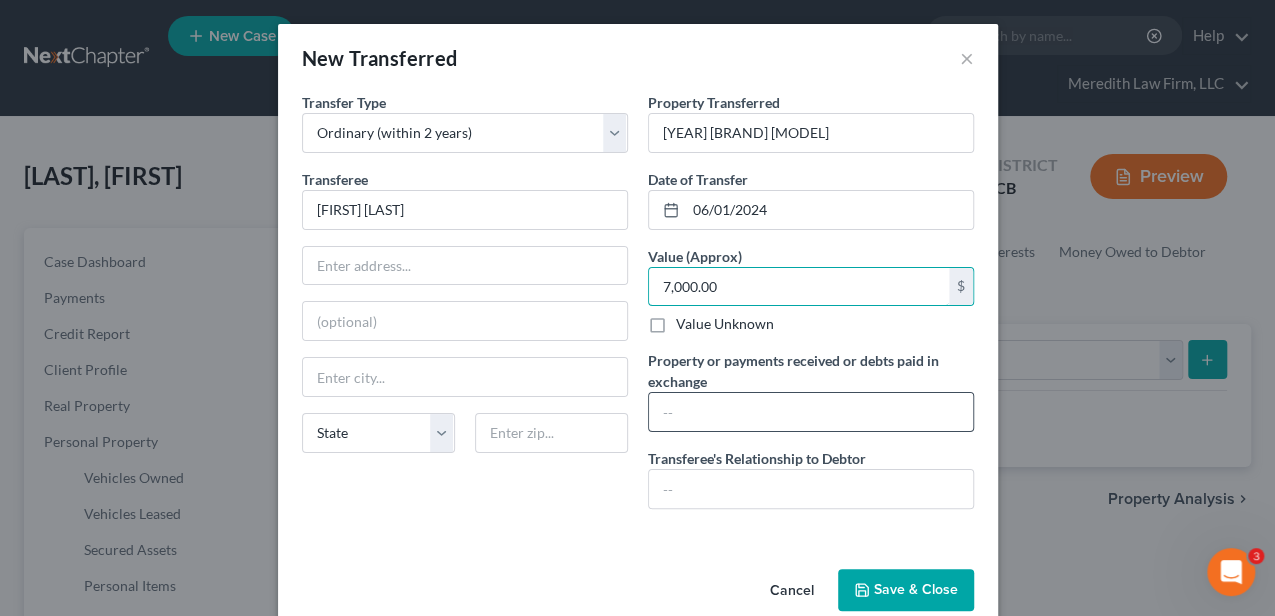type on "7,000.00" 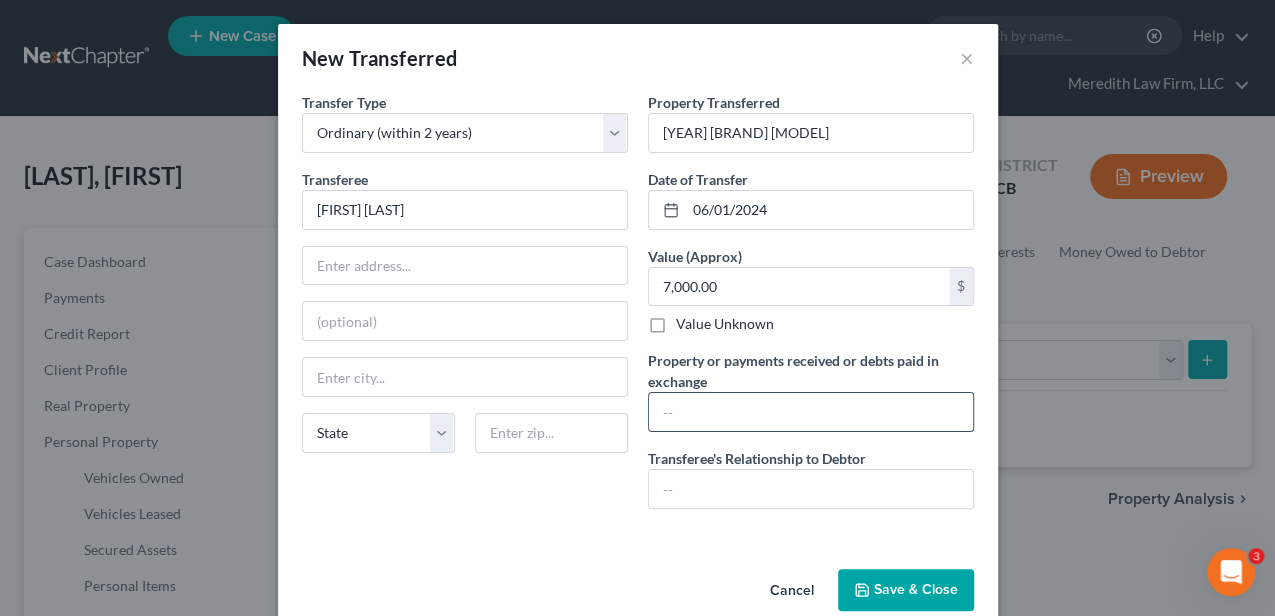 click at bounding box center (811, 412) 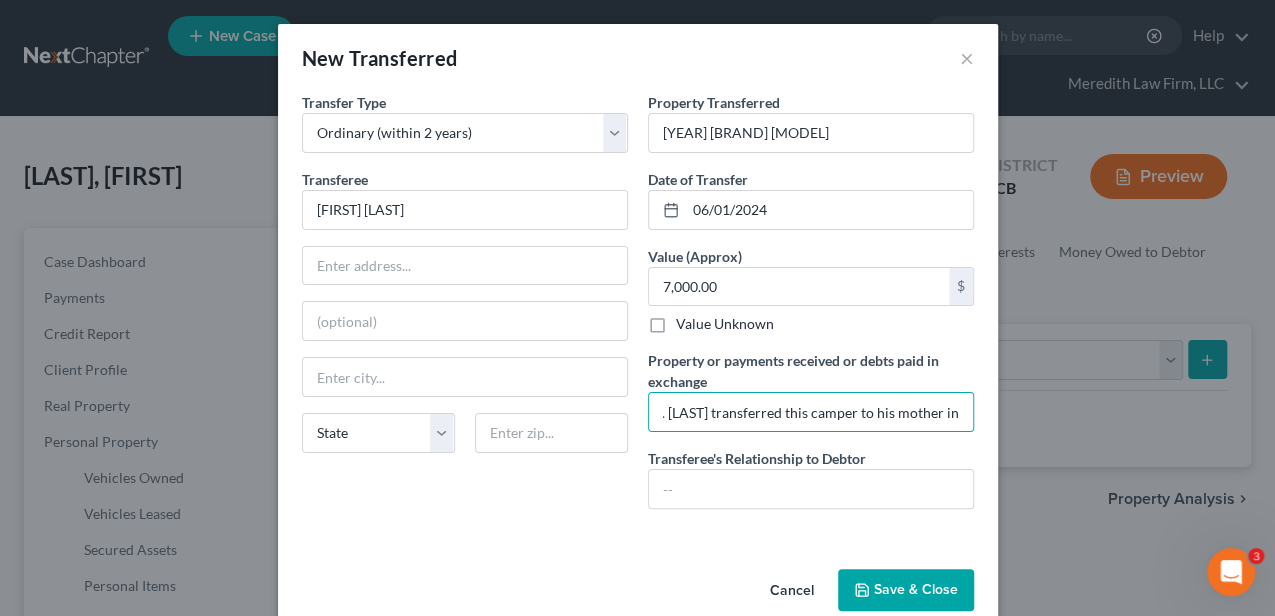 scroll, scrollTop: 0, scrollLeft: 0, axis: both 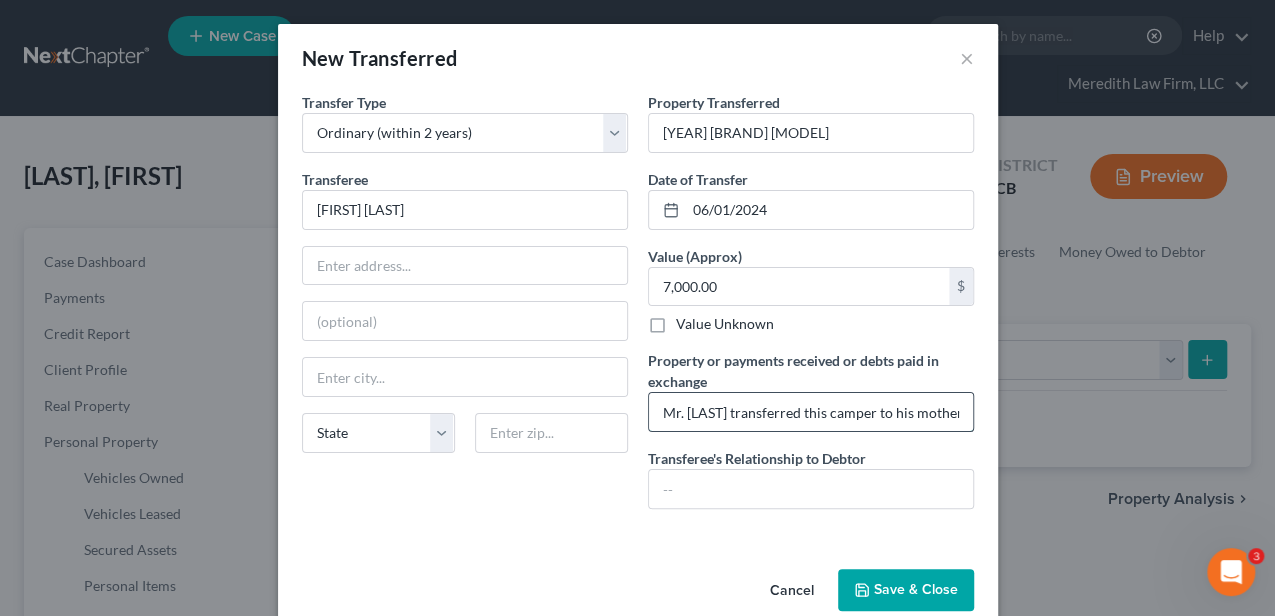 click on "Mr. Chapman transferred this camper to his mother in" at bounding box center (811, 412) 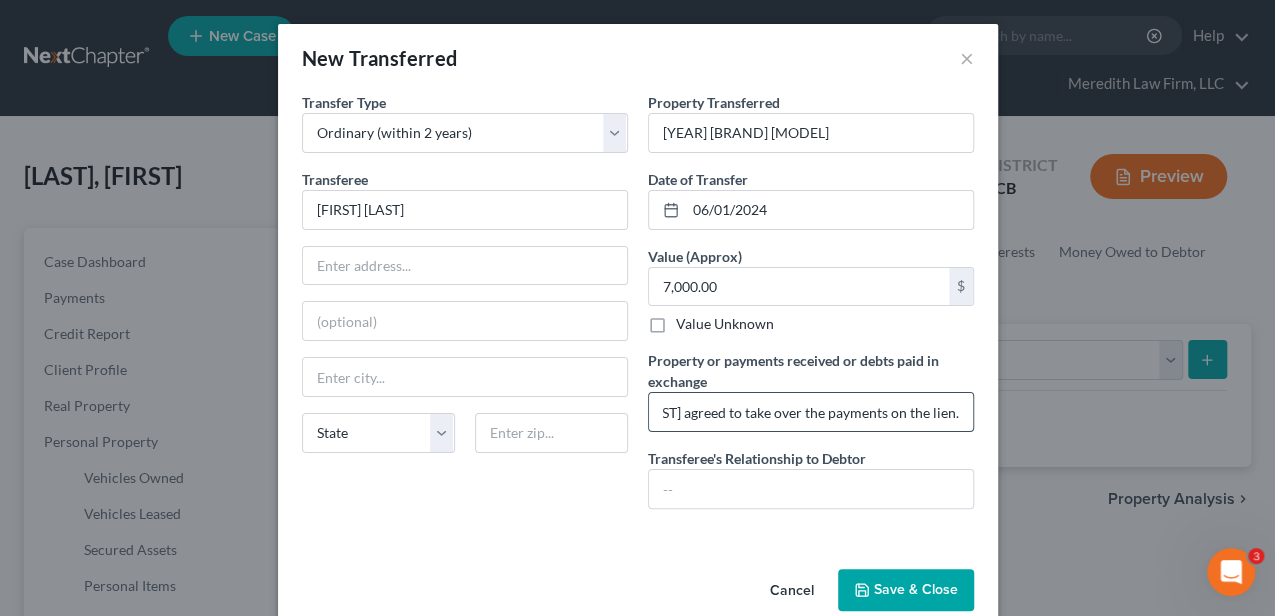 scroll, scrollTop: 0, scrollLeft: 758, axis: horizontal 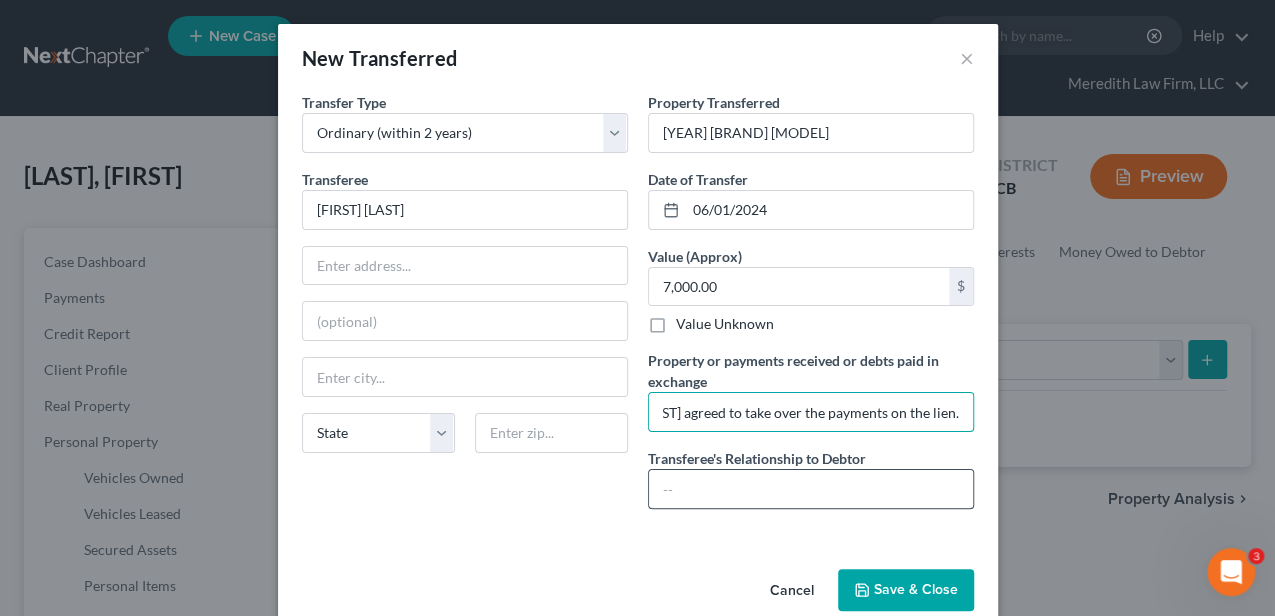 type on "Mr. Chapman transferred this camper to his mother in June 2024. He received no proceeds from this transaction as Ms. Donohue agreed to take over the payments on the lien." 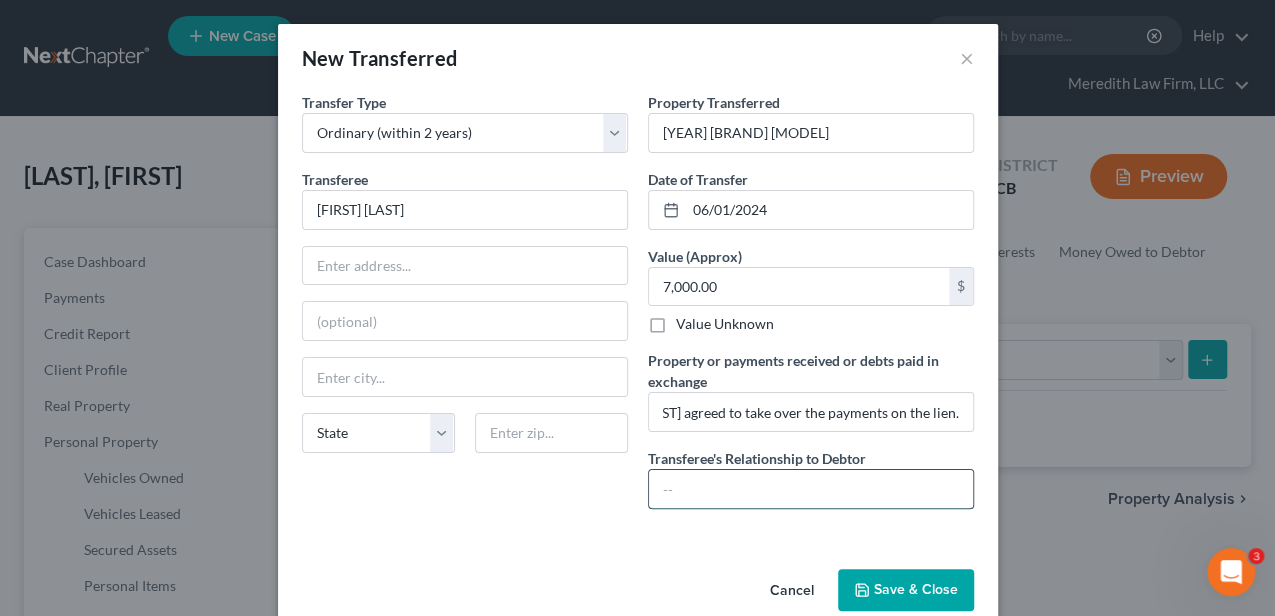 click at bounding box center [811, 489] 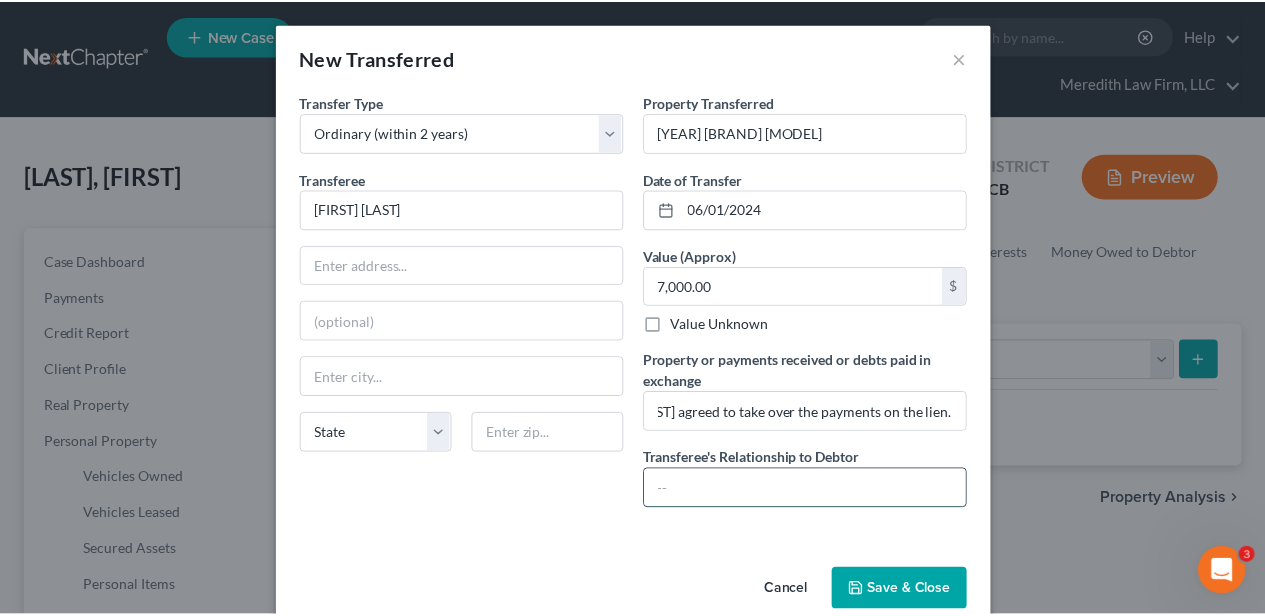 scroll, scrollTop: 0, scrollLeft: 0, axis: both 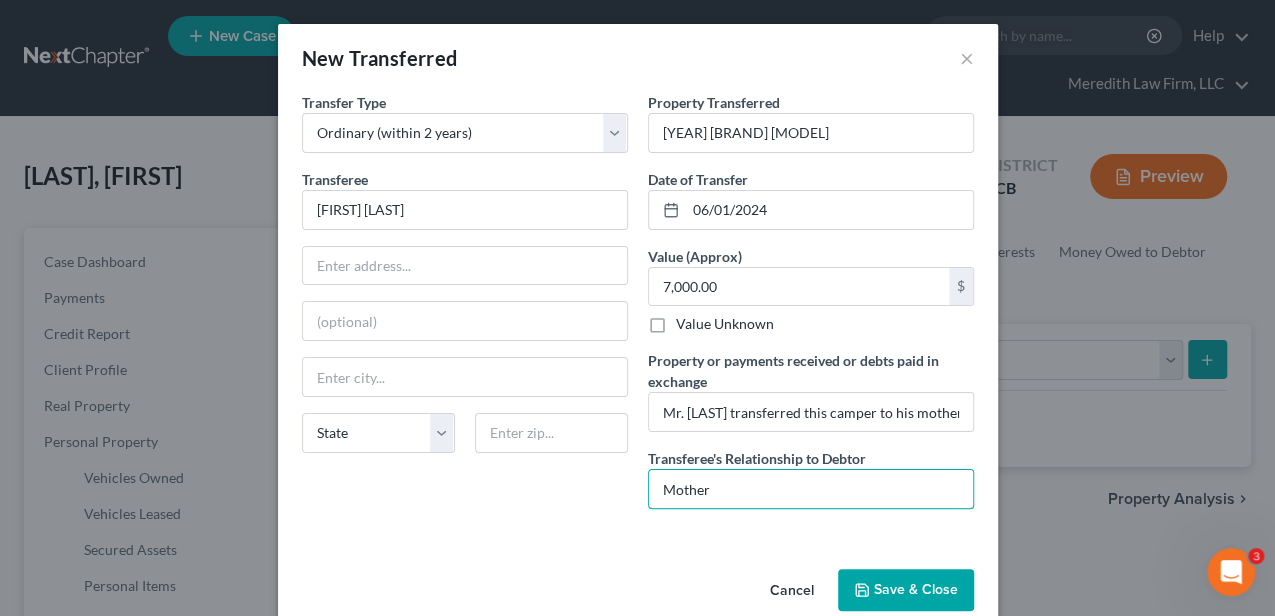type on "Mother" 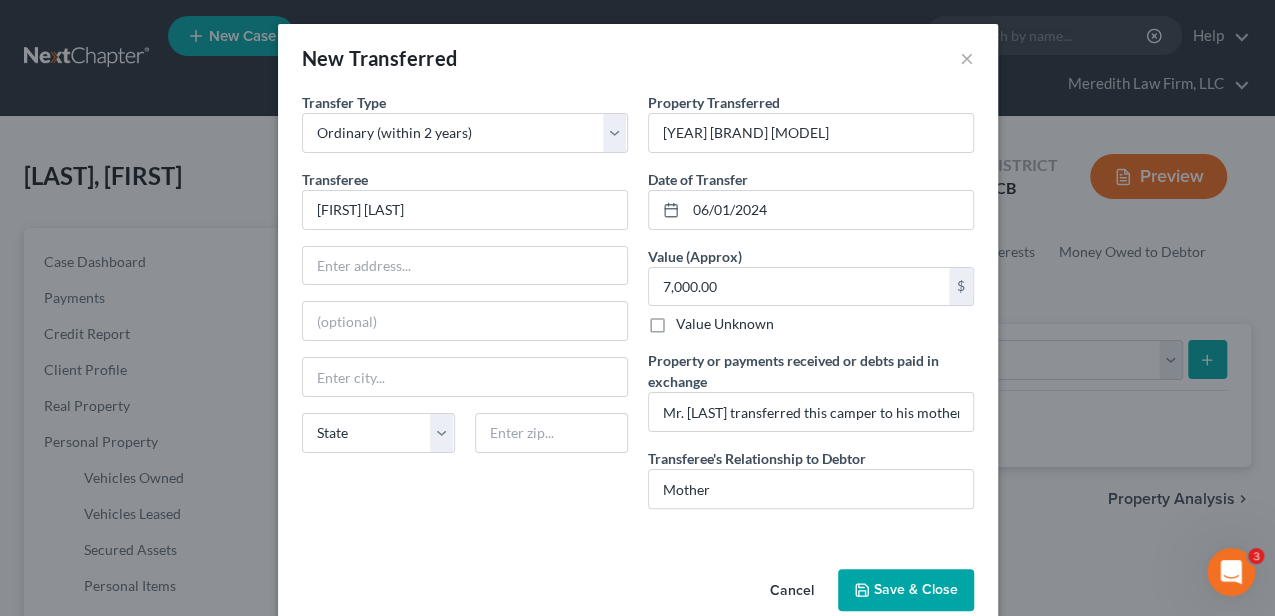 click on "Save & Close" at bounding box center (906, 590) 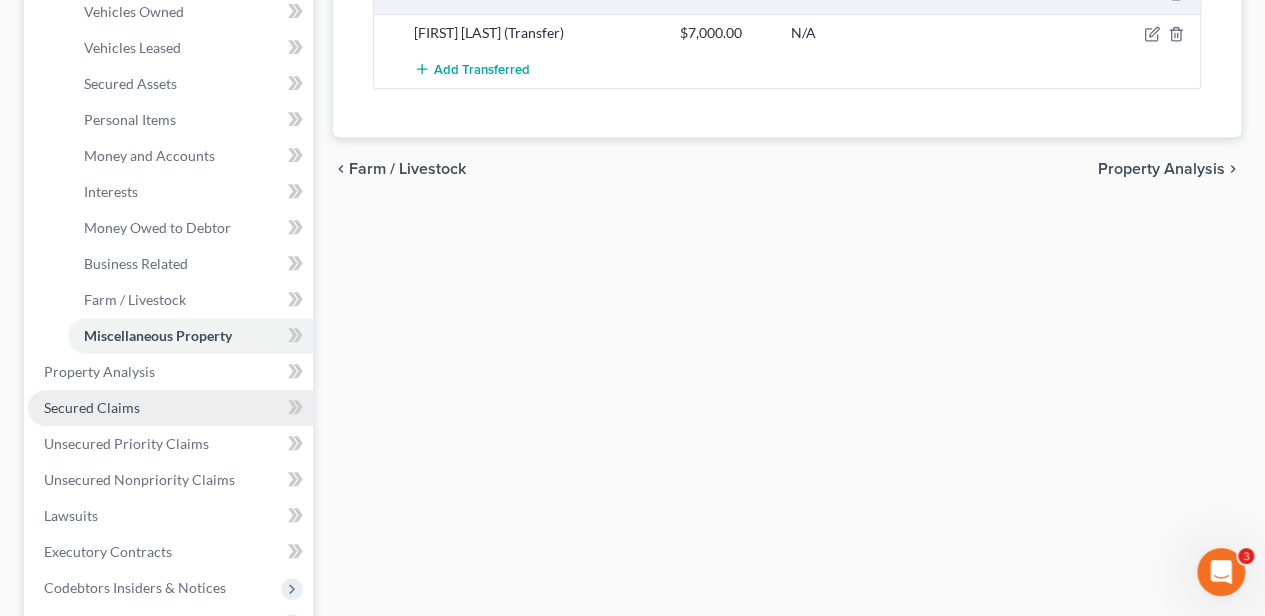 click on "Secured Claims" at bounding box center (170, 408) 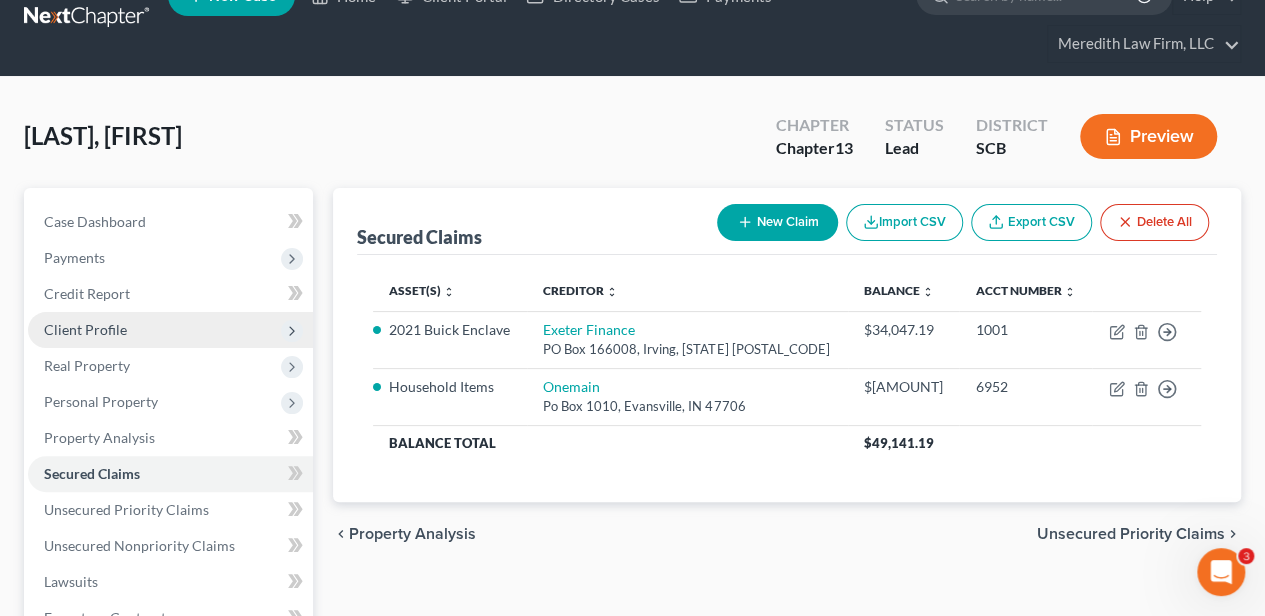 scroll, scrollTop: 0, scrollLeft: 0, axis: both 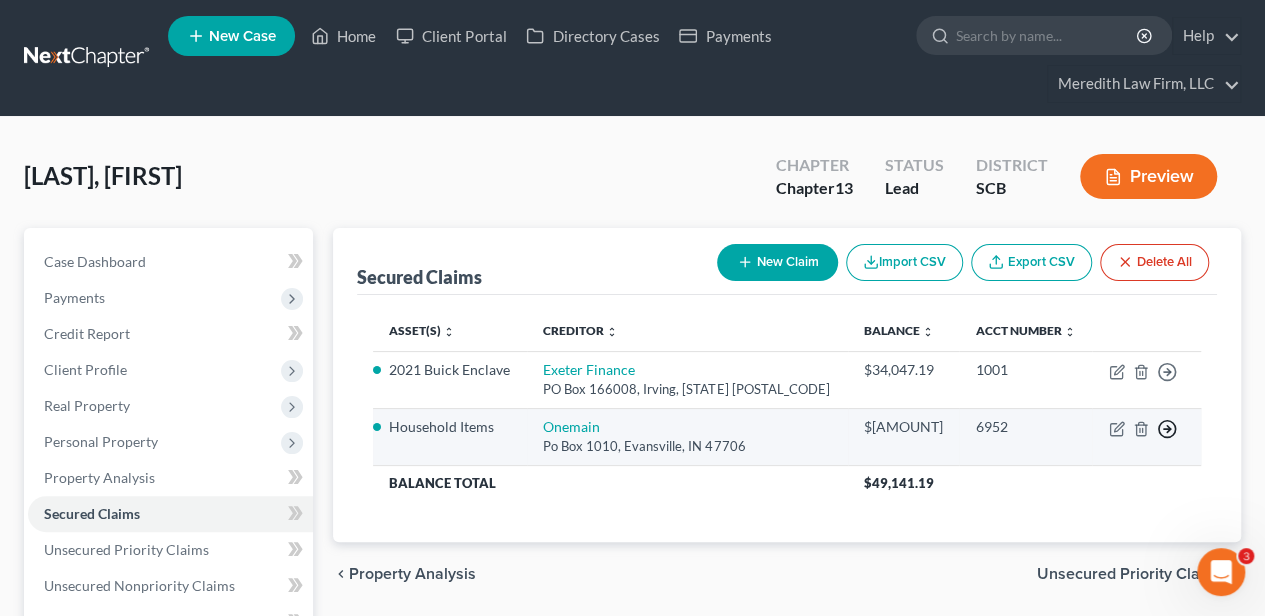 click 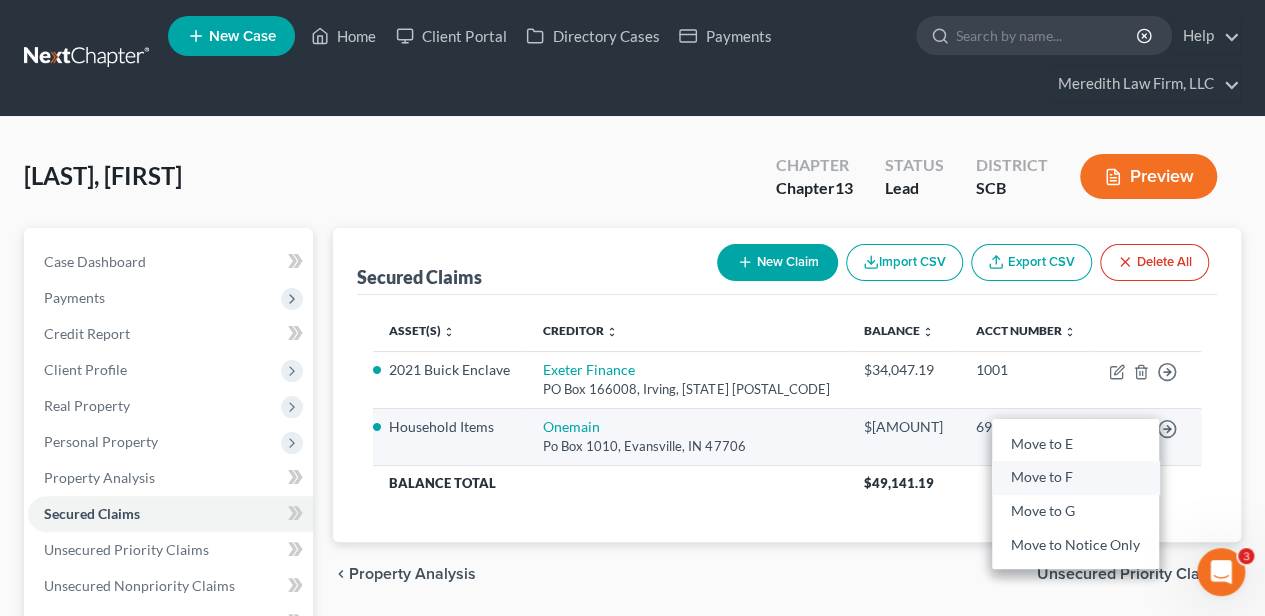 click on "Move to F" at bounding box center [1075, 478] 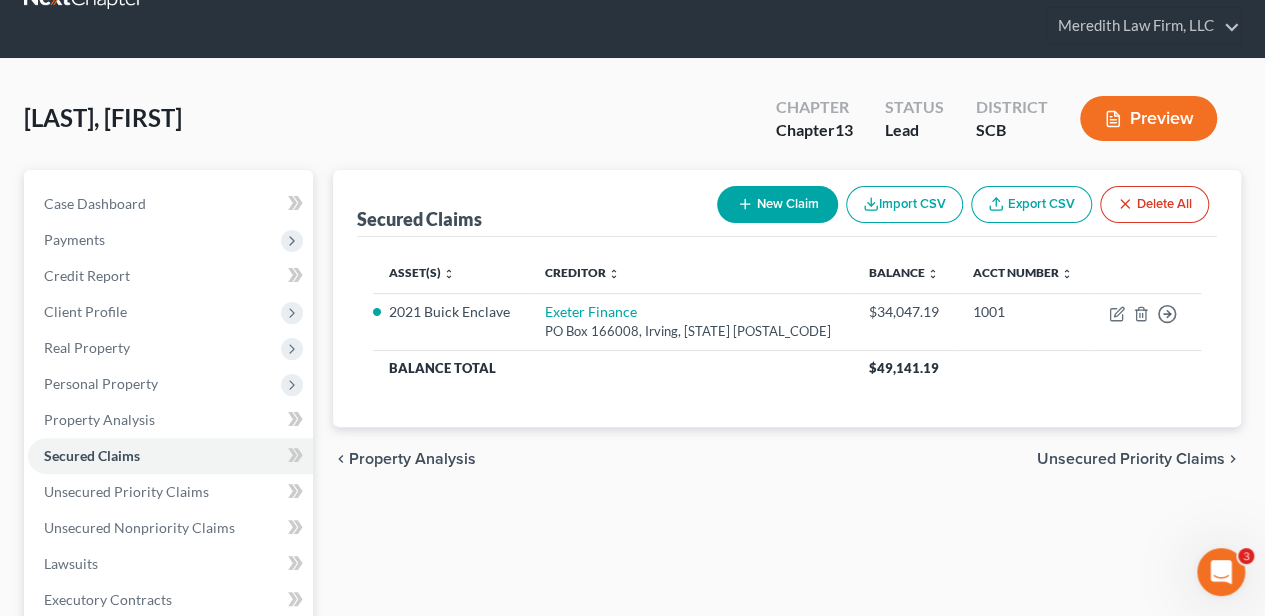 scroll, scrollTop: 266, scrollLeft: 0, axis: vertical 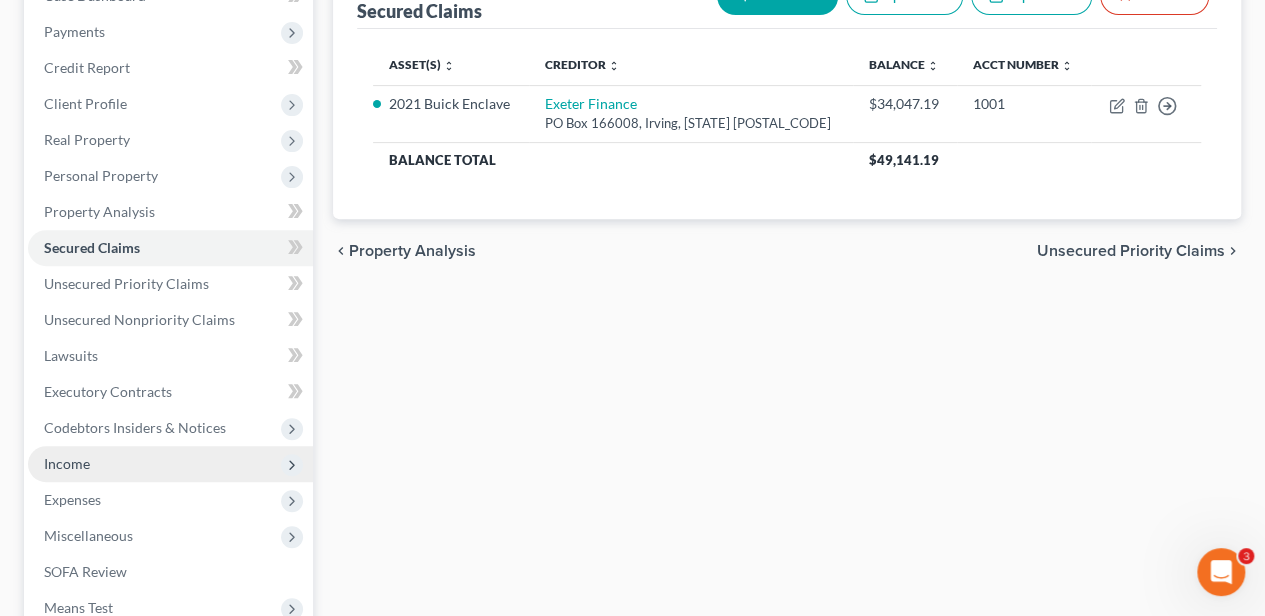 click on "Income" at bounding box center (170, 464) 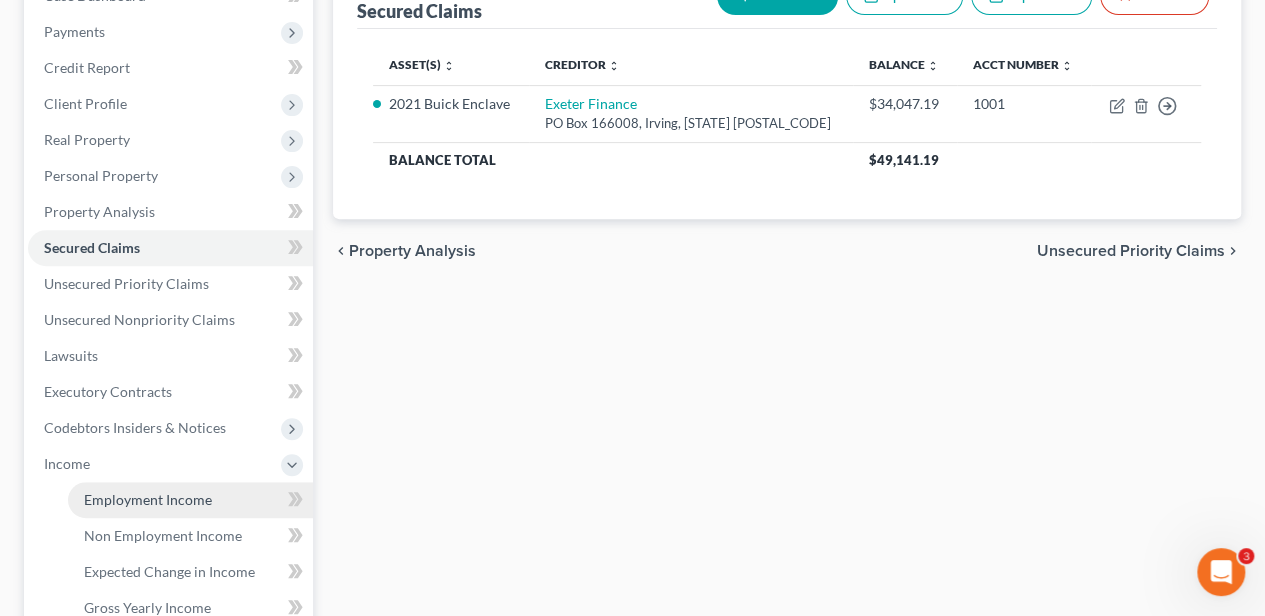 click on "Employment Income" at bounding box center [148, 499] 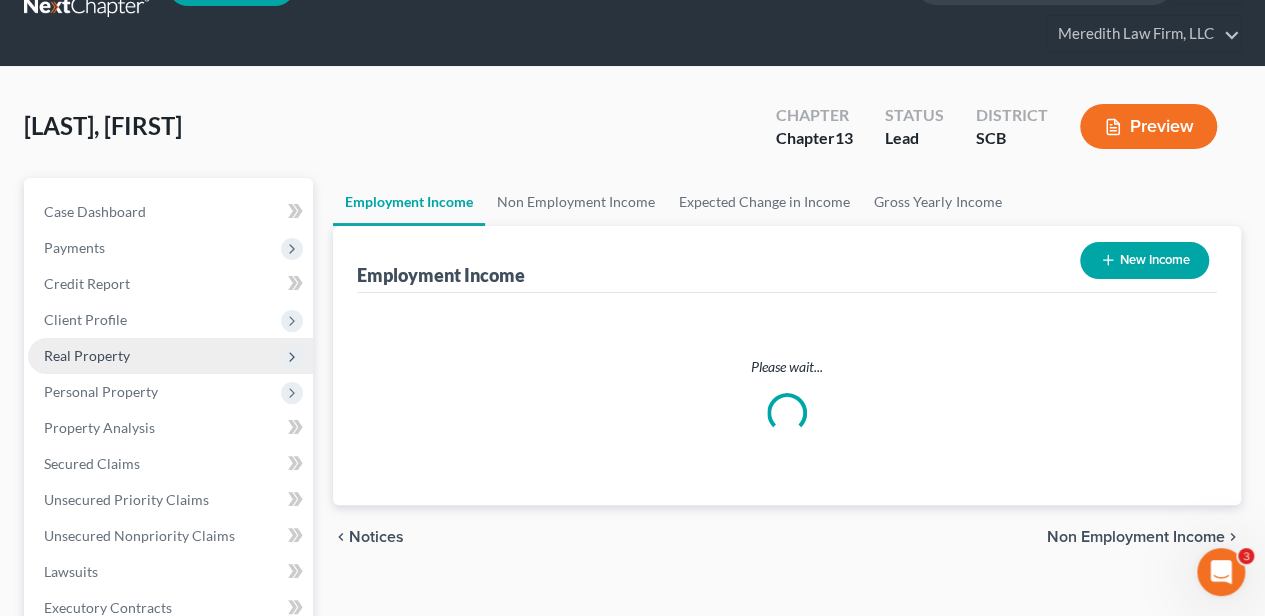 scroll, scrollTop: 0, scrollLeft: 0, axis: both 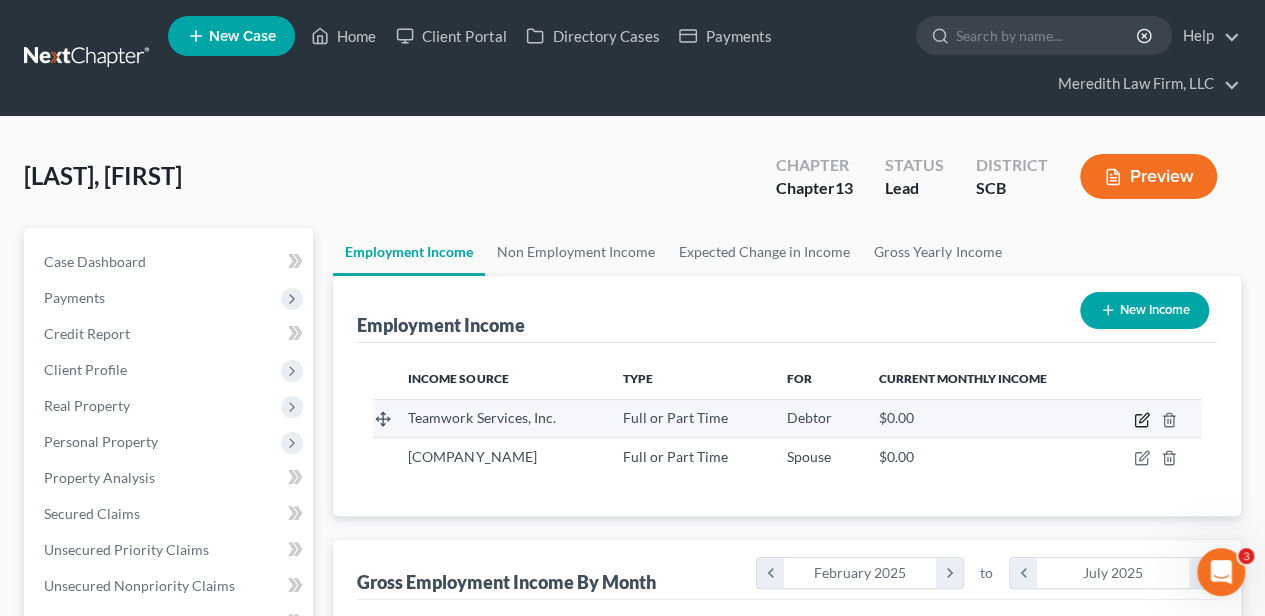 click 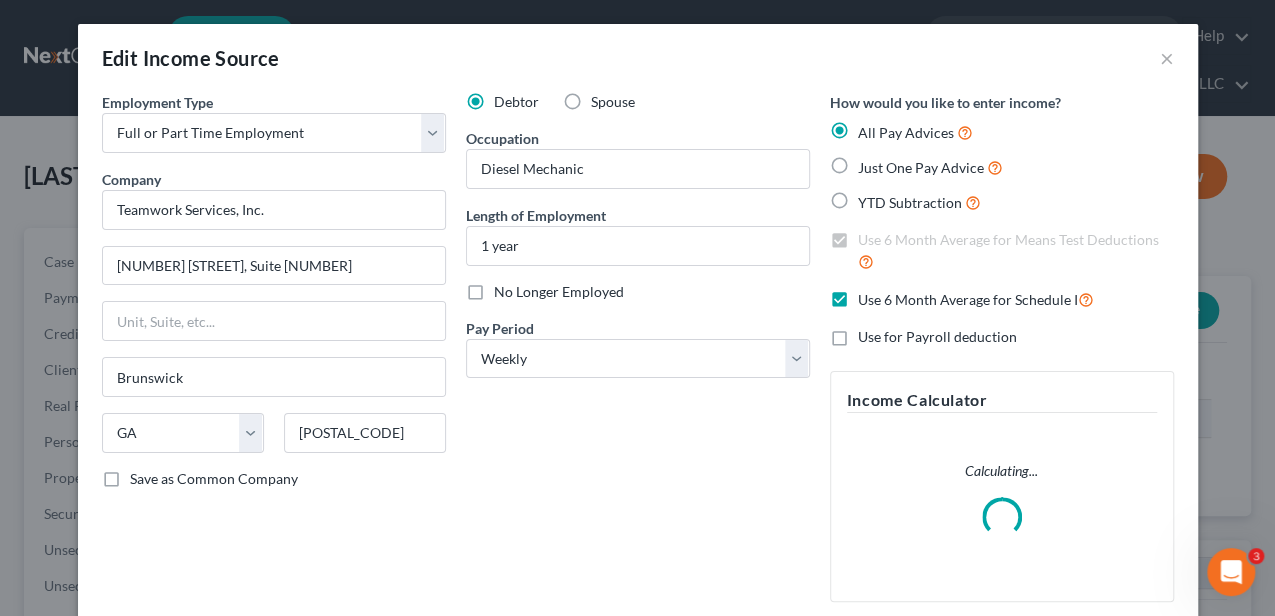 scroll, scrollTop: 999644, scrollLeft: 999489, axis: both 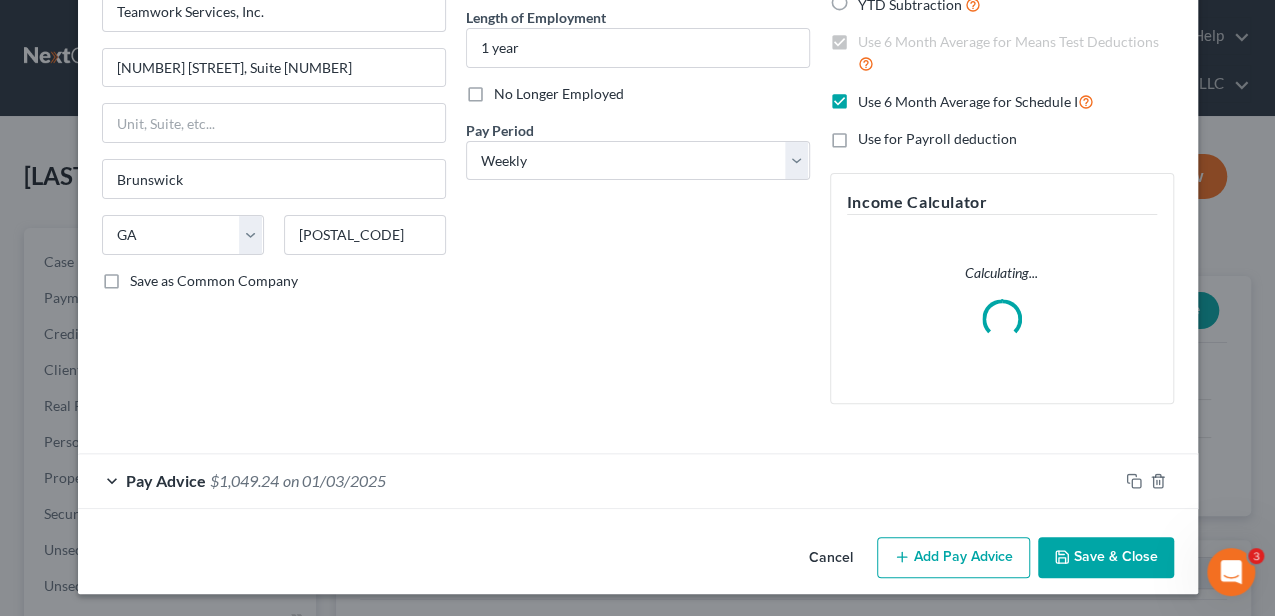 click on "on 01/03/2025" at bounding box center (334, 480) 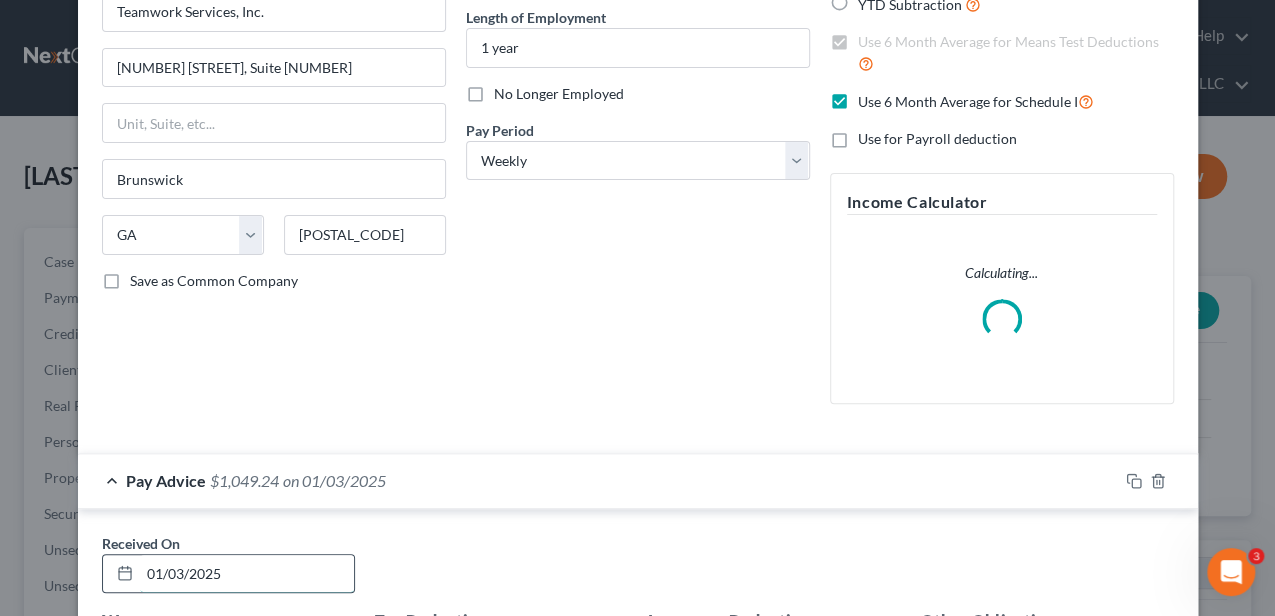 click on "01/03/2025" at bounding box center [247, 574] 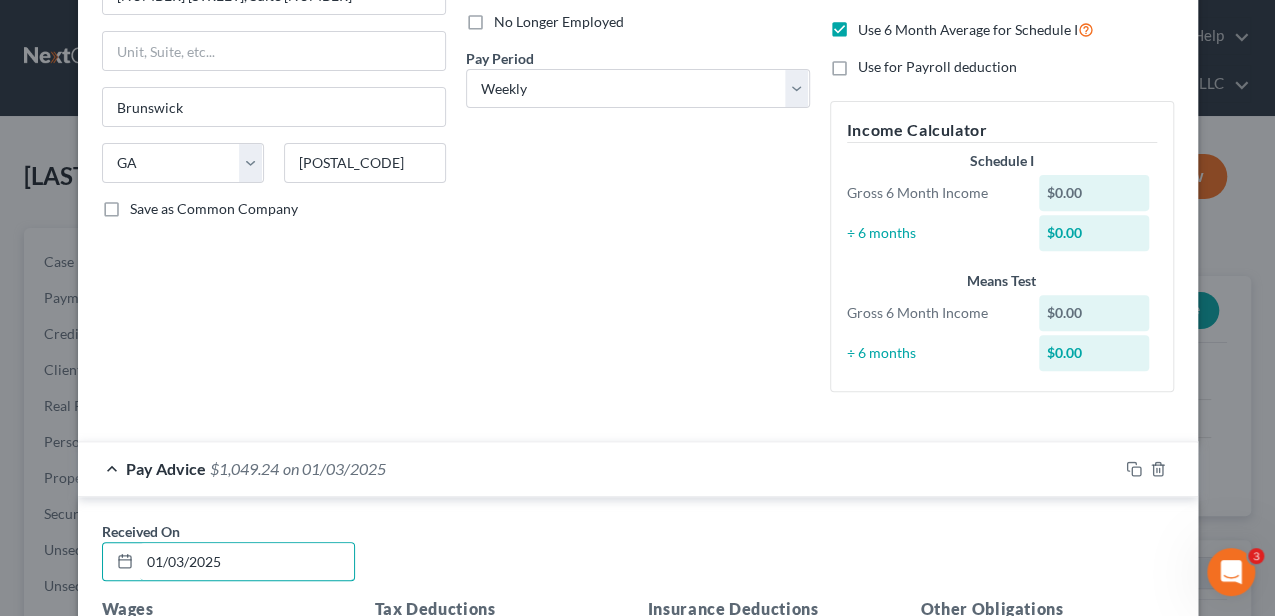scroll, scrollTop: 332, scrollLeft: 0, axis: vertical 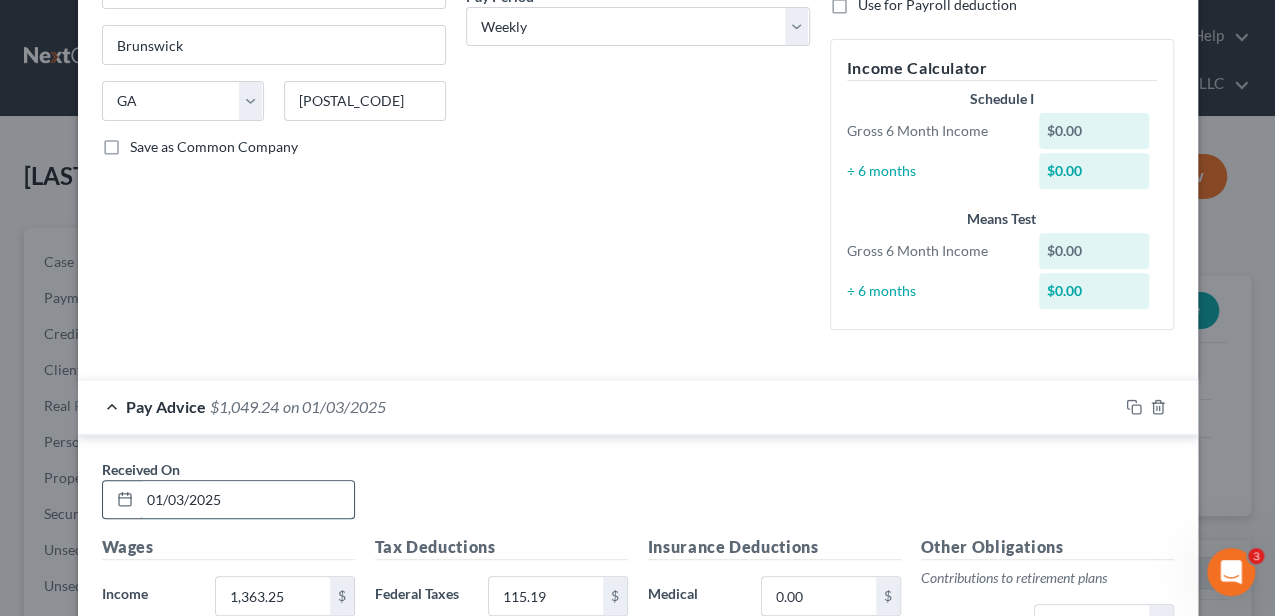 click on "01/03/2025" at bounding box center (247, 500) 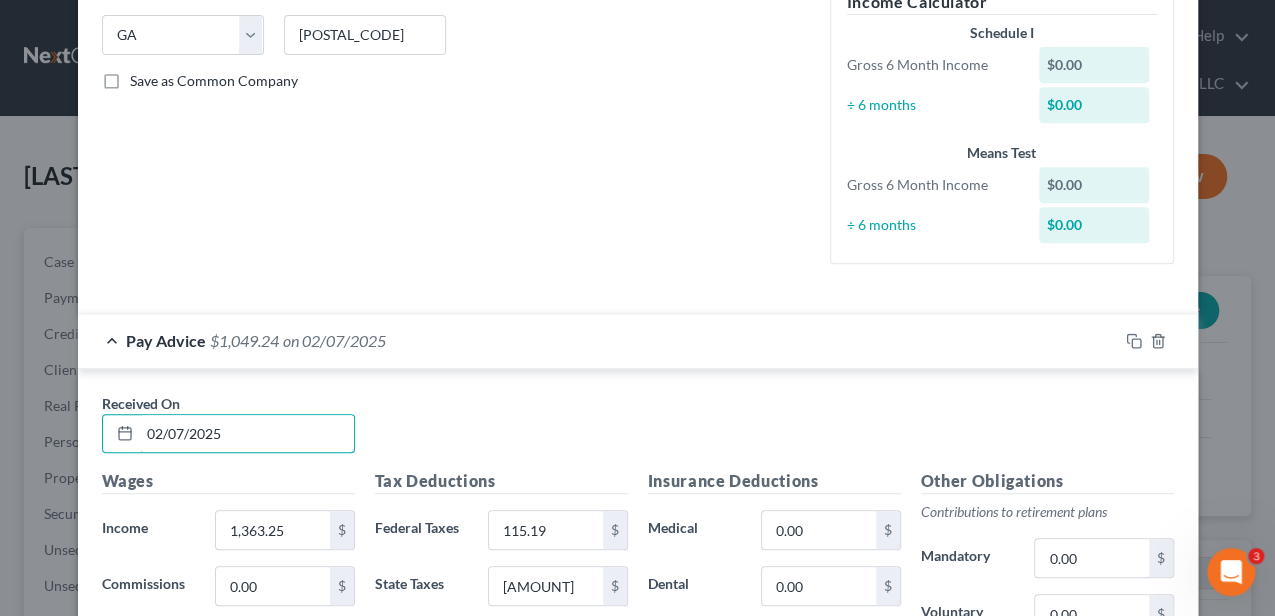 scroll, scrollTop: 465, scrollLeft: 0, axis: vertical 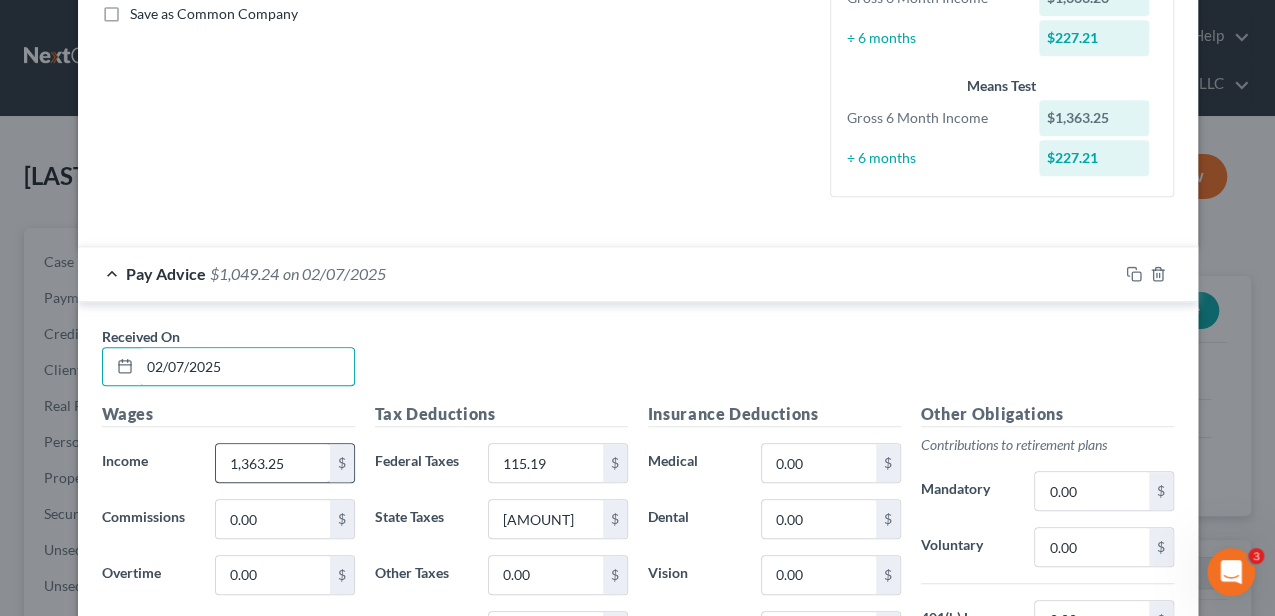 type on "02/07/2025" 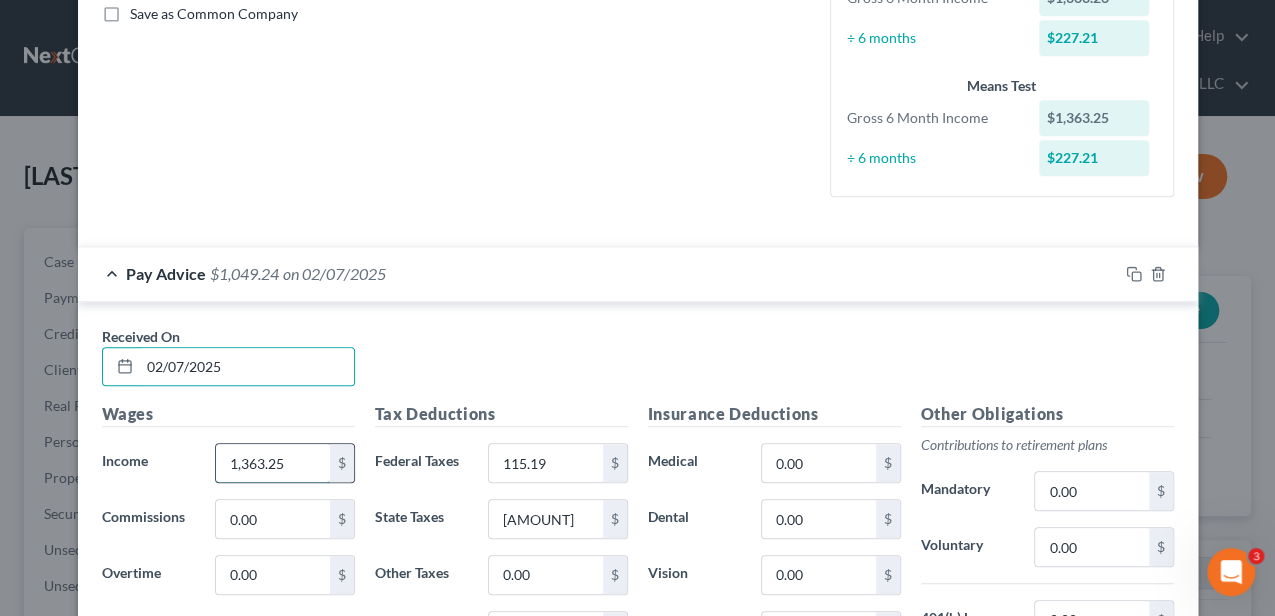 click on "1,363.25" at bounding box center (272, 463) 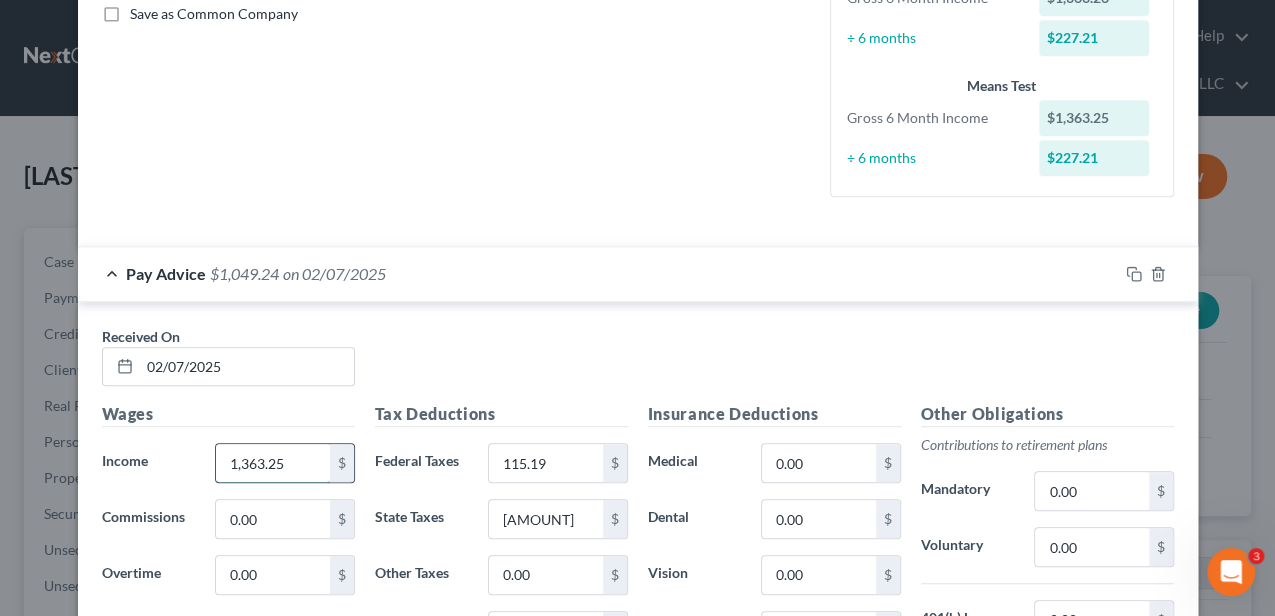 click on "1,363.25" at bounding box center (272, 463) 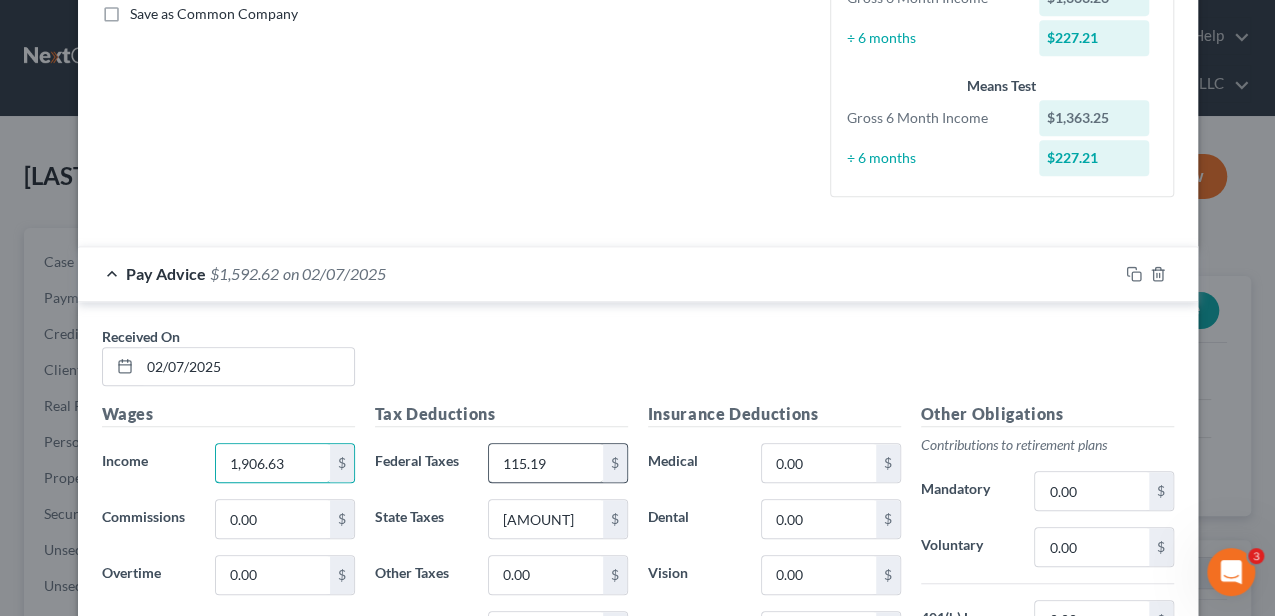 type on "1,906.63" 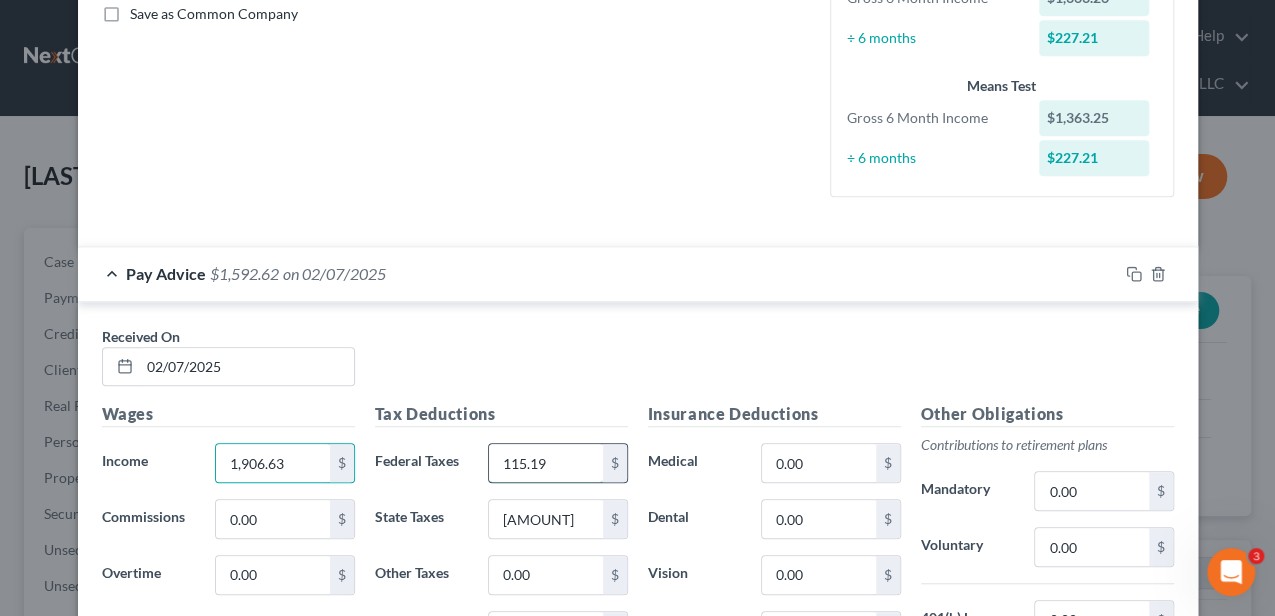 click on "115.19" at bounding box center (545, 463) 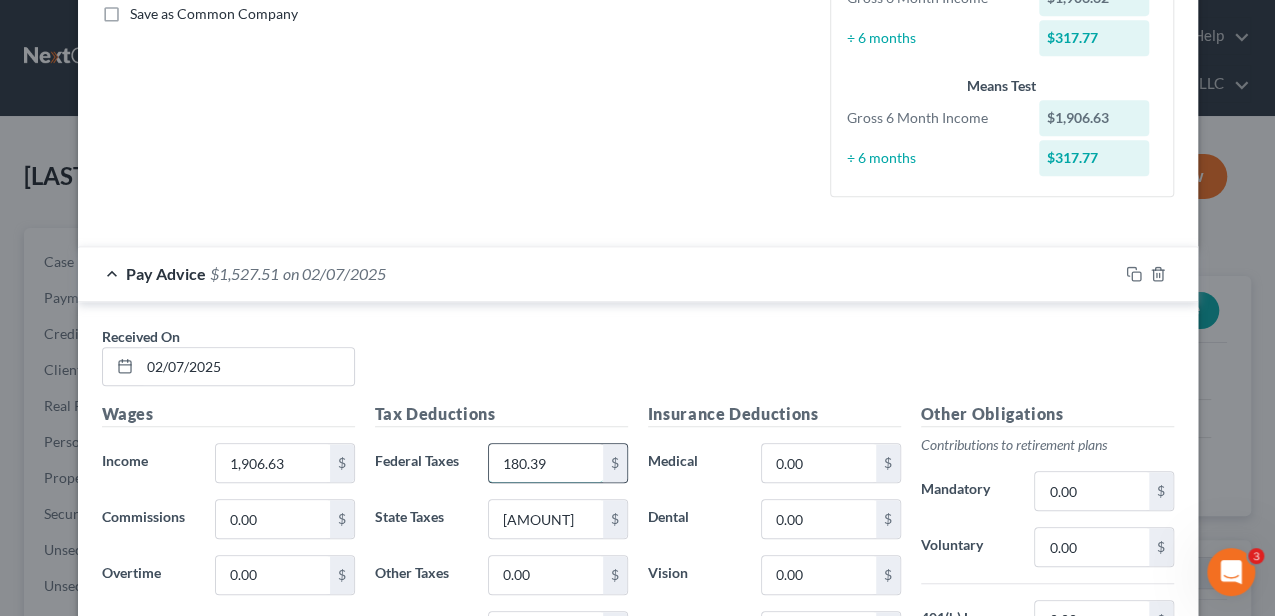 type on "180.39" 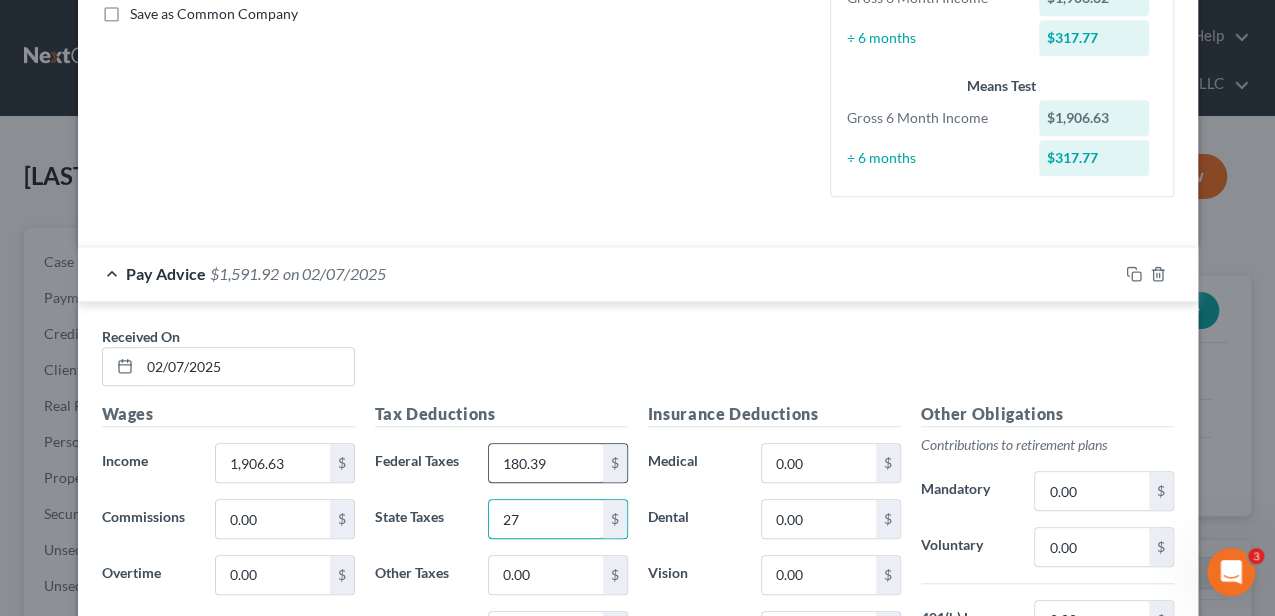 type on "2" 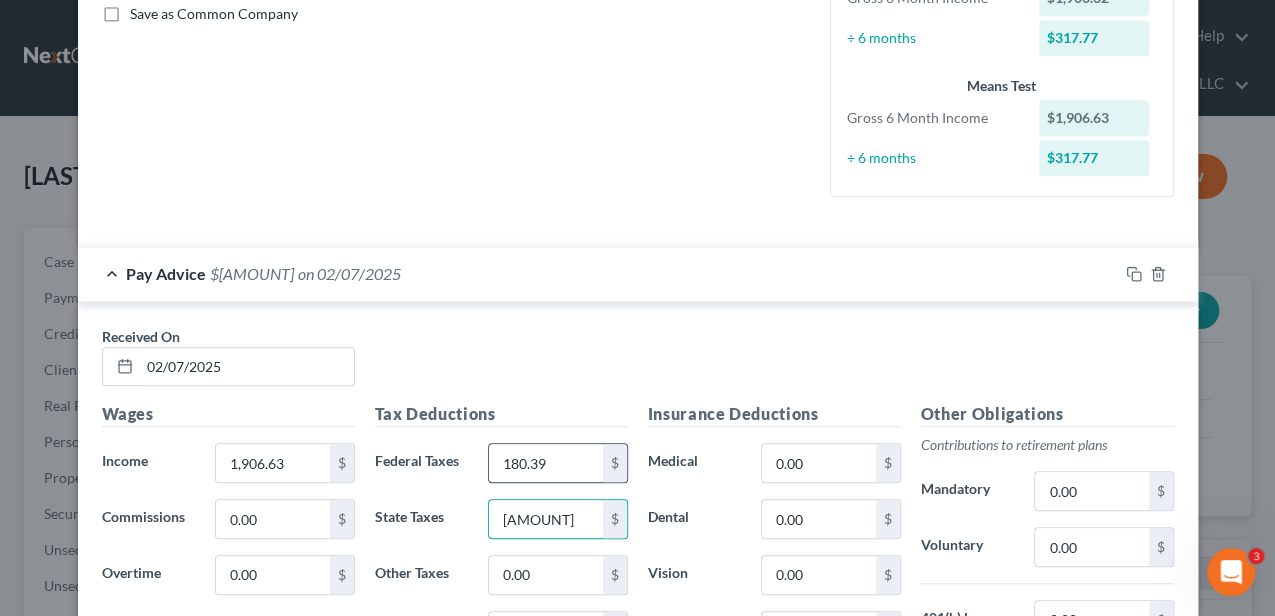 type on "125.18" 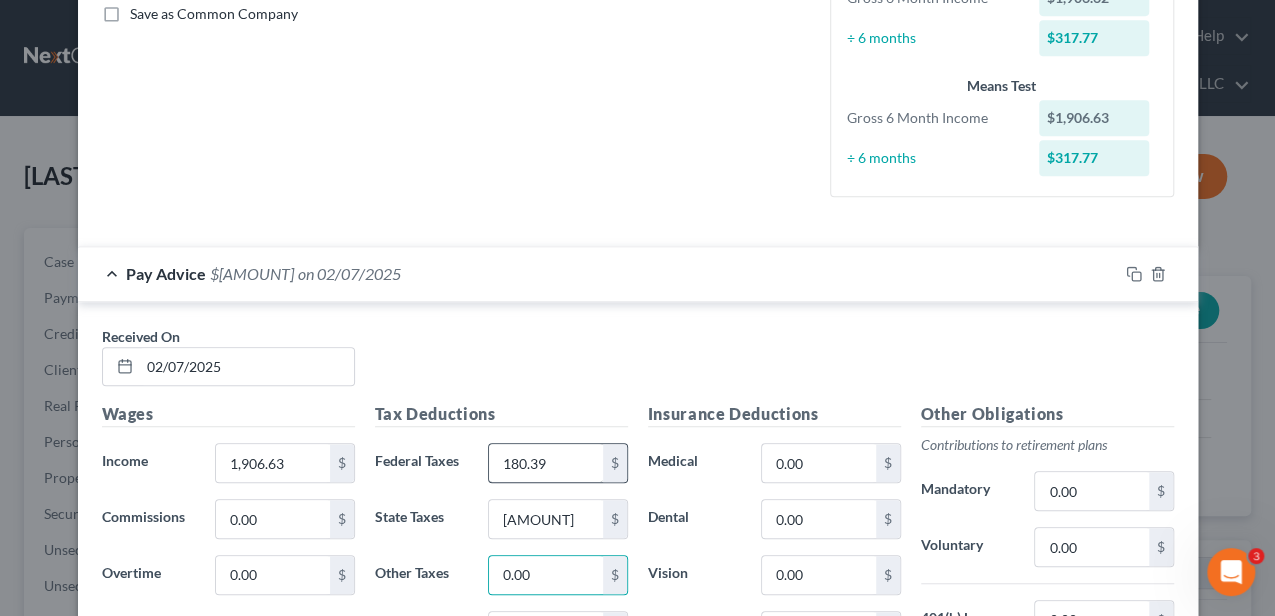 scroll, scrollTop: 493, scrollLeft: 0, axis: vertical 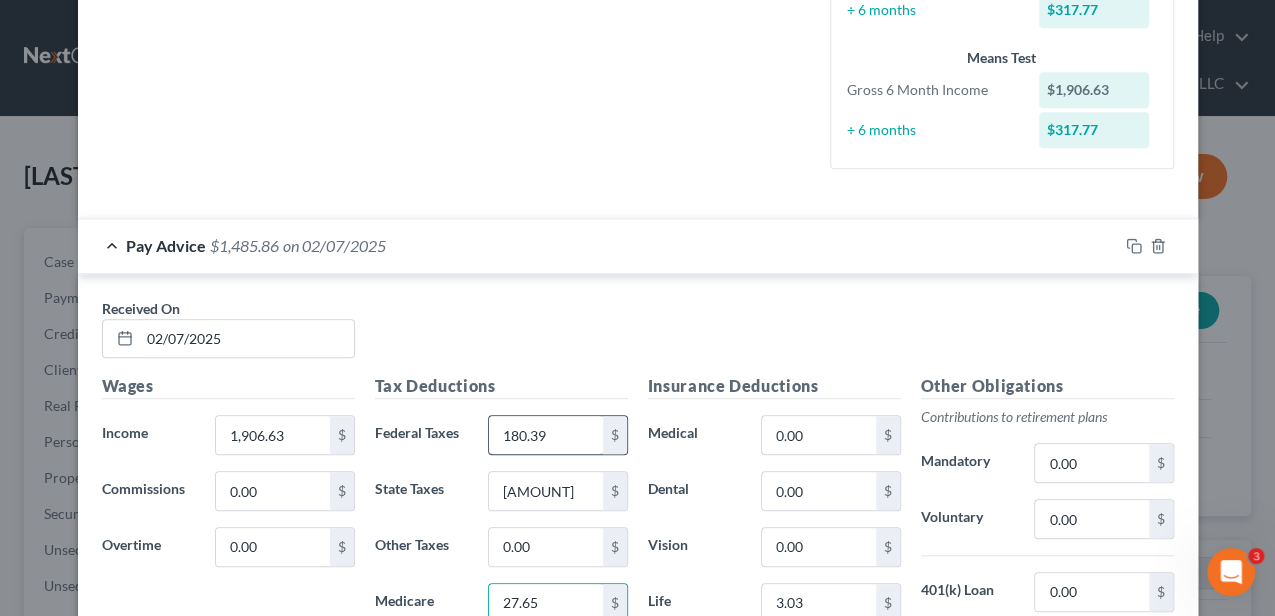type on "27.65" 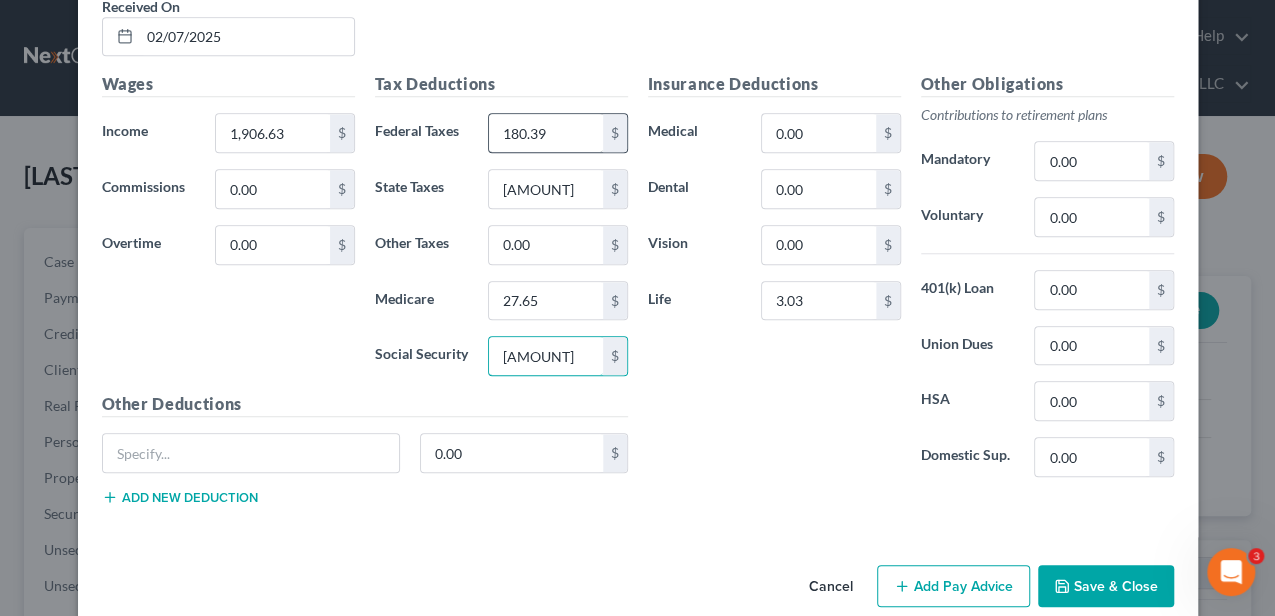 scroll, scrollTop: 818, scrollLeft: 0, axis: vertical 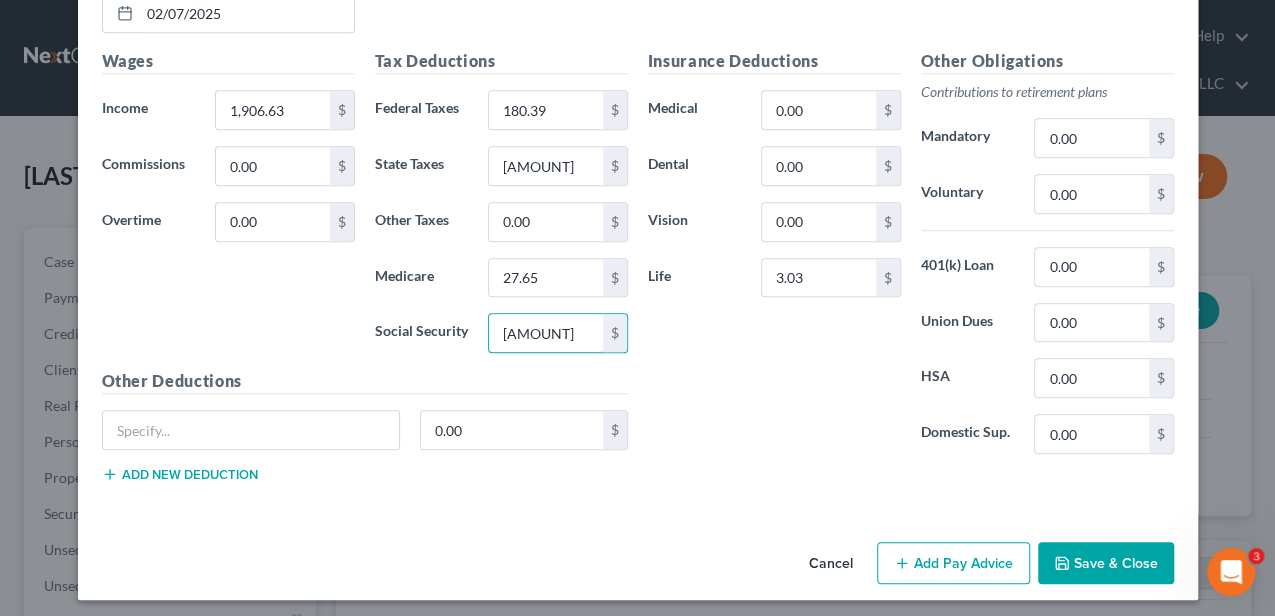 type on "118.21" 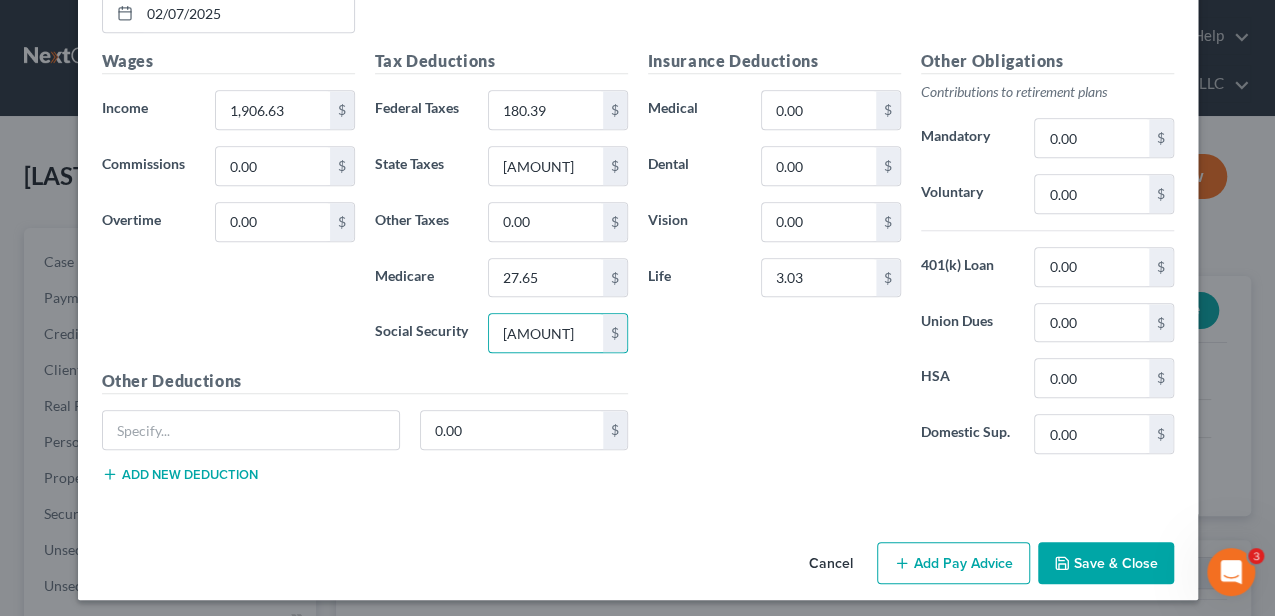 click on "Add Pay Advice" at bounding box center (953, 563) 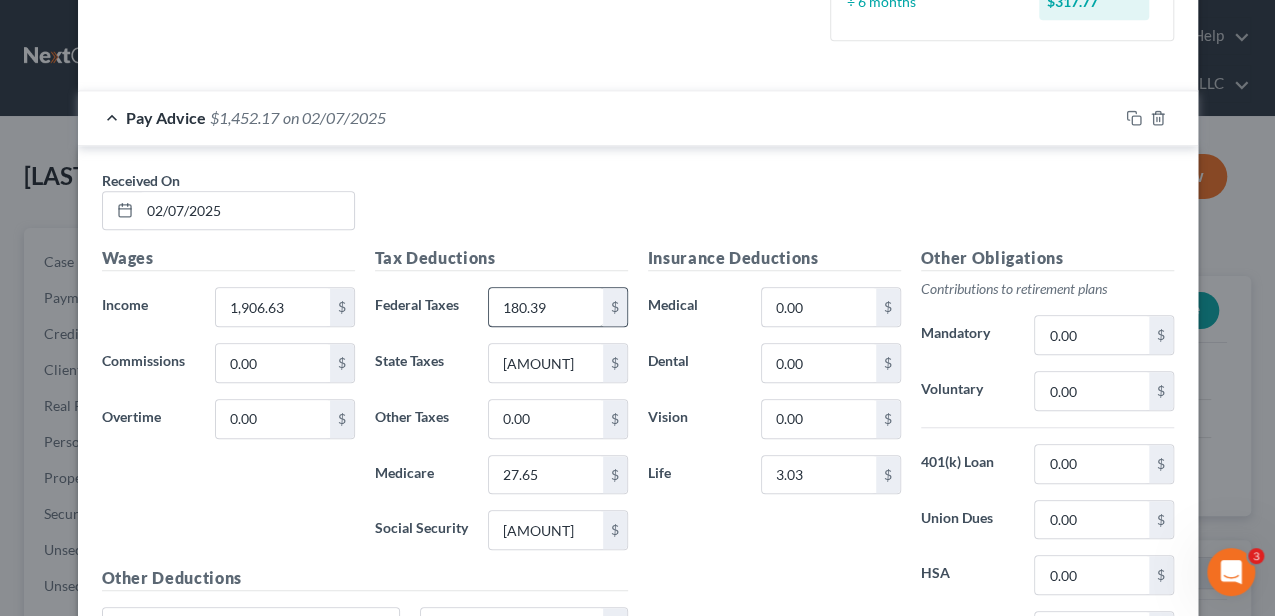 scroll, scrollTop: 618, scrollLeft: 0, axis: vertical 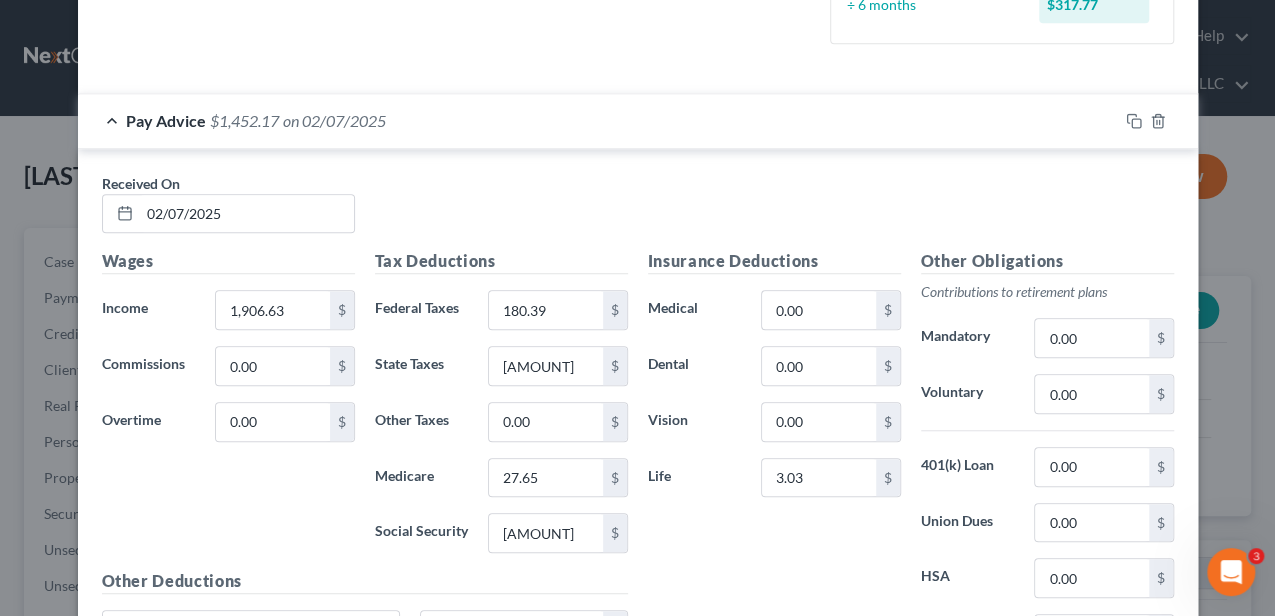 click on "Pay Advice $1,452.17 on 02/07/2025" at bounding box center [598, 120] 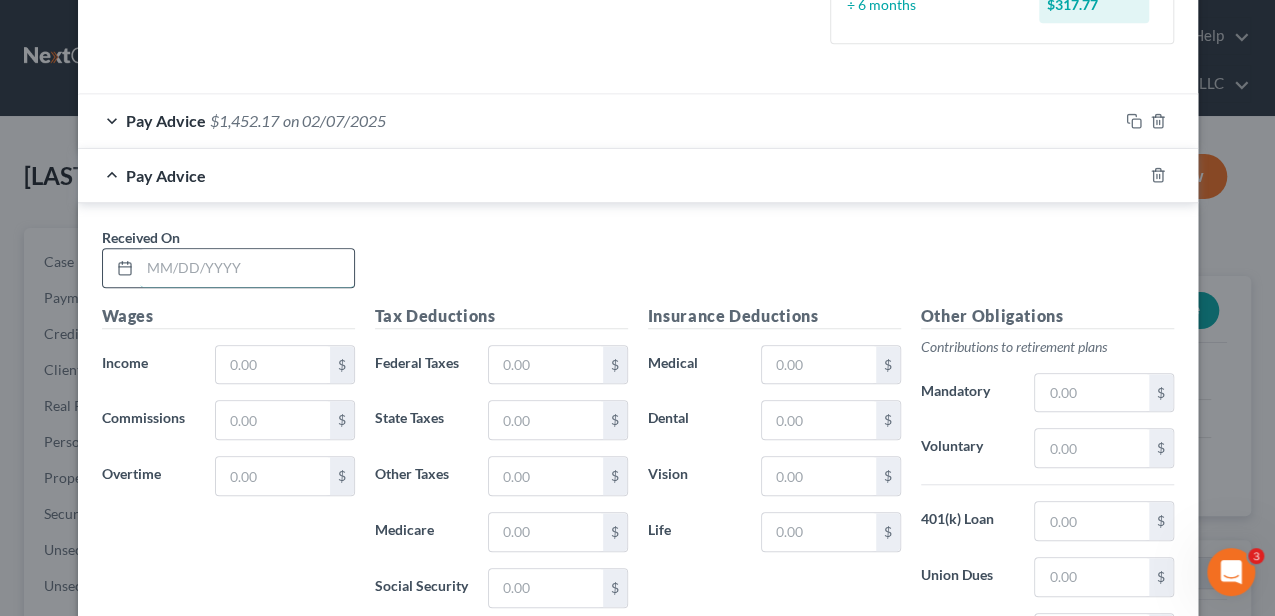 click at bounding box center [247, 268] 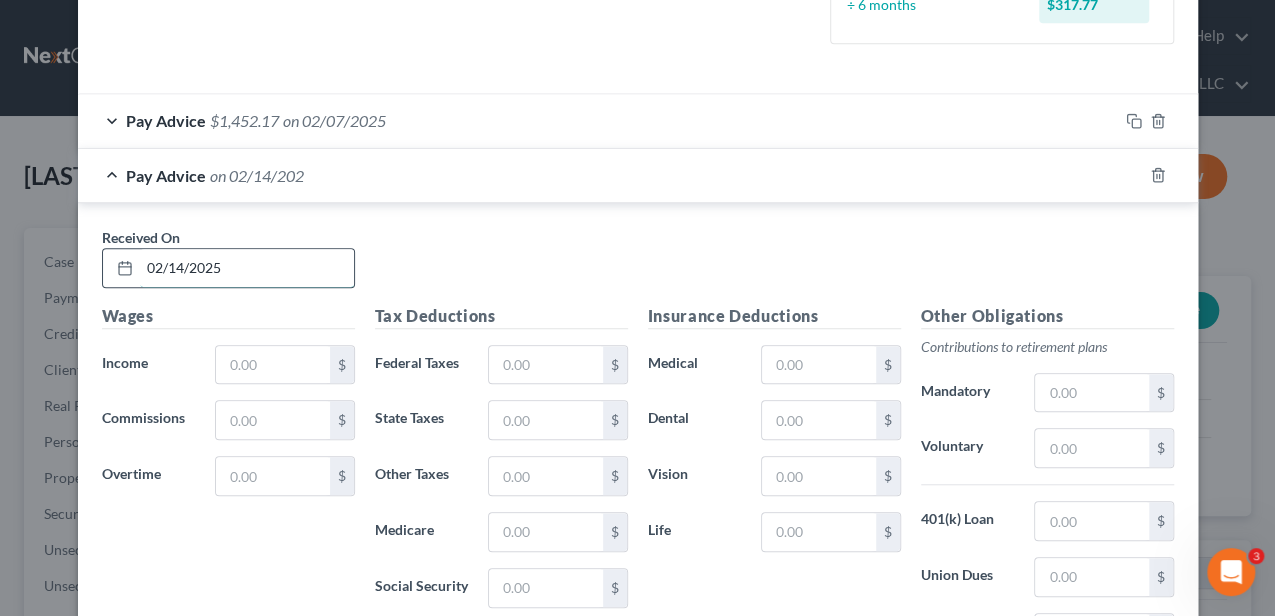 type on "02/14/2025" 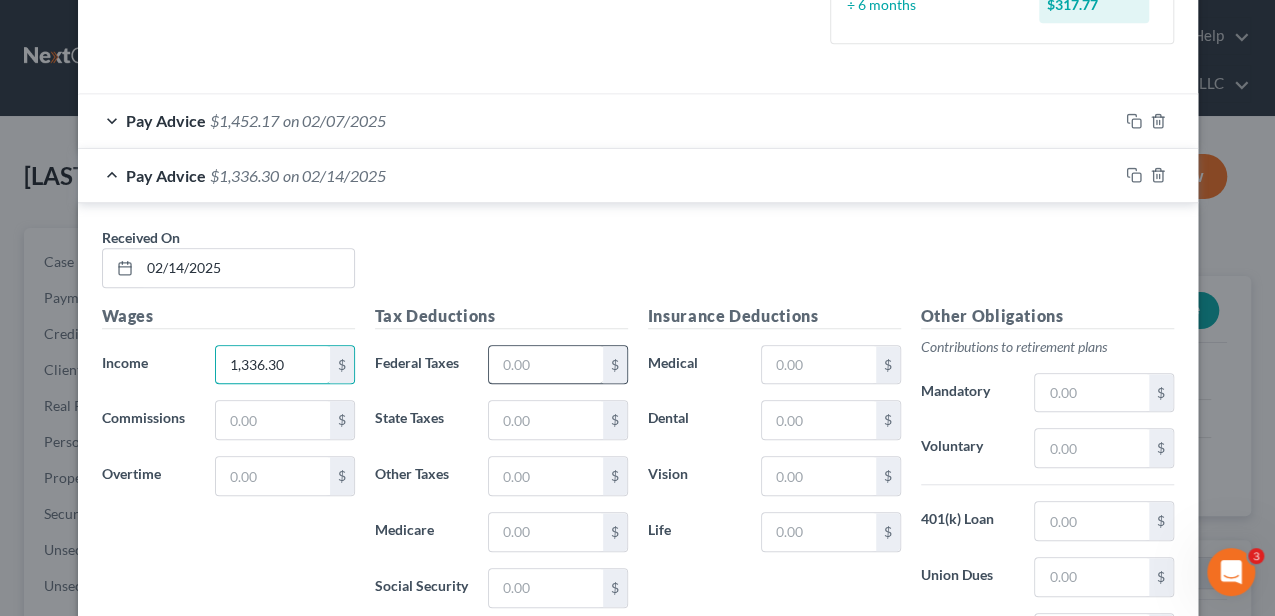 type on "1,336.30" 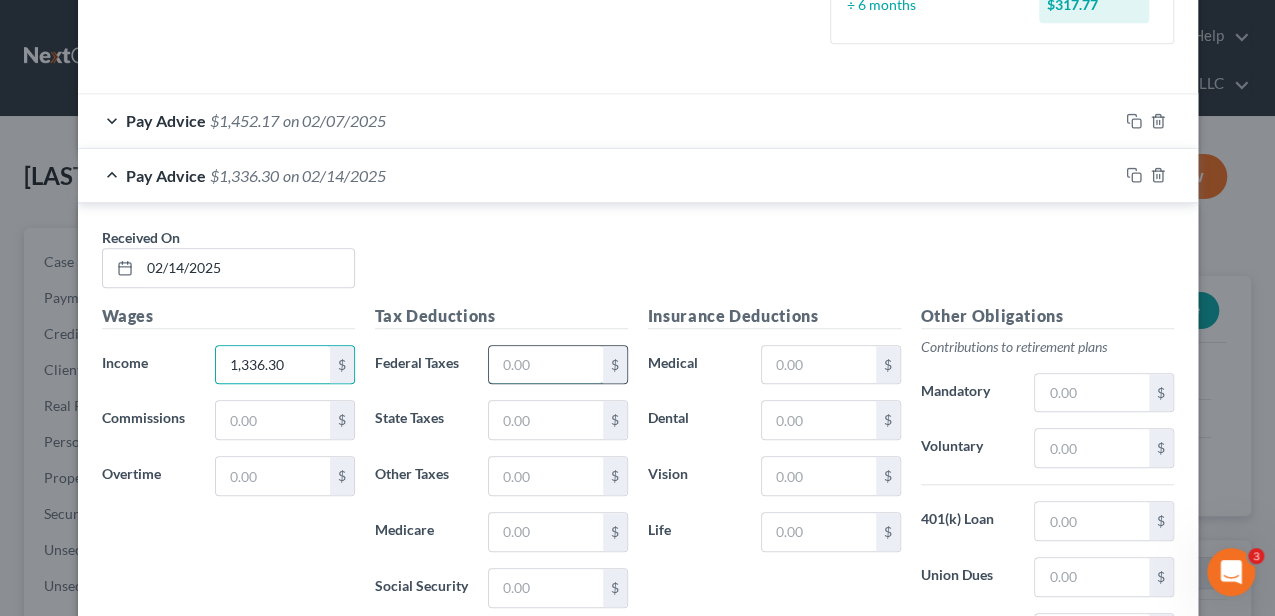 click at bounding box center [545, 365] 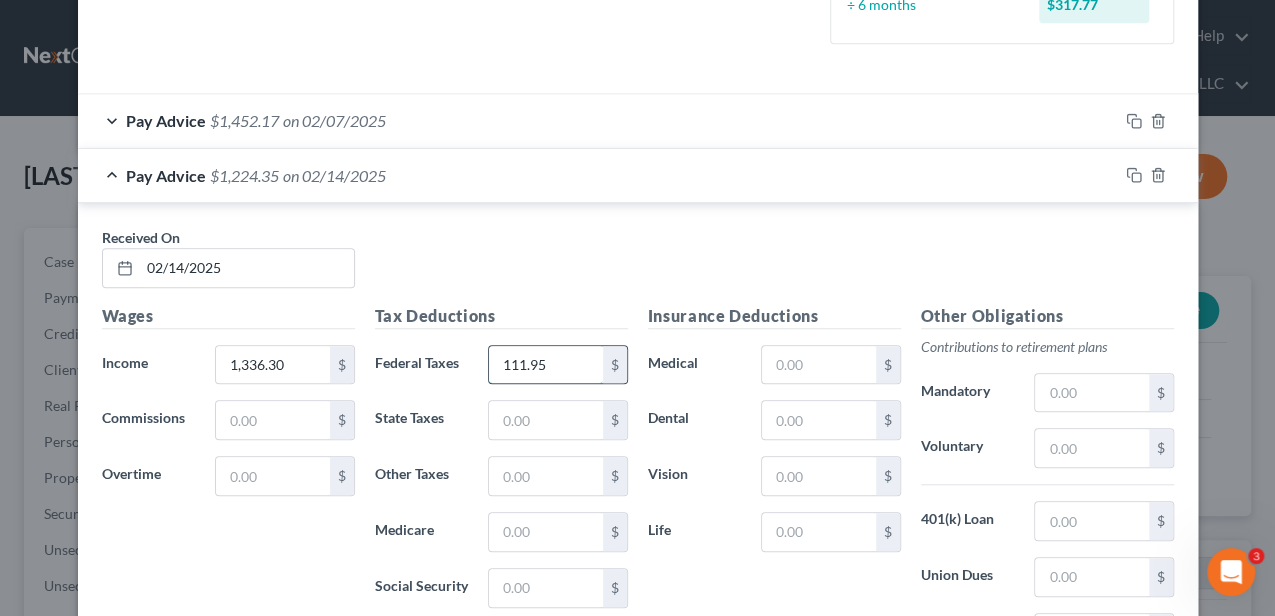type on "111.95" 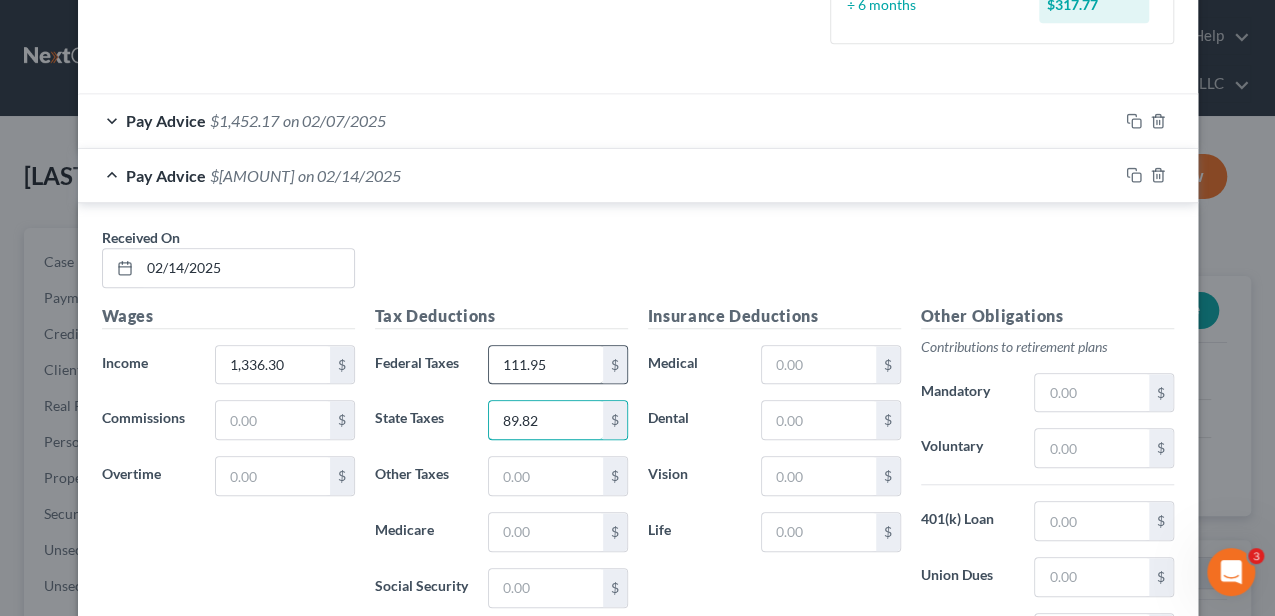 type on "89.82" 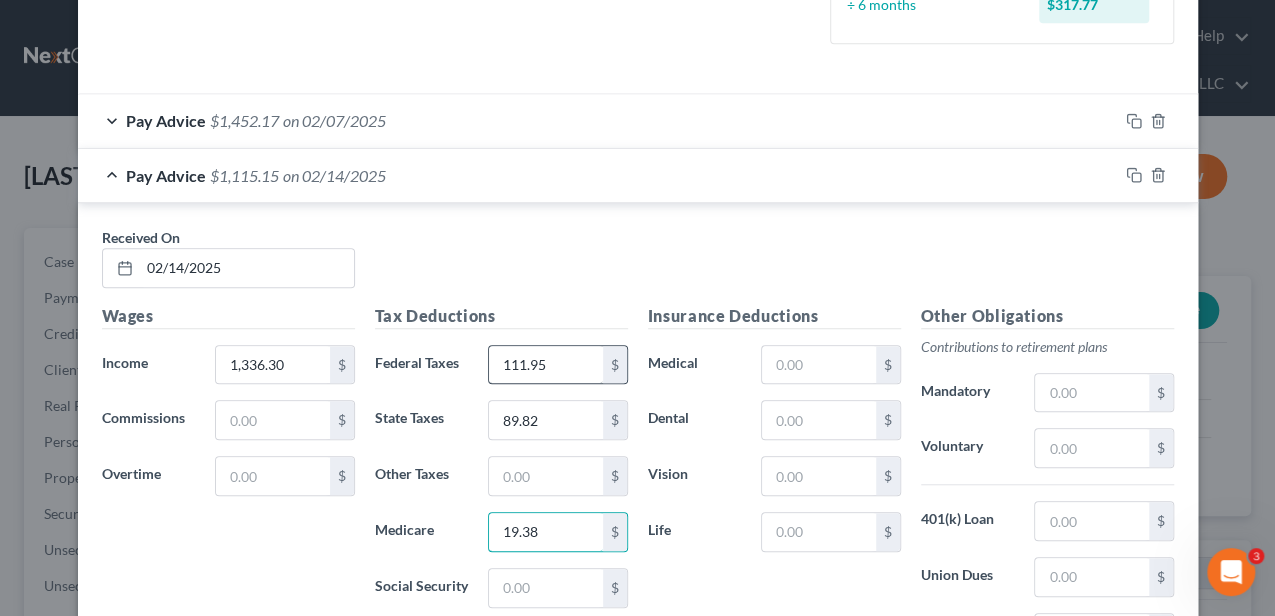 type on "19.38" 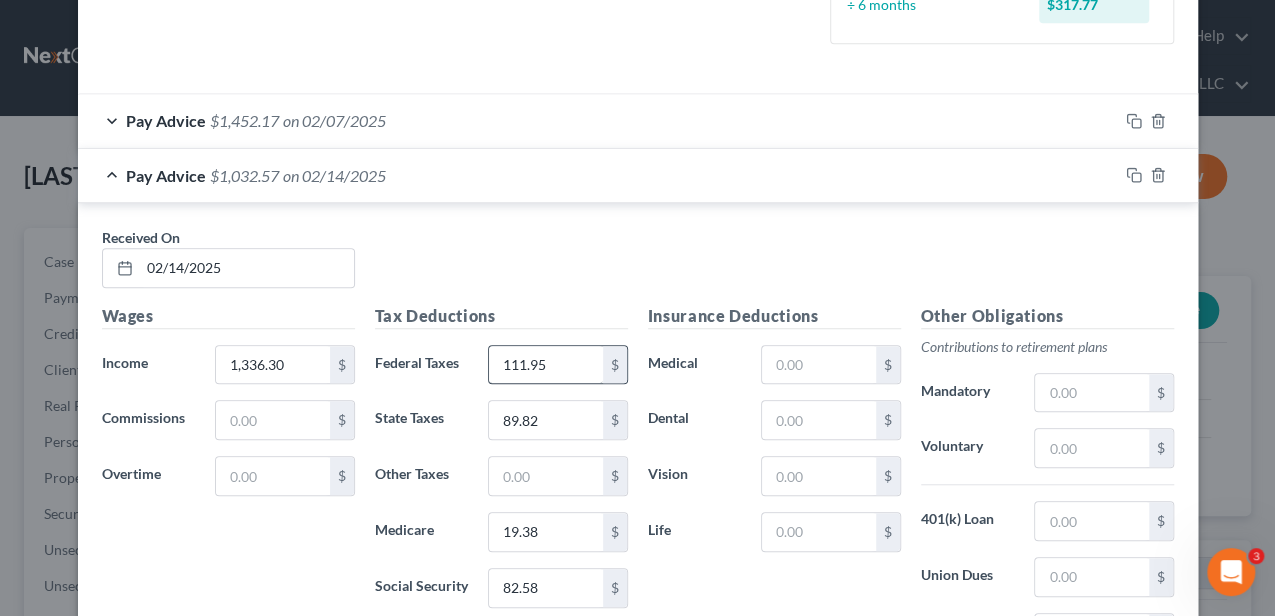 scroll, scrollTop: 872, scrollLeft: 0, axis: vertical 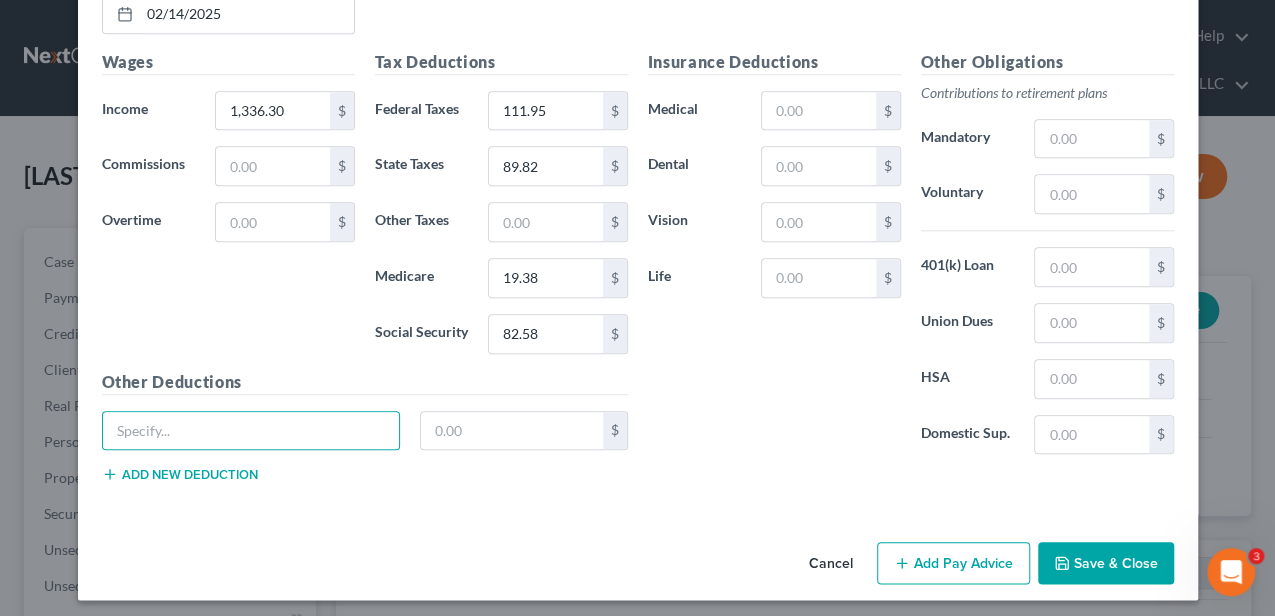 click on "Tax Deductions Federal Taxes 111.95 $ State Taxes 89.82 $ Other Taxes $ Medicare 19.38 $ Social Security 82.58 $" at bounding box center (501, 210) 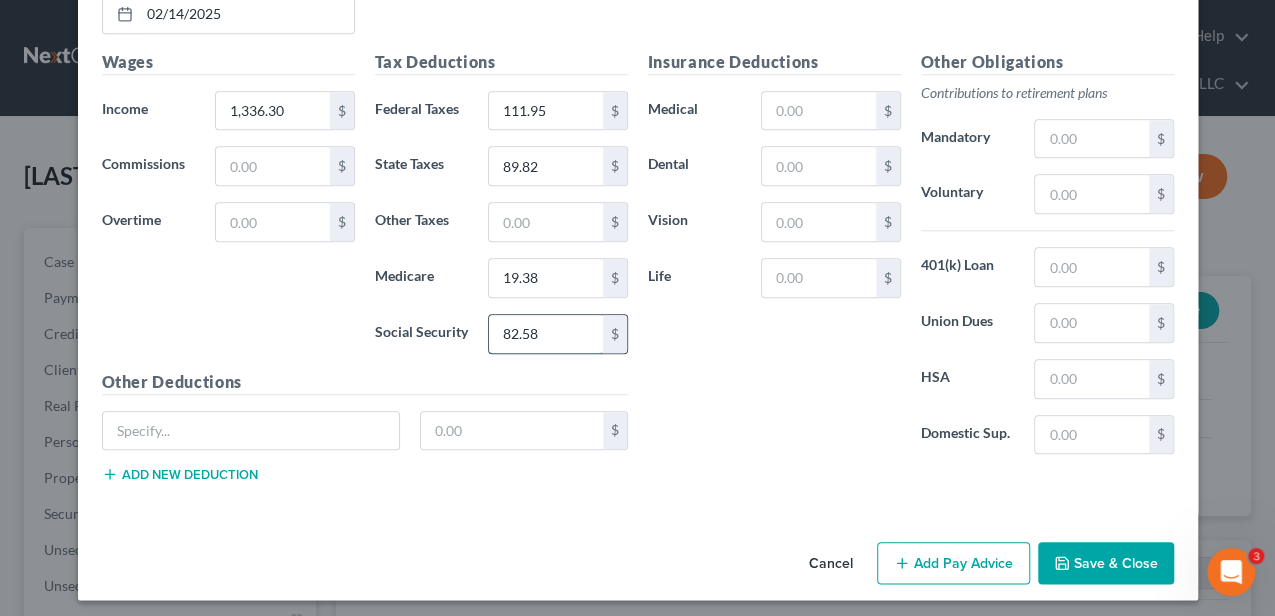 click on "82.58" at bounding box center (545, 334) 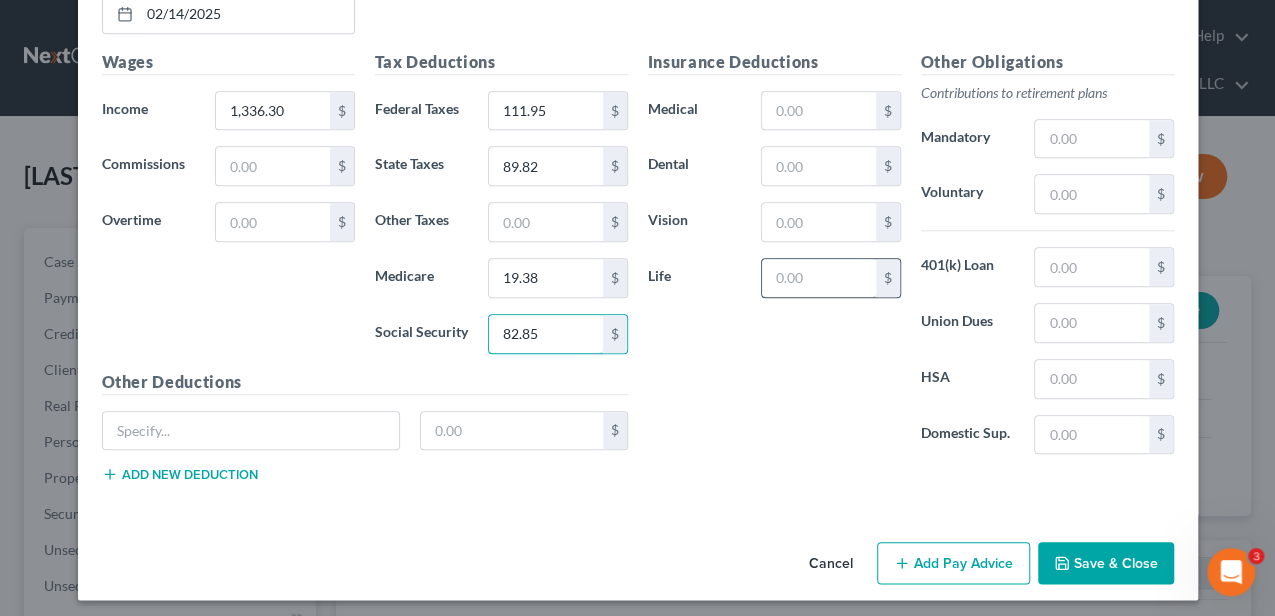 type on "82.85" 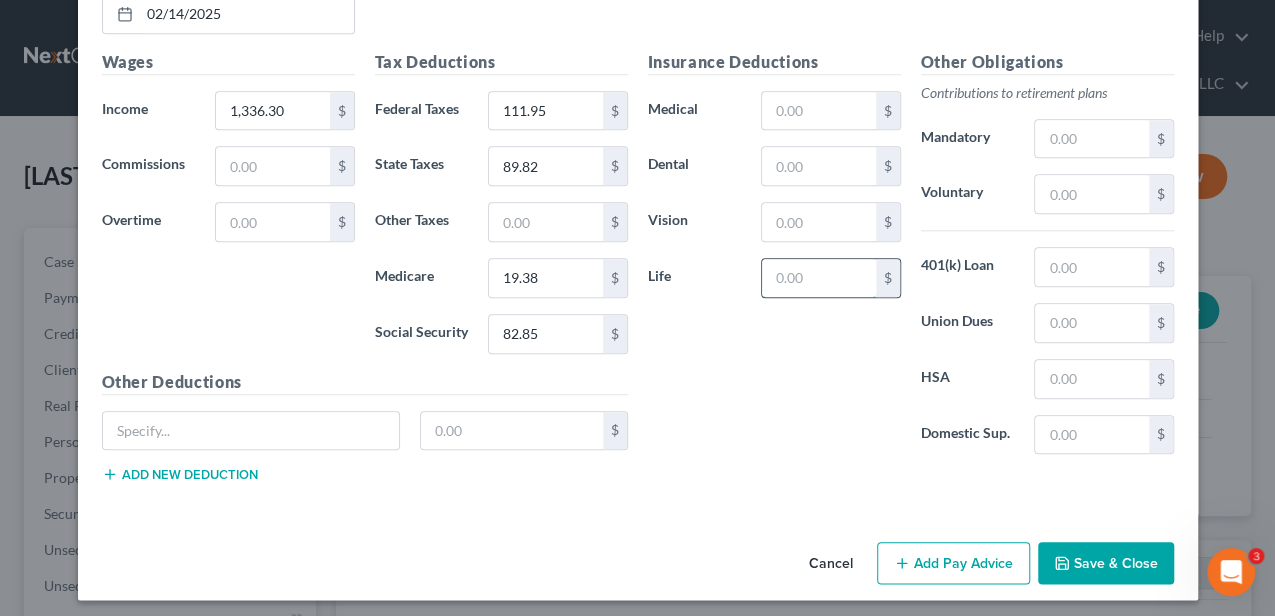 click at bounding box center [818, 278] 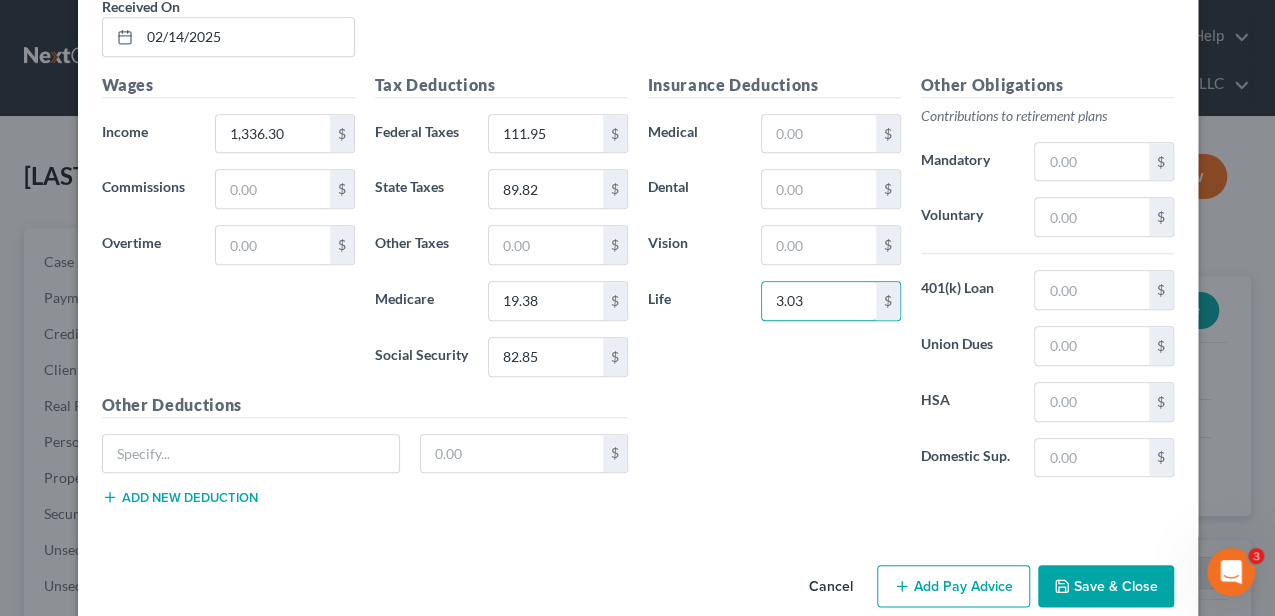 scroll, scrollTop: 872, scrollLeft: 0, axis: vertical 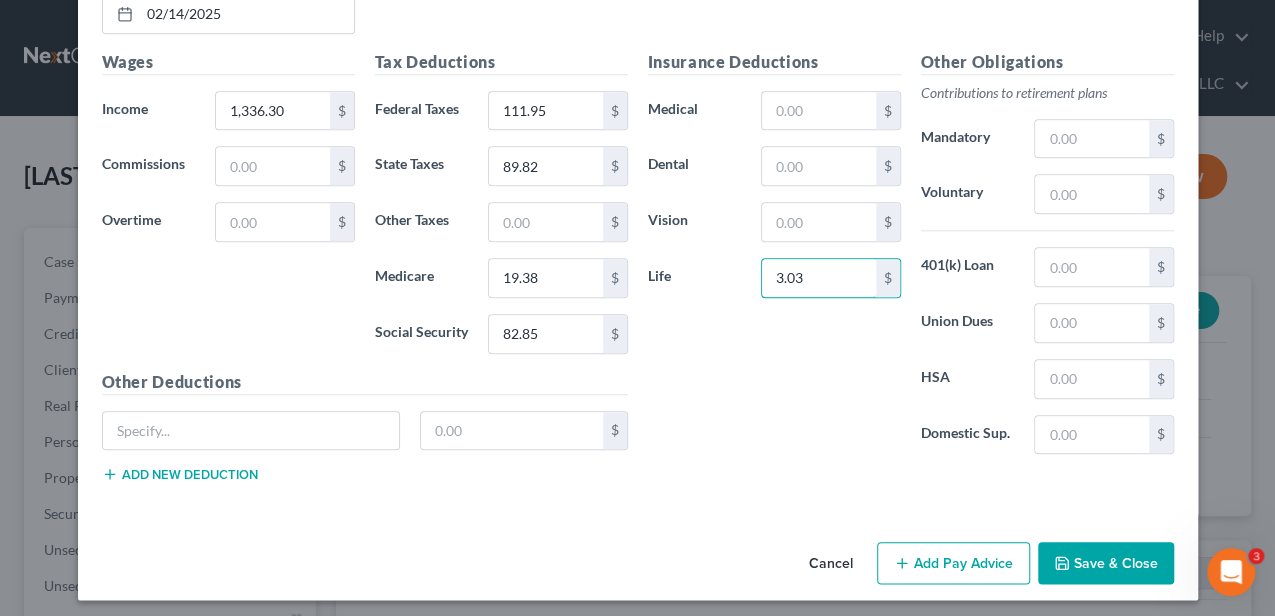 type on "3.03" 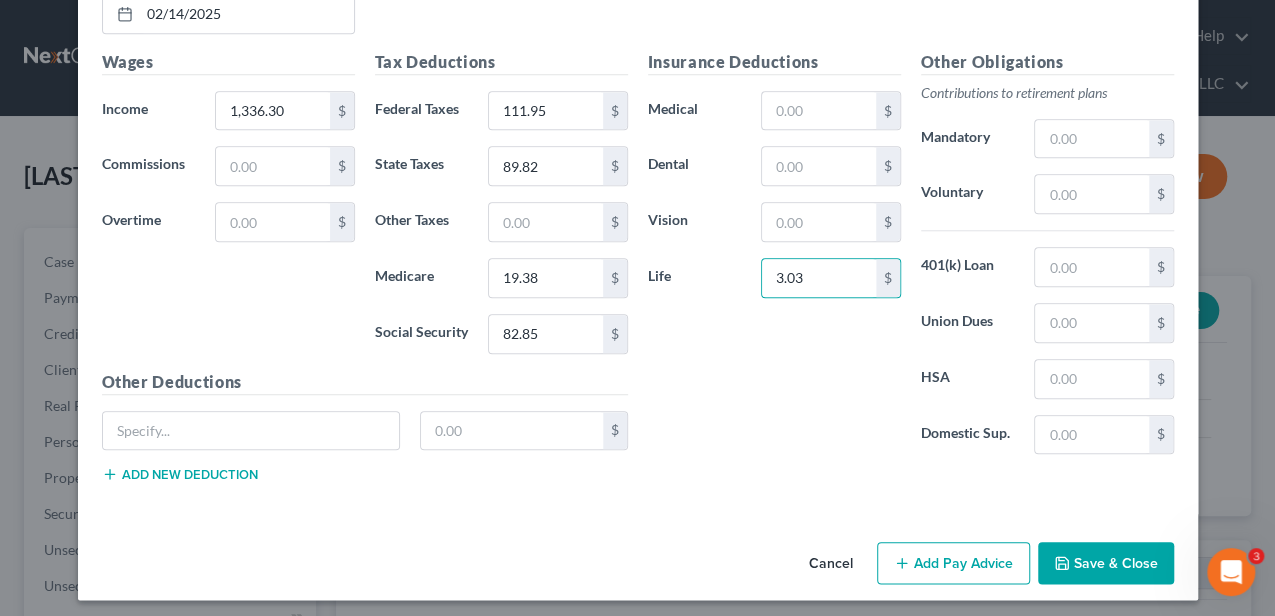 click on "Add Pay Advice" at bounding box center (953, 563) 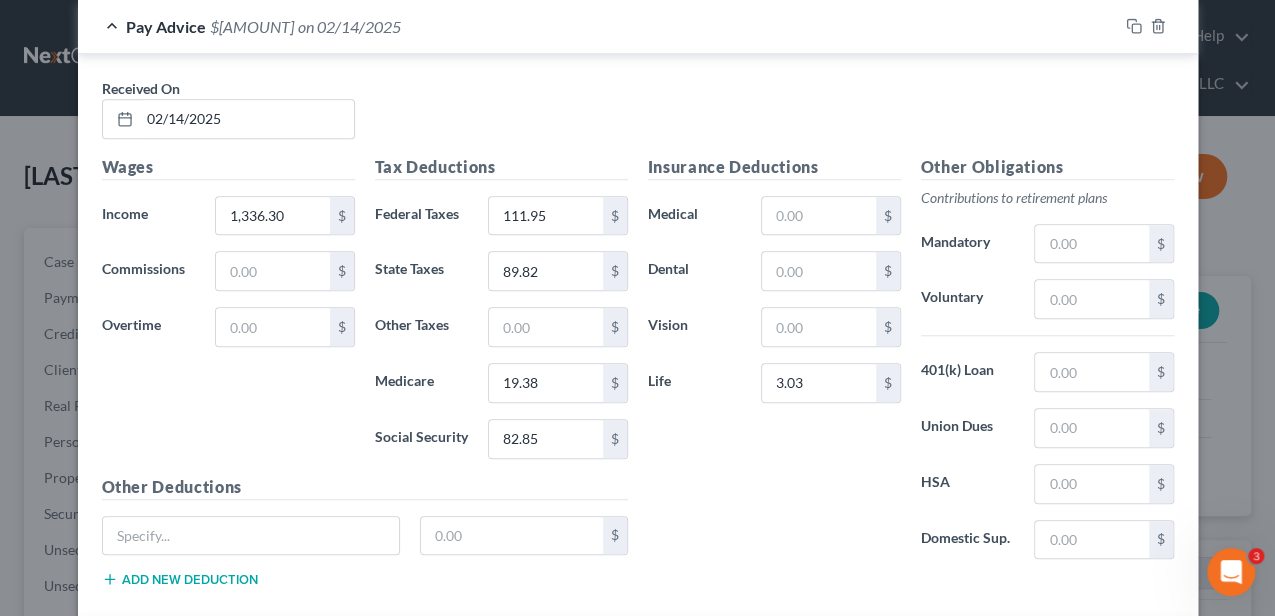 scroll, scrollTop: 672, scrollLeft: 0, axis: vertical 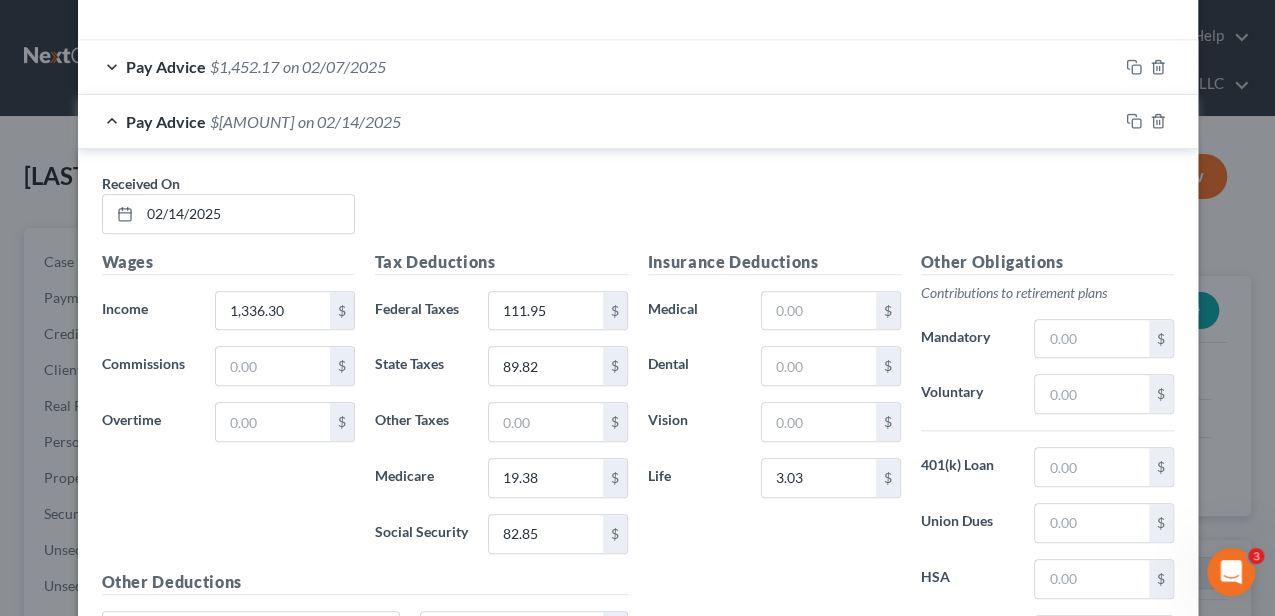 click on "Pay Advice $1,029.27 on 02/14/2025" at bounding box center [598, 121] 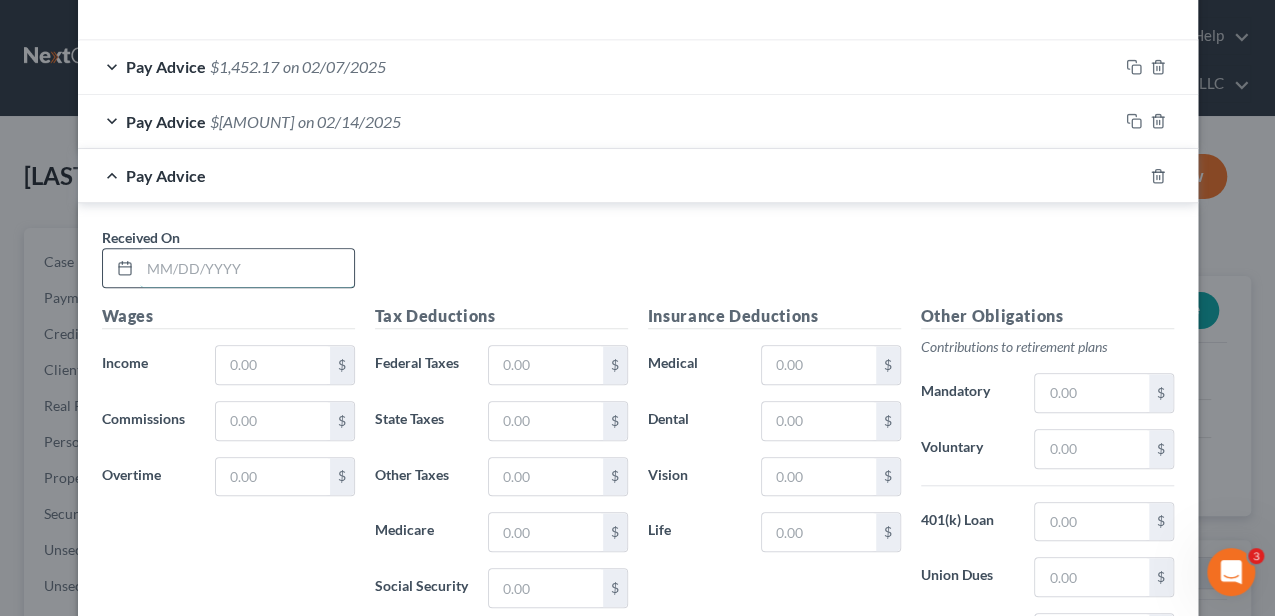 click at bounding box center (247, 268) 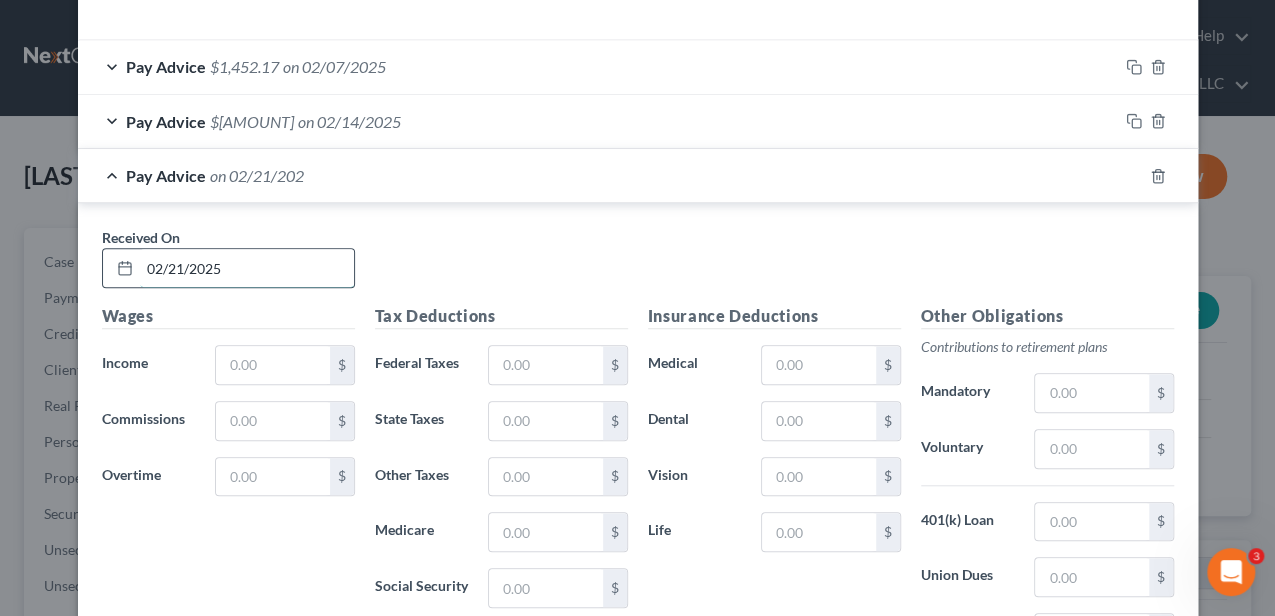 type on "02/21/2025" 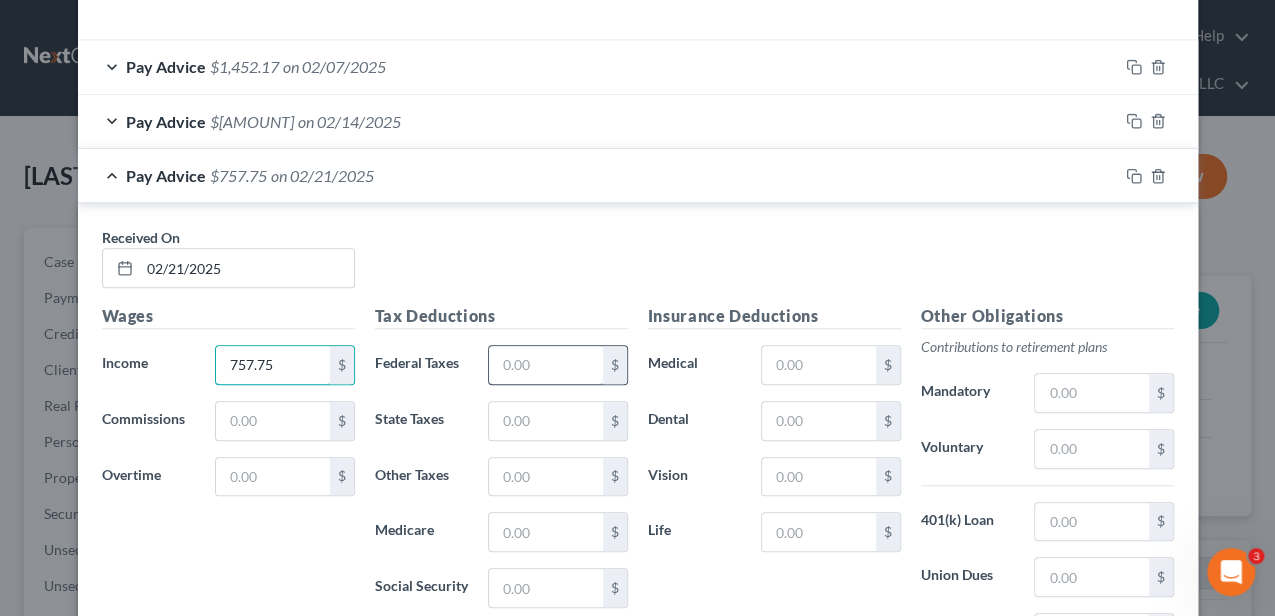 type on "757.75" 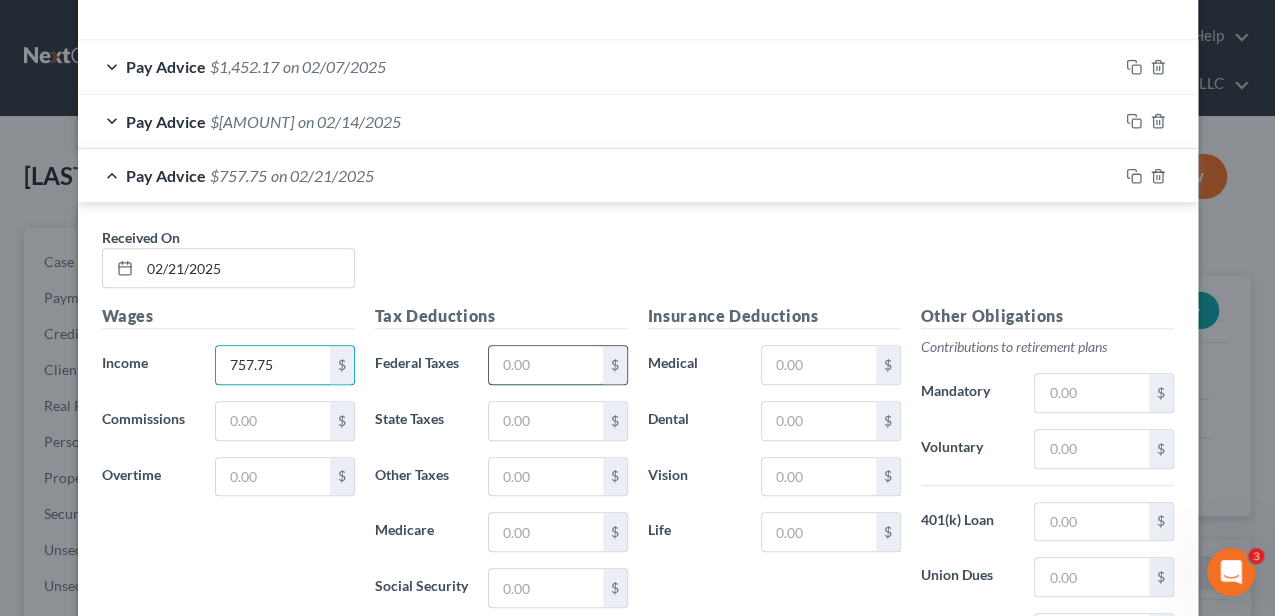 click at bounding box center [545, 365] 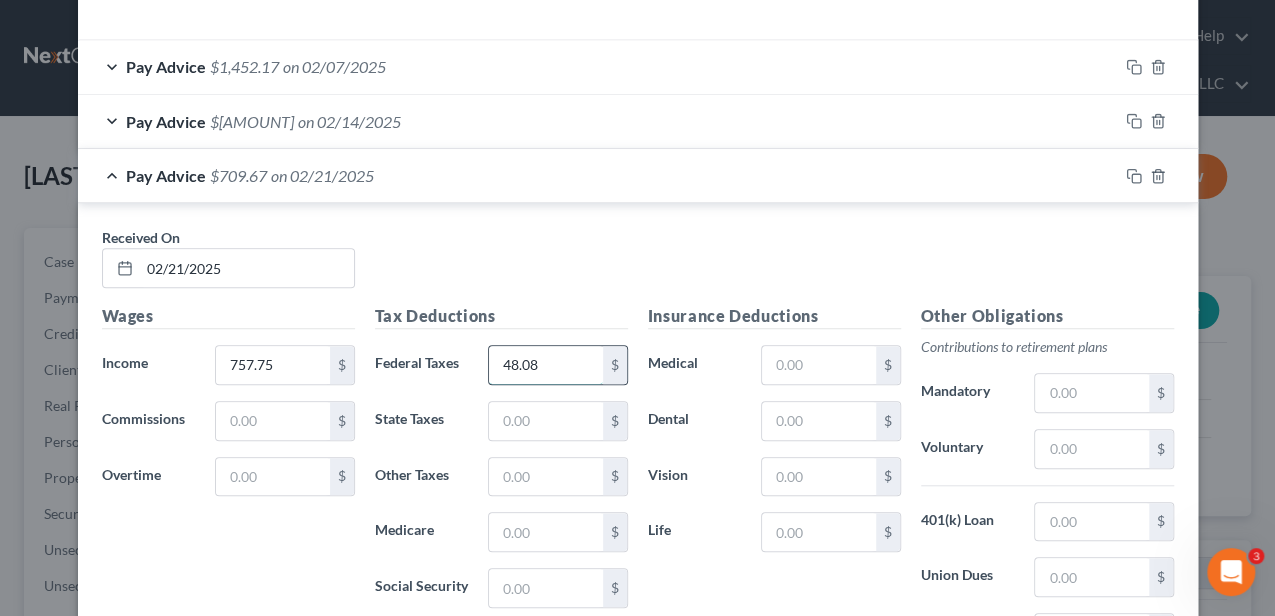 type on "48.08" 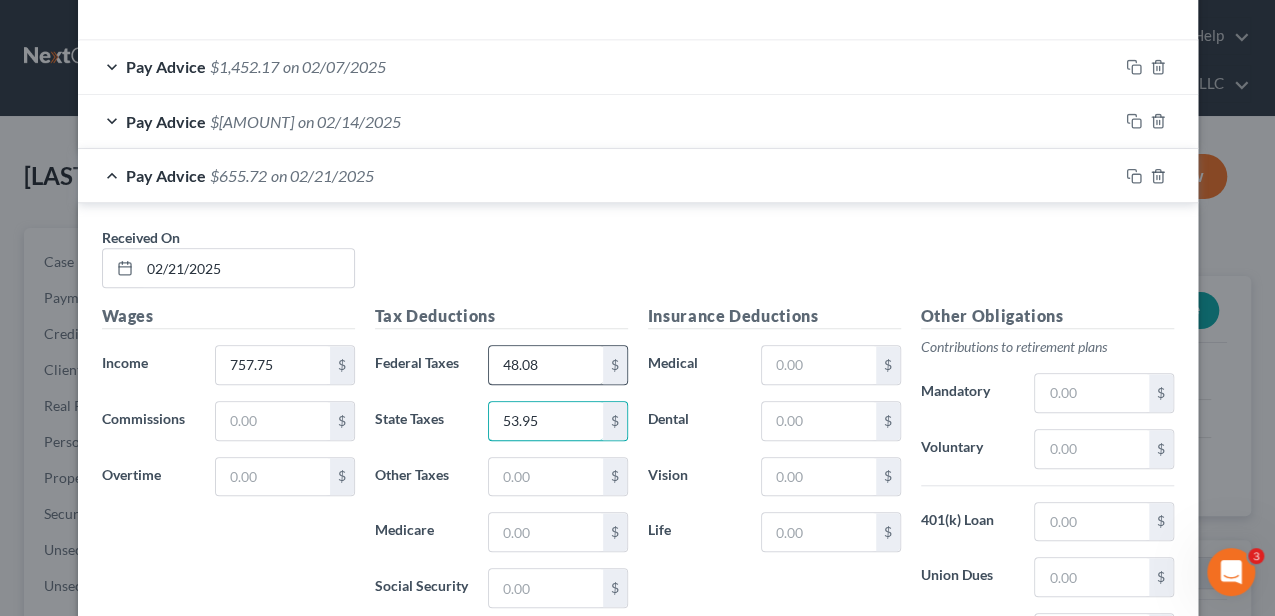 type on "53.95" 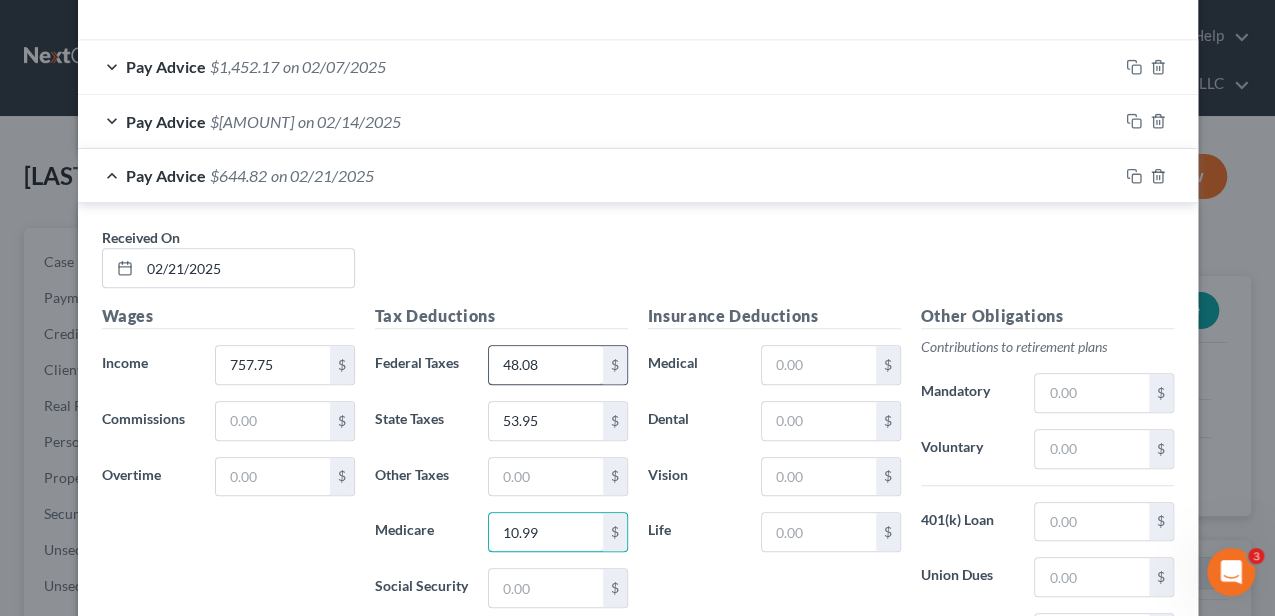 type on "10.99" 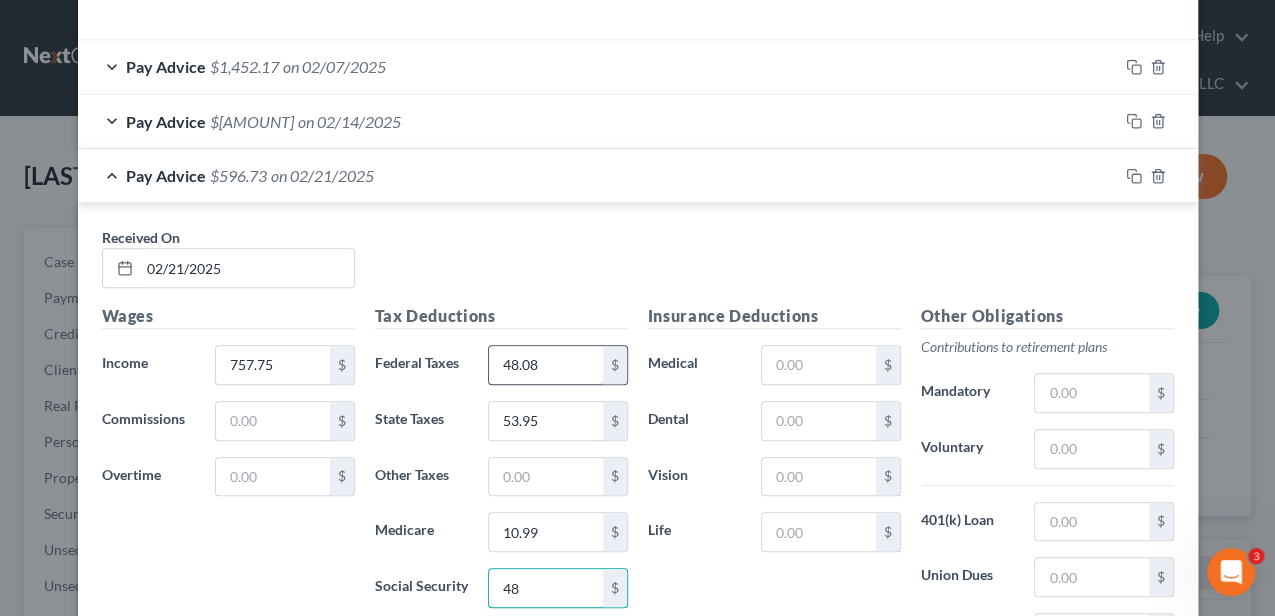 type on "4" 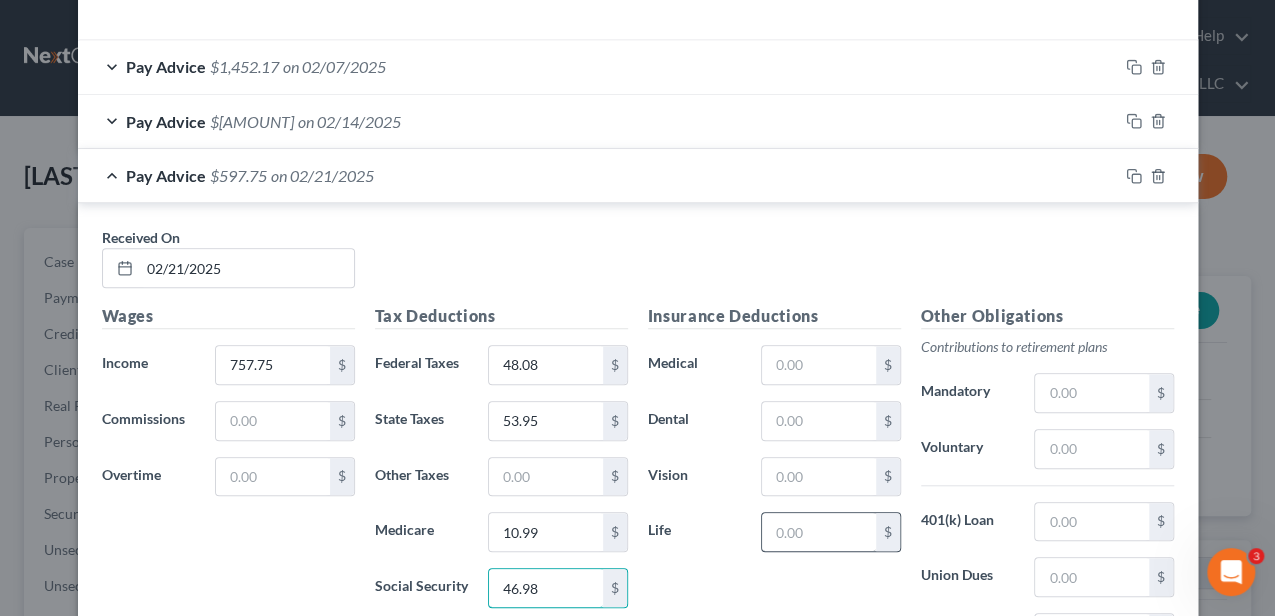 type on "46.98" 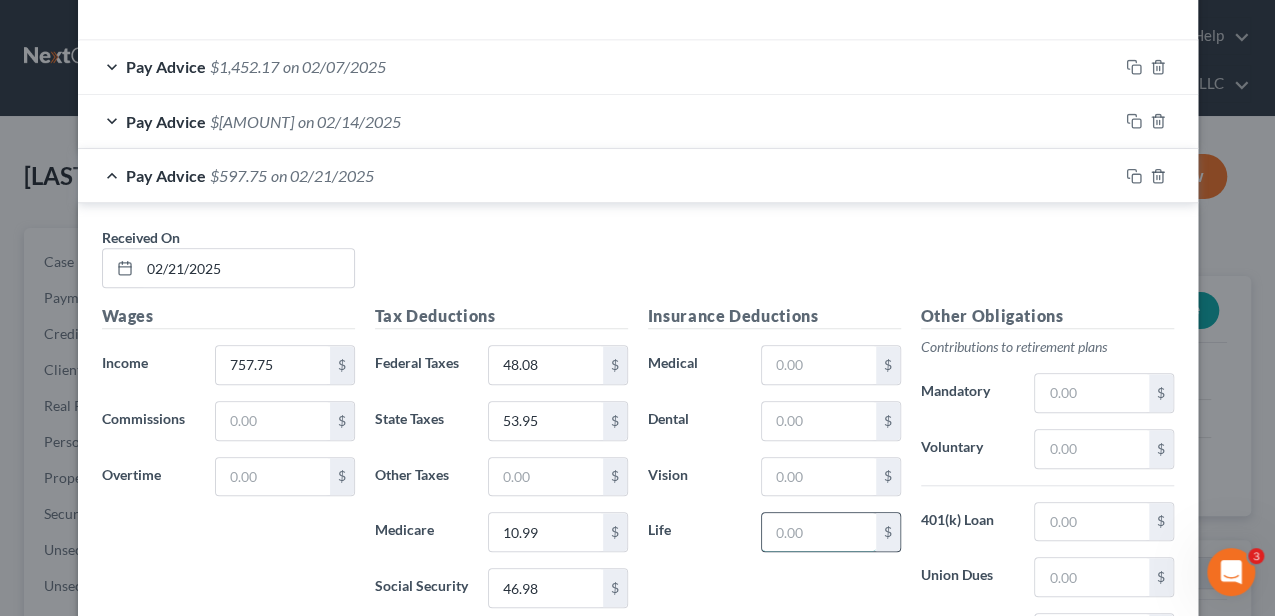 click at bounding box center [818, 532] 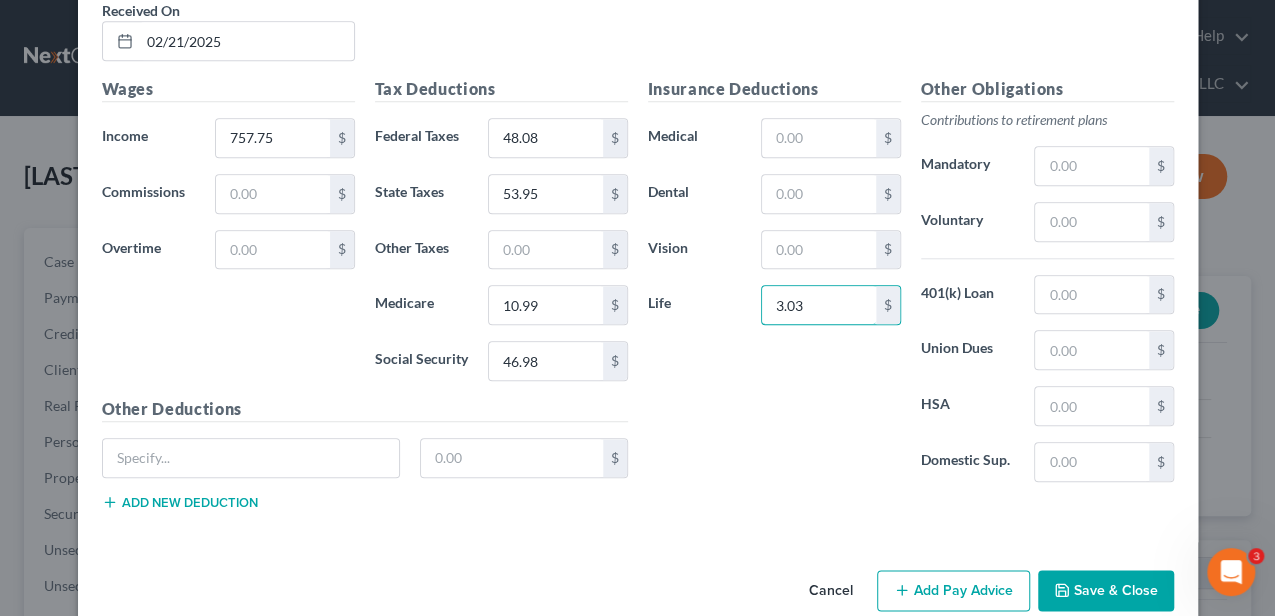 scroll, scrollTop: 926, scrollLeft: 0, axis: vertical 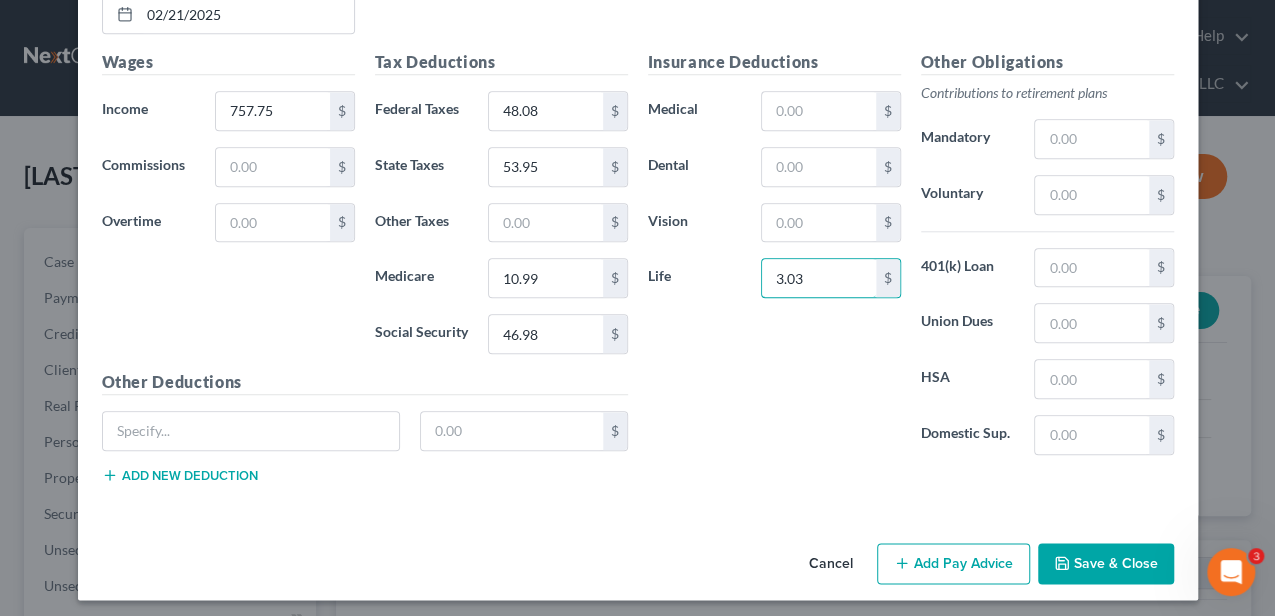 type on "3.03" 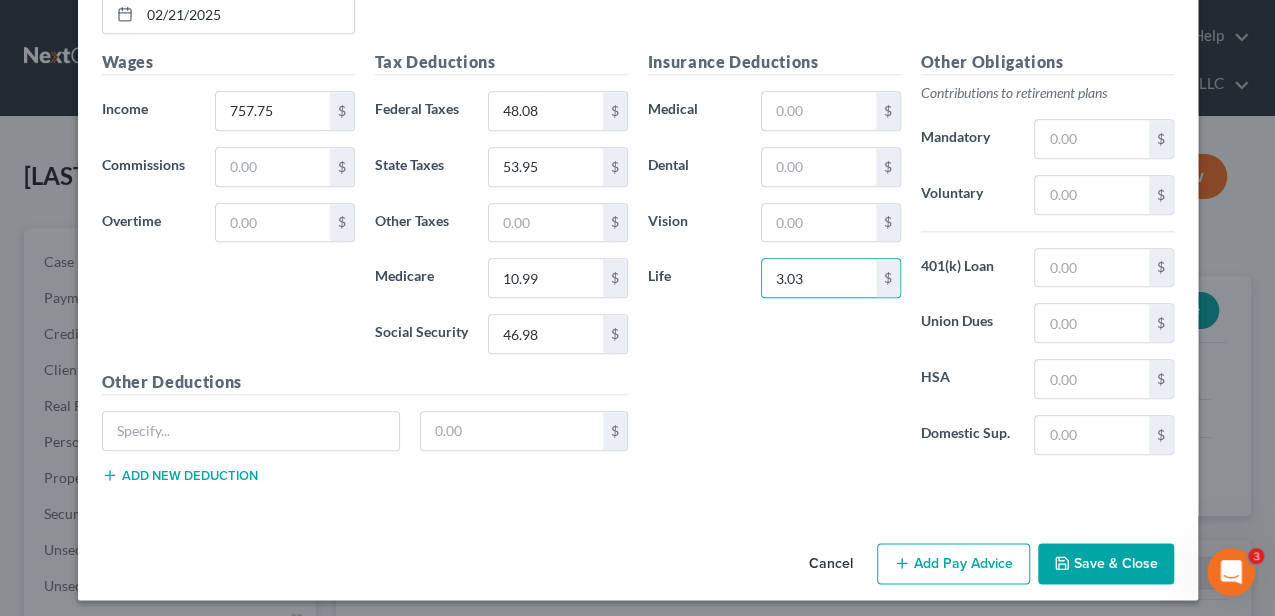 click on "Add Pay Advice" at bounding box center (953, 564) 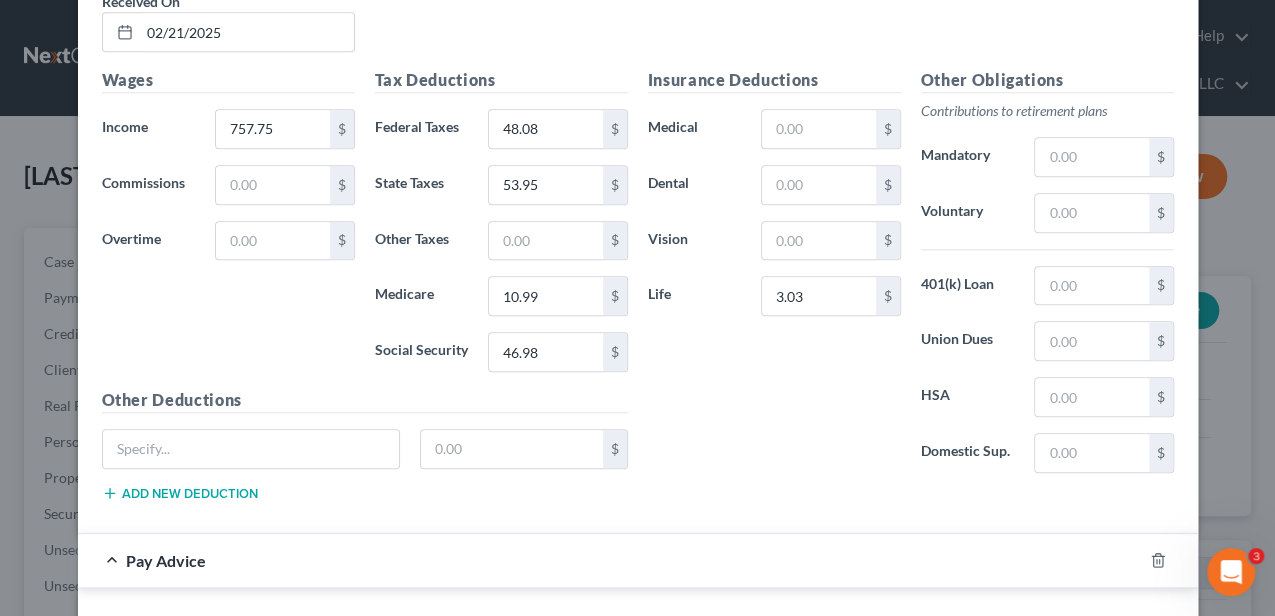 scroll, scrollTop: 793, scrollLeft: 0, axis: vertical 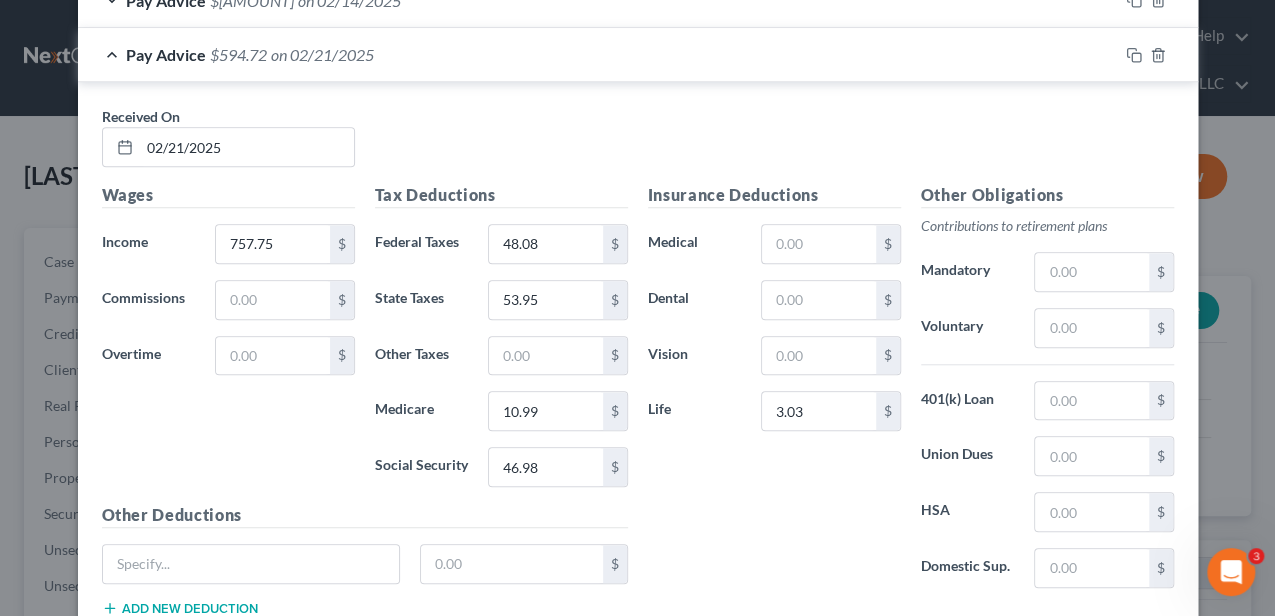 click on "Pay Advice $594.72 on 02/21/2025" at bounding box center (598, 54) 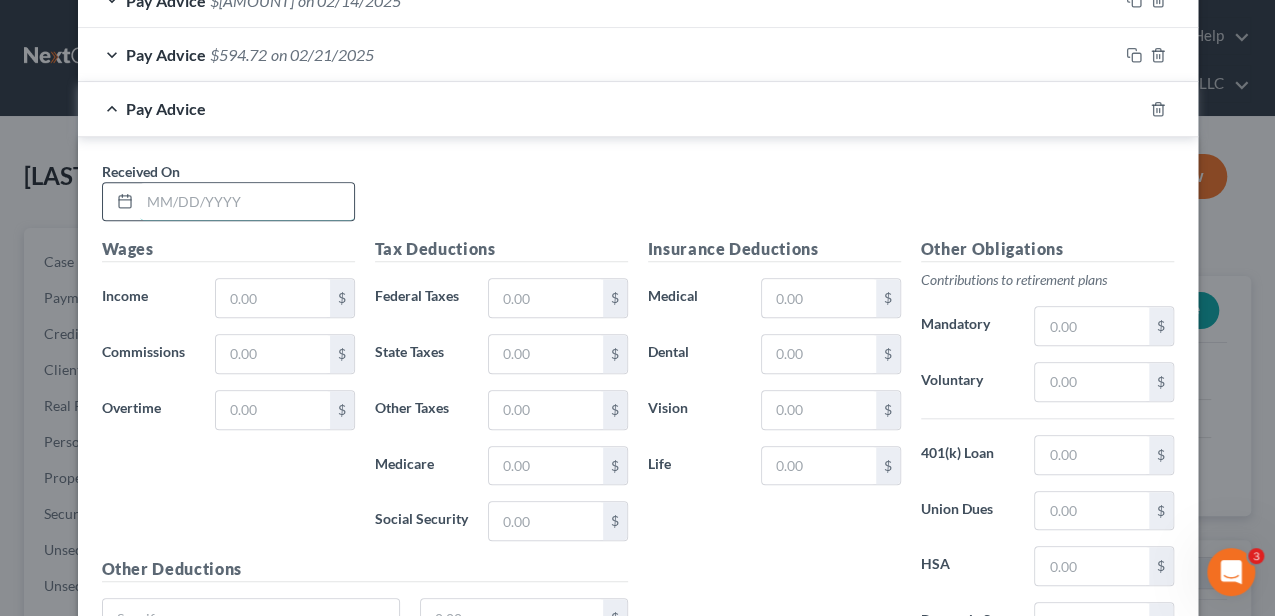 click at bounding box center (247, 202) 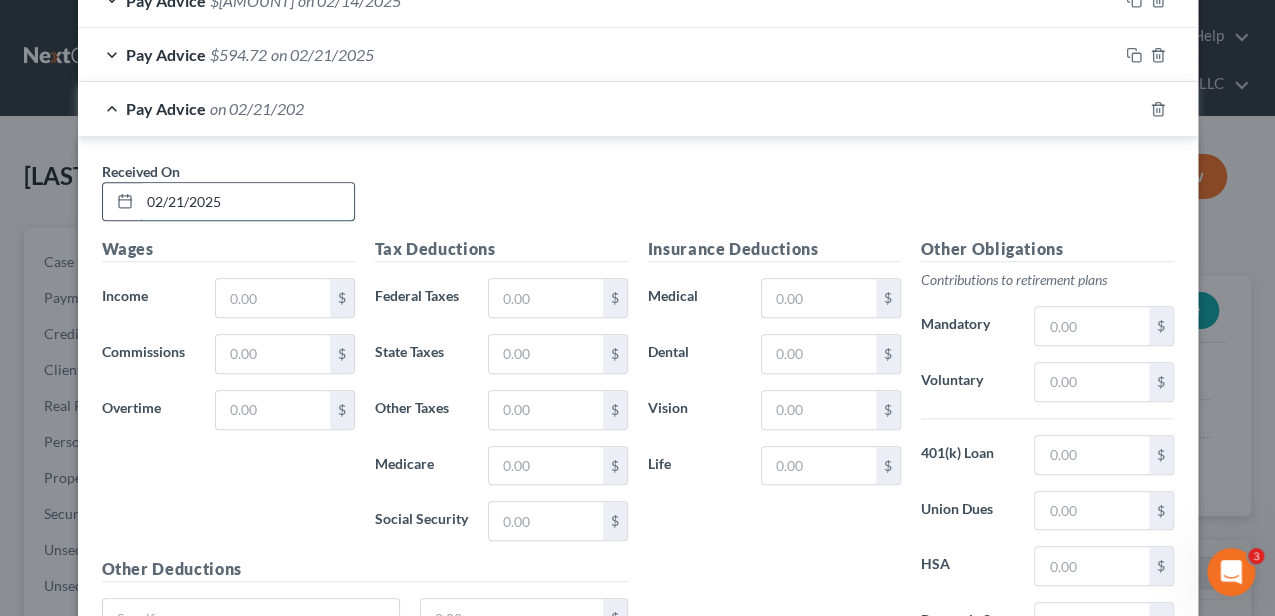 type on "02/21/2025" 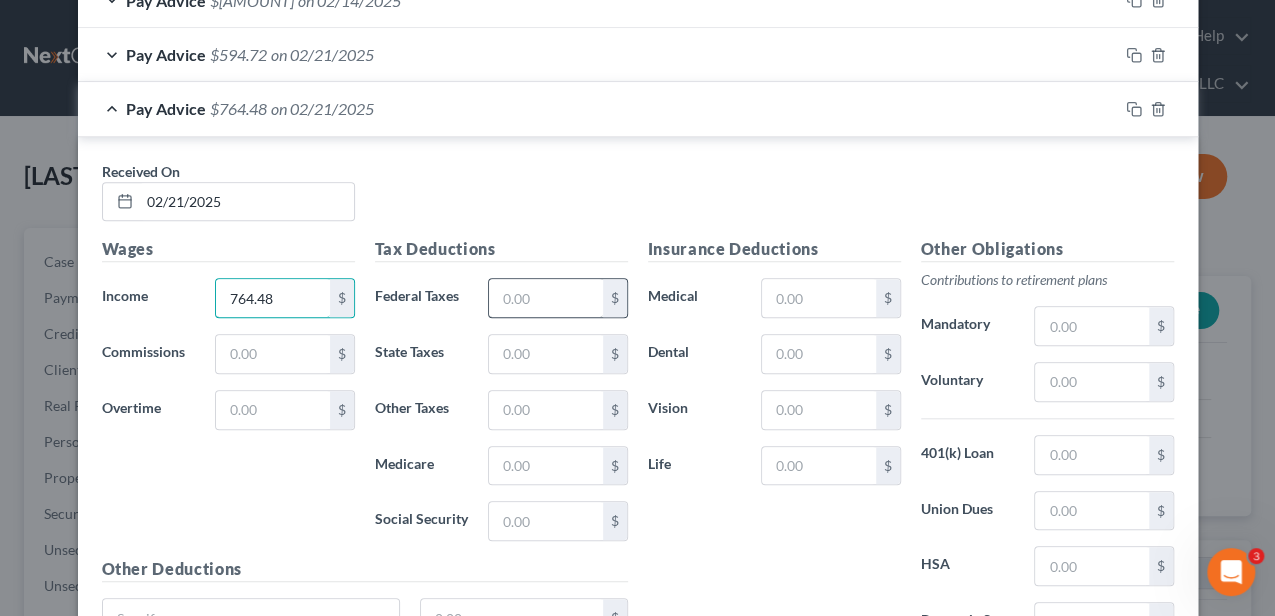 type on "764.48" 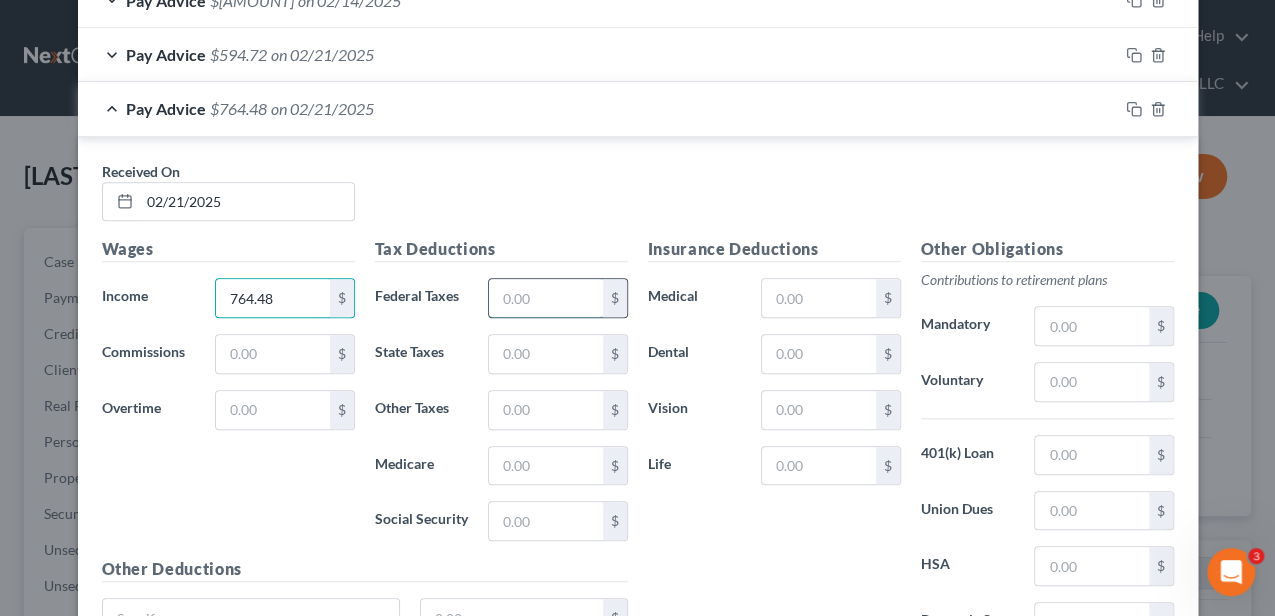 click at bounding box center (545, 298) 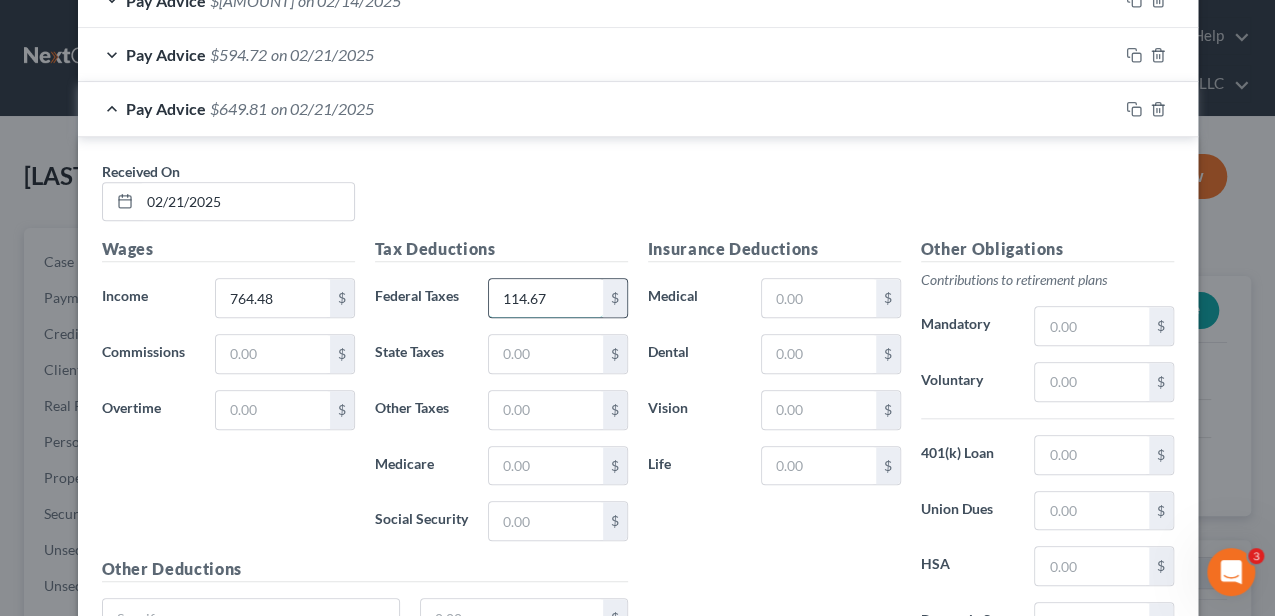 type on "114.67" 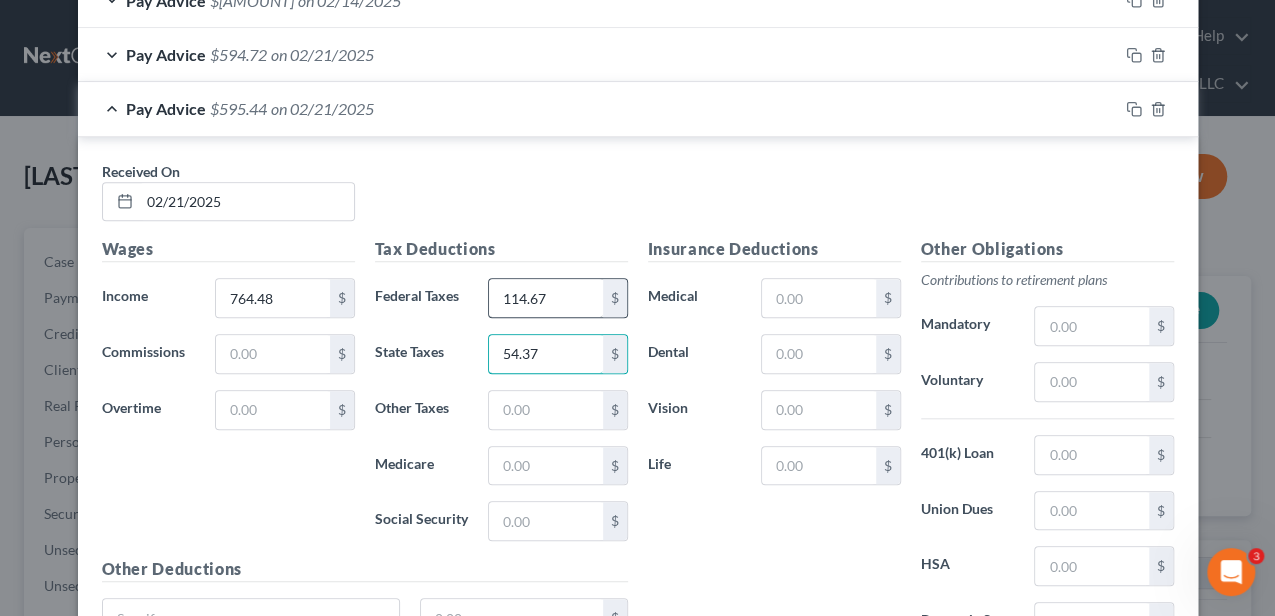 type on "54.37" 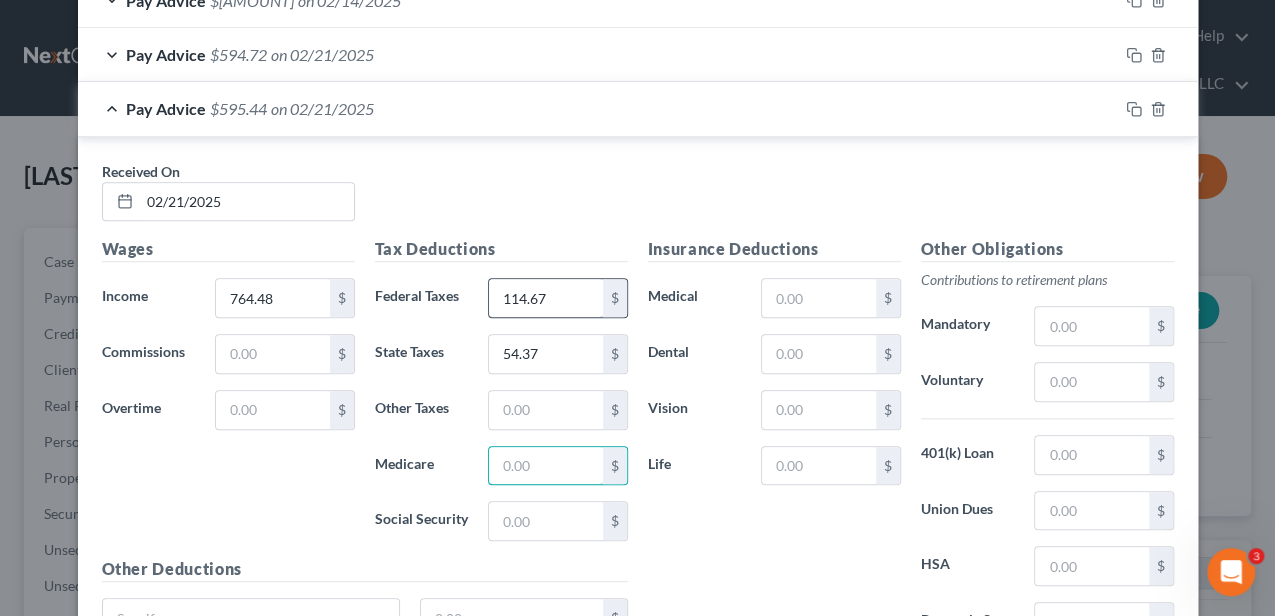 type on "4" 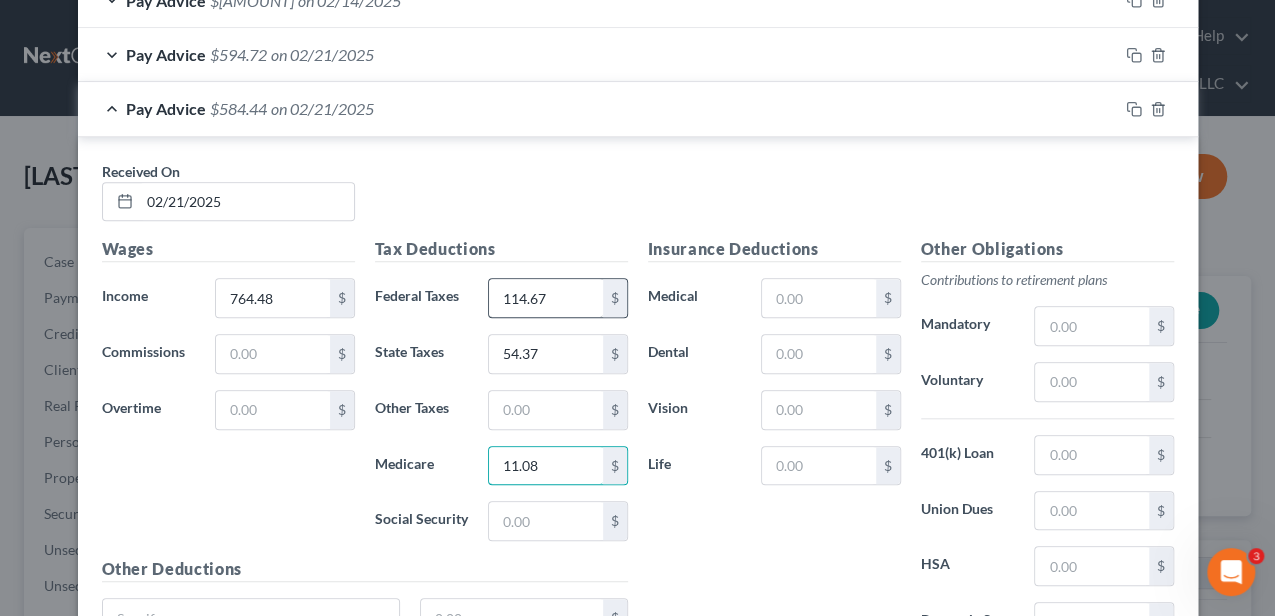 type on "11.08" 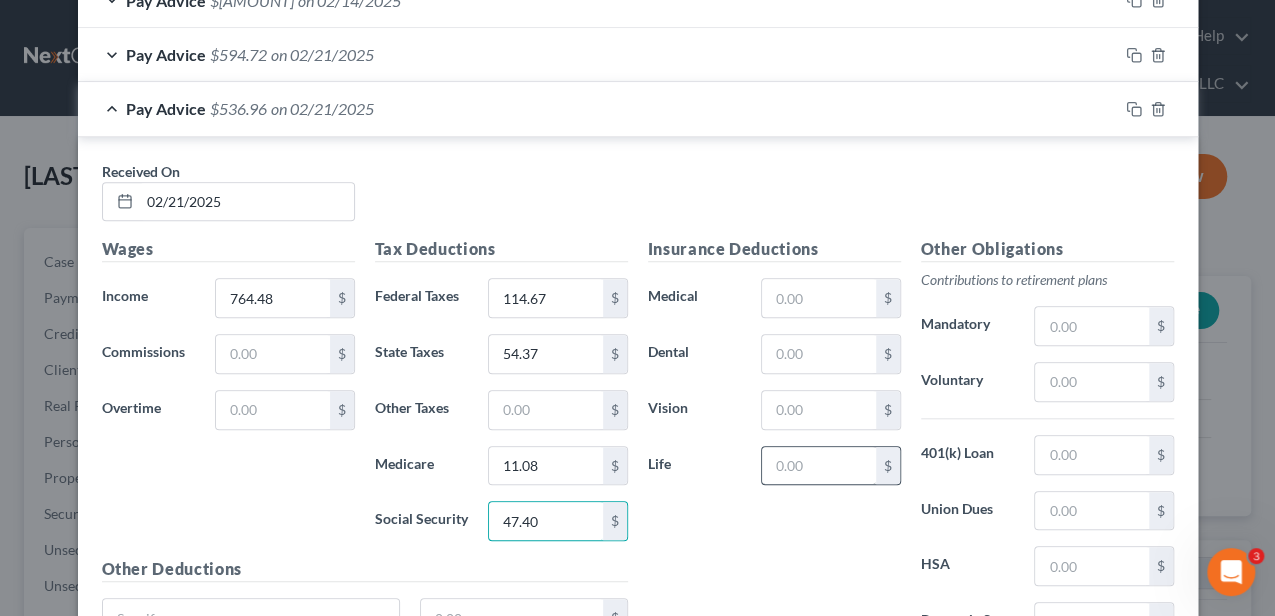 type on "47.40" 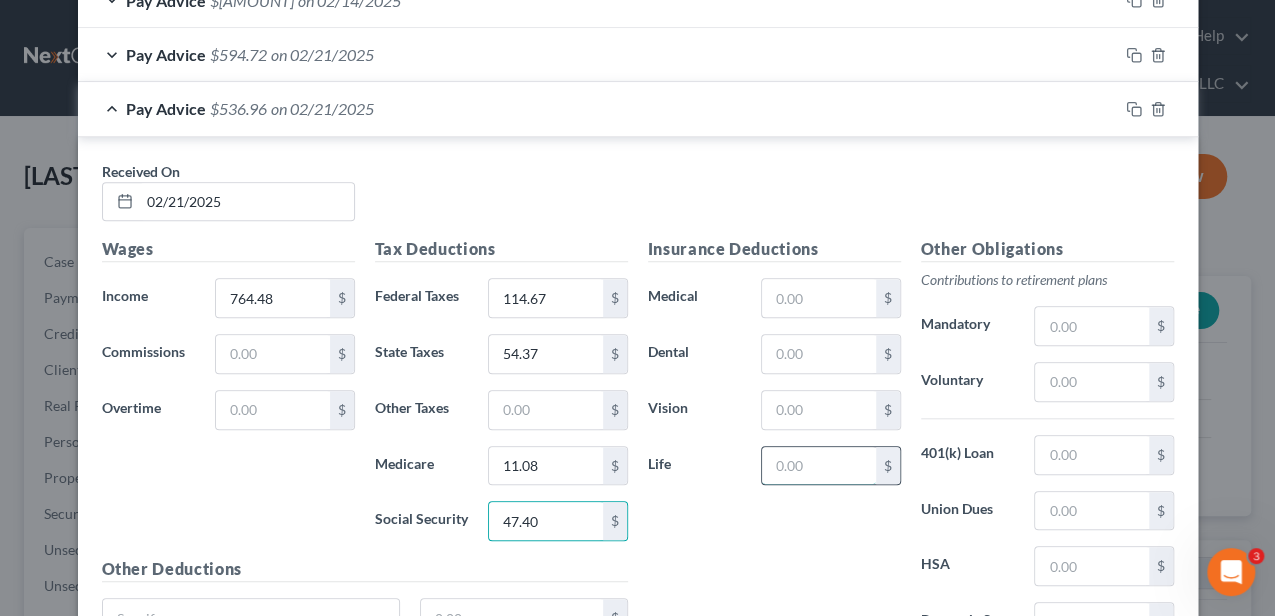 click at bounding box center [818, 466] 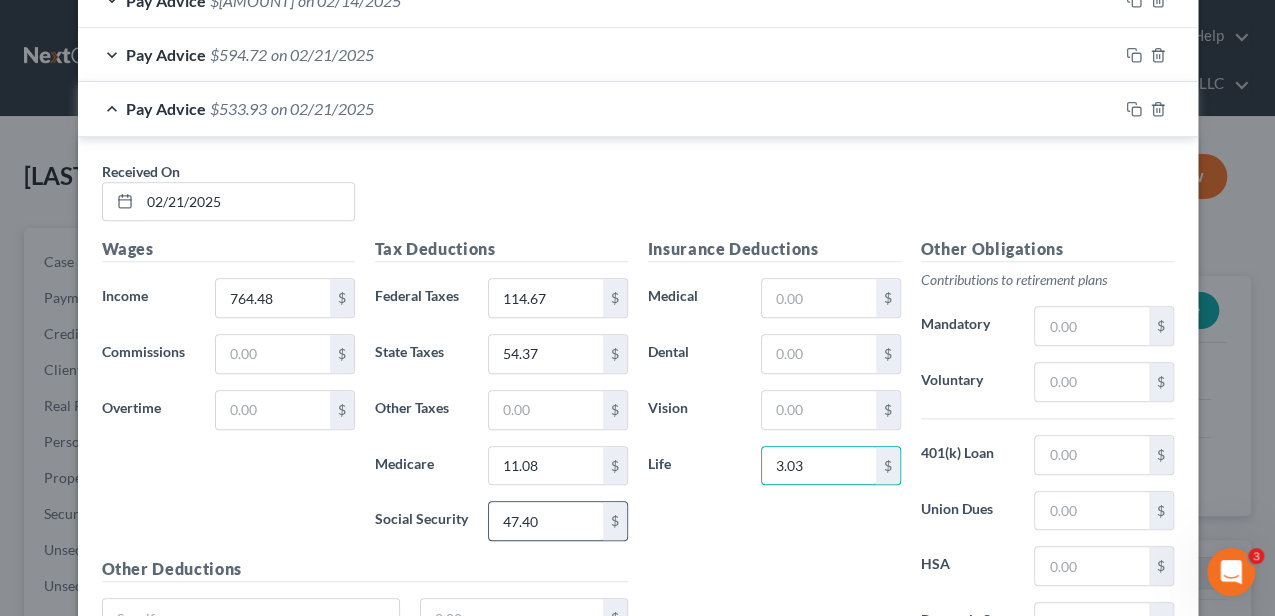 type on "3.03" 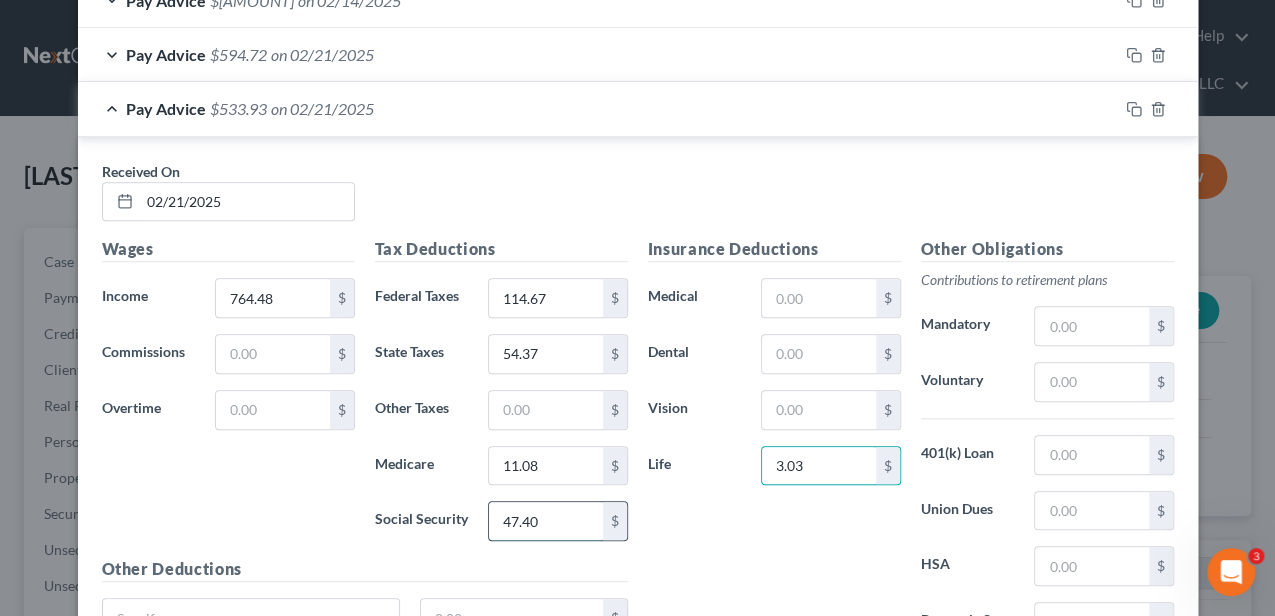 click on "47.40" at bounding box center [545, 521] 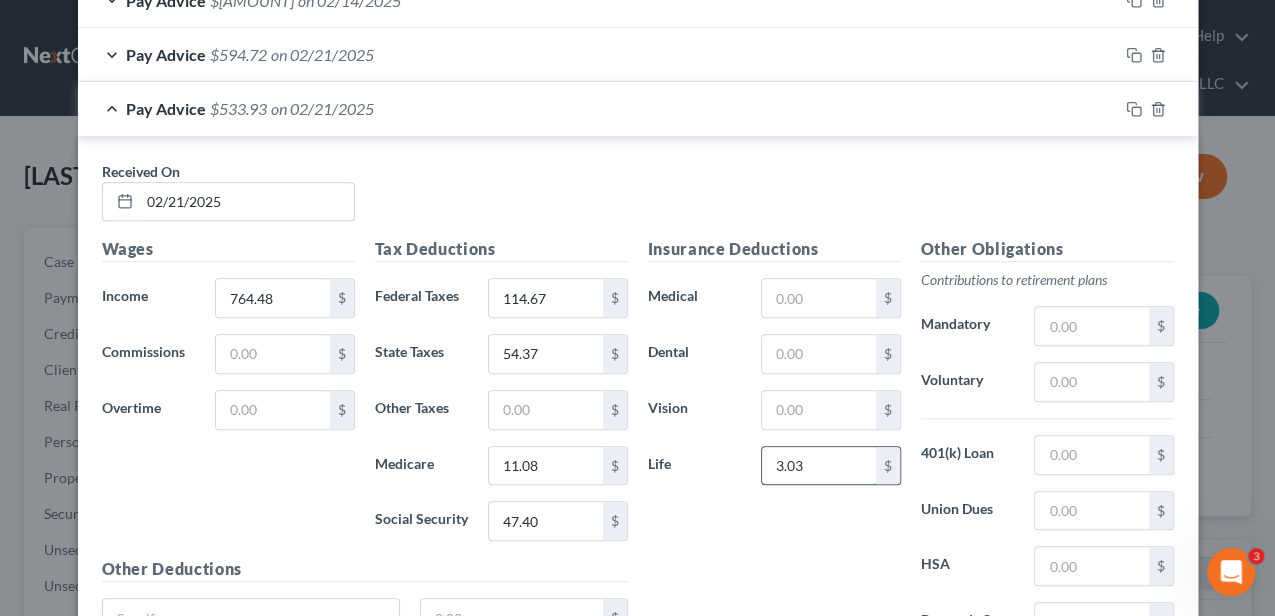 click on "3.03" at bounding box center [818, 466] 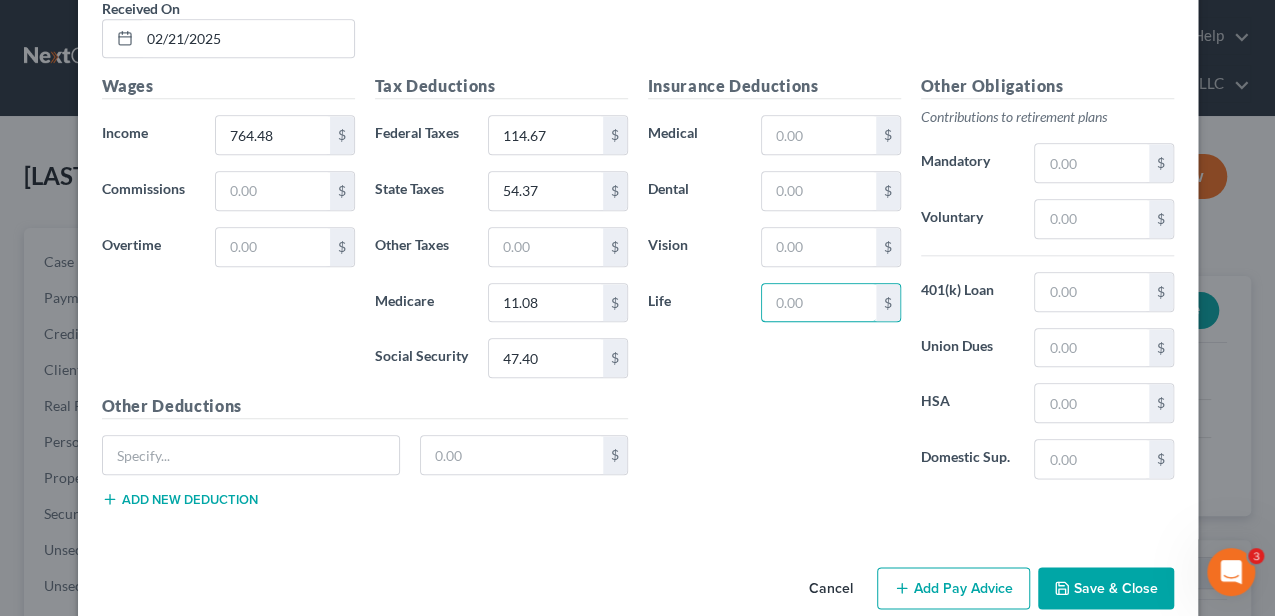 scroll, scrollTop: 980, scrollLeft: 0, axis: vertical 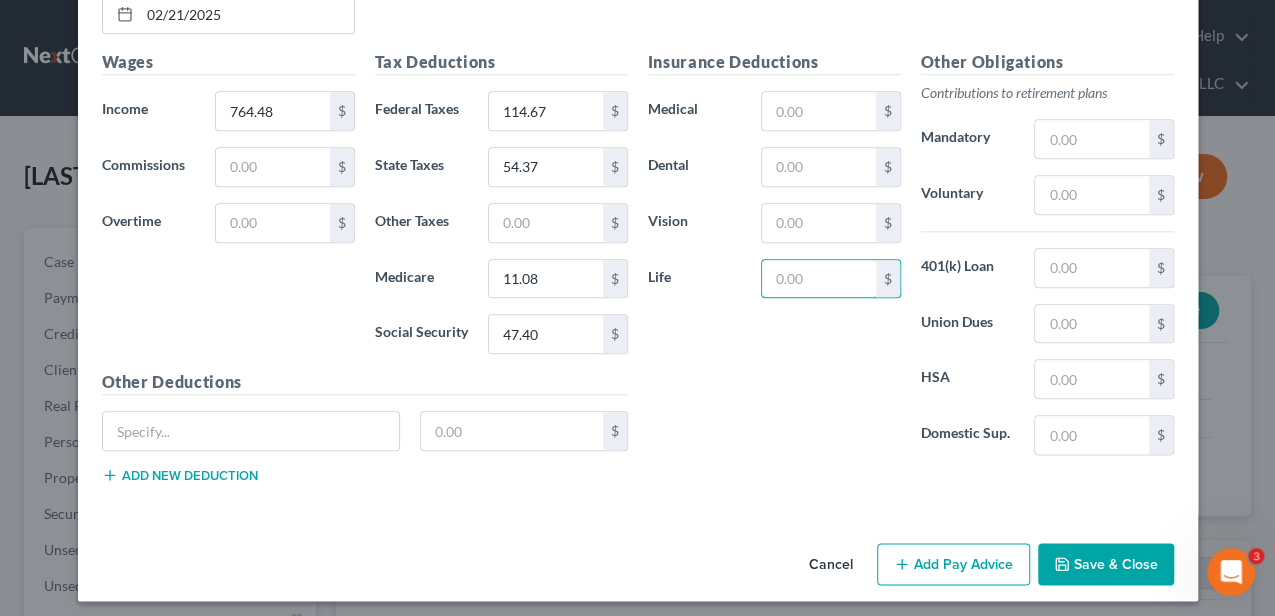 type 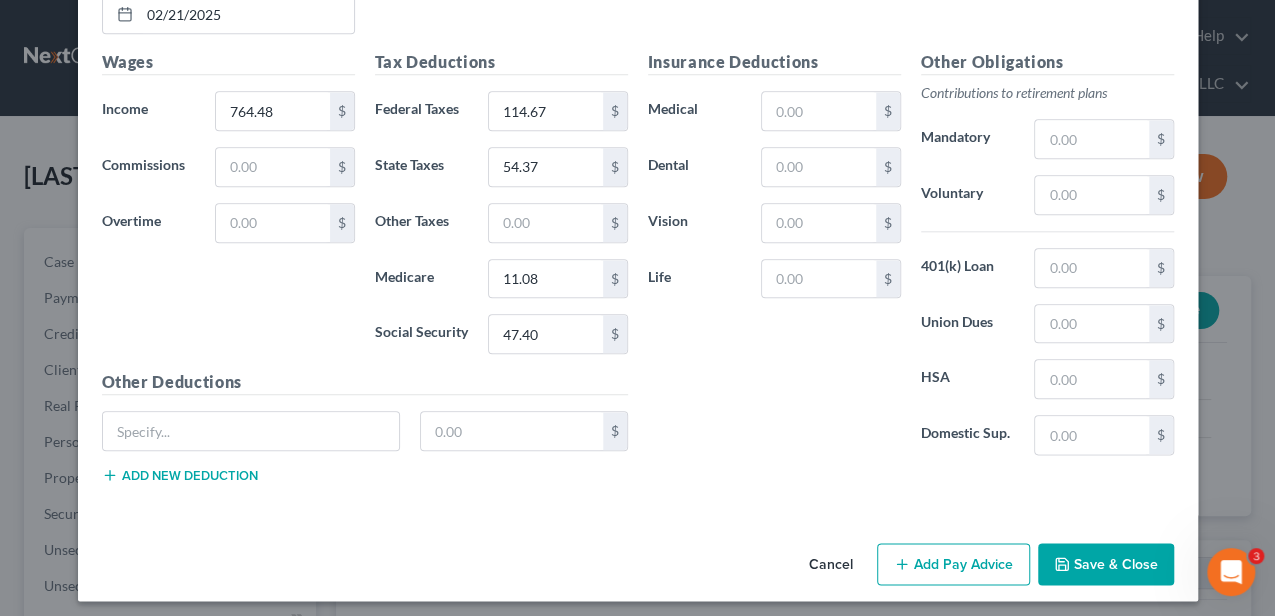 click on "Add Pay Advice" at bounding box center [953, 564] 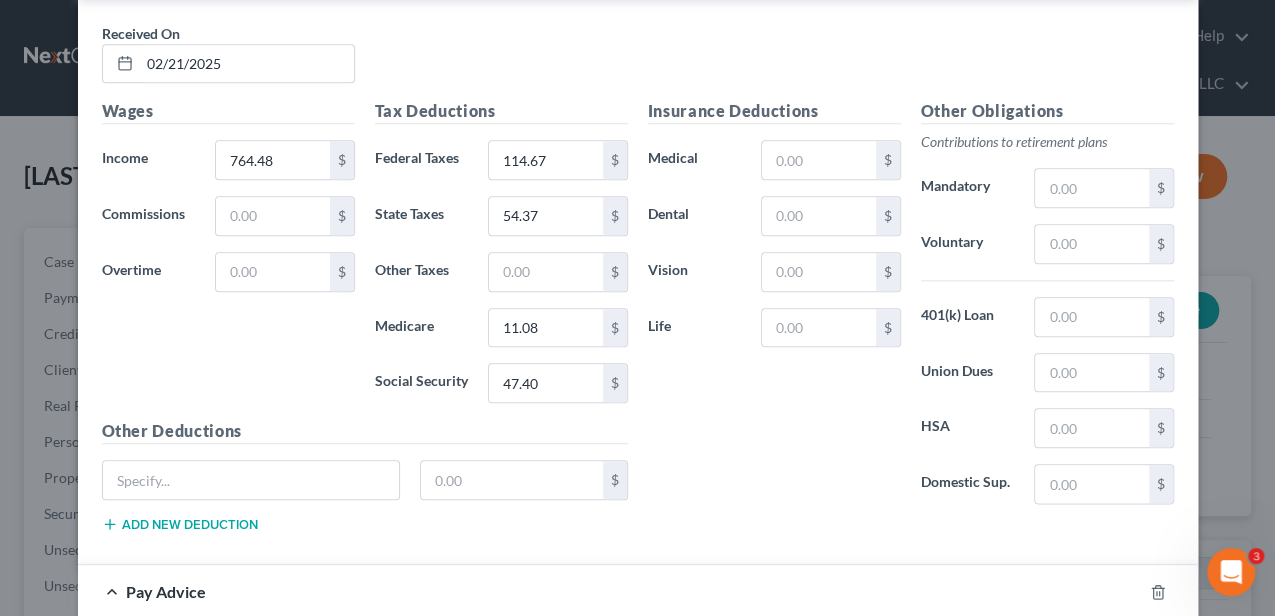 scroll, scrollTop: 847, scrollLeft: 0, axis: vertical 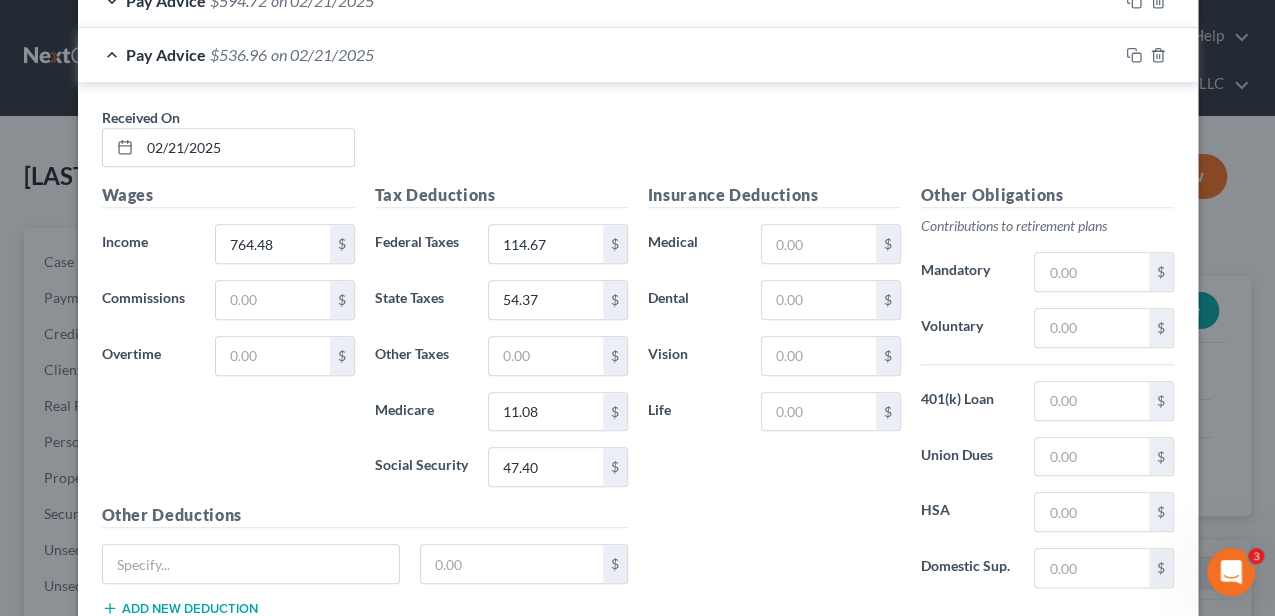 click on "Pay Advice $536.96 on 02/21/2025" at bounding box center (598, 54) 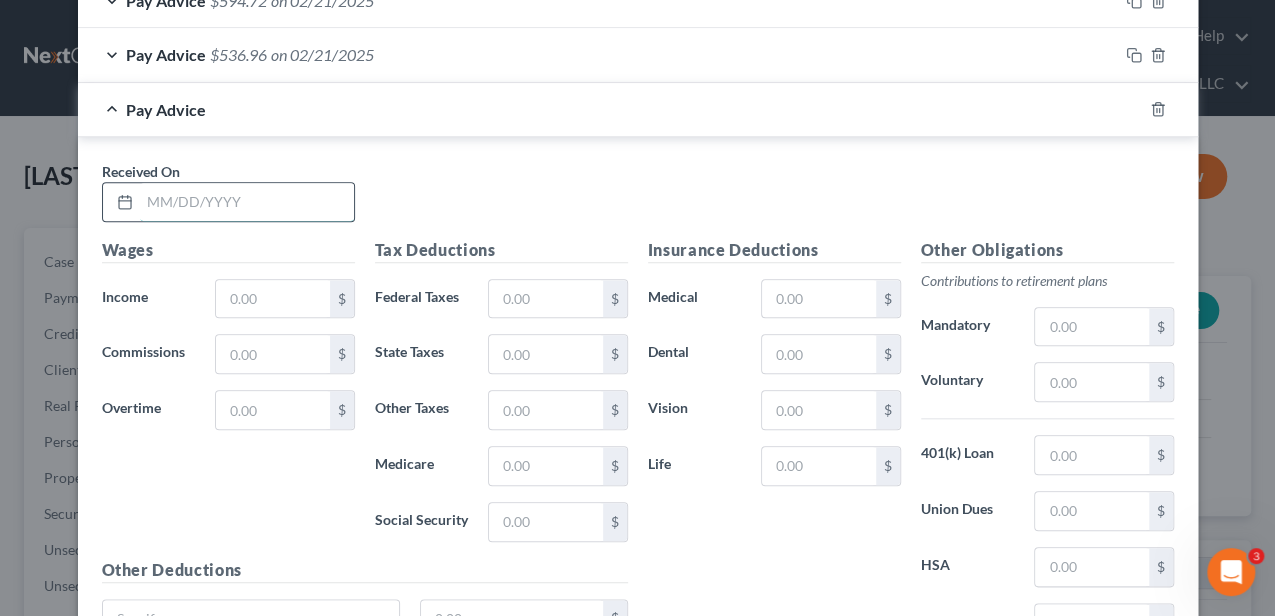 click at bounding box center (247, 202) 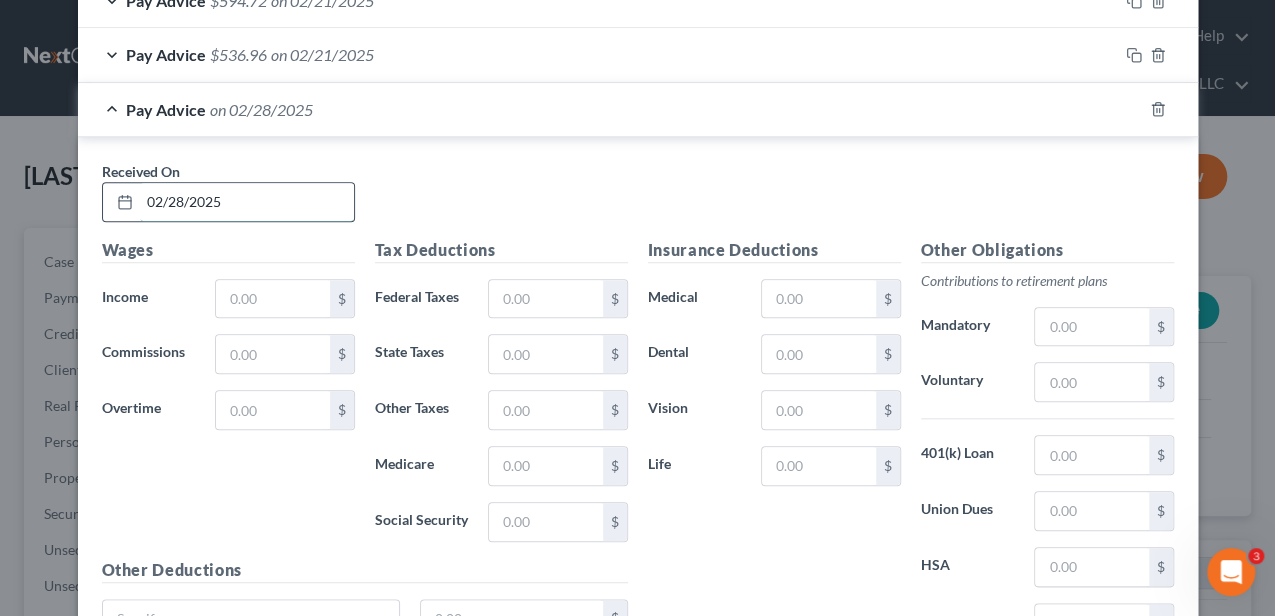 type on "02/28/2025" 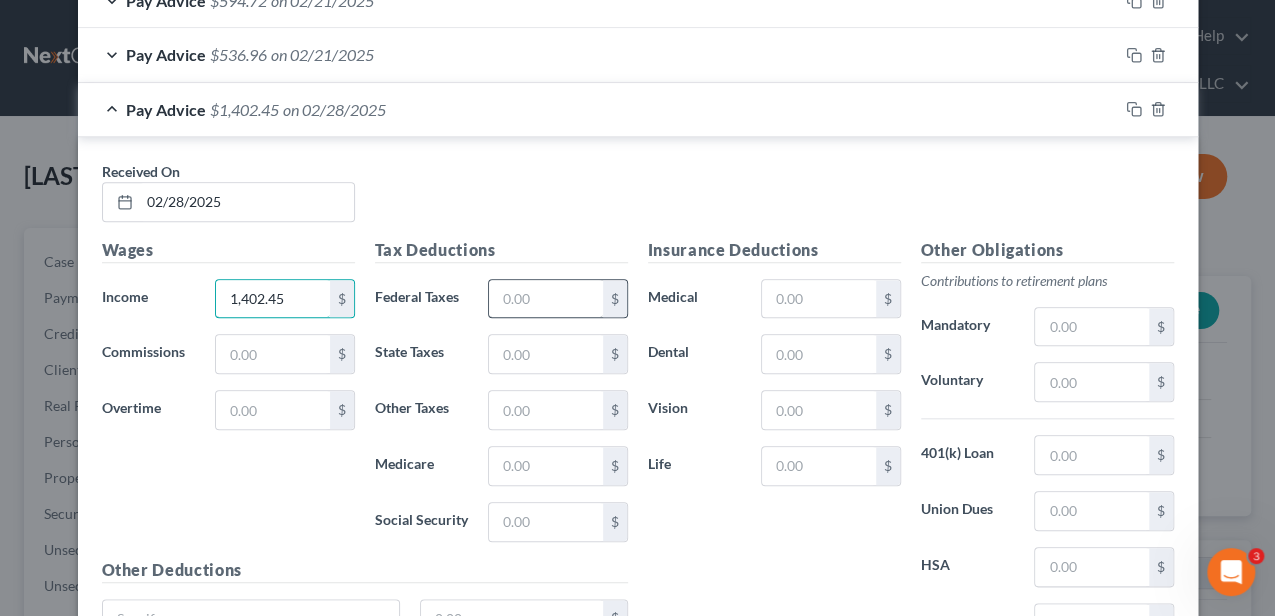 type on "1,402.45" 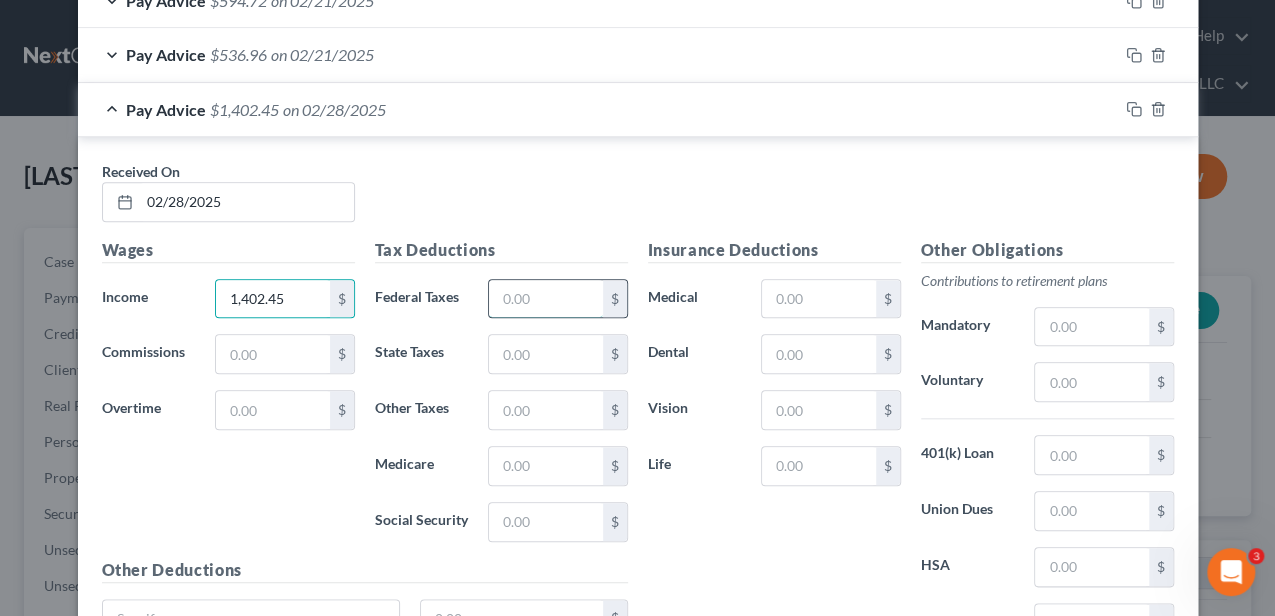 click at bounding box center (545, 299) 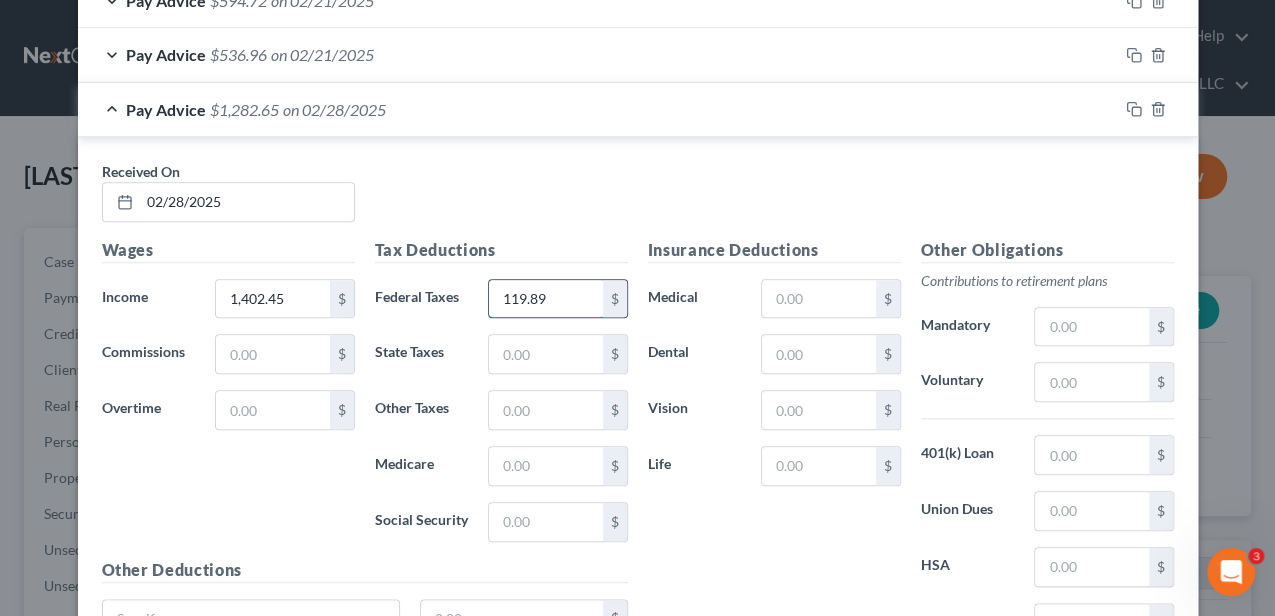 type on "119.89" 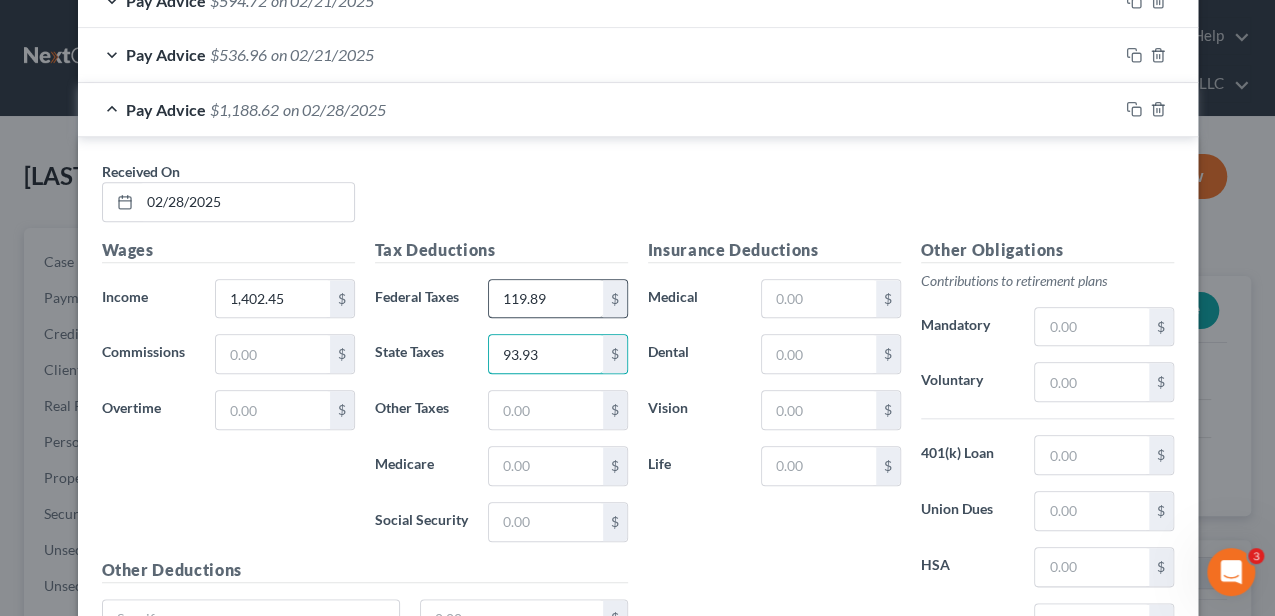 type on "93.93" 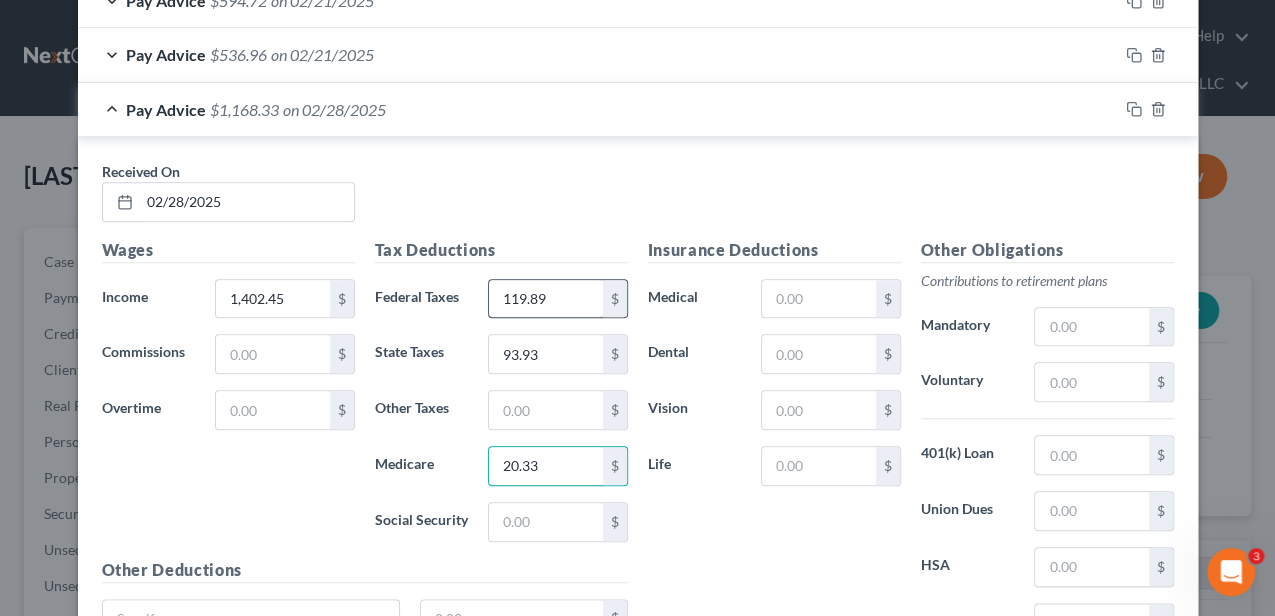 type on "20.33" 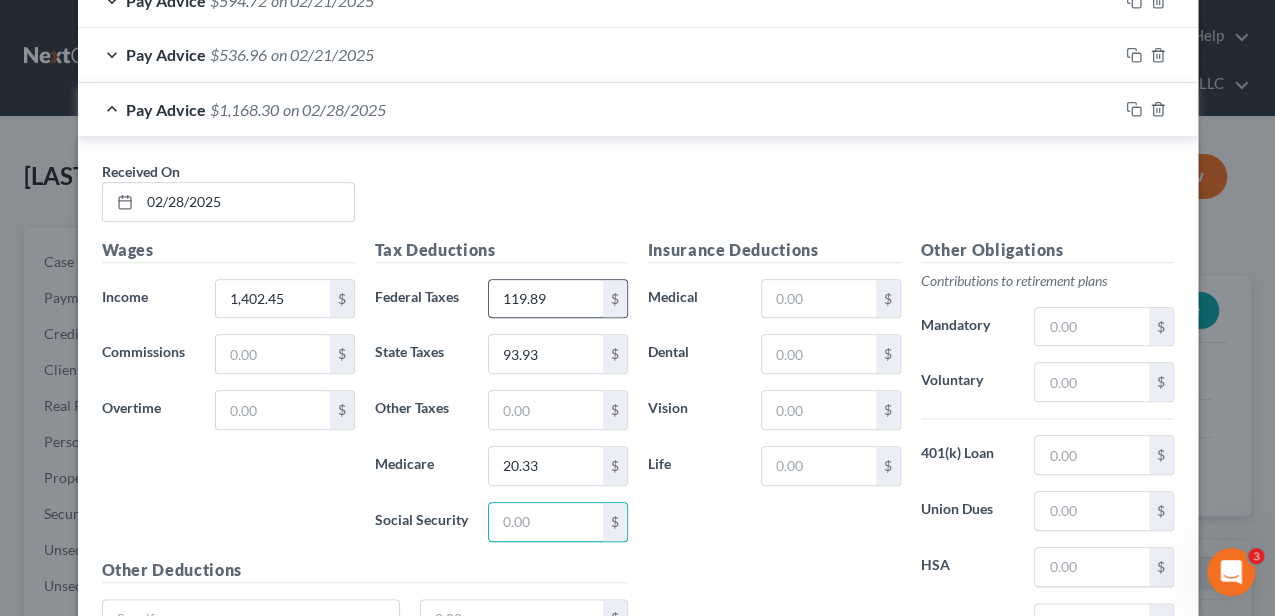 type on "5" 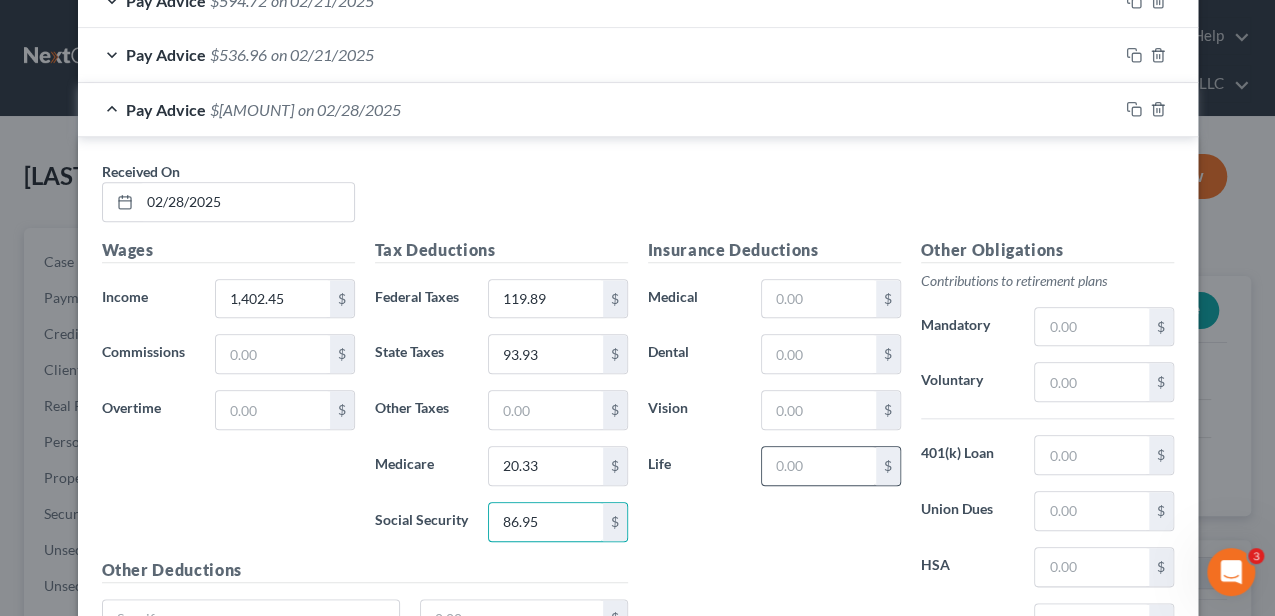 type on "86.95" 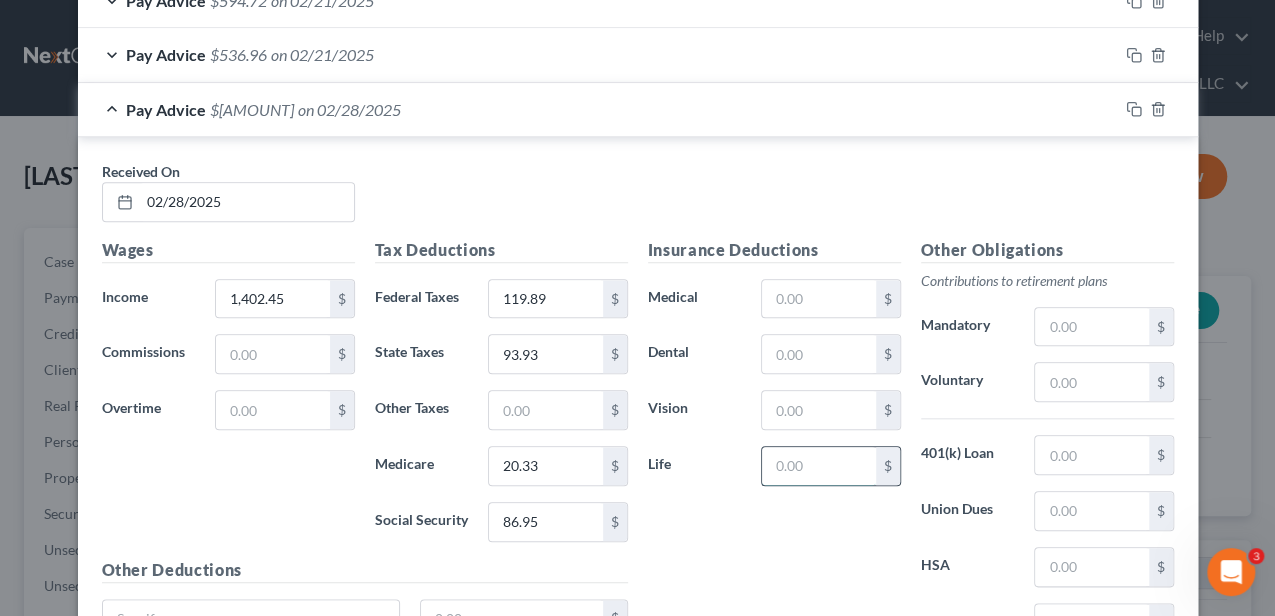 click at bounding box center (818, 466) 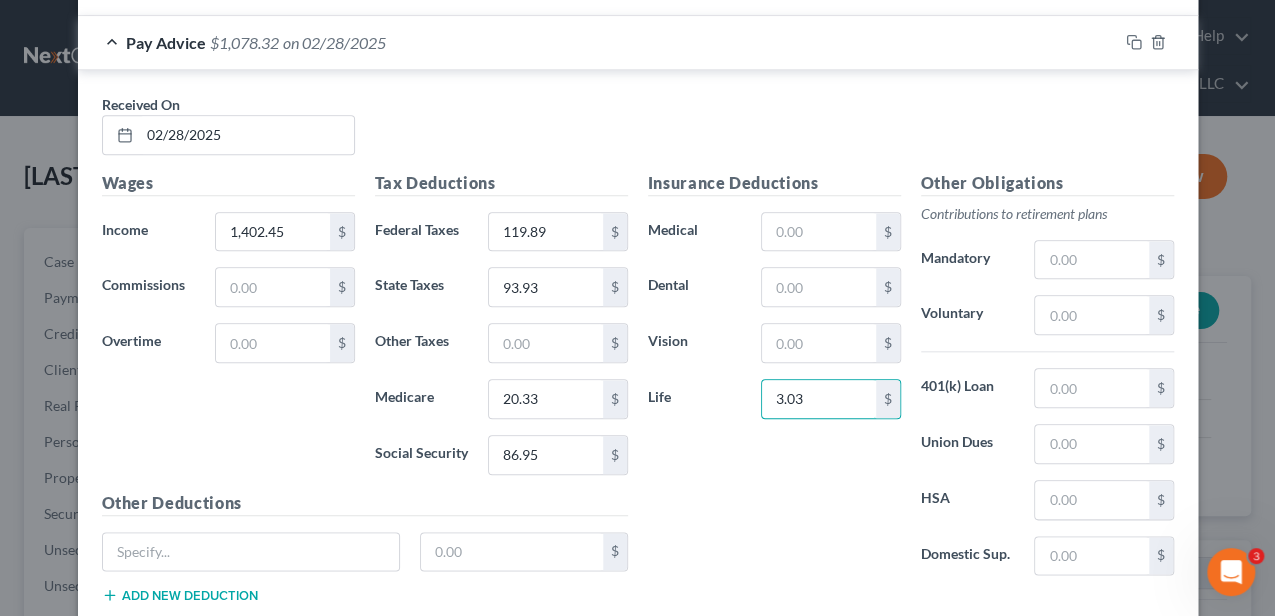scroll, scrollTop: 980, scrollLeft: 0, axis: vertical 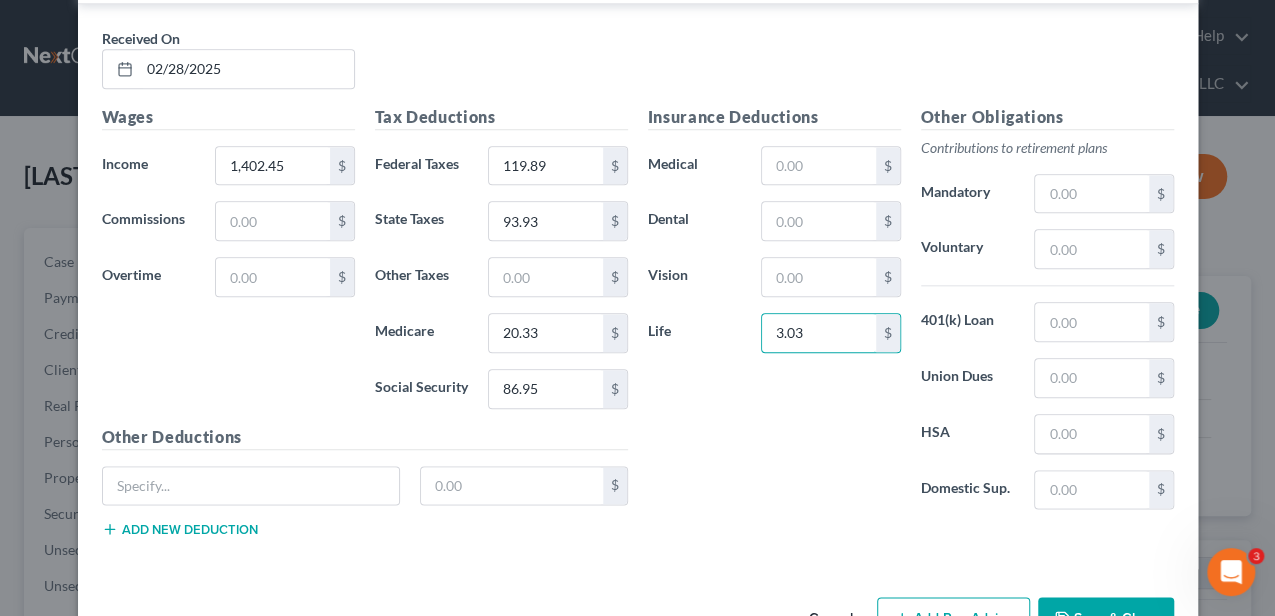 type on "3.03" 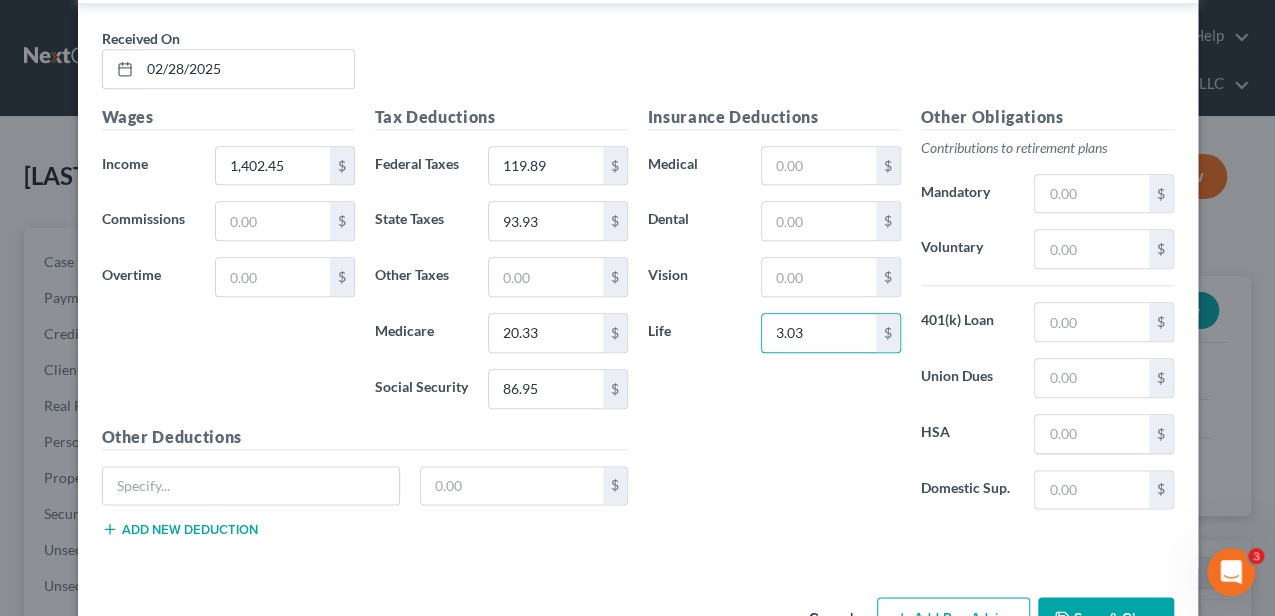 click on "Add Pay Advice" at bounding box center [953, 618] 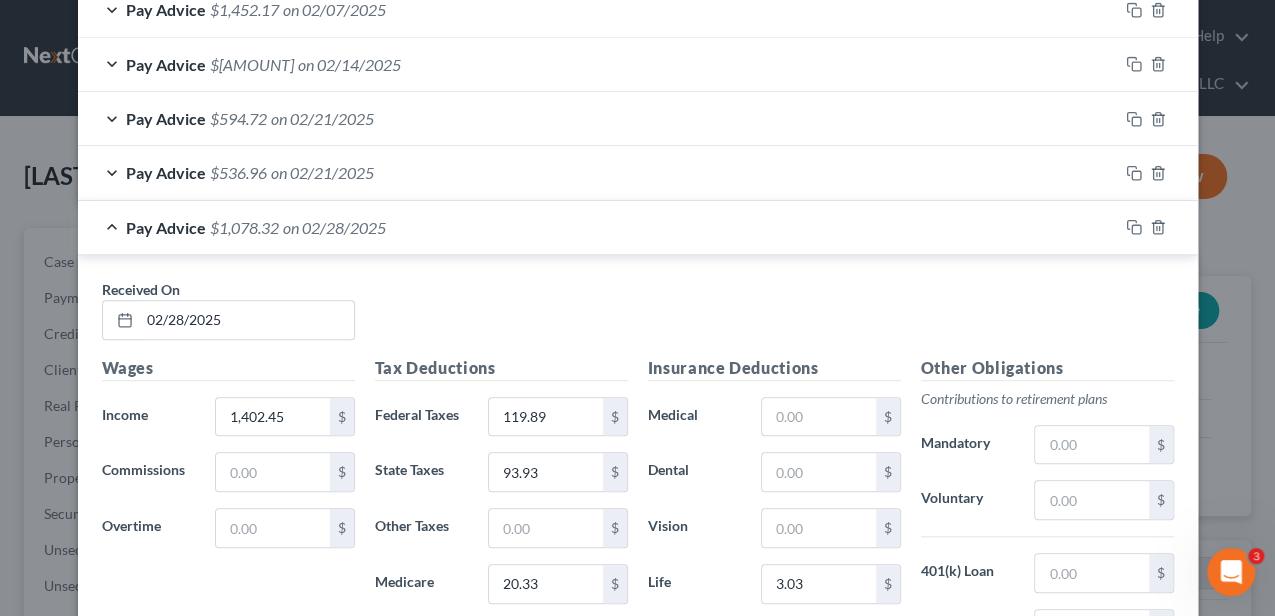 scroll, scrollTop: 714, scrollLeft: 0, axis: vertical 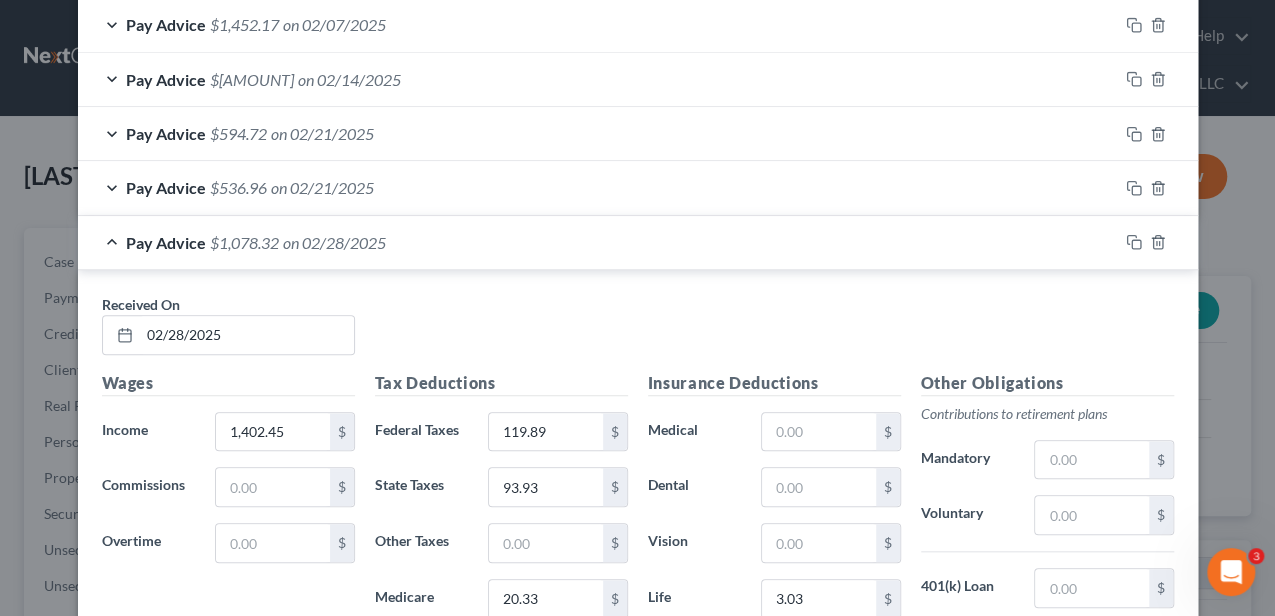 click on "Pay Advice $1,078.32 on 02/28/2025" at bounding box center (598, 242) 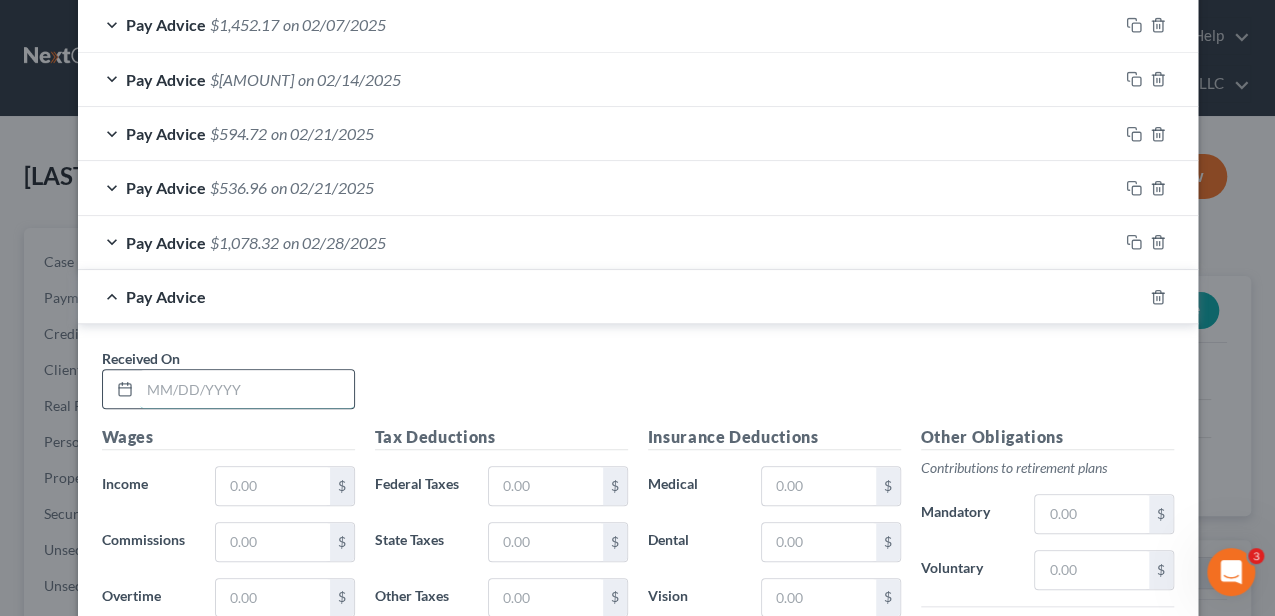 click at bounding box center [247, 389] 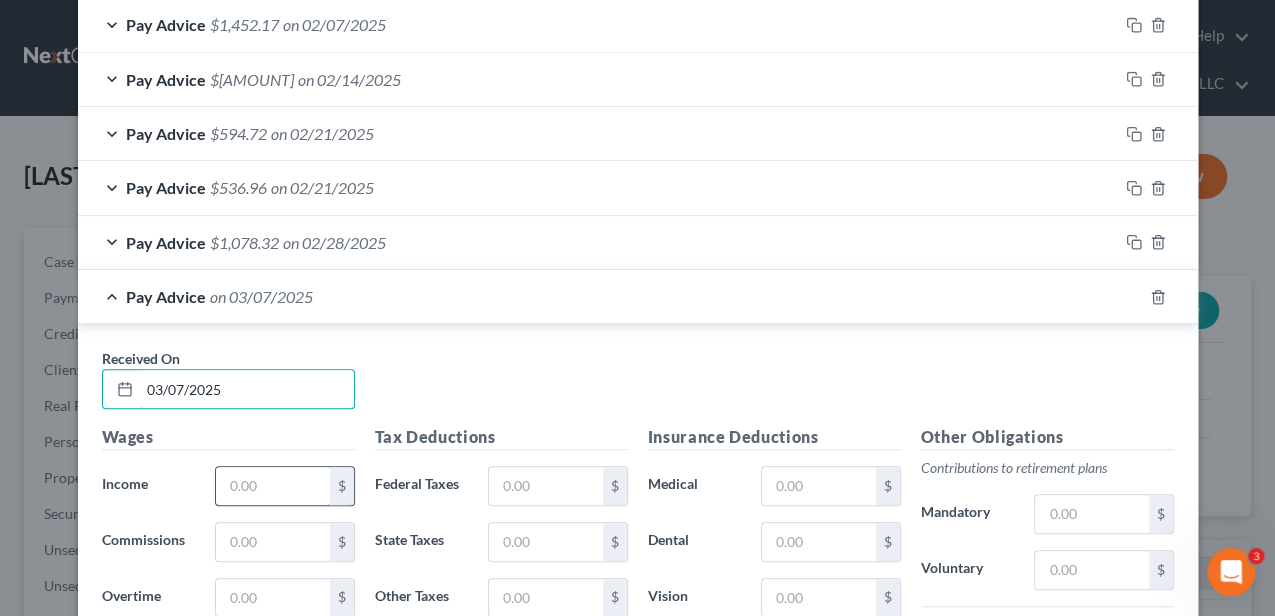 type on "03/07/2025" 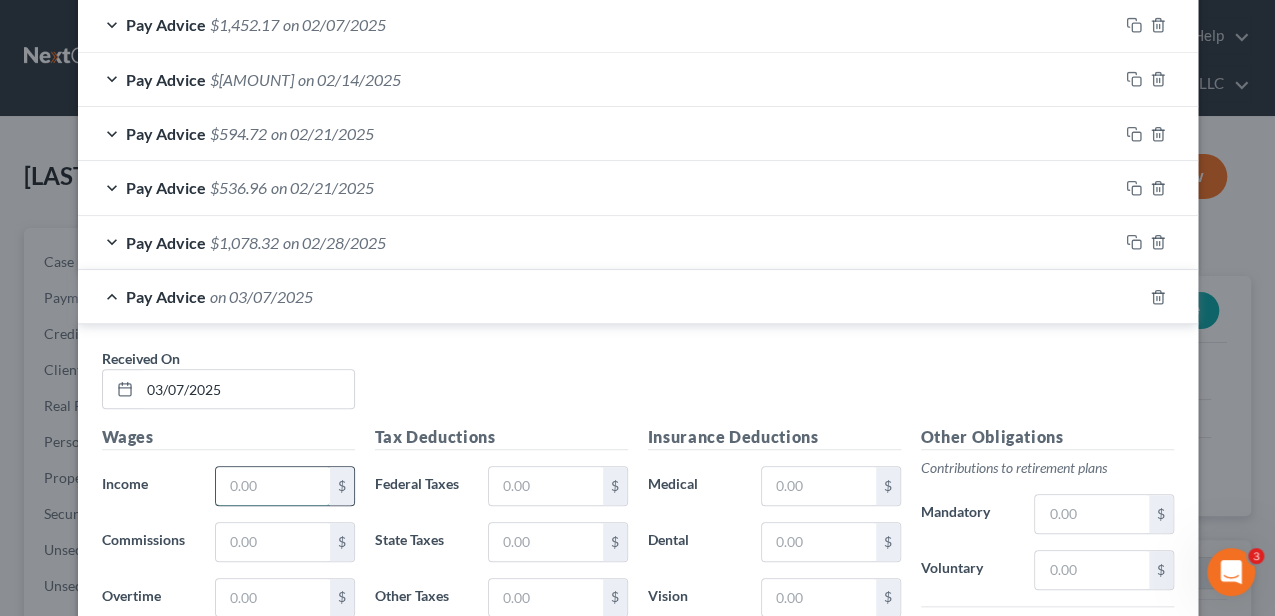click at bounding box center (272, 486) 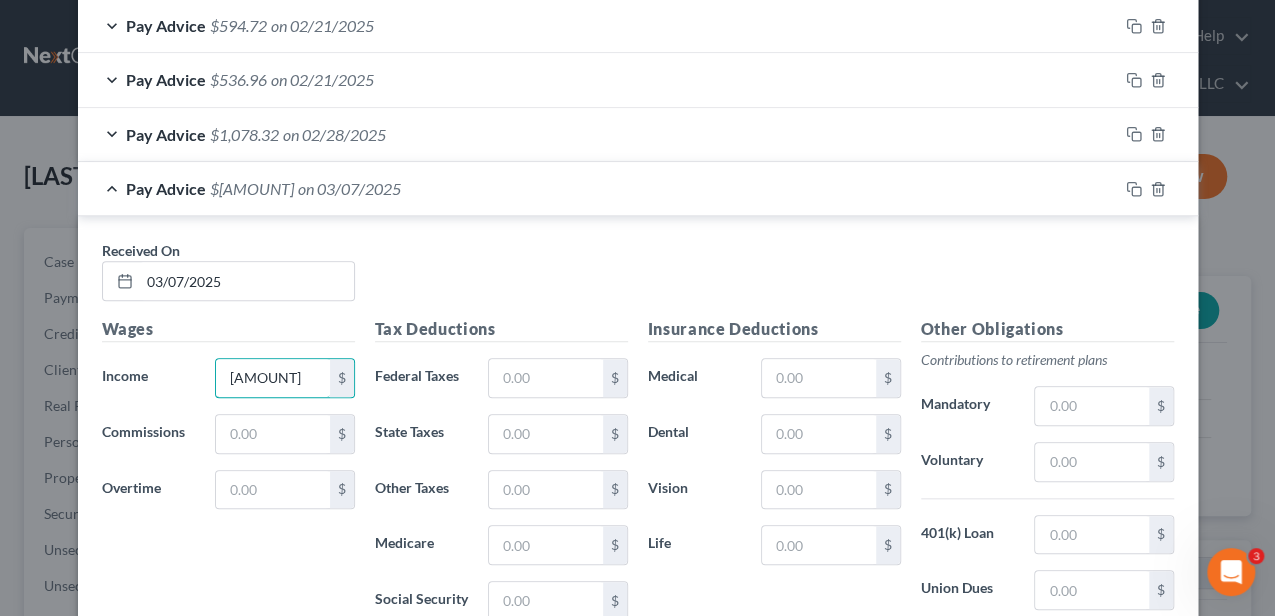 scroll, scrollTop: 847, scrollLeft: 0, axis: vertical 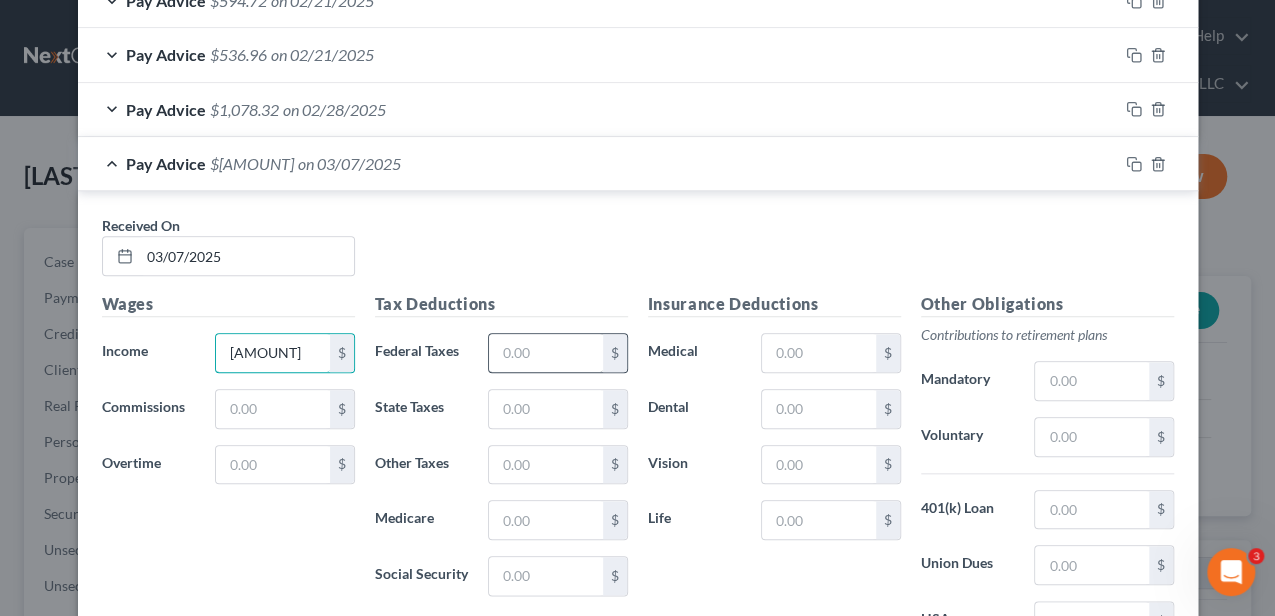 type on "1,392.30" 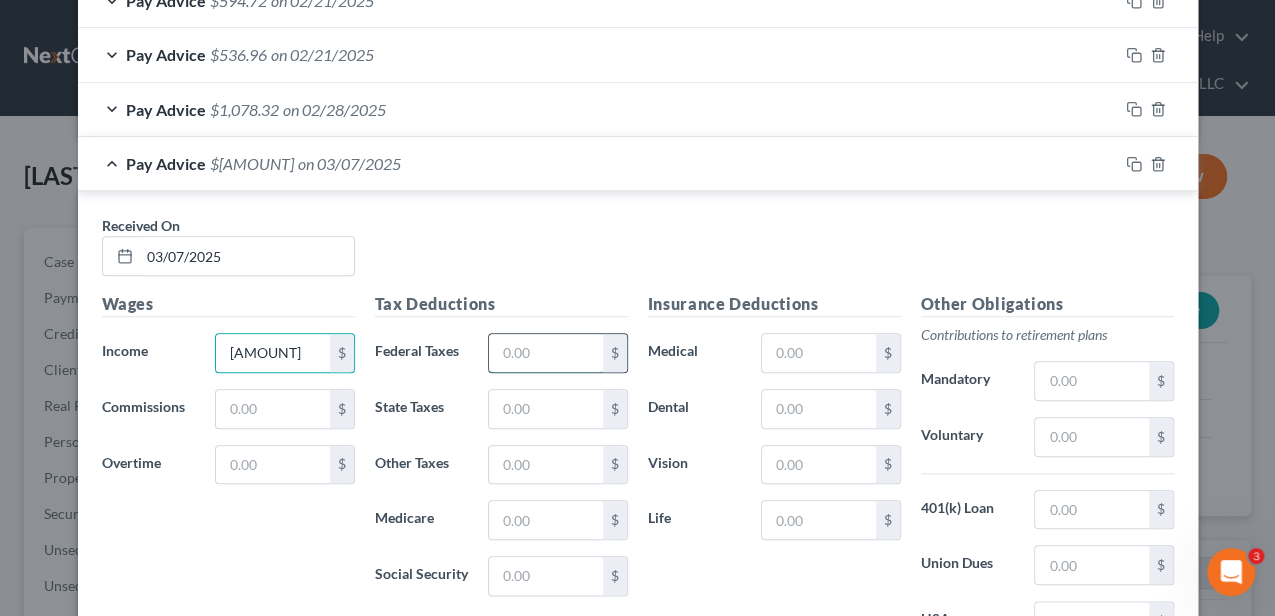 click at bounding box center [545, 353] 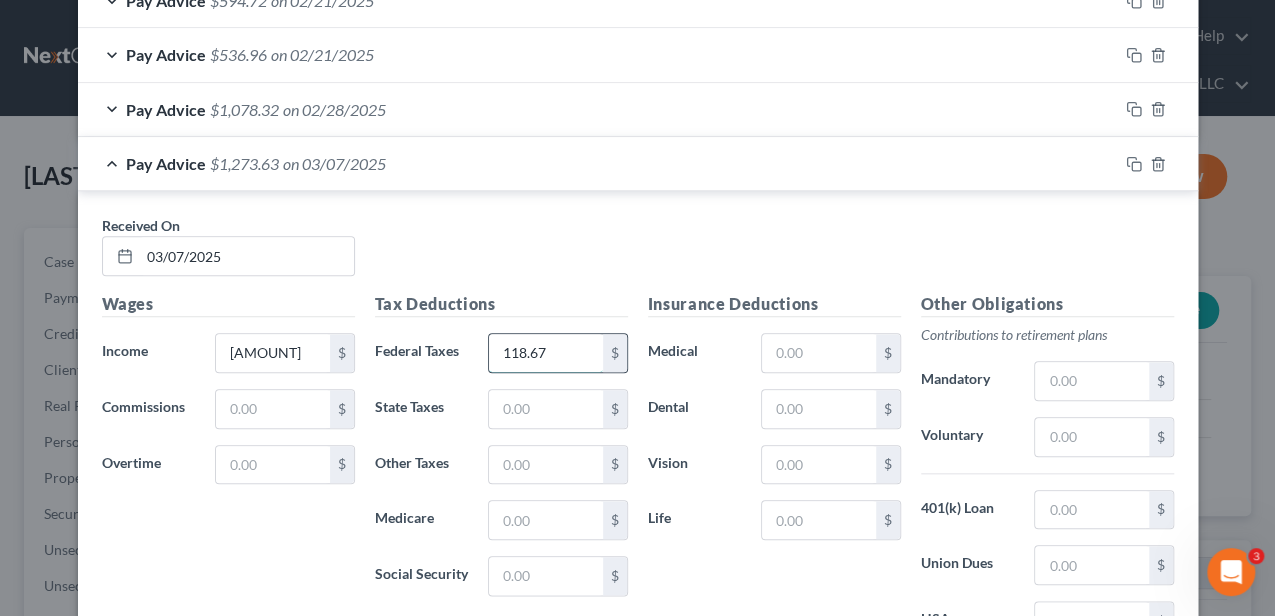 type on "118.67" 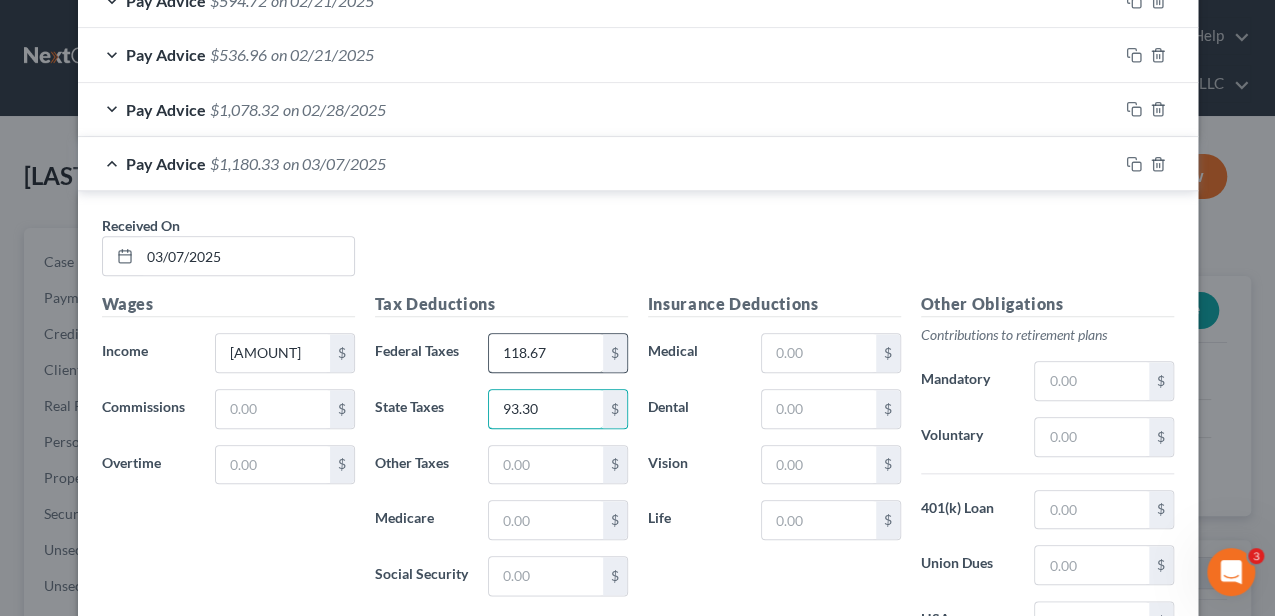 type on "93.30" 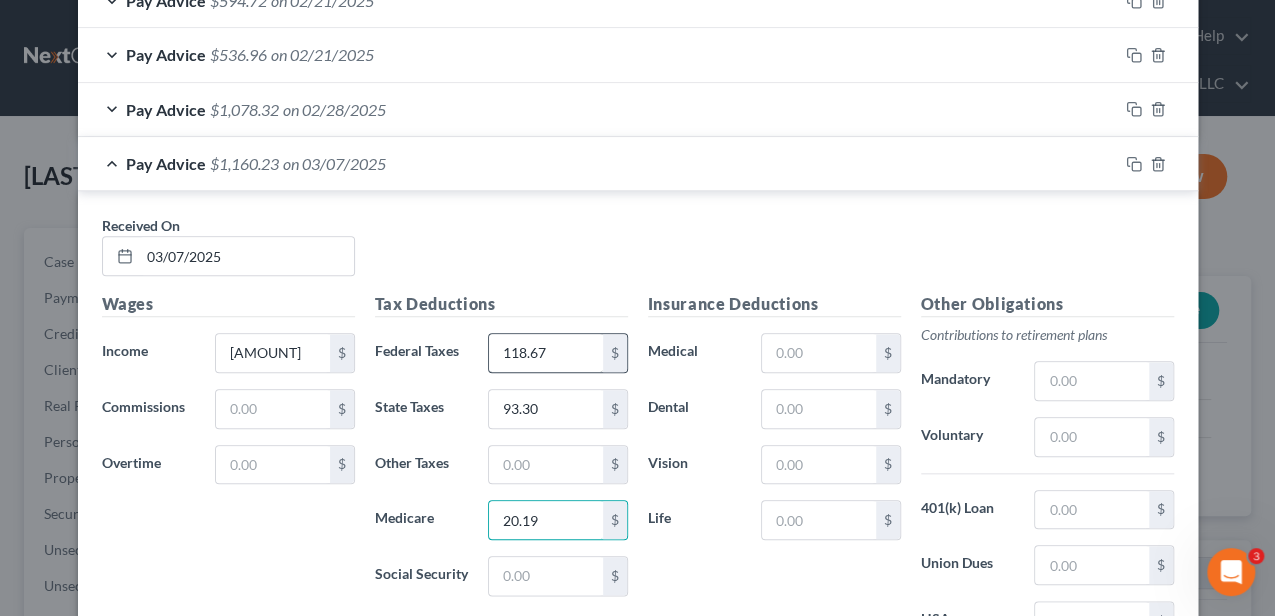 type on "20.19" 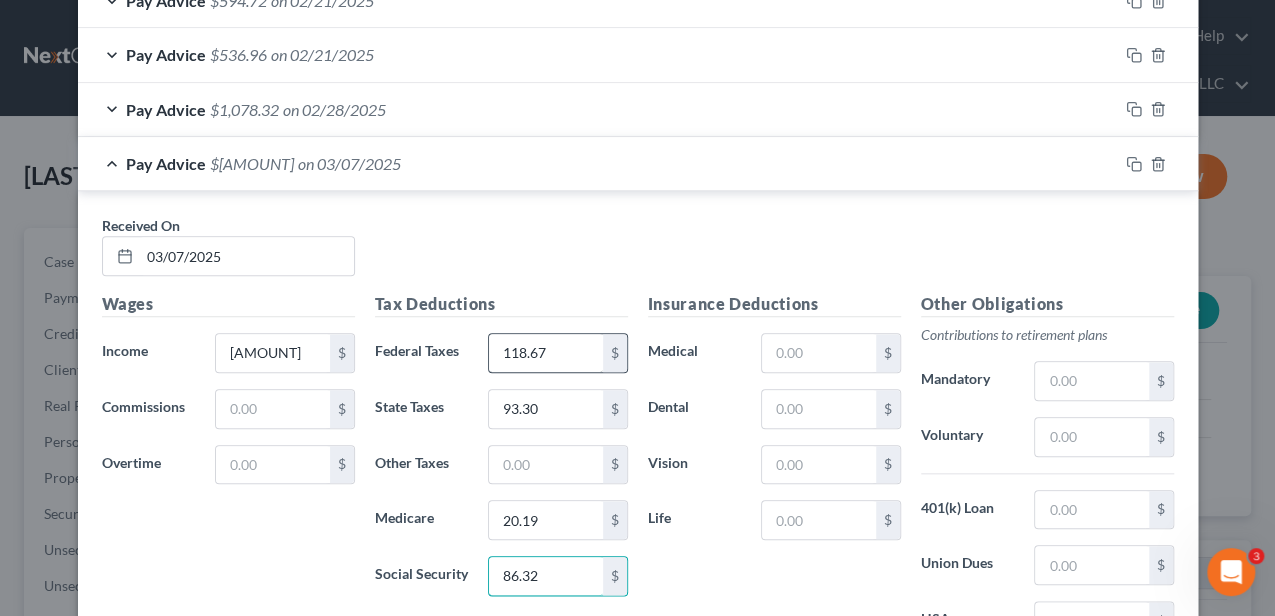 type on "86.32" 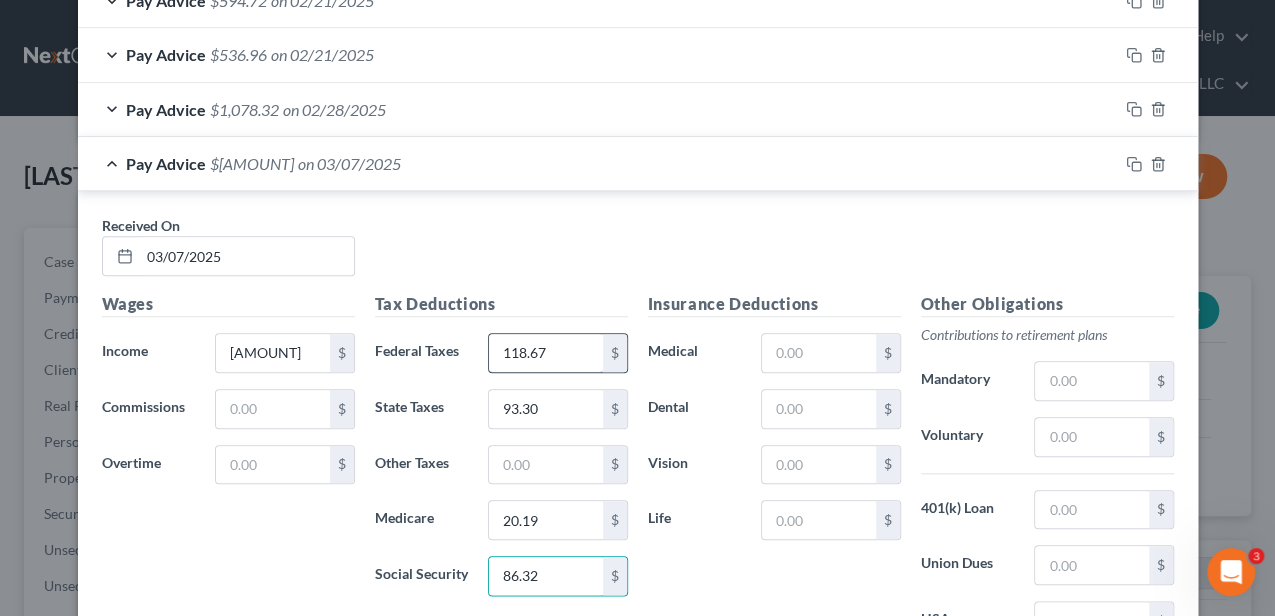 scroll, scrollTop: 1088, scrollLeft: 0, axis: vertical 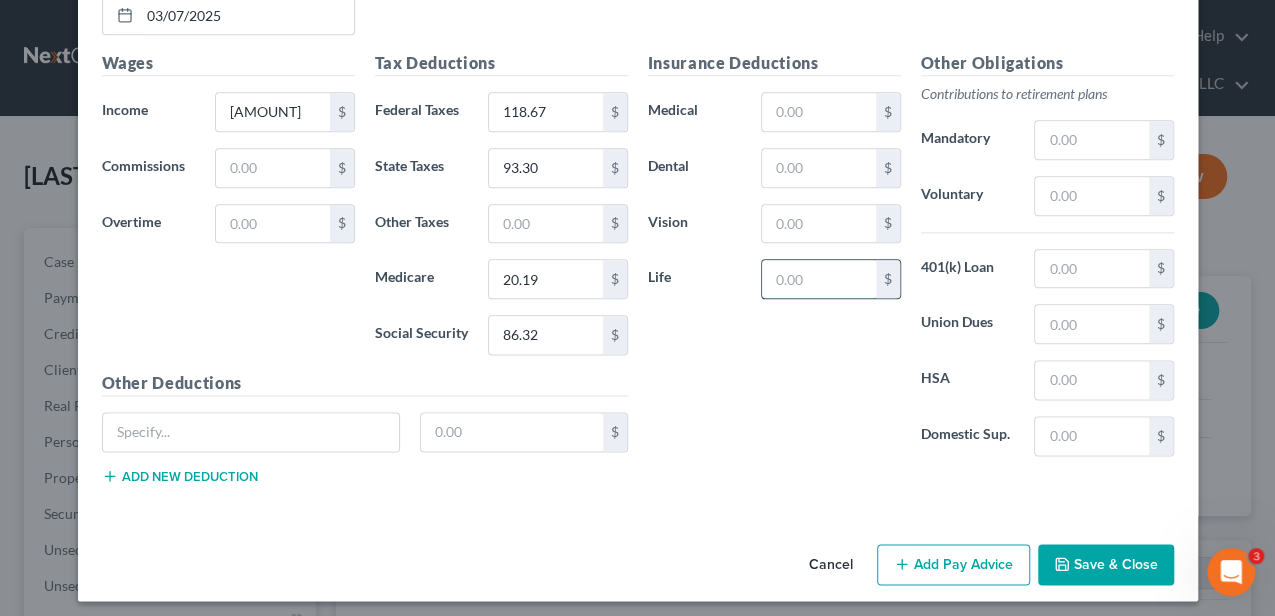 click at bounding box center (818, 279) 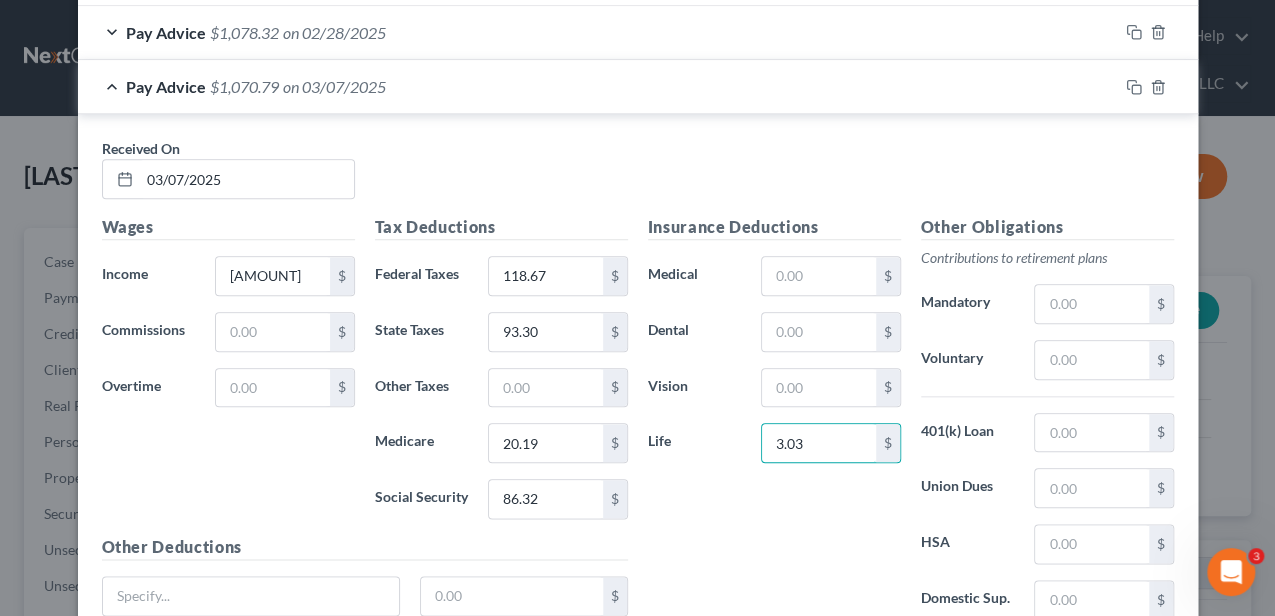 scroll, scrollTop: 955, scrollLeft: 0, axis: vertical 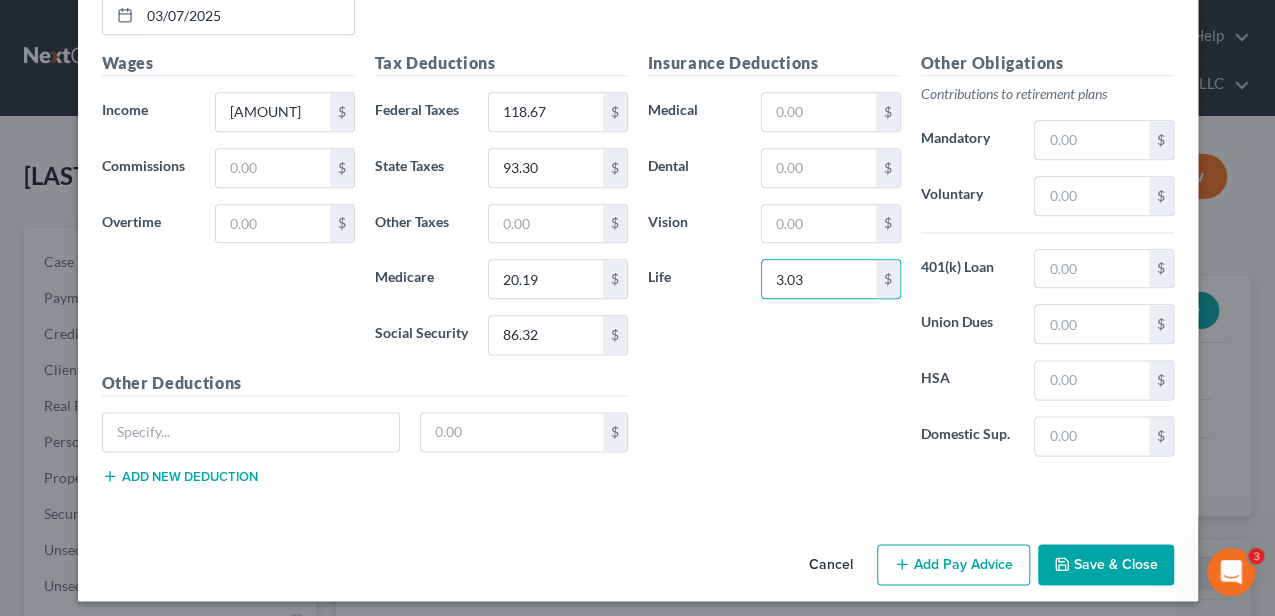 type on "3.03" 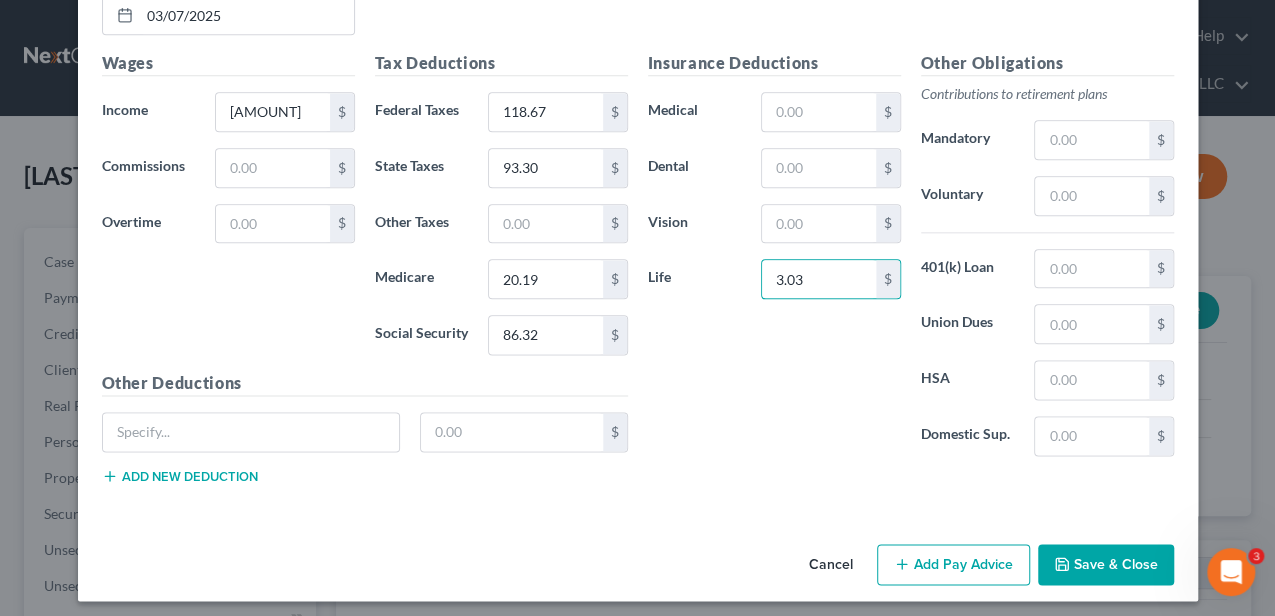 click on "Add Pay Advice" at bounding box center [953, 565] 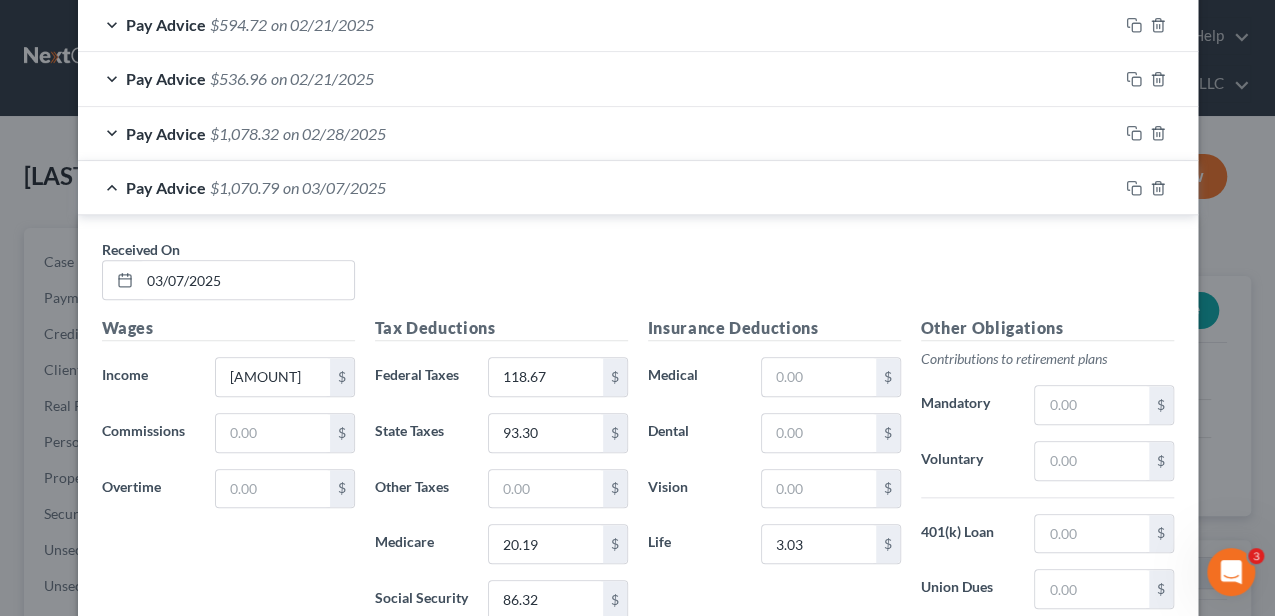 scroll, scrollTop: 822, scrollLeft: 0, axis: vertical 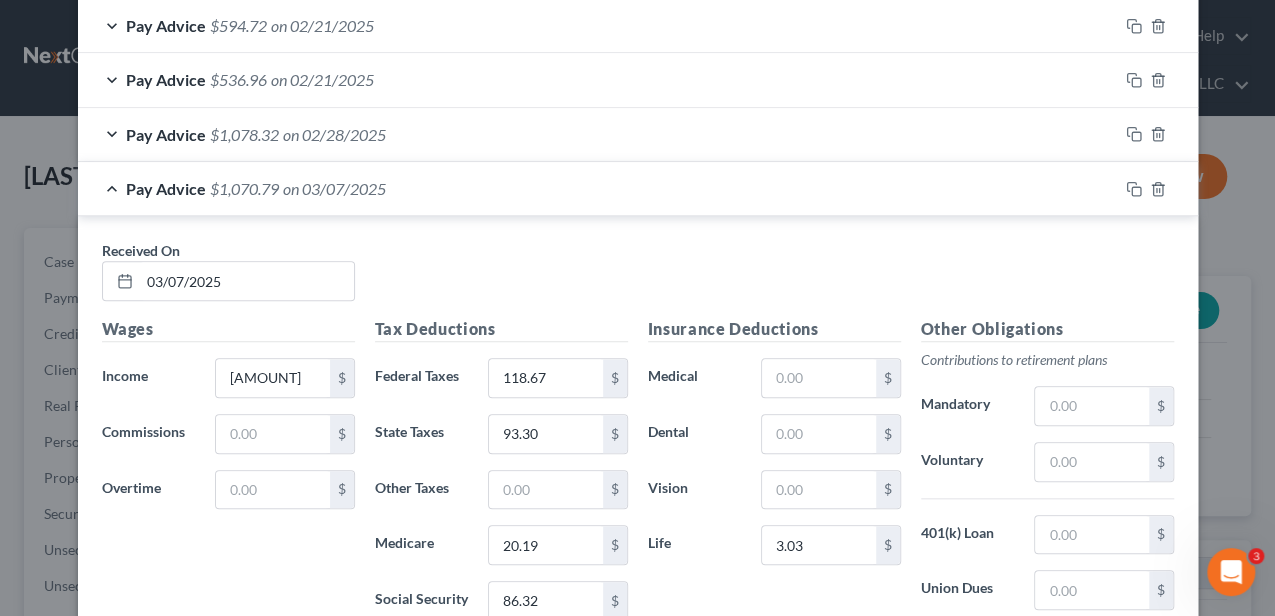 click on "Pay Advice $1,070.79 on 03/07/2025" at bounding box center (598, 188) 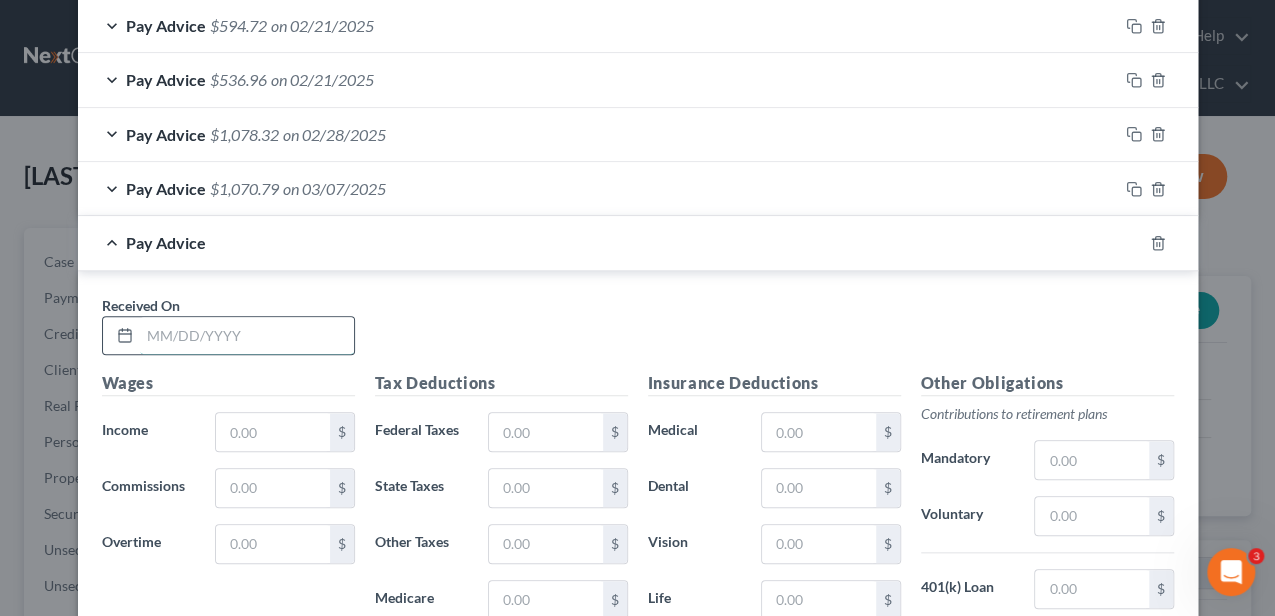 click at bounding box center (247, 336) 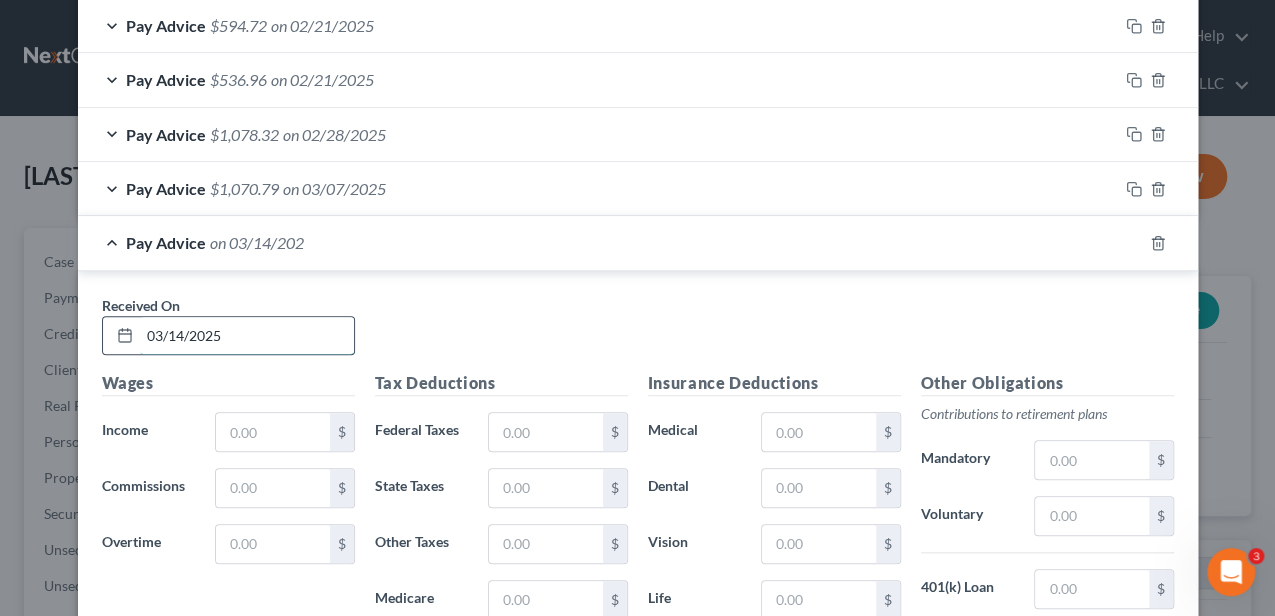 type on "03/14/2025" 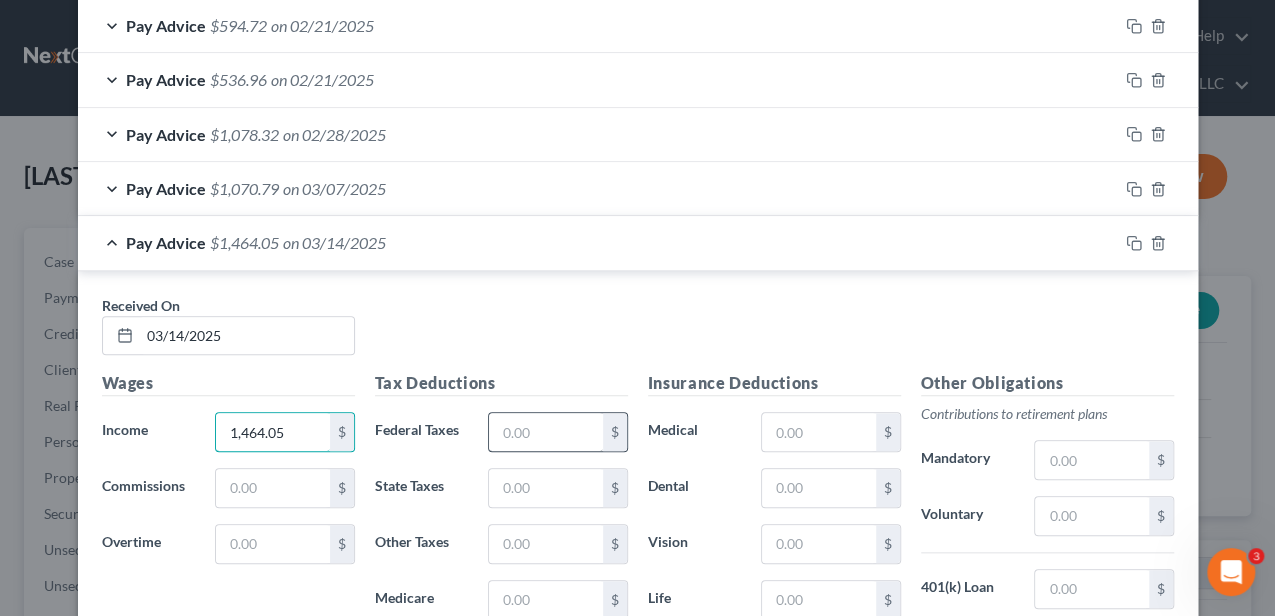 type on "1,464.05" 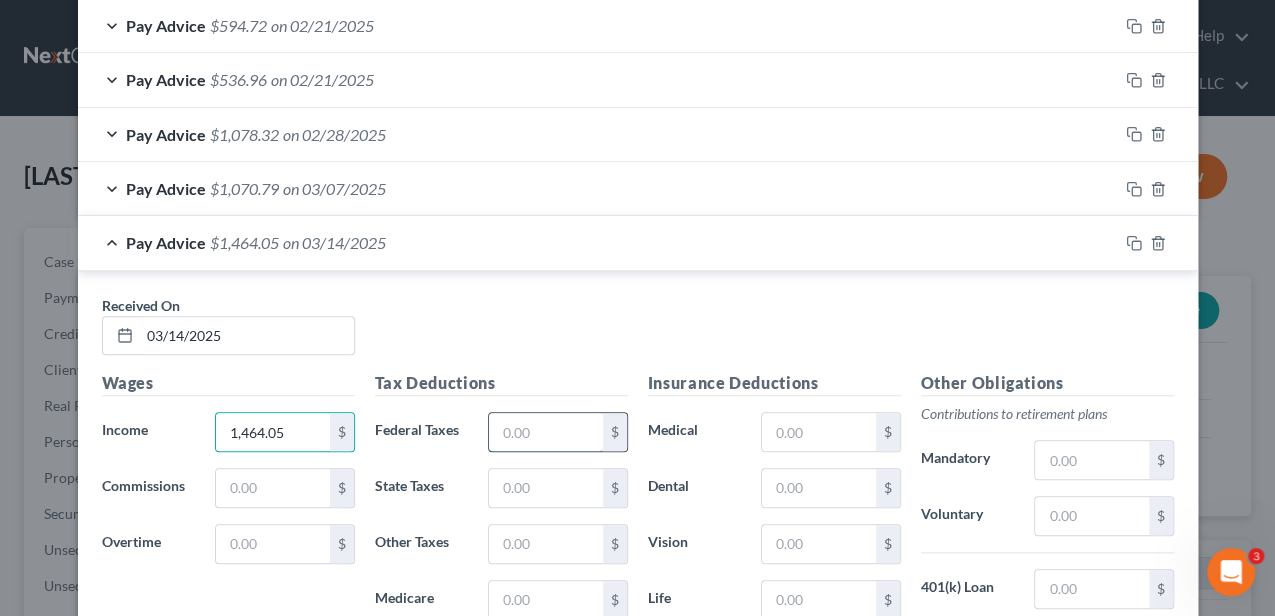 click at bounding box center [545, 432] 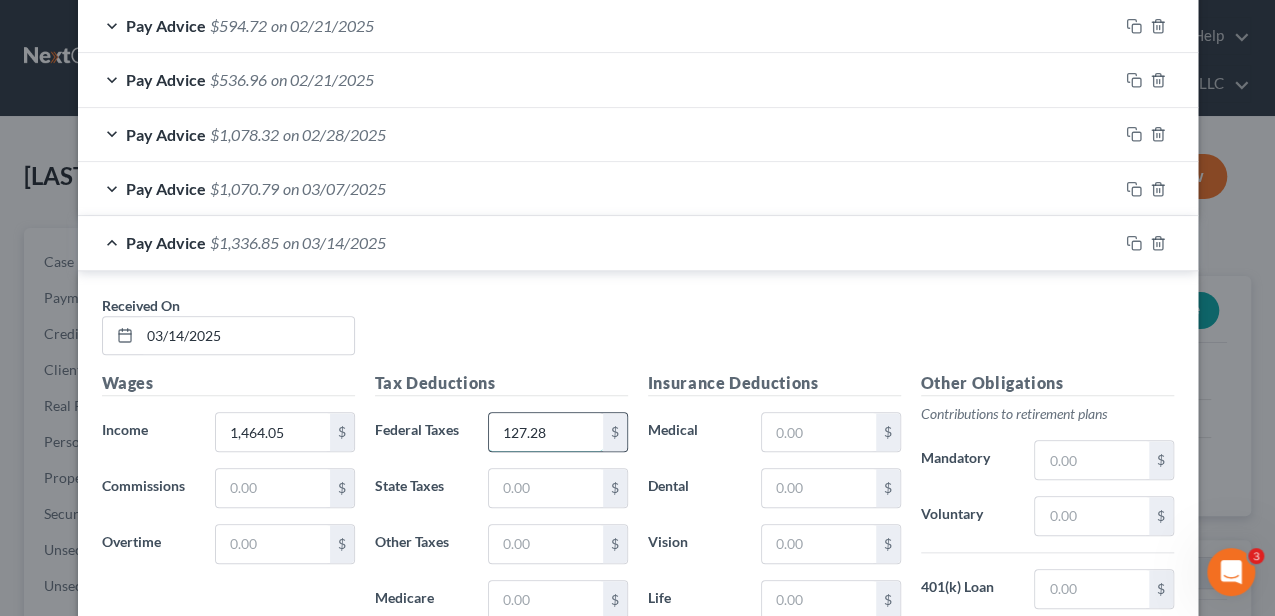 type on "127.28" 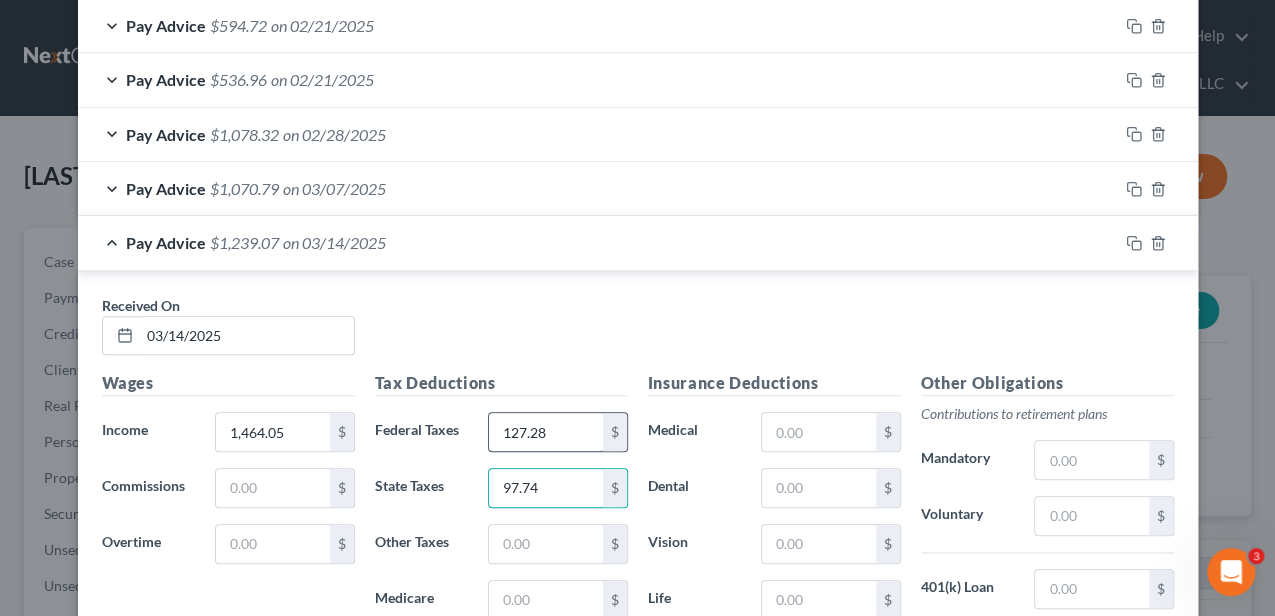 type on "97.74" 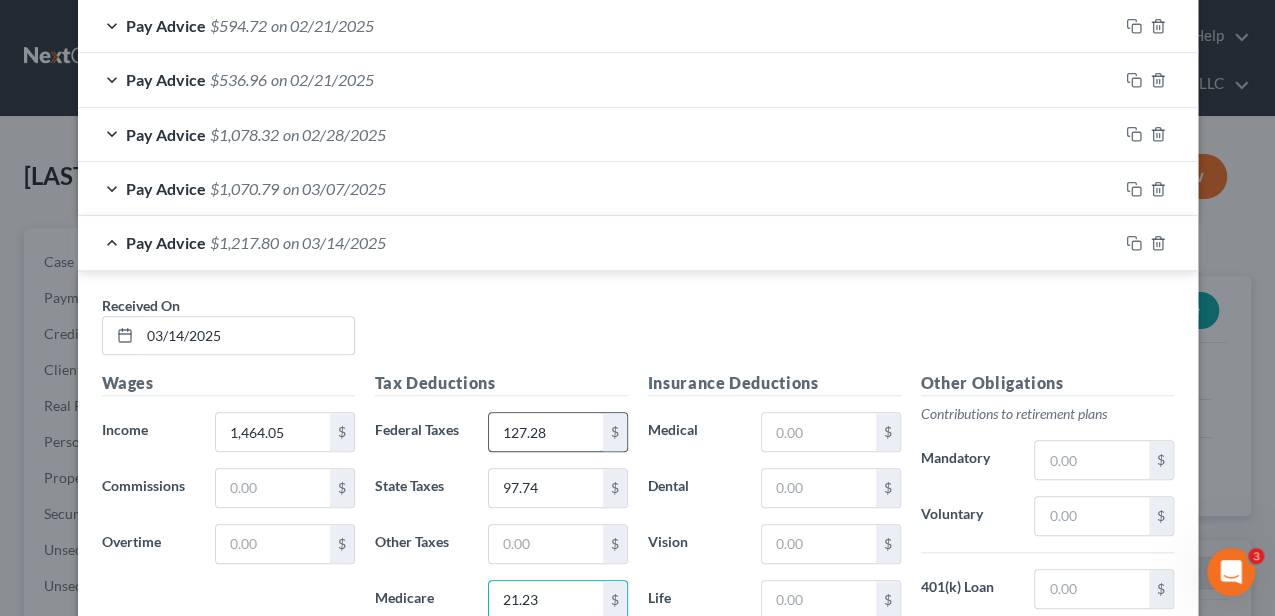 type on "21.23" 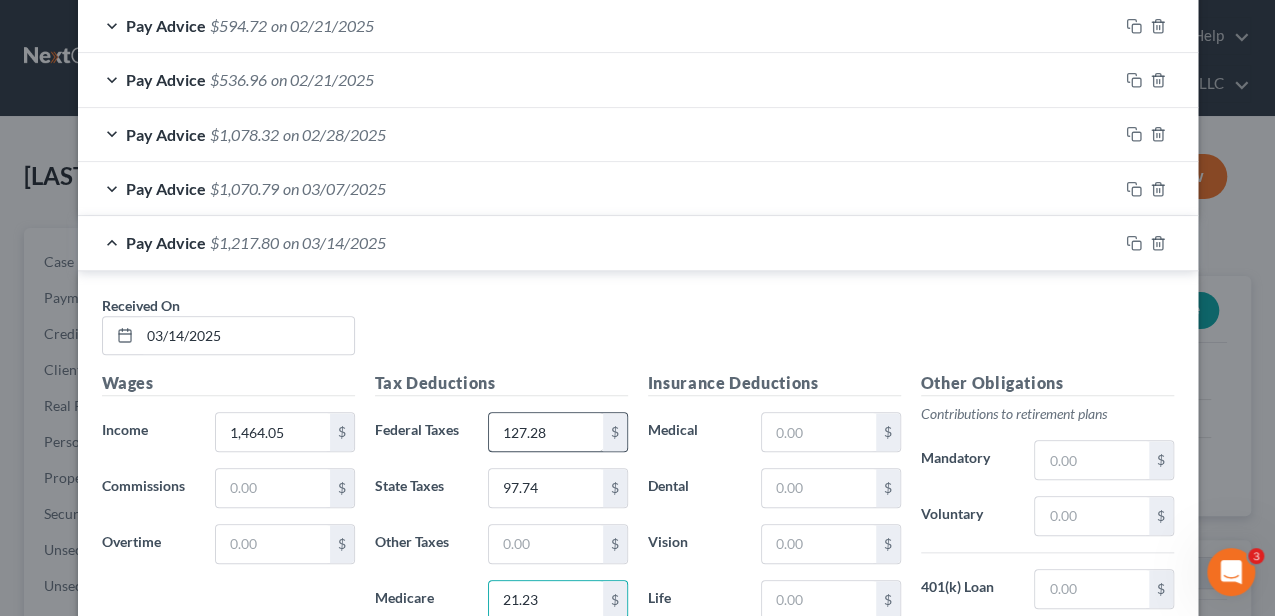 scroll, scrollTop: 1142, scrollLeft: 0, axis: vertical 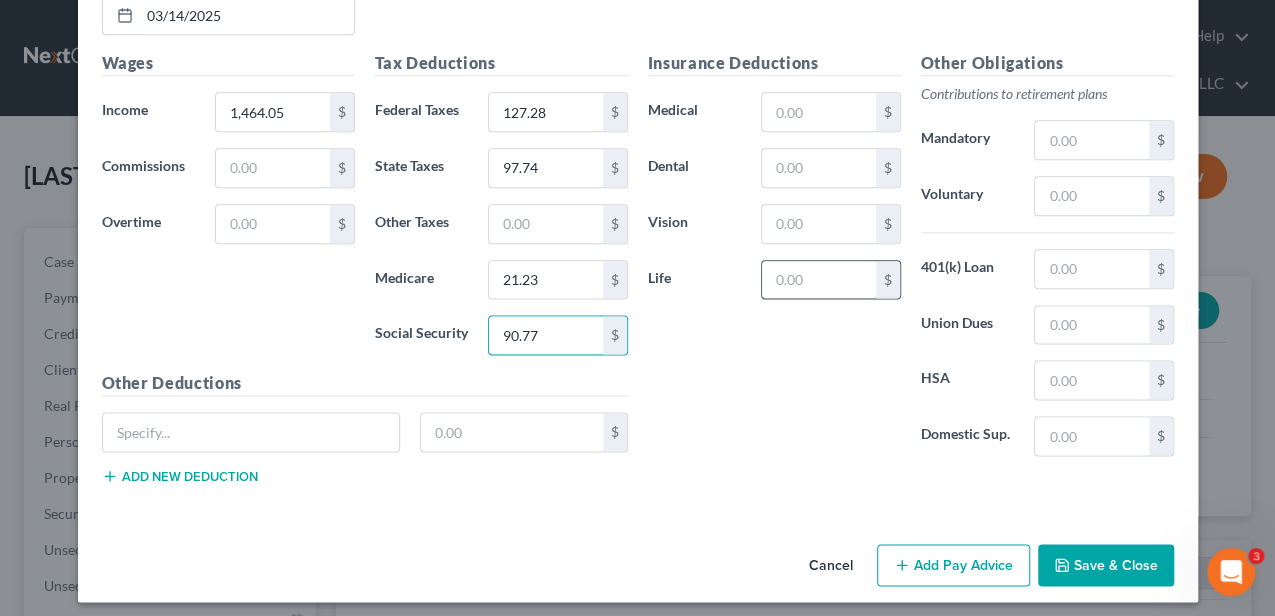 type on "90.77" 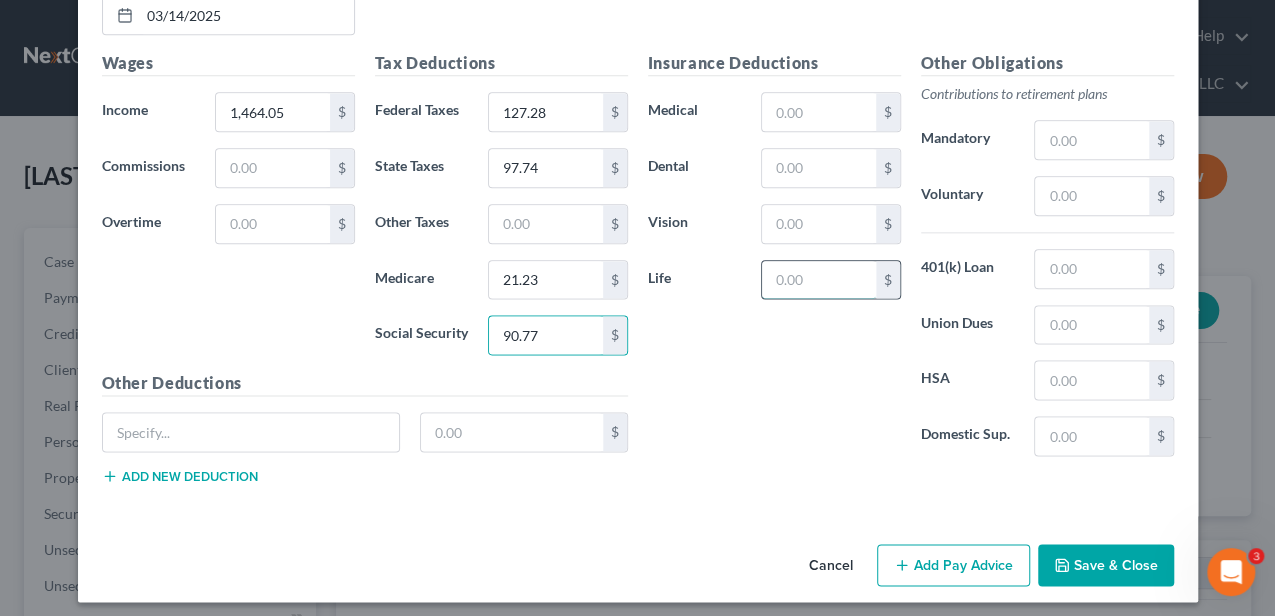 click at bounding box center [818, 280] 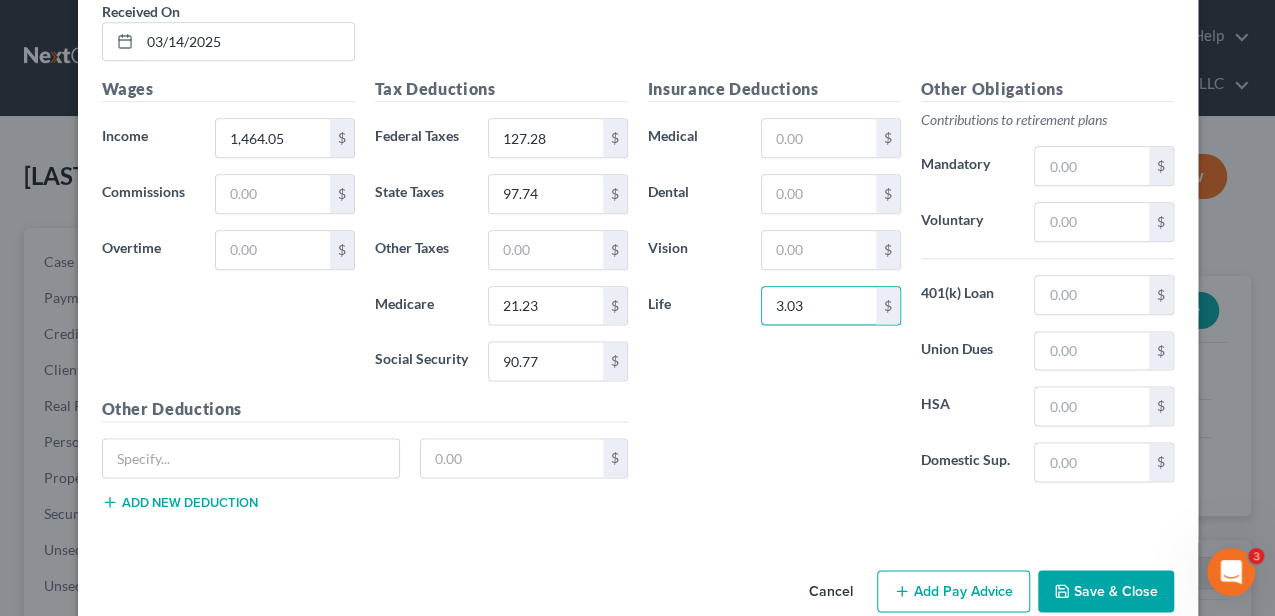 scroll, scrollTop: 1142, scrollLeft: 0, axis: vertical 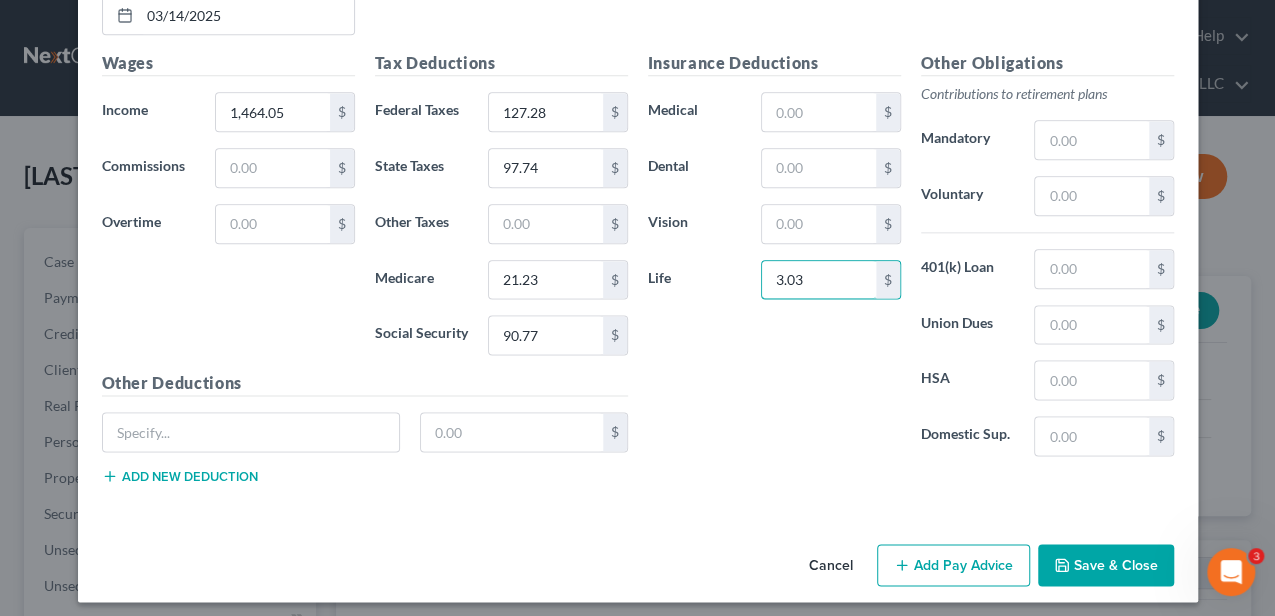 type on "3.03" 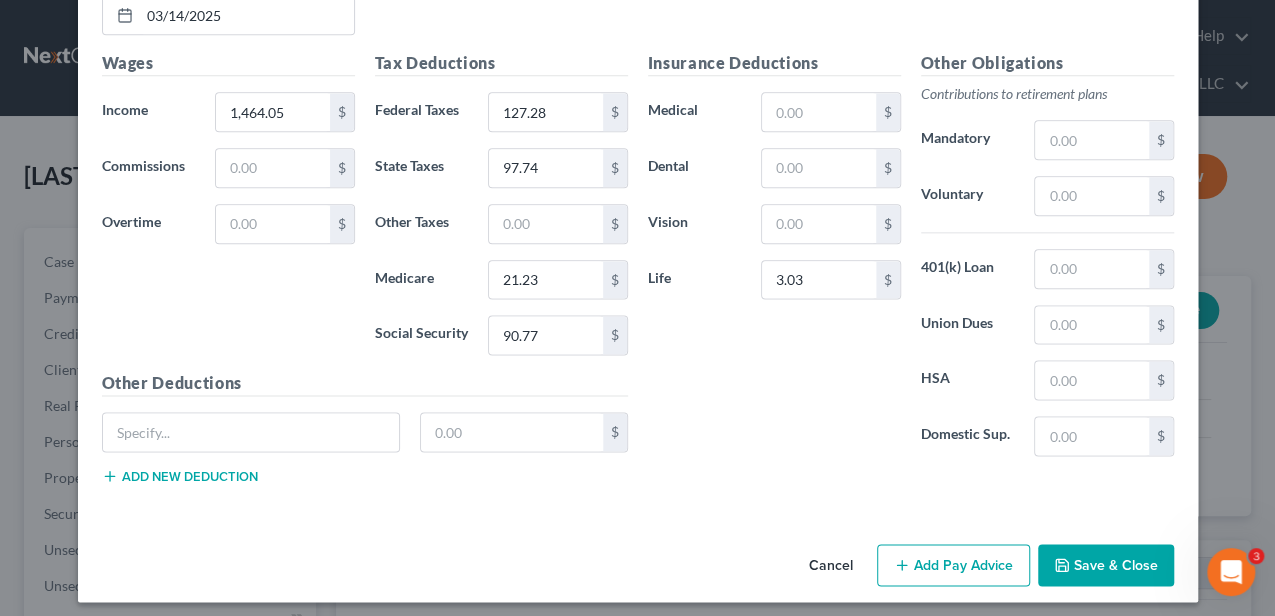 click on "Add Pay Advice" at bounding box center [953, 565] 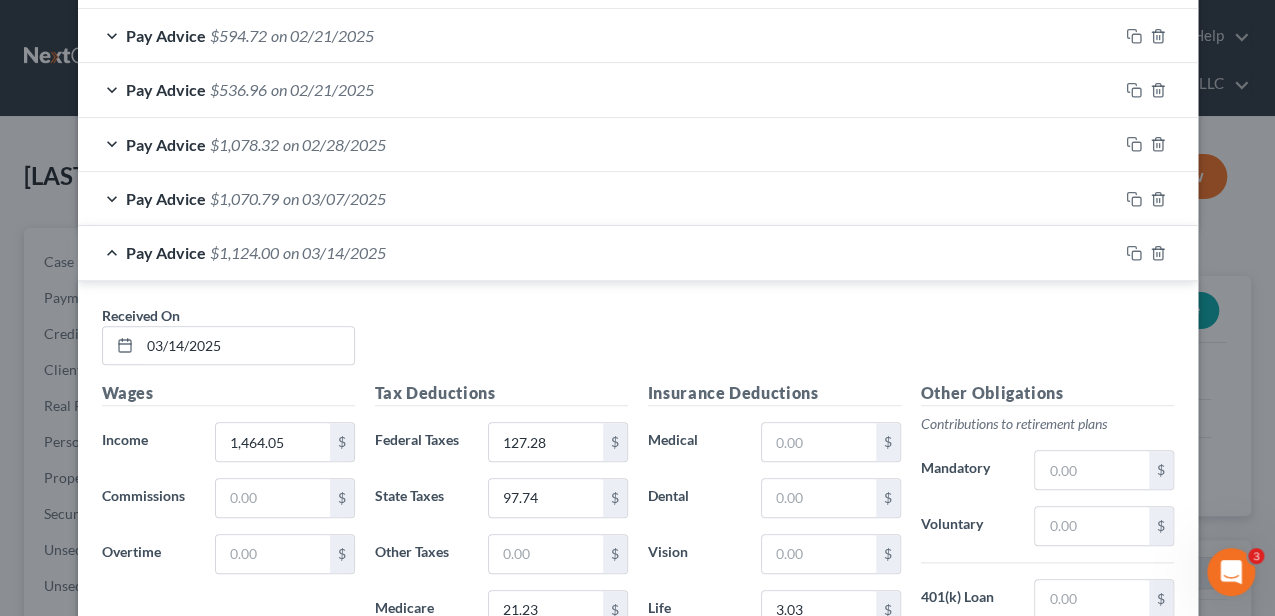 scroll, scrollTop: 809, scrollLeft: 0, axis: vertical 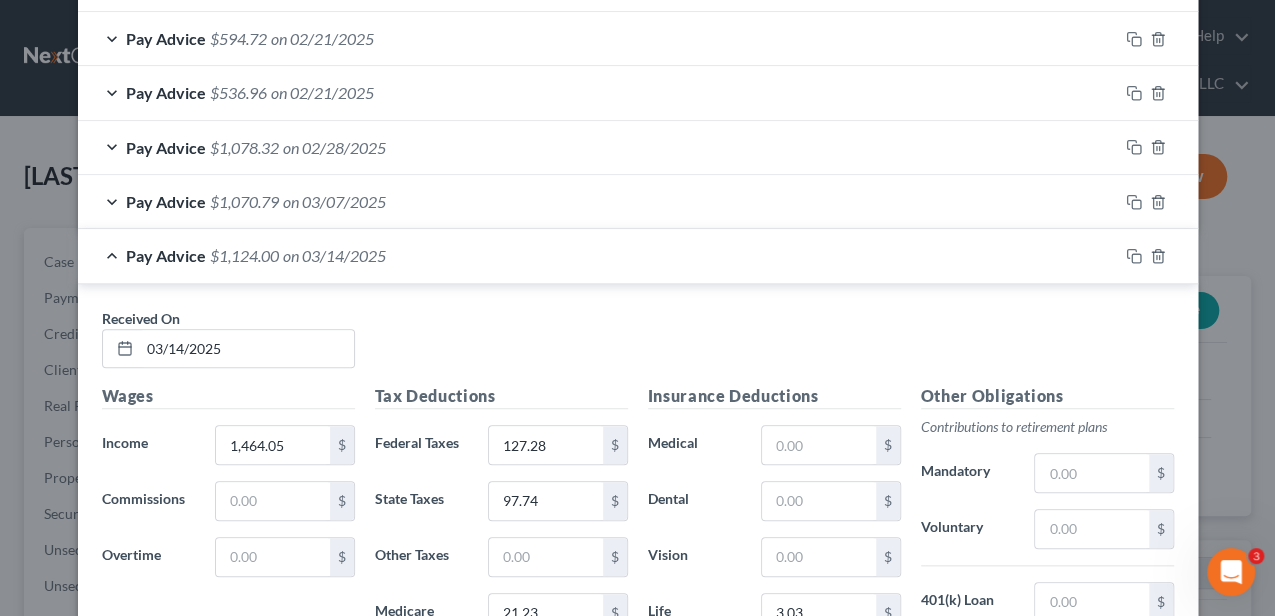 click on "on 03/14/2025" at bounding box center (334, 255) 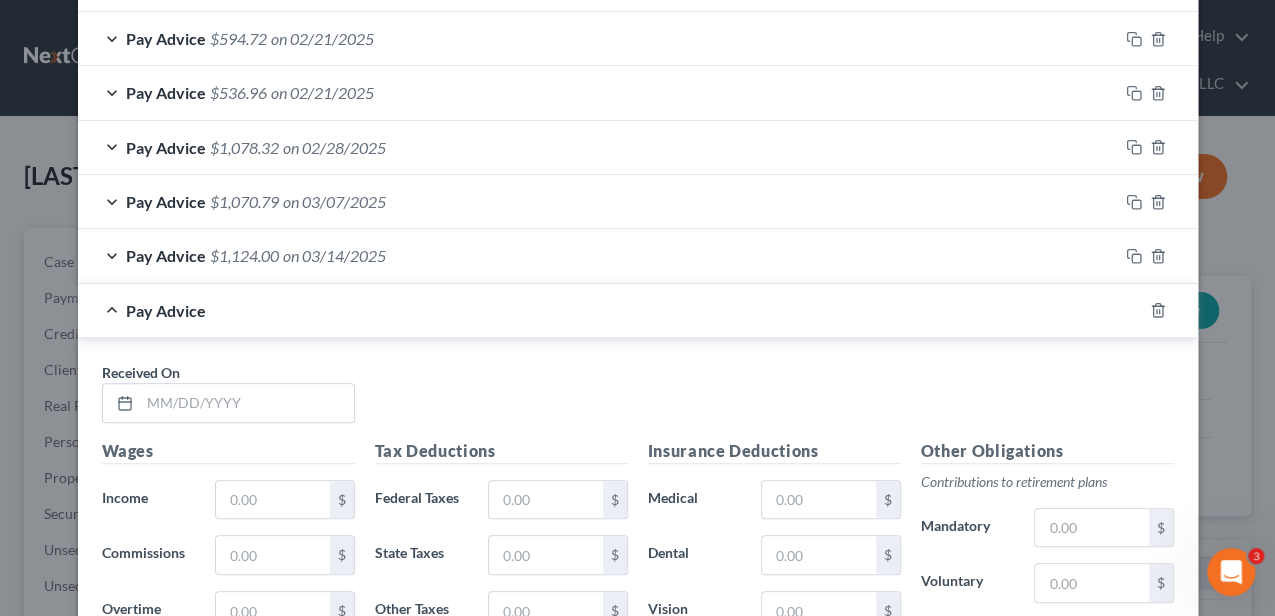 click on "Received On
*
Wages
Income
*
$ Commissions $ Overtime $ Tax Deductions Federal Taxes $ State Taxes $ Other Taxes $ Medicare $ Social Security $ Other Deductions $ Add new deduction Insurance Deductions Medical $ Dental $ Vision $ Life $ Other Obligations Contributions to retirement plans Mandatory $ Voluntary $ 401(k) Loan $ Union Dues $ HSA $ Domestic Sup. $" at bounding box center (638, 620) 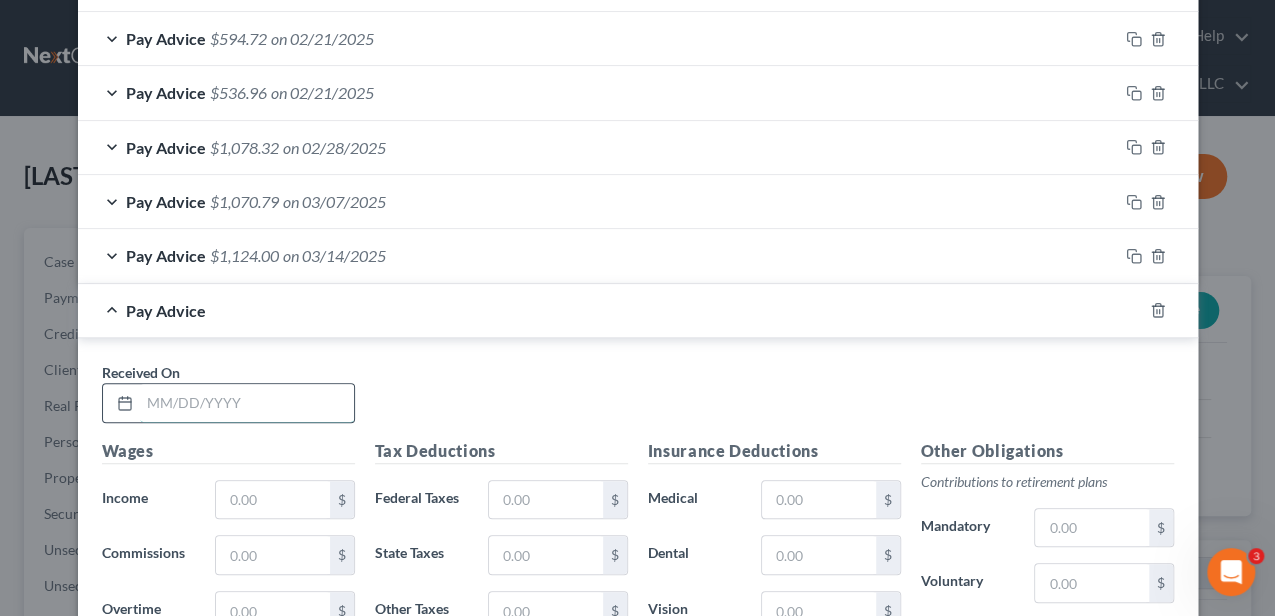 click at bounding box center (247, 403) 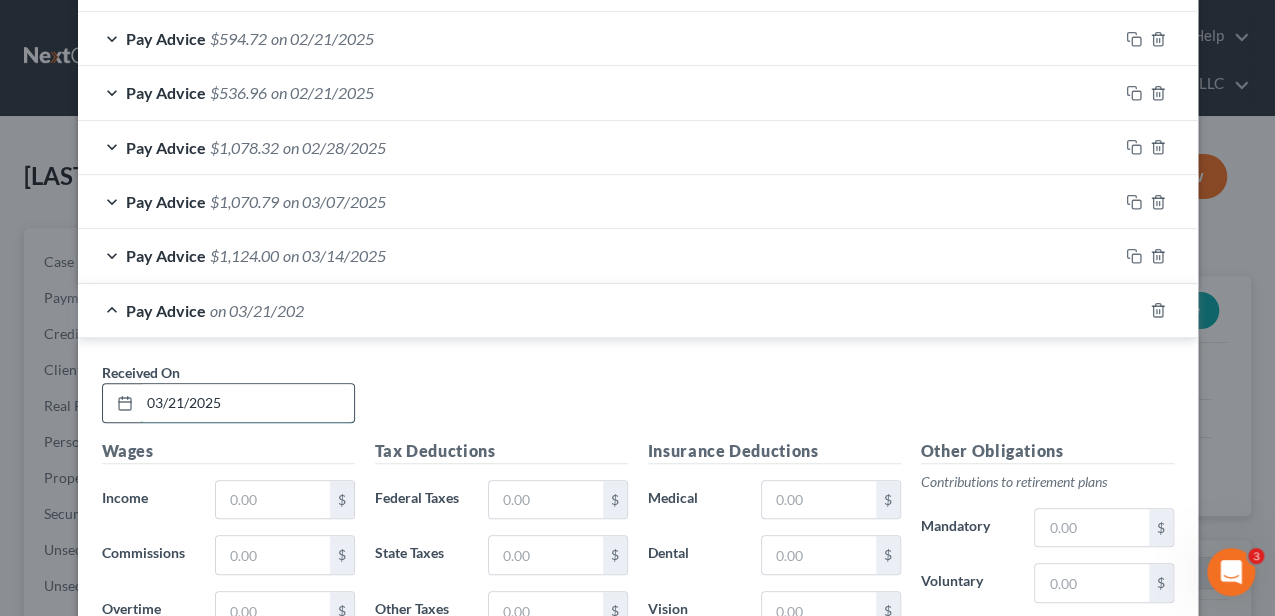 type on "03/21/2025" 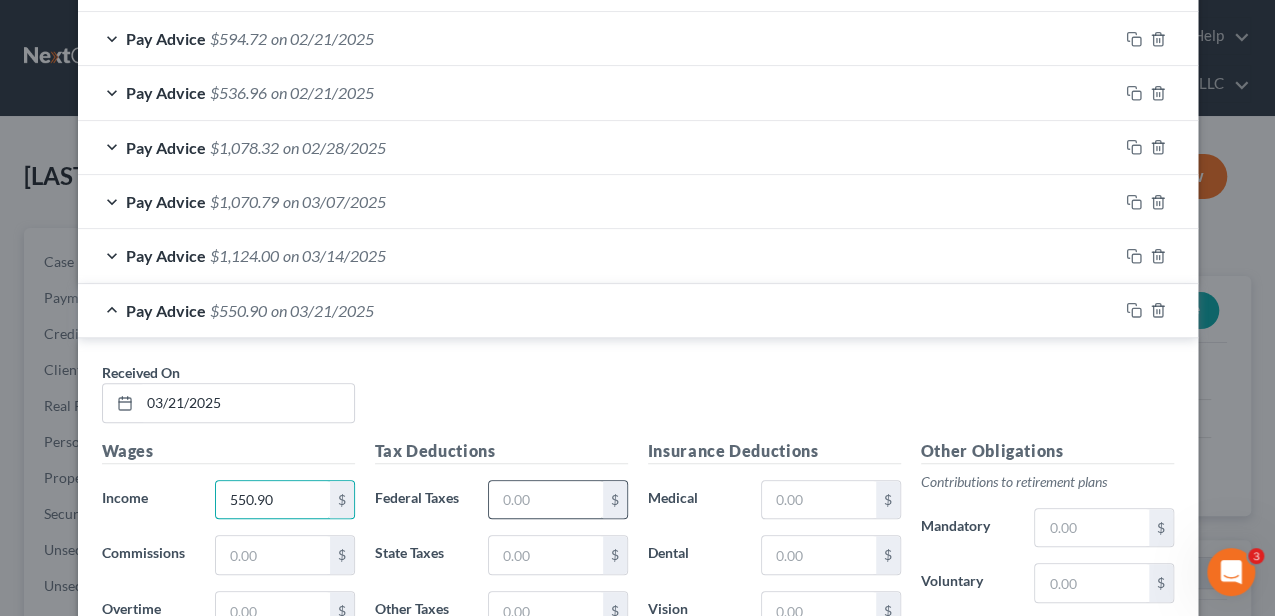 type on "550.90" 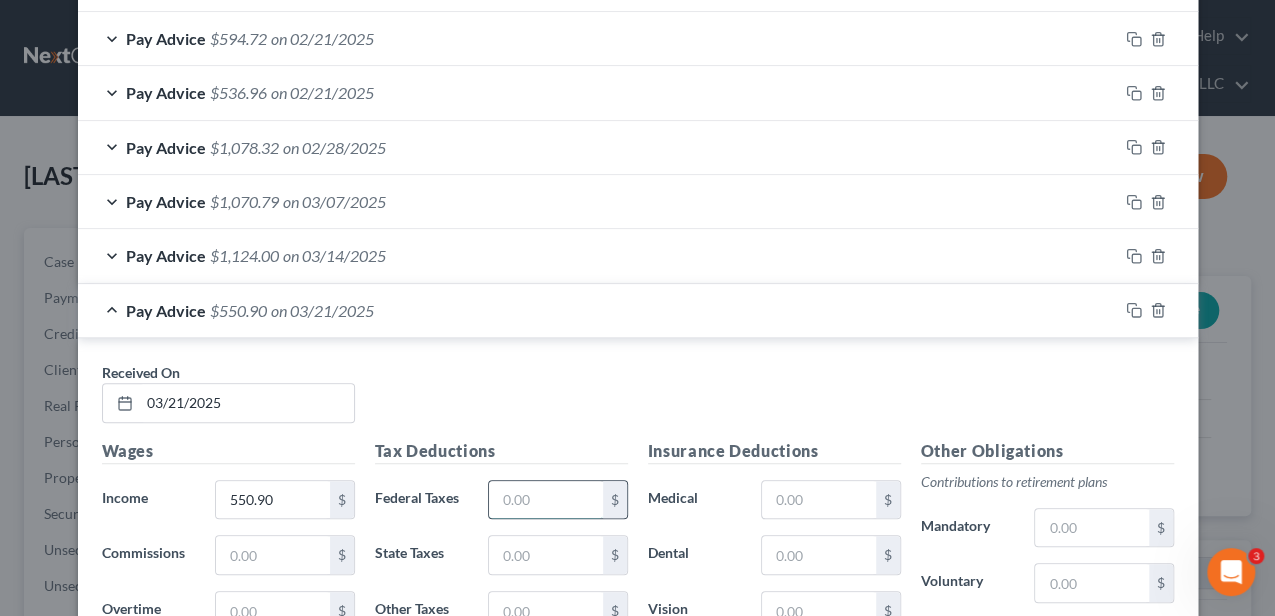 click at bounding box center [545, 500] 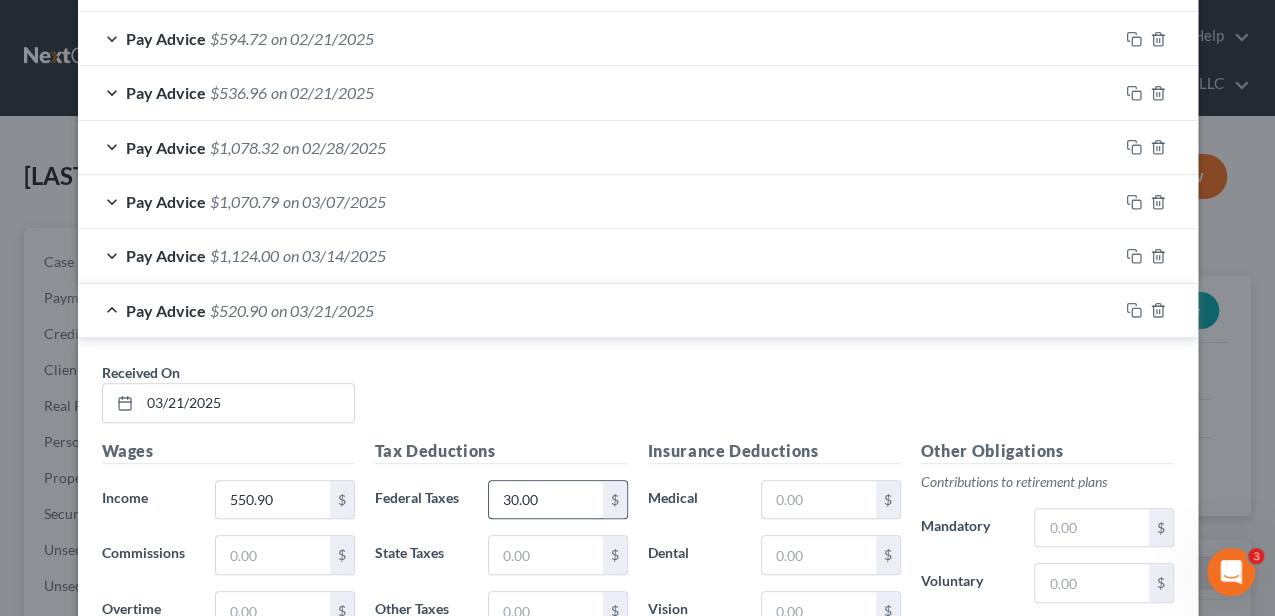 type on "30.00" 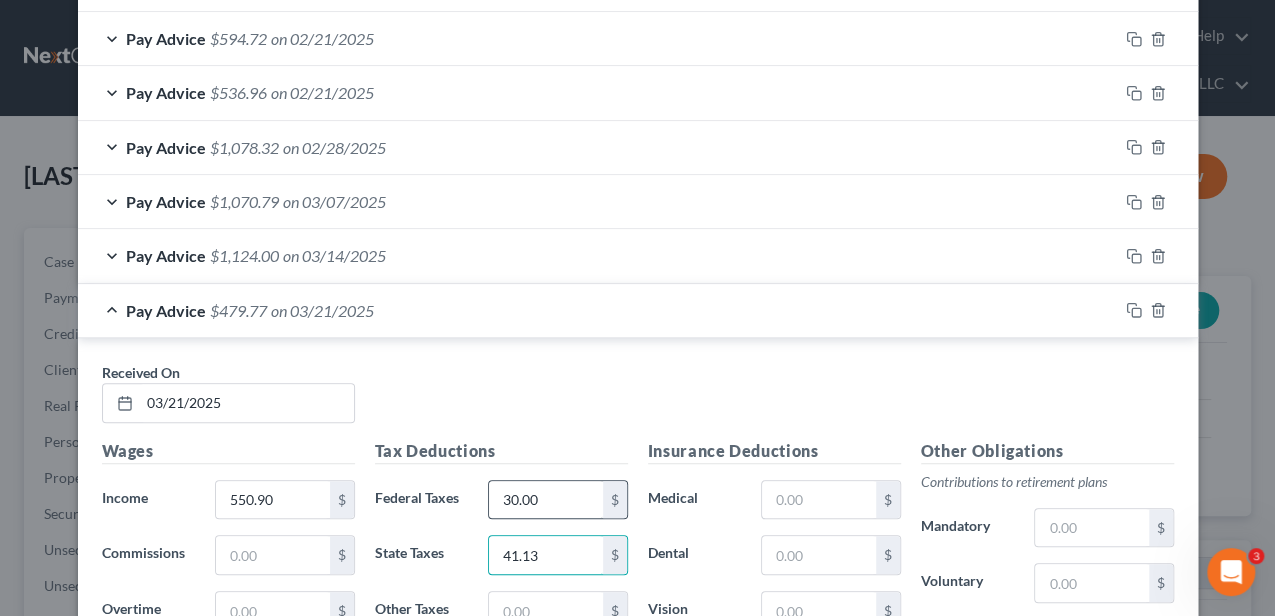 type on "41.13" 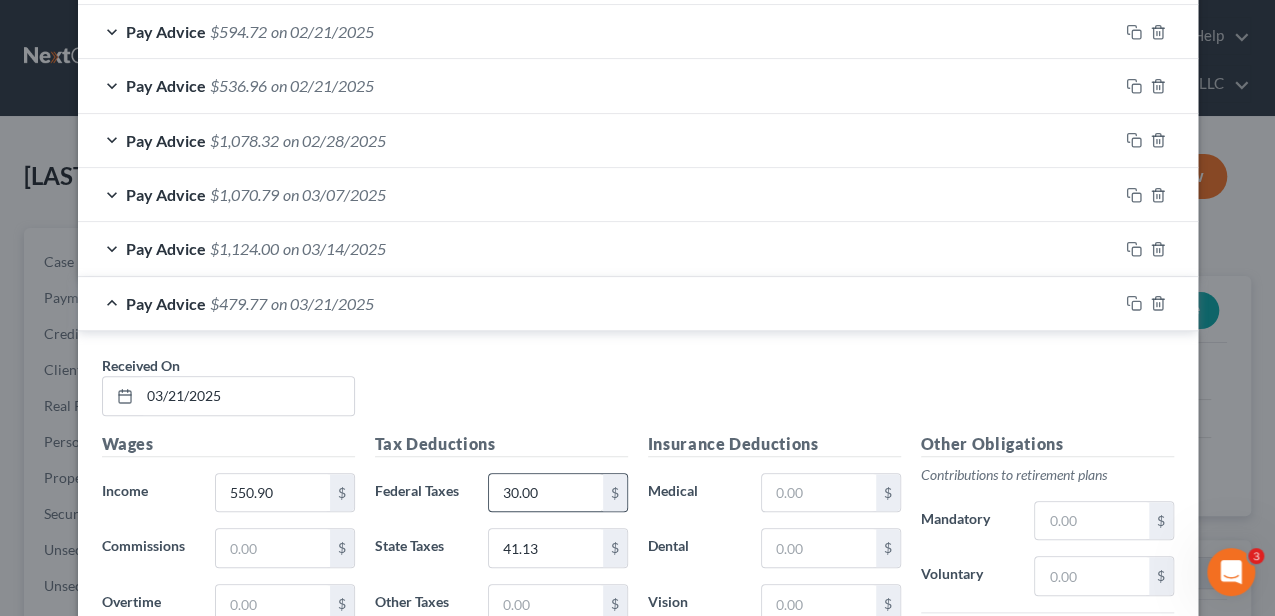 scroll, scrollTop: 1160, scrollLeft: 0, axis: vertical 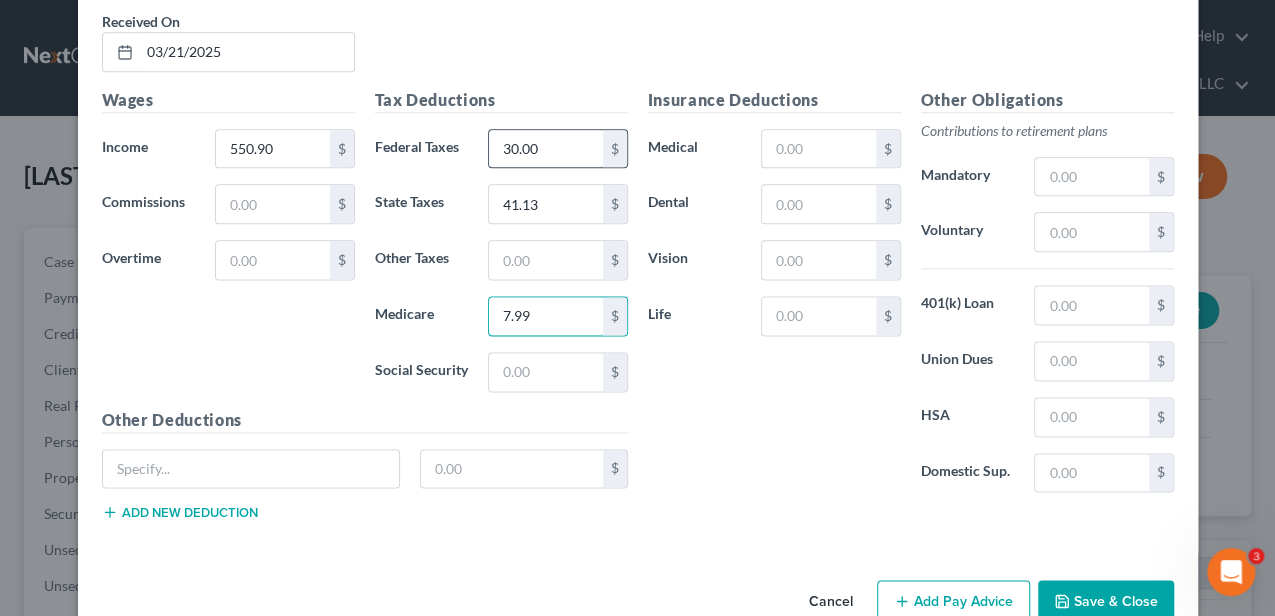 type on "7.99" 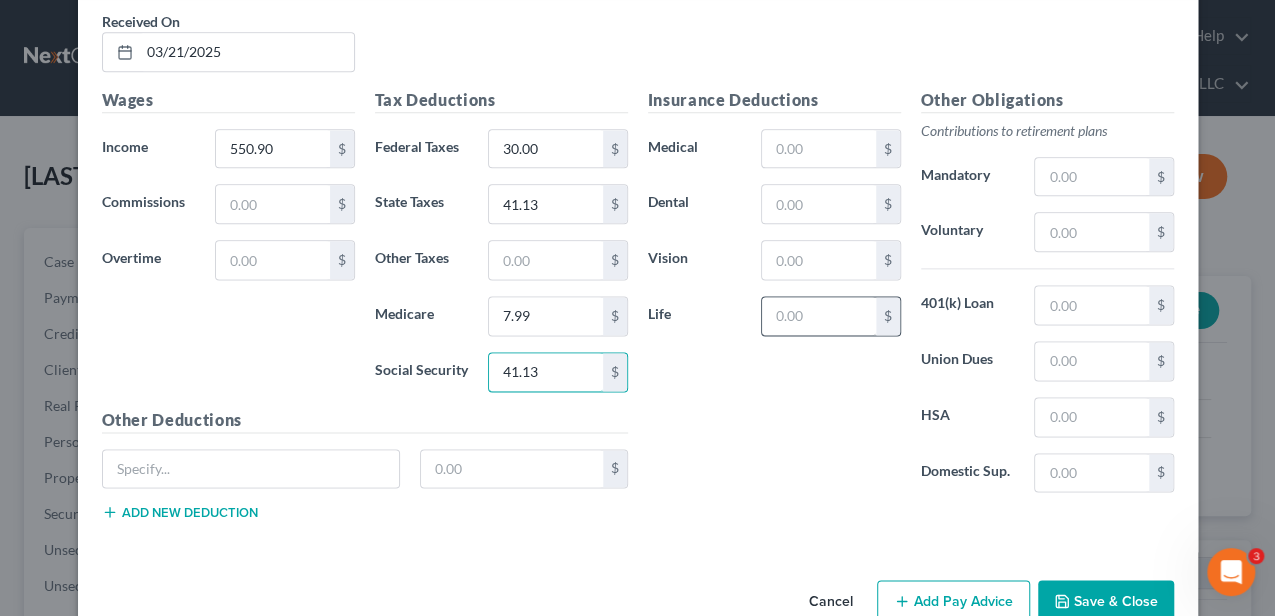 type on "41.13" 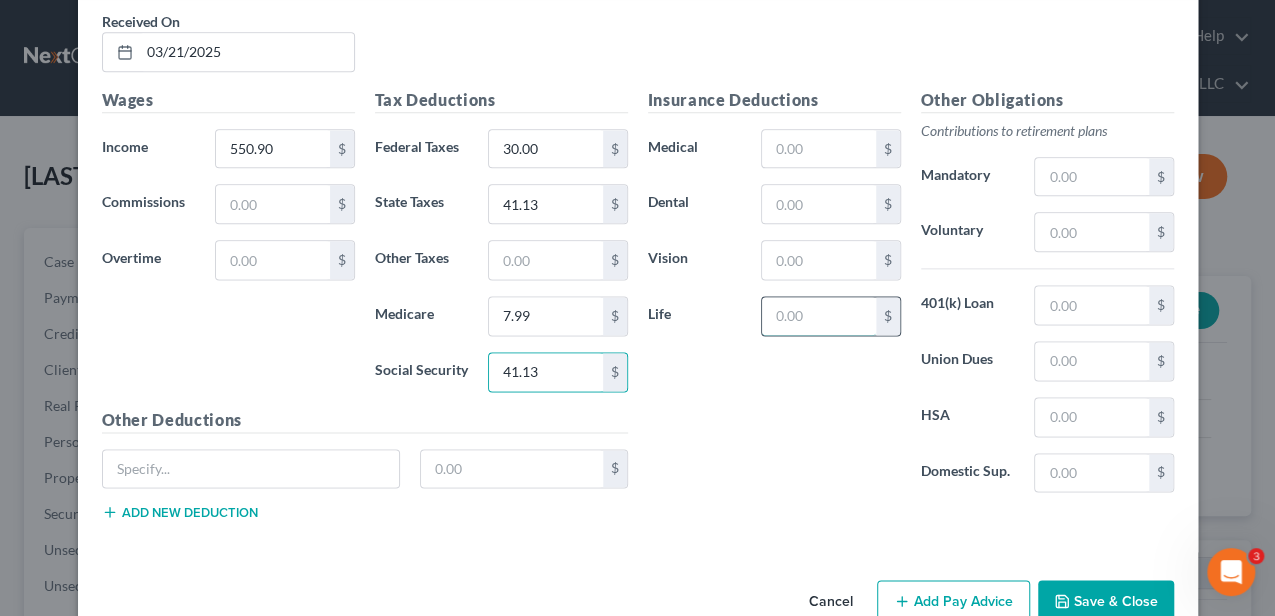 click at bounding box center [818, 316] 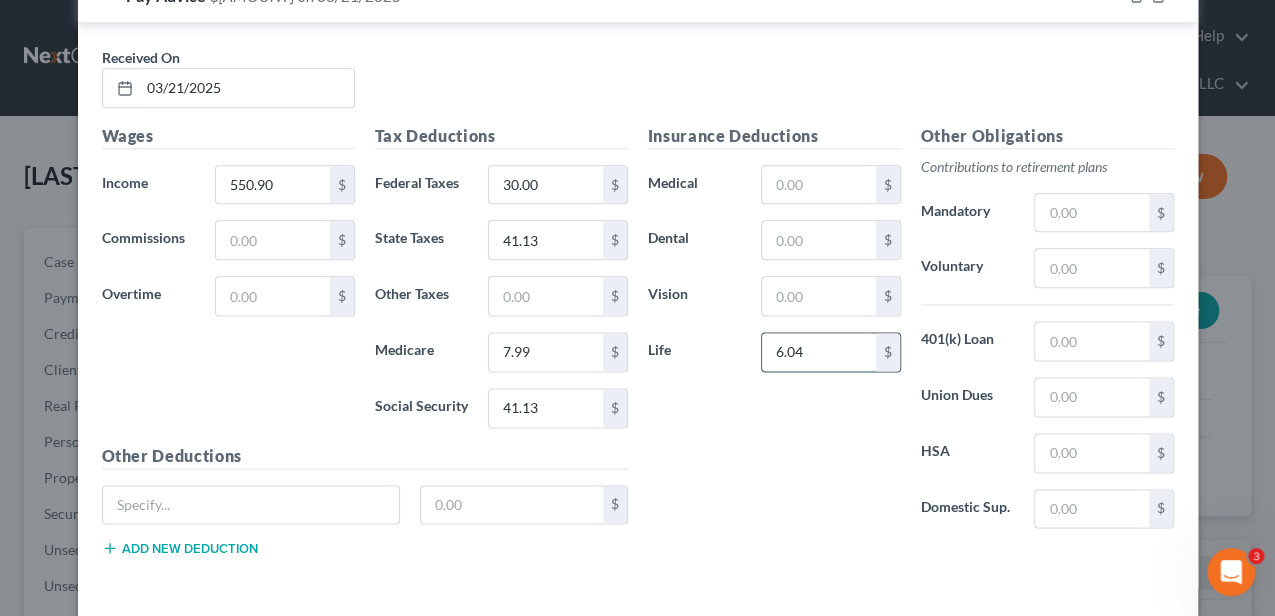 scroll, scrollTop: 1094, scrollLeft: 0, axis: vertical 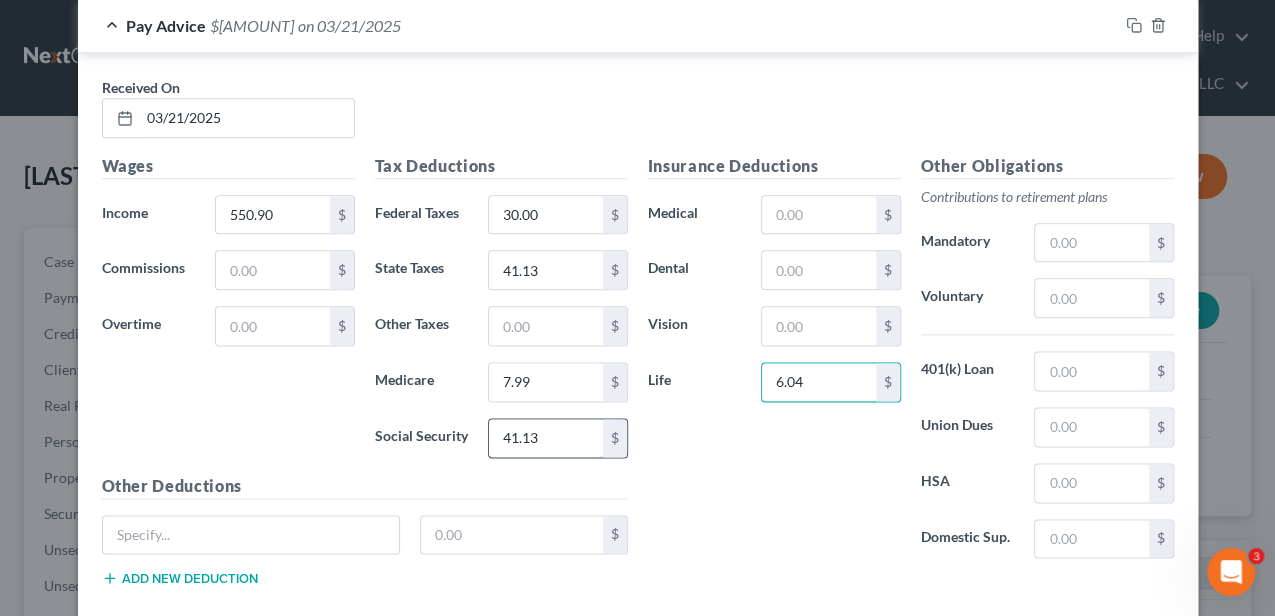 type on "6.04" 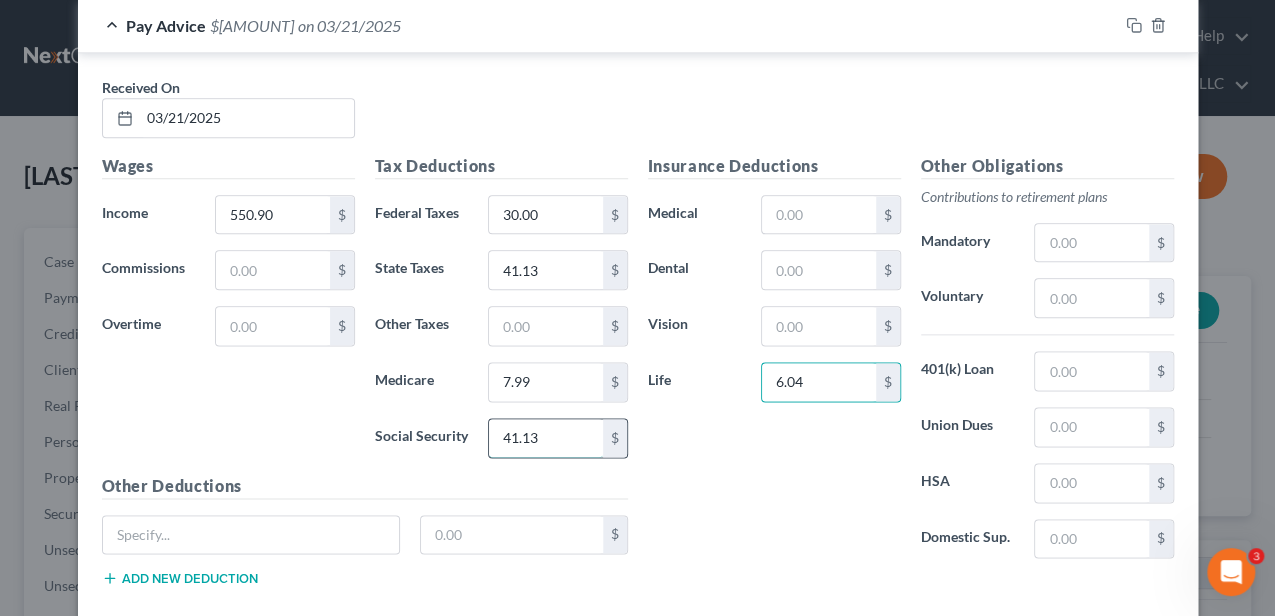 click on "41.13" at bounding box center [545, 438] 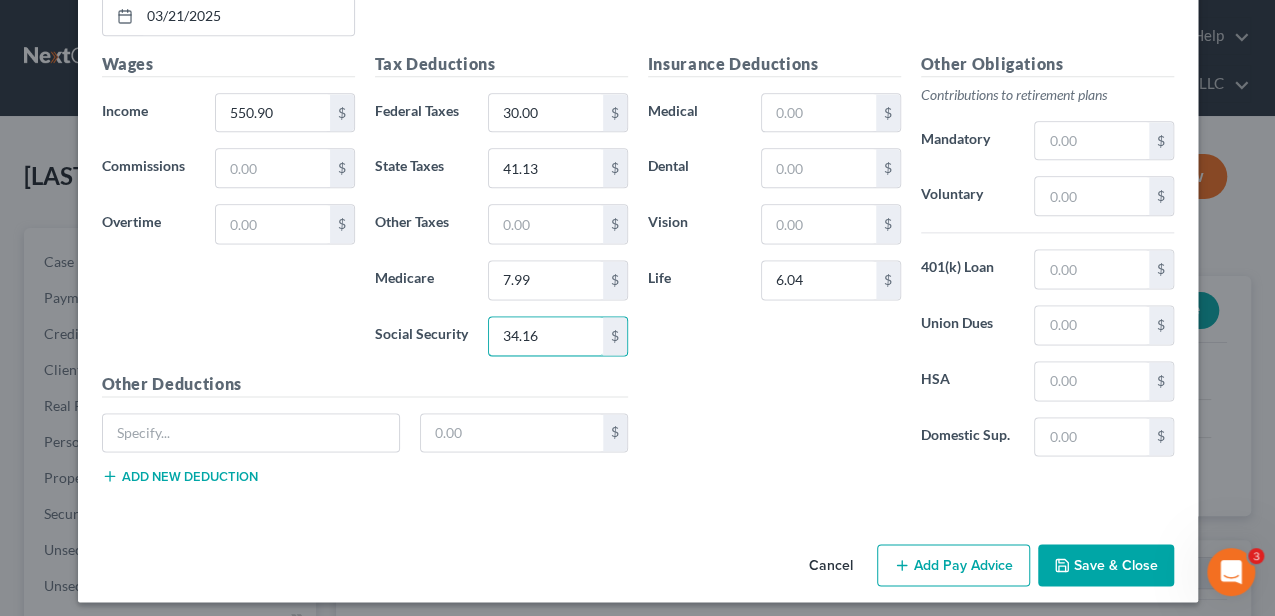 type on "34.16" 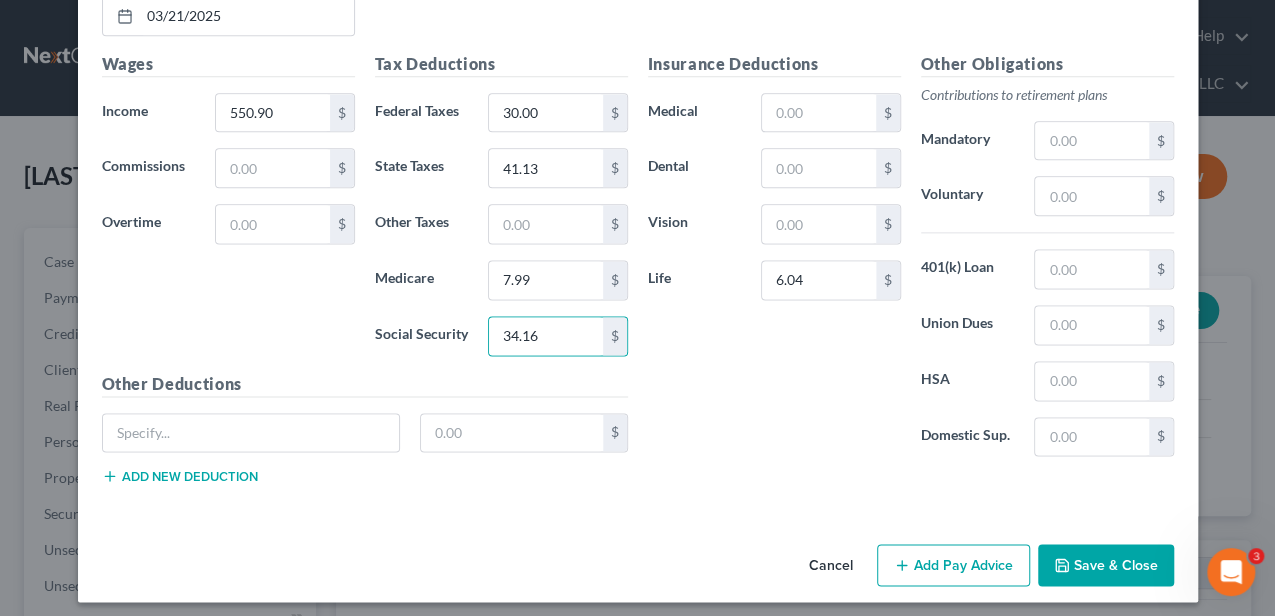 click on "Add Pay Advice" at bounding box center [953, 565] 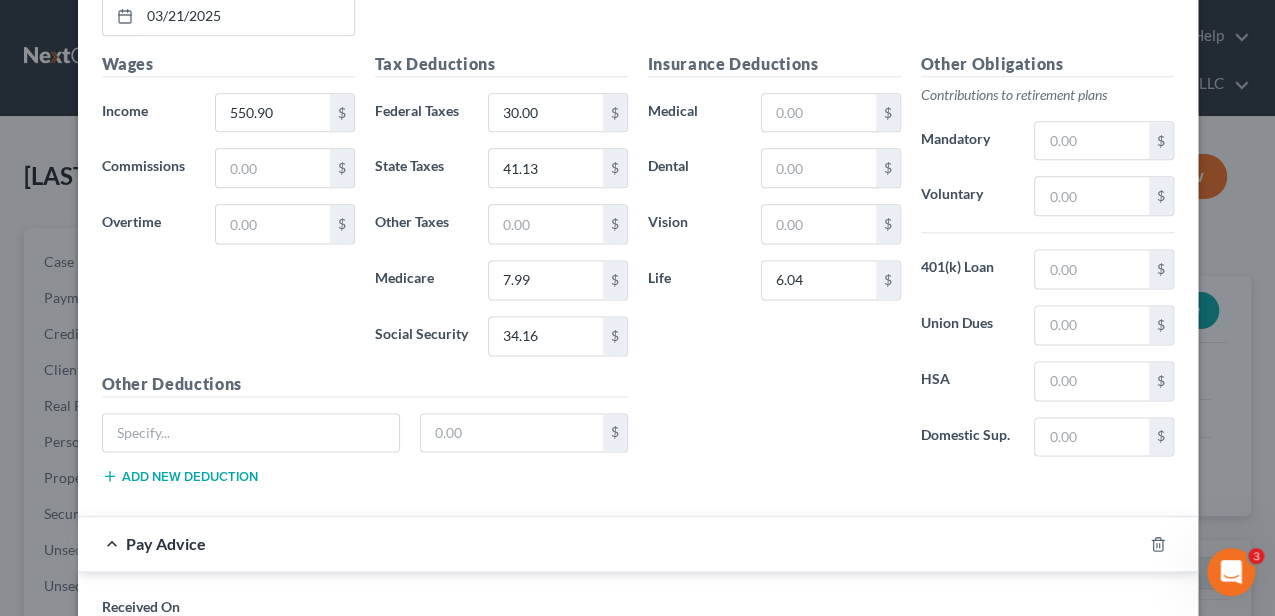 scroll, scrollTop: 996, scrollLeft: 0, axis: vertical 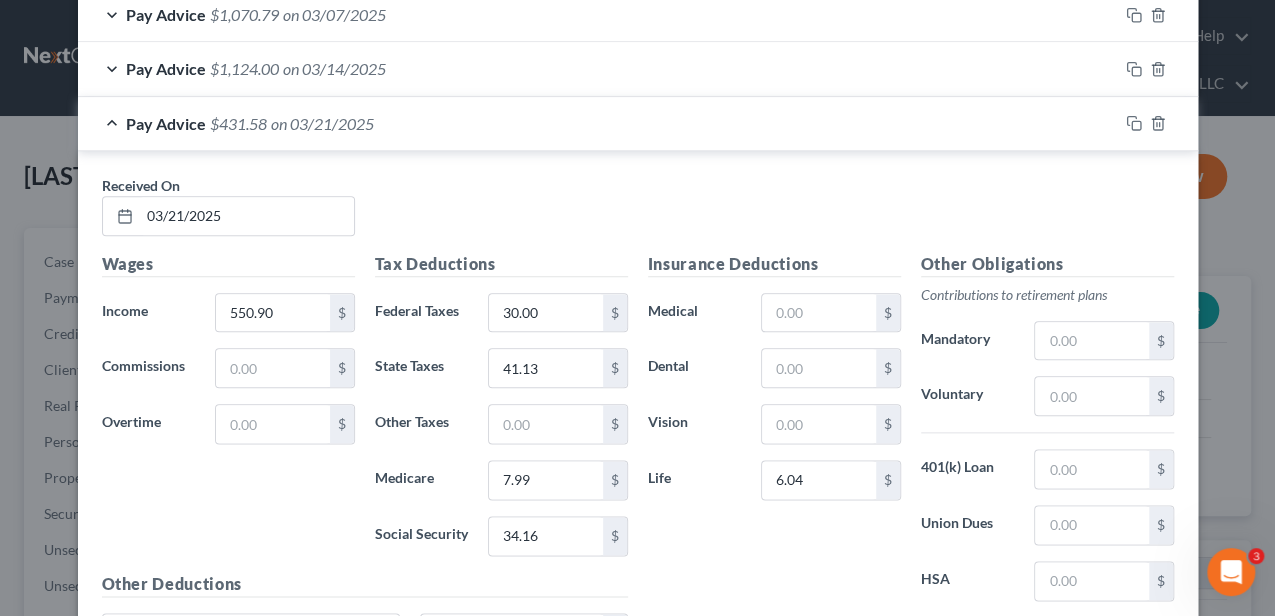 click on "Pay Advice $431.58 on 03/21/2025" at bounding box center [598, 123] 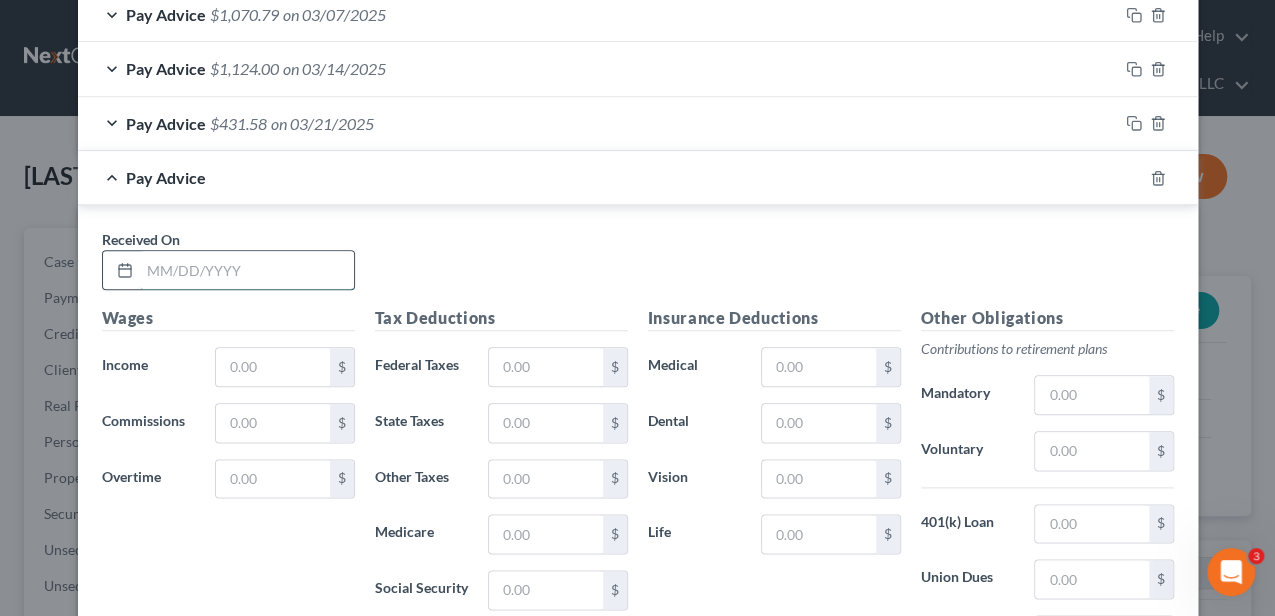click at bounding box center (247, 270) 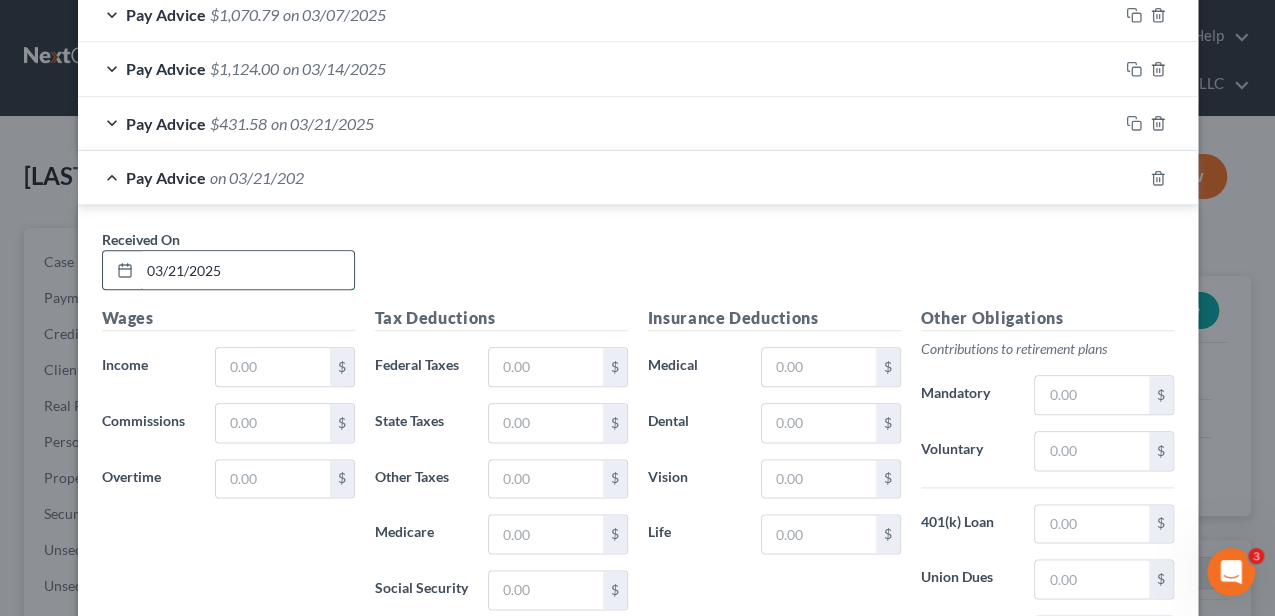 type on "03/21/2025" 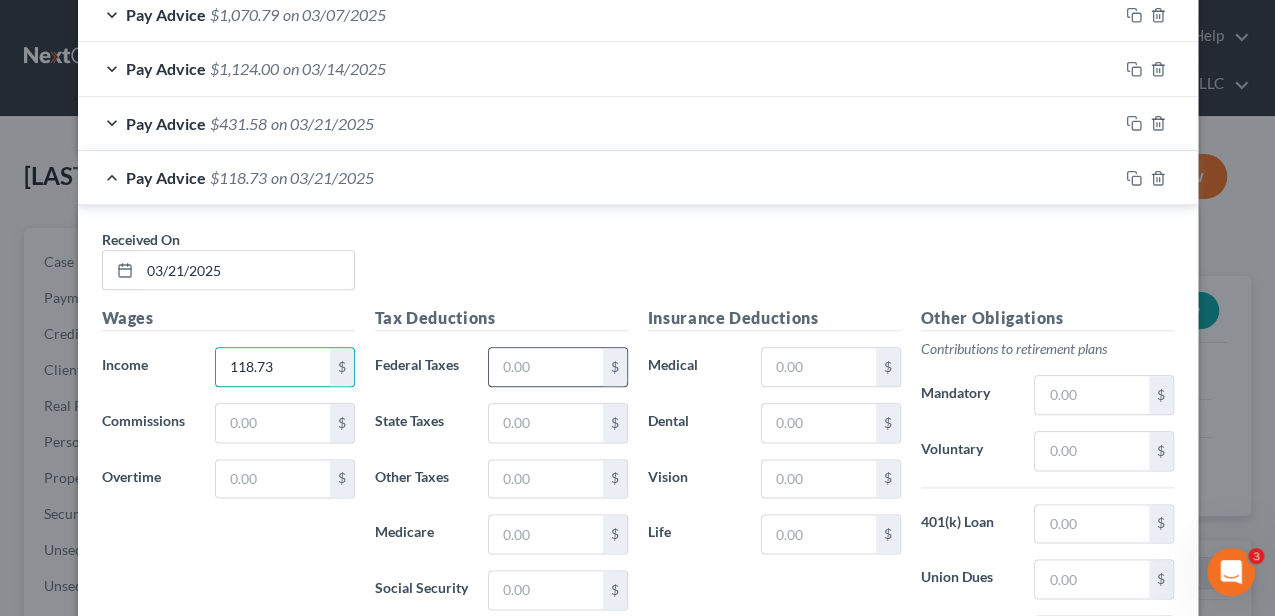 type on "118.73" 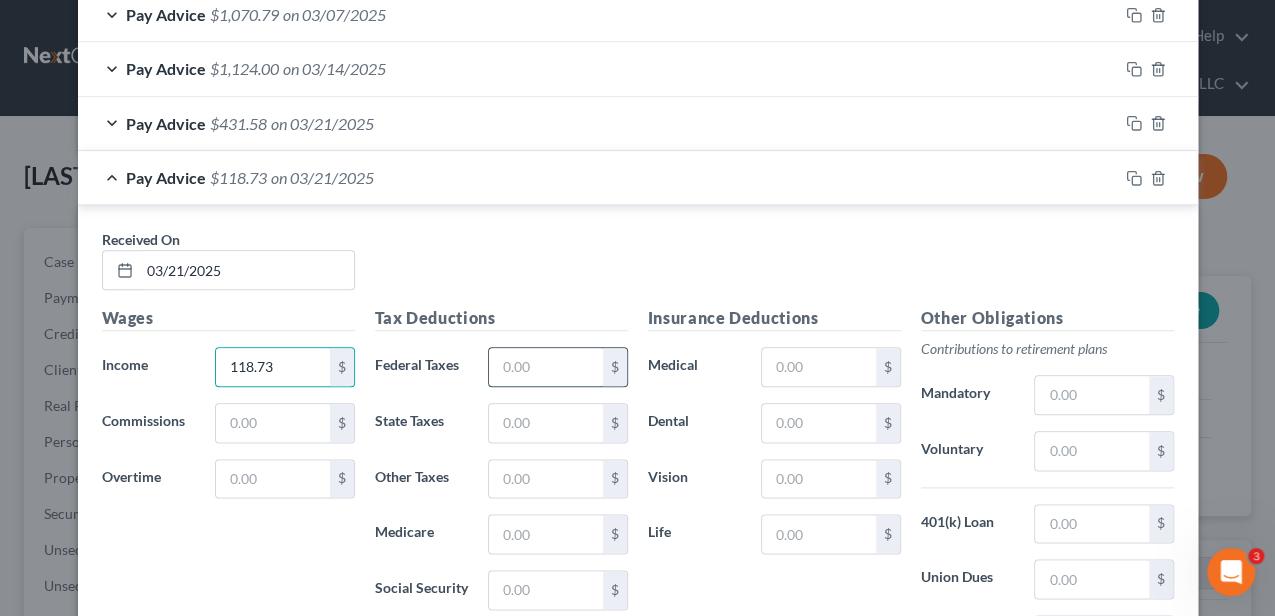 click at bounding box center [545, 367] 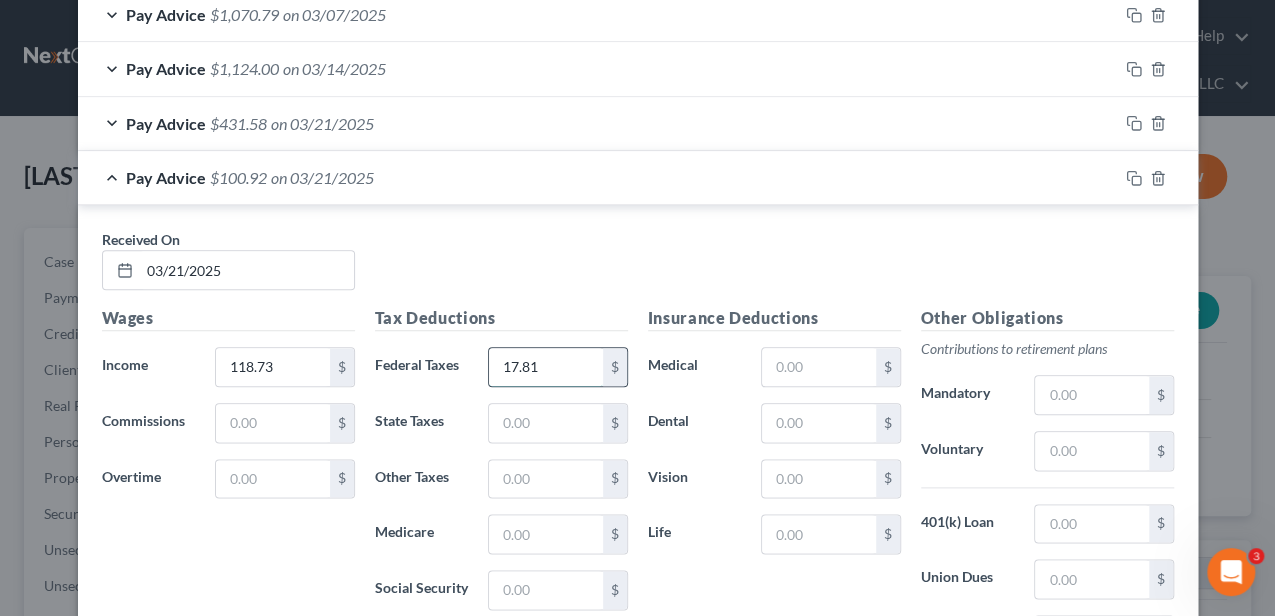 type on "17.81" 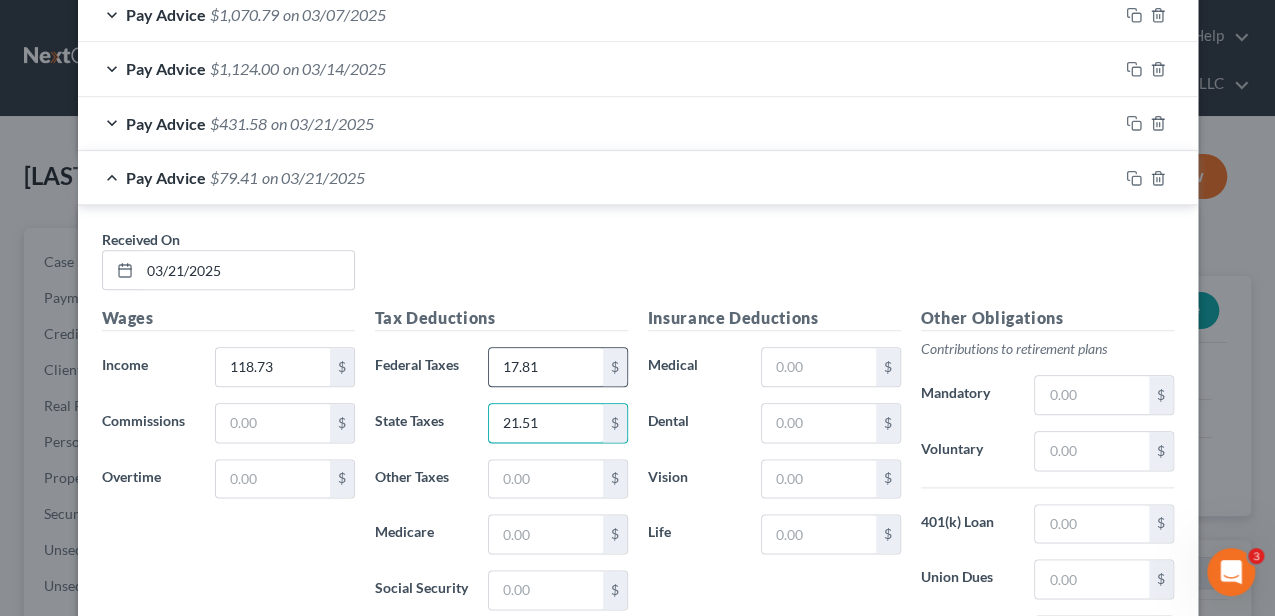 type on "21.51" 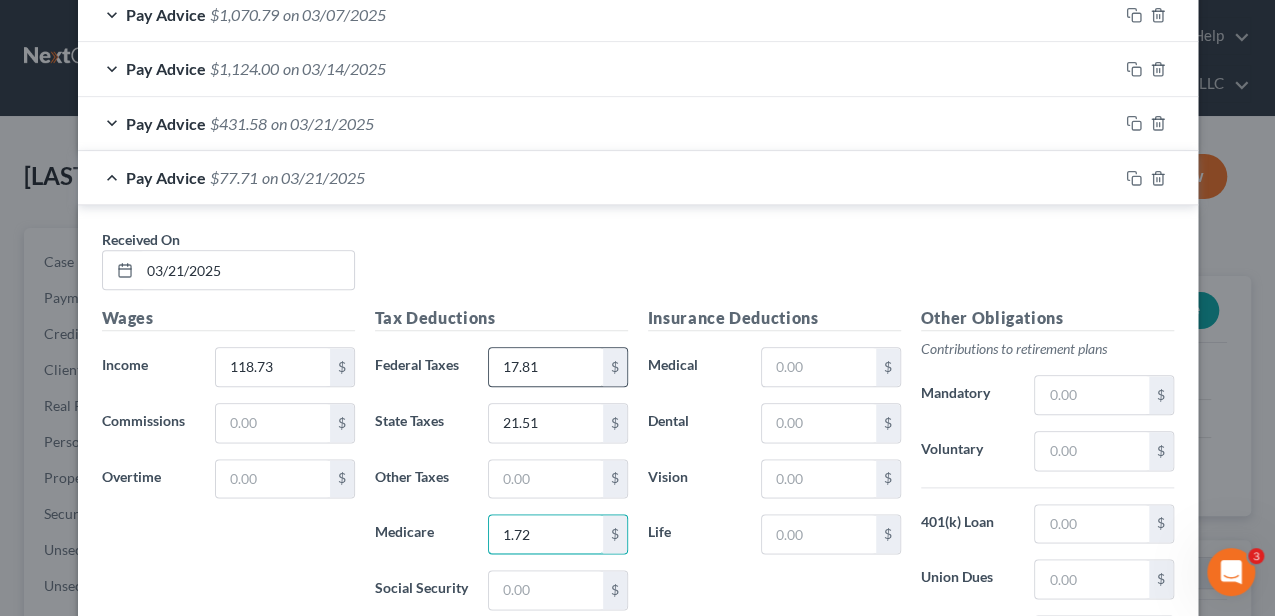 type on "1.72" 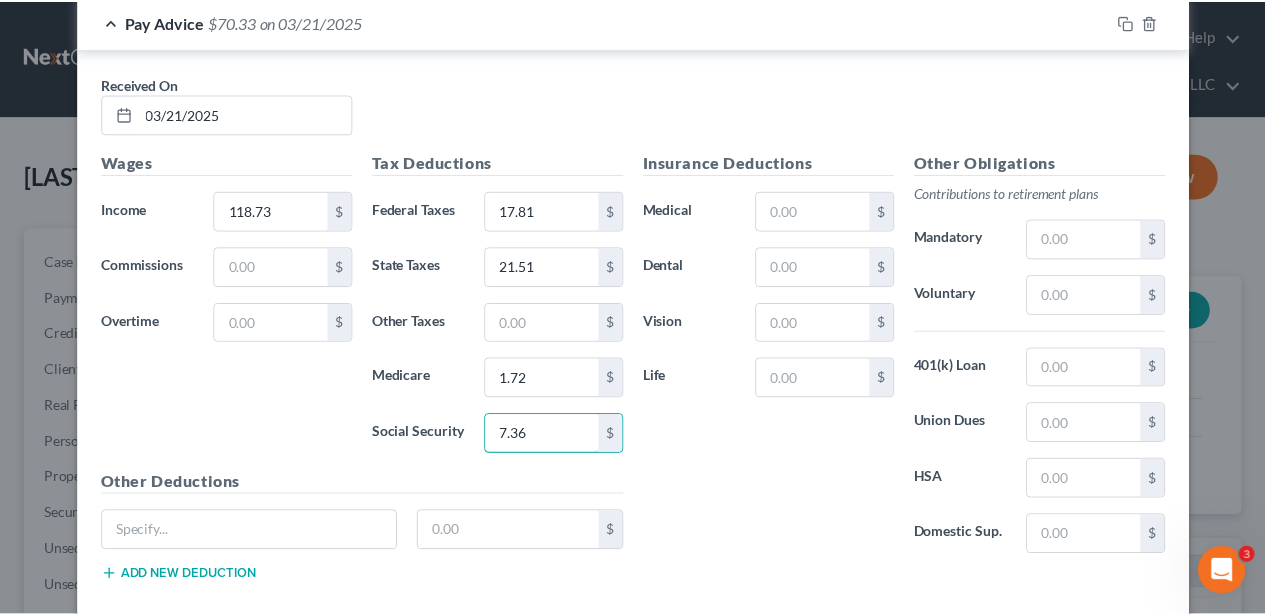 scroll, scrollTop: 1250, scrollLeft: 0, axis: vertical 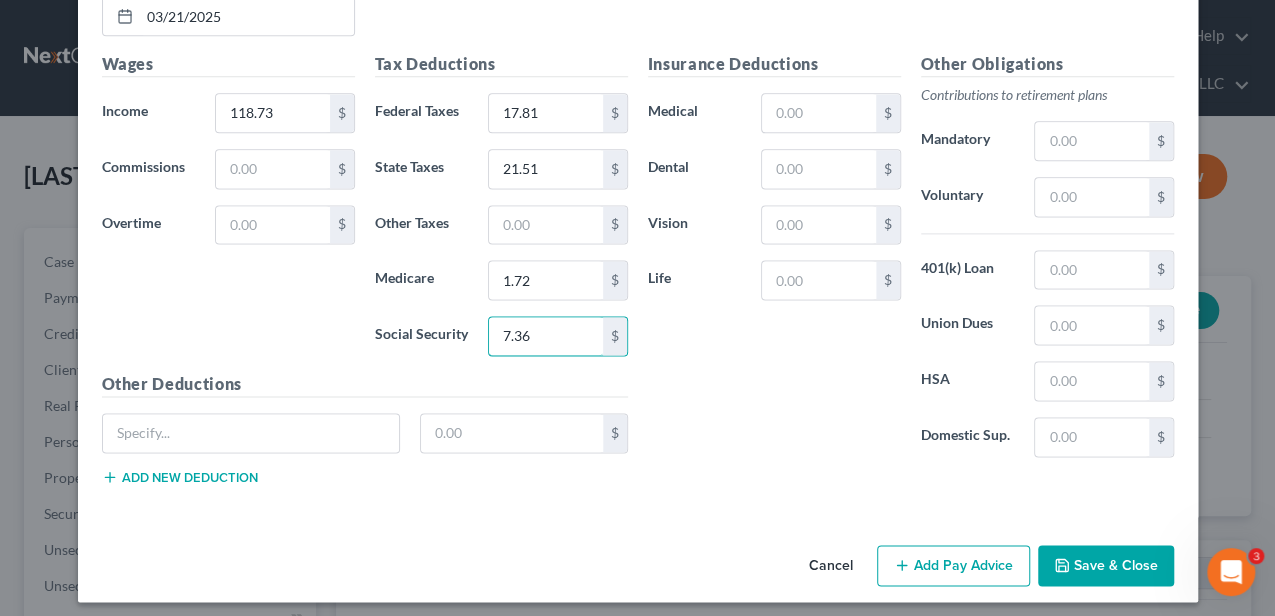 type on "7.36" 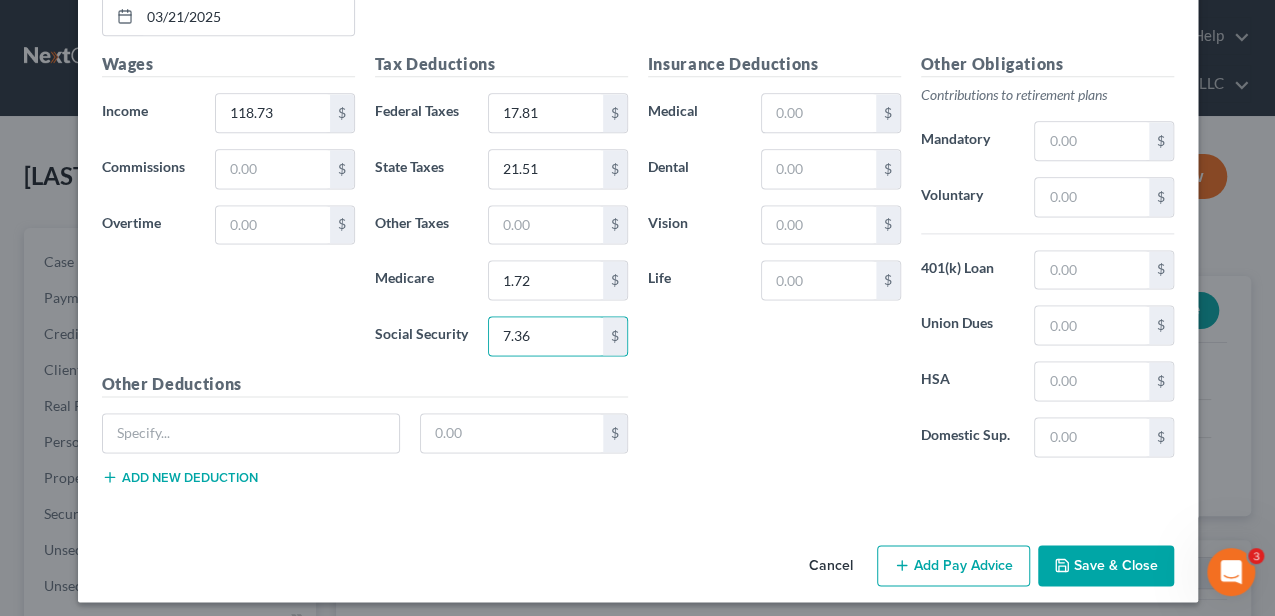 click on "Save & Close" at bounding box center [1106, 566] 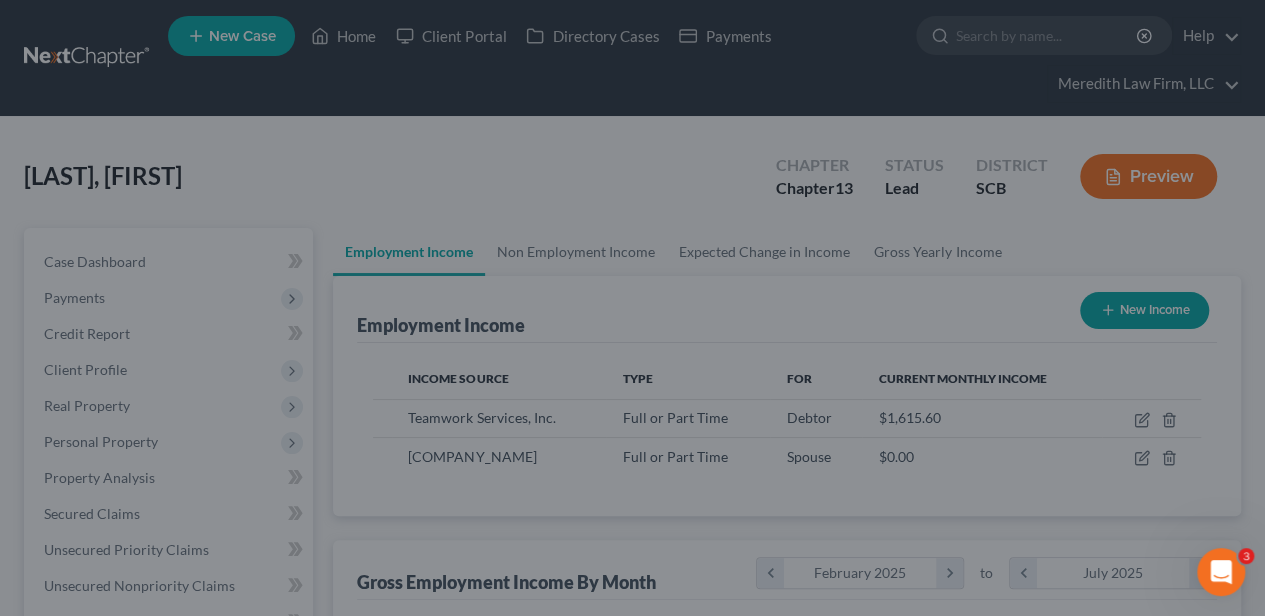 scroll, scrollTop: 356, scrollLeft: 506, axis: both 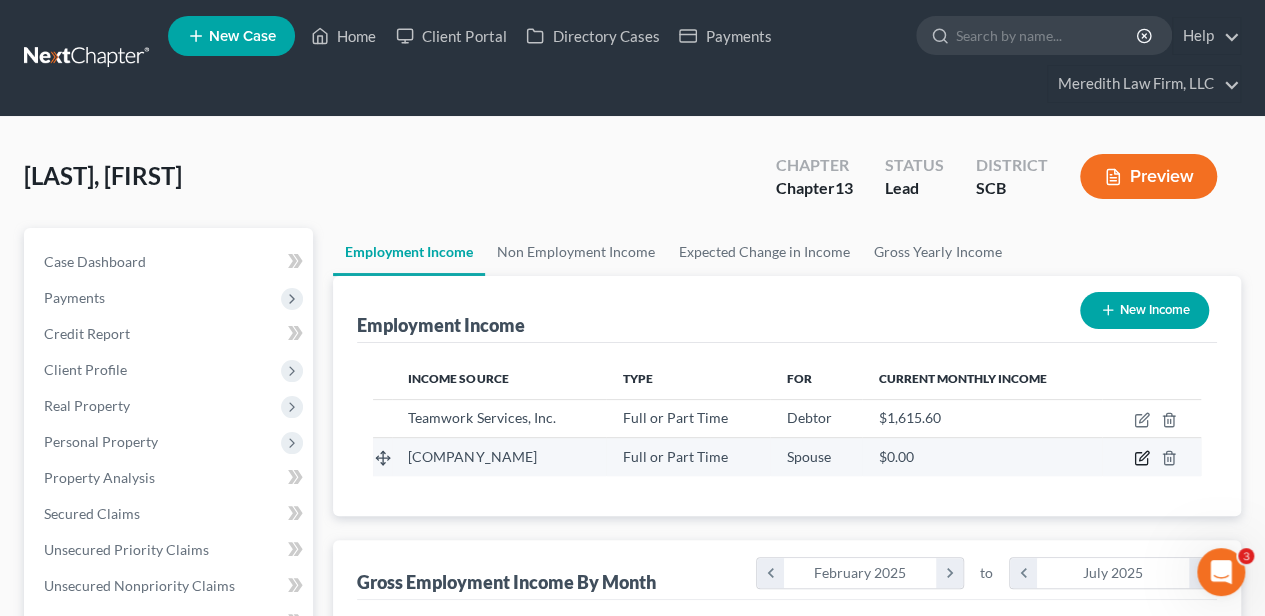 click 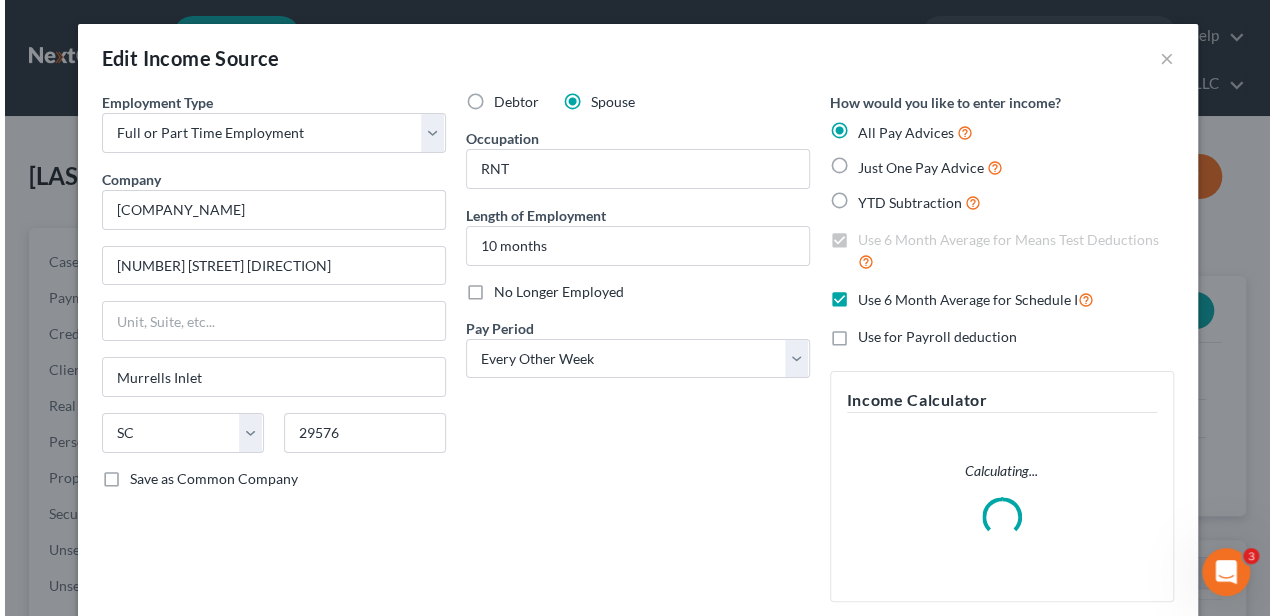 scroll, scrollTop: 999644, scrollLeft: 999489, axis: both 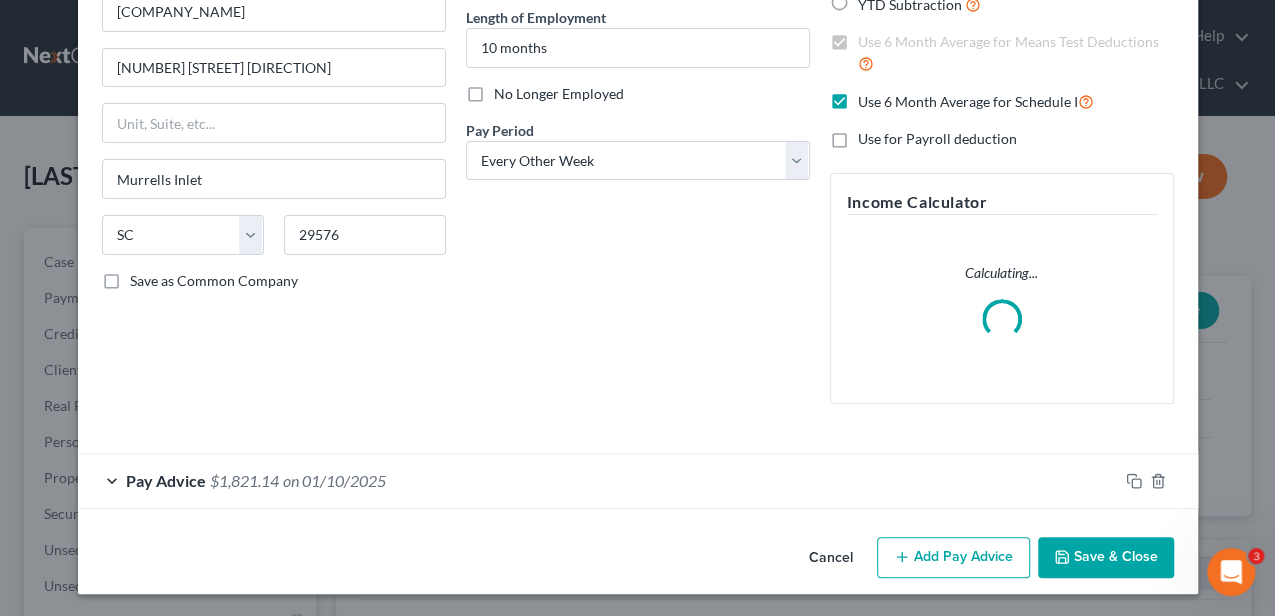 click on "on 01/10/2025" at bounding box center (334, 480) 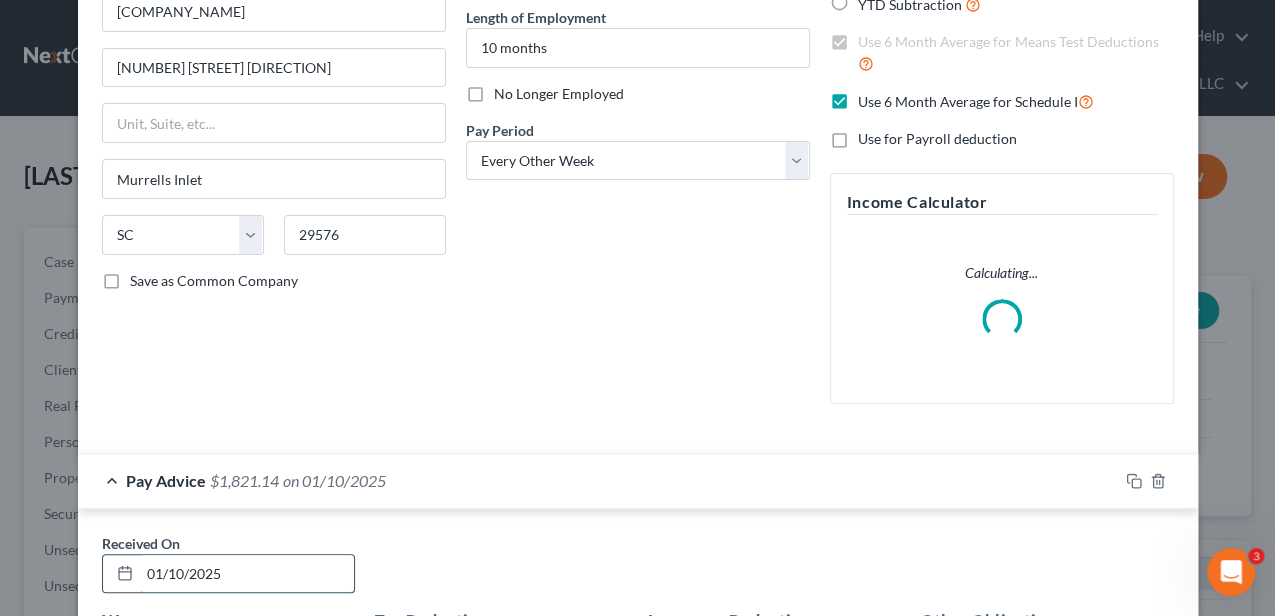 click on "01/10/2025" at bounding box center (247, 574) 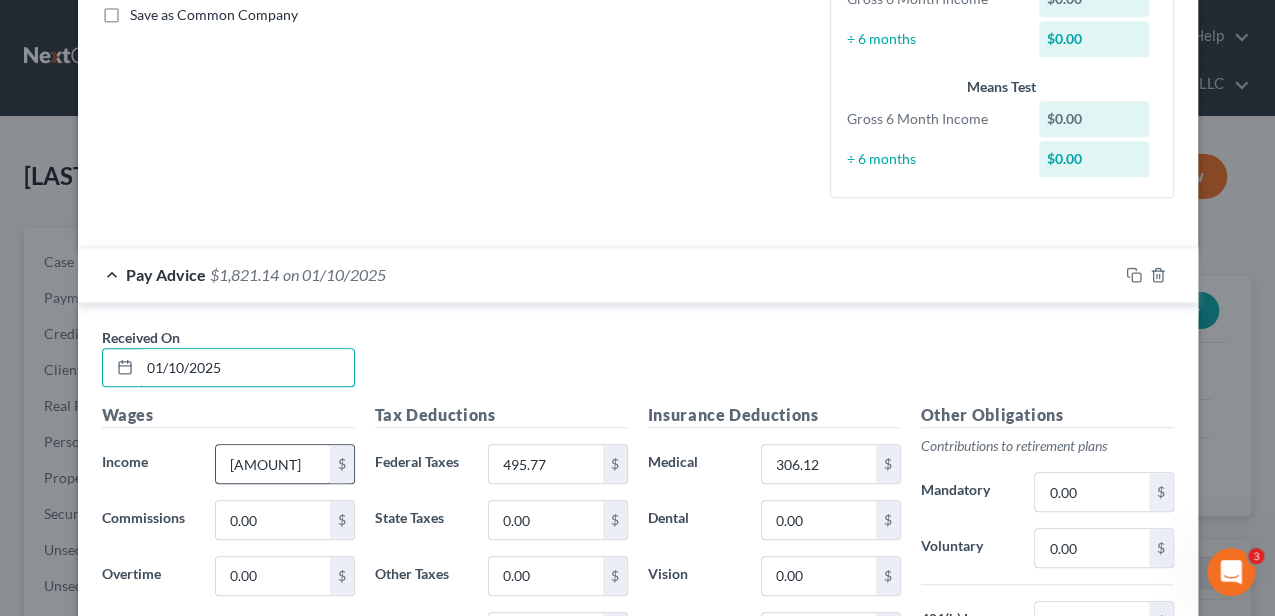 scroll, scrollTop: 465, scrollLeft: 0, axis: vertical 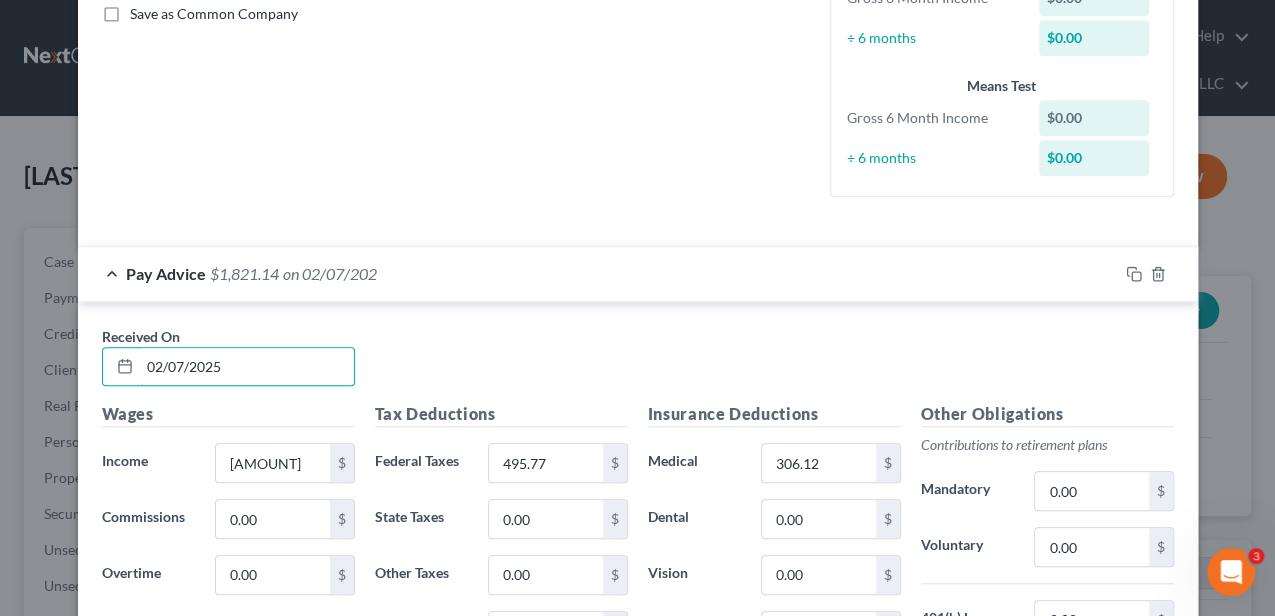 type on "02/07/2025" 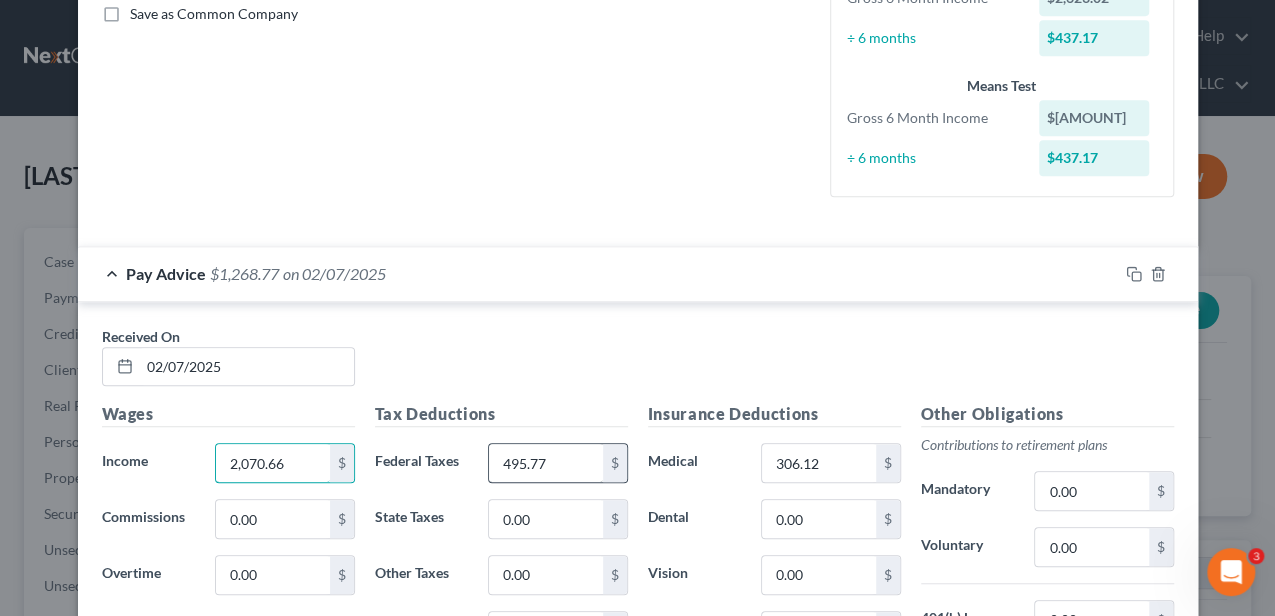 type on "2,070.66" 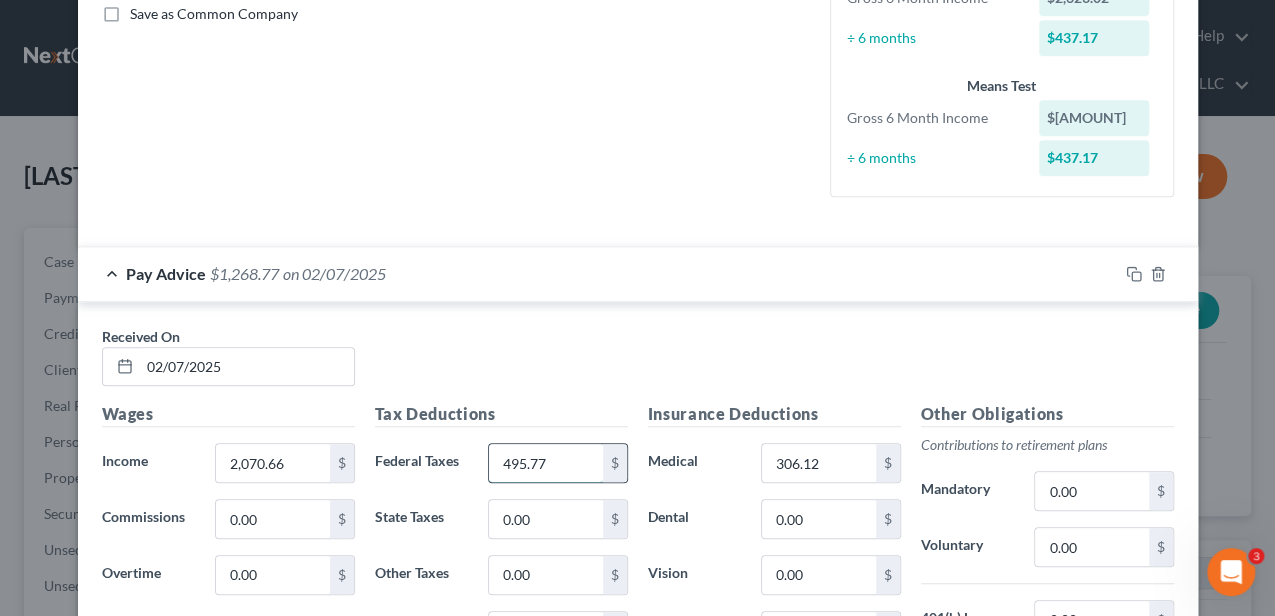 click on "495.77" at bounding box center (545, 463) 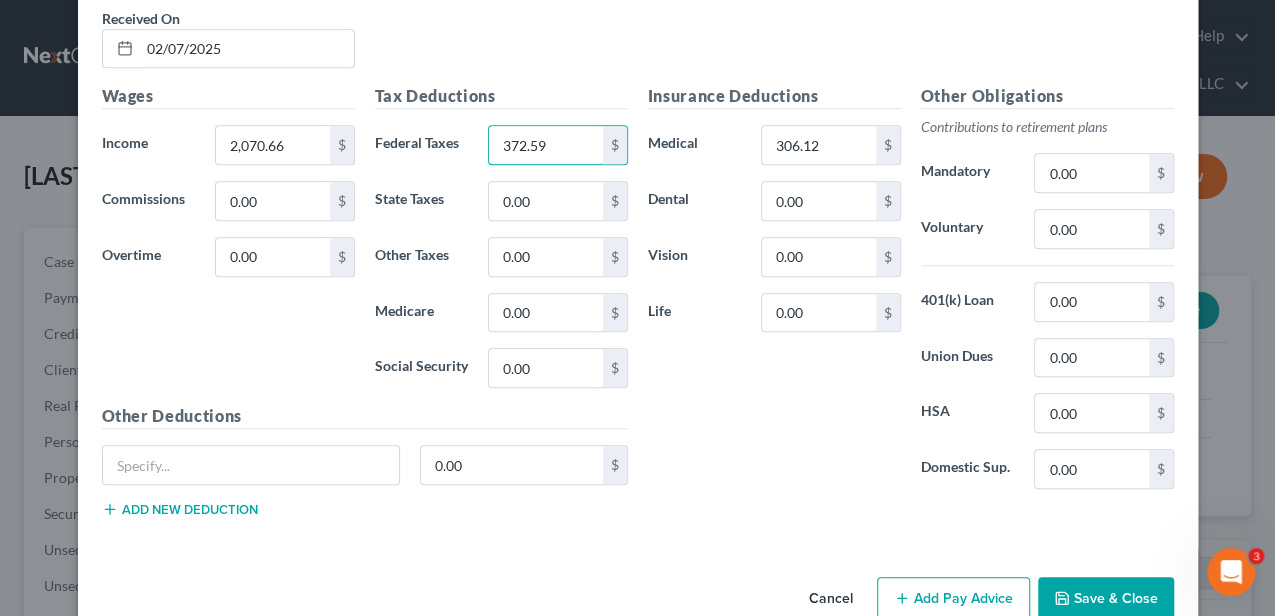 scroll, scrollTop: 798, scrollLeft: 0, axis: vertical 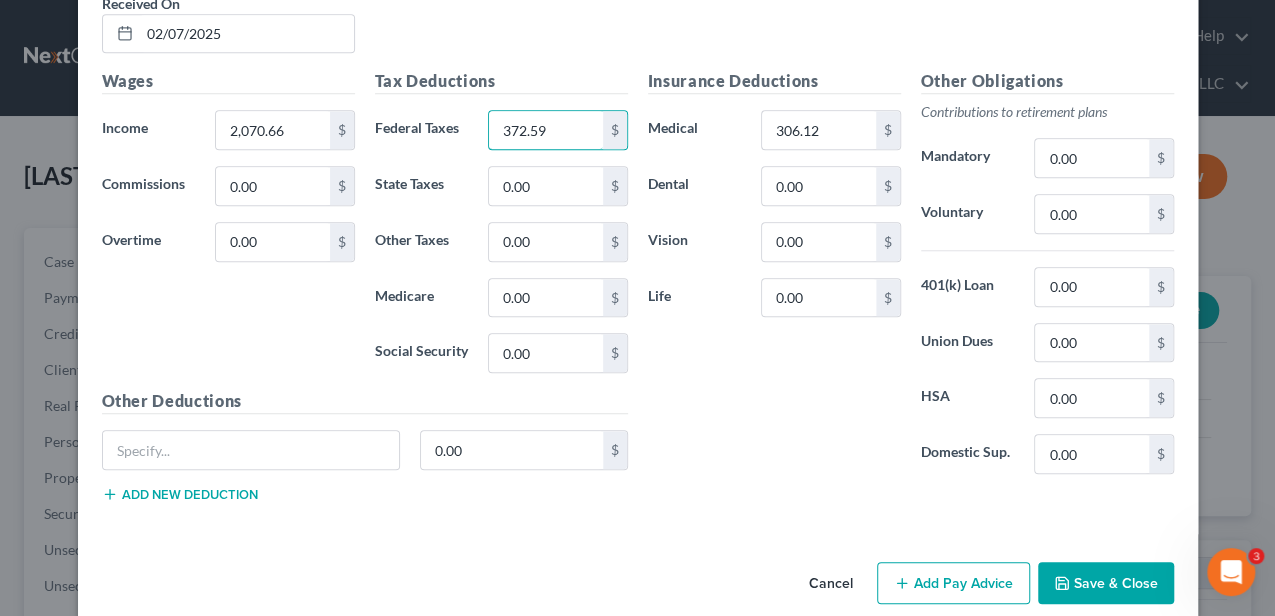 type on "372.59" 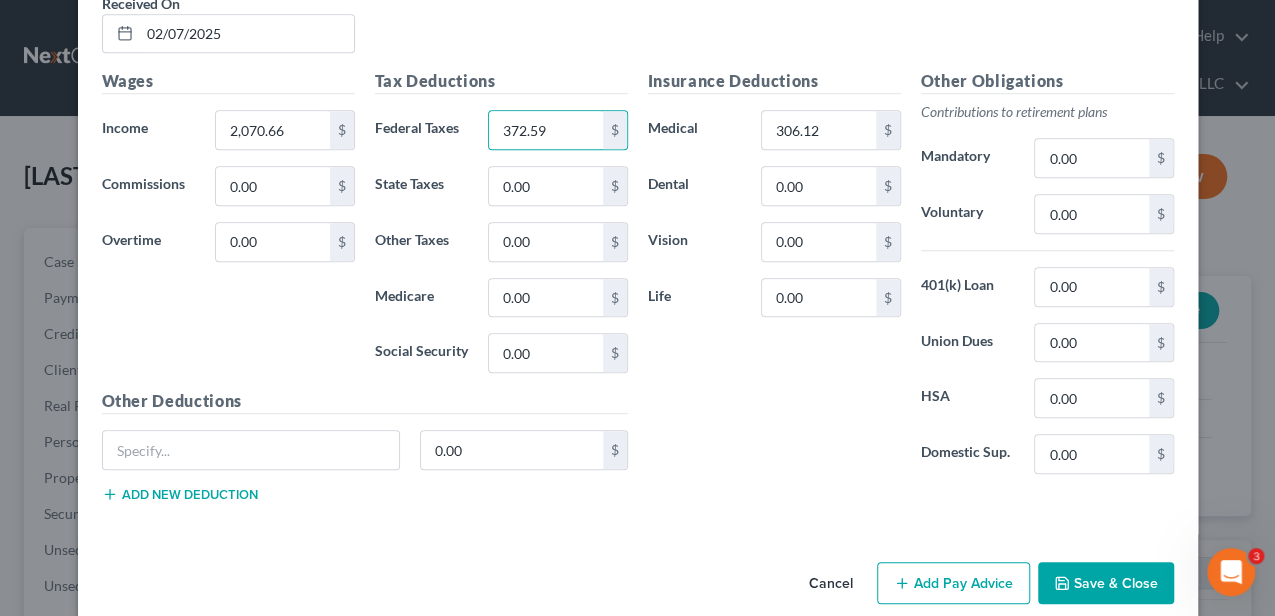 click on "Add Pay Advice" at bounding box center (953, 583) 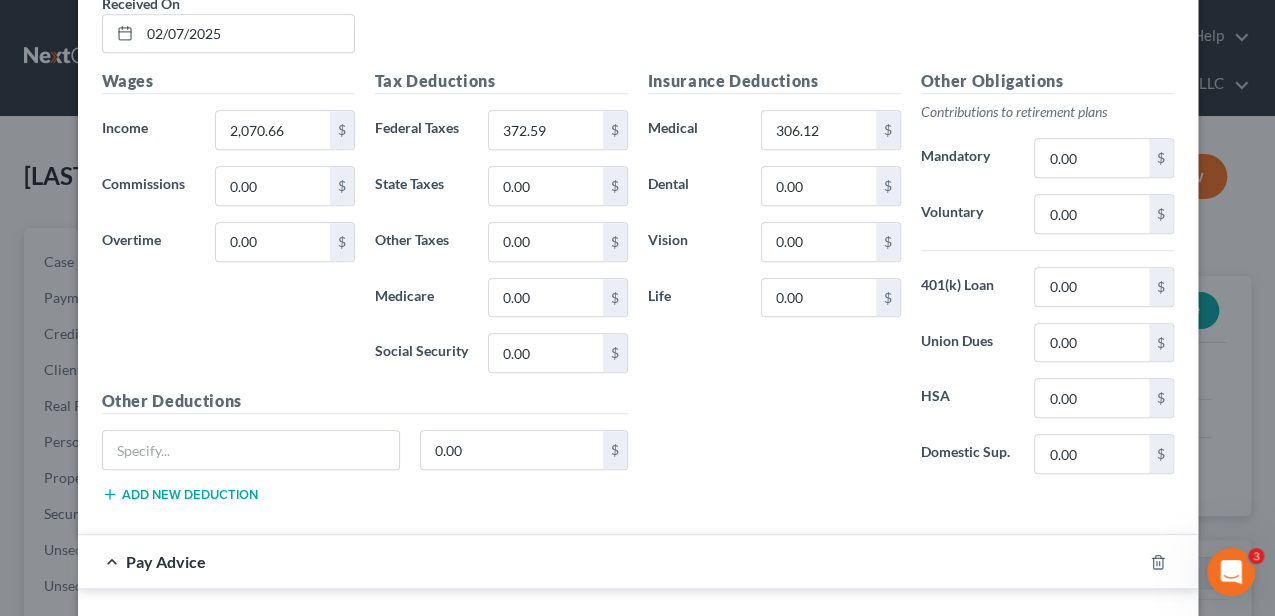 scroll, scrollTop: 665, scrollLeft: 0, axis: vertical 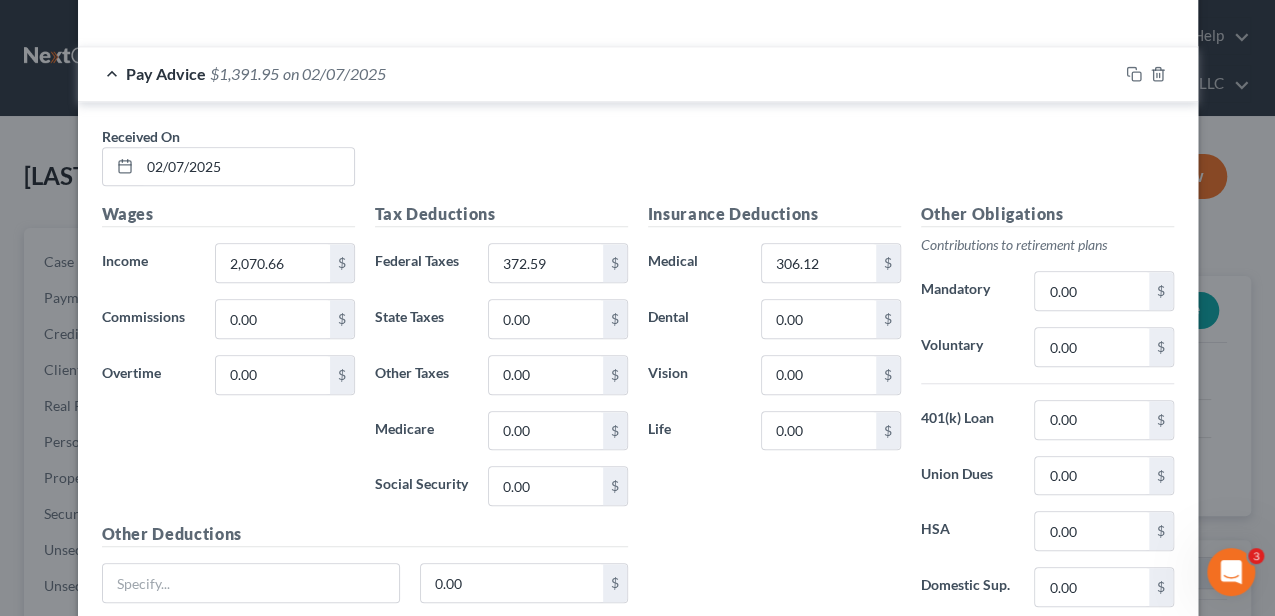 click on "Pay Advice $1,391.95 on 02/07/2025" at bounding box center [598, 73] 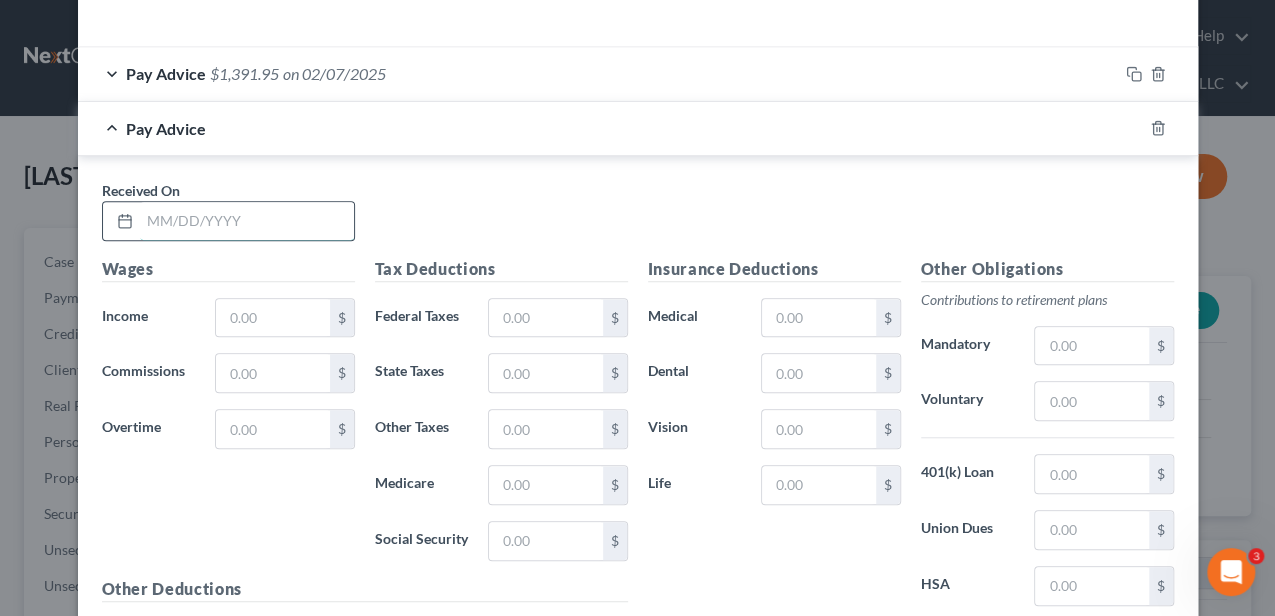 click at bounding box center [247, 221] 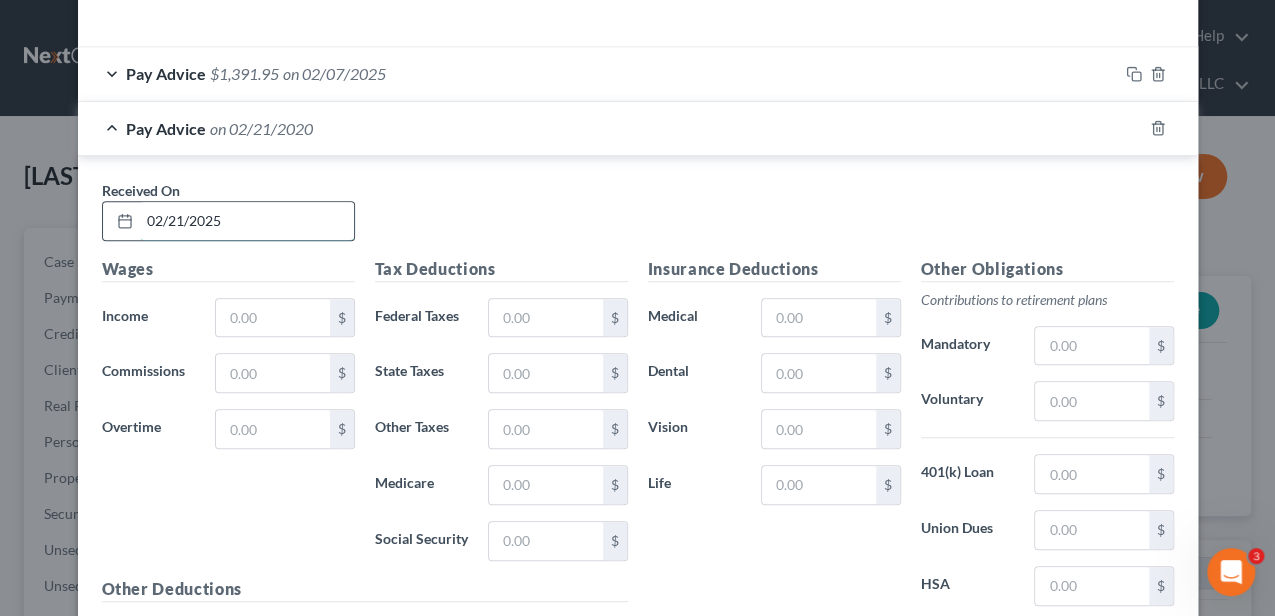 type on "02/21/2025" 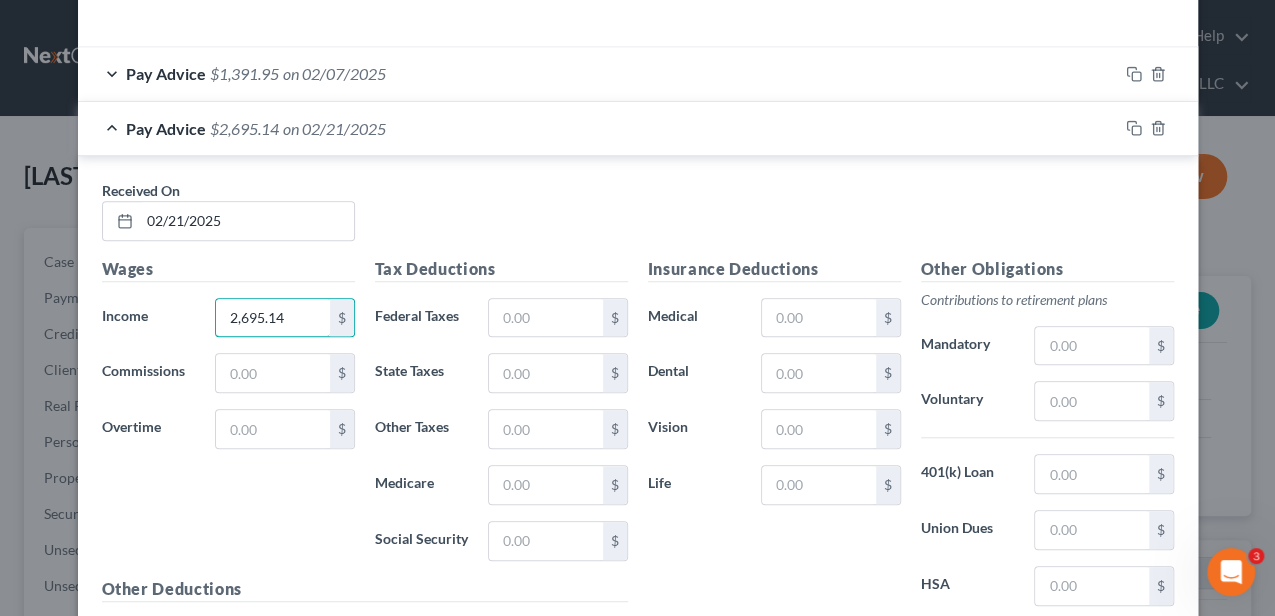 type on "2,695.14" 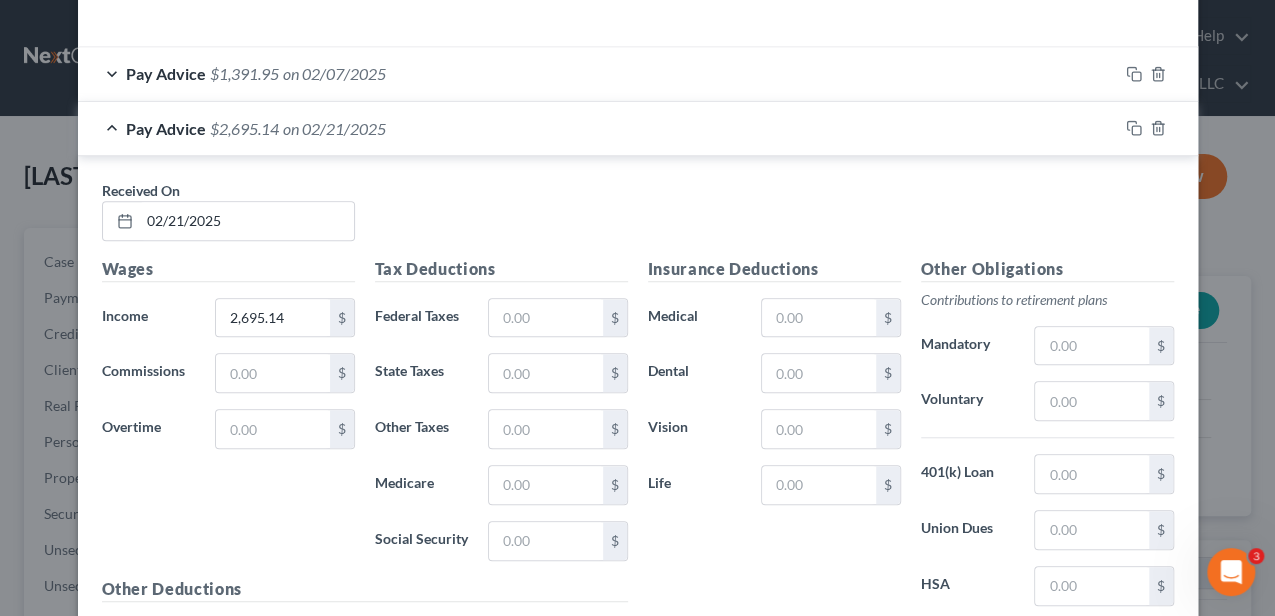 click on "$" at bounding box center (557, 318) 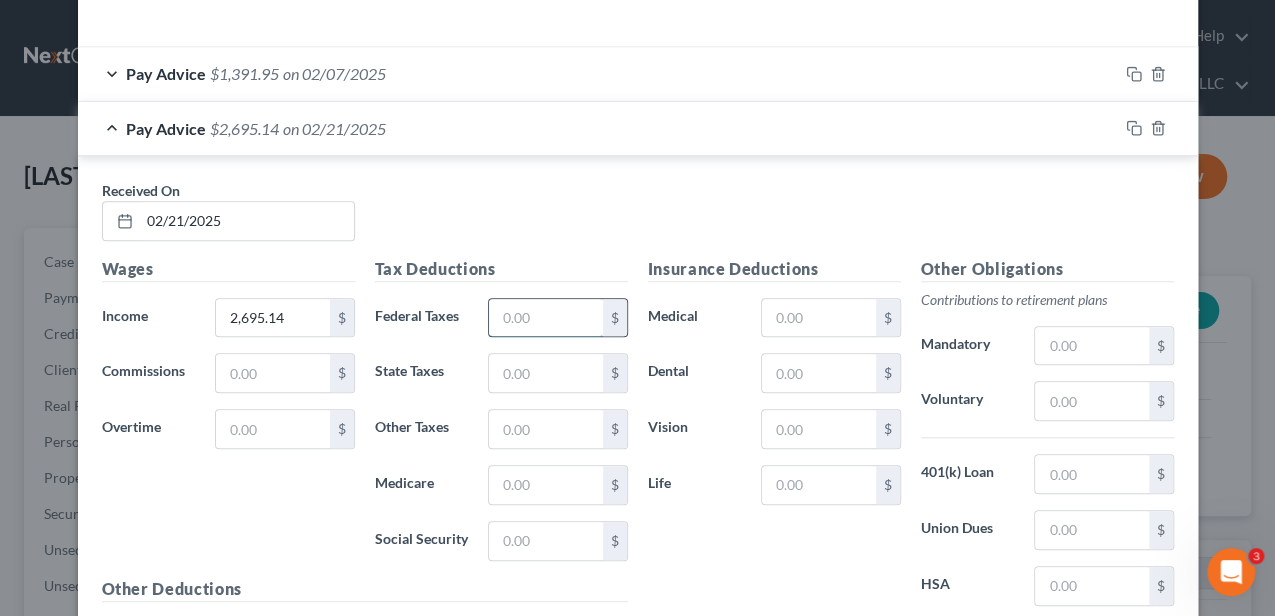 click at bounding box center (545, 318) 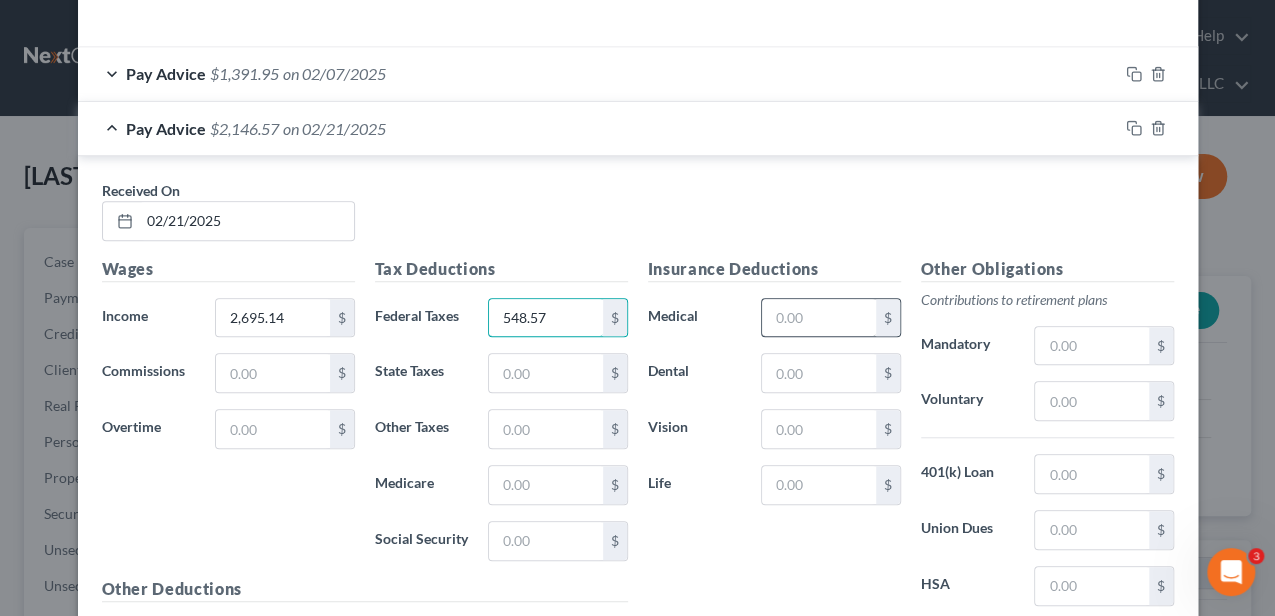 type on "548.57" 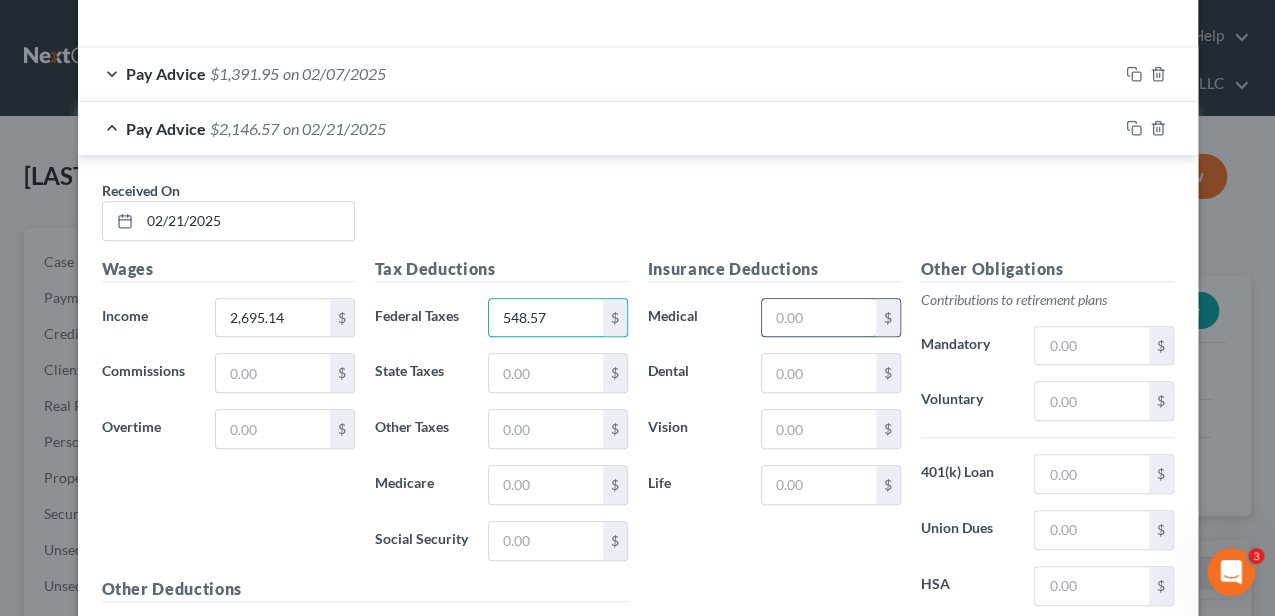 click at bounding box center [818, 318] 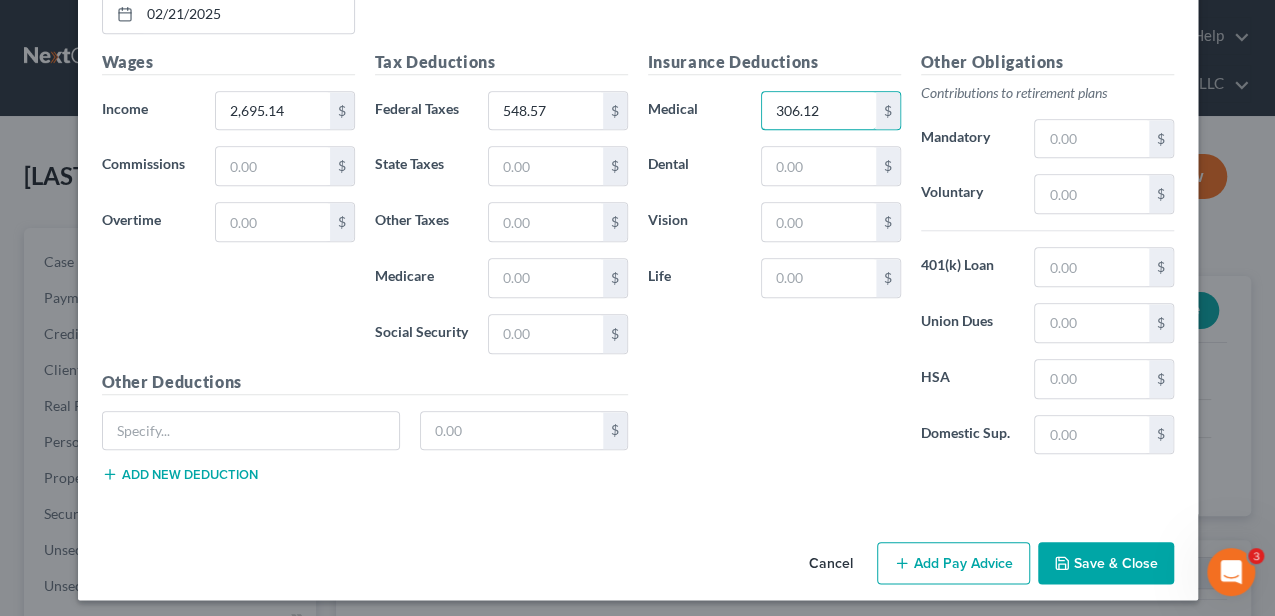 type on "306.12" 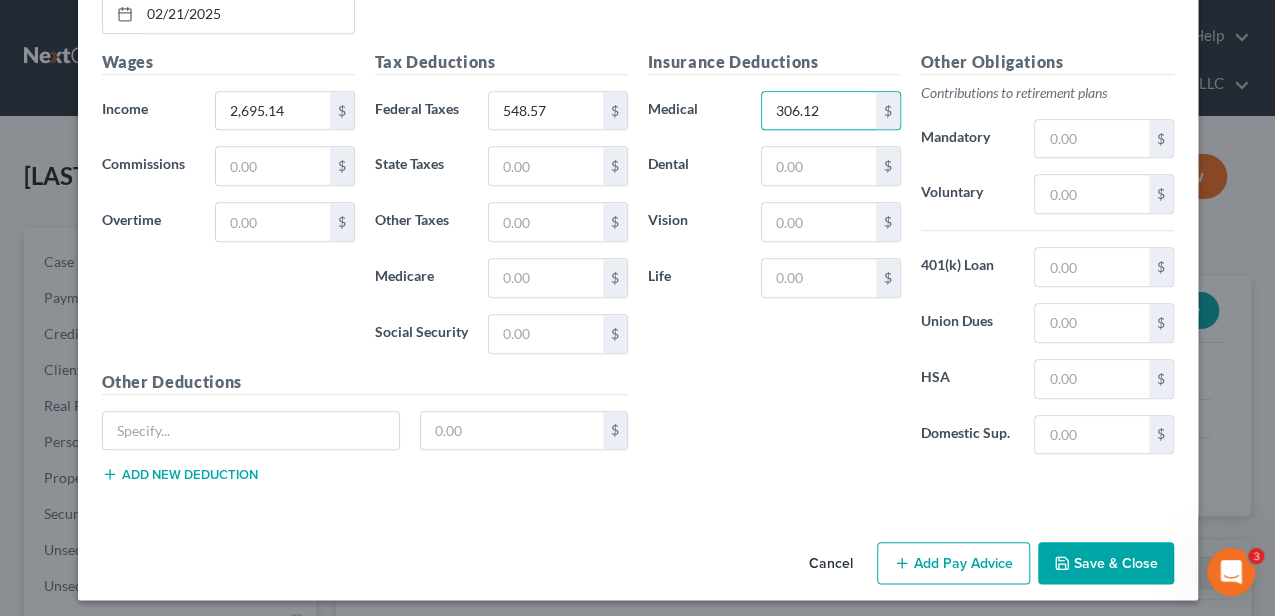 click on "Add Pay Advice" at bounding box center [953, 563] 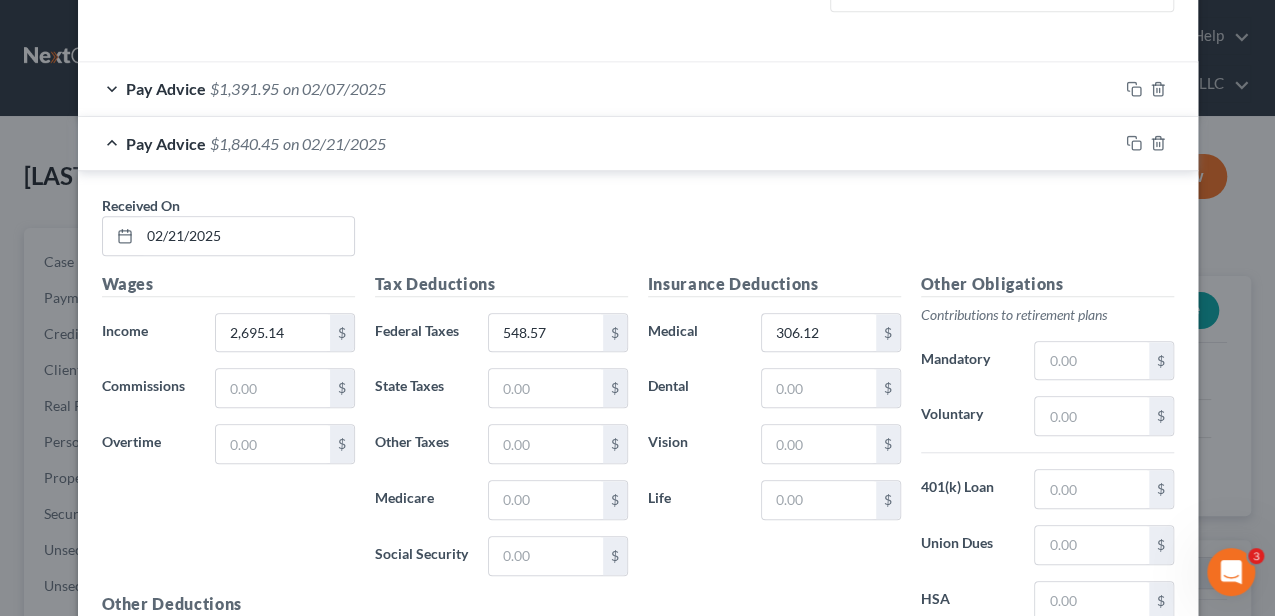 scroll, scrollTop: 606, scrollLeft: 0, axis: vertical 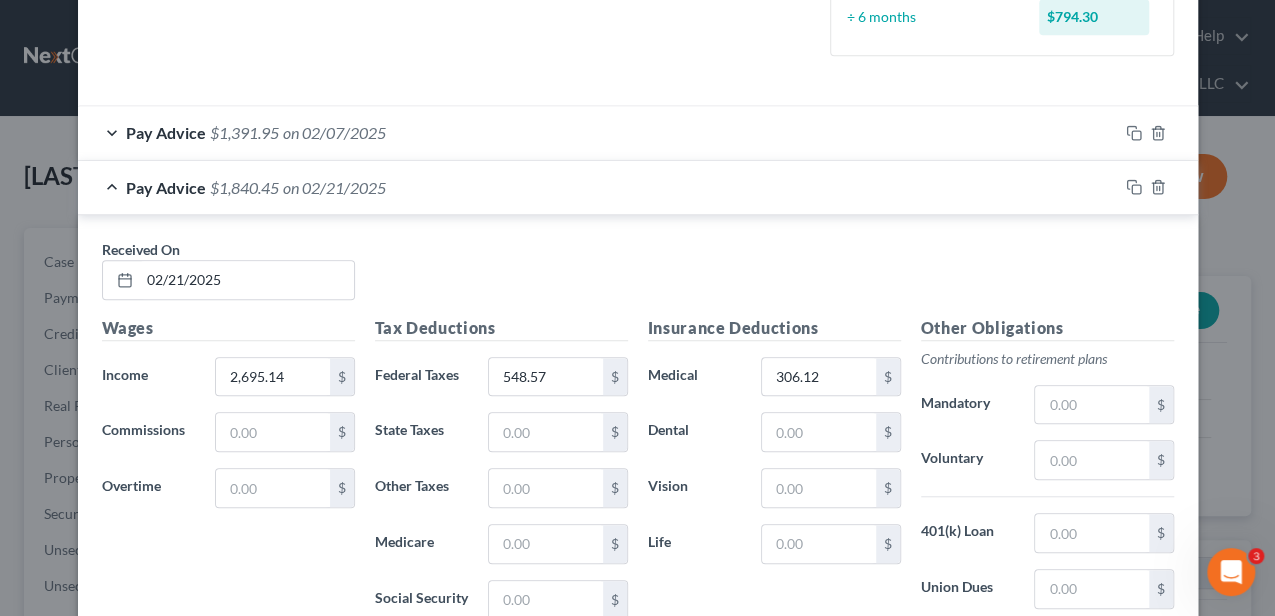 click on "Pay Advice $1,840.45 on 02/21/2025" at bounding box center [598, 187] 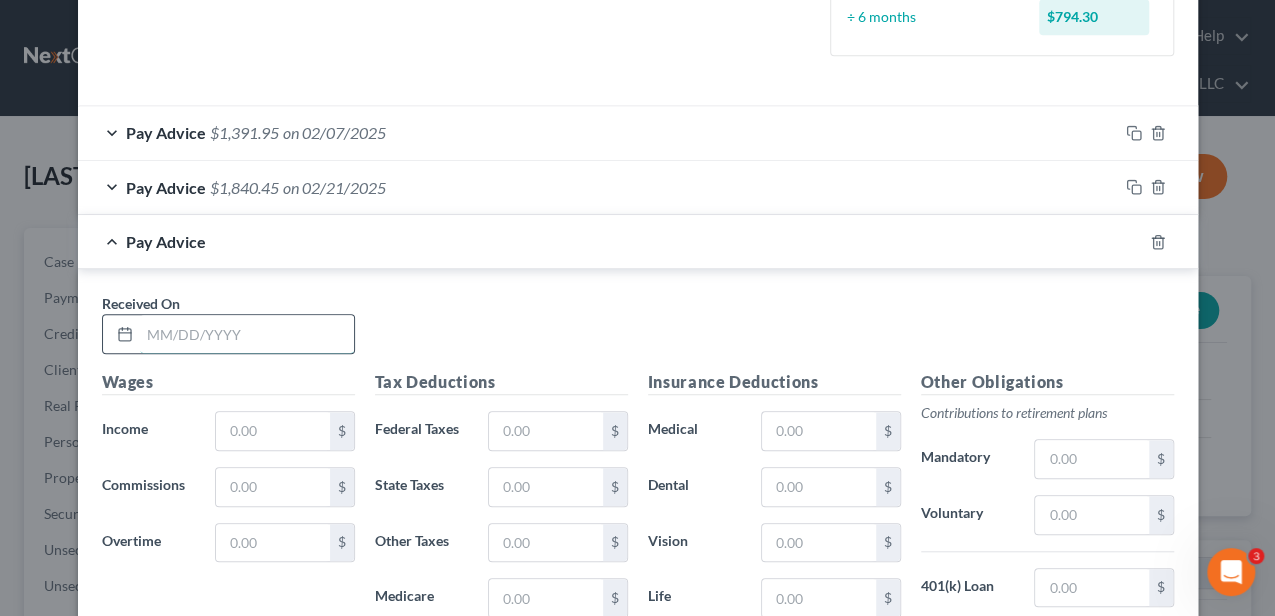 click at bounding box center [247, 334] 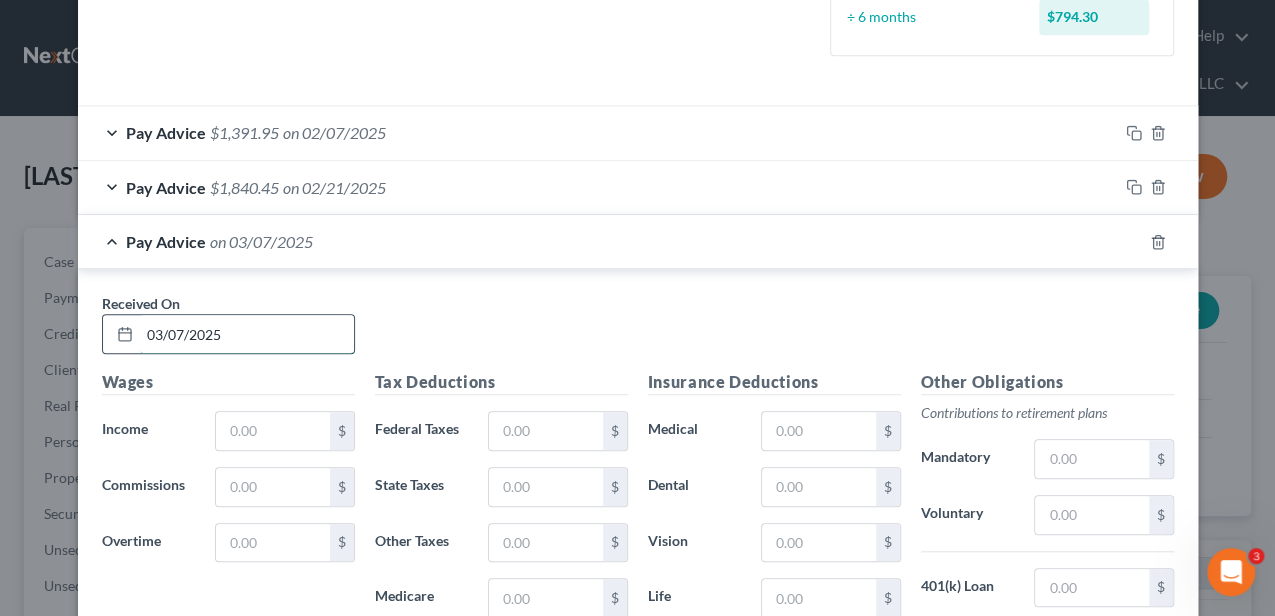 type on "03/07/2025" 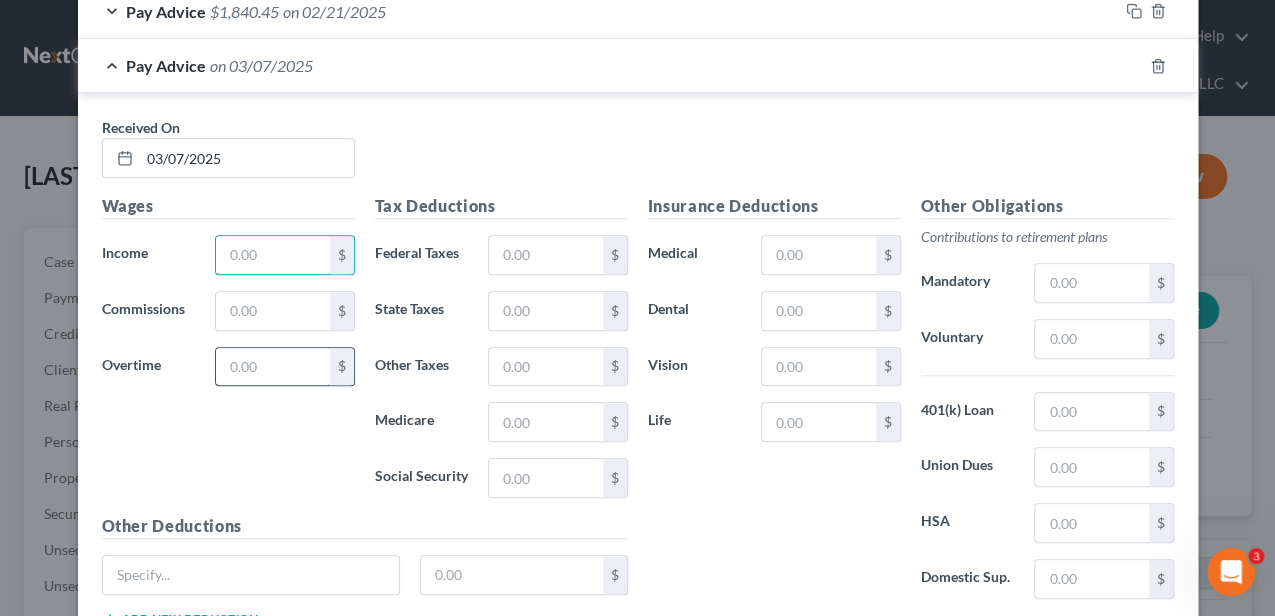 scroll, scrollTop: 806, scrollLeft: 0, axis: vertical 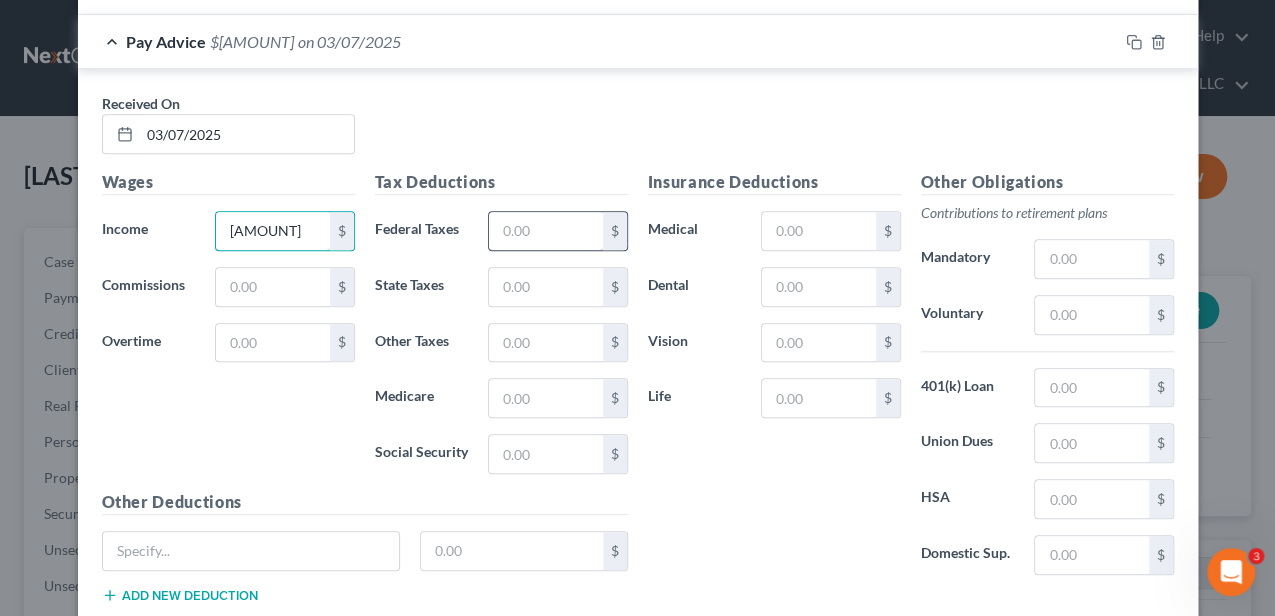 type on "1,560.71" 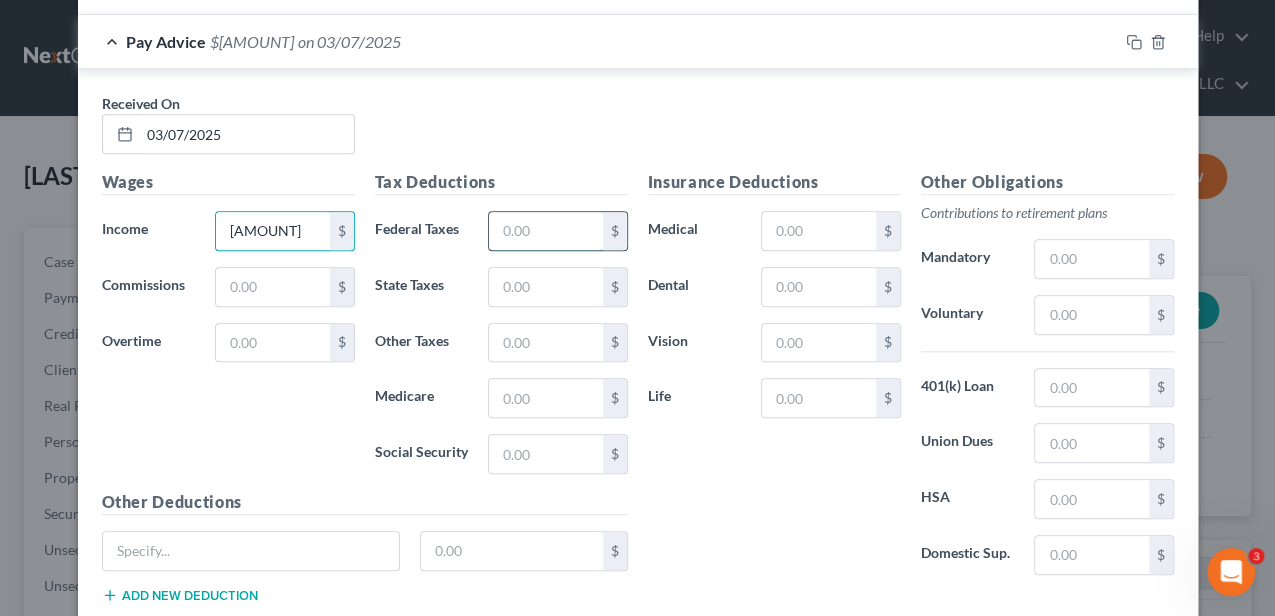 click at bounding box center [545, 231] 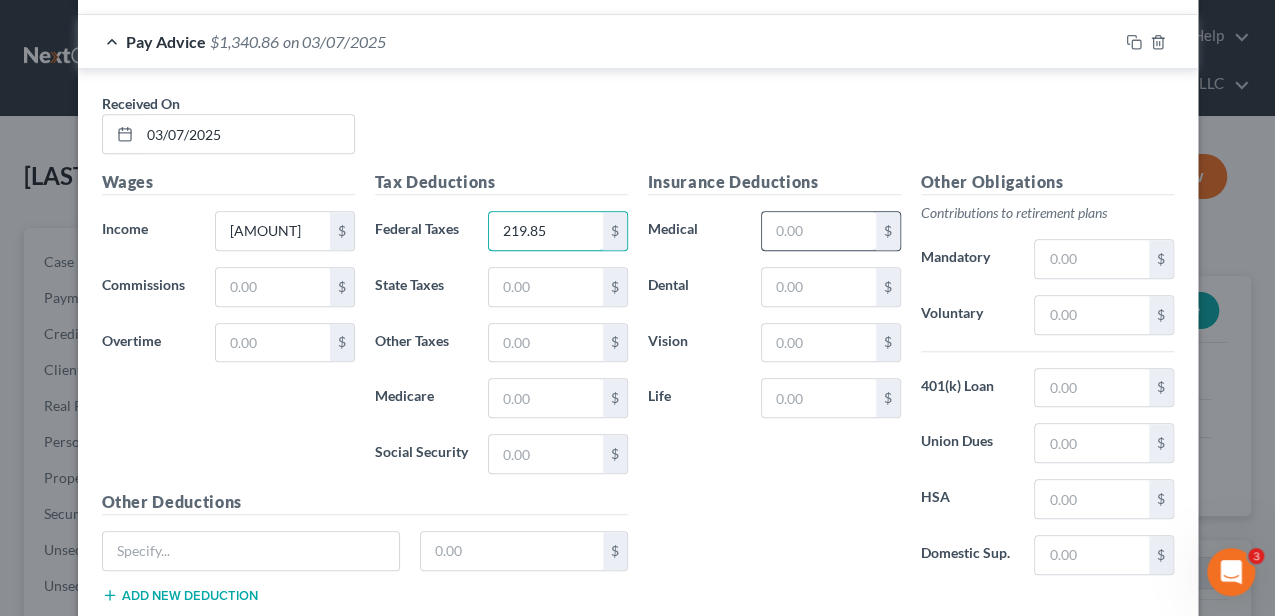 type on "219.85" 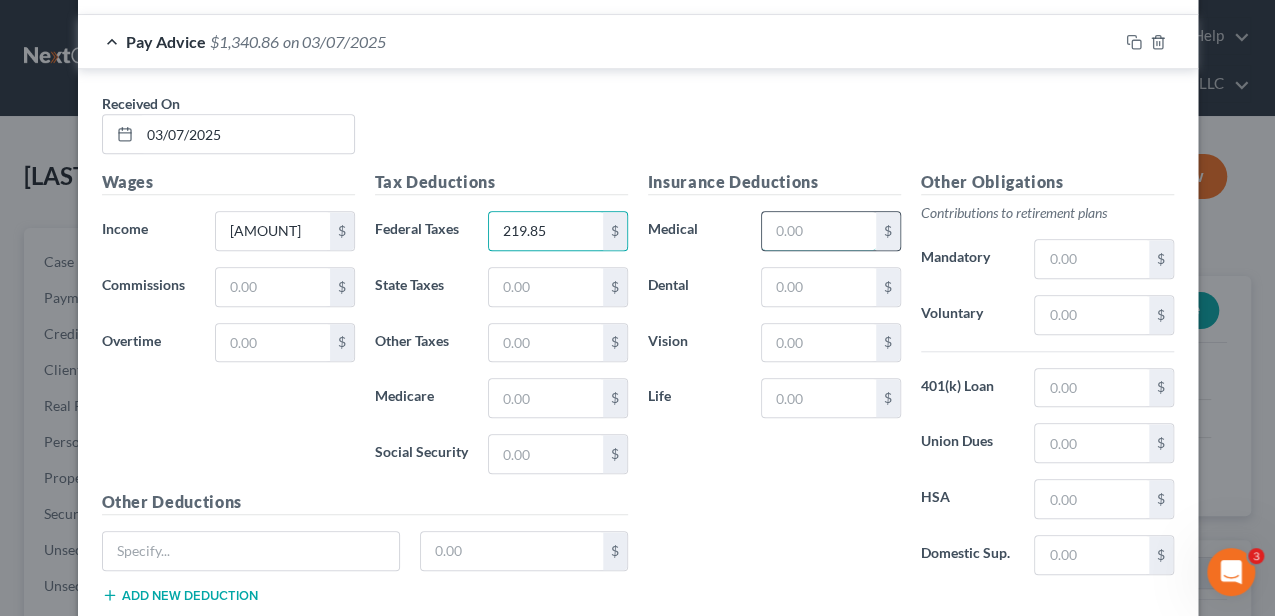 click at bounding box center (818, 231) 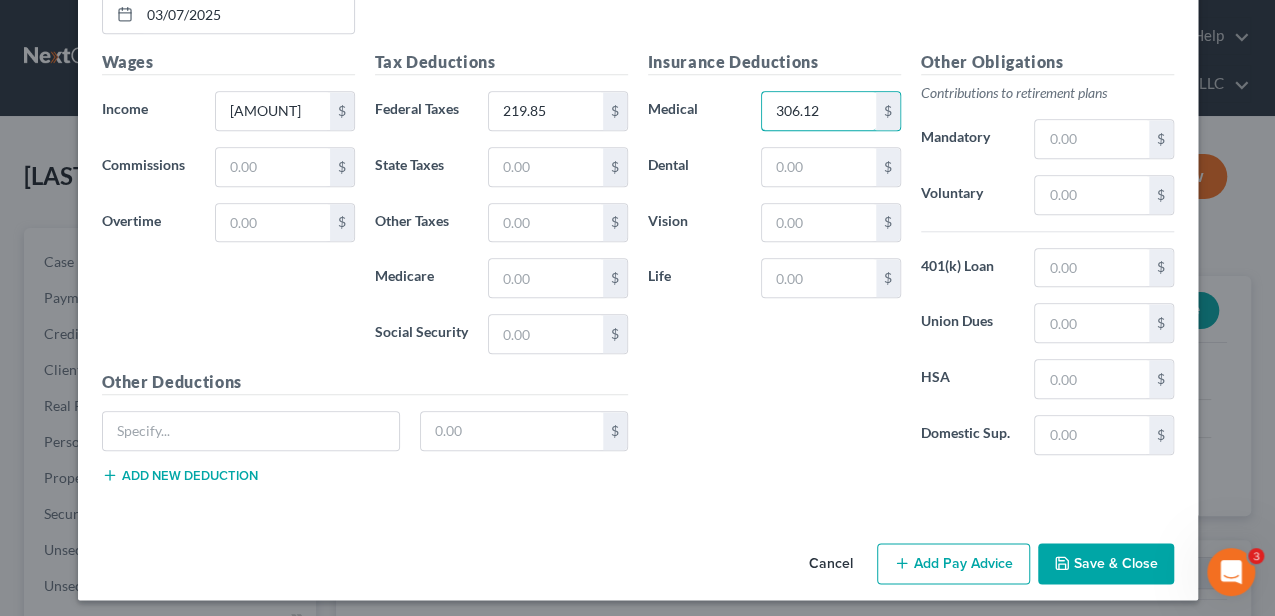 scroll, scrollTop: 926, scrollLeft: 0, axis: vertical 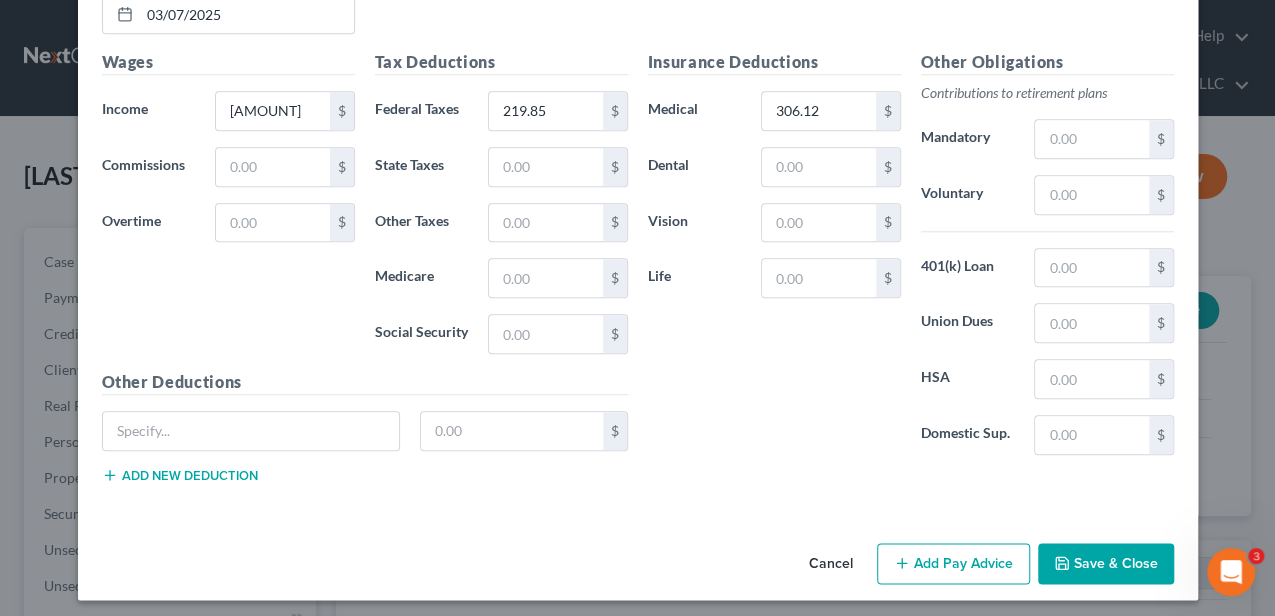 click on "Add Pay Advice" at bounding box center (953, 564) 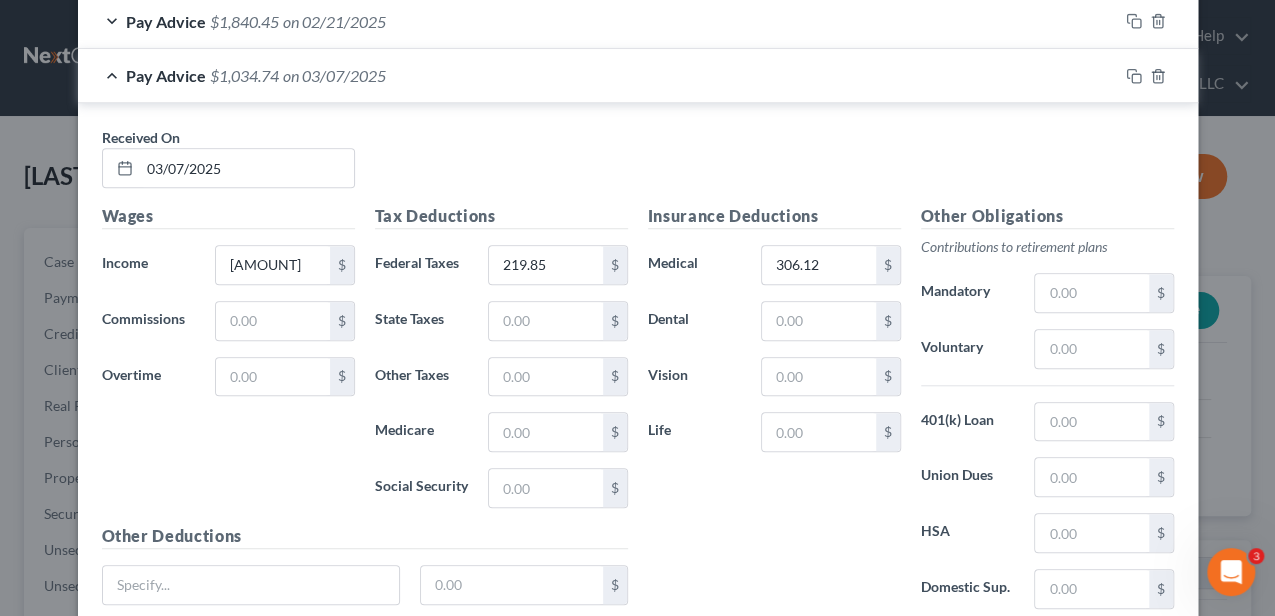 scroll, scrollTop: 726, scrollLeft: 0, axis: vertical 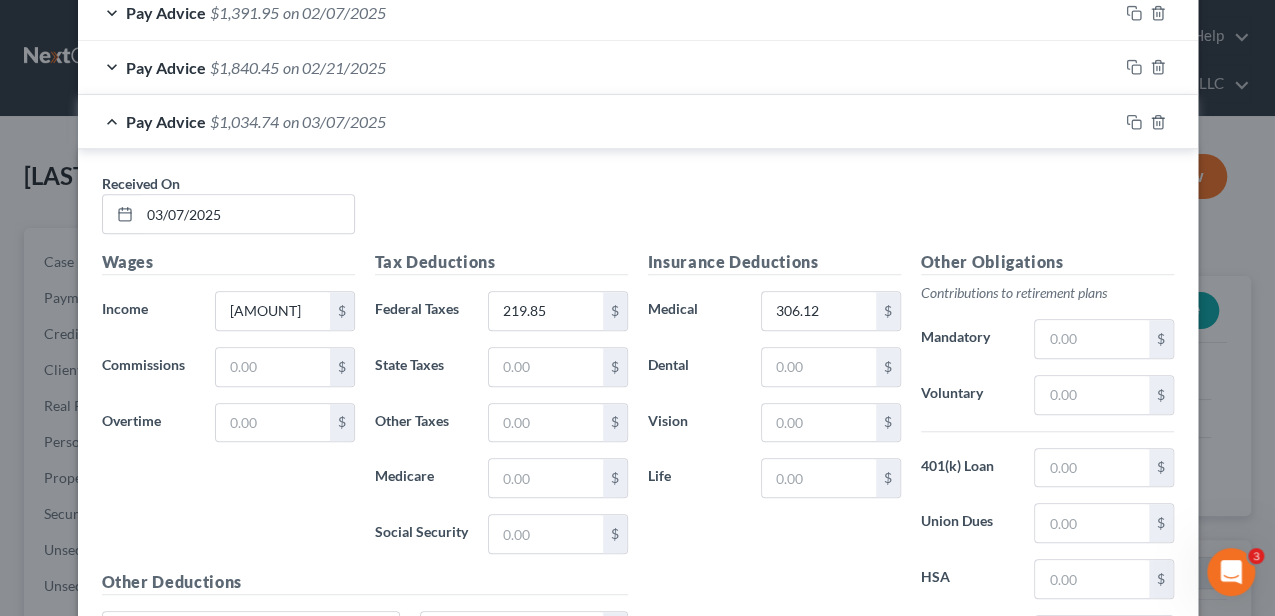 click on "Pay Advice $1,034.74 on 03/07/2025" at bounding box center (598, 121) 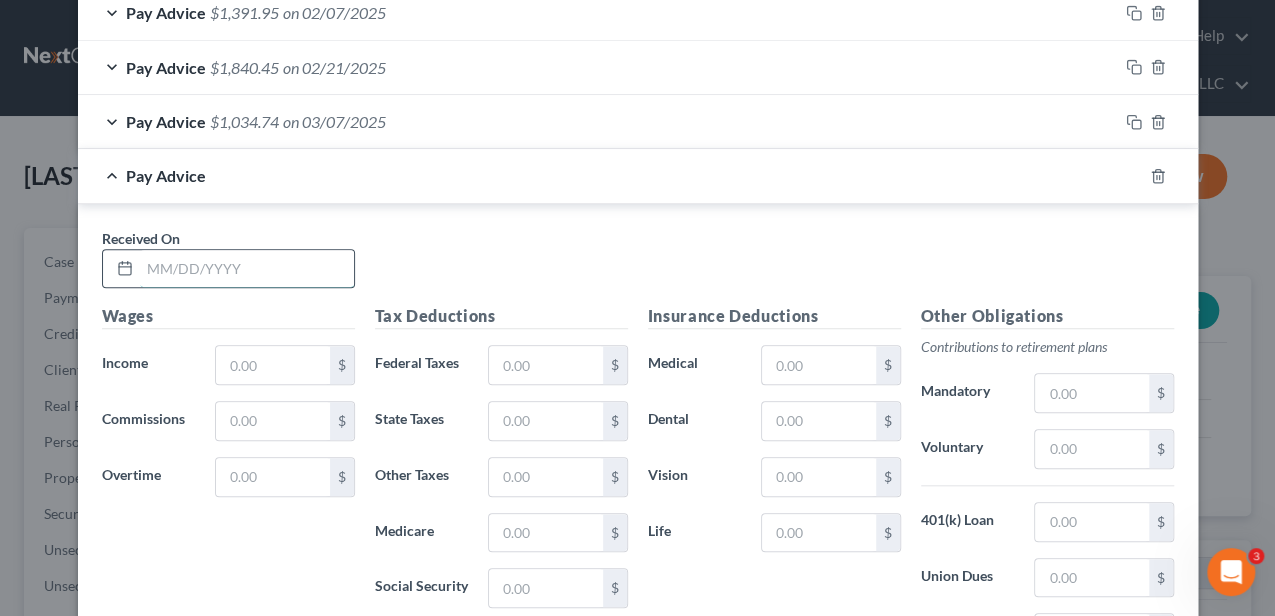 click at bounding box center (247, 269) 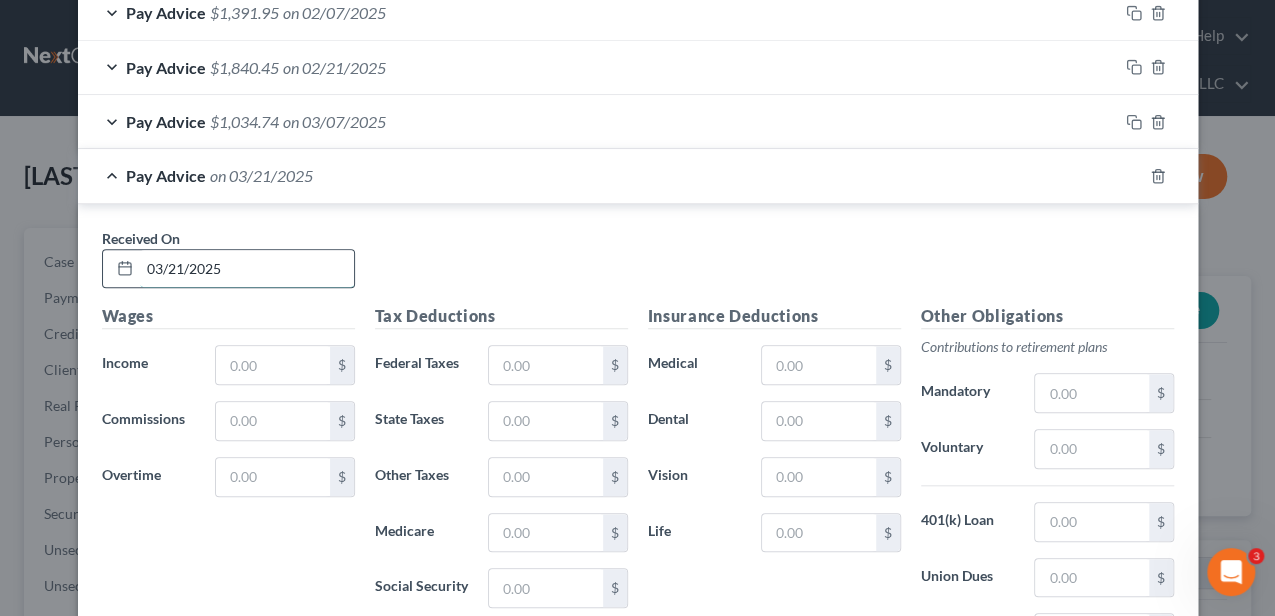 type on "03/21/2025" 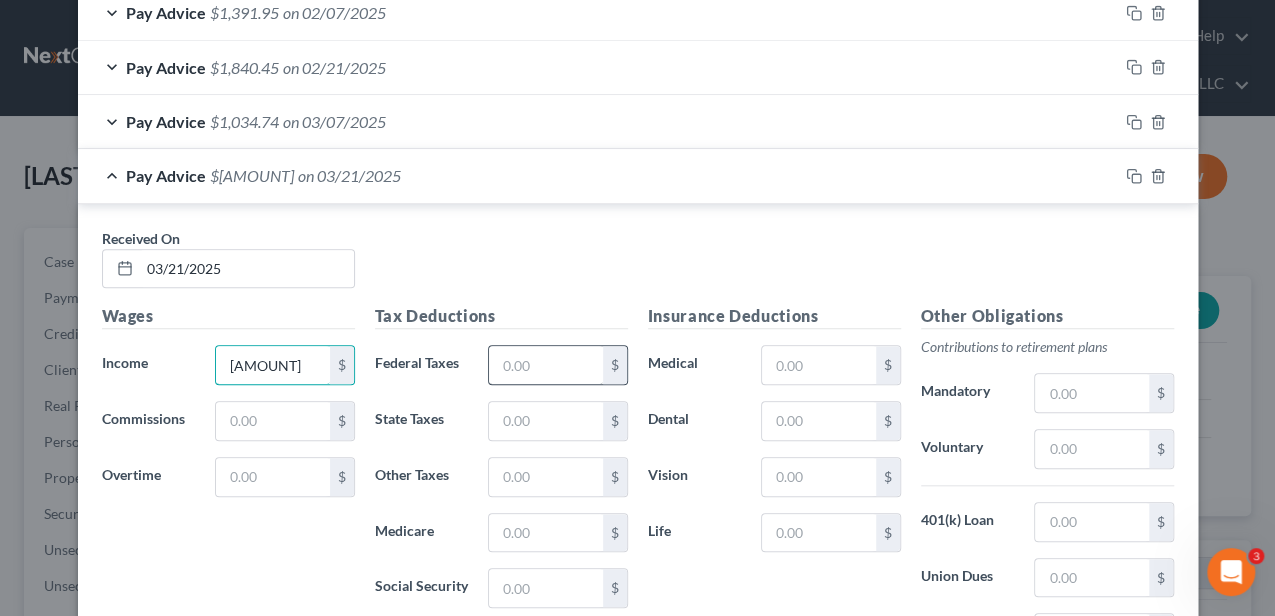 type on "3,022.54" 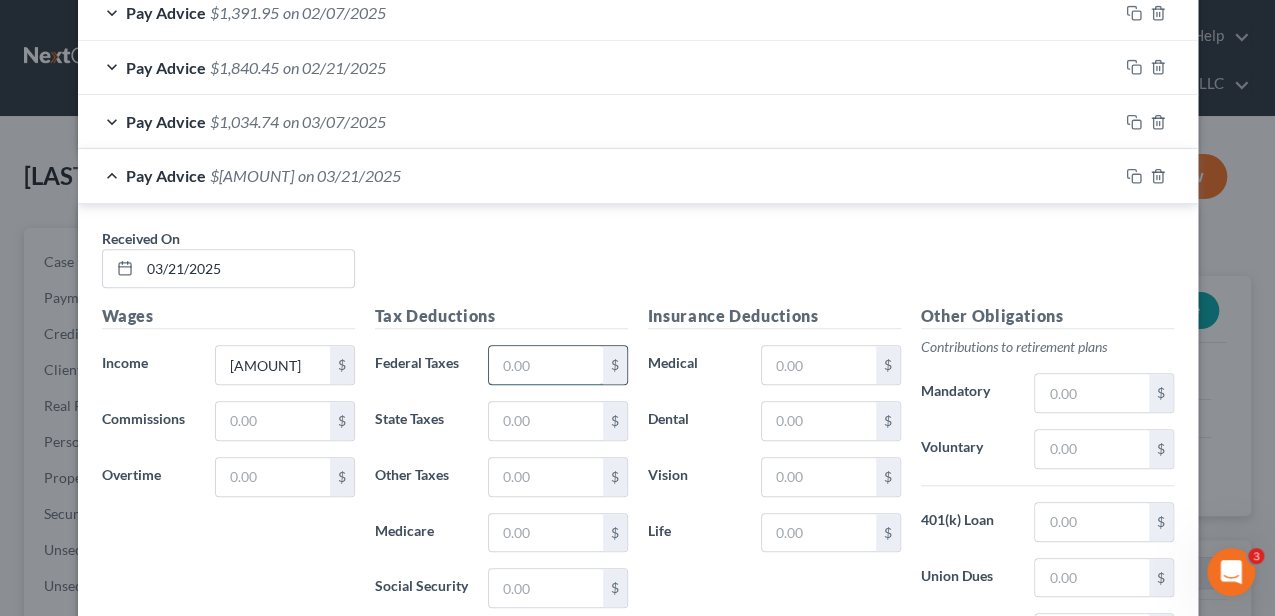 click at bounding box center (545, 365) 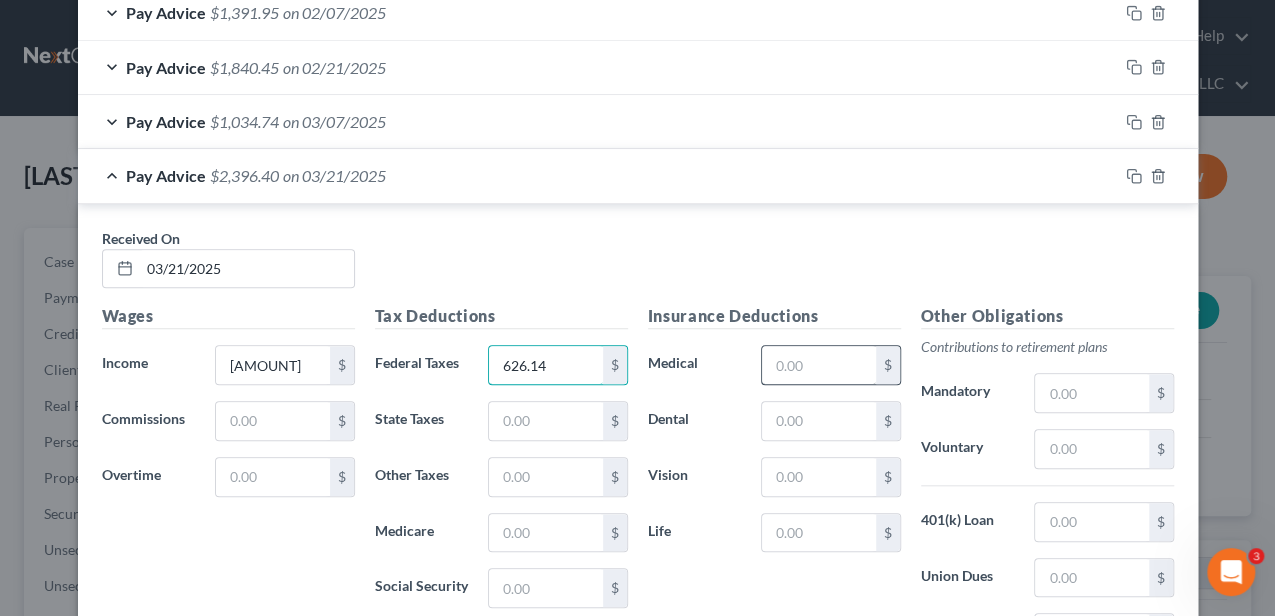 type on "626.14" 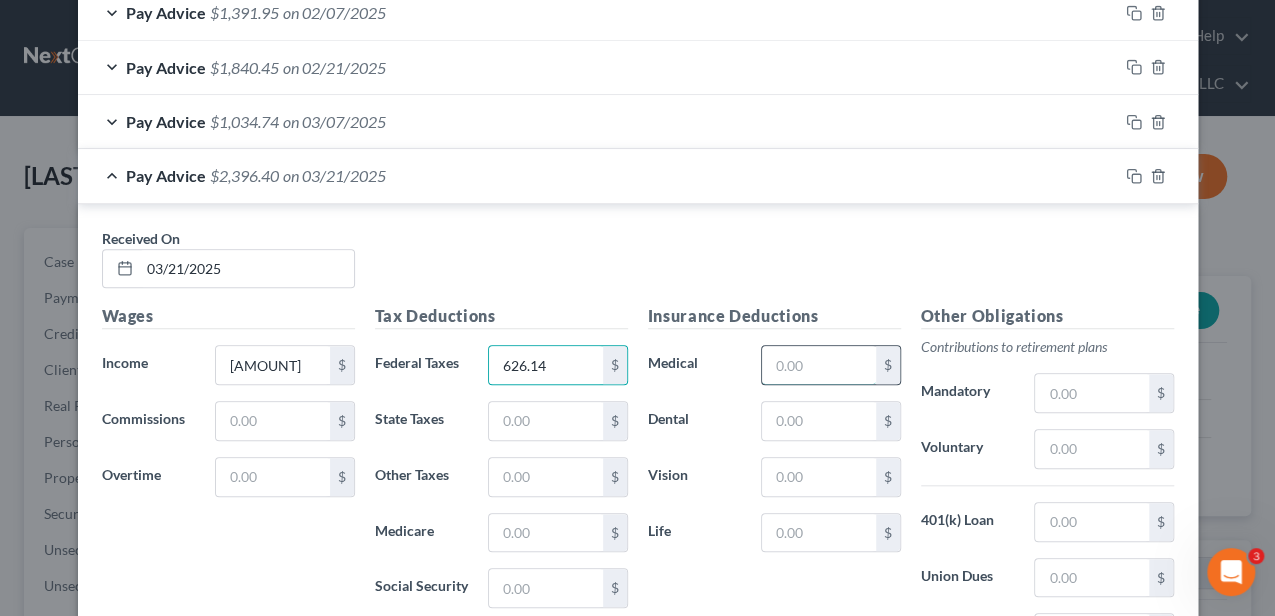 click at bounding box center [818, 365] 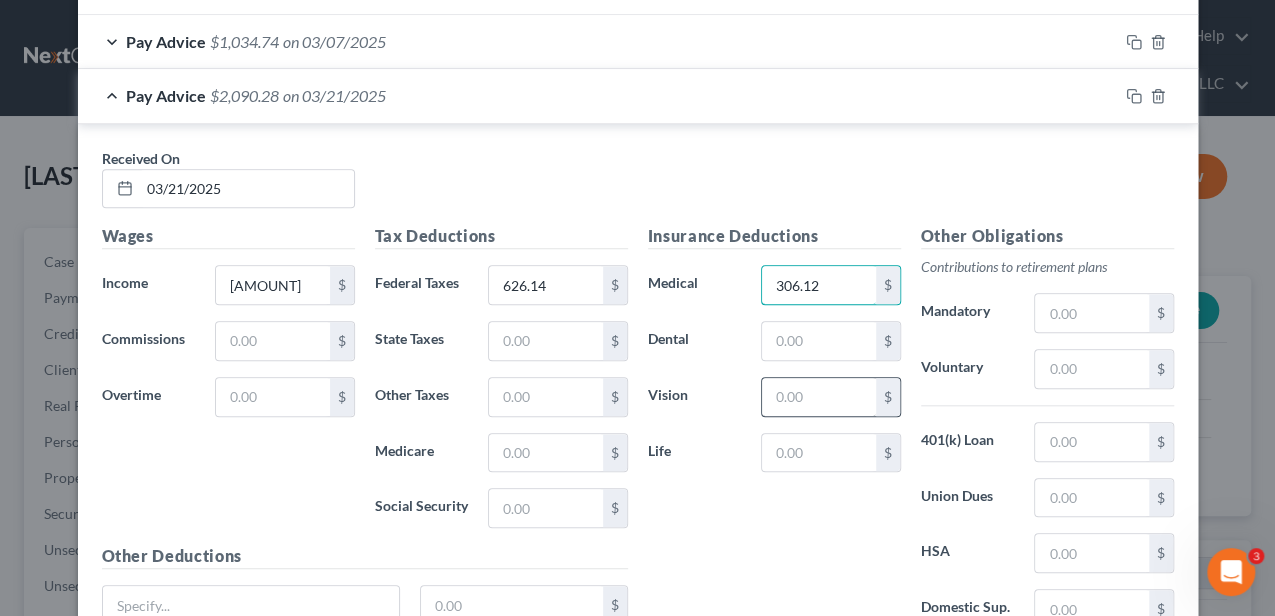 scroll, scrollTop: 926, scrollLeft: 0, axis: vertical 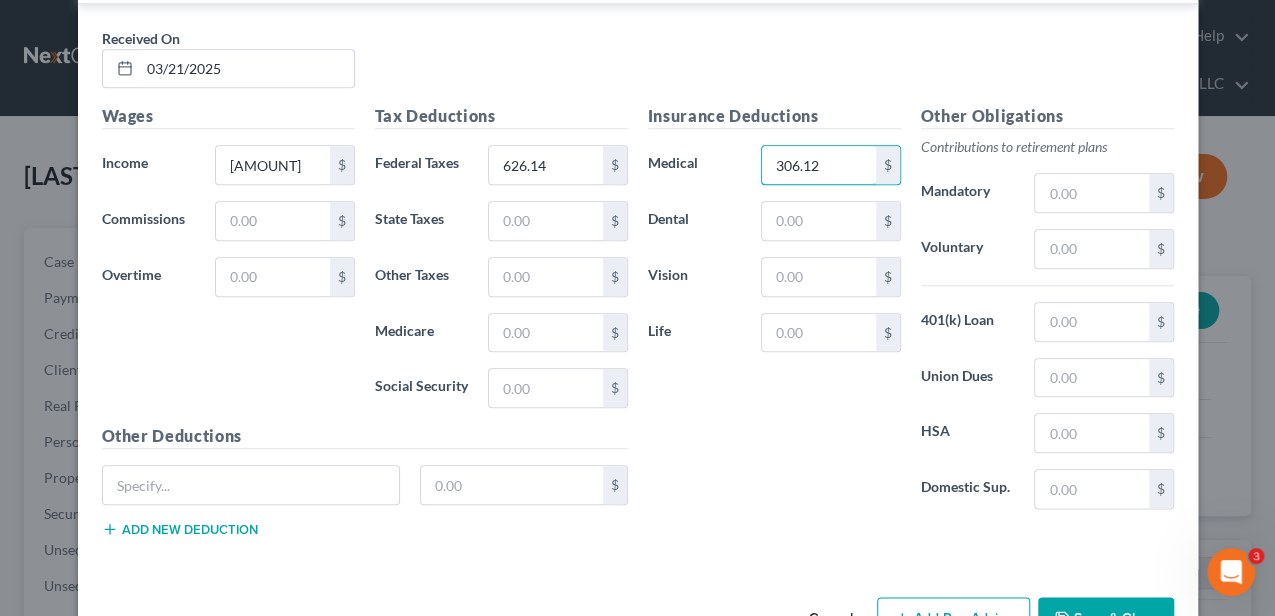 type on "306.12" 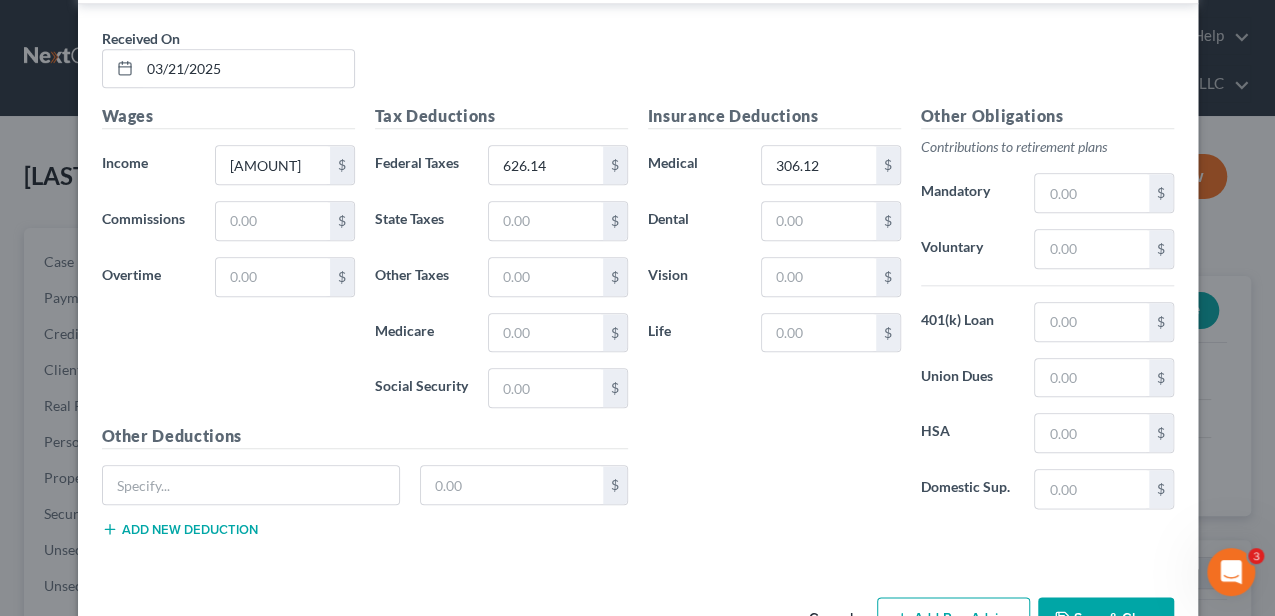 click on "Add Pay Advice" at bounding box center [953, 618] 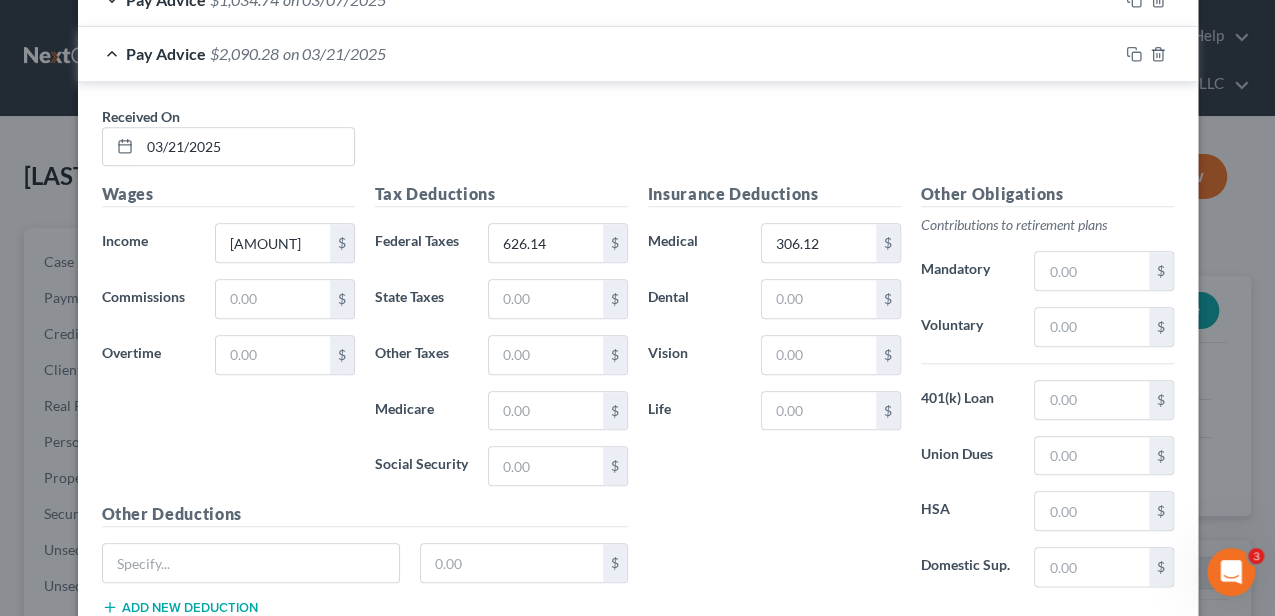 scroll, scrollTop: 726, scrollLeft: 0, axis: vertical 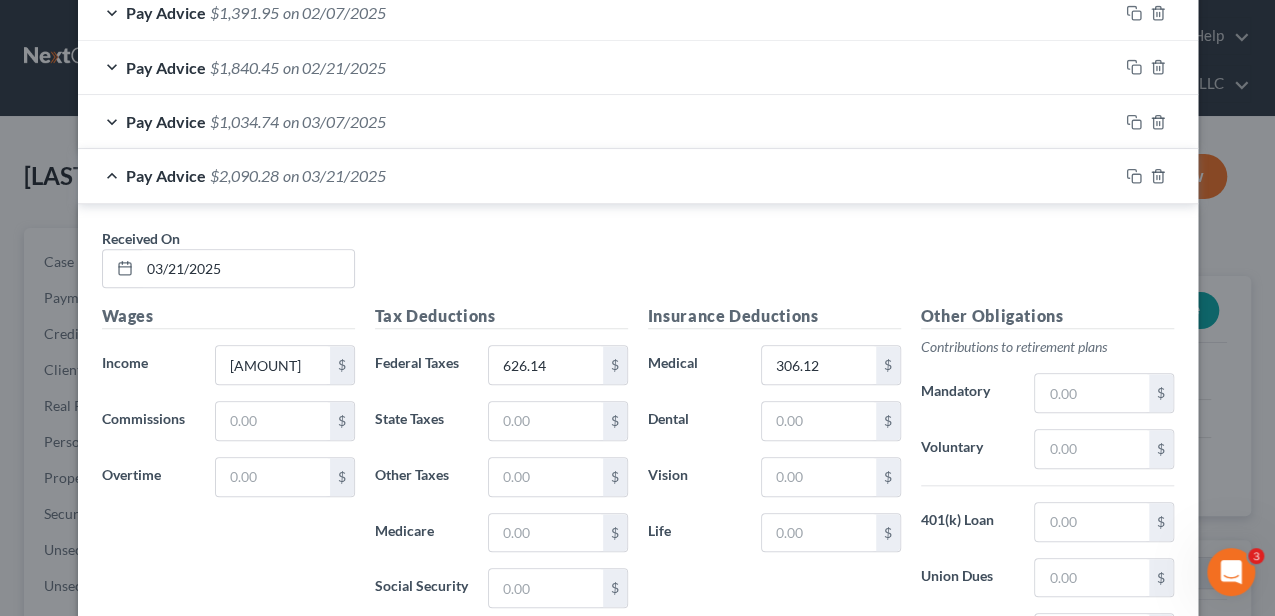 click on "Pay Advice $2,090.28 on 03/21/2025" at bounding box center (598, 175) 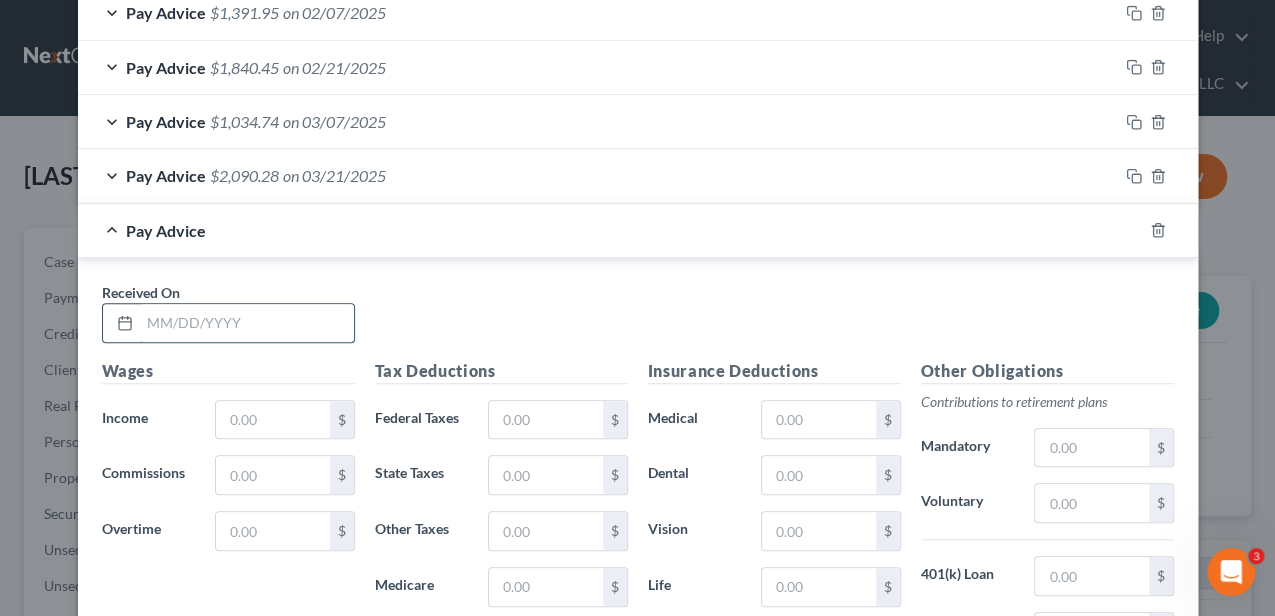 click at bounding box center (247, 323) 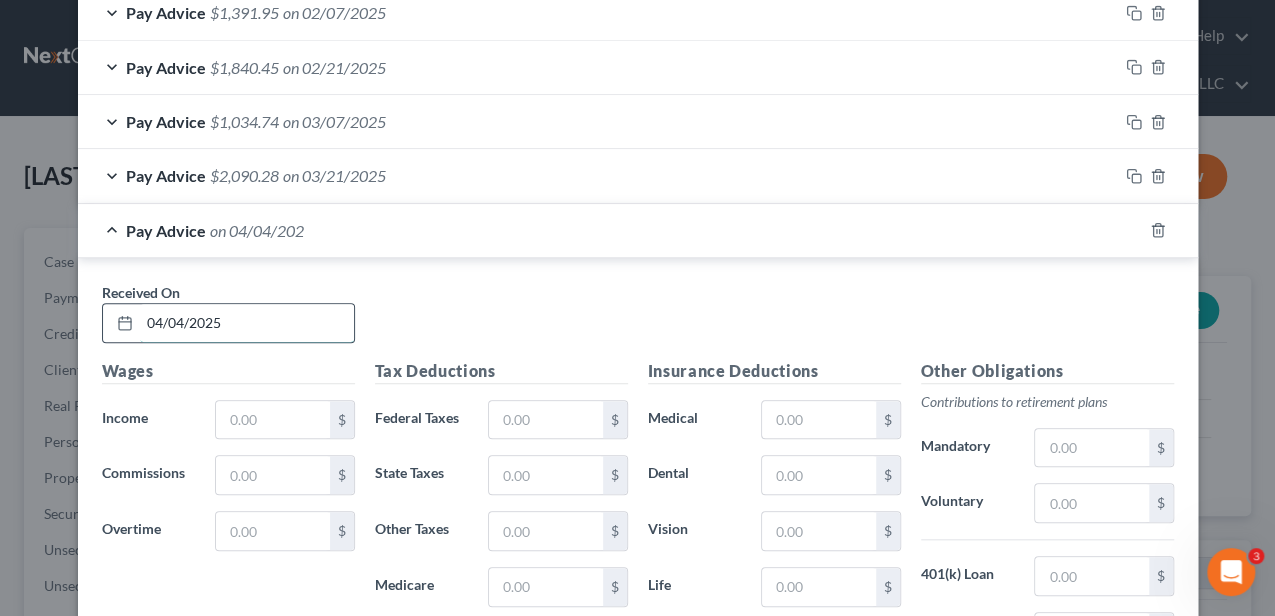 type on "04/04/2025" 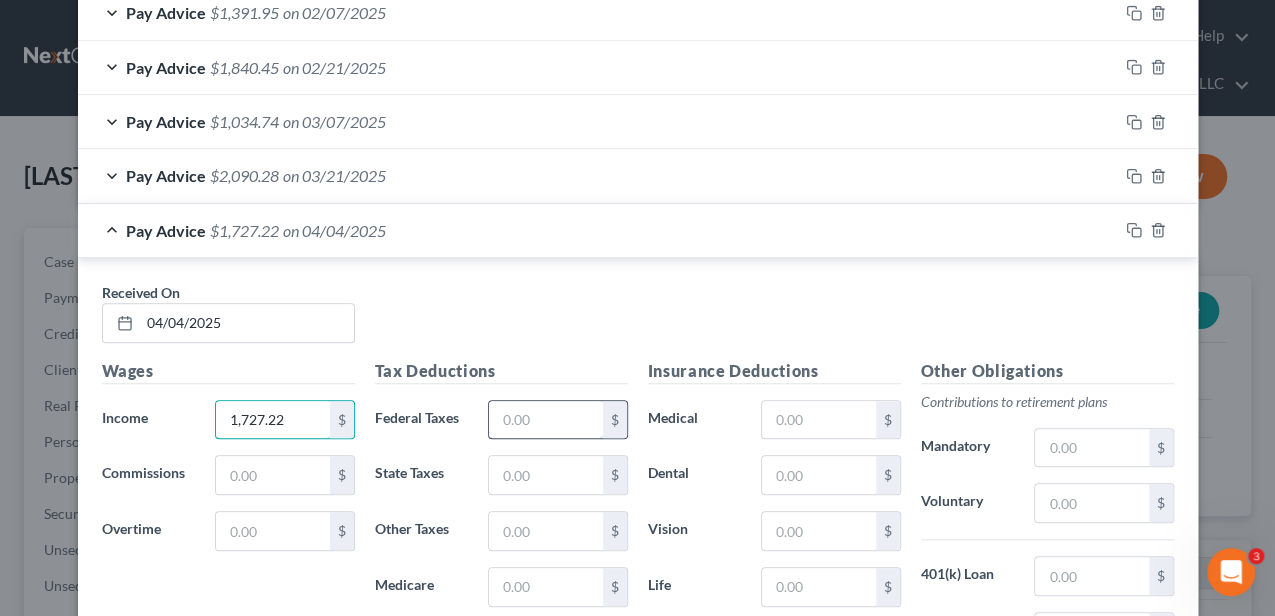type on "1,727.22" 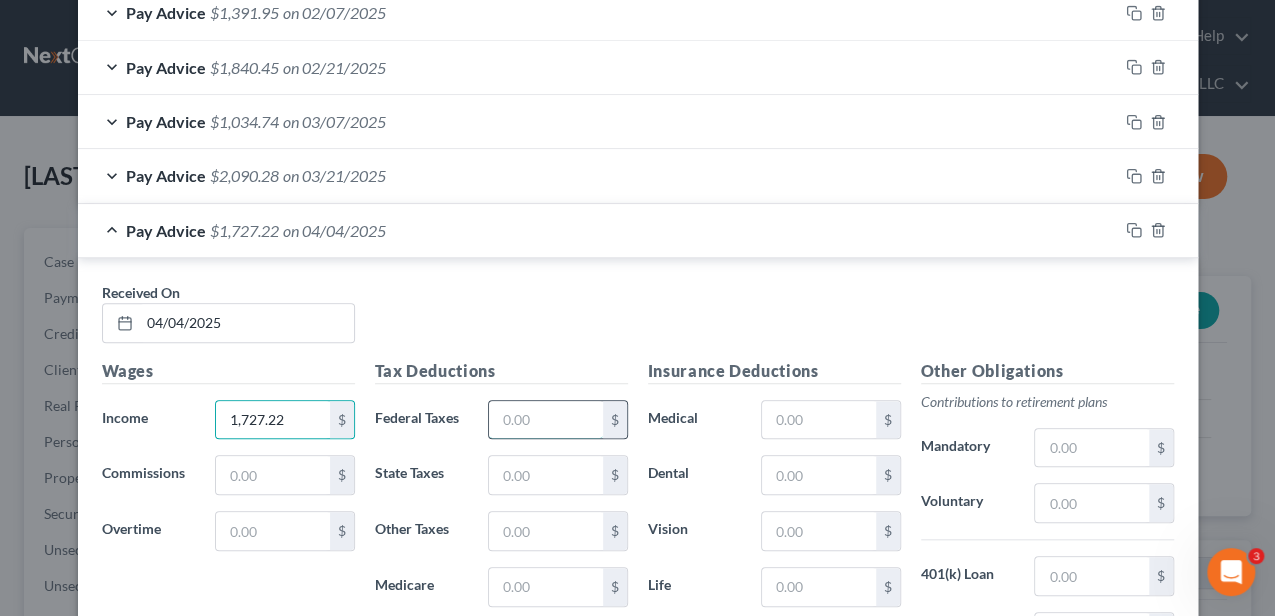 click at bounding box center [545, 420] 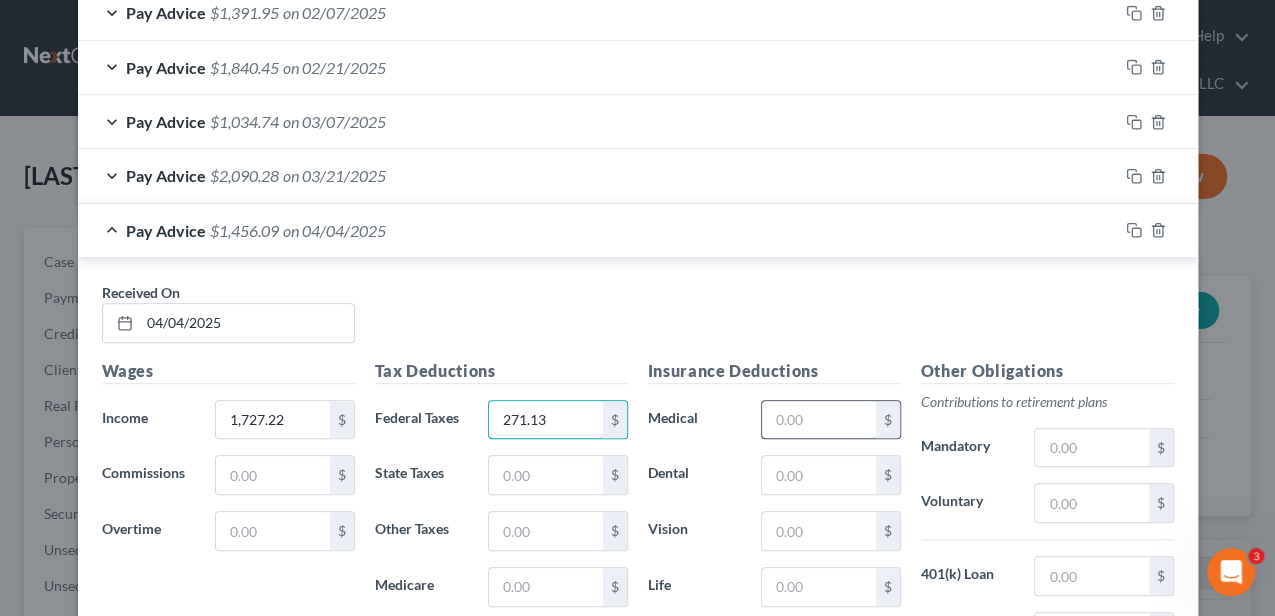 type on "271.13" 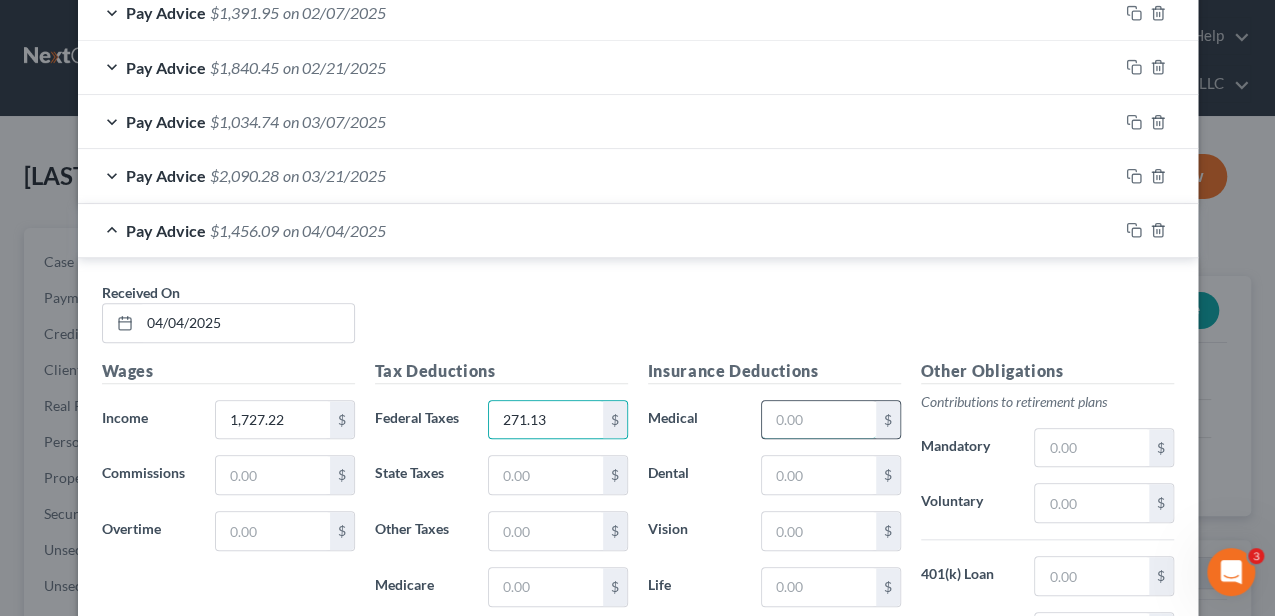 click at bounding box center (818, 420) 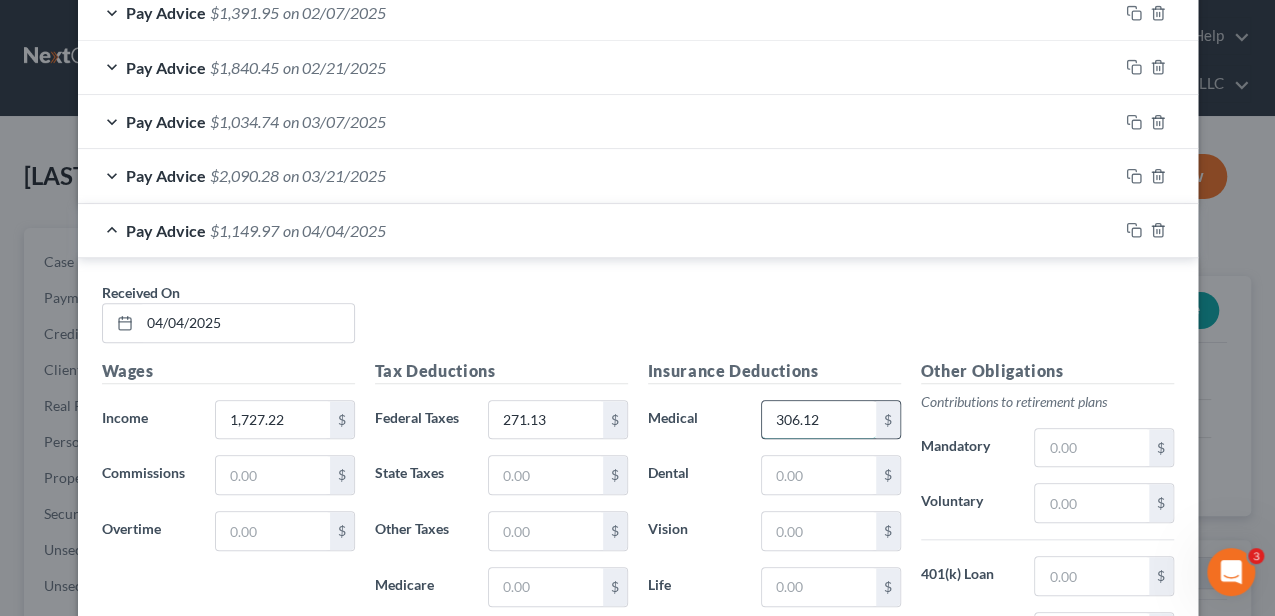 type on "306.12" 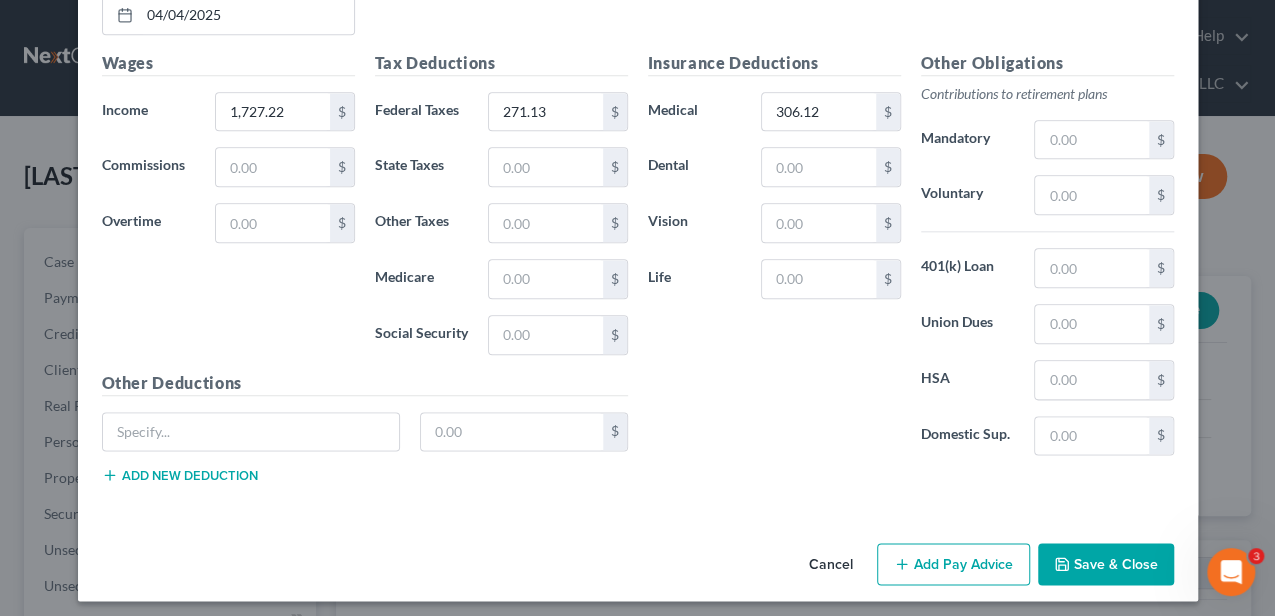 click on "Add Pay Advice" at bounding box center (953, 564) 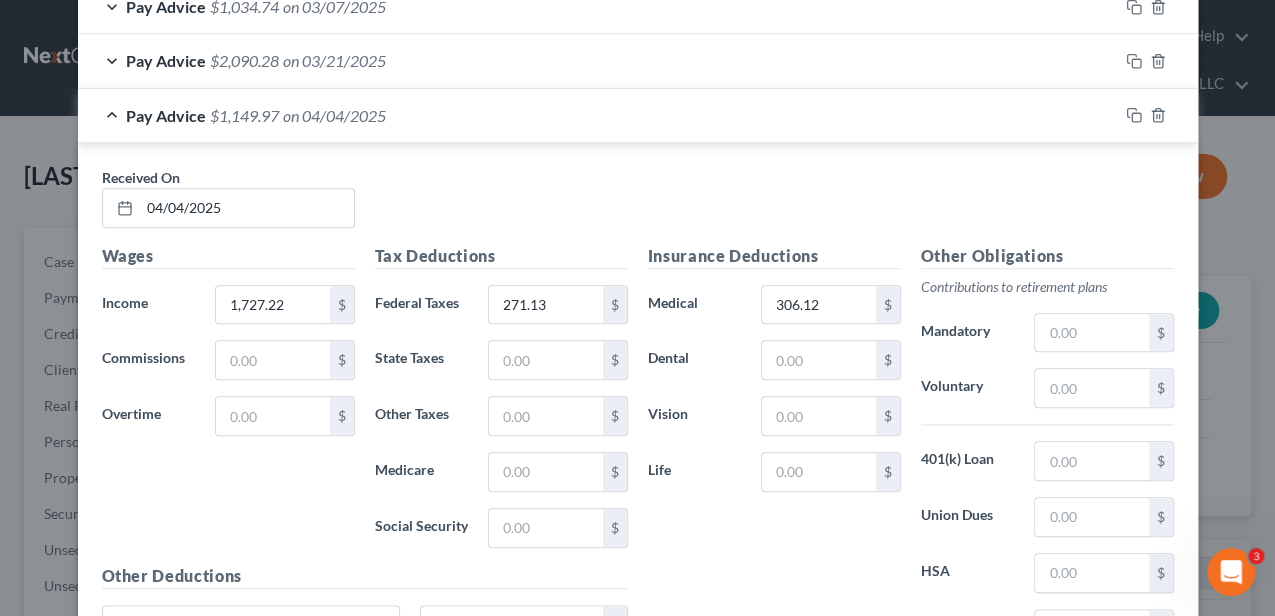 scroll, scrollTop: 834, scrollLeft: 0, axis: vertical 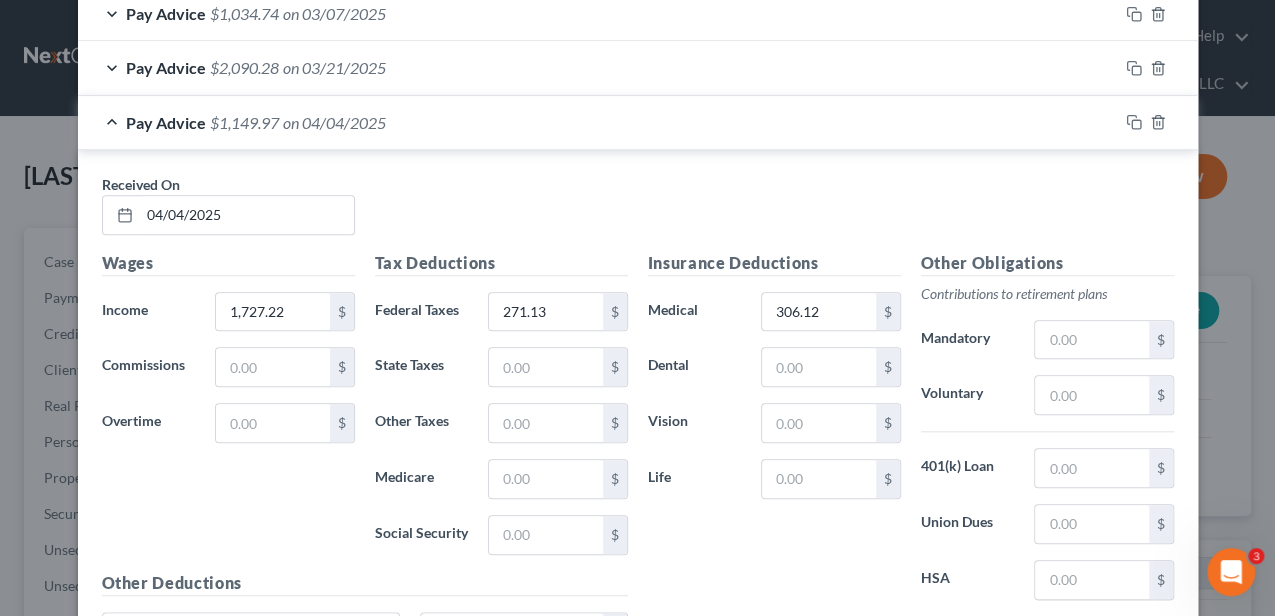 click on "Pay Advice $1,149.97 on 04/04/2025" at bounding box center [598, 122] 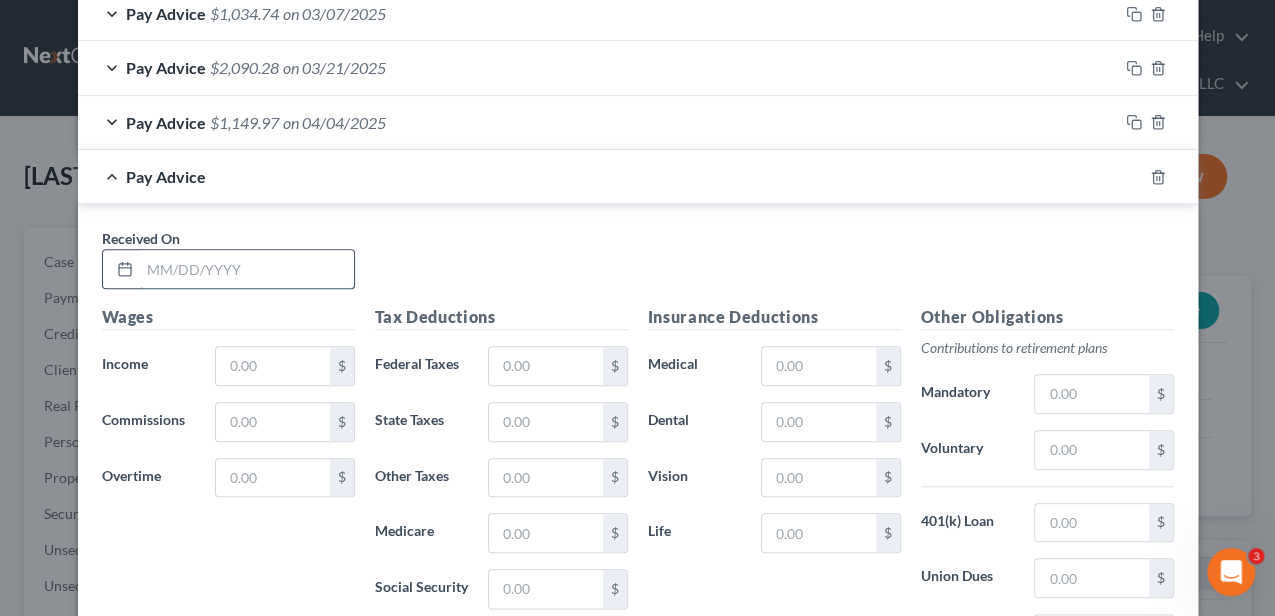 click at bounding box center (247, 269) 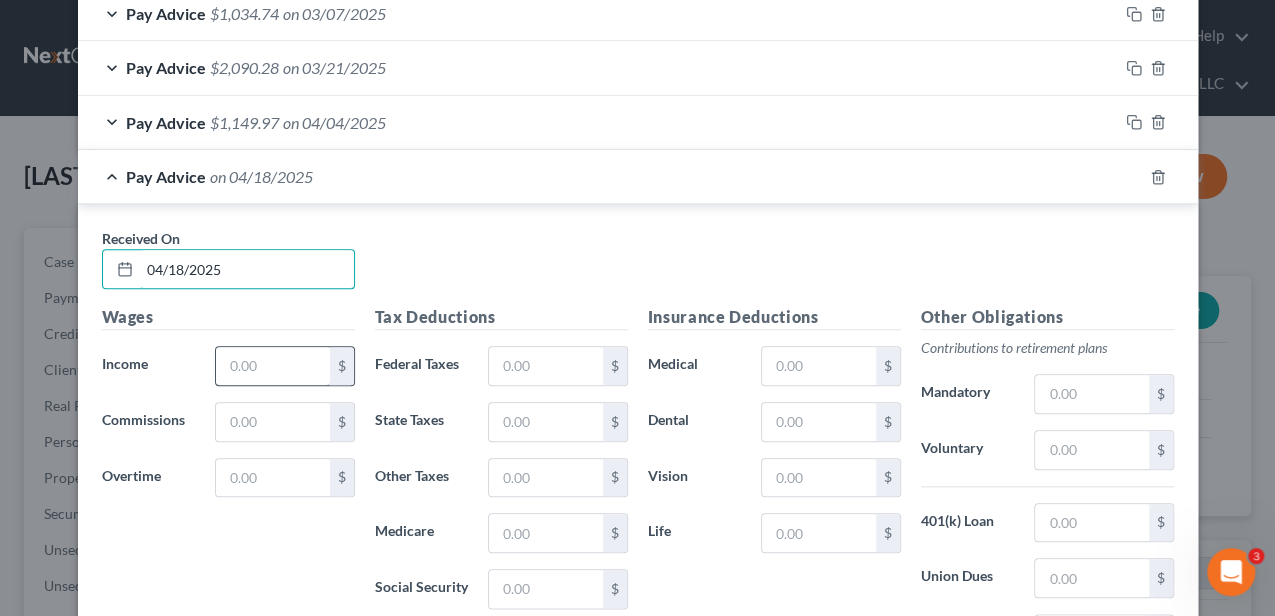 type on "04/18/2025" 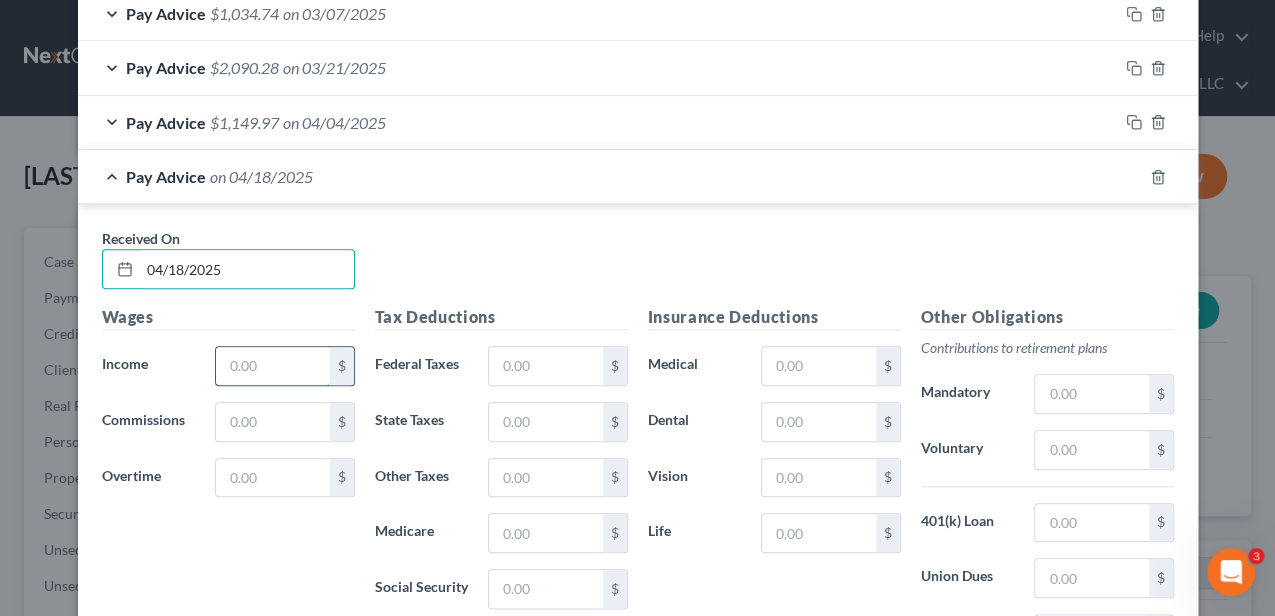 click at bounding box center (272, 366) 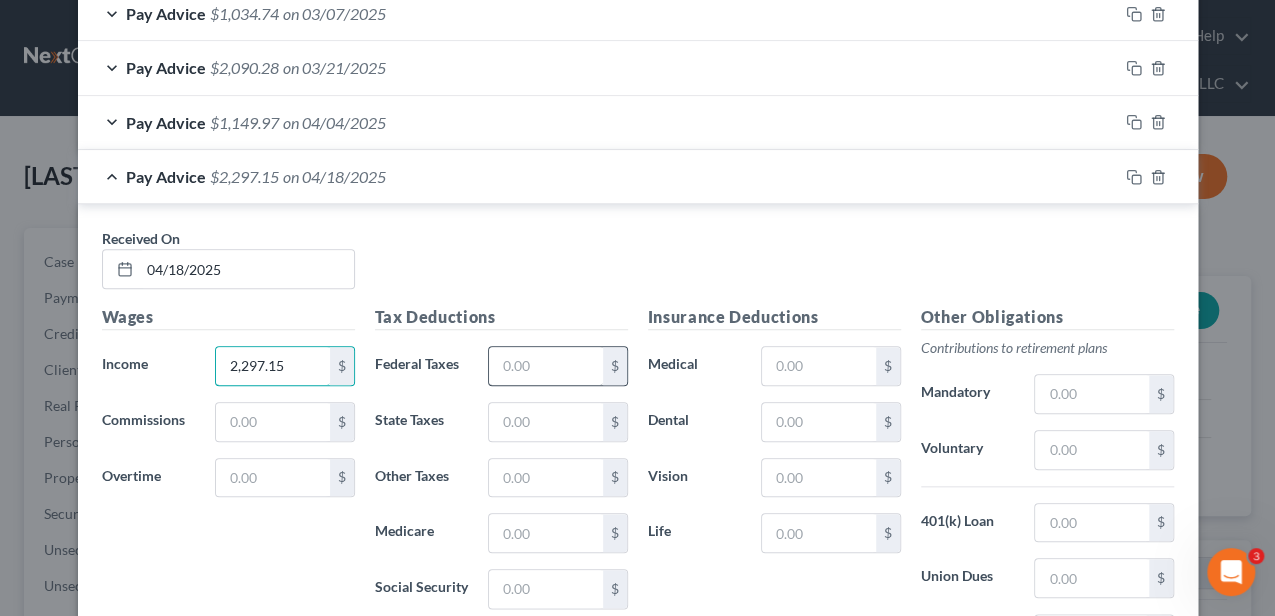 type on "2,297.15" 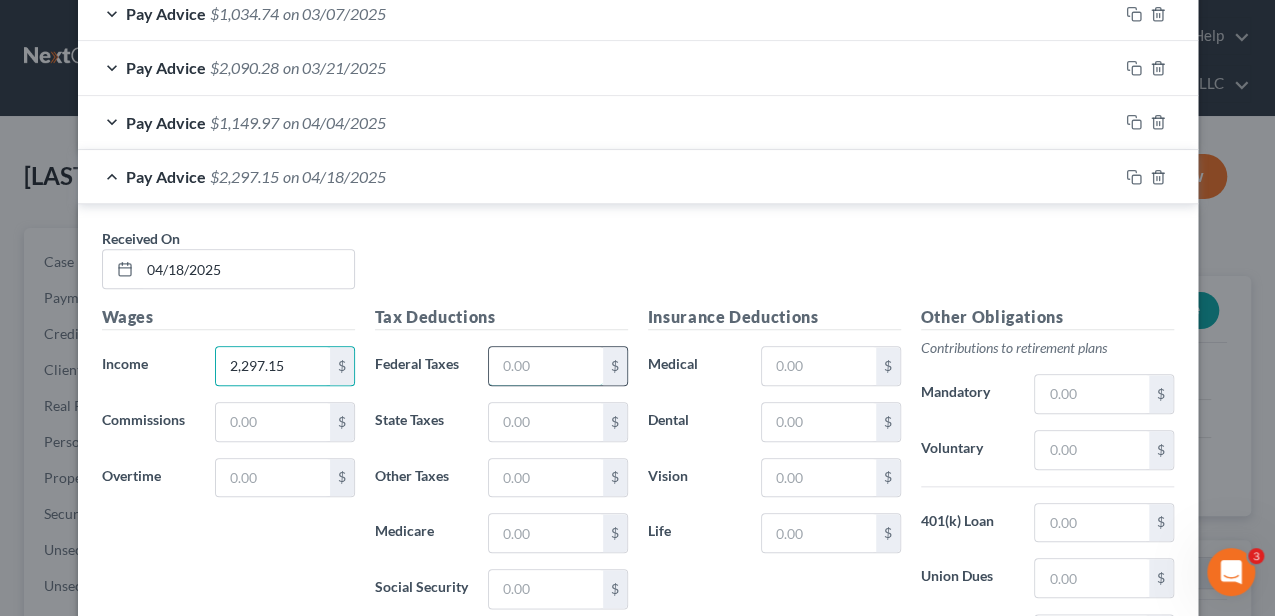 click at bounding box center (545, 366) 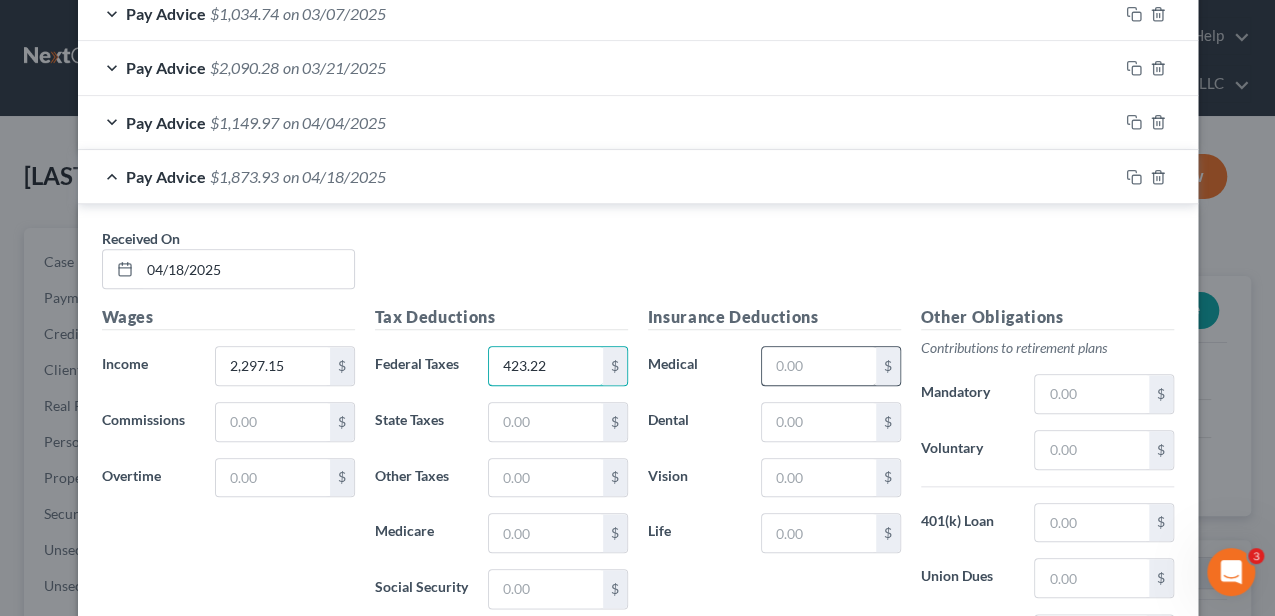 type on "423.22" 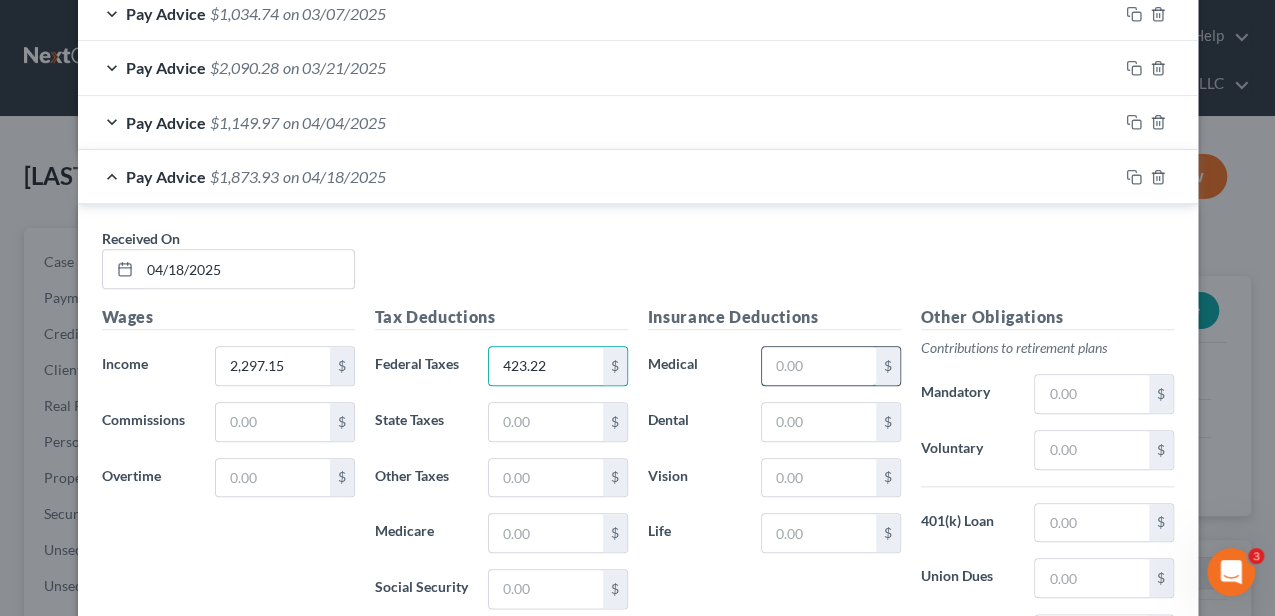 click at bounding box center [818, 366] 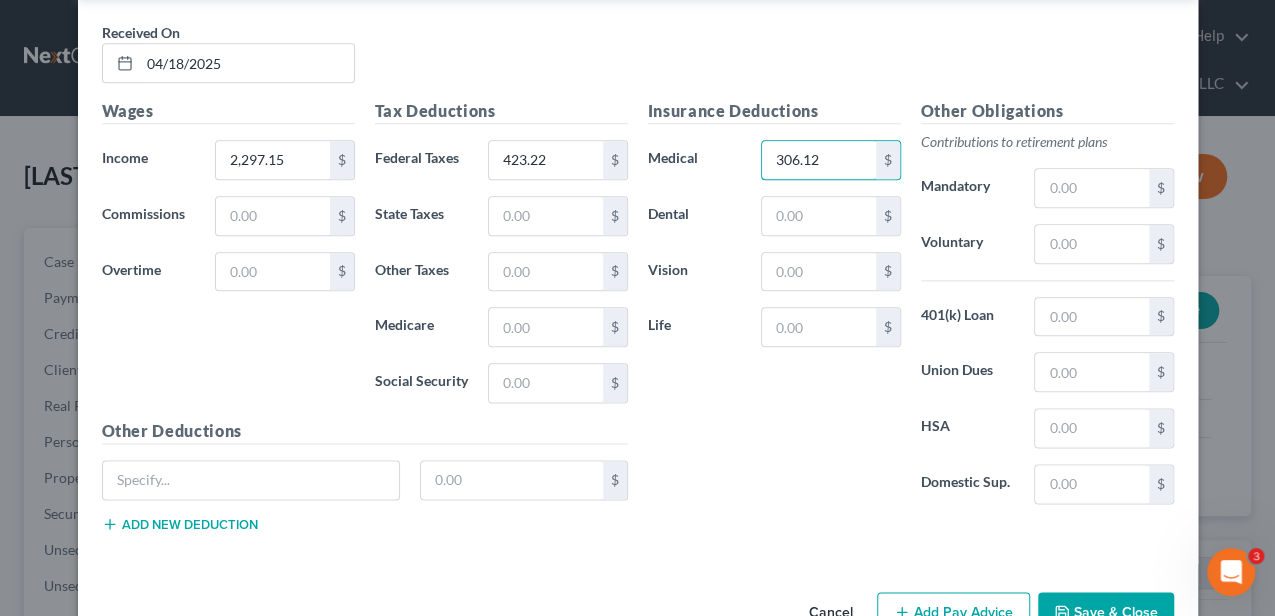 scroll, scrollTop: 1088, scrollLeft: 0, axis: vertical 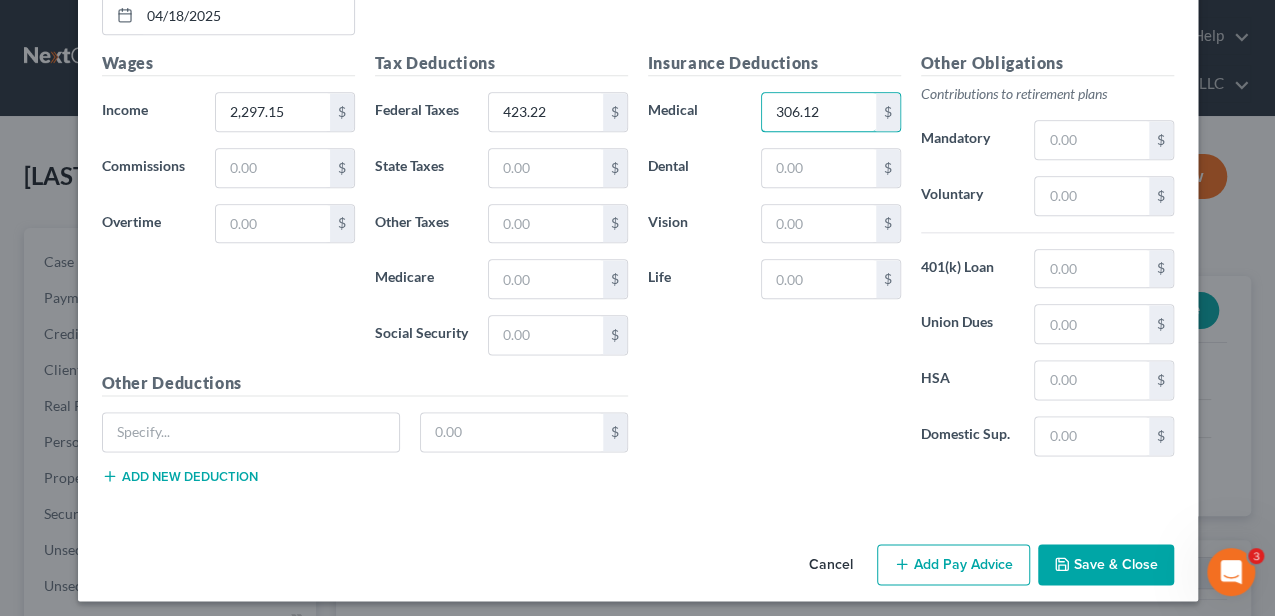 type on "306.12" 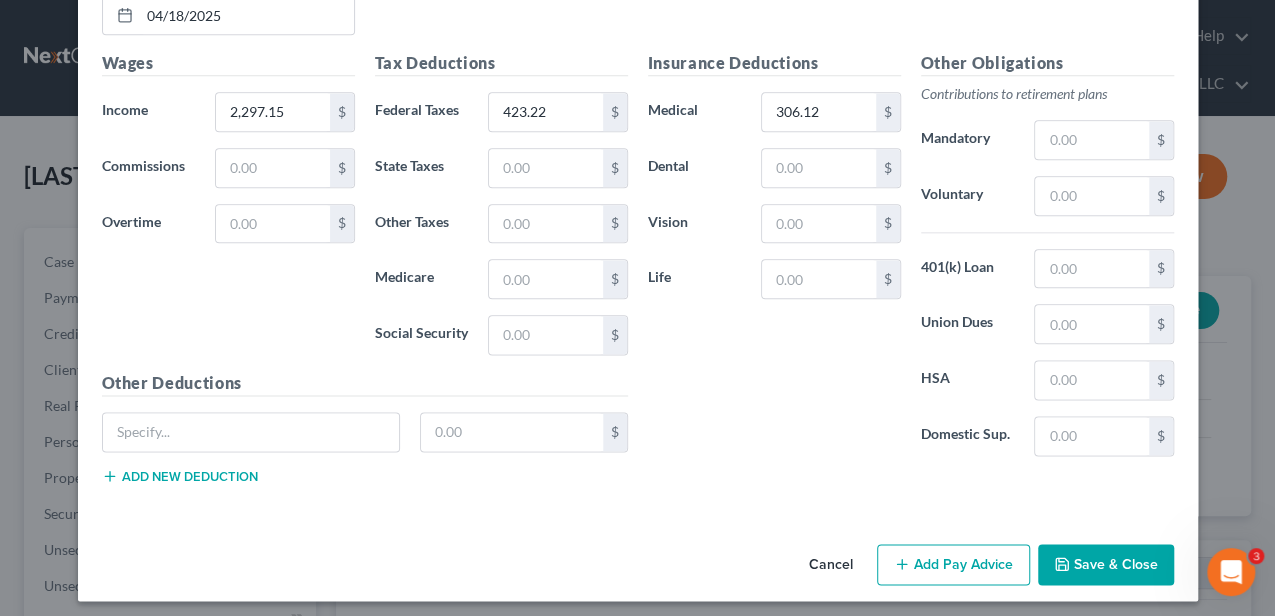 click on "Add Pay Advice" at bounding box center (953, 565) 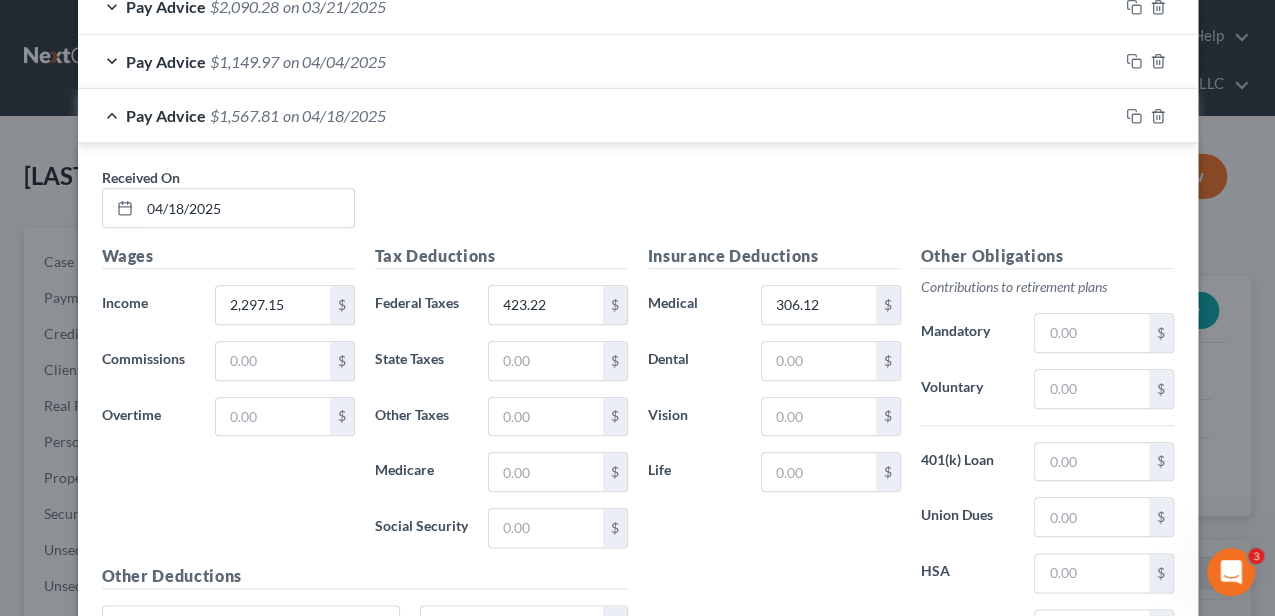 scroll, scrollTop: 888, scrollLeft: 0, axis: vertical 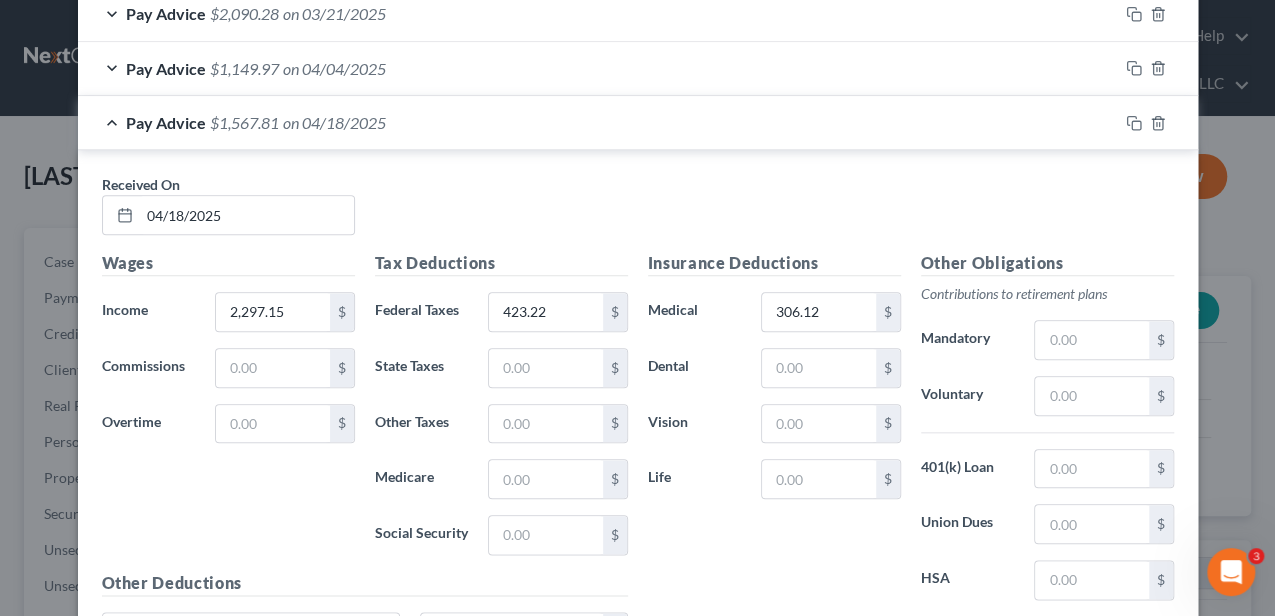 click on "Pay Advice $1,567.81 on 04/18/2025" at bounding box center [598, 122] 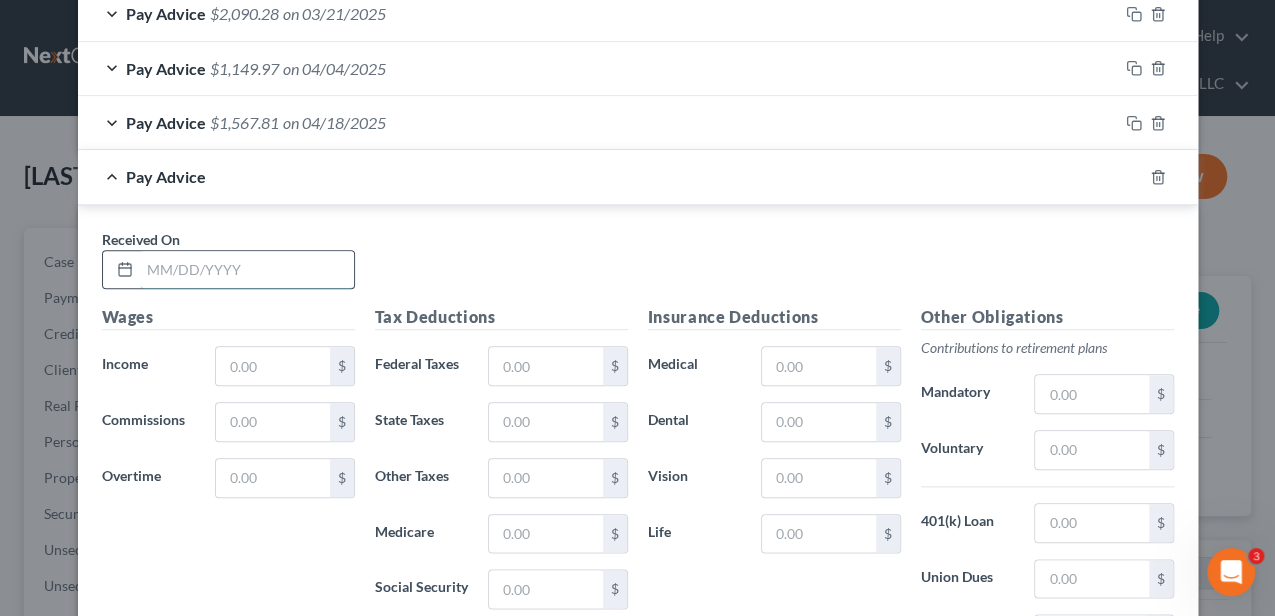 click at bounding box center [247, 270] 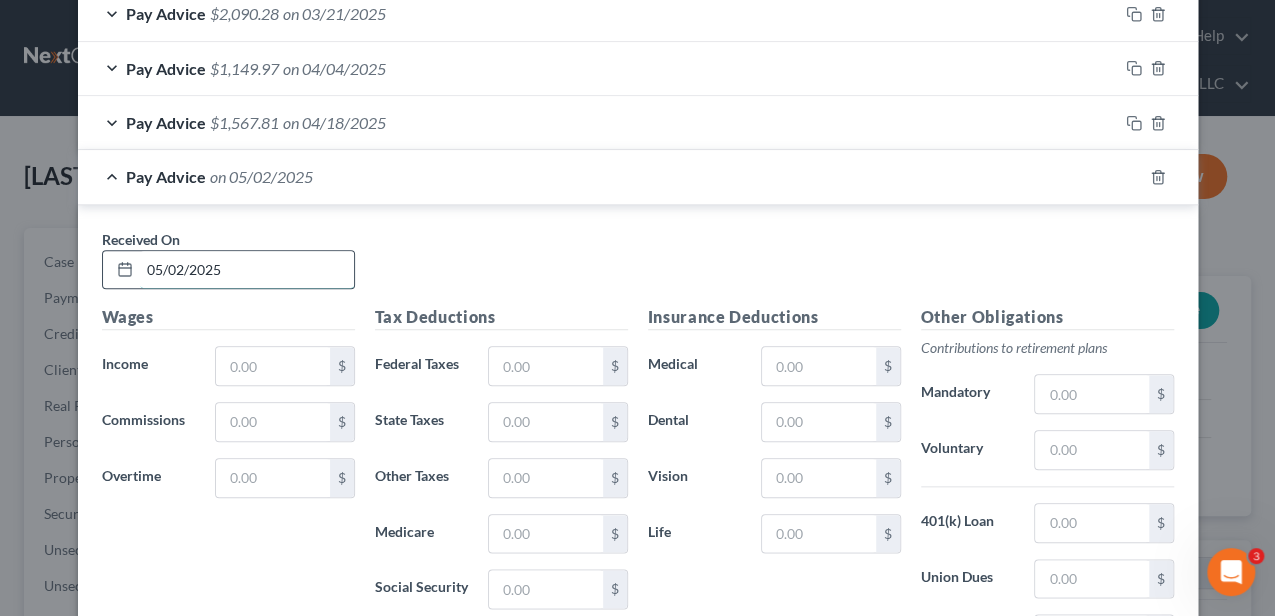 type on "05/02/2025" 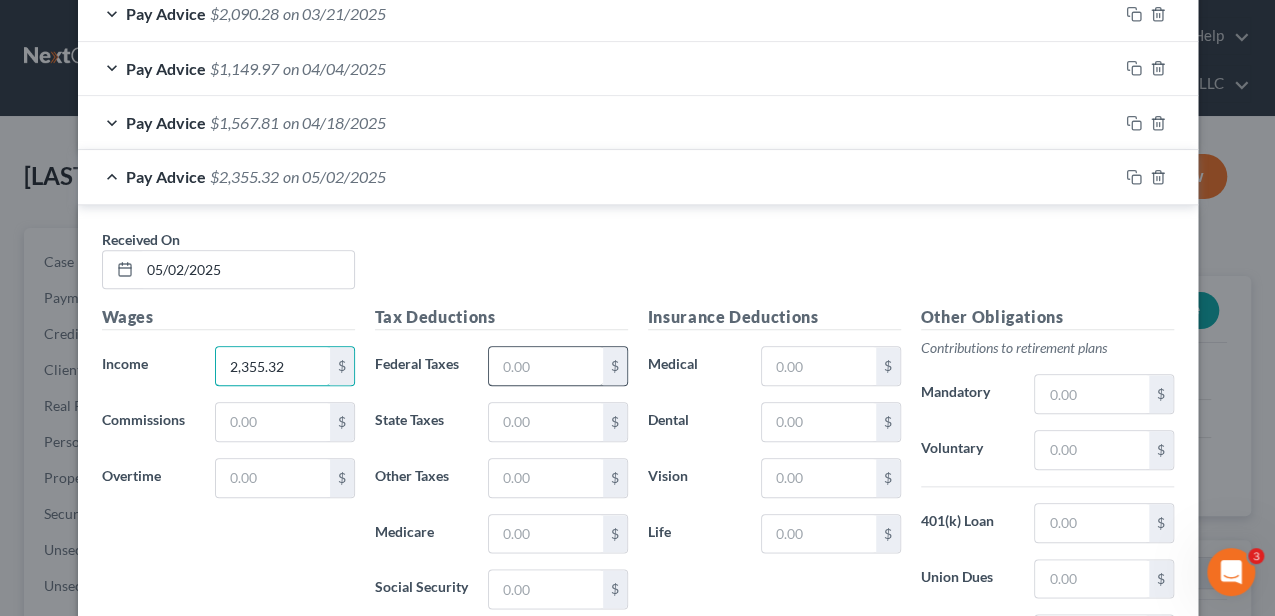 type on "2,355.32" 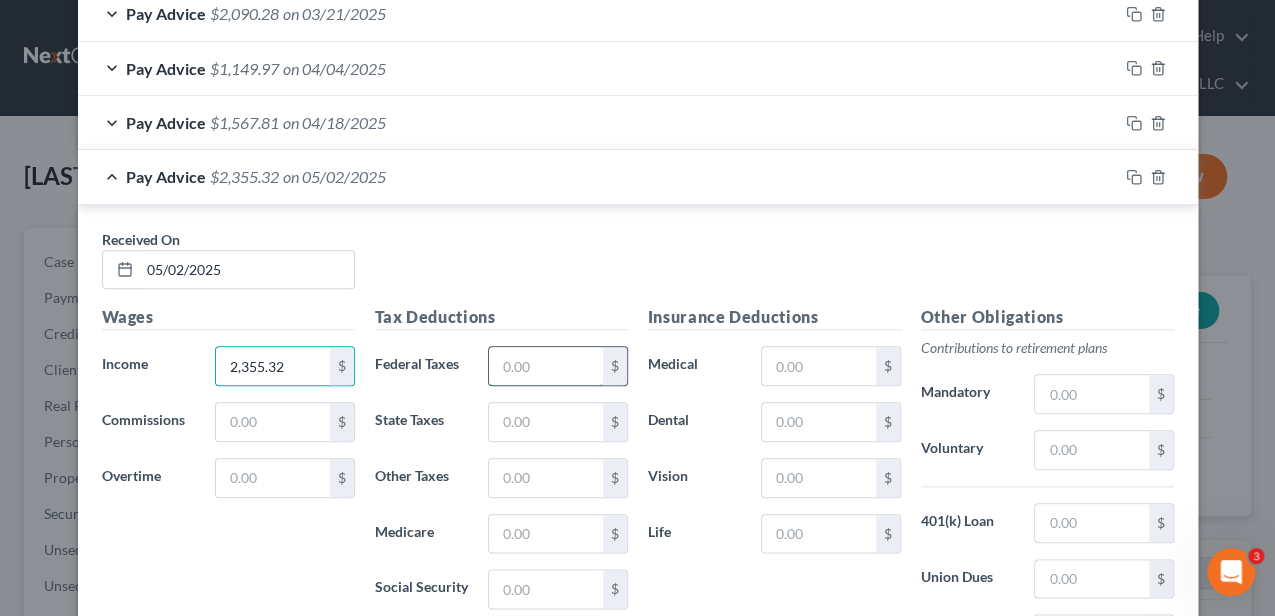 click at bounding box center [545, 366] 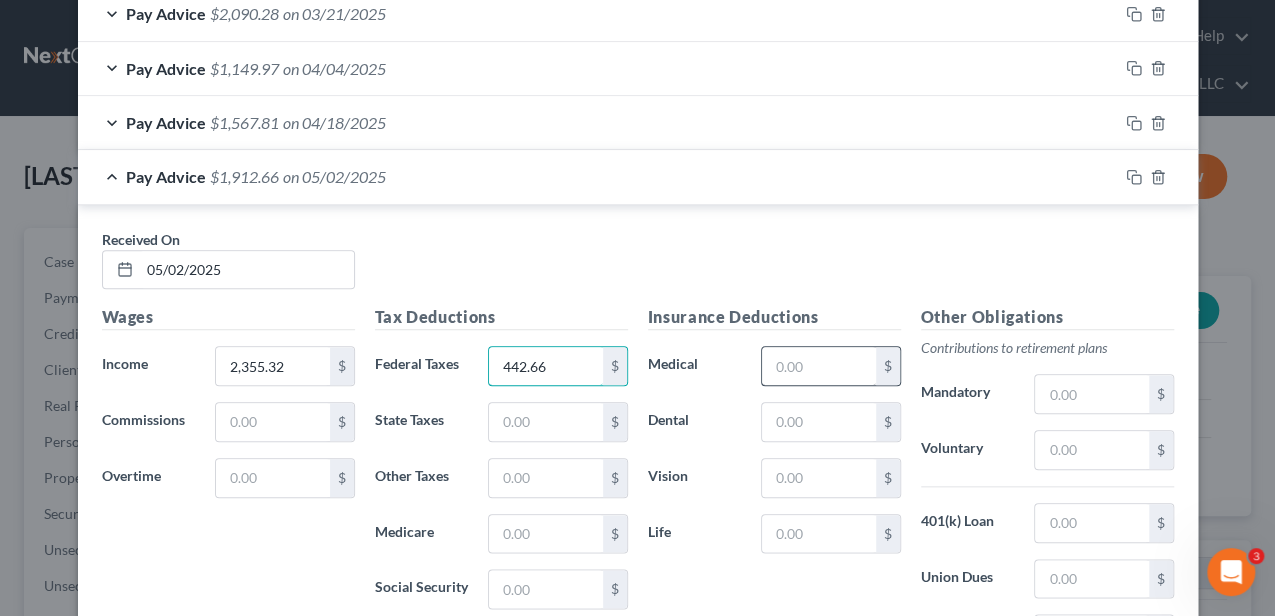 type on "442.66" 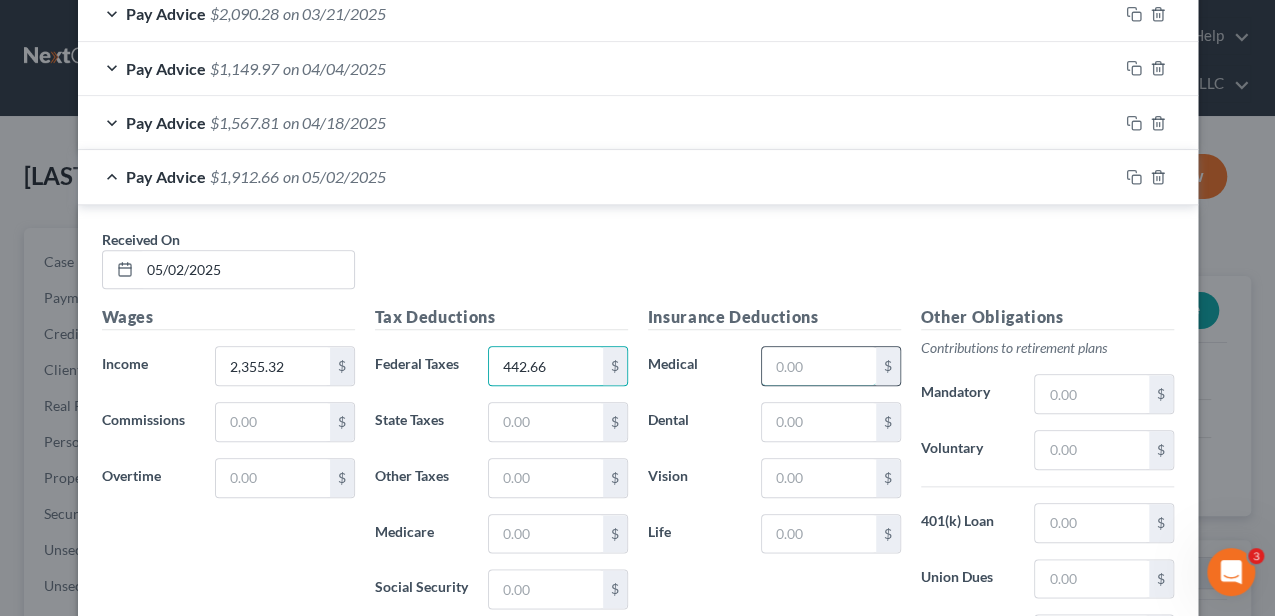 click at bounding box center [818, 366] 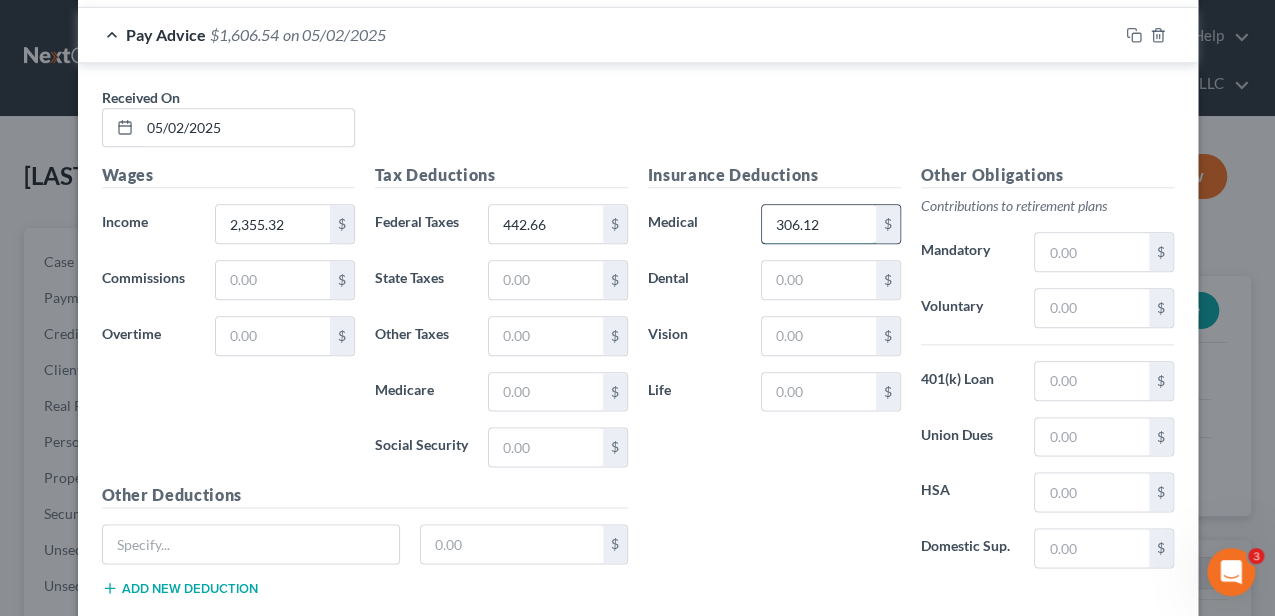 scroll, scrollTop: 1142, scrollLeft: 0, axis: vertical 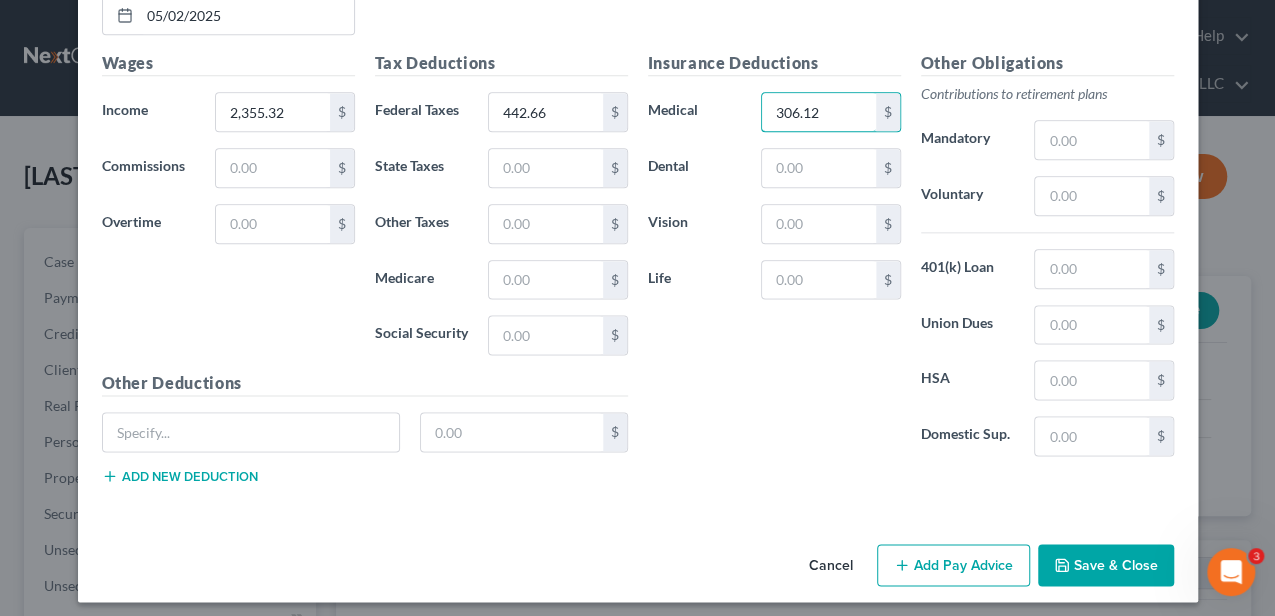 type on "306.12" 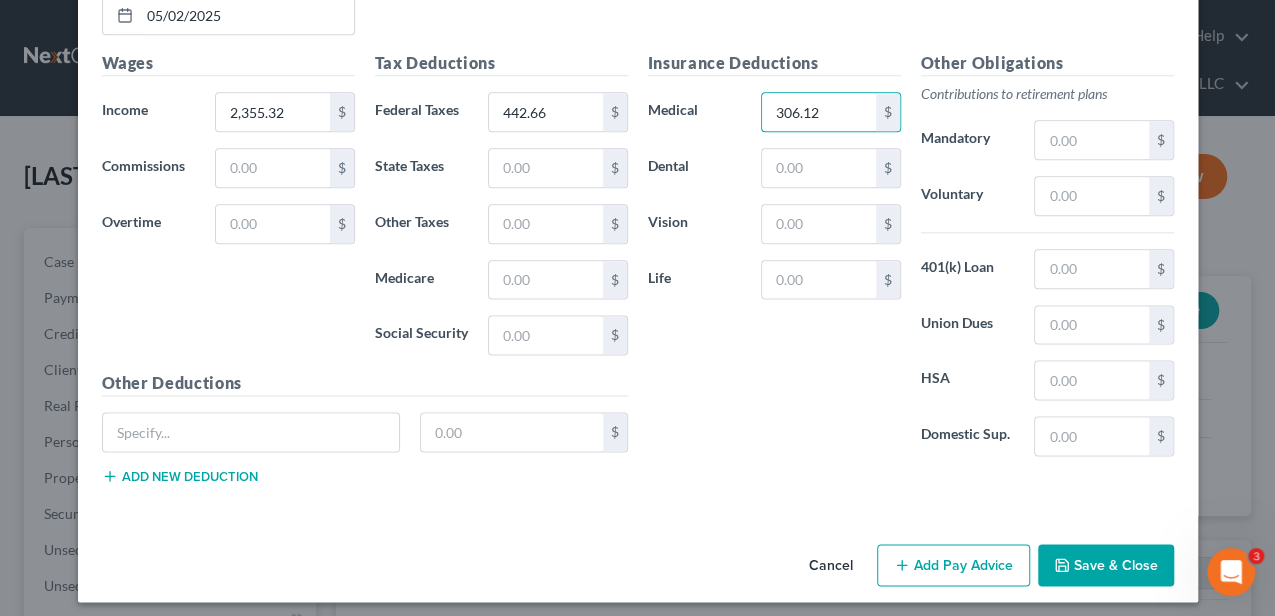 click on "Add Pay Advice" at bounding box center [953, 565] 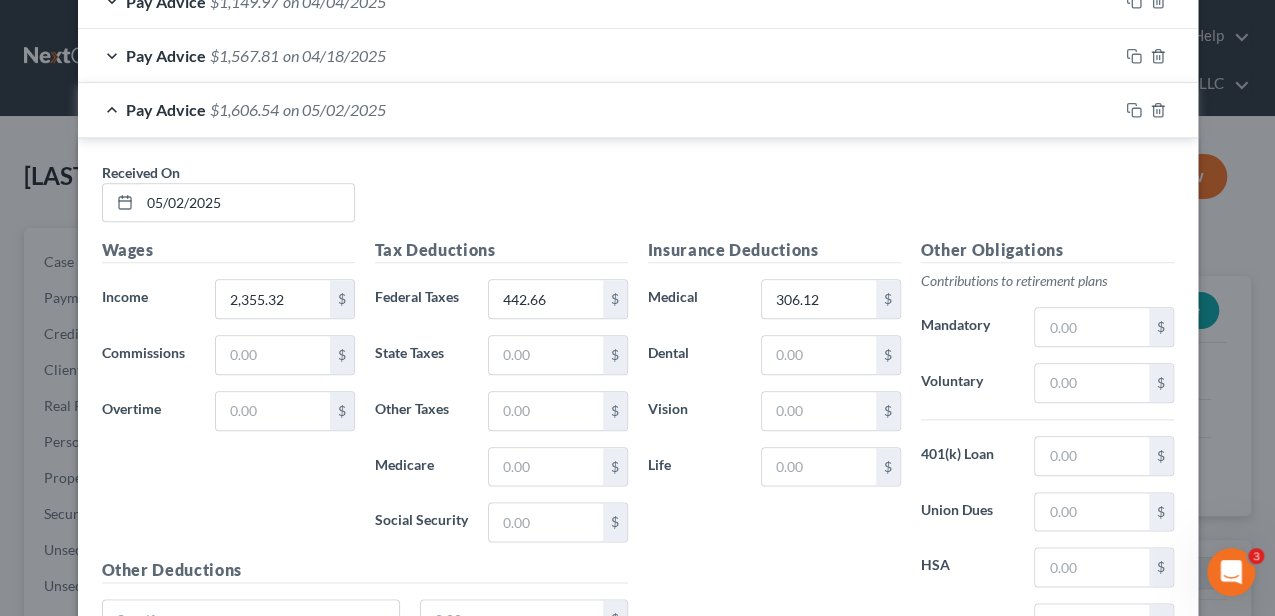scroll, scrollTop: 942, scrollLeft: 0, axis: vertical 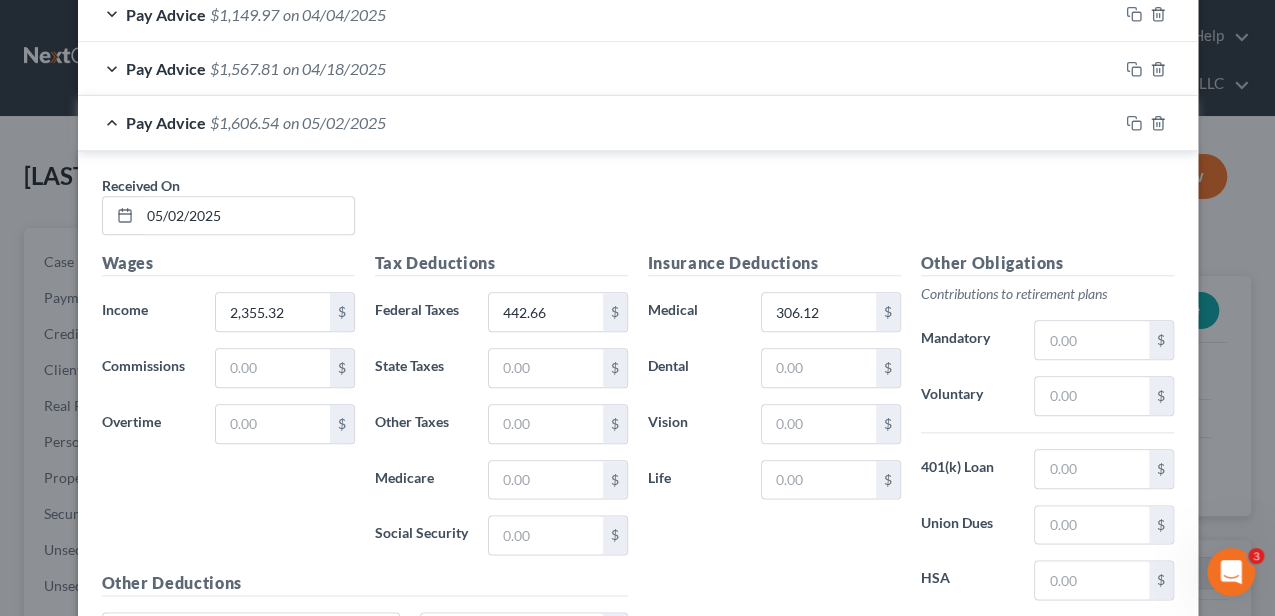 click on "Pay Advice $1,606.54 on 05/02/2025" at bounding box center [598, 122] 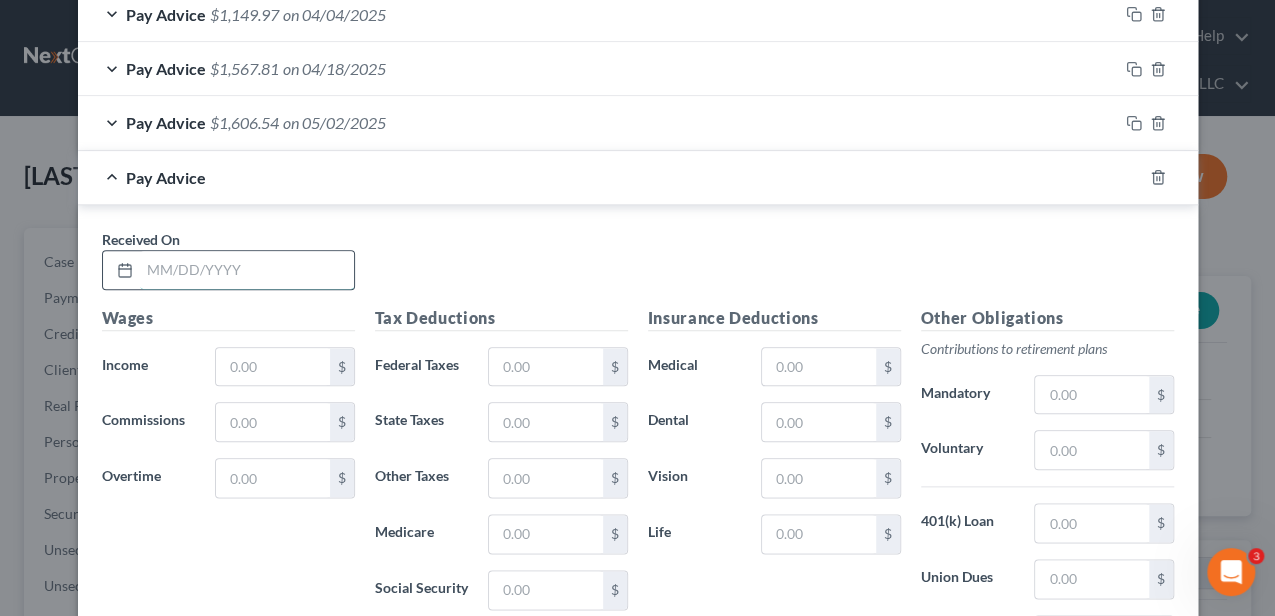 click at bounding box center (247, 270) 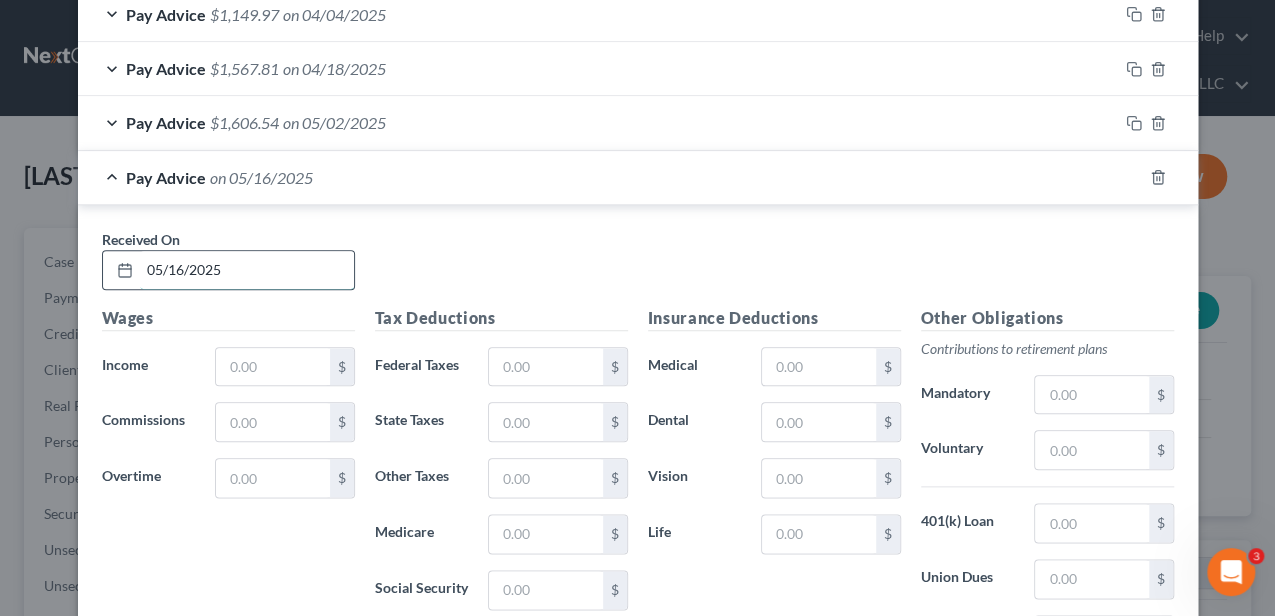 type on "05/16/2025" 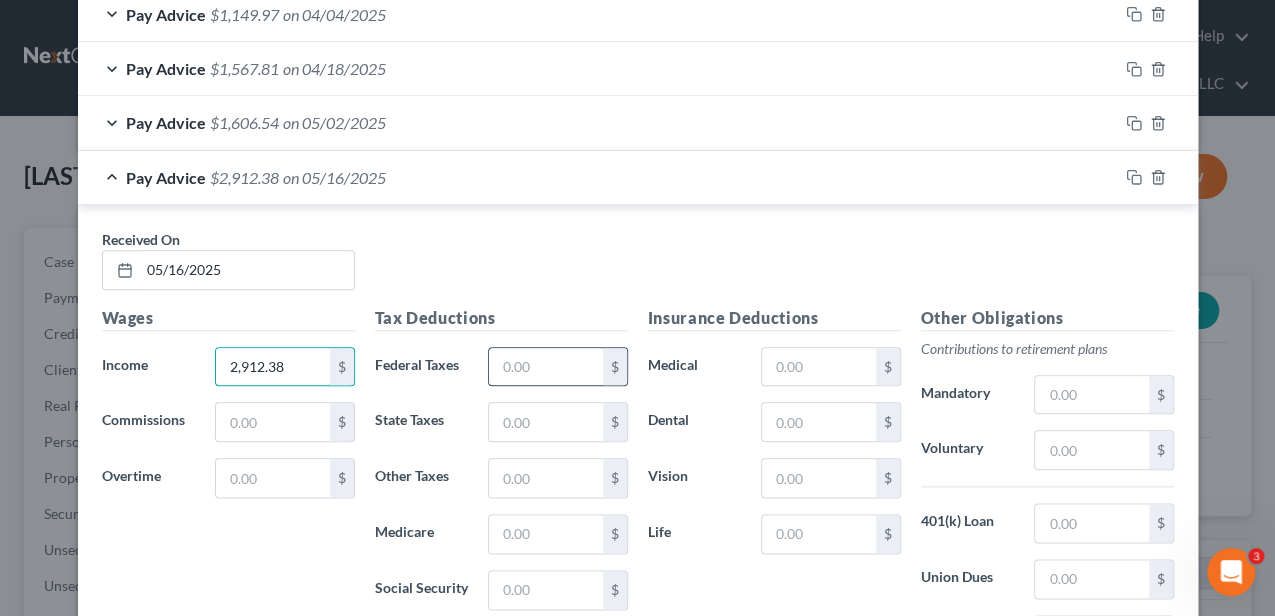 type on "2,912.38" 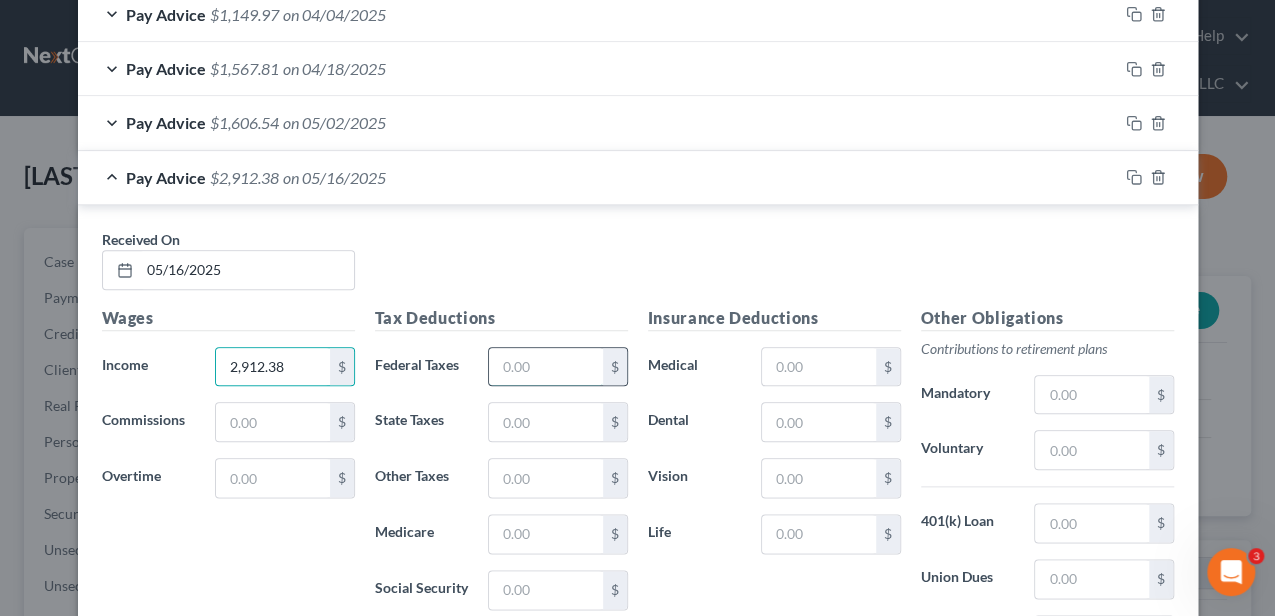drag, startPoint x: 516, startPoint y: 358, endPoint x: 508, endPoint y: 348, distance: 12.806249 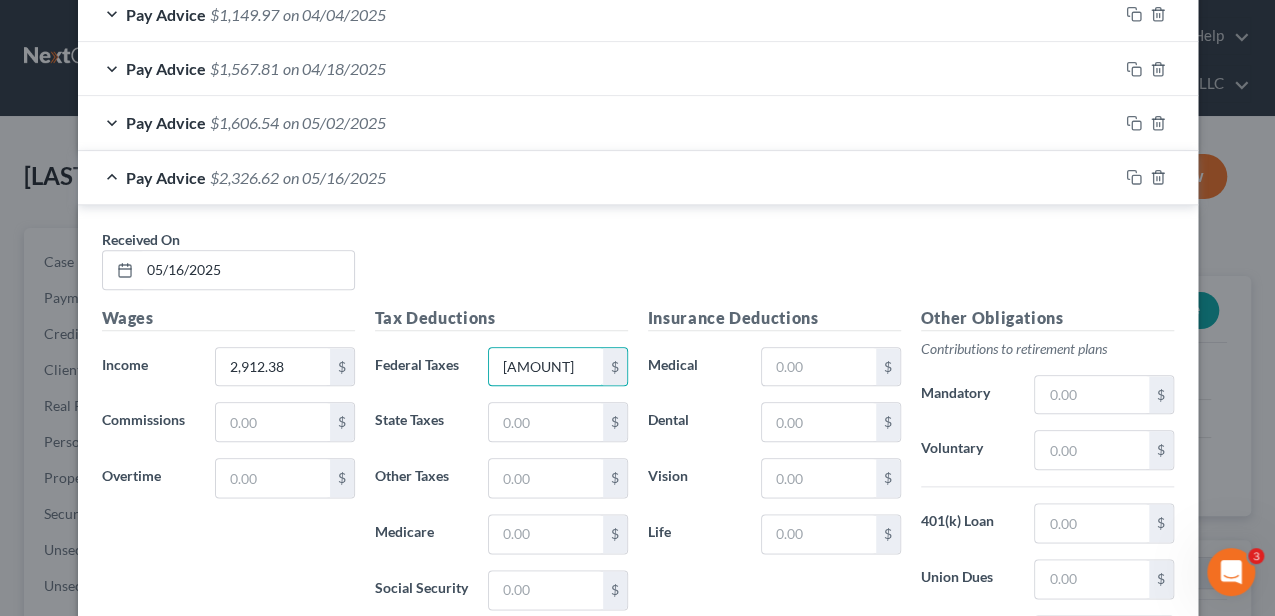 type on "585.76" 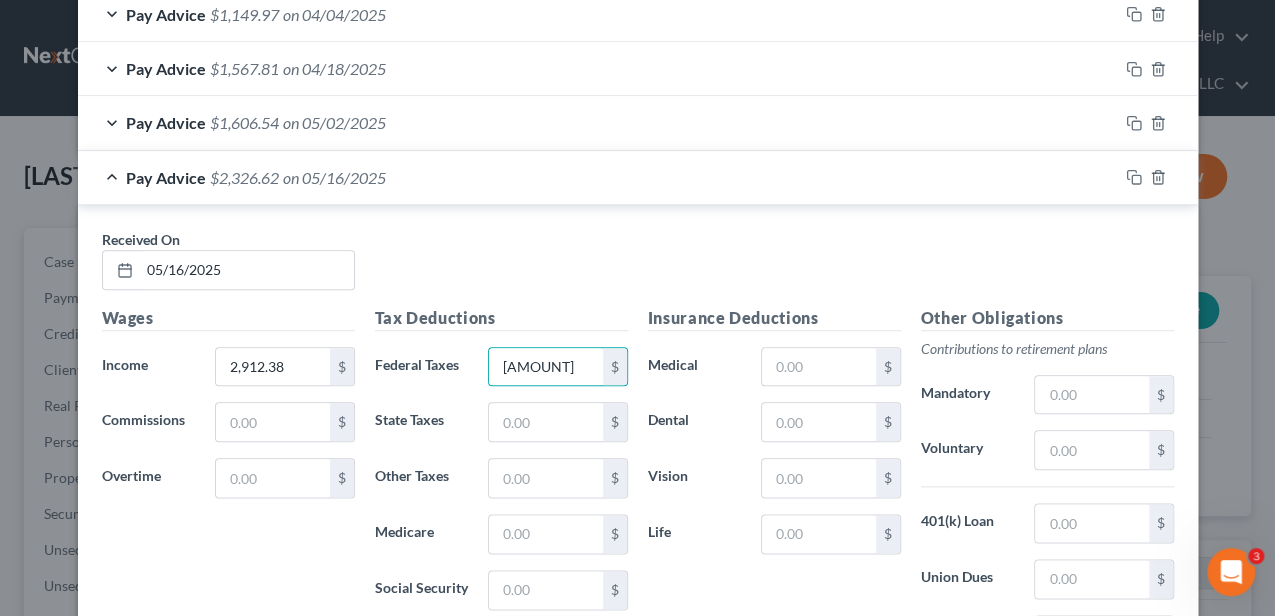 click on "Insurance Deductions Medical $ Dental $ Vision $ Life $" at bounding box center (774, 516) 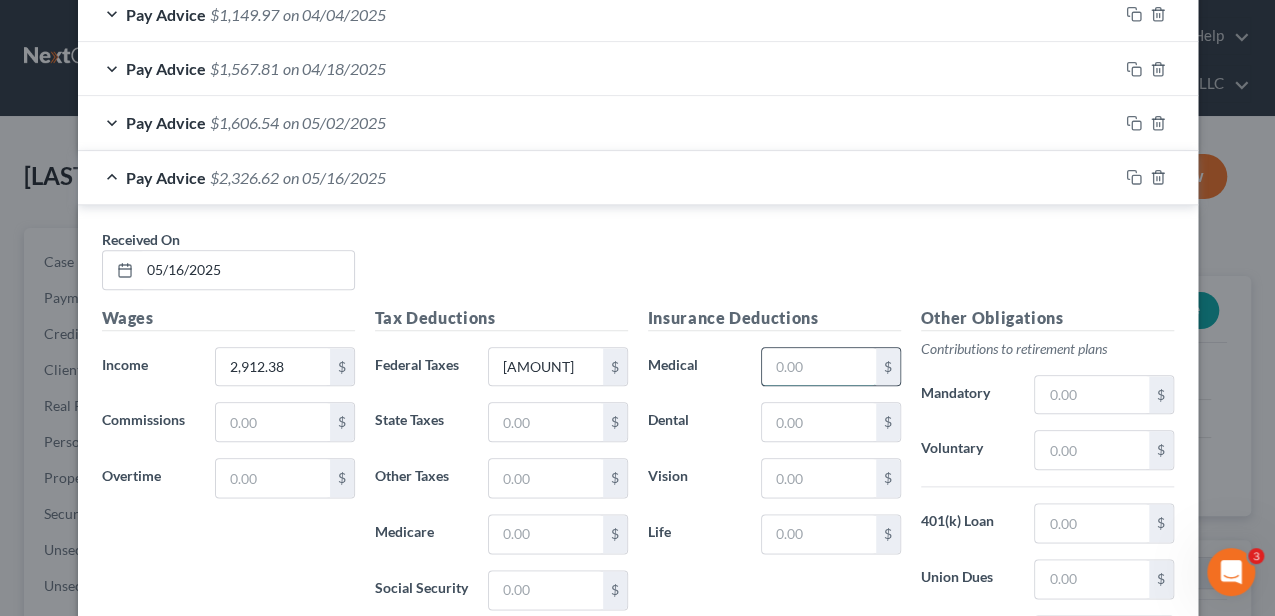 click at bounding box center [818, 367] 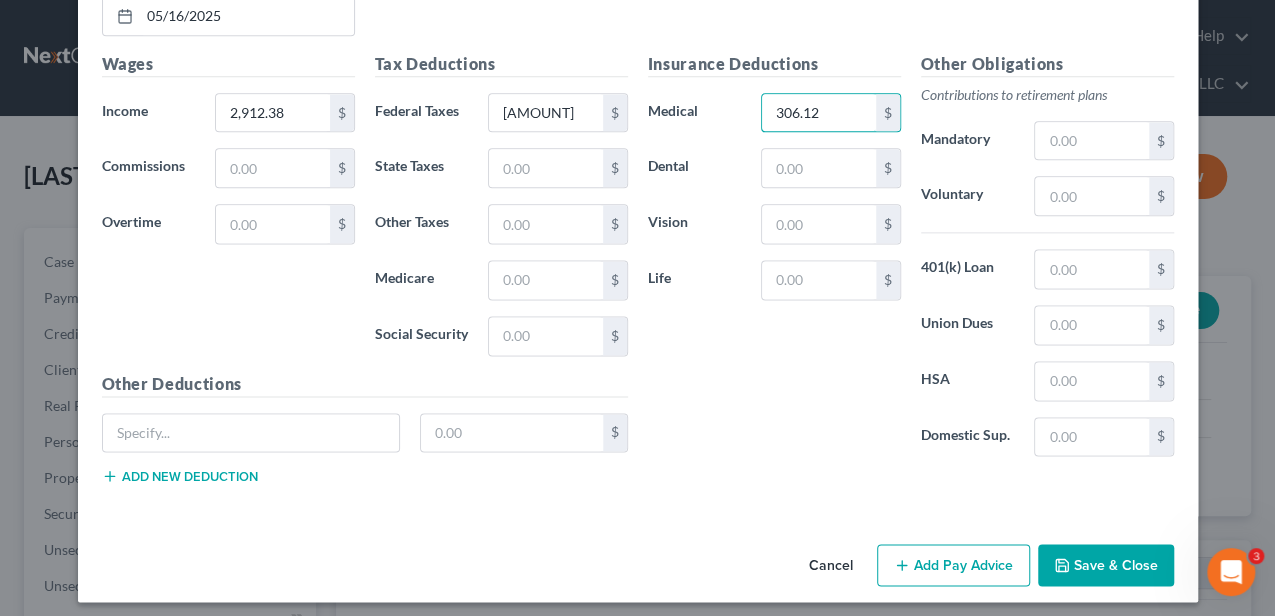 type on "306.12" 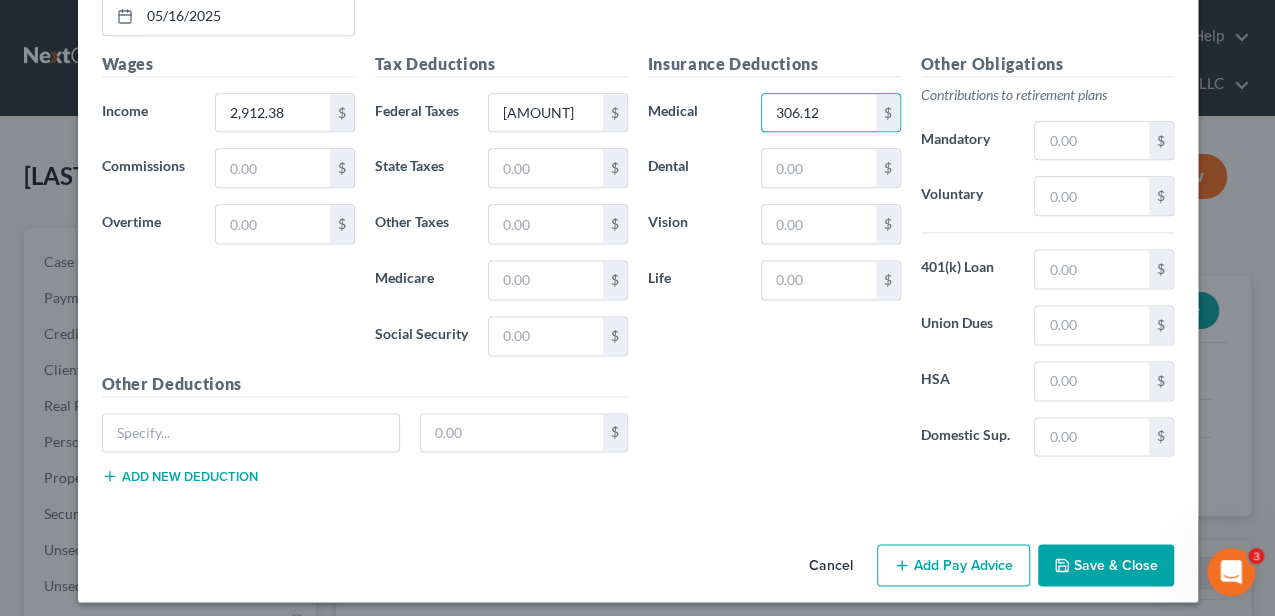 click on "Add Pay Advice" at bounding box center (953, 565) 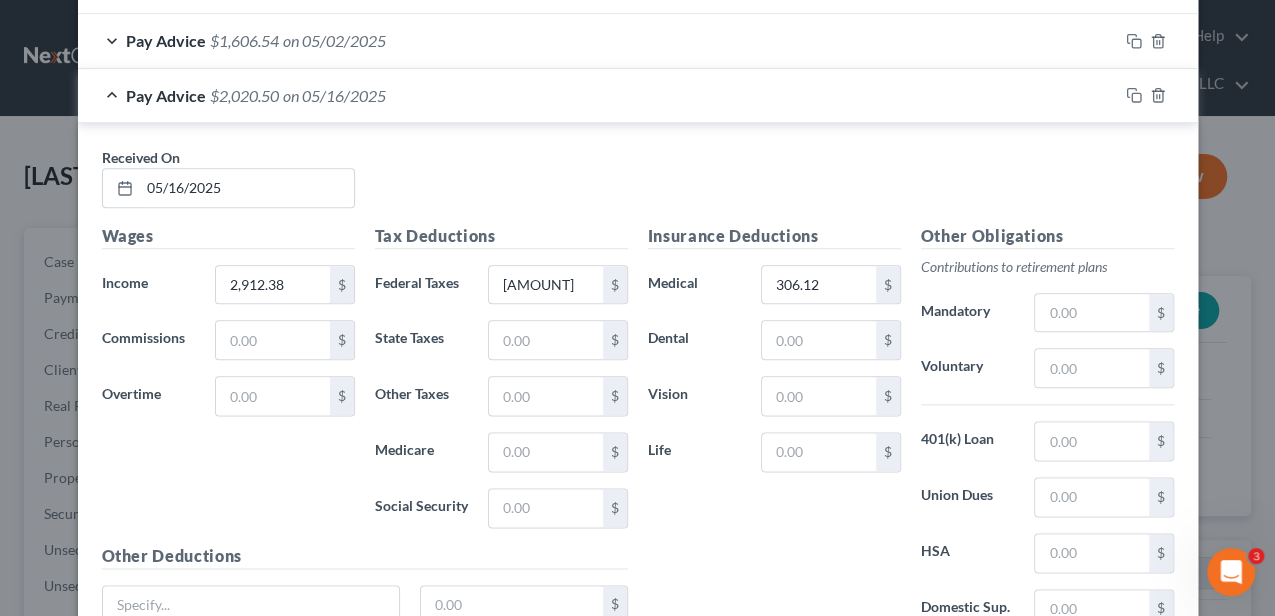 scroll, scrollTop: 996, scrollLeft: 0, axis: vertical 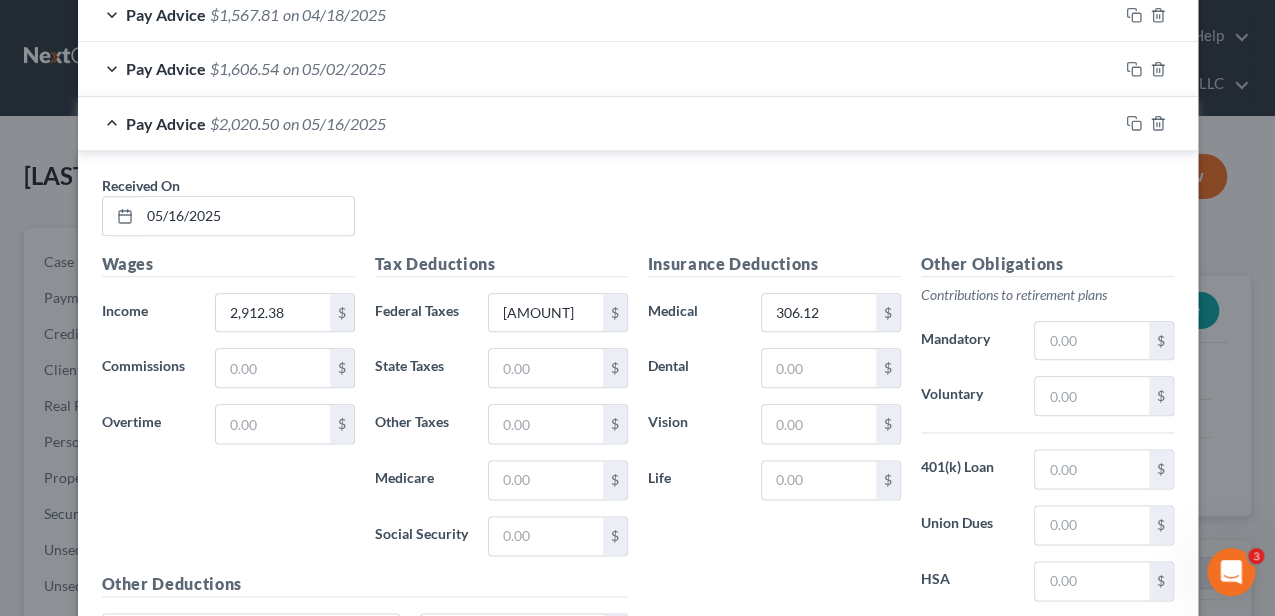 click on "Pay Advice $2,020.50 on 05/16/2025" at bounding box center [598, 123] 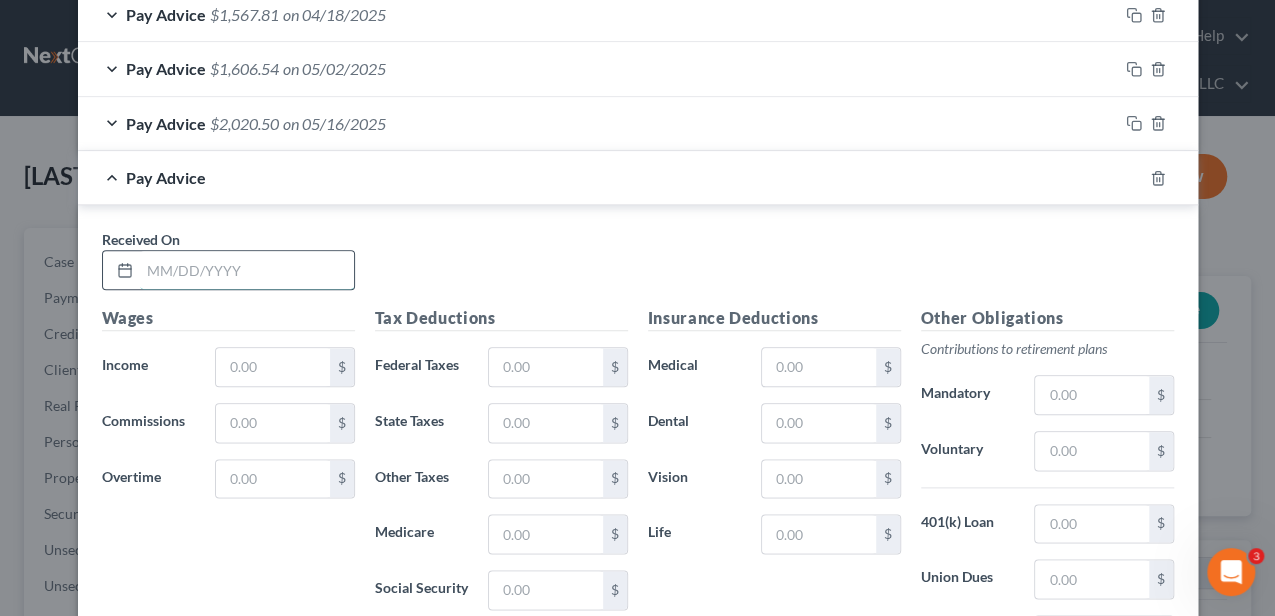 click at bounding box center (247, 270) 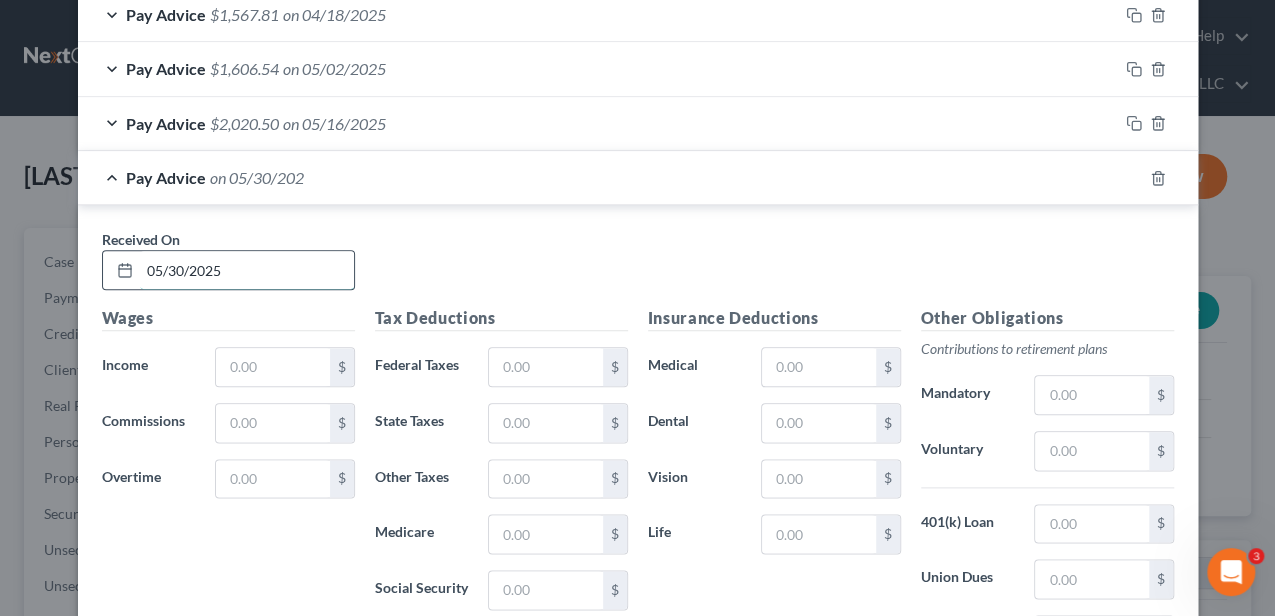 type on "05/30/2025" 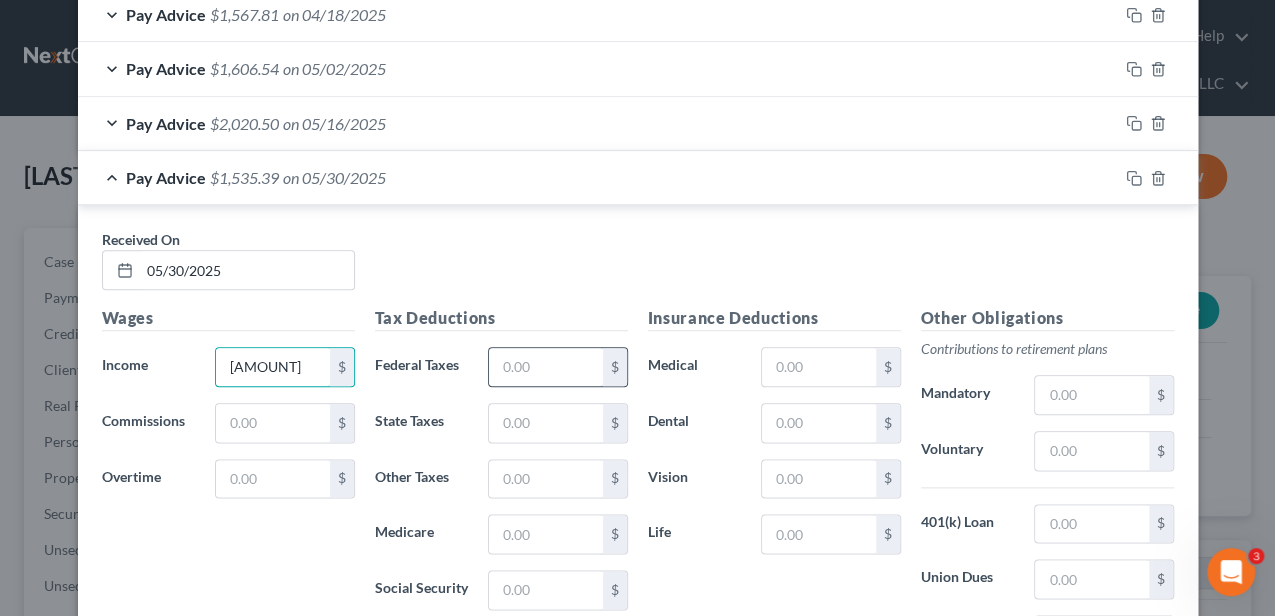 type on "1,535.39" 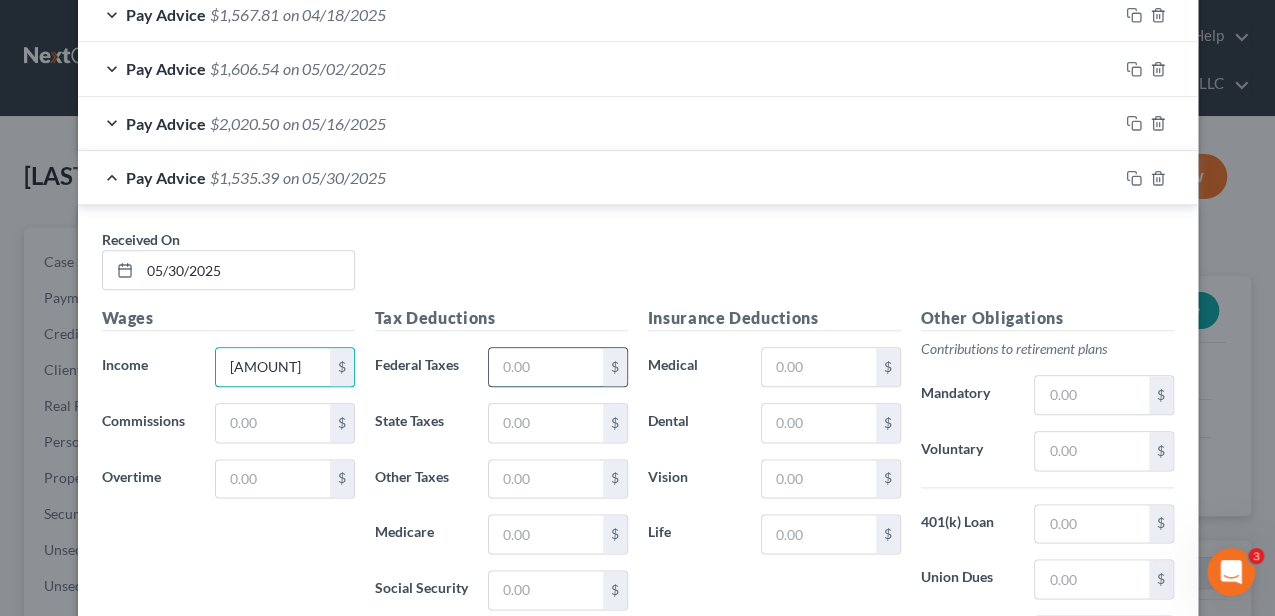 click at bounding box center (545, 367) 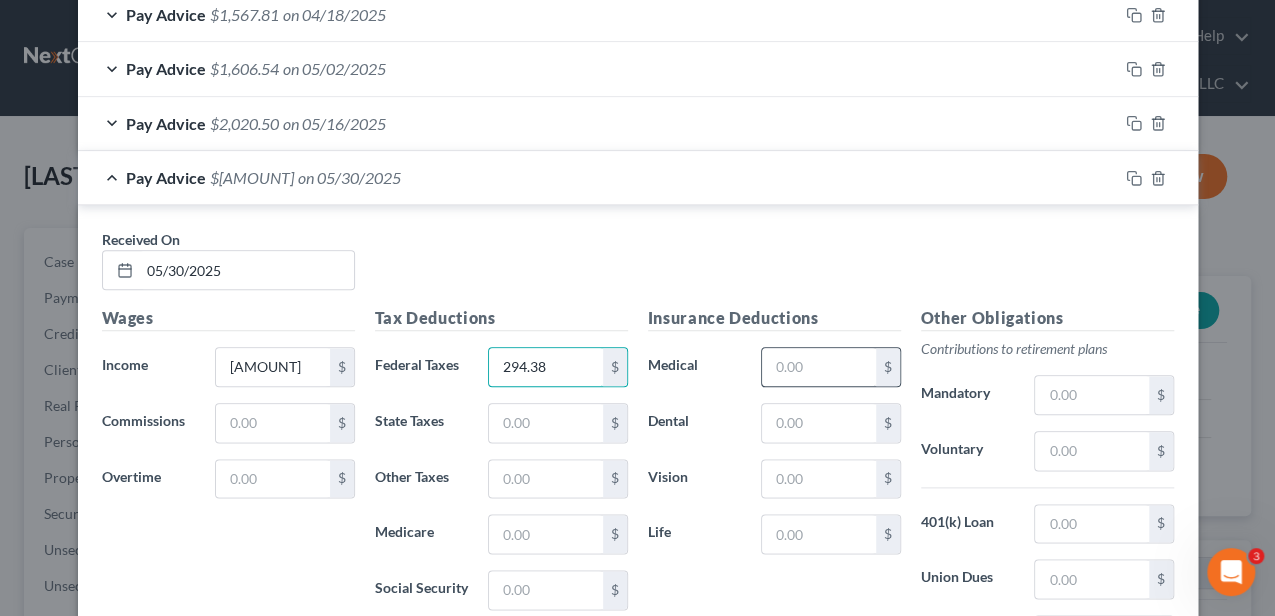 type on "294.38" 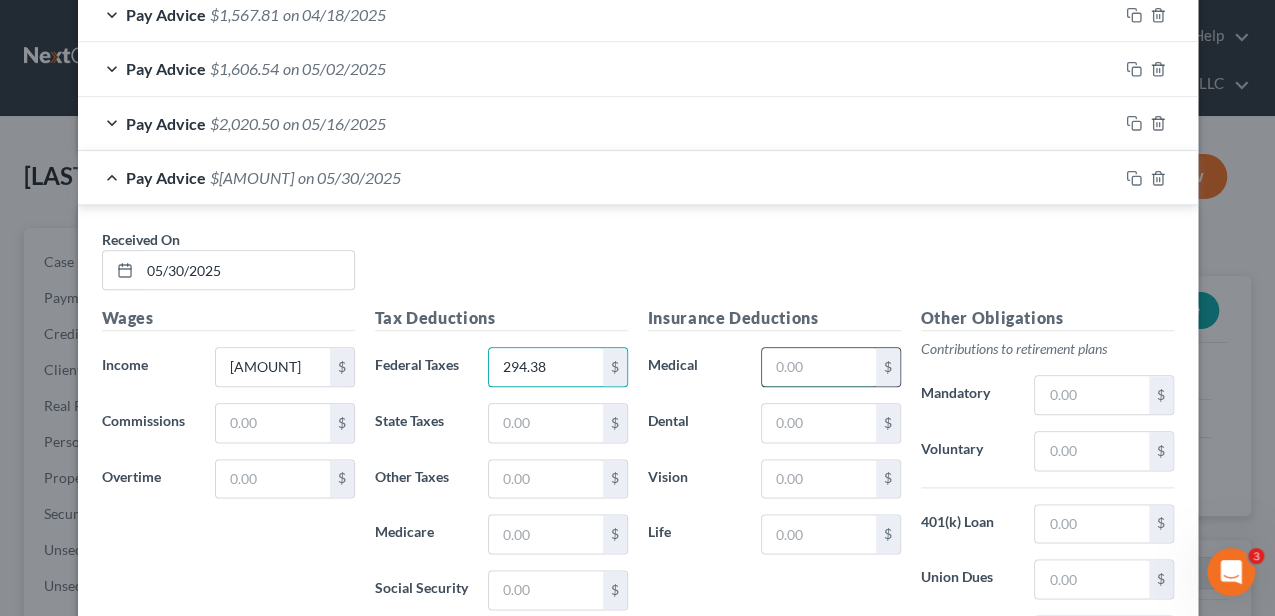 click at bounding box center [818, 367] 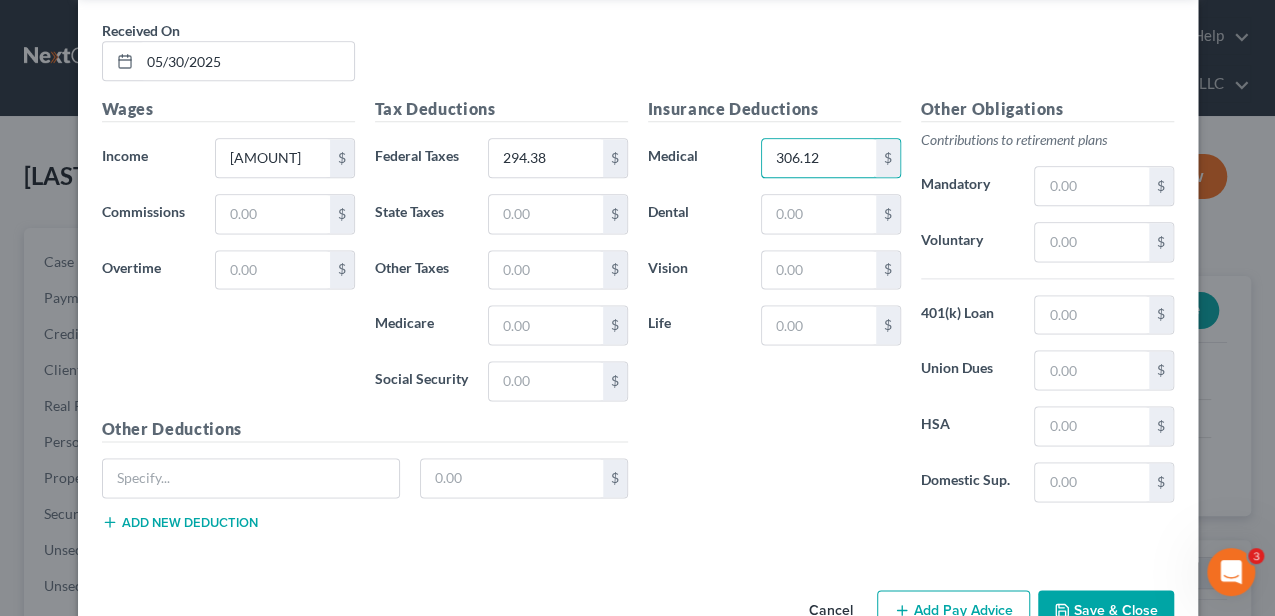 scroll, scrollTop: 1250, scrollLeft: 0, axis: vertical 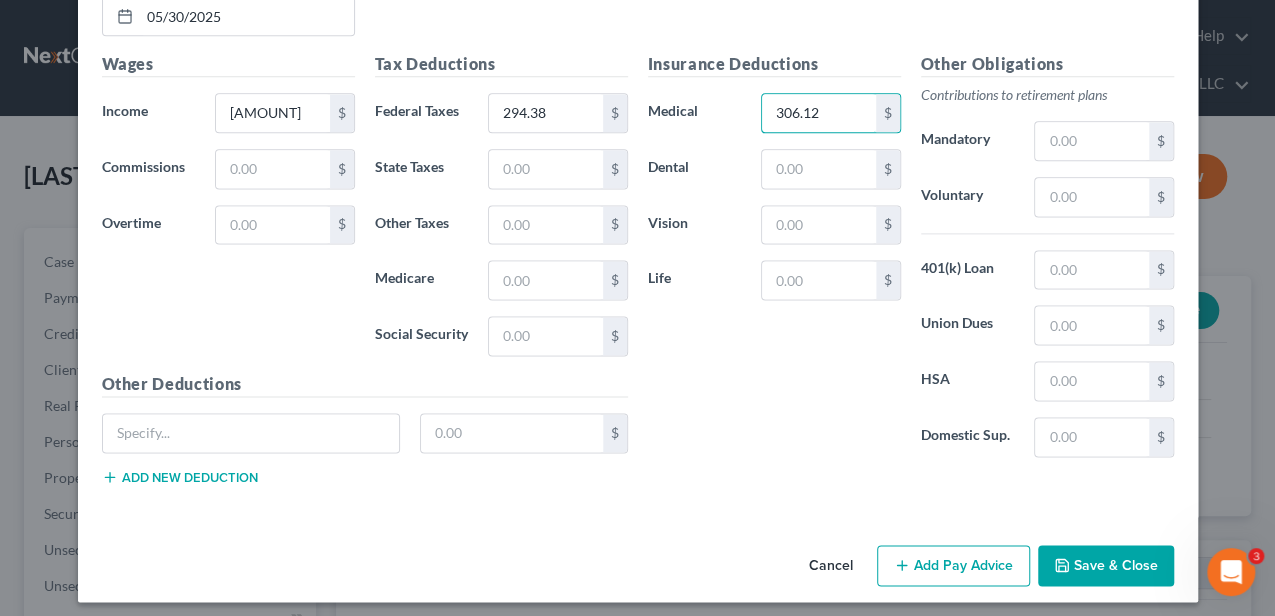 type on "306.12" 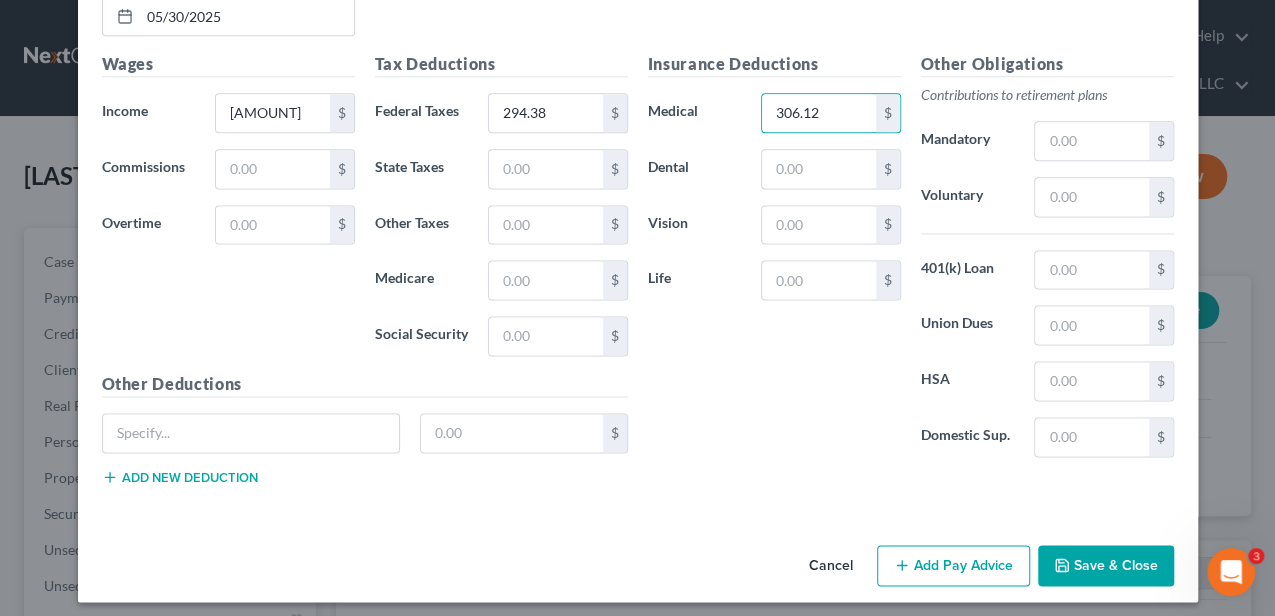 click on "Add Pay Advice" at bounding box center (953, 566) 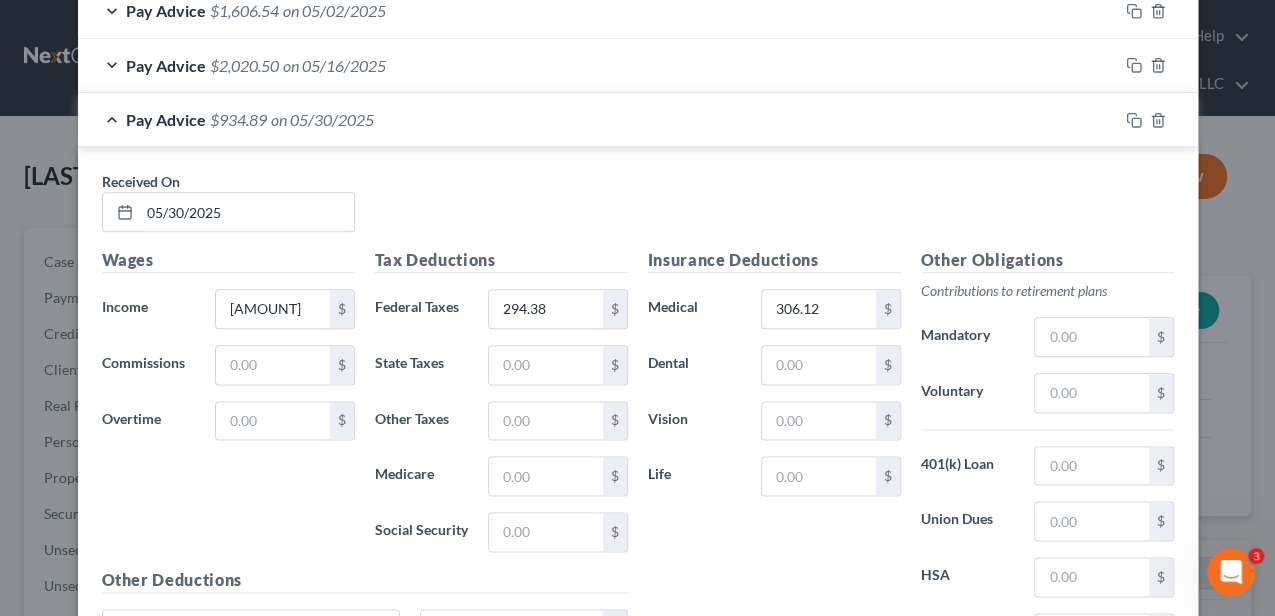 scroll, scrollTop: 1050, scrollLeft: 0, axis: vertical 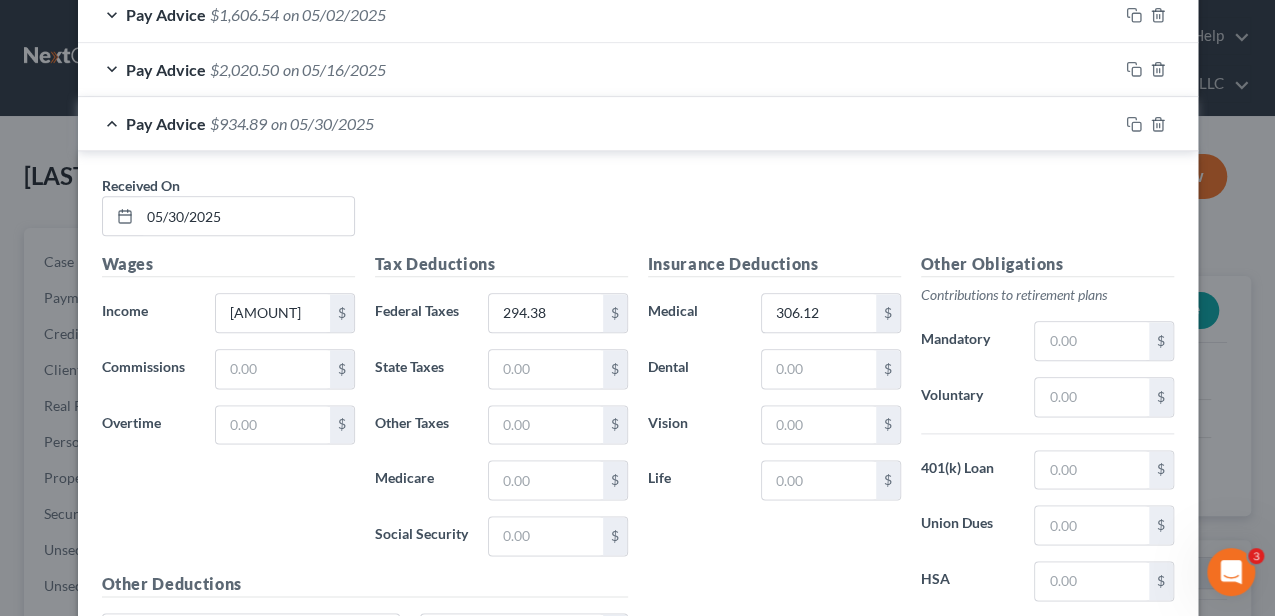 click on "Pay Advice $934.89 on 05/30/2025" at bounding box center [598, 123] 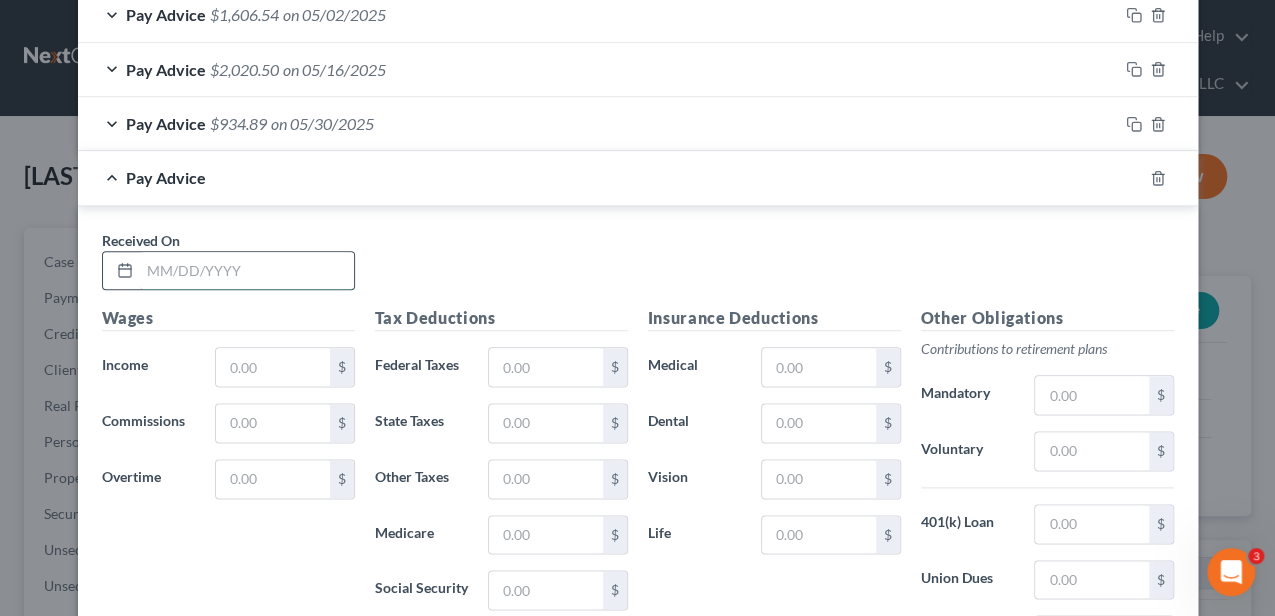 click at bounding box center [247, 271] 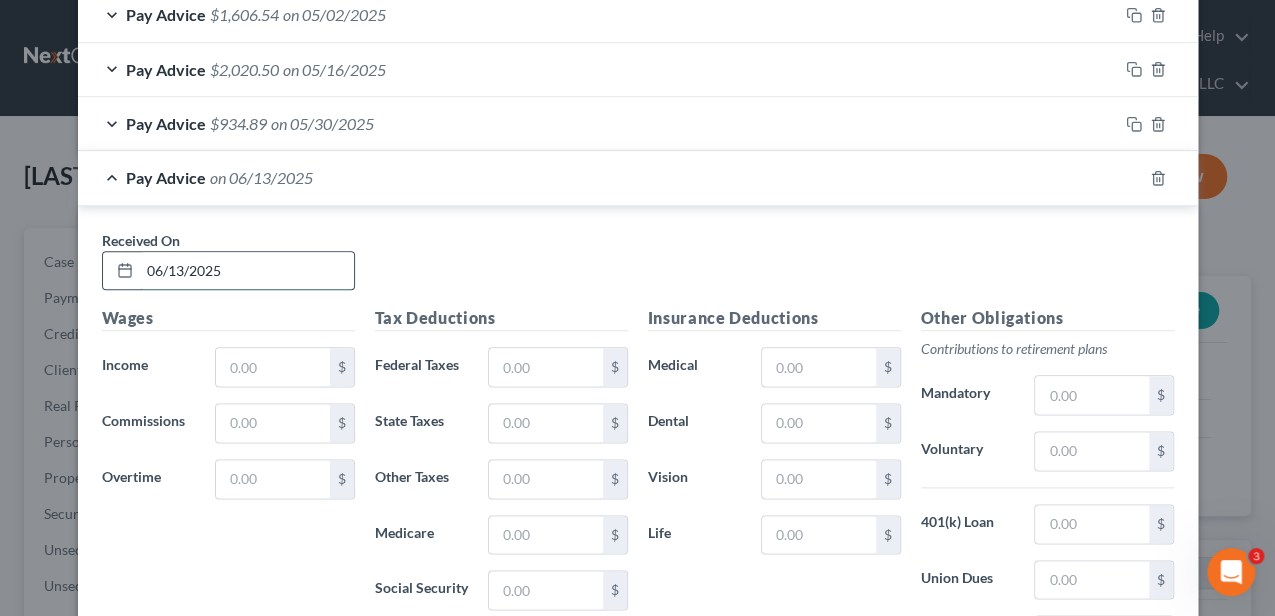 type on "06/13/2025" 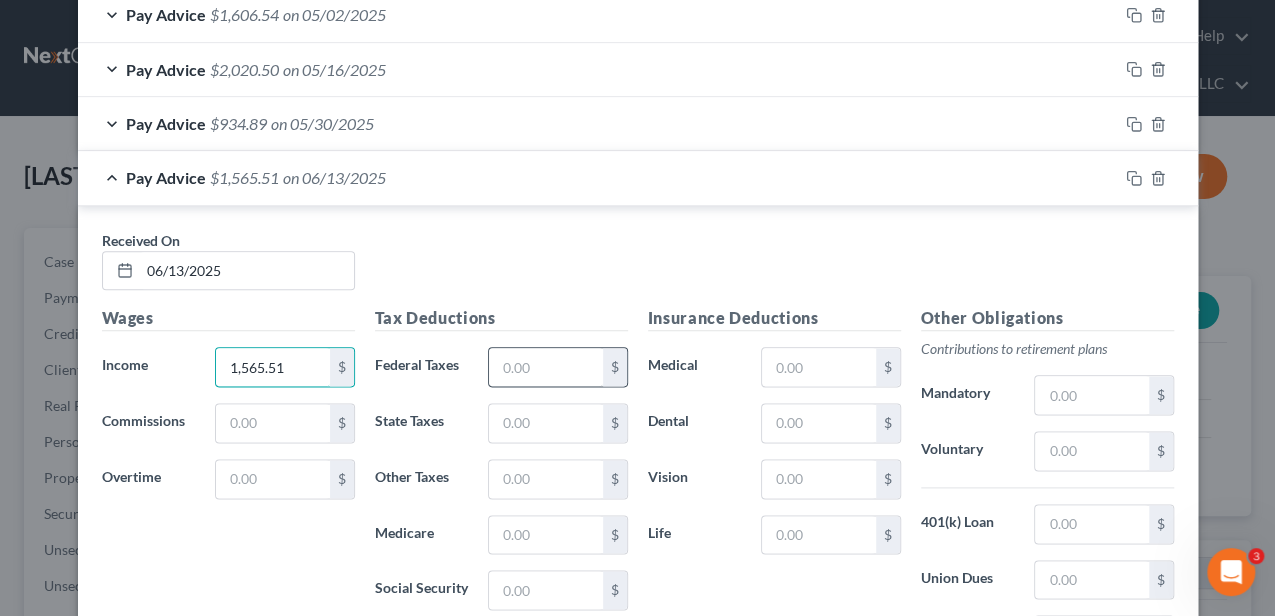 type on "1,565.51" 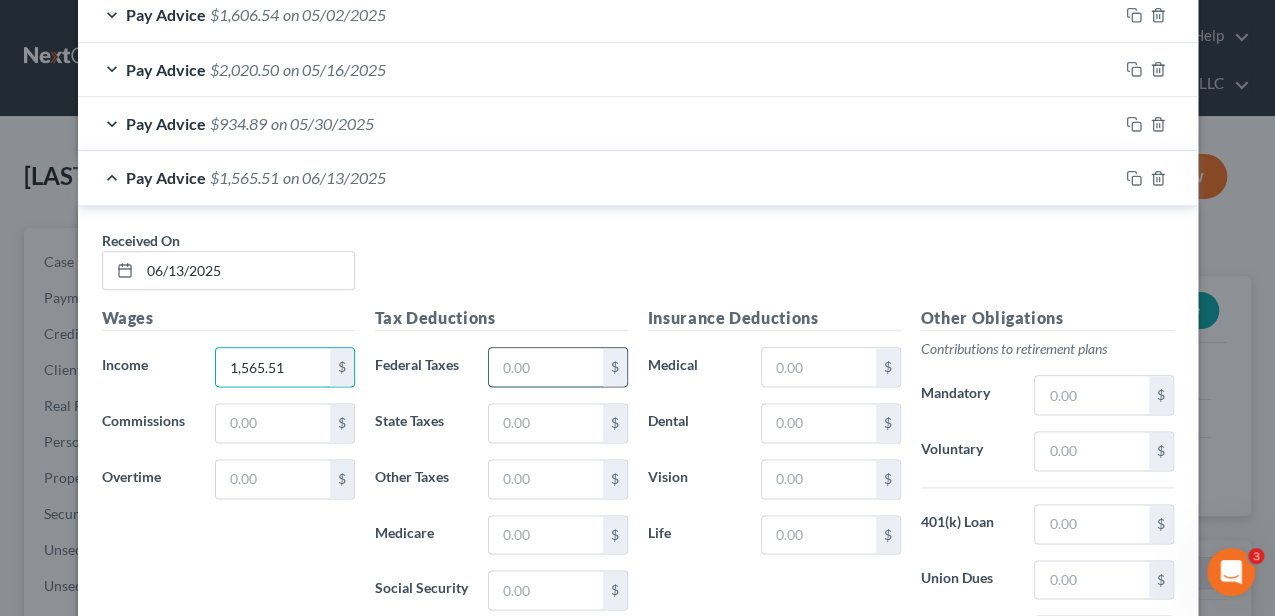 click at bounding box center [545, 367] 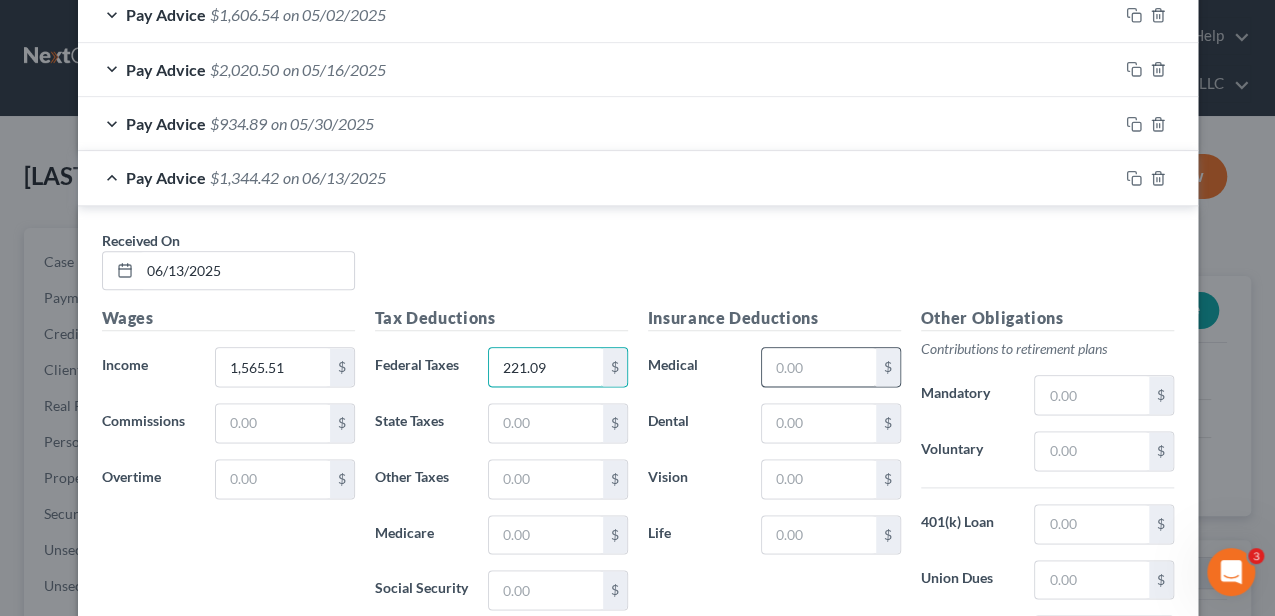 type on "221.09" 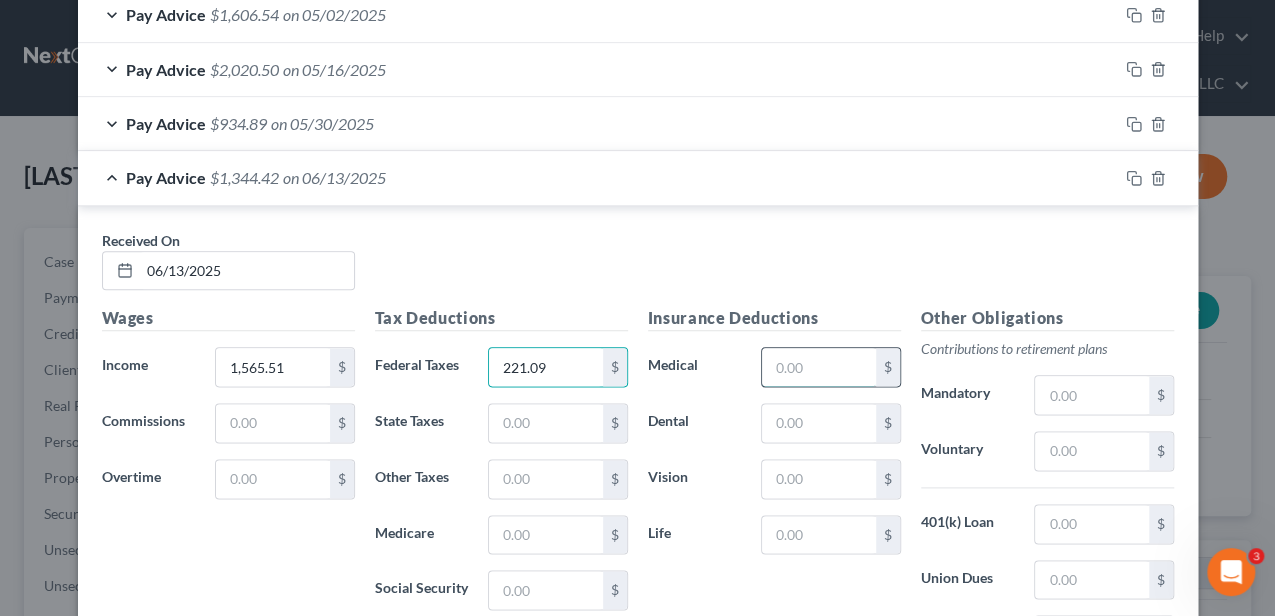 click at bounding box center [818, 367] 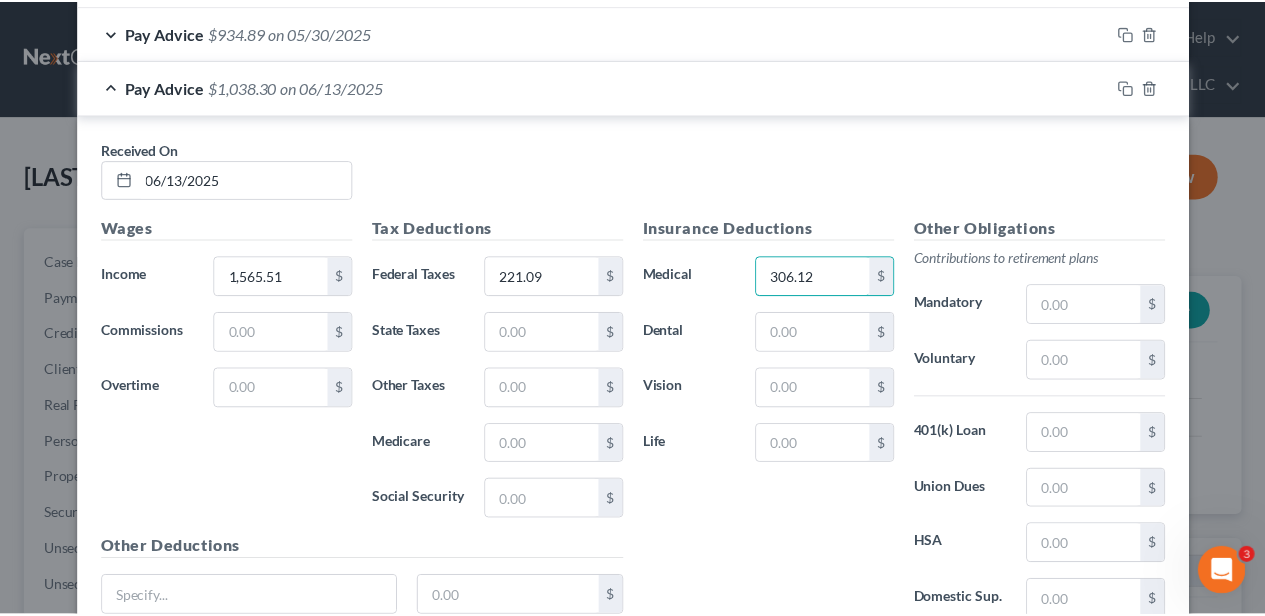 scroll, scrollTop: 1250, scrollLeft: 0, axis: vertical 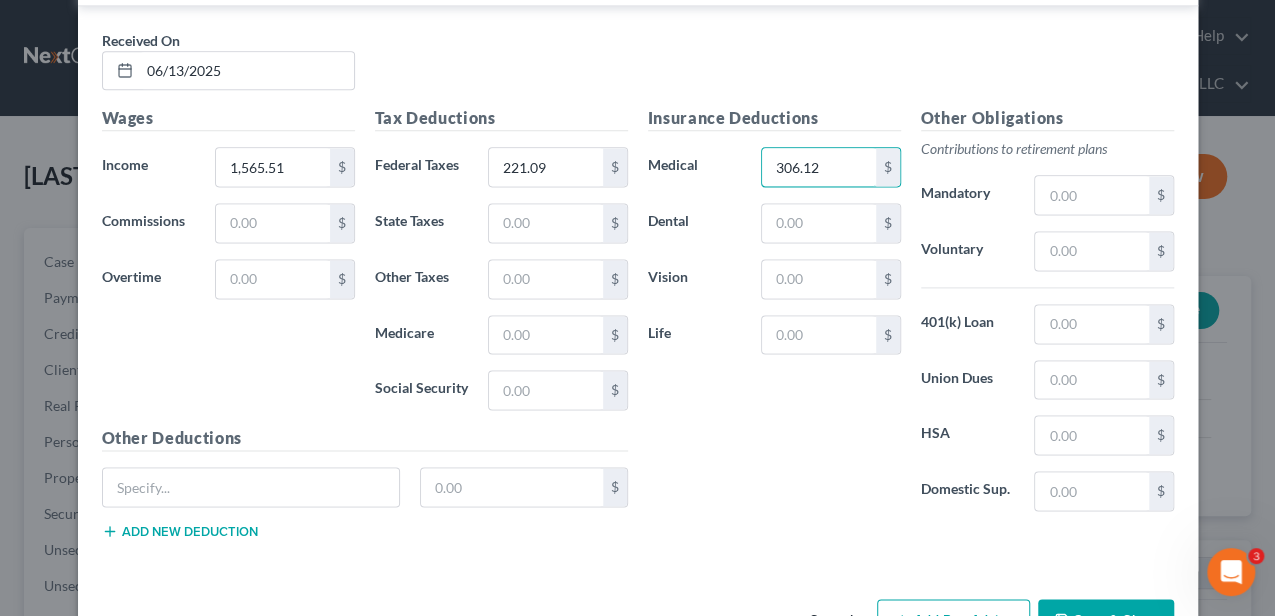 type on "306.12" 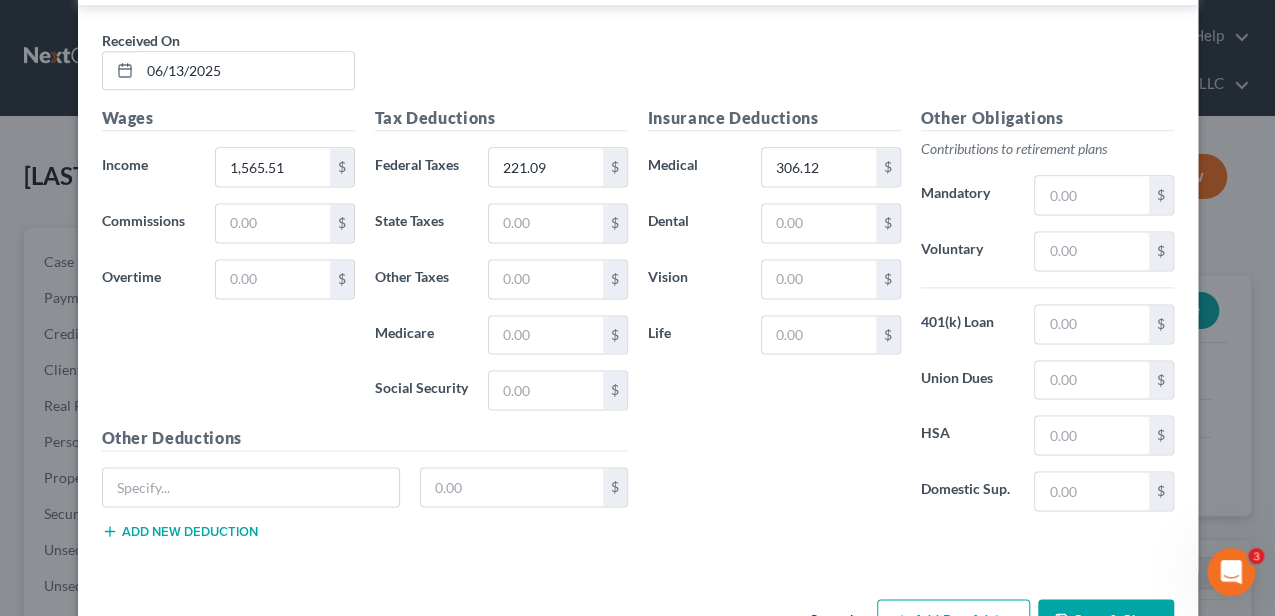 click on "Save & Close" at bounding box center [1106, 620] 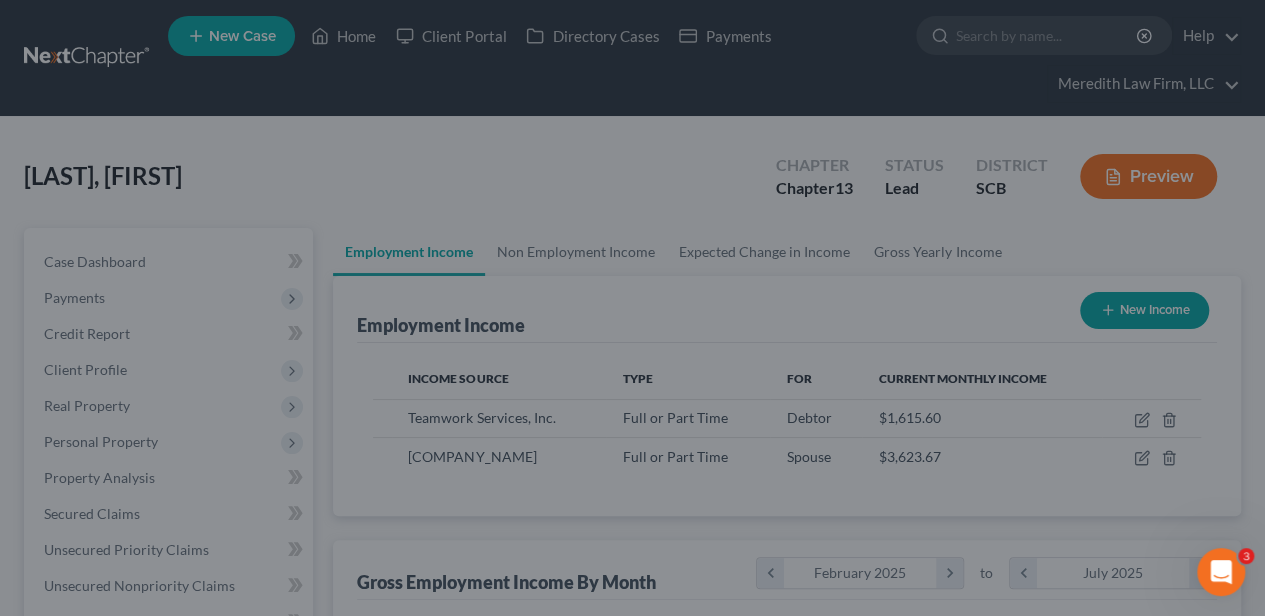 scroll, scrollTop: 356, scrollLeft: 506, axis: both 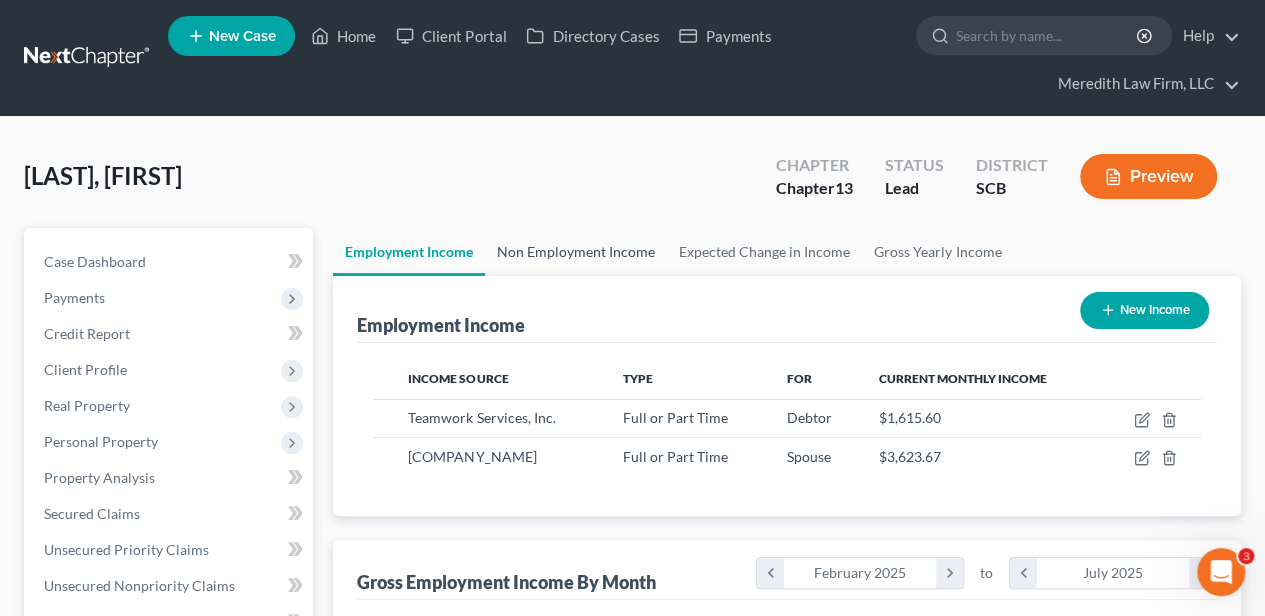 click on "Non Employment Income" at bounding box center (576, 252) 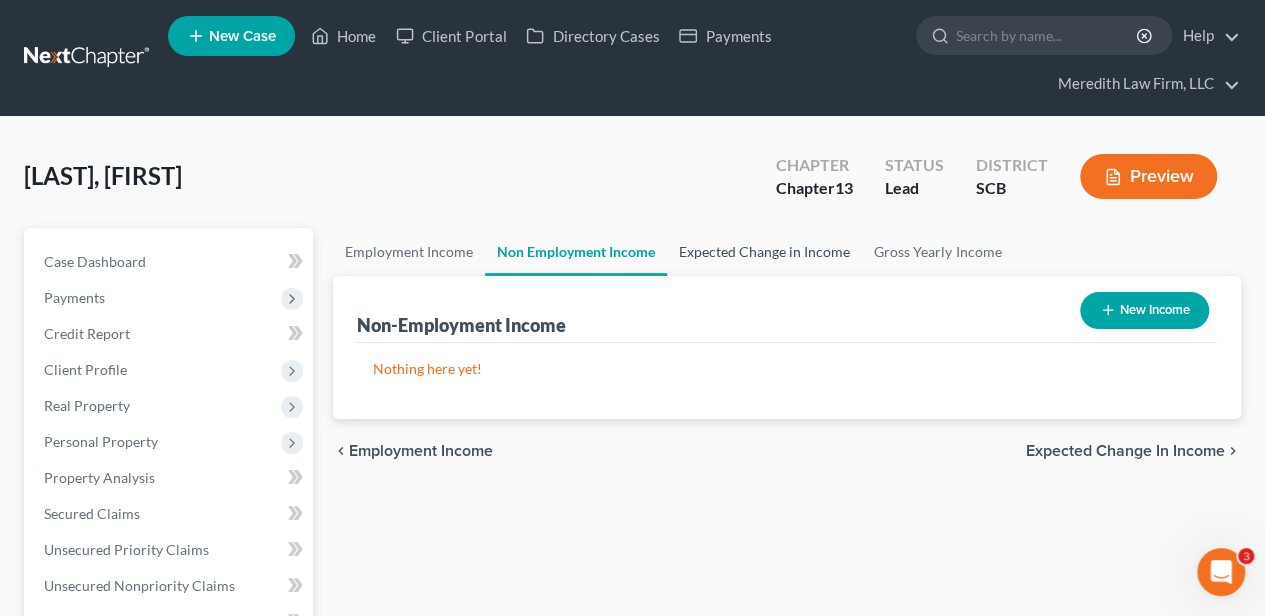 click on "Expected Change in Income" at bounding box center (764, 252) 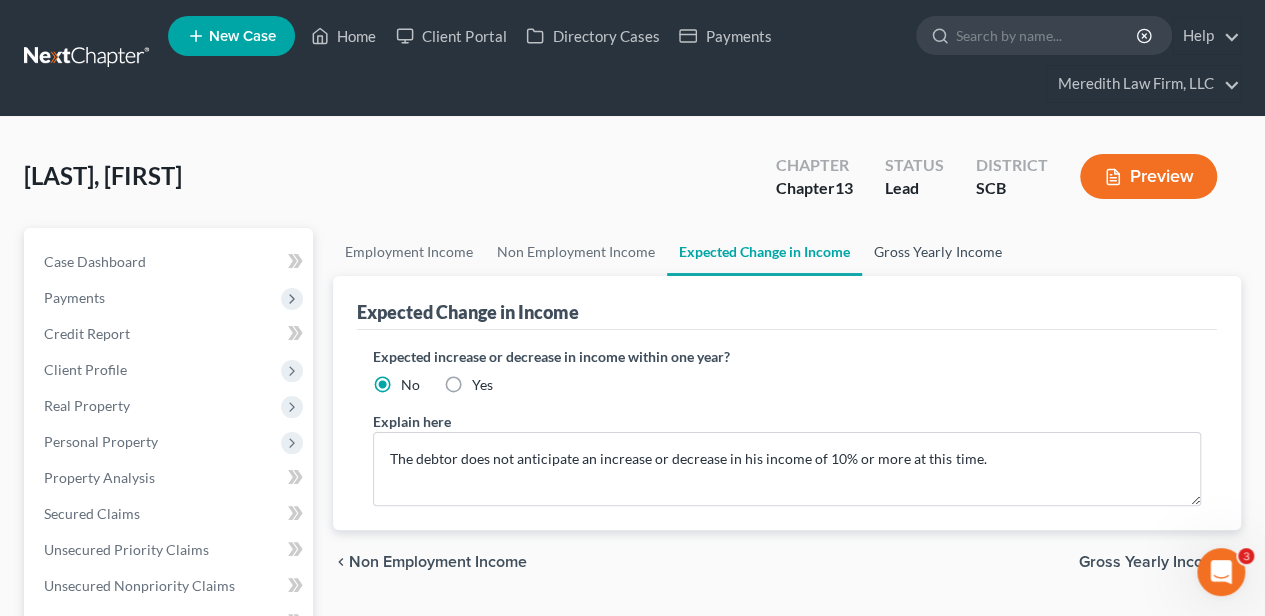 click on "Gross Yearly Income" at bounding box center (937, 252) 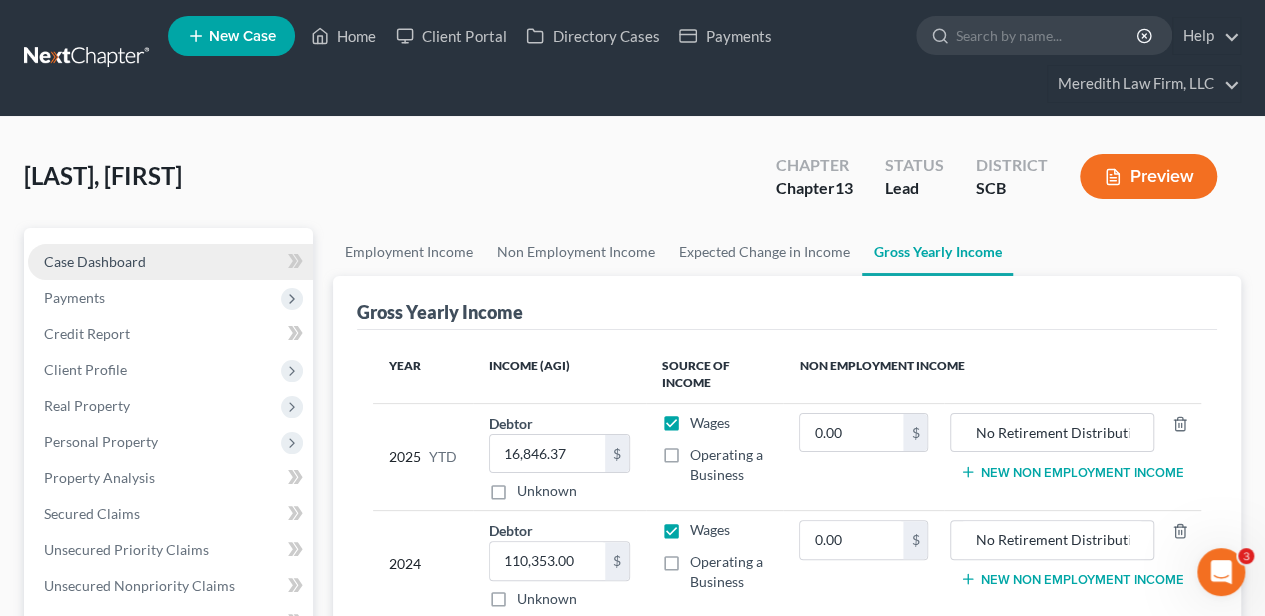 click on "Case Dashboard" at bounding box center (170, 262) 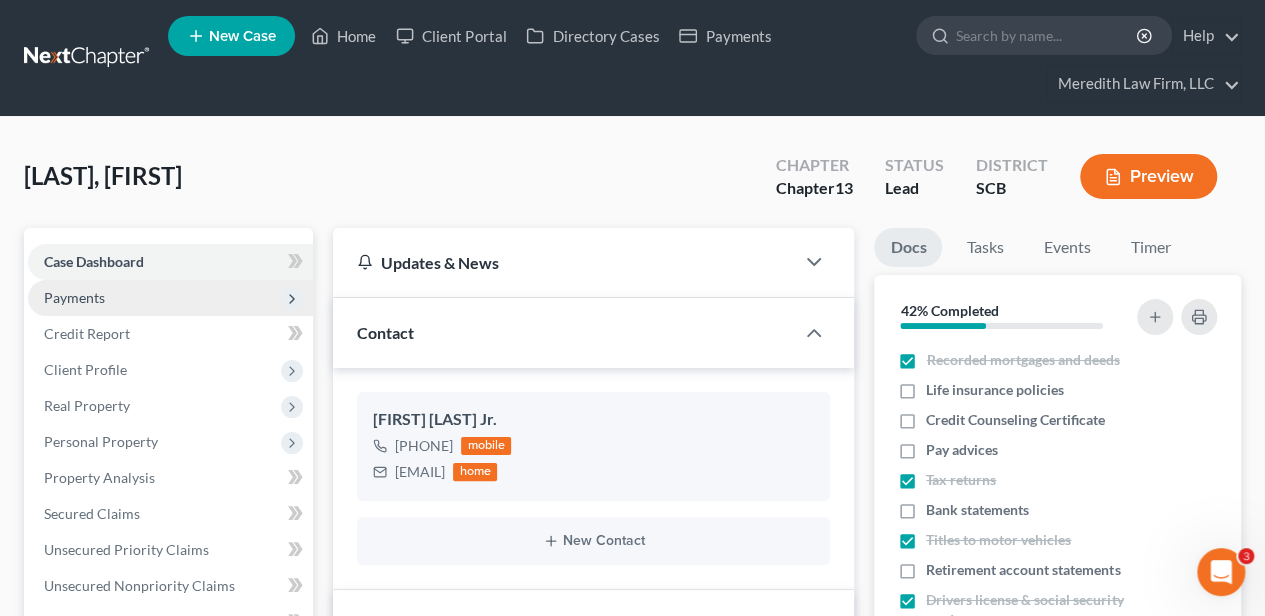 select on "2" 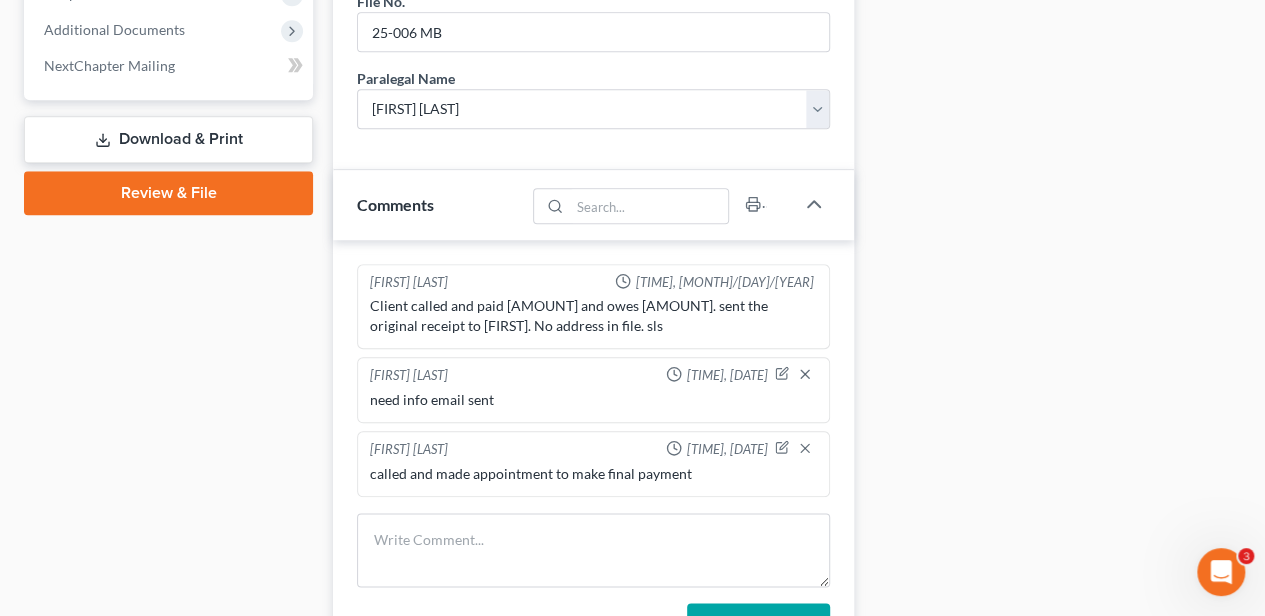 scroll, scrollTop: 933, scrollLeft: 0, axis: vertical 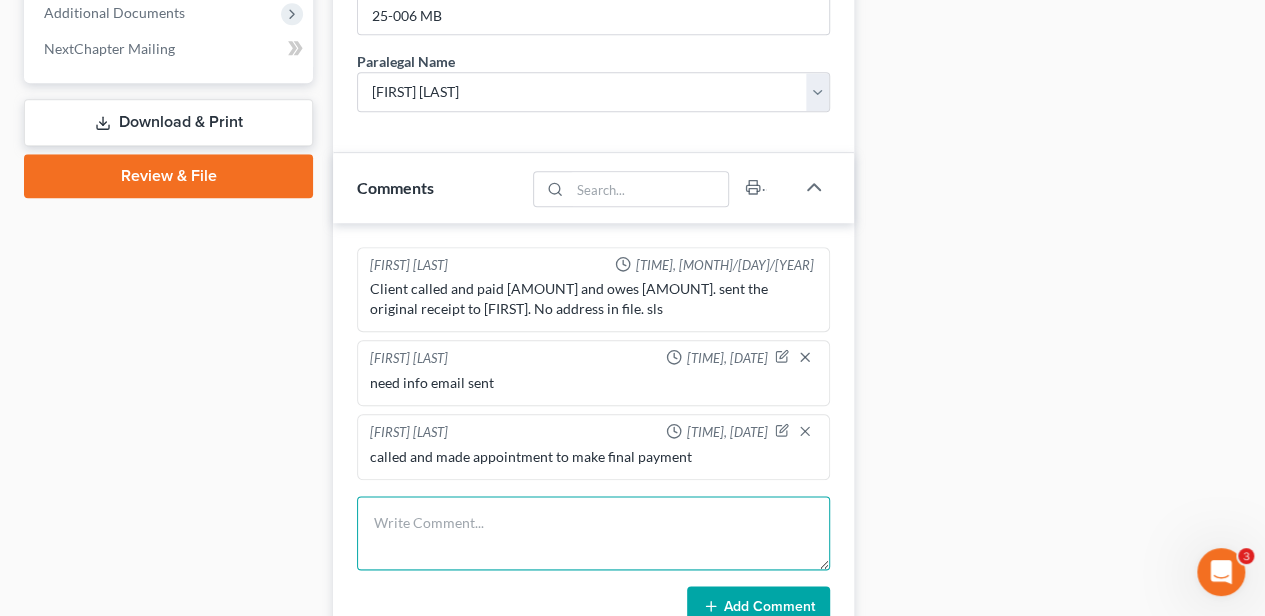 click at bounding box center (593, 533) 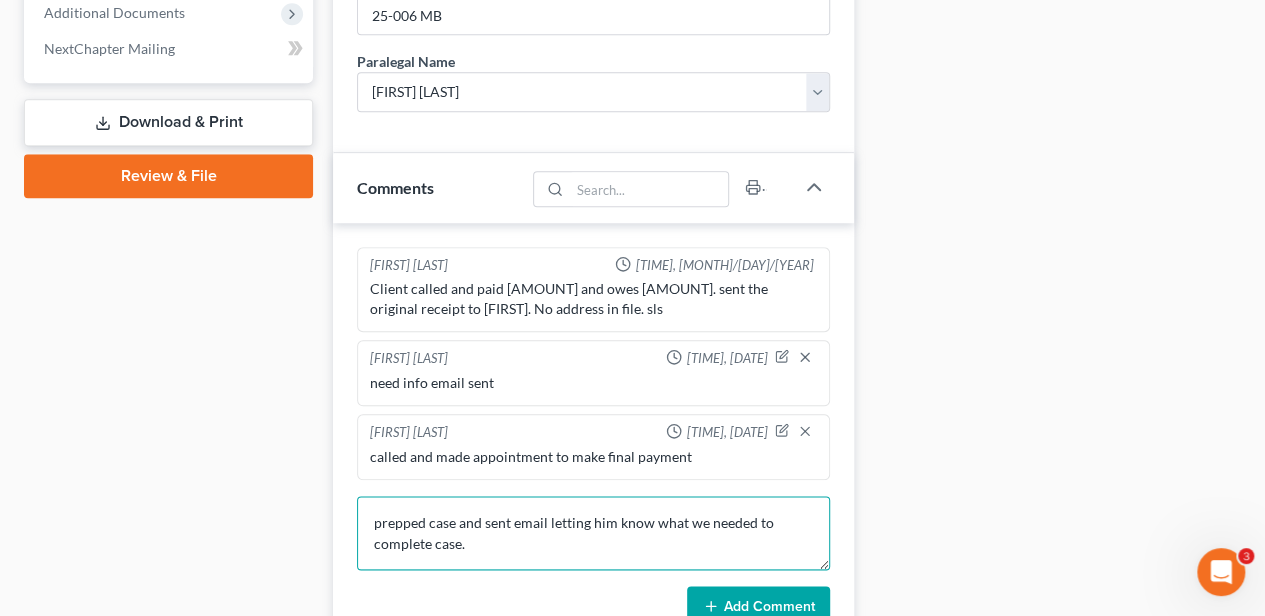 type on "prepped case and sent email letting him know what we needed to complete case." 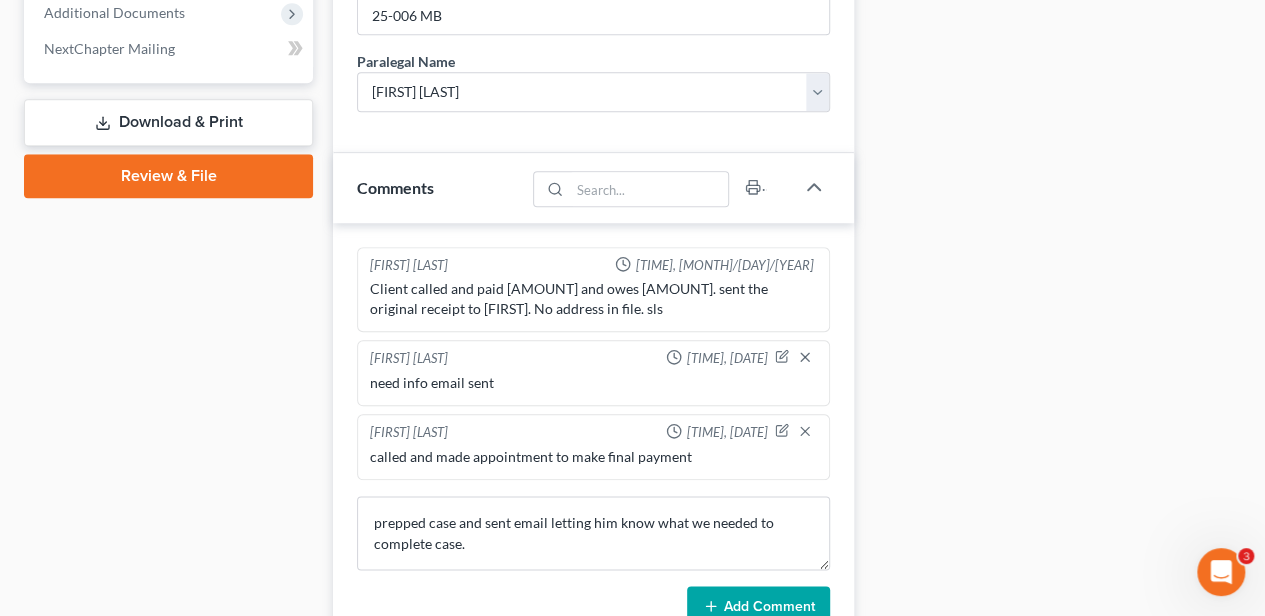 click on "Add Comment" at bounding box center [758, 607] 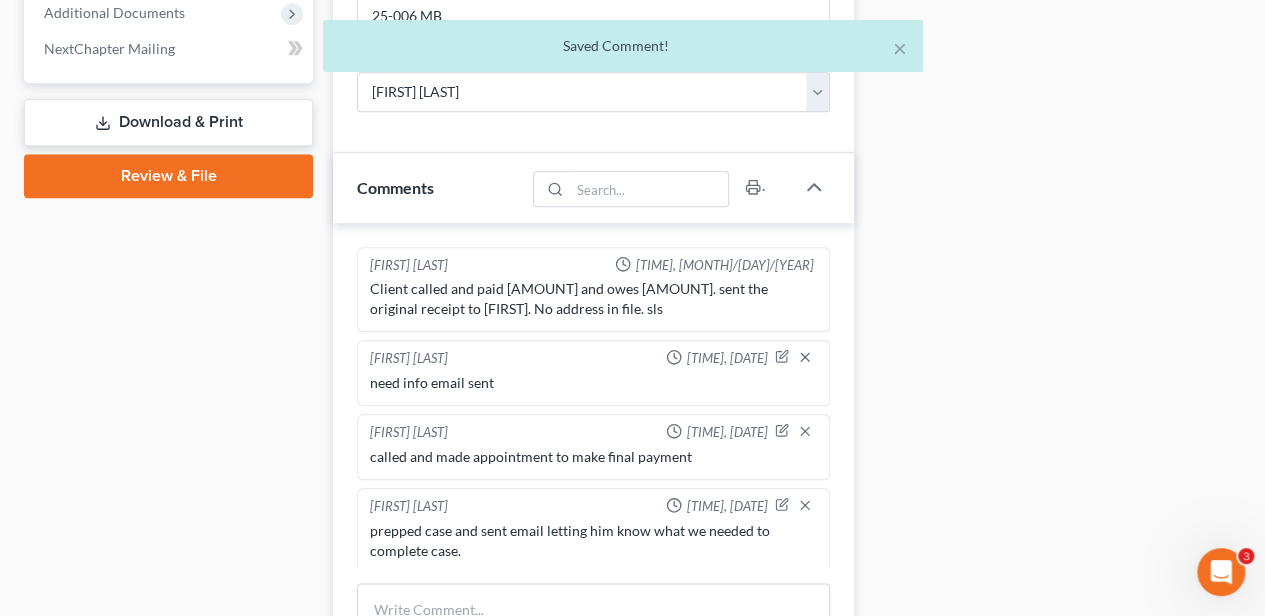 scroll, scrollTop: 4, scrollLeft: 0, axis: vertical 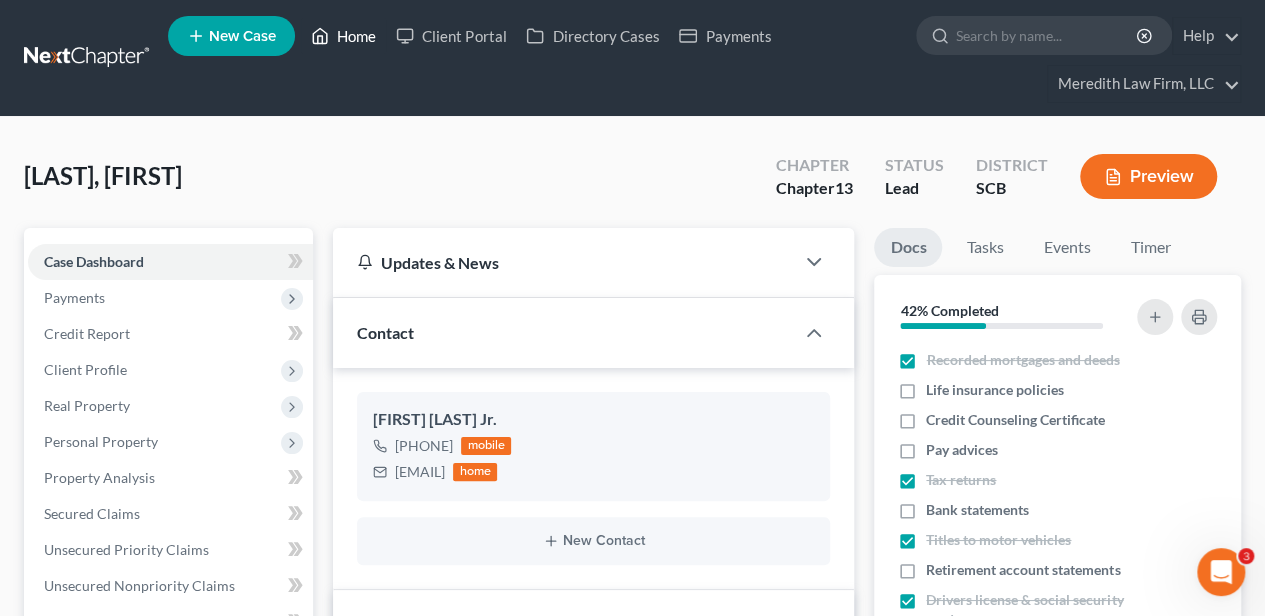 click on "Home" at bounding box center [343, 36] 